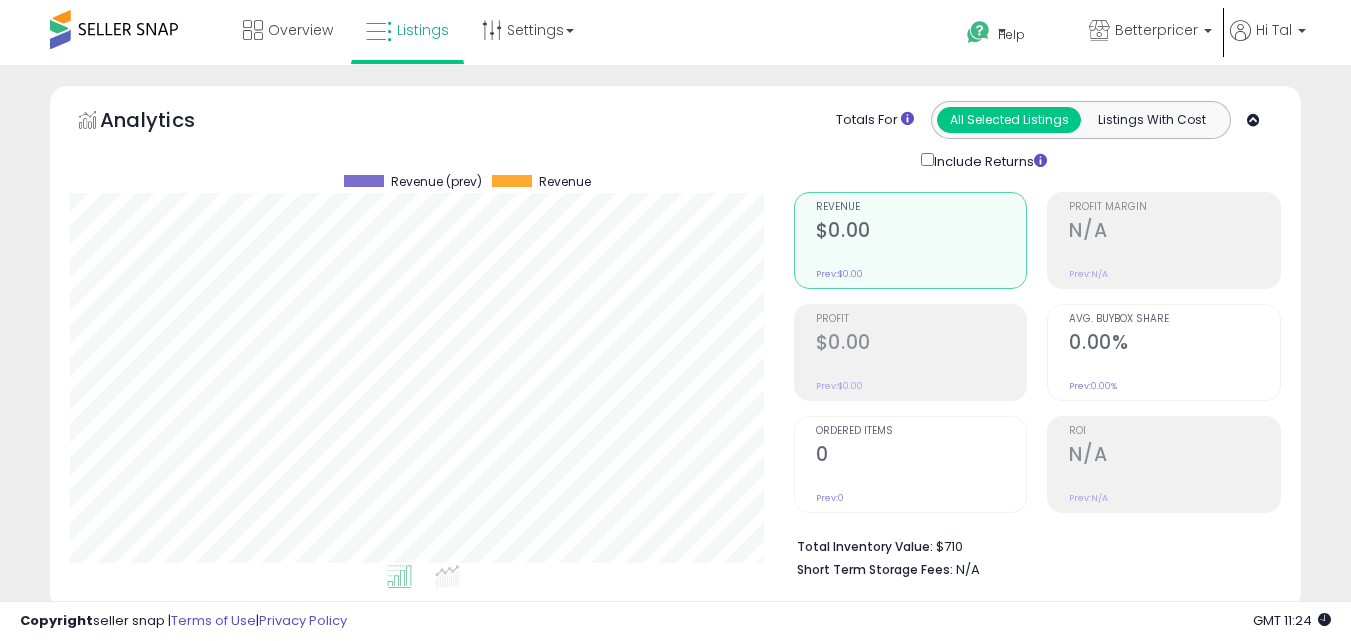 scroll, scrollTop: 702, scrollLeft: 0, axis: vertical 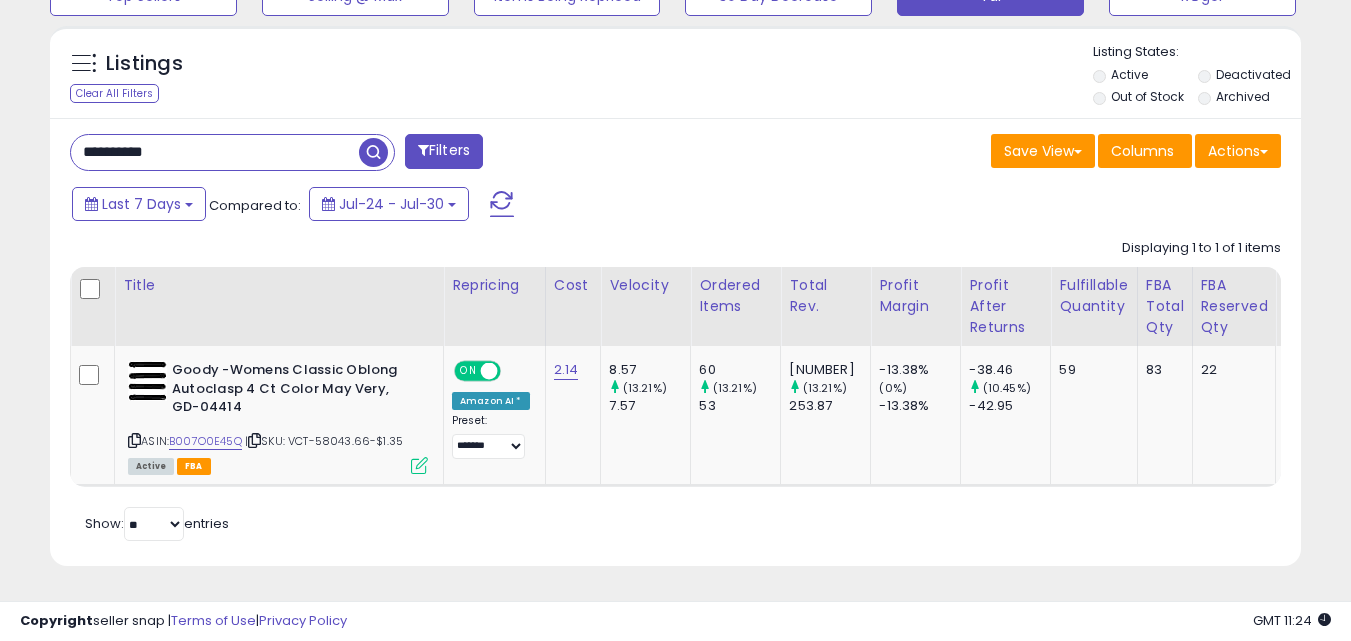 click on "**********" at bounding box center [215, 152] 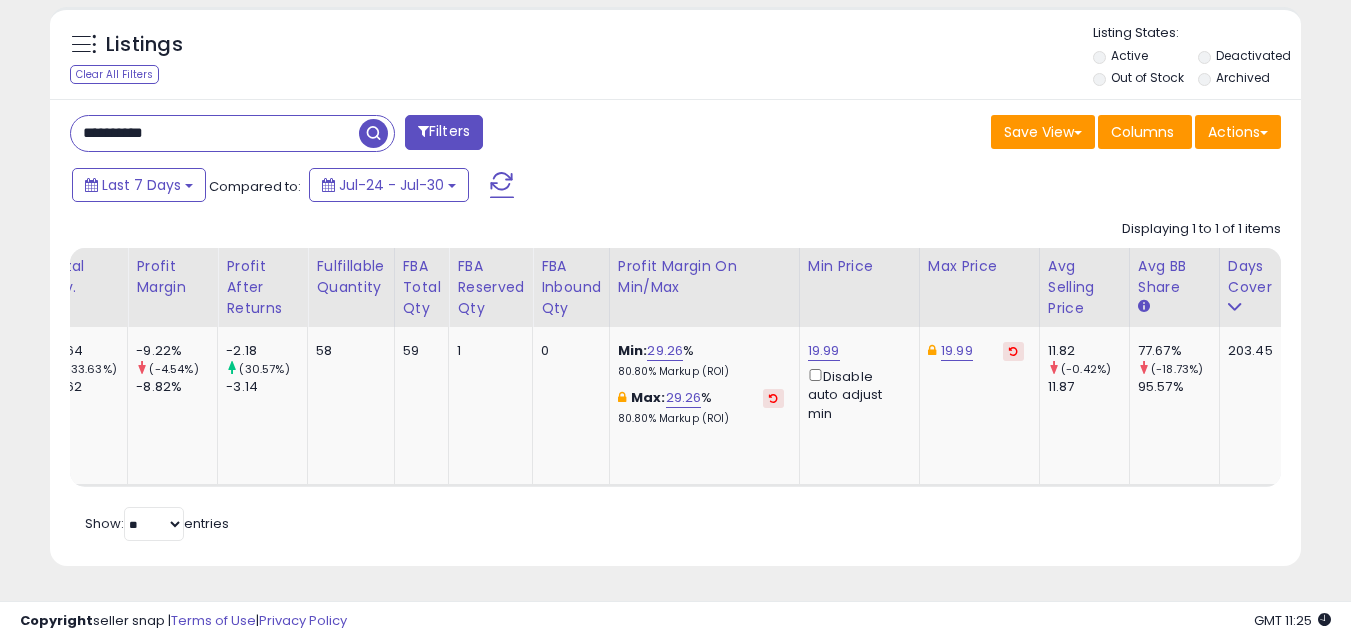 click on "**********" at bounding box center (215, 133) 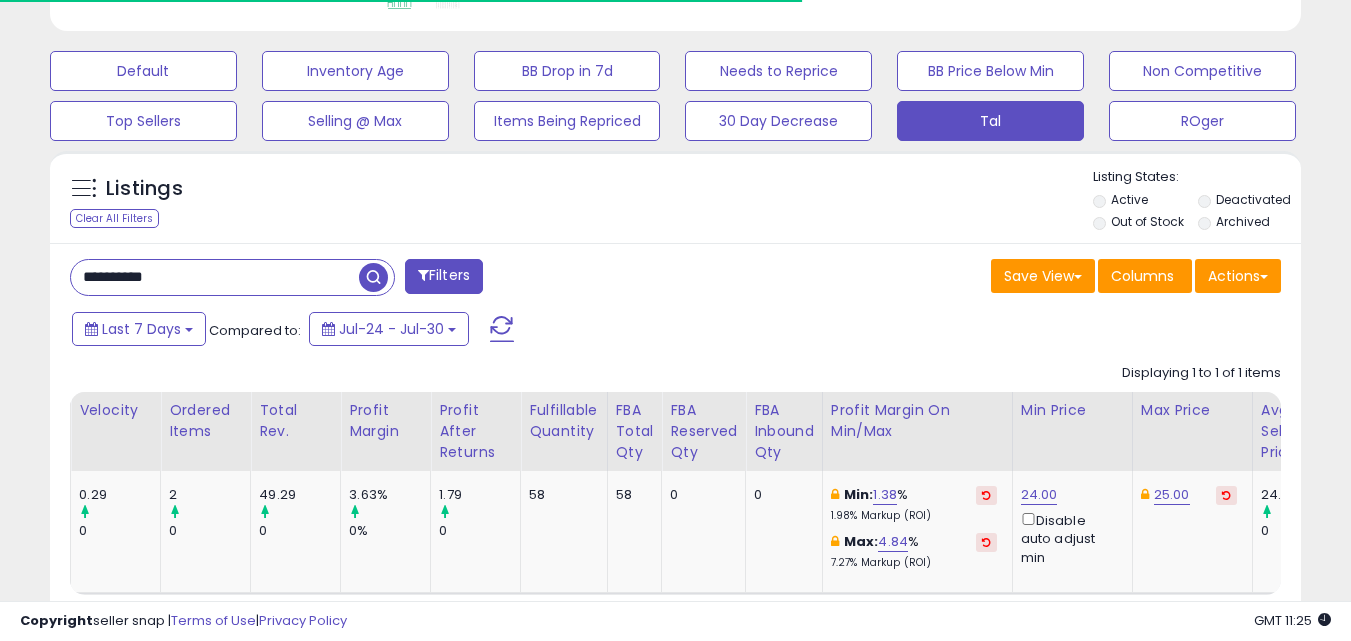 scroll, scrollTop: 999590, scrollLeft: 999276, axis: both 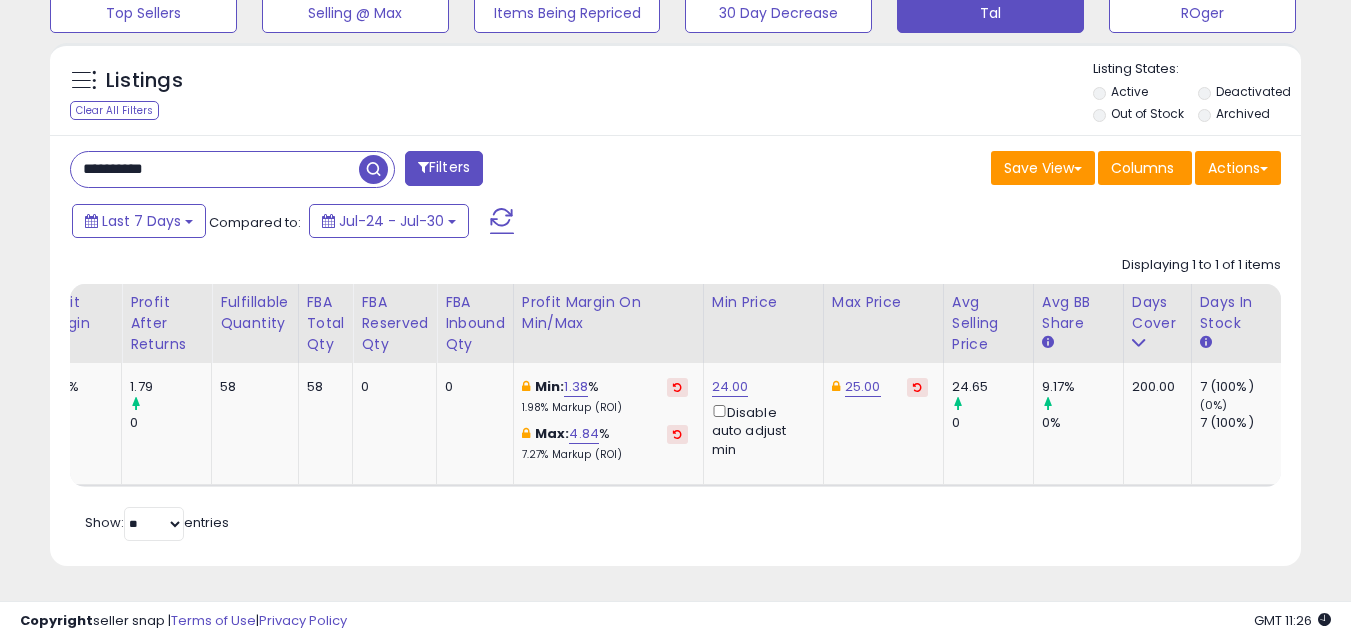click on "**********" at bounding box center (215, 169) 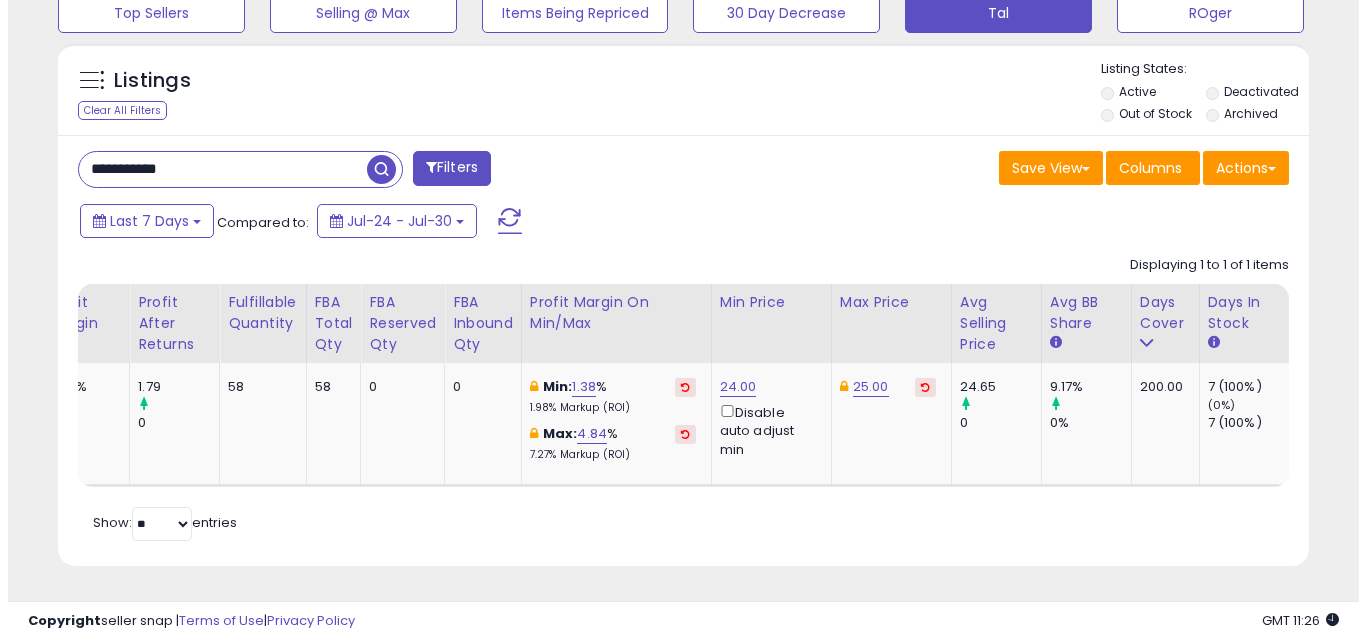 scroll, scrollTop: 579, scrollLeft: 0, axis: vertical 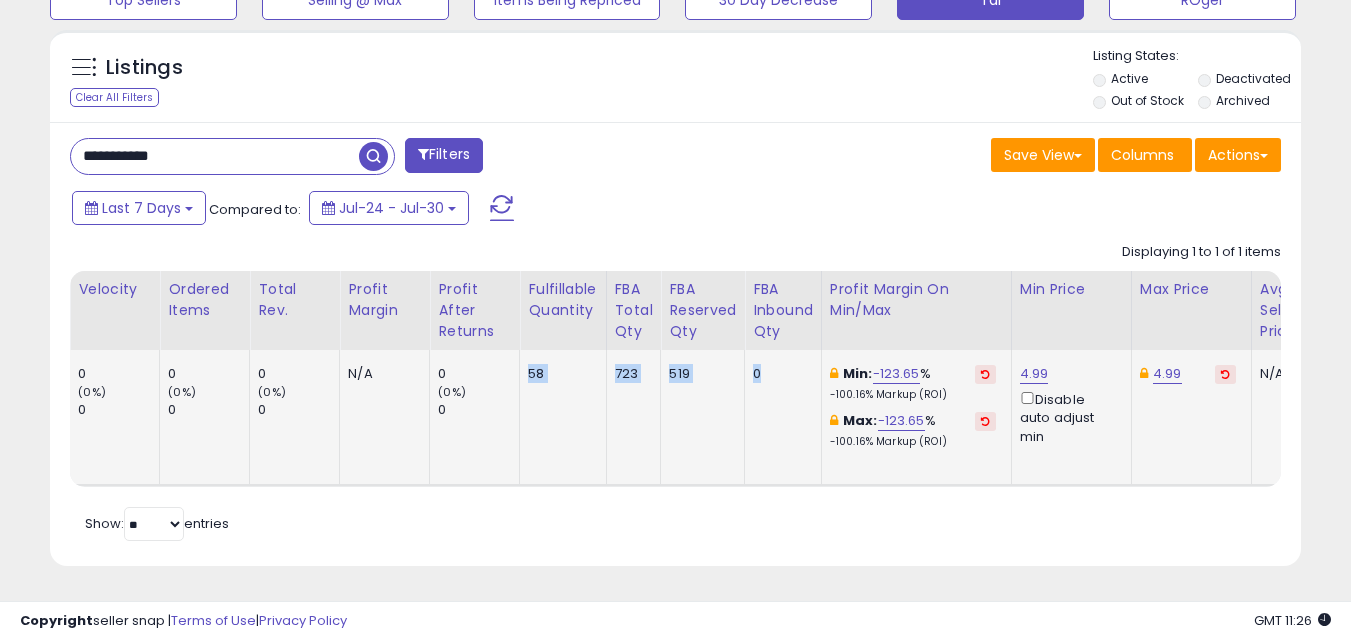 drag, startPoint x: 762, startPoint y: 465, endPoint x: 522, endPoint y: 464, distance: 240.00209 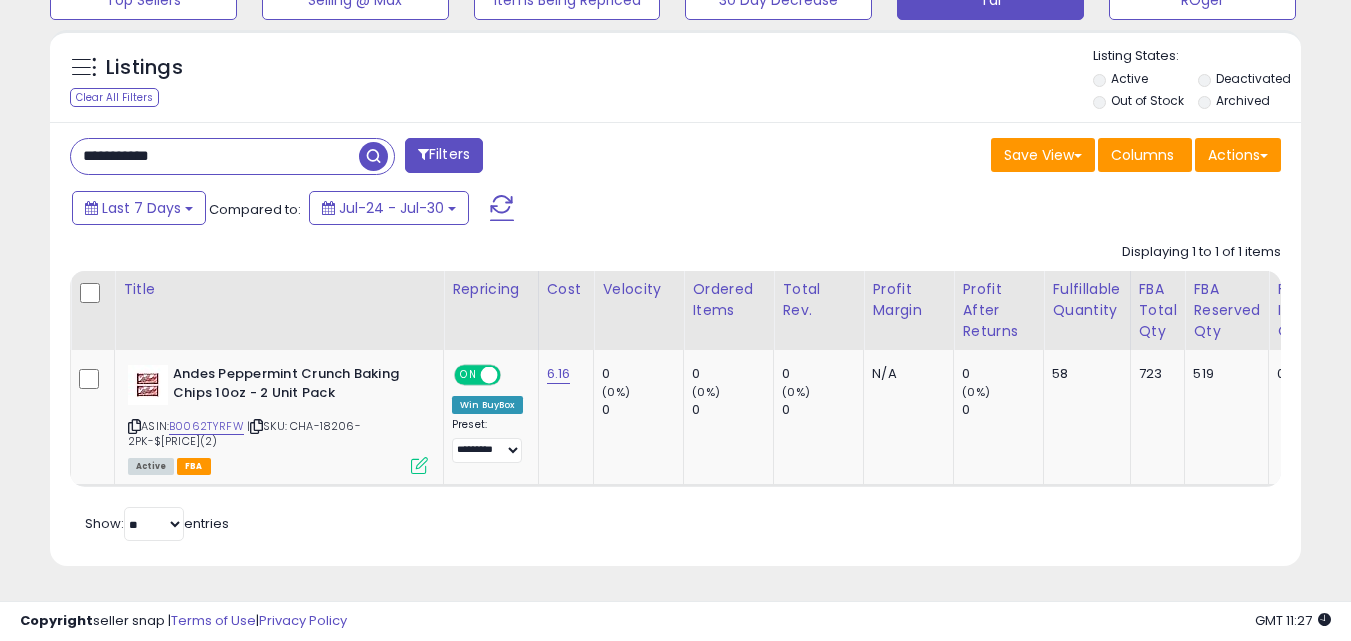 click on "**********" at bounding box center [215, 156] 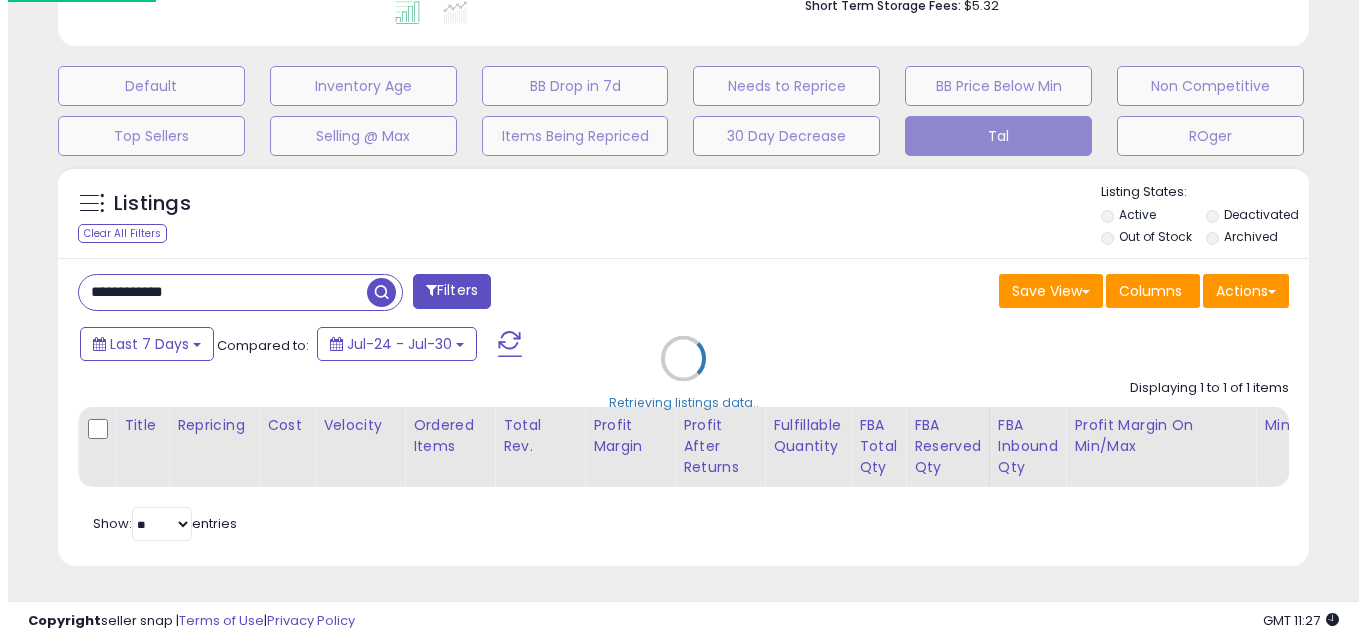 scroll, scrollTop: 579, scrollLeft: 0, axis: vertical 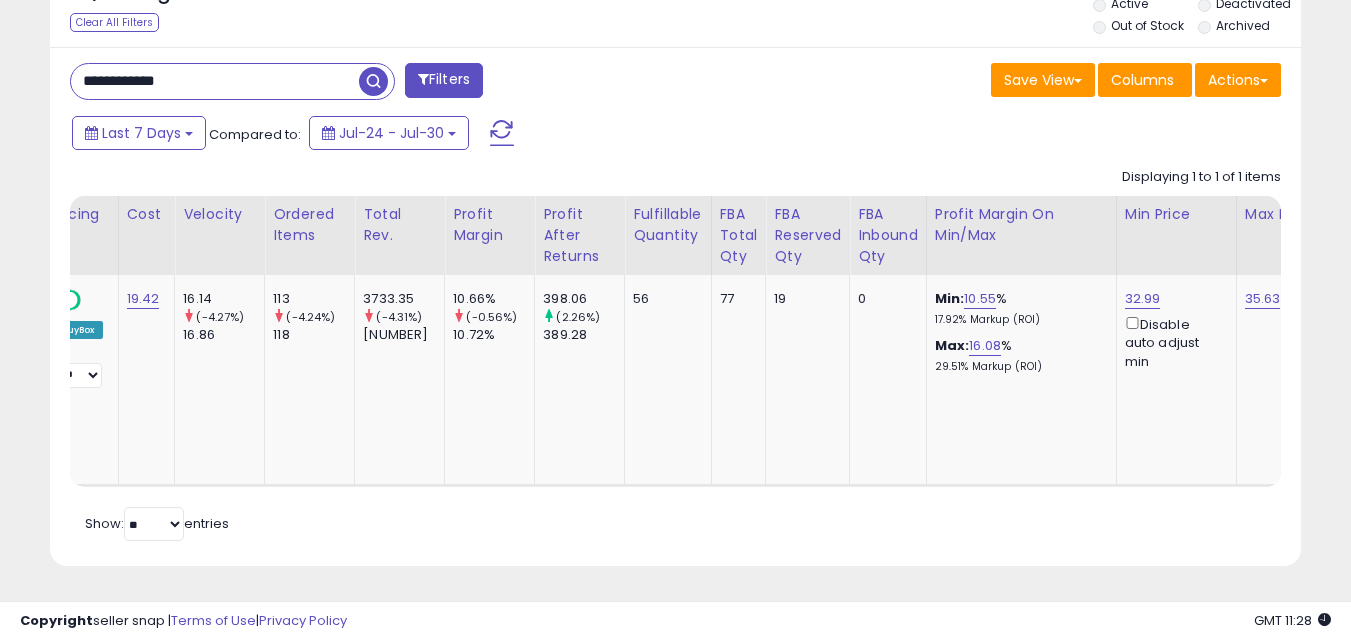 click on "**********" at bounding box center [215, 81] 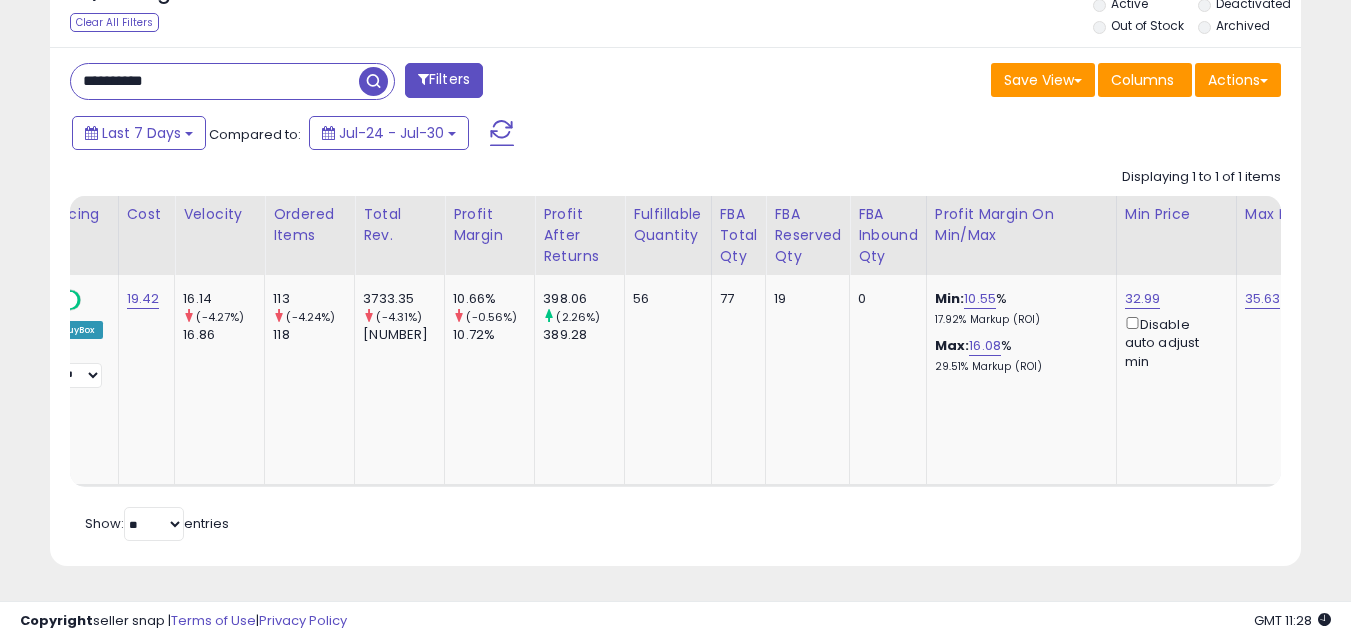 scroll, scrollTop: 999590, scrollLeft: 999267, axis: both 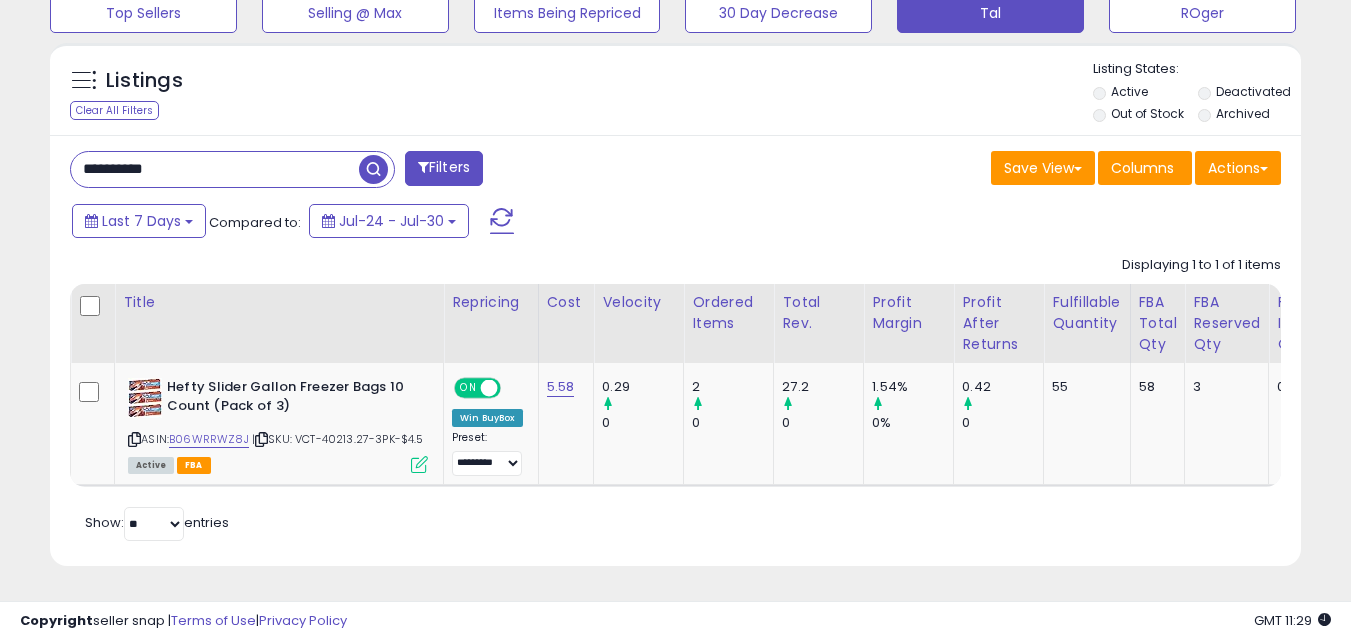 drag, startPoint x: 528, startPoint y: 489, endPoint x: 500, endPoint y: 484, distance: 28.442924 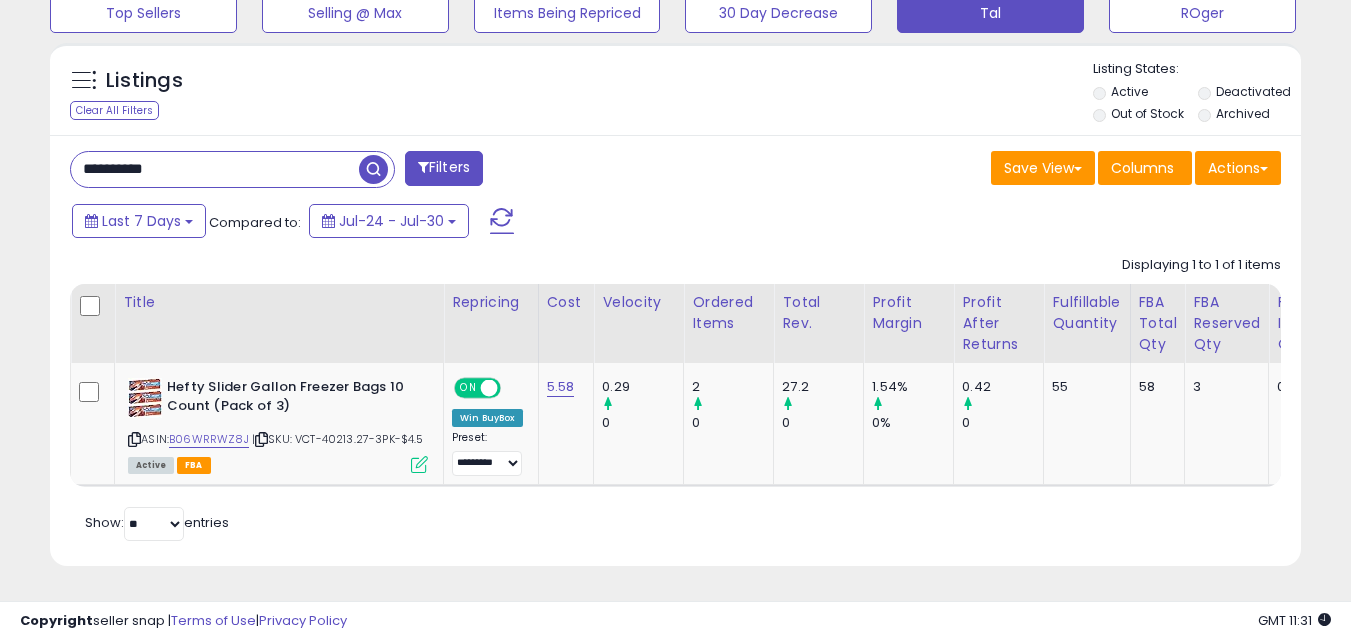 scroll, scrollTop: 0, scrollLeft: 346, axis: horizontal 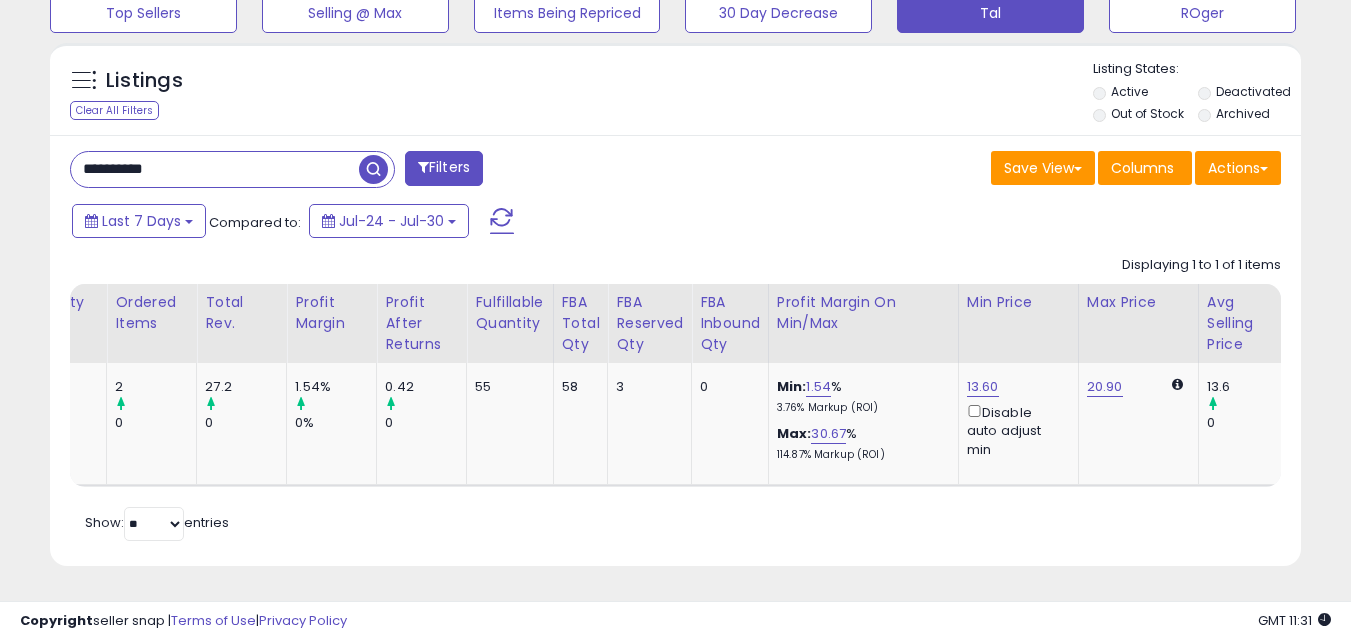 click on "**********" at bounding box center (215, 169) 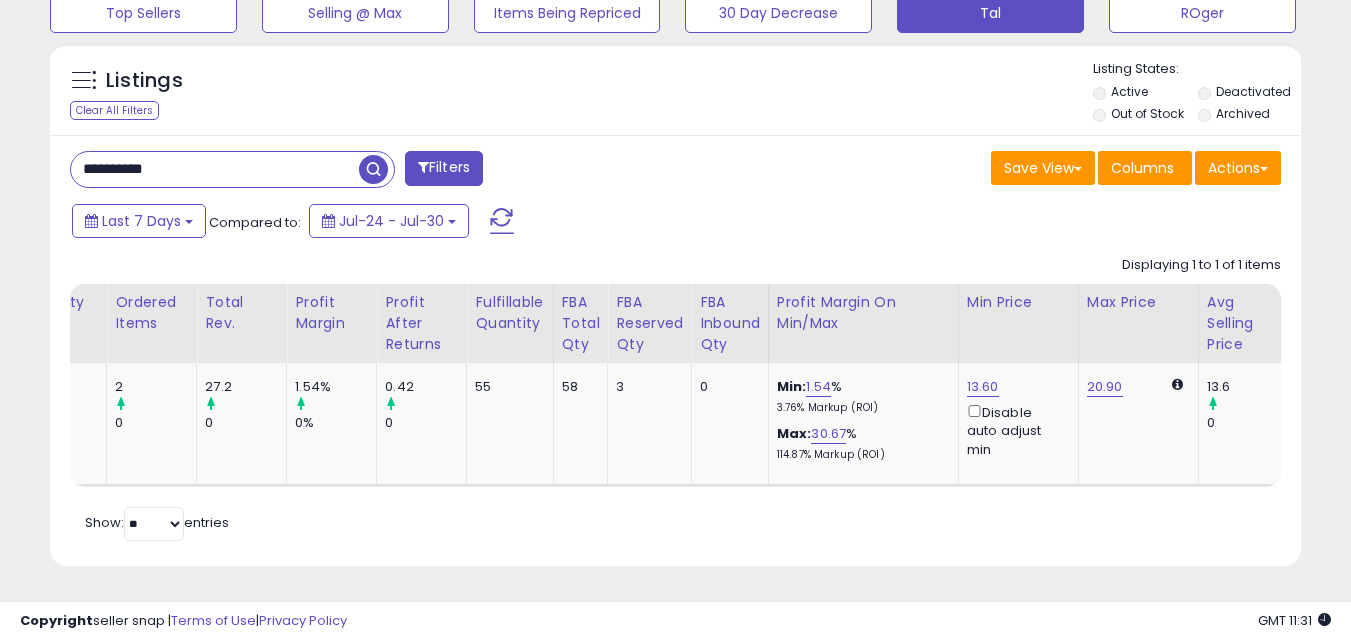 paste 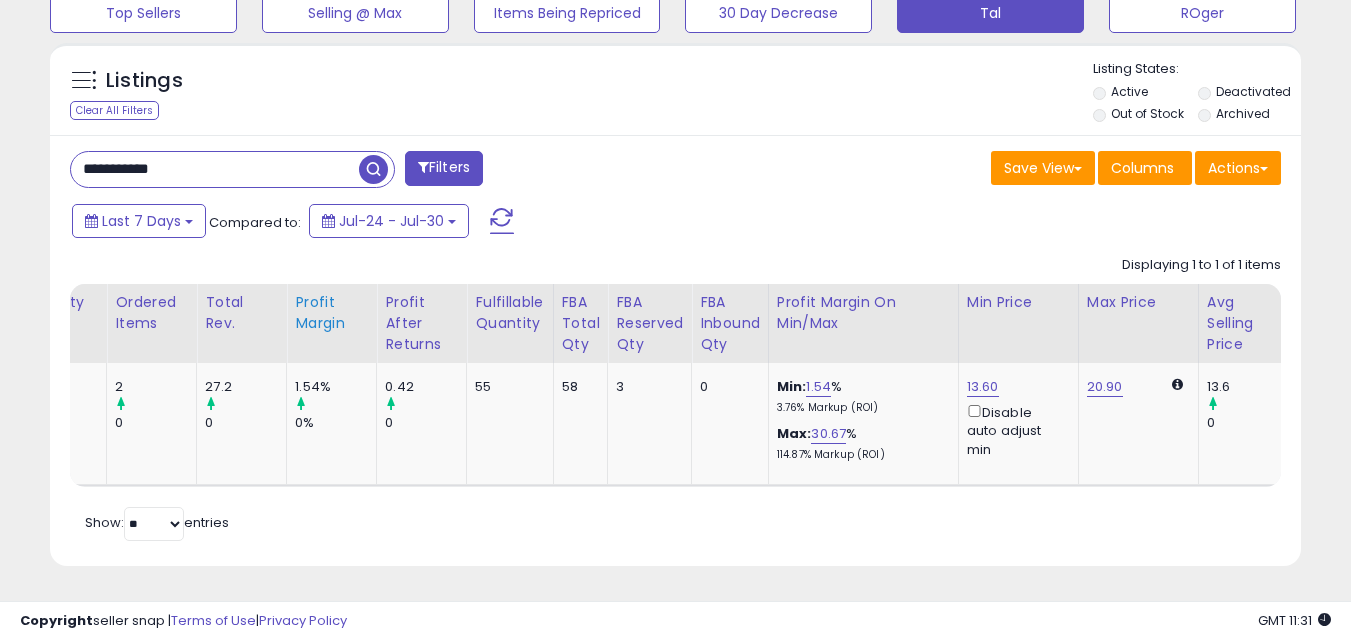 type on "**********" 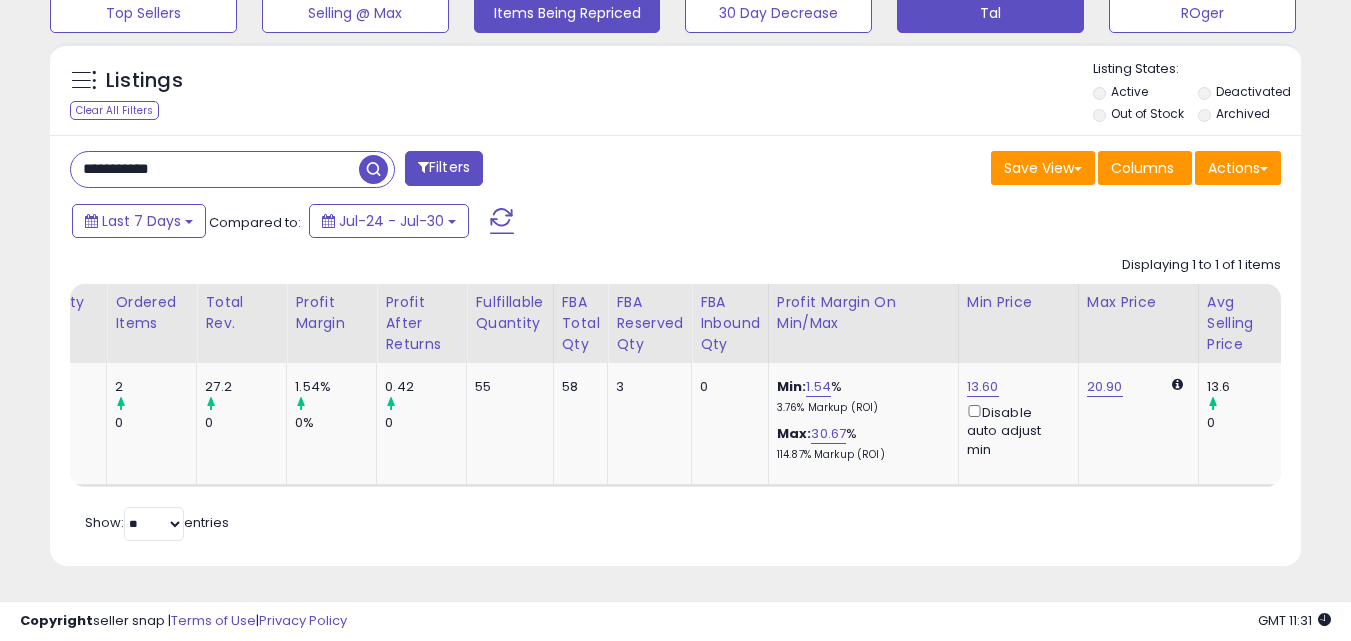 scroll, scrollTop: 999590, scrollLeft: 999267, axis: both 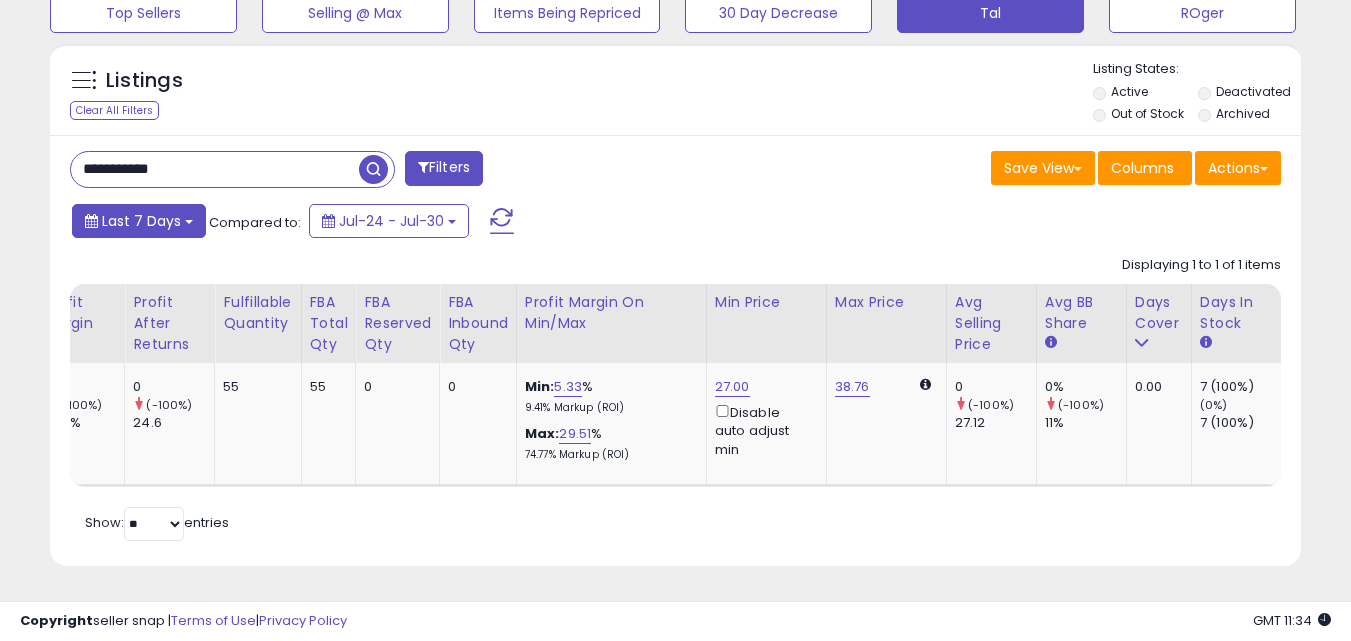 click on "Last 7 Days" at bounding box center [139, 221] 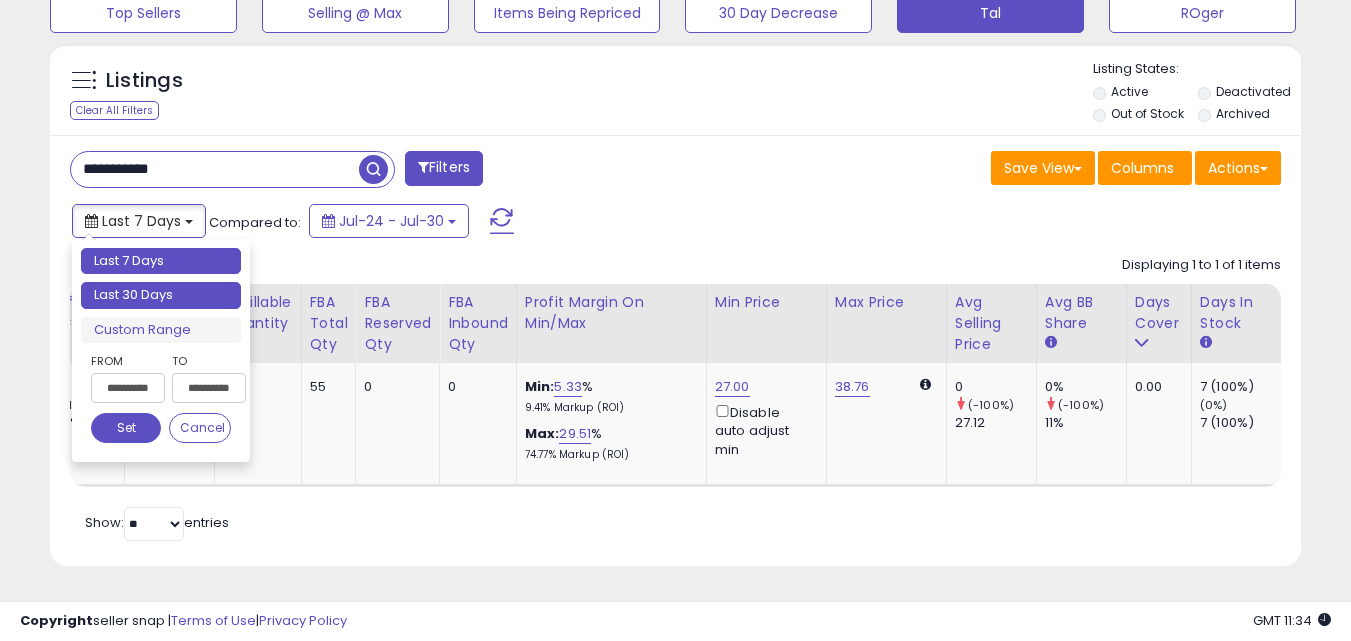 type on "**********" 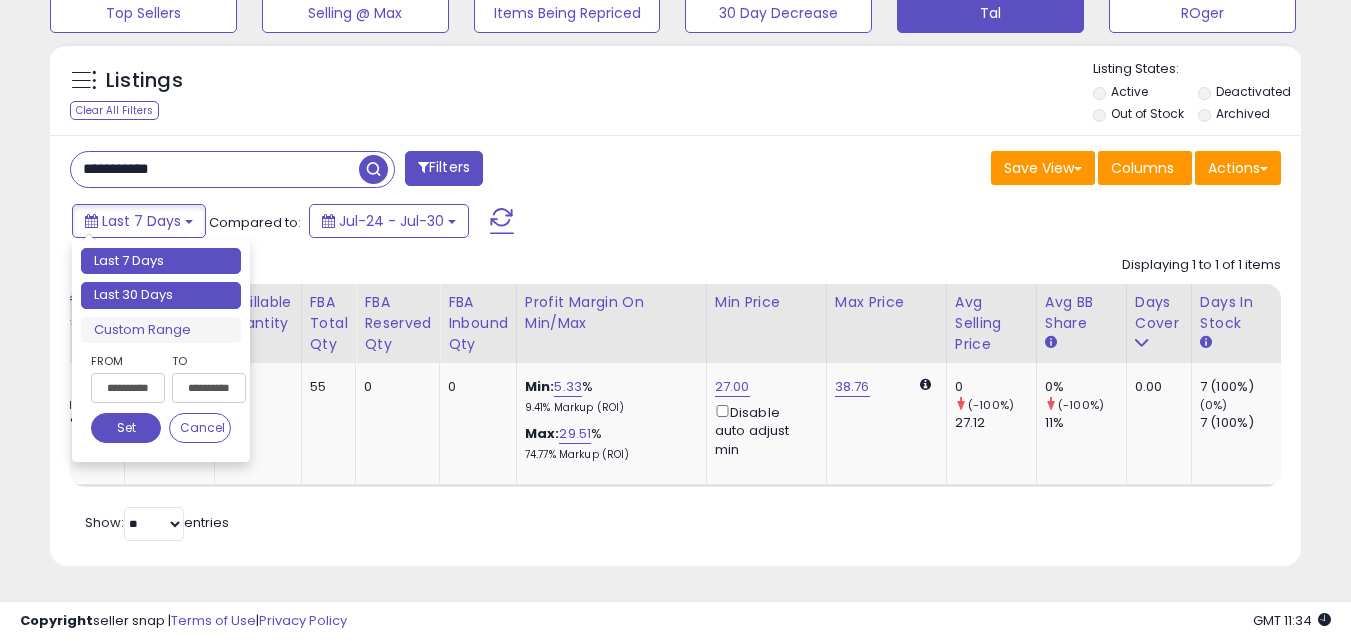 click on "Last 30 Days" at bounding box center (161, 295) 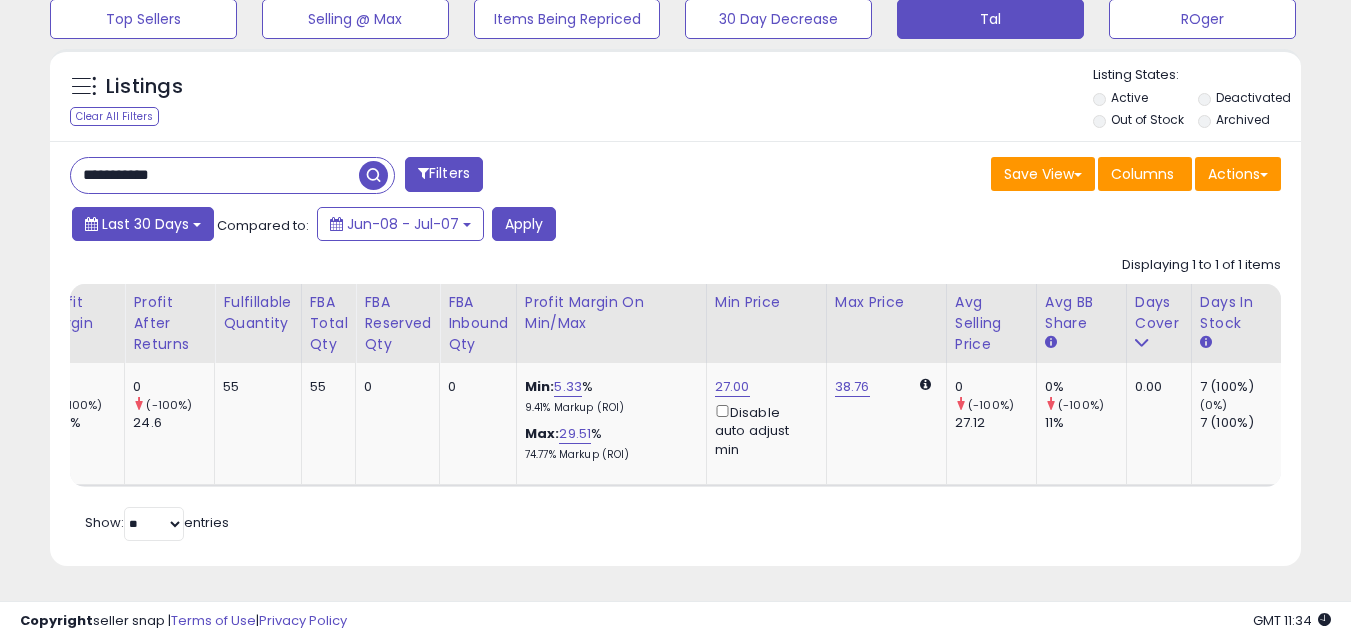 click on "Last 30 Days" at bounding box center [145, 224] 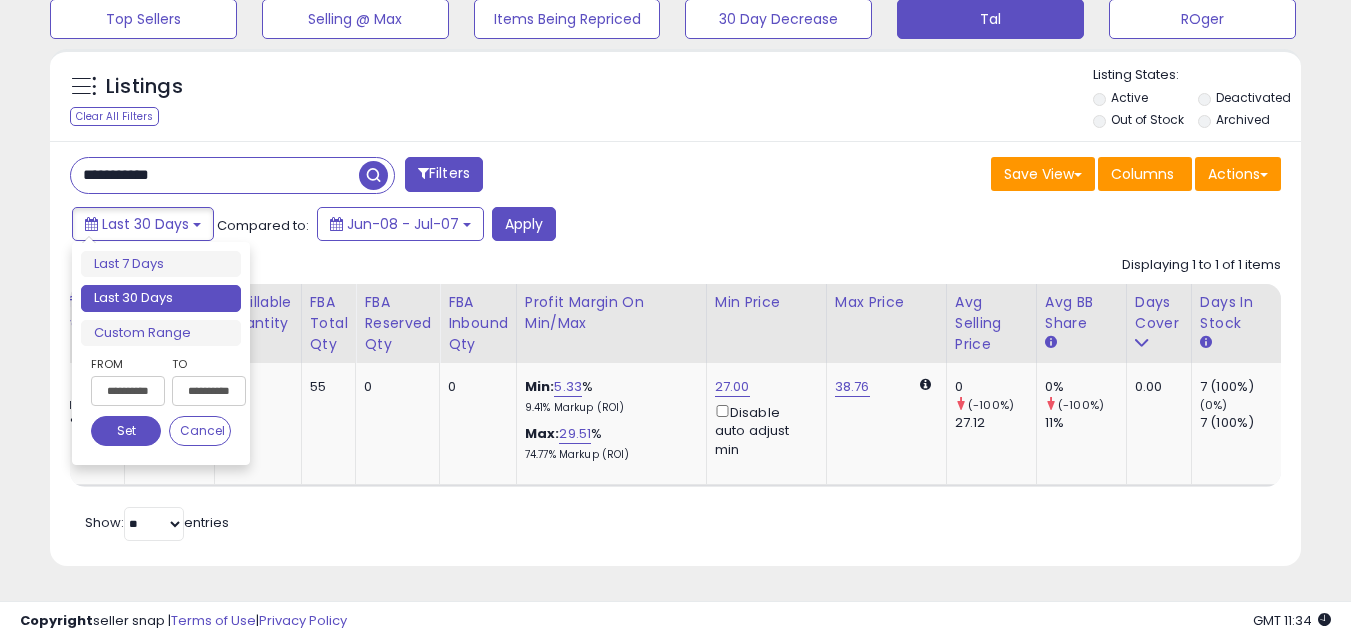 click at bounding box center (373, 175) 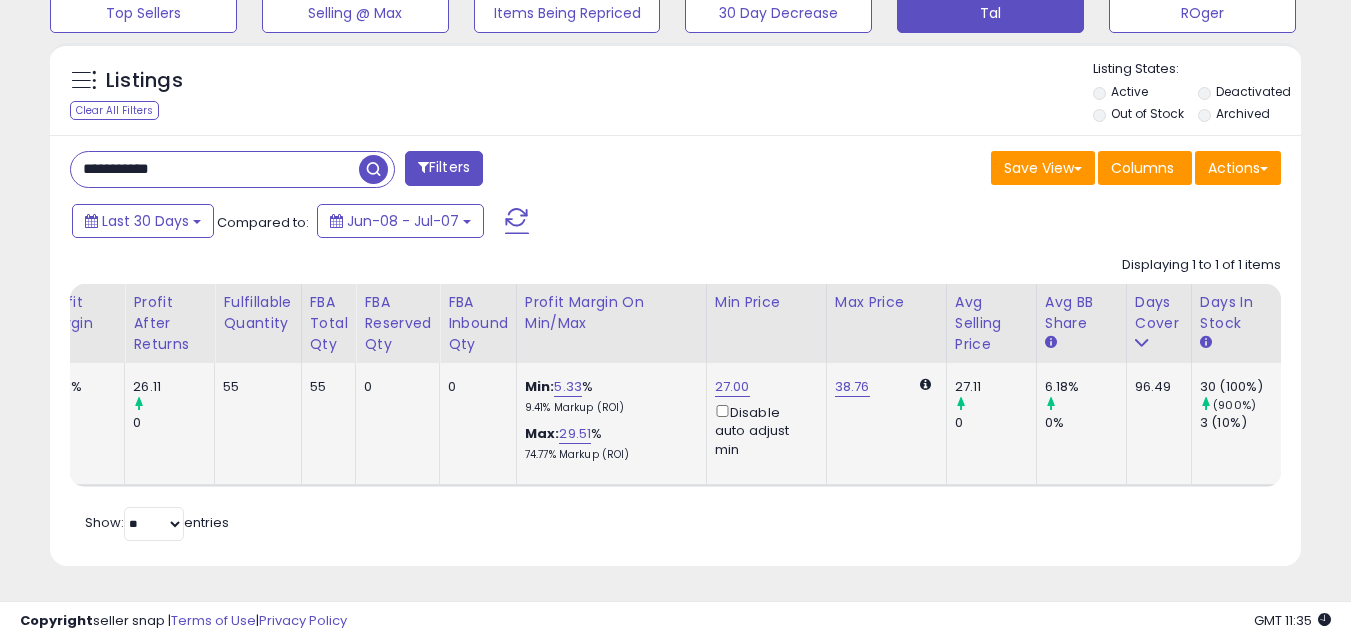 drag, startPoint x: 1201, startPoint y: 372, endPoint x: 1182, endPoint y: 374, distance: 19.104973 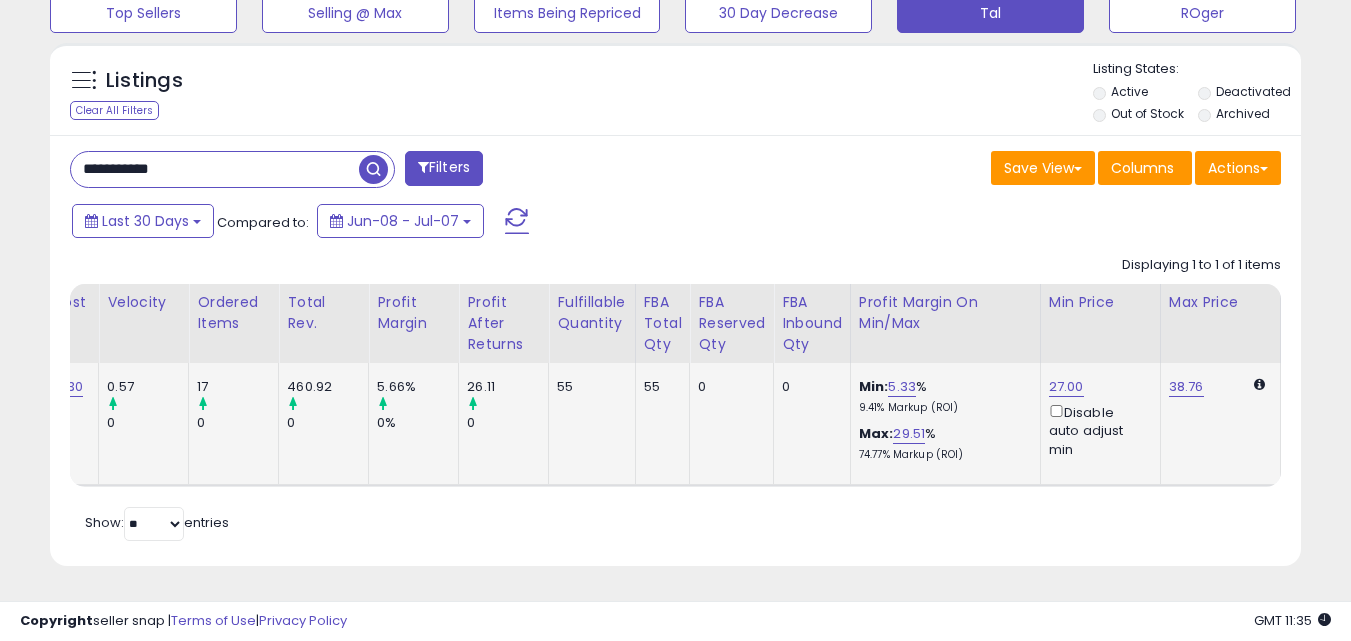 click on "Min:  5.33 %   9.41%  Markup (ROI) Max:  29.51 %   74.77%  Markup (ROI)" 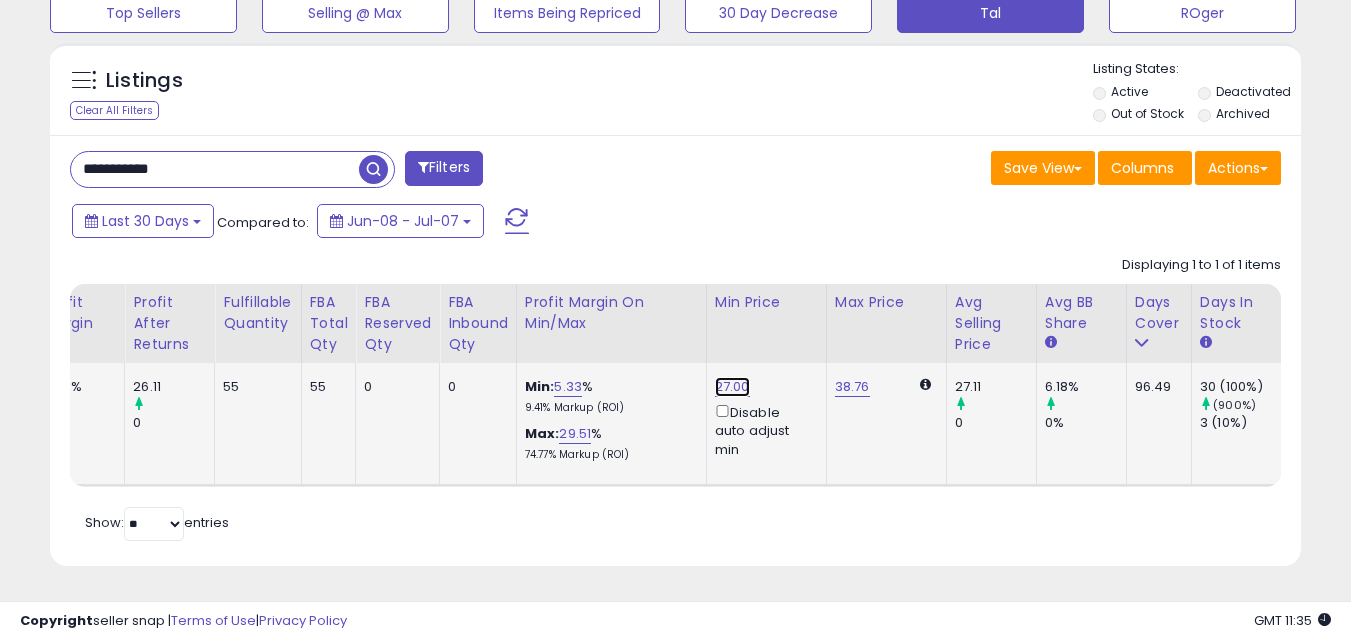 click on "27.00" at bounding box center (732, 387) 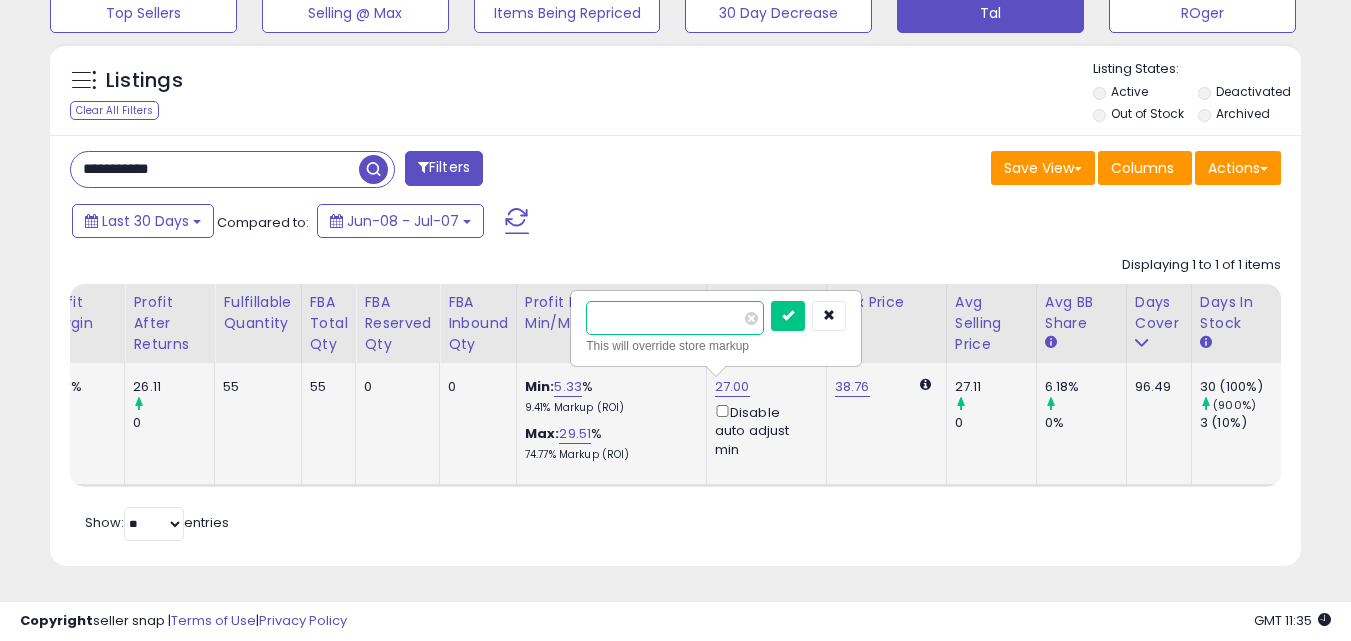 type on "*" 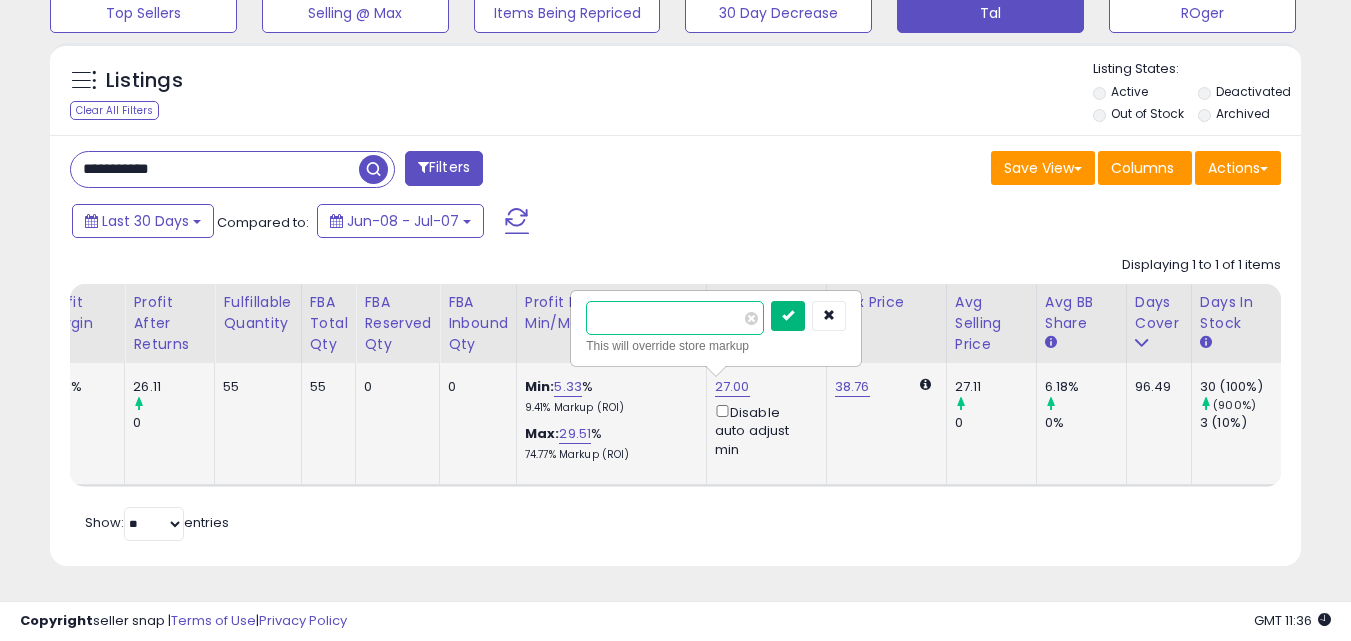 type on "*****" 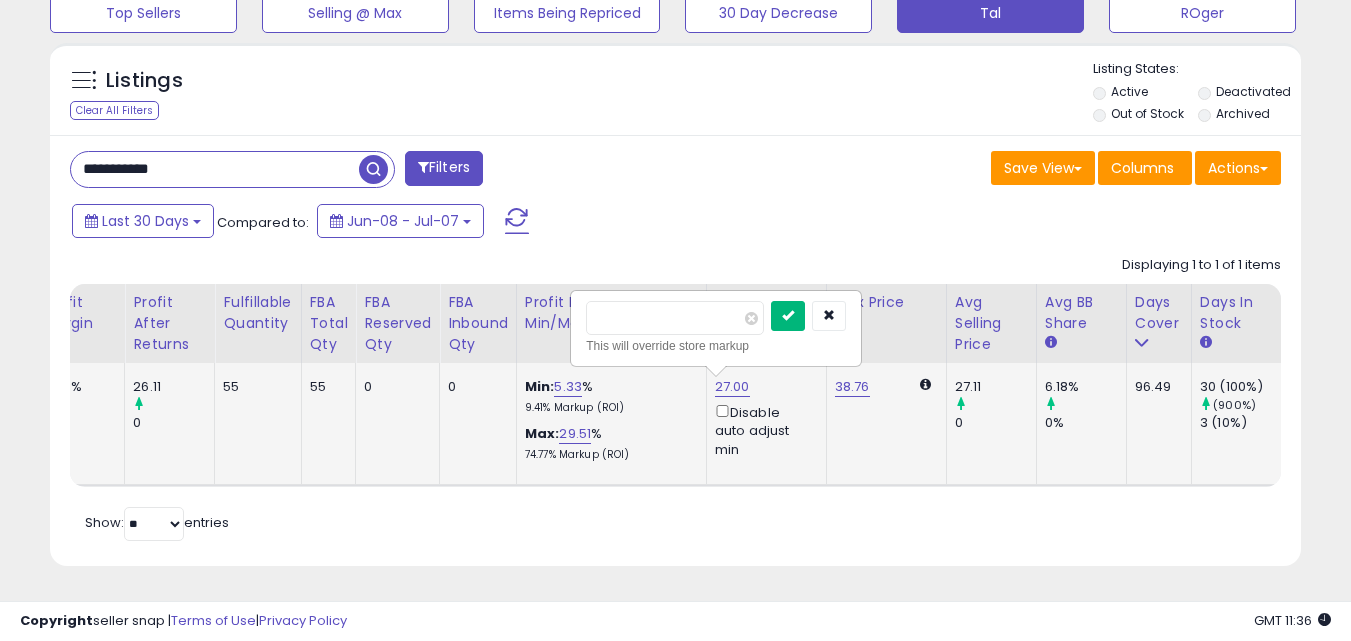 click at bounding box center [788, 316] 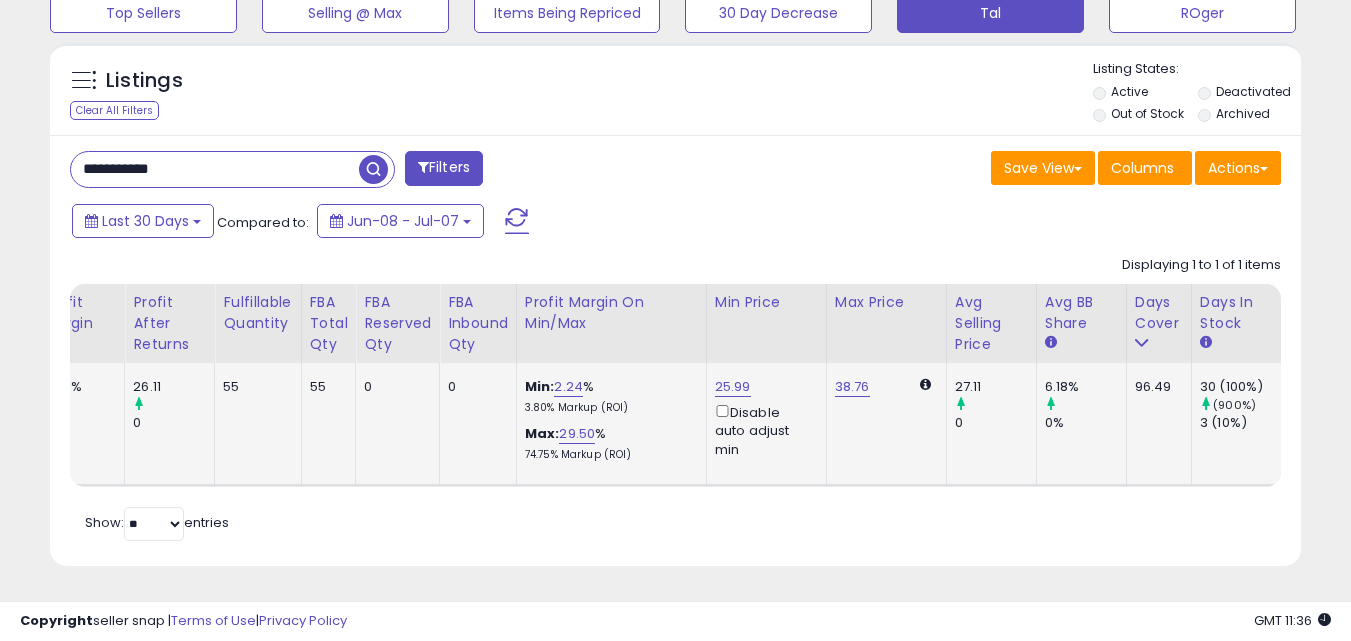 click on "**********" at bounding box center (675, 350) 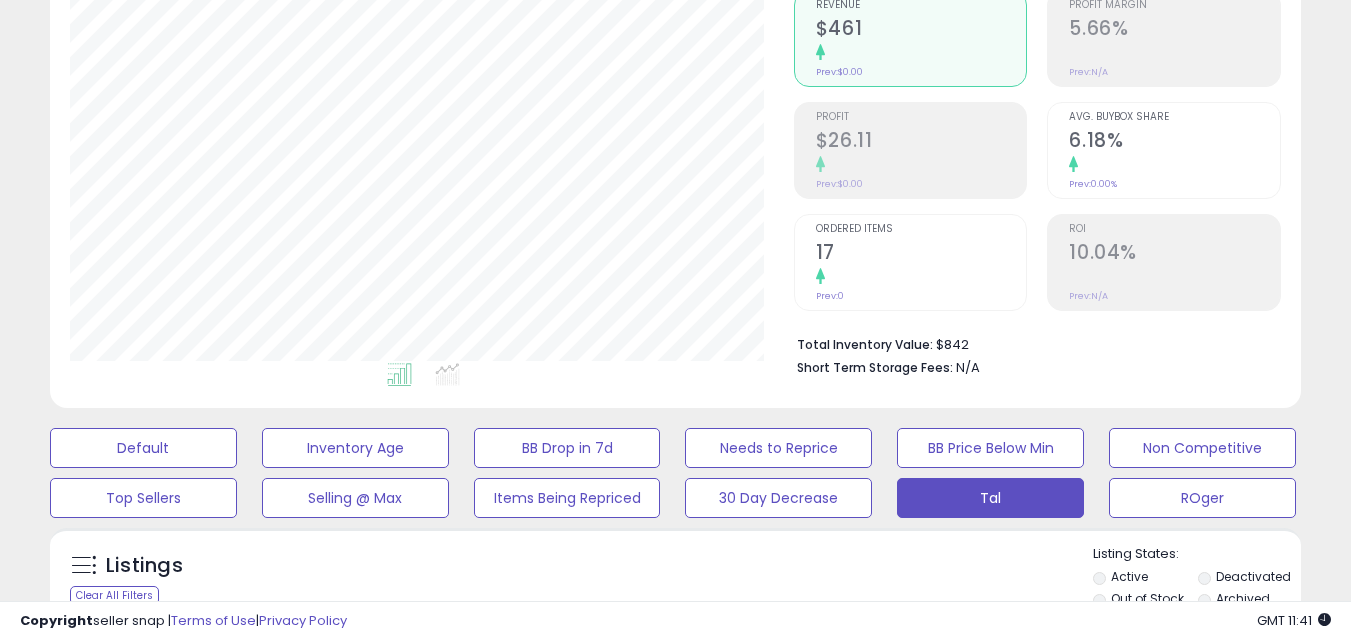 scroll, scrollTop: 702, scrollLeft: 0, axis: vertical 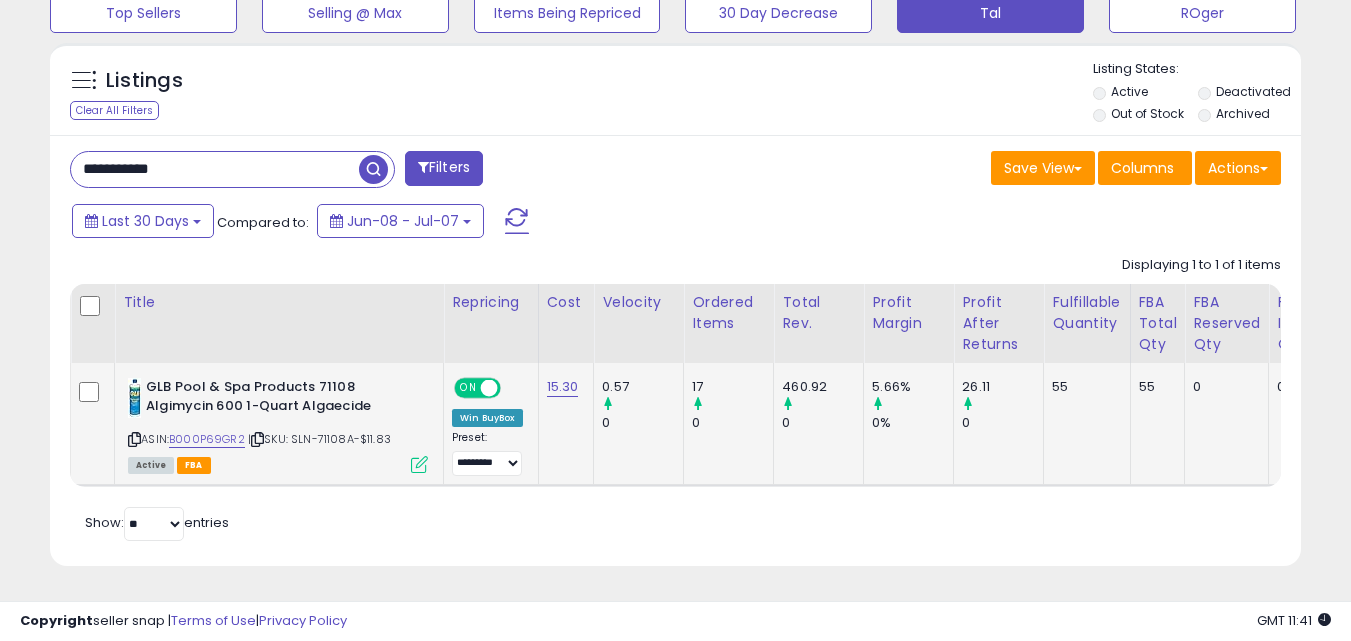 click on "**********" at bounding box center (215, 169) 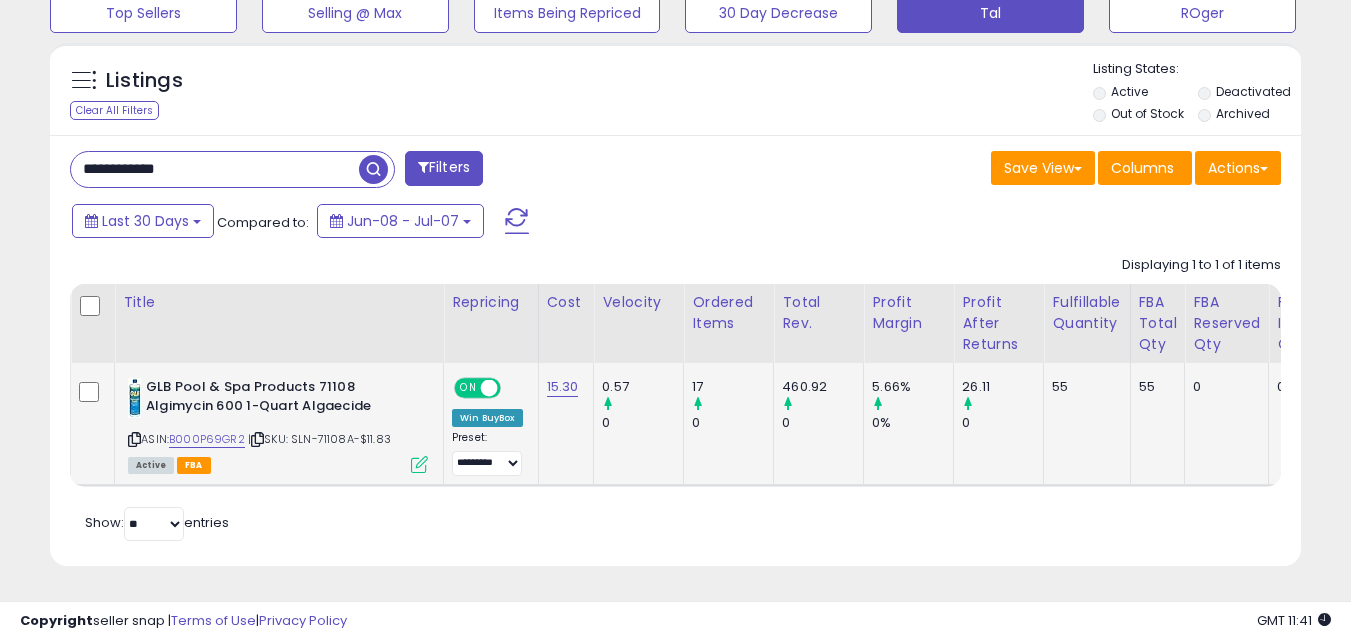 click at bounding box center (373, 169) 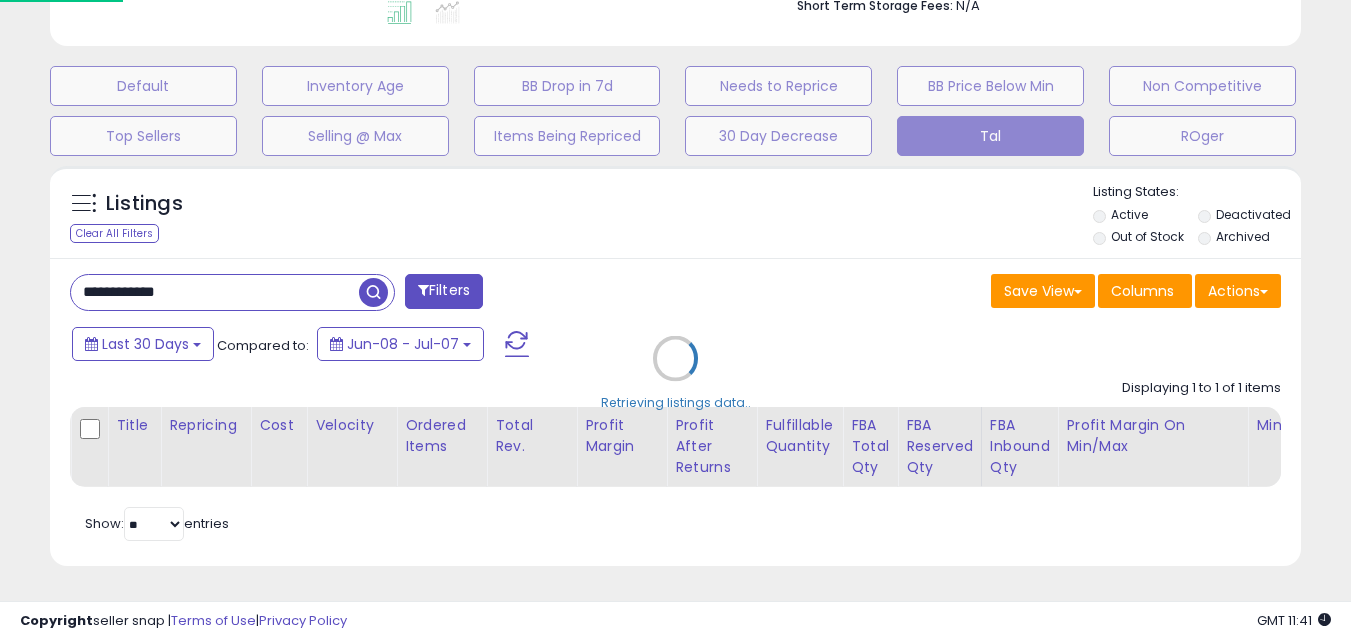 scroll, scrollTop: 999590, scrollLeft: 999267, axis: both 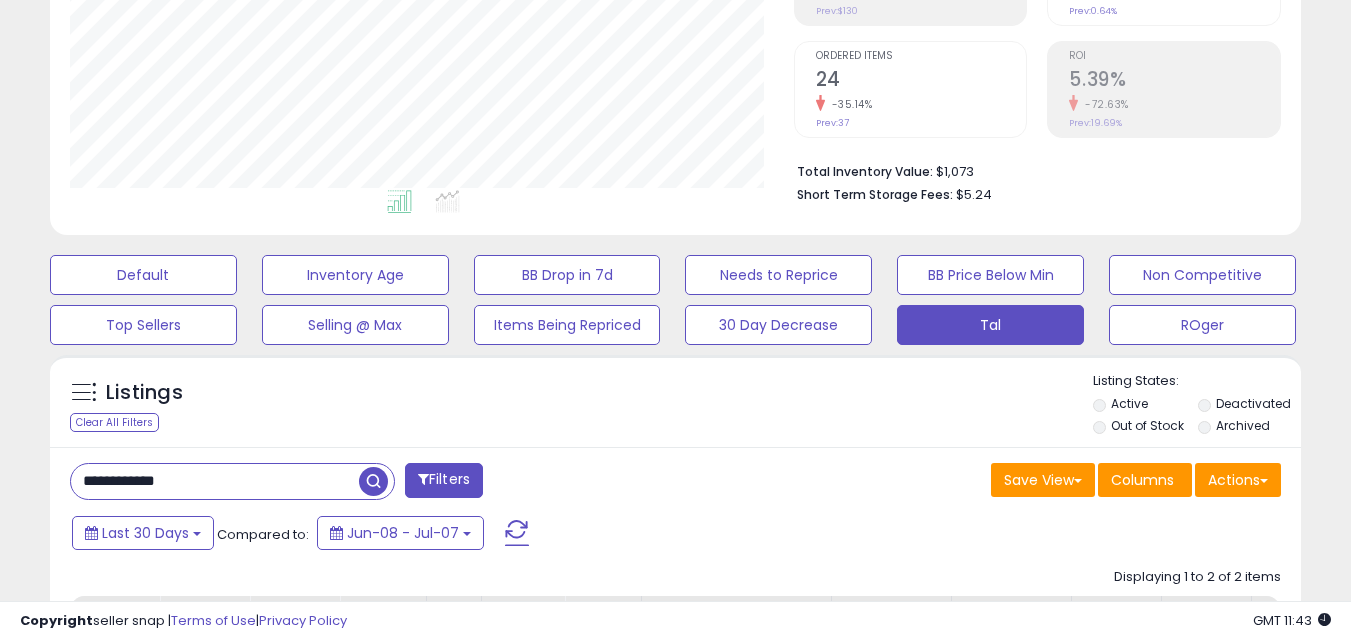 click on "**********" at bounding box center (215, 481) 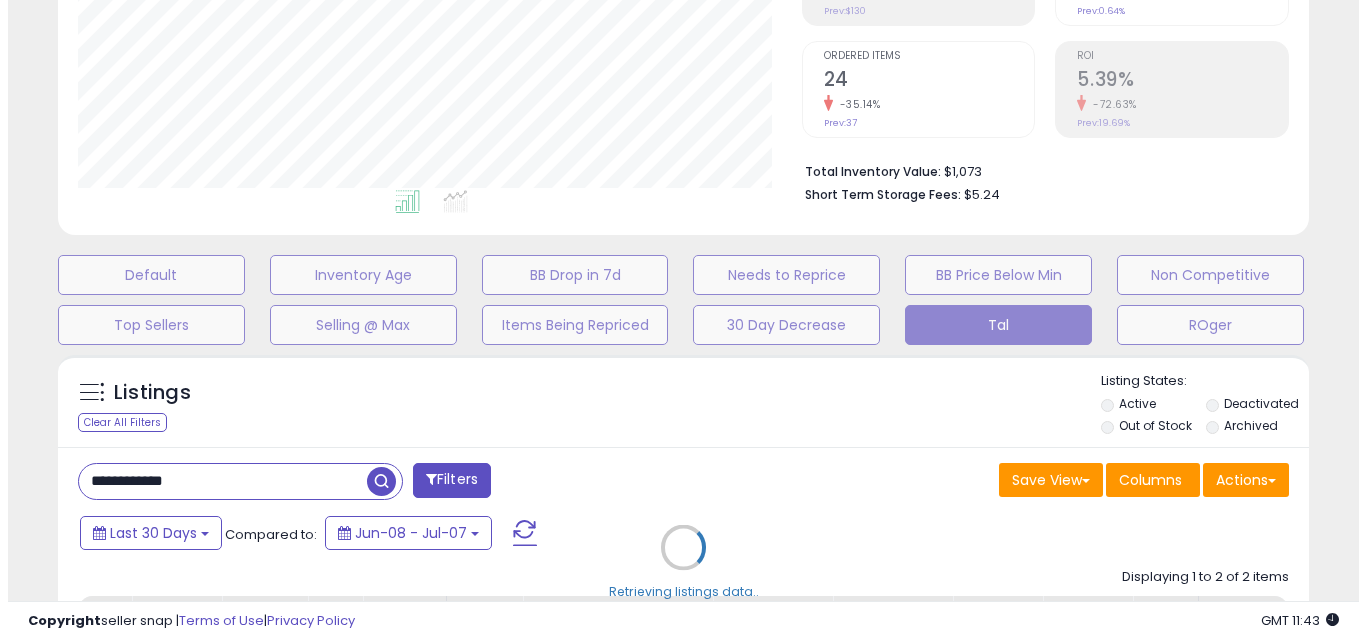 scroll, scrollTop: 999590, scrollLeft: 999267, axis: both 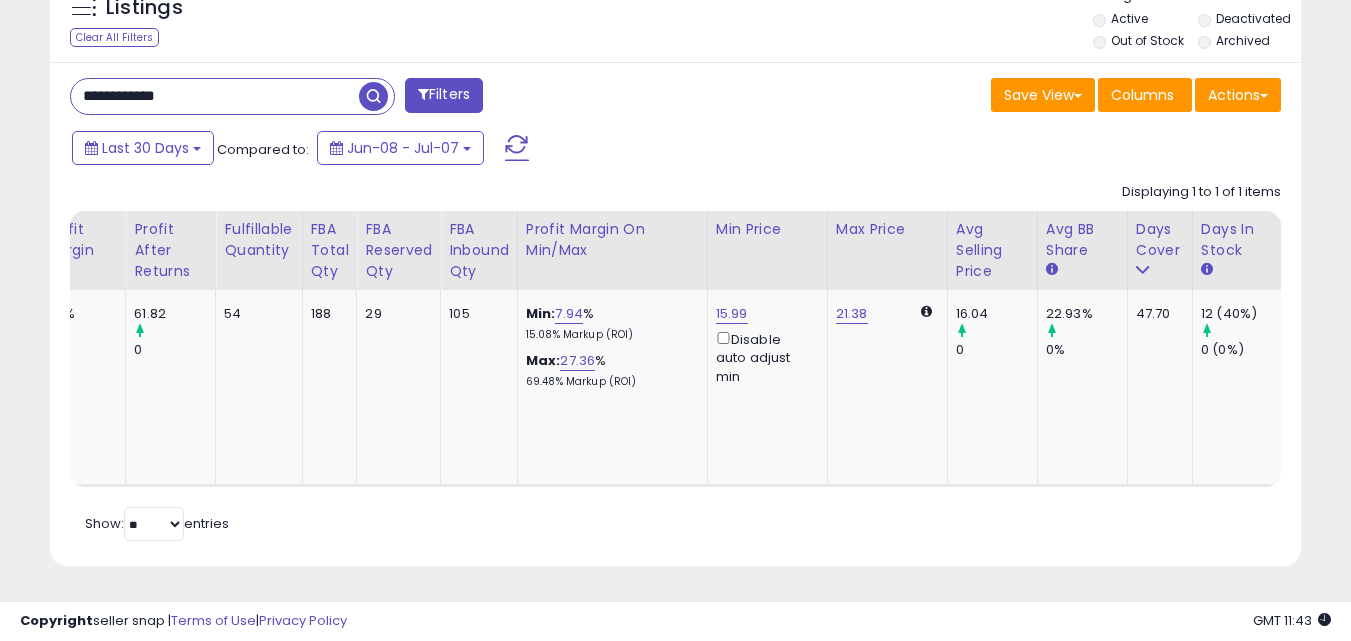 click on "**********" at bounding box center [215, 96] 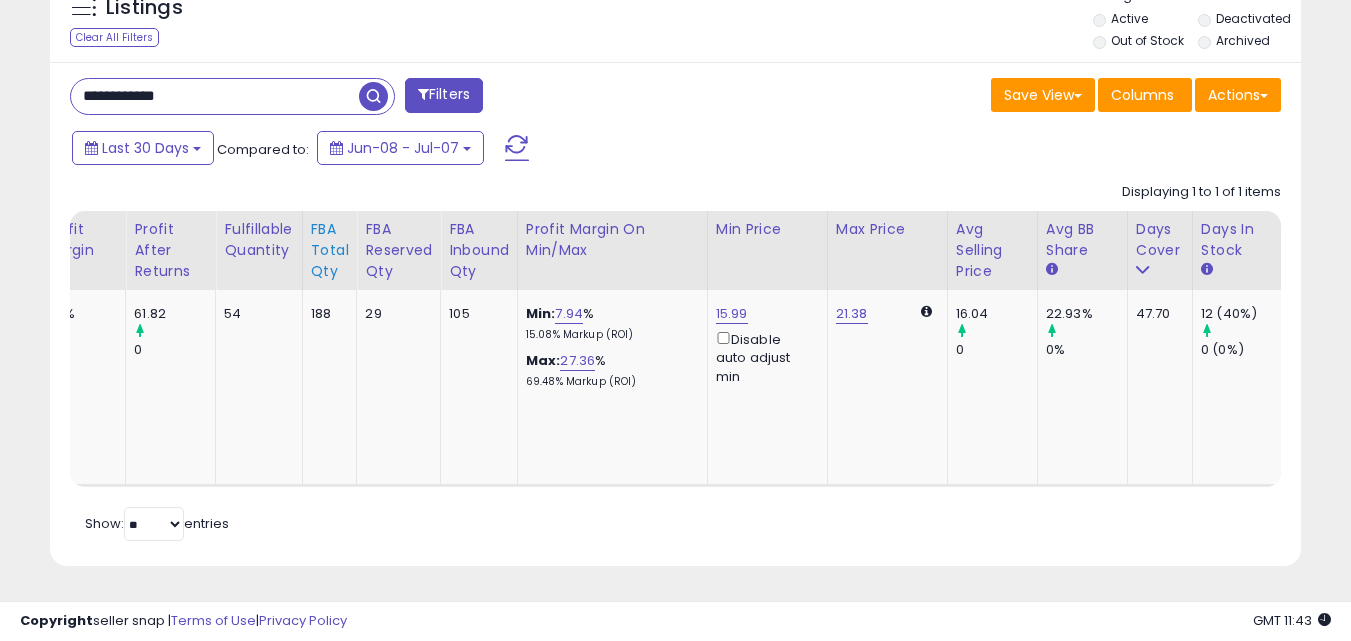 type on "**********" 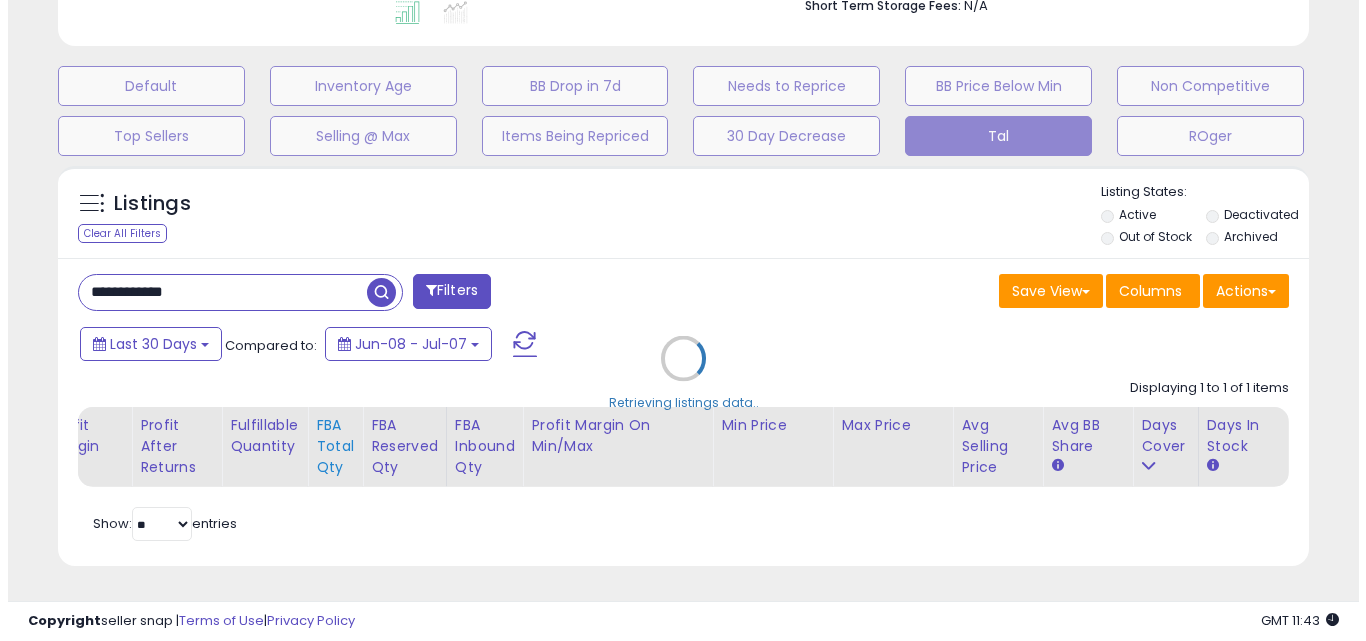 scroll, scrollTop: 579, scrollLeft: 0, axis: vertical 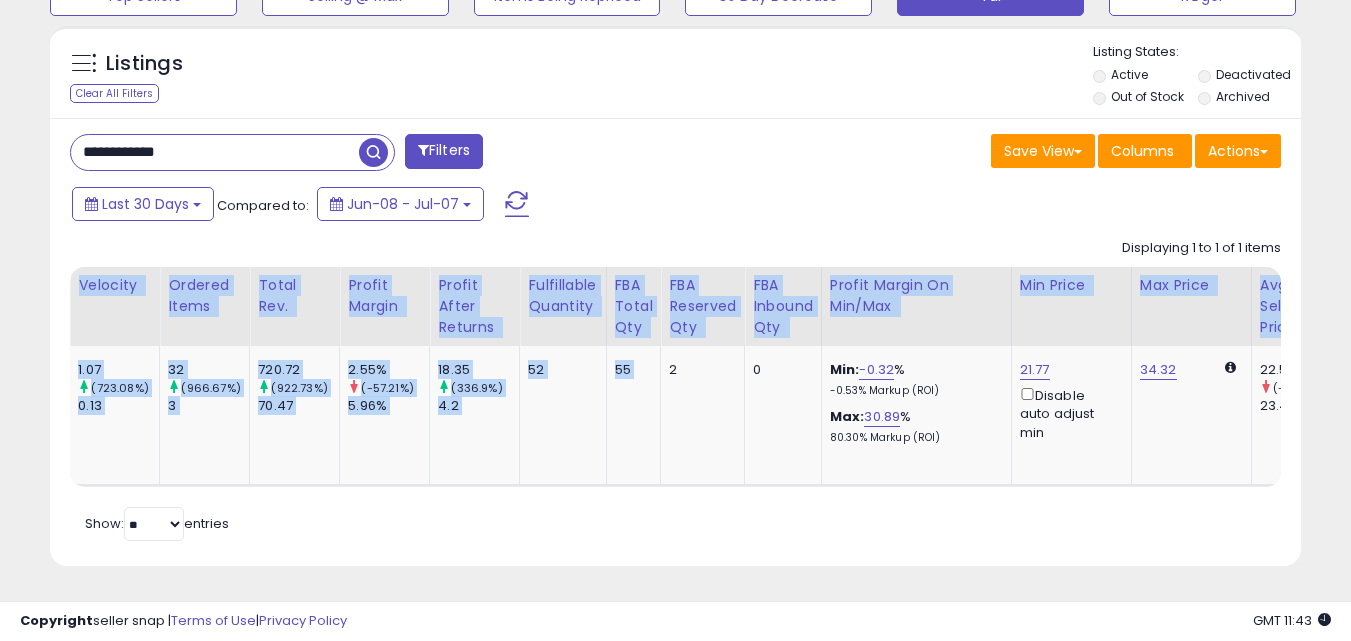 drag, startPoint x: 666, startPoint y: 471, endPoint x: 478, endPoint y: 494, distance: 189.40169 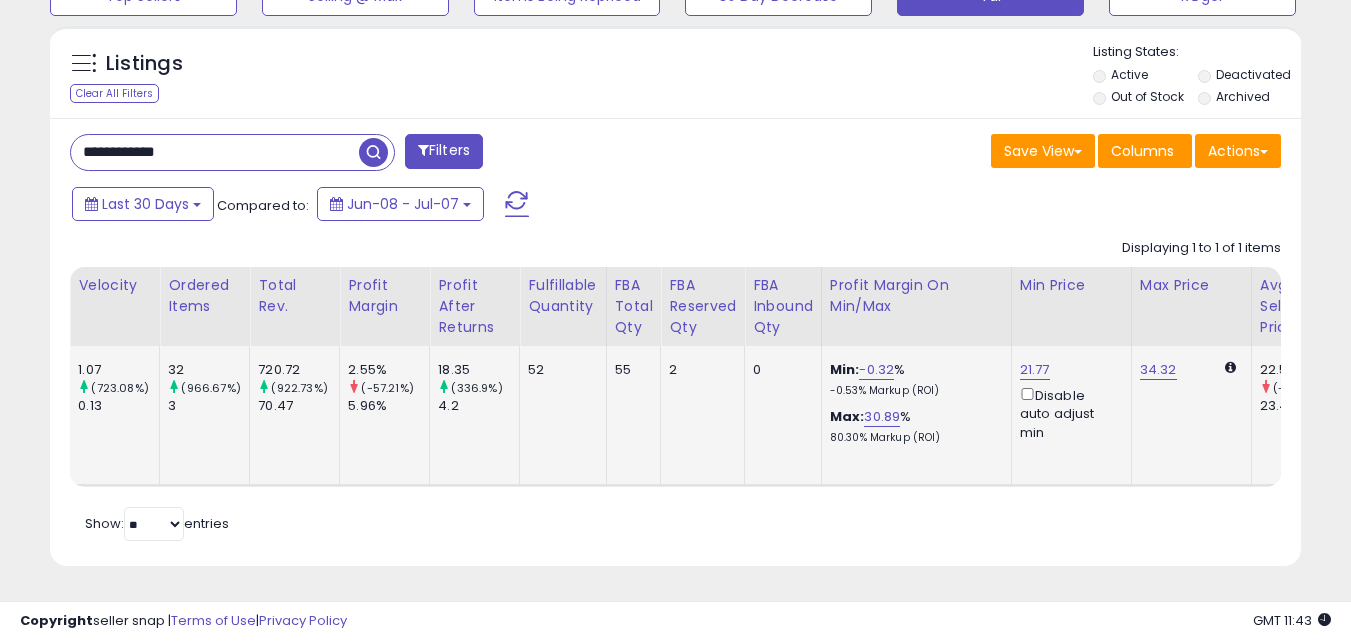 click on "2" 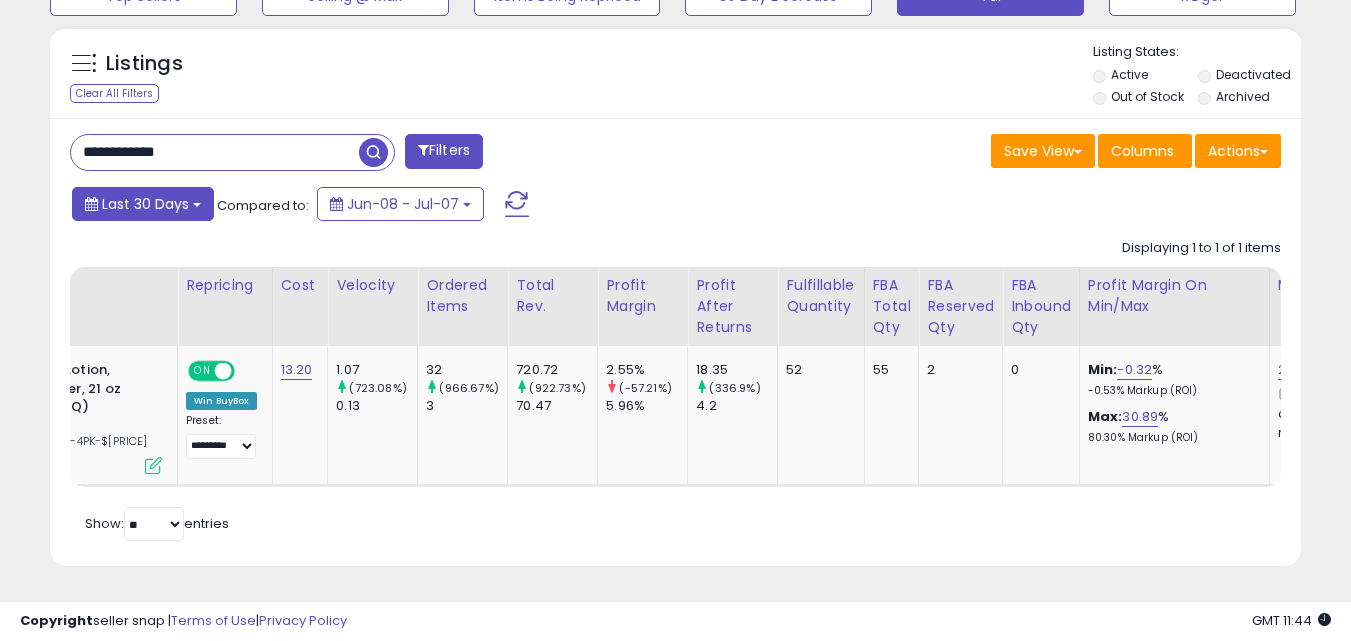 click on "Last 30 Days" at bounding box center (145, 204) 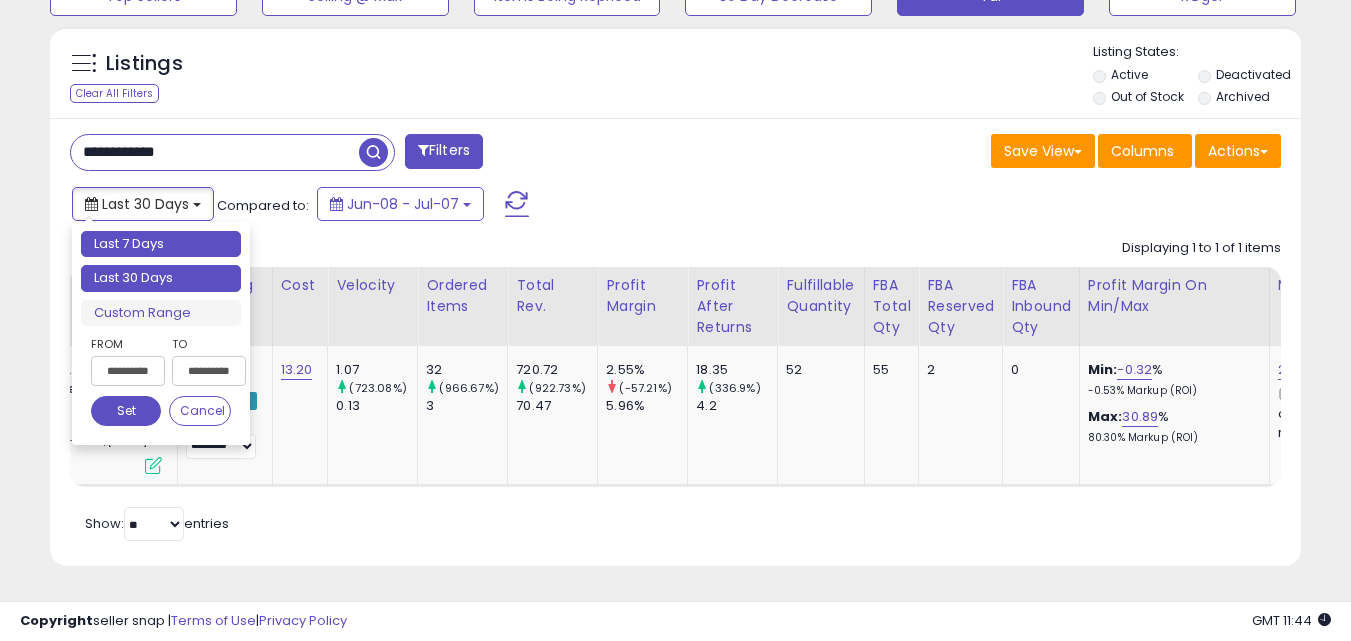 type on "**********" 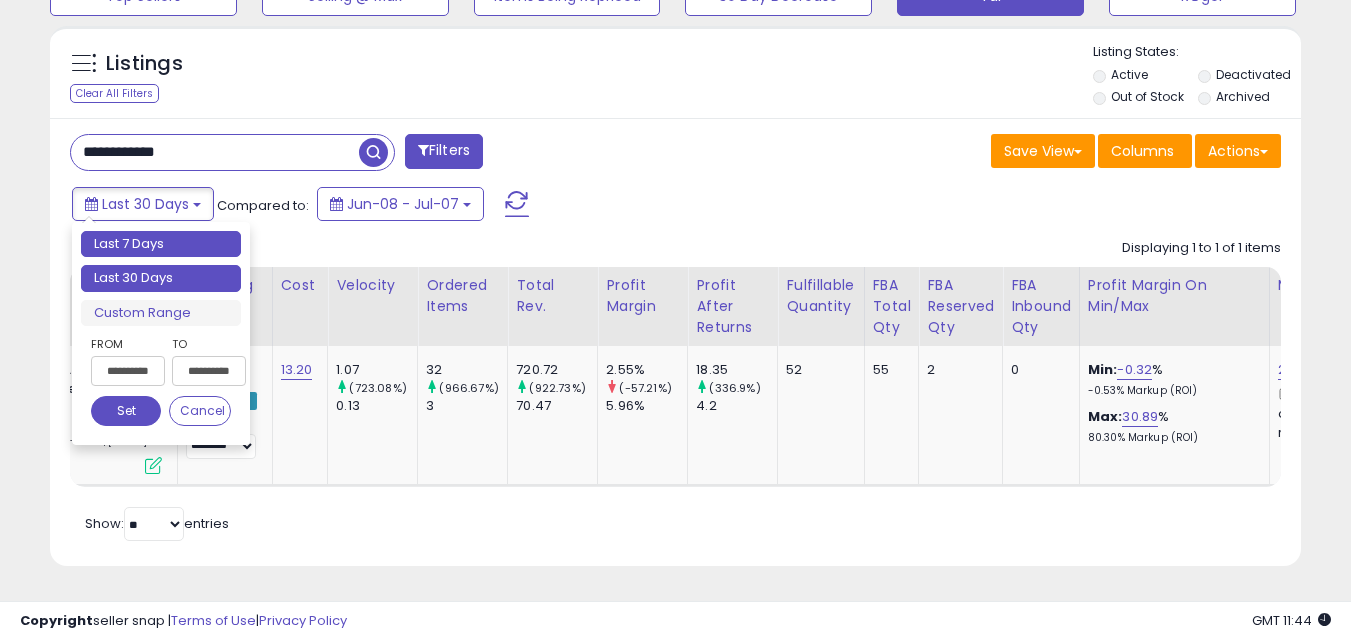 click on "Last 7 Days" at bounding box center (161, 244) 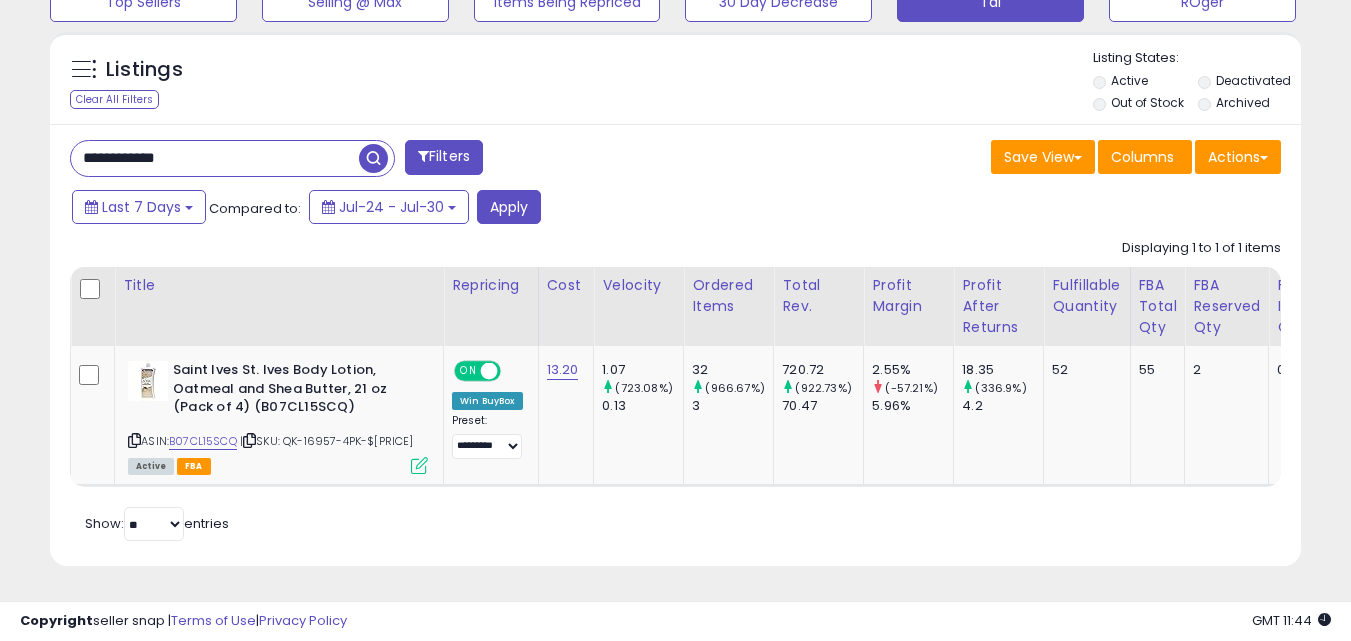 click at bounding box center (373, 158) 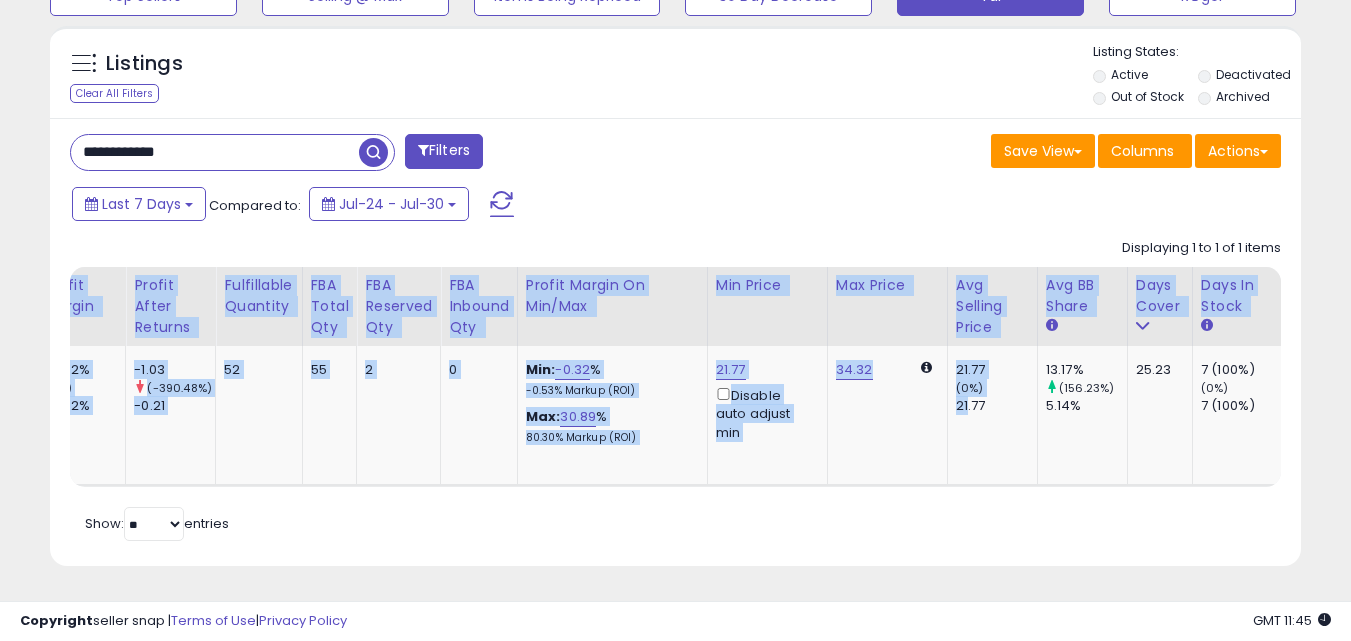 drag, startPoint x: 967, startPoint y: 469, endPoint x: 760, endPoint y: 477, distance: 207.15453 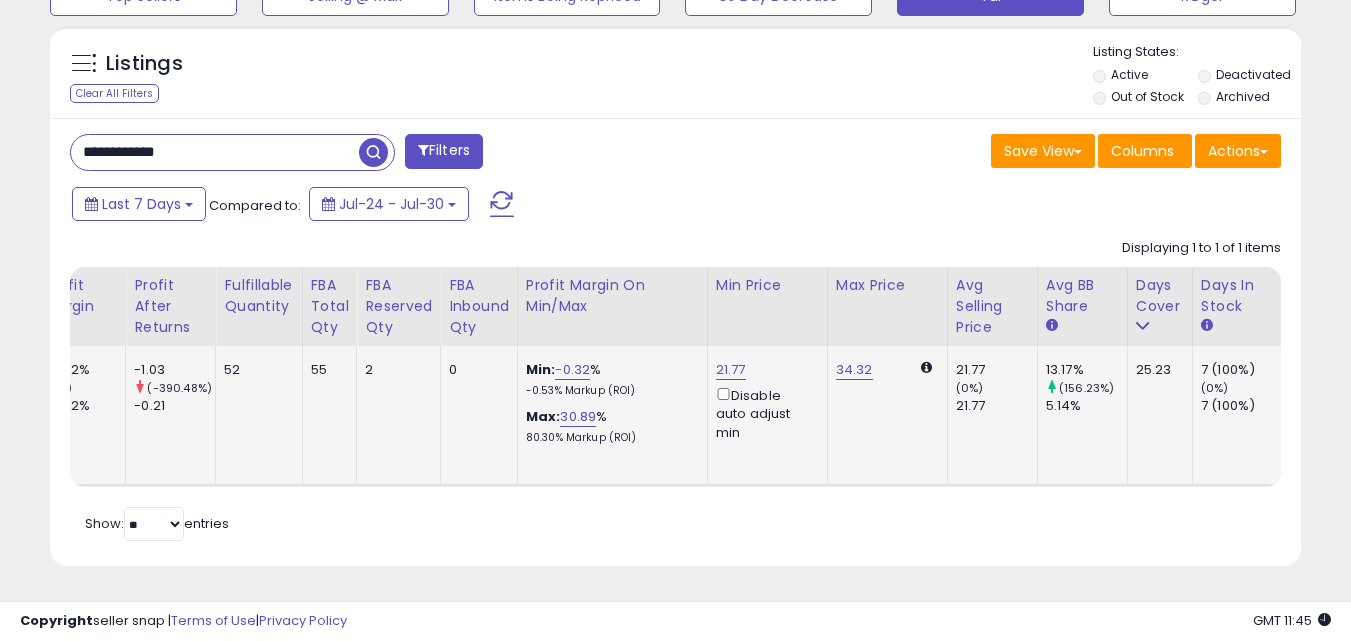 click on "34.32" 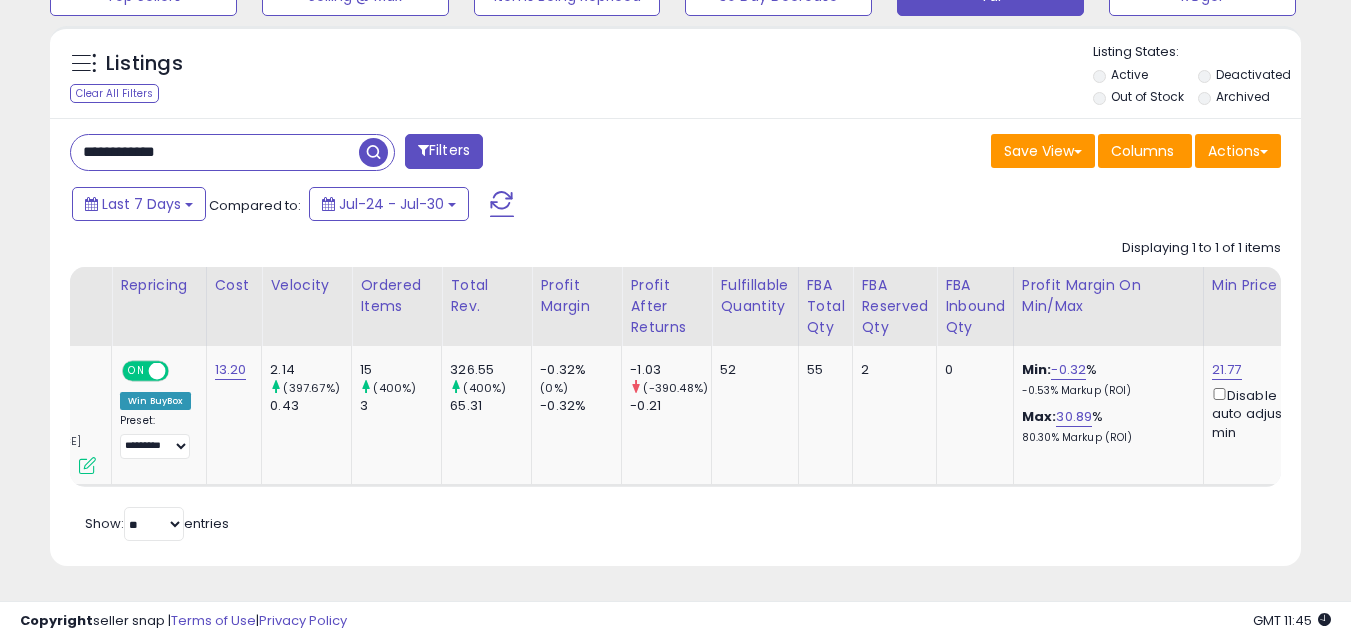 click on "**********" at bounding box center (215, 152) 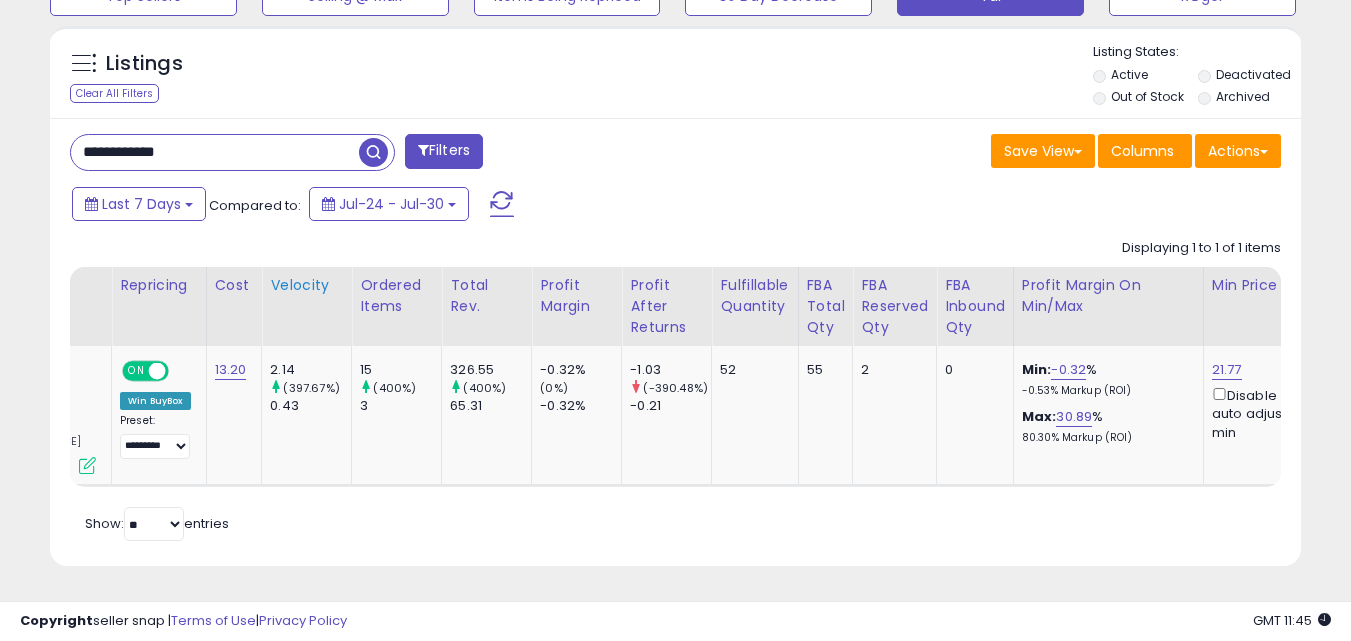type on "**********" 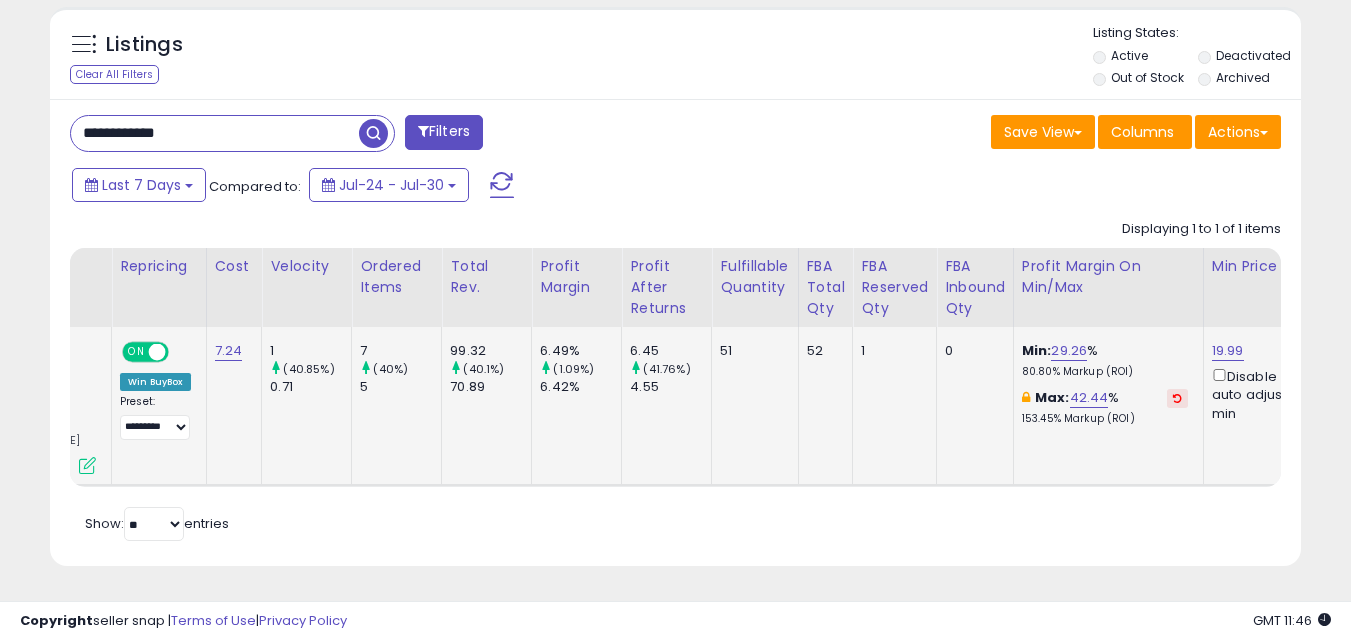 scroll, scrollTop: 738, scrollLeft: 0, axis: vertical 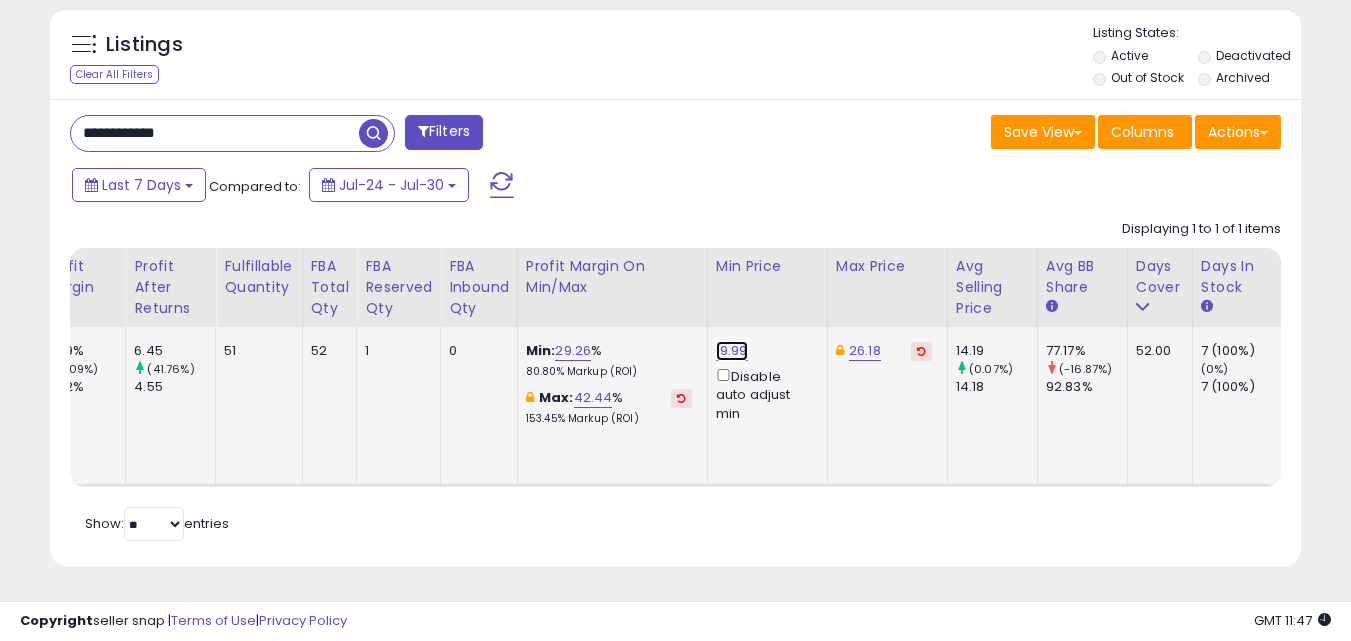 click on "19.99" at bounding box center [732, 351] 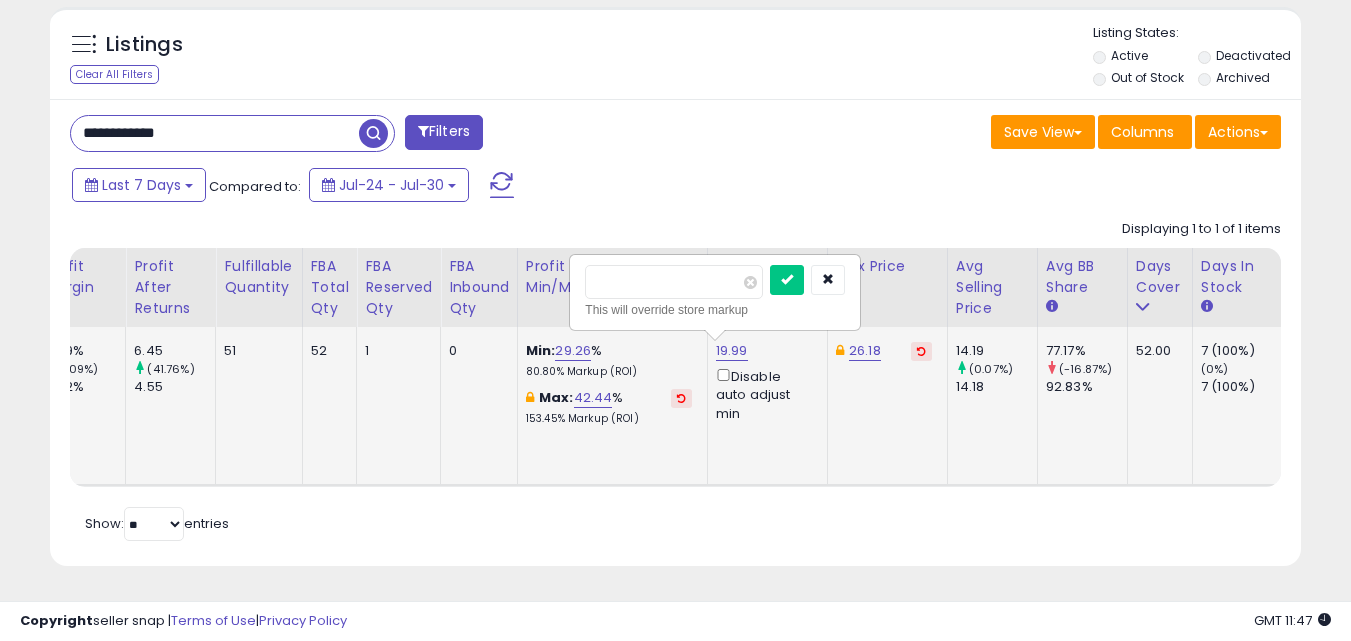 type on "*" 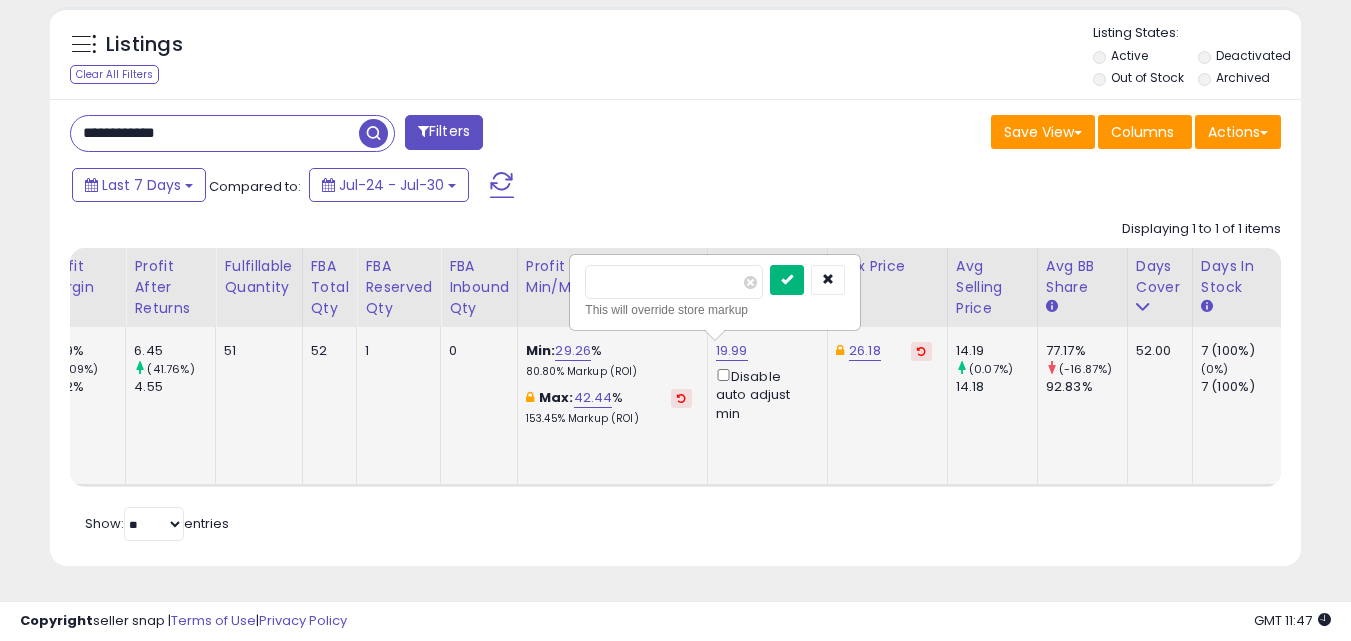 click at bounding box center [787, 279] 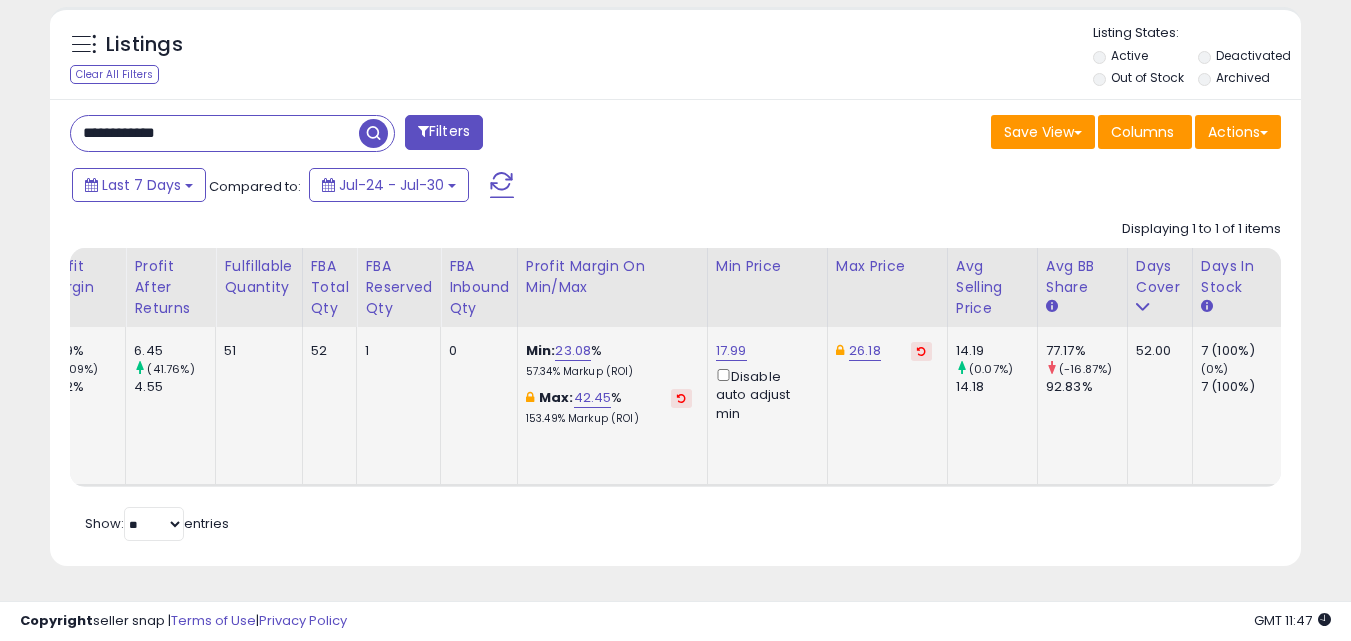scroll, scrollTop: 0, scrollLeft: 573, axis: horizontal 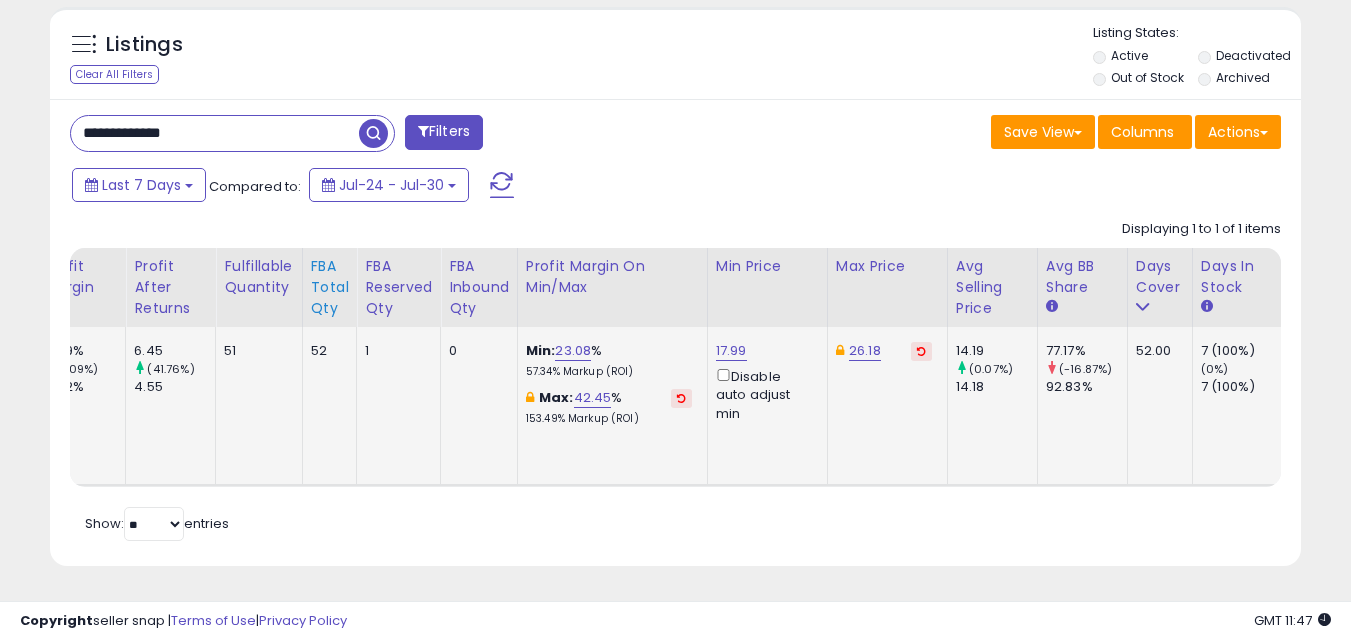 type on "**********" 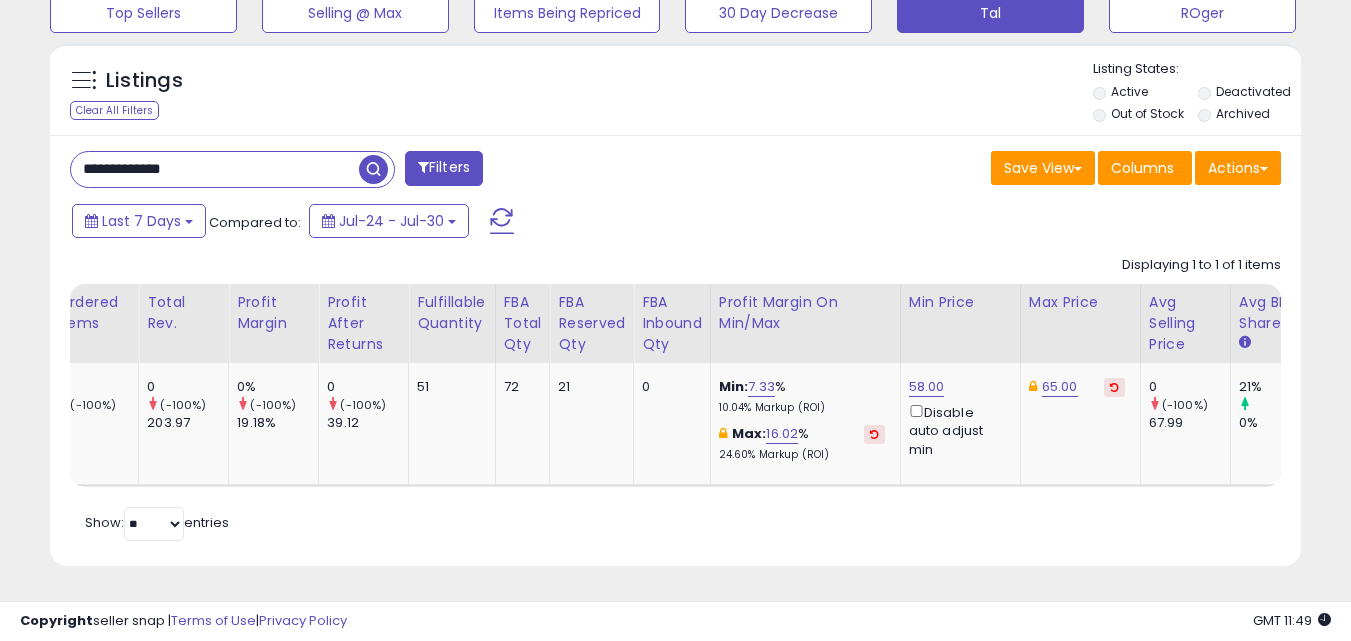 scroll, scrollTop: 0, scrollLeft: 831, axis: horizontal 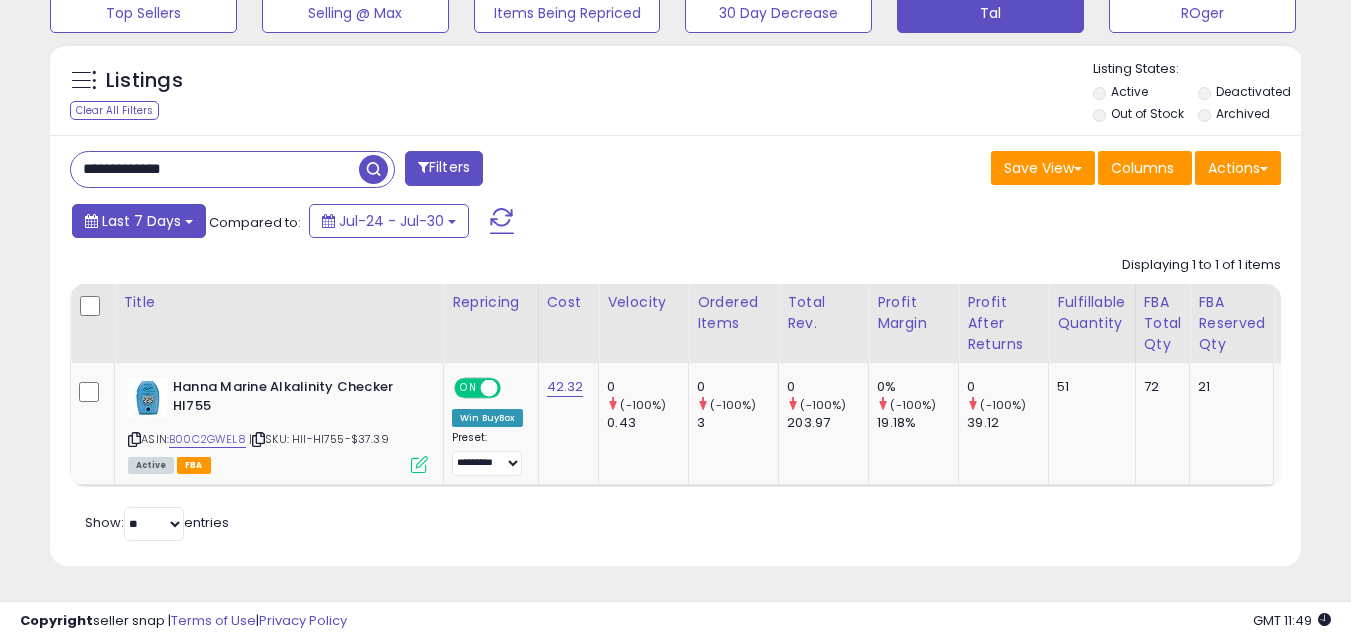 click on "Last 7 Days" at bounding box center [141, 221] 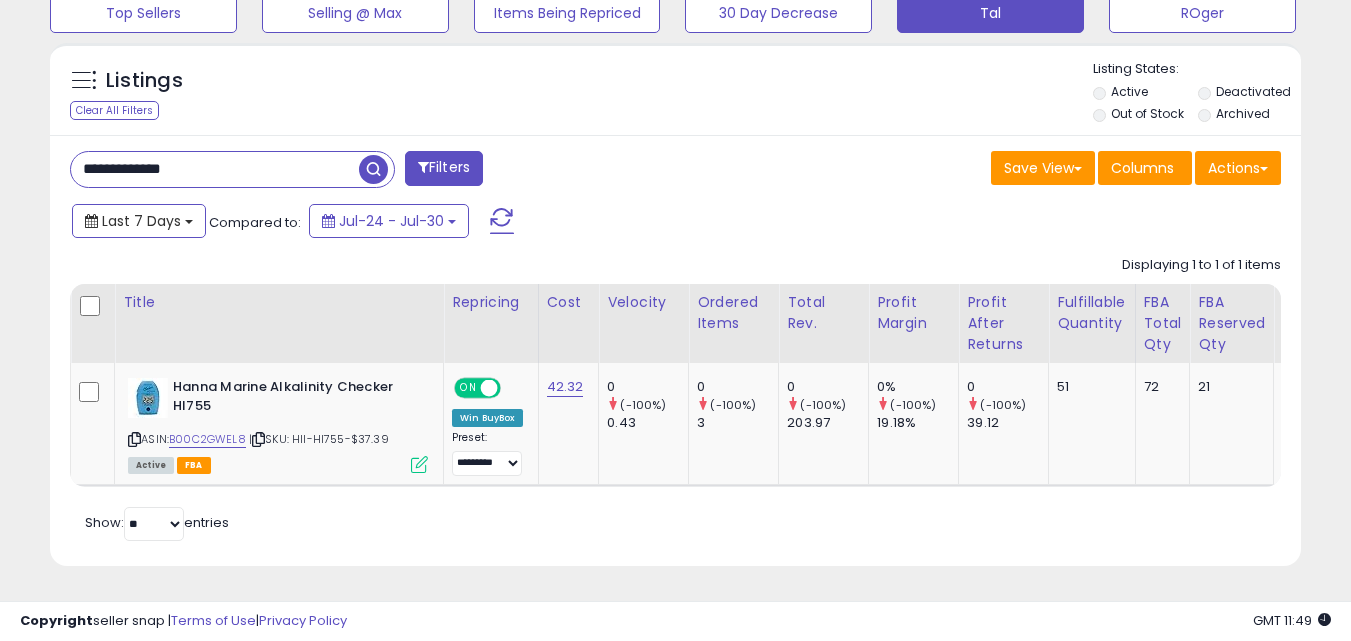 type on "**********" 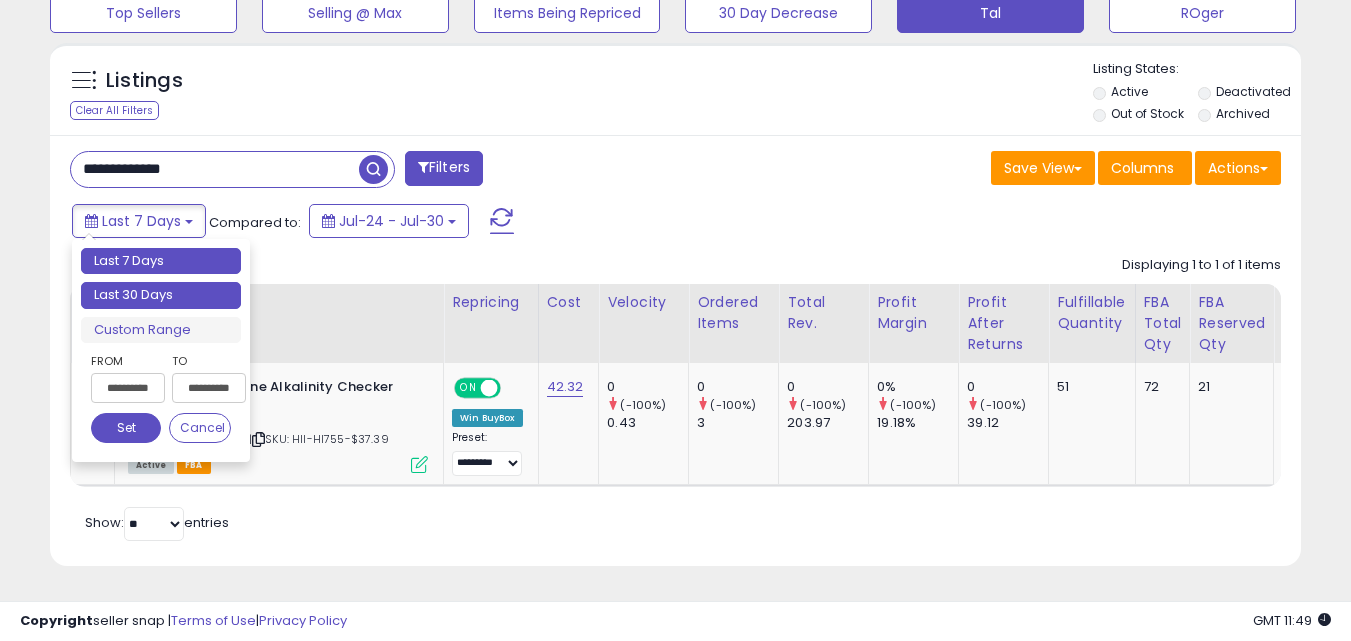 click on "Last 30 Days" at bounding box center (161, 295) 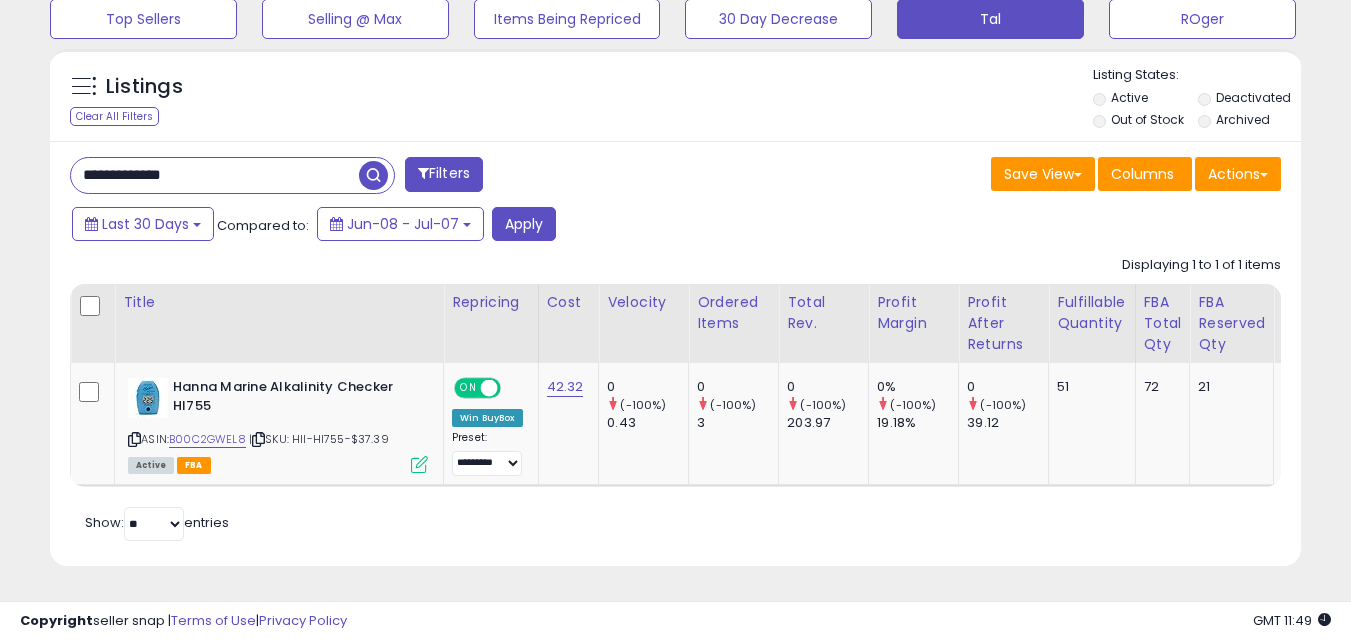 click on "Filters" at bounding box center (444, 174) 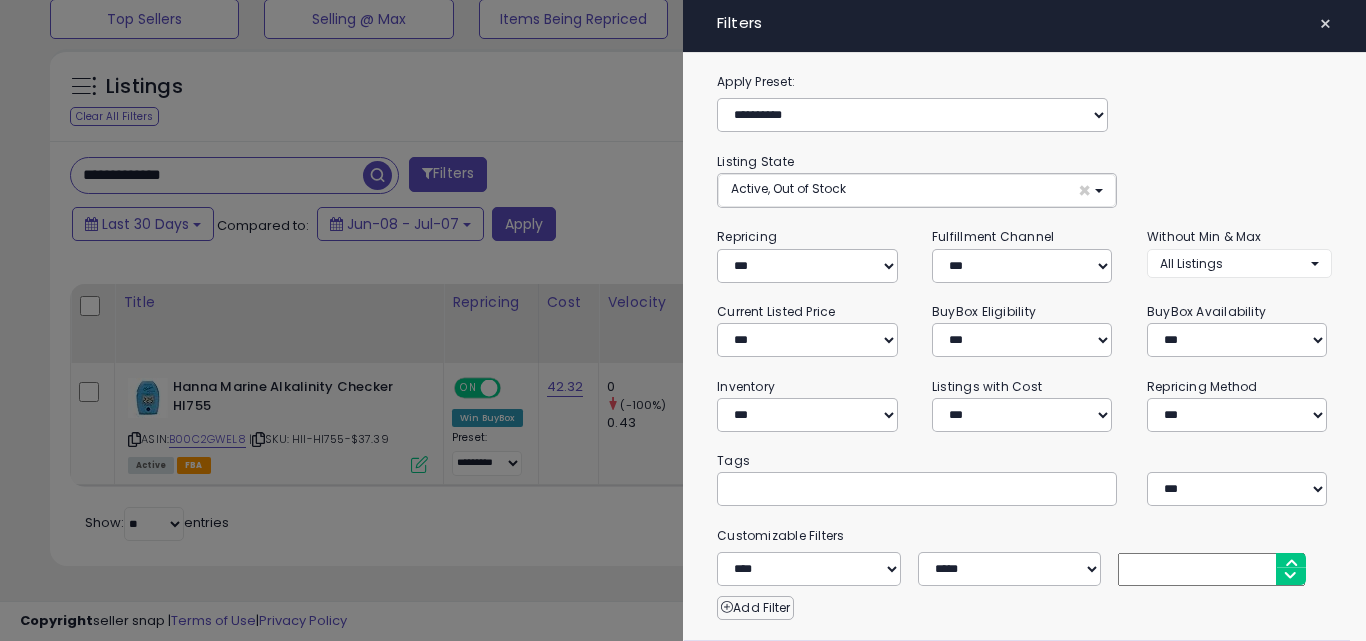 click at bounding box center [683, 320] 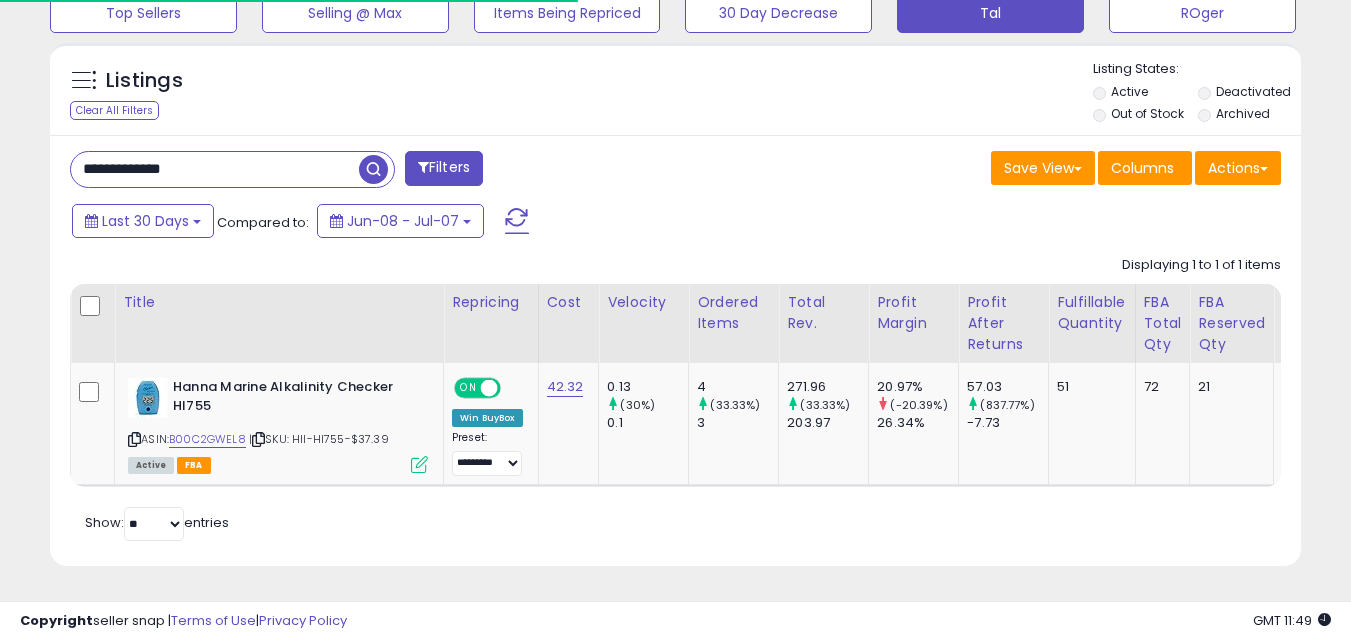 click on "Displaying 1 to 1 of 1 items
Title
Repricing" 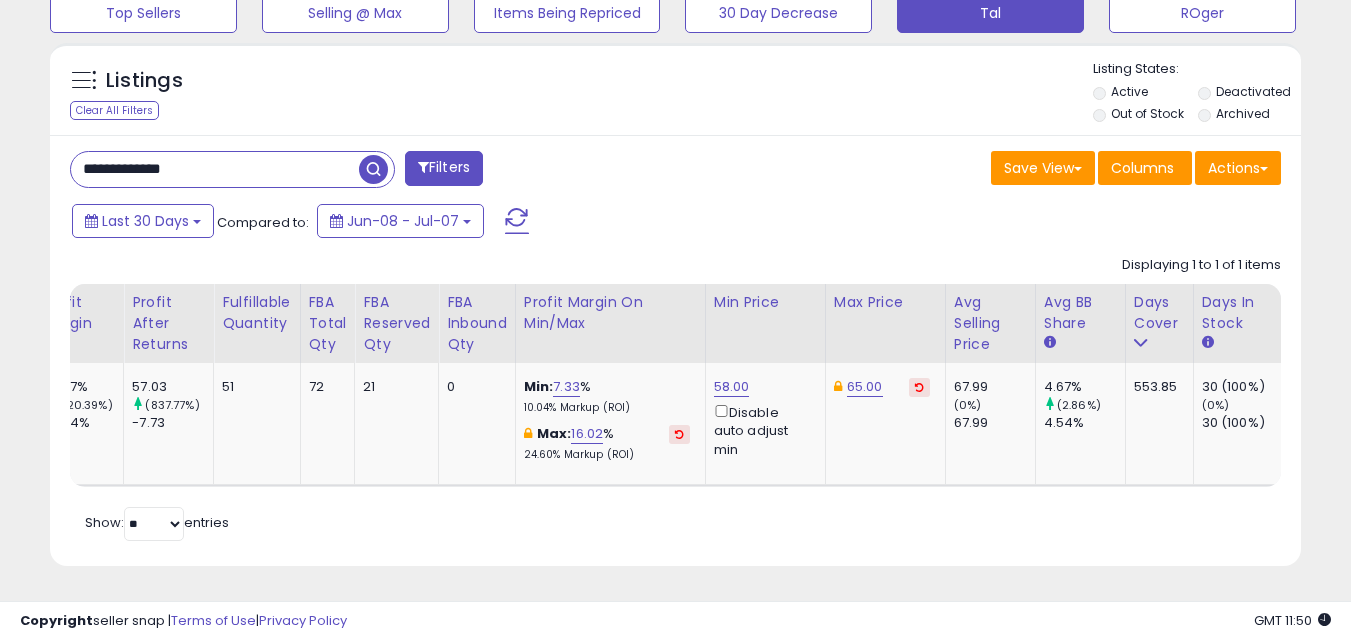 click on "**********" at bounding box center [215, 169] 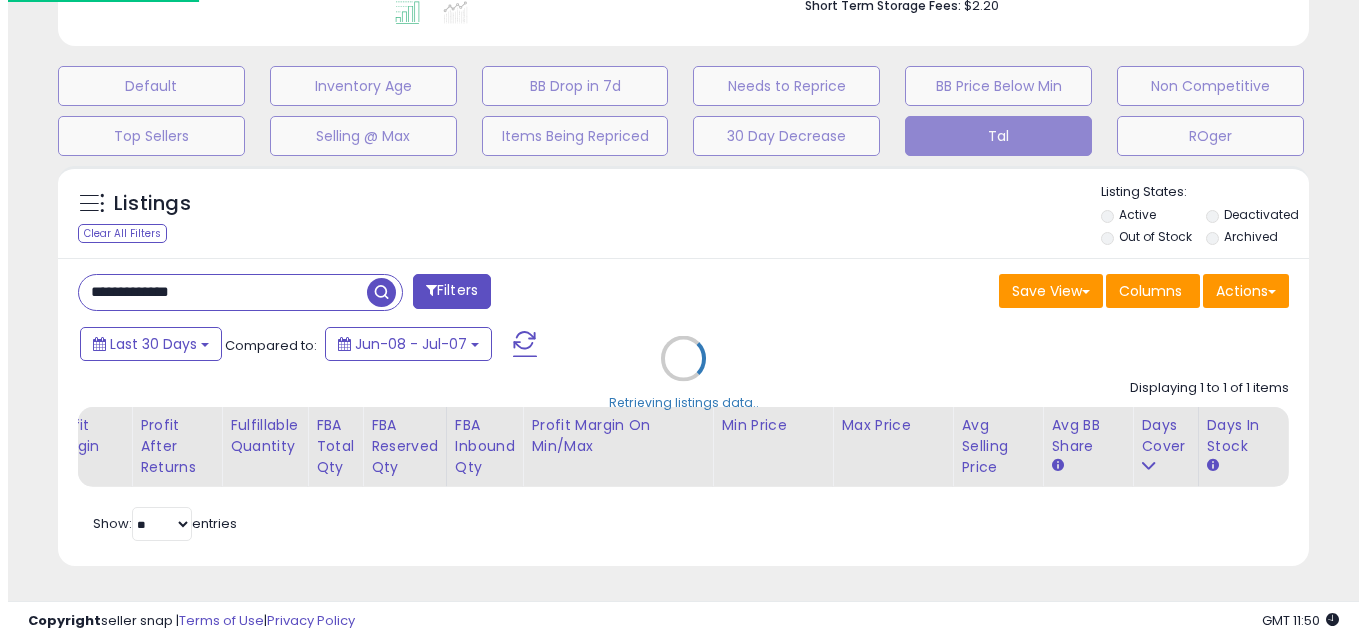 scroll, scrollTop: 579, scrollLeft: 0, axis: vertical 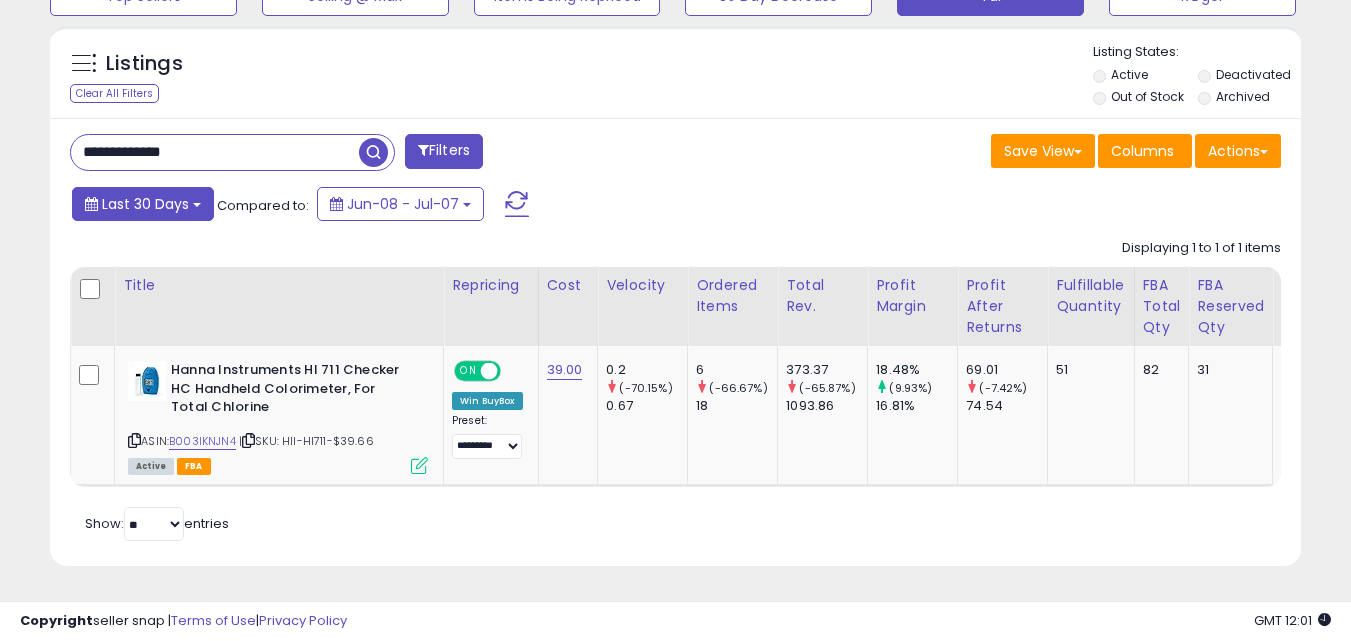 click on "Last 30 Days" at bounding box center (143, 204) 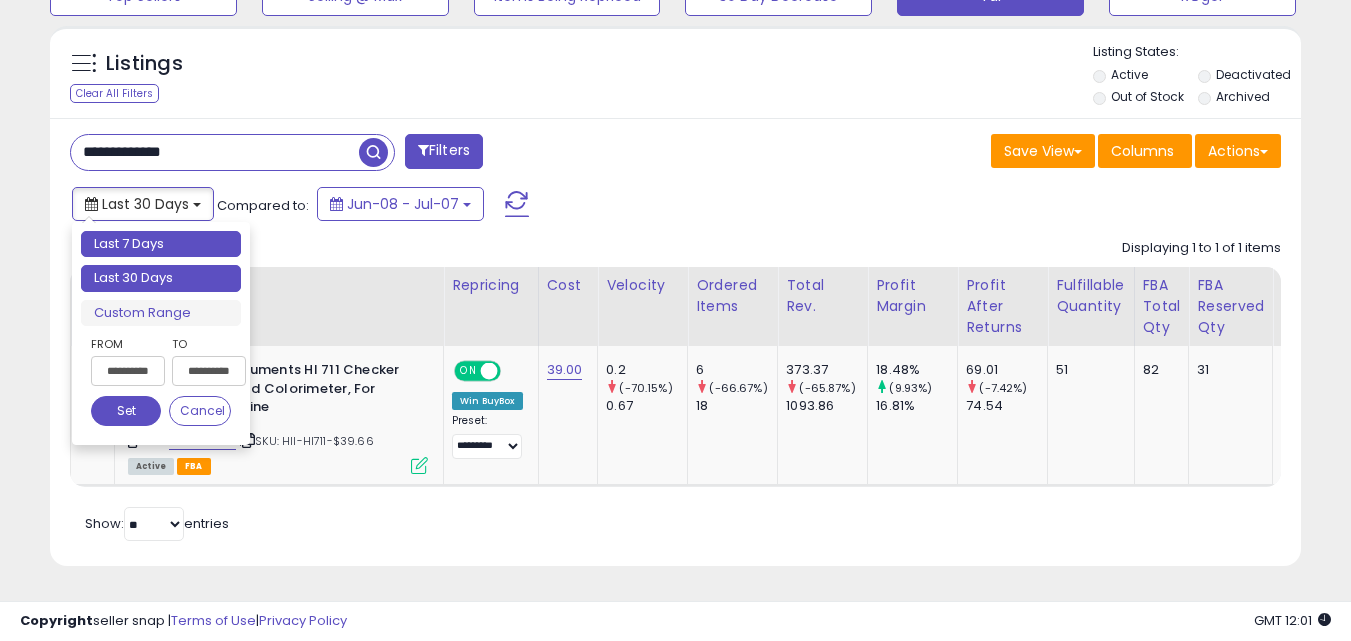 type on "**********" 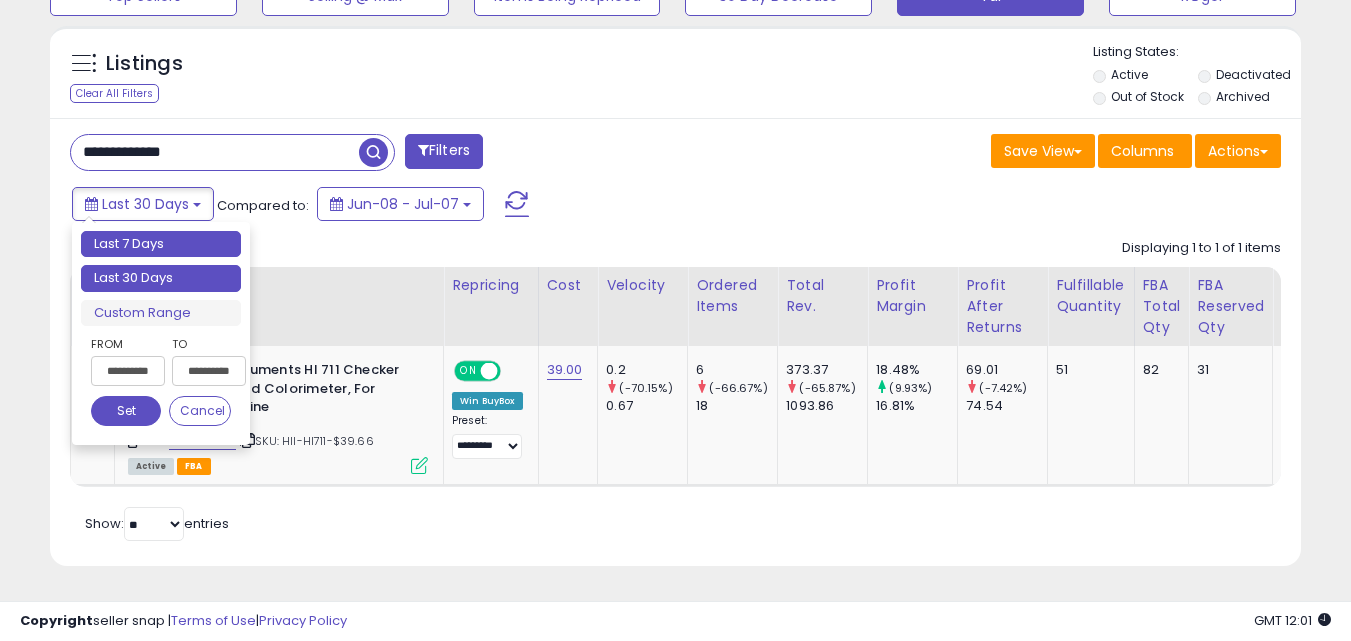 click on "Last 7 Days" at bounding box center [161, 244] 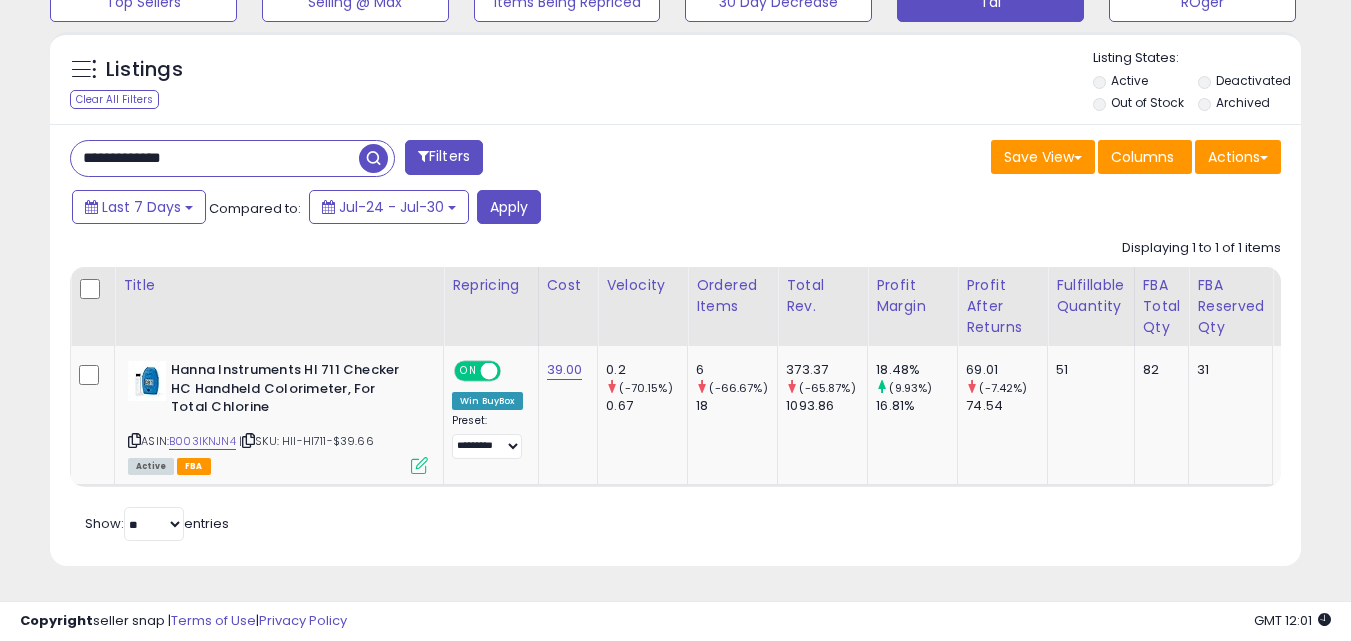 click on "Filters" at bounding box center [444, 157] 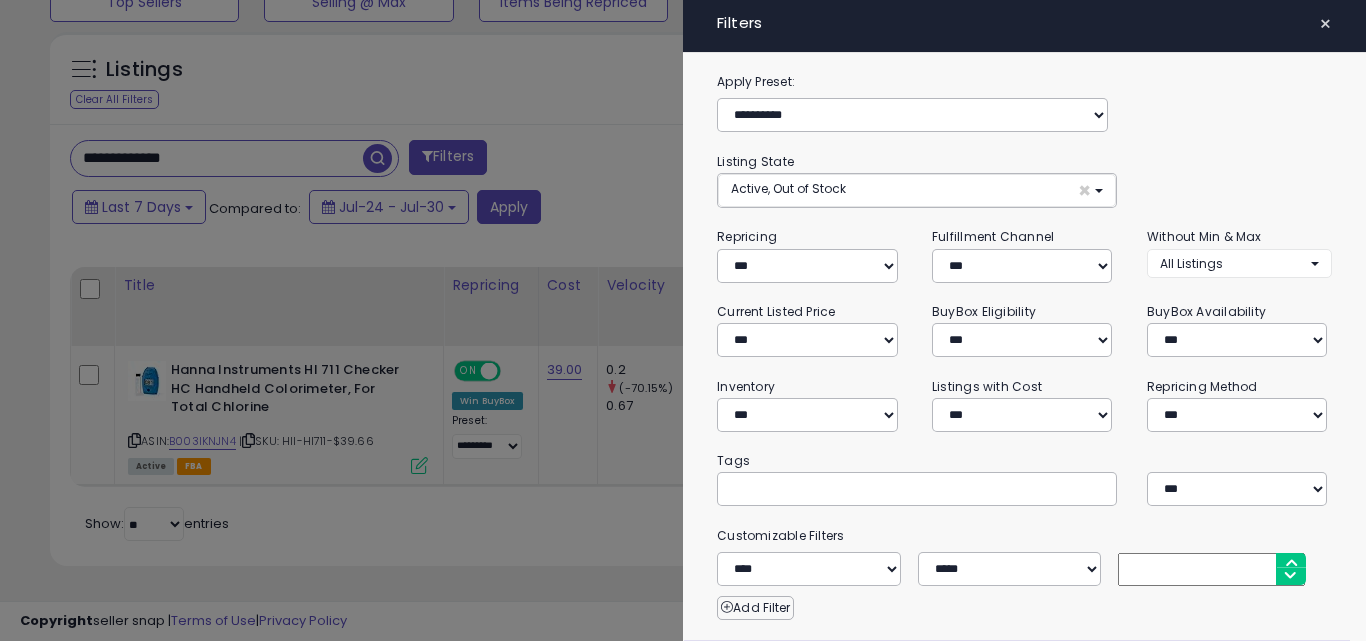 click at bounding box center [683, 320] 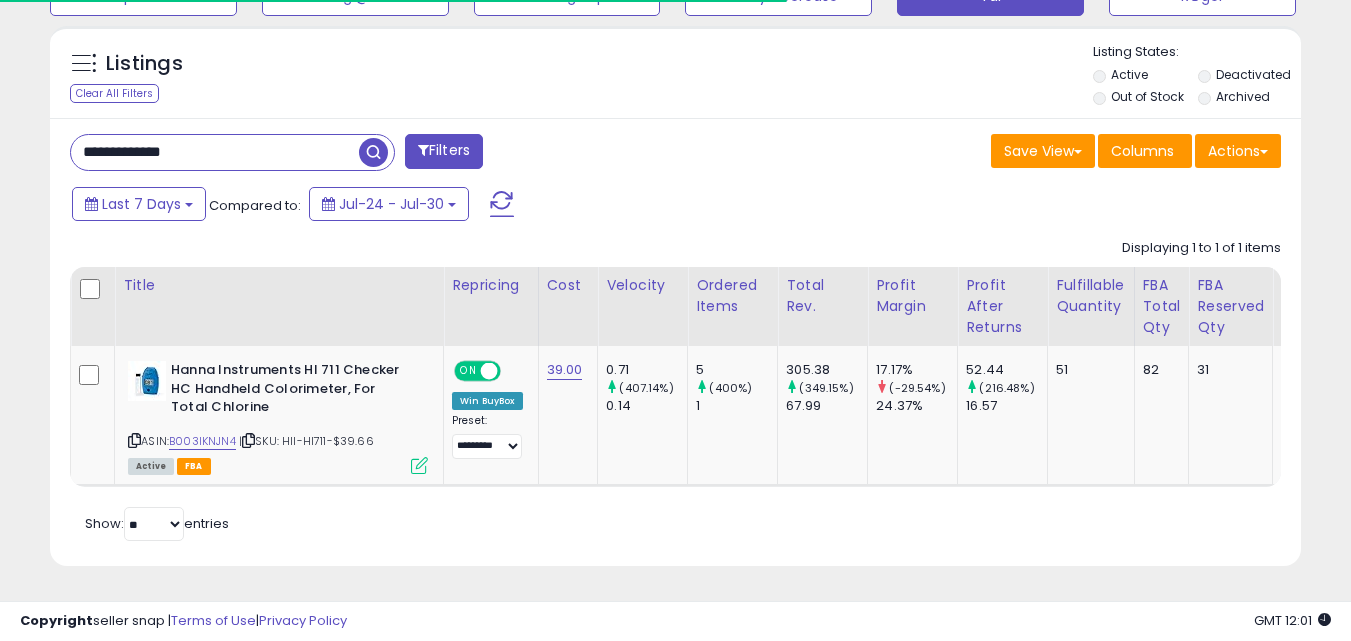 click at bounding box center [373, 152] 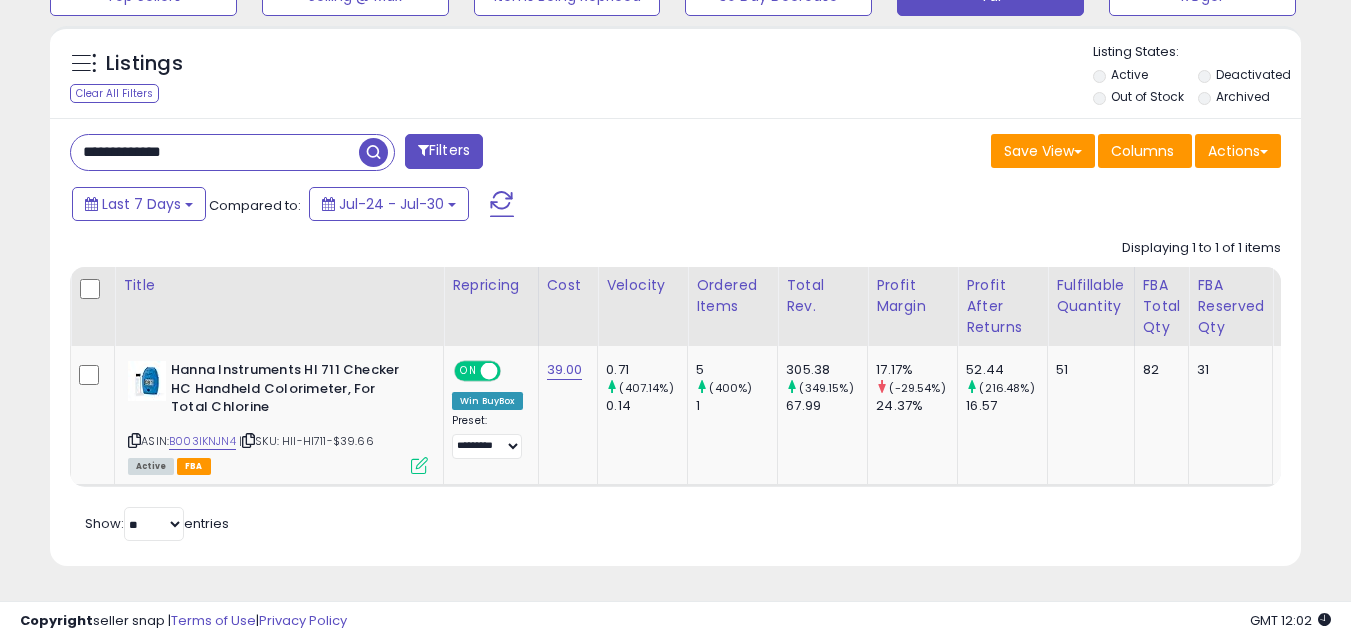 click on "**********" at bounding box center (215, 152) 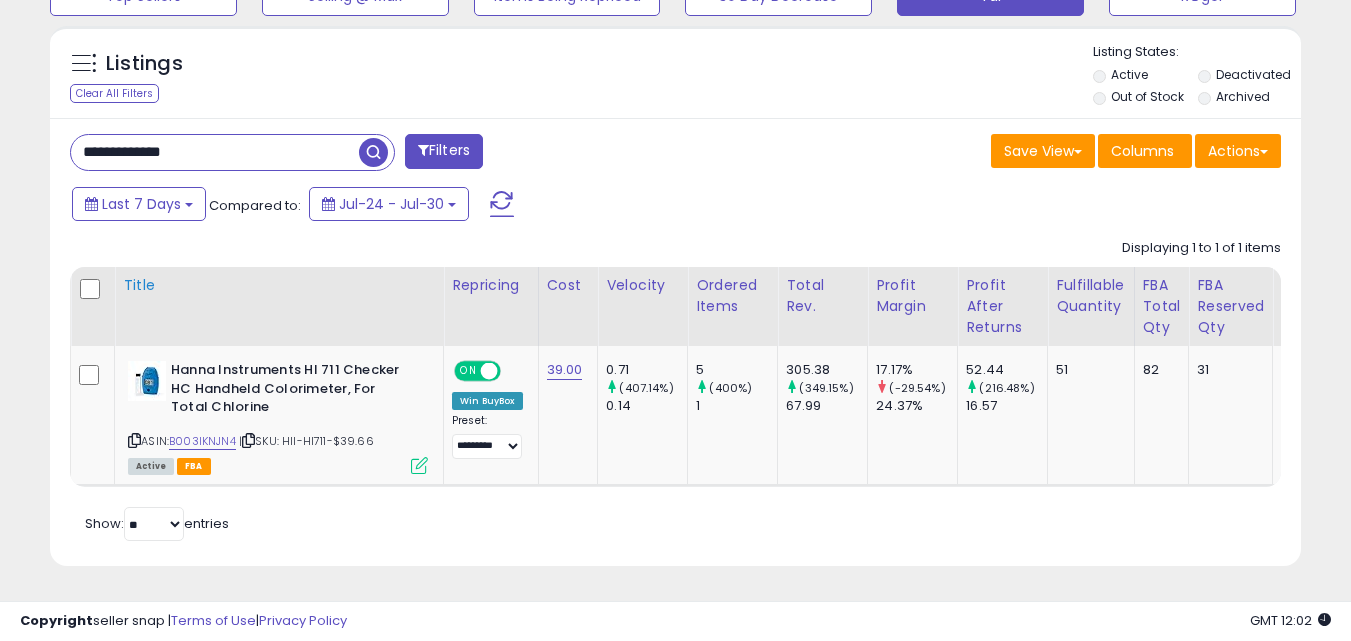 type on "**********" 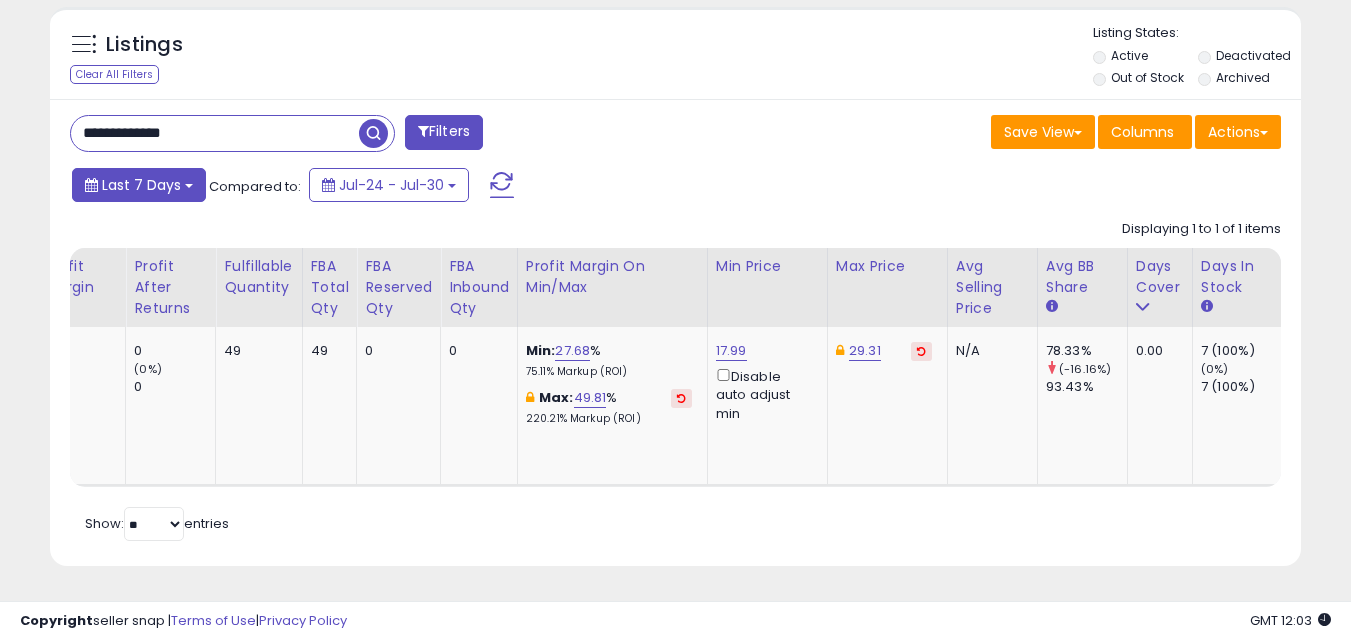 click on "Last 7 Days" at bounding box center (139, 185) 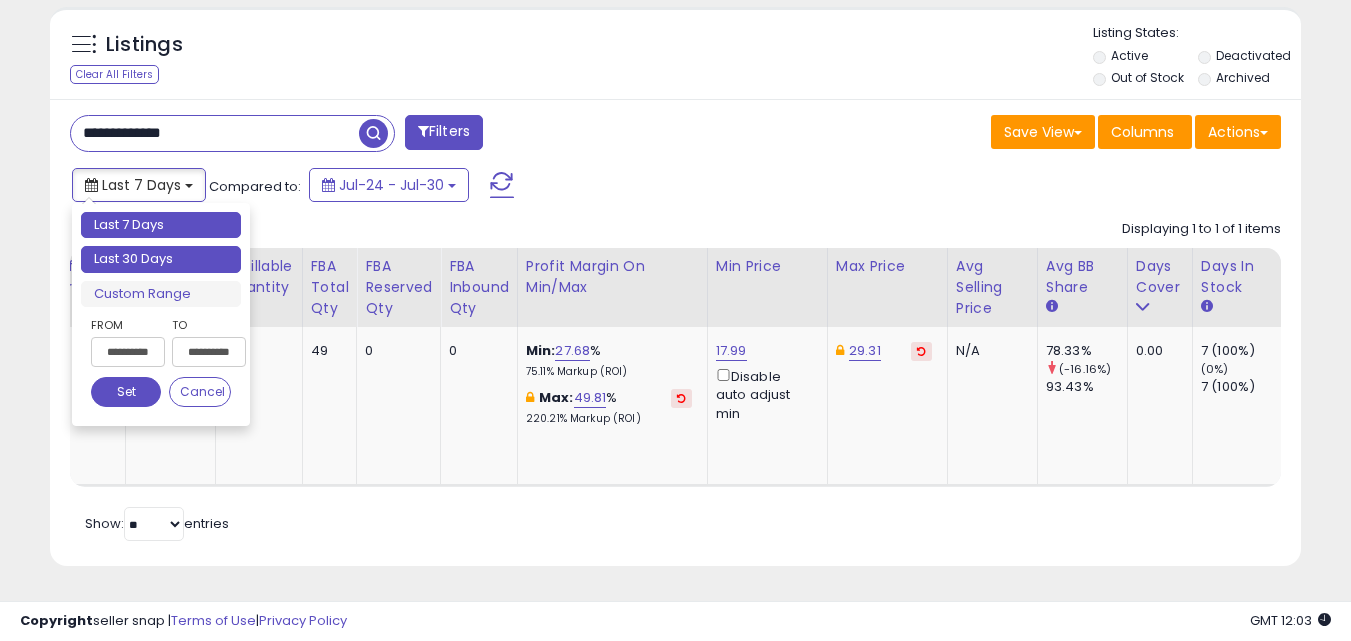 type on "**********" 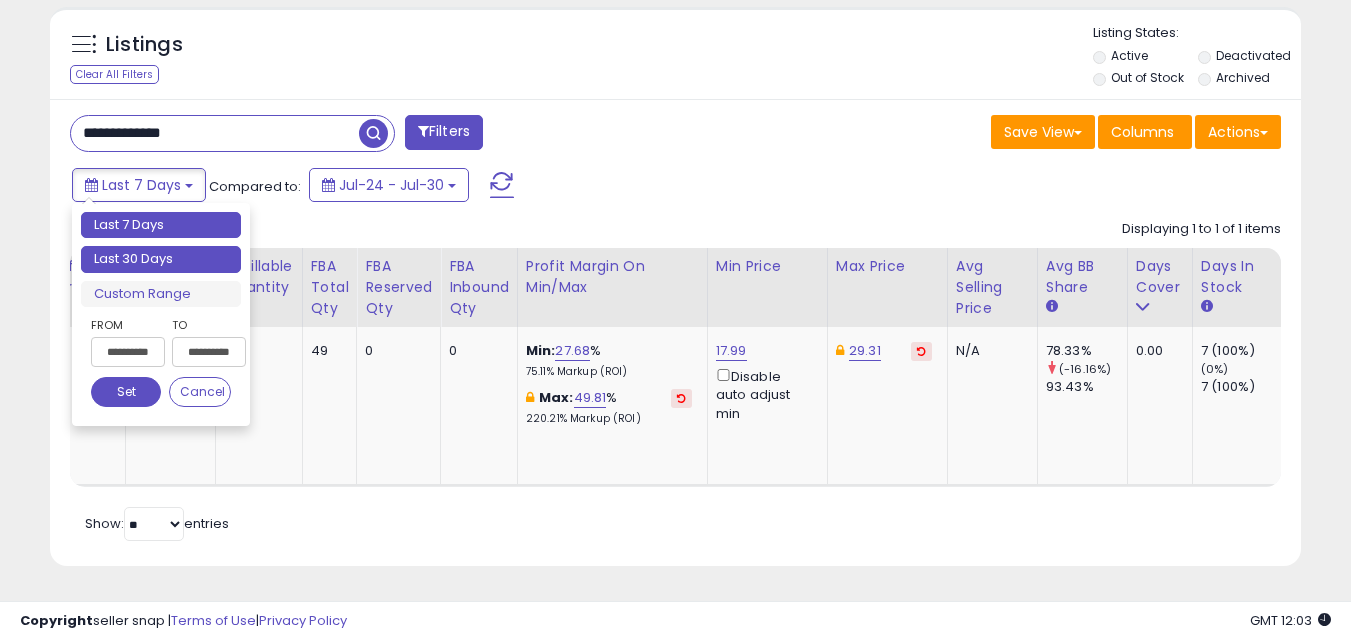 click on "Last 30 Days" at bounding box center (161, 259) 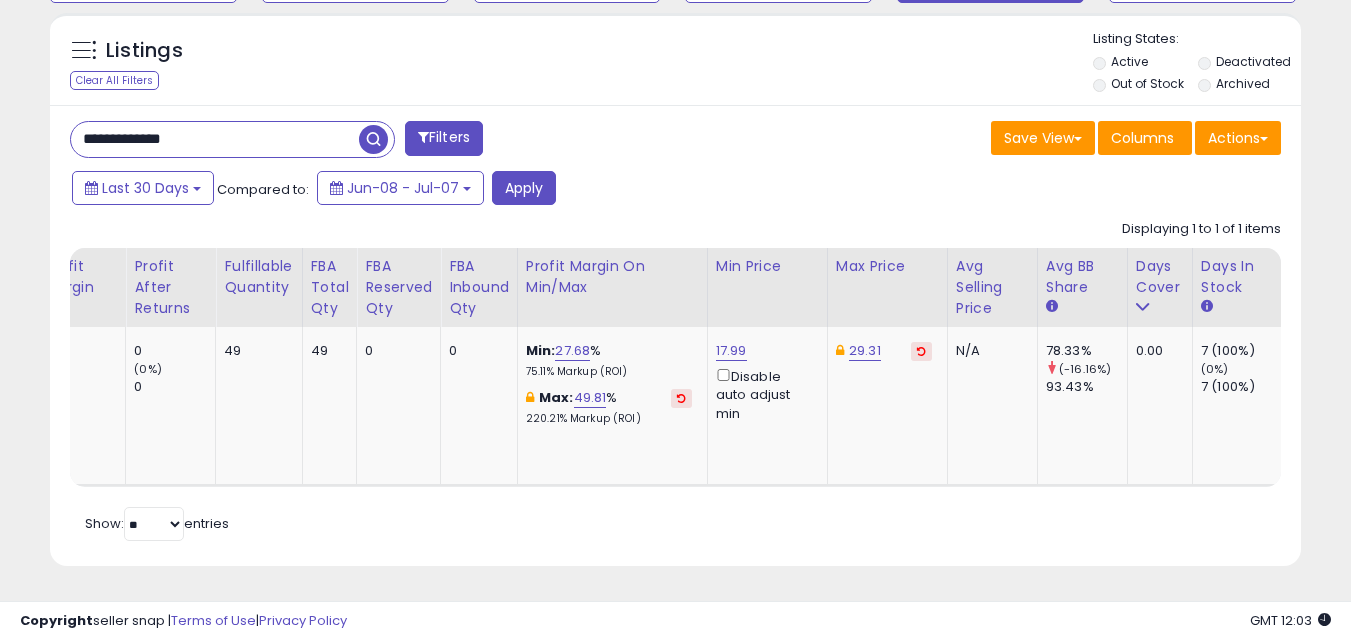 click at bounding box center (373, 139) 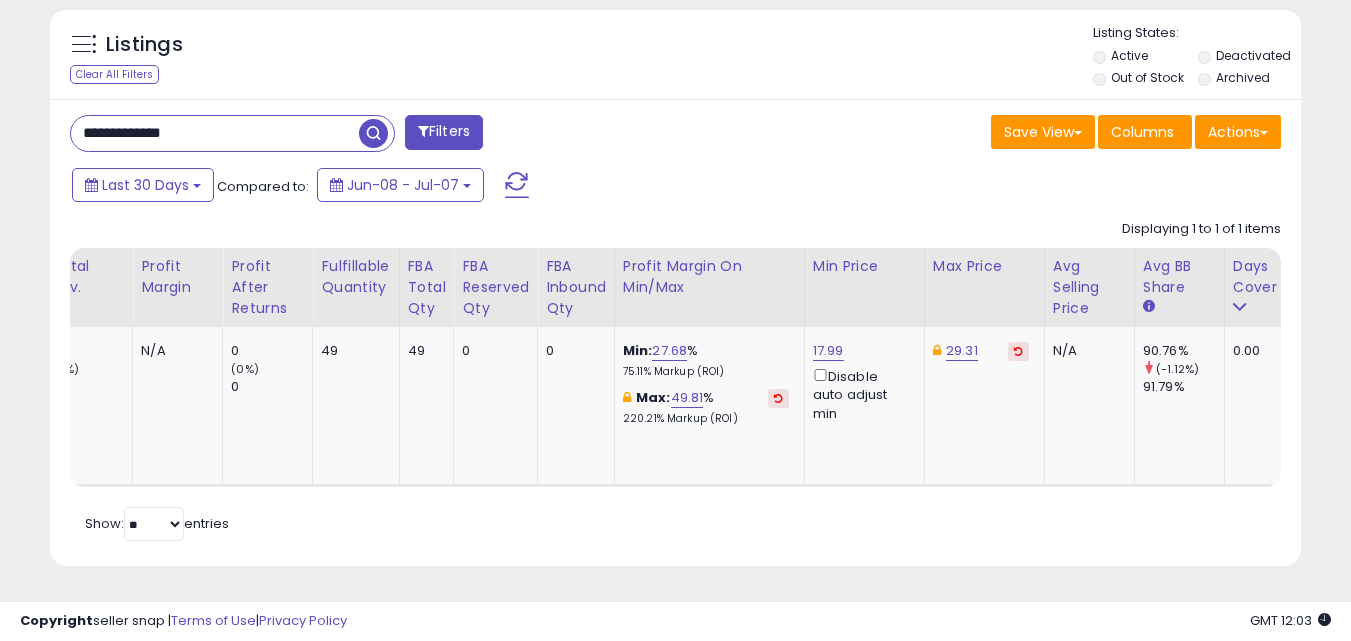 click on "**********" at bounding box center [215, 133] 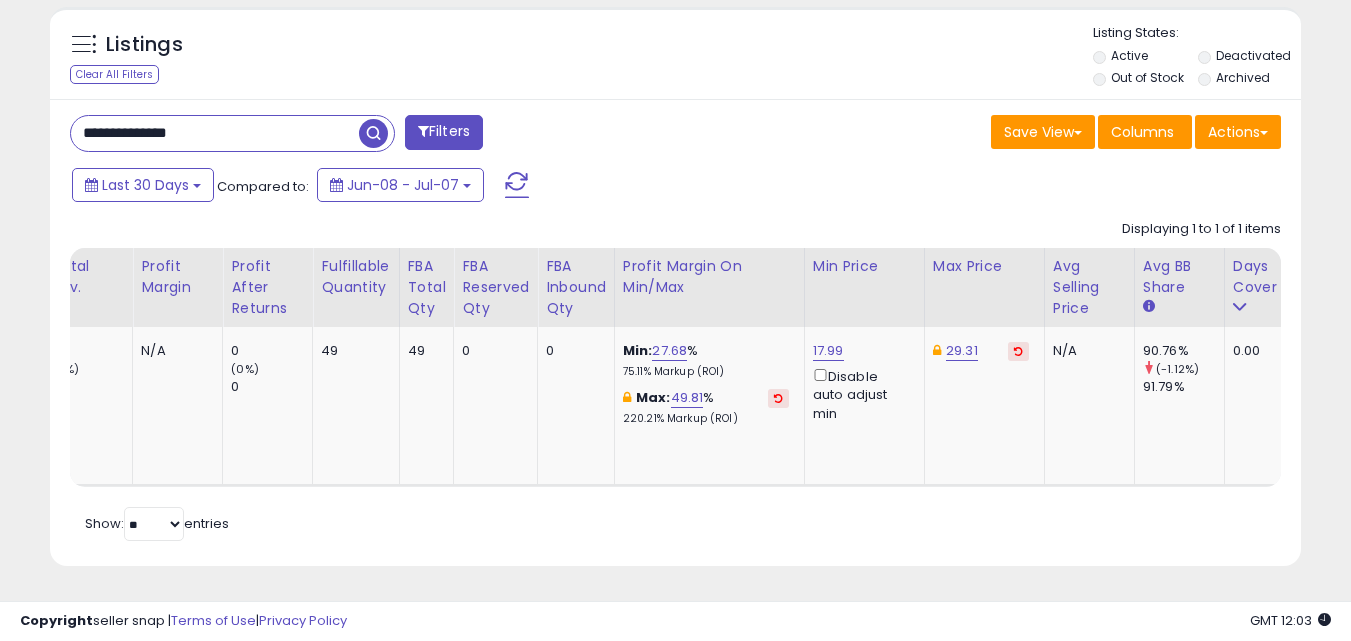 type on "**********" 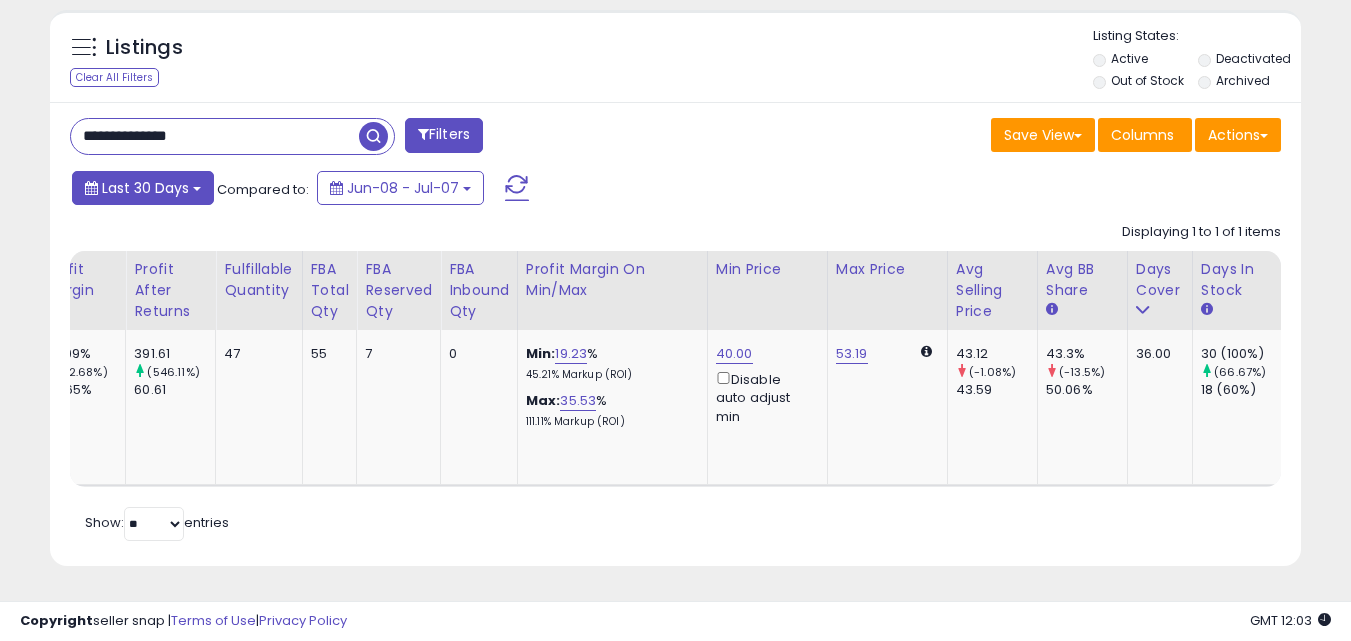 click on "Last 30 Days" at bounding box center [145, 188] 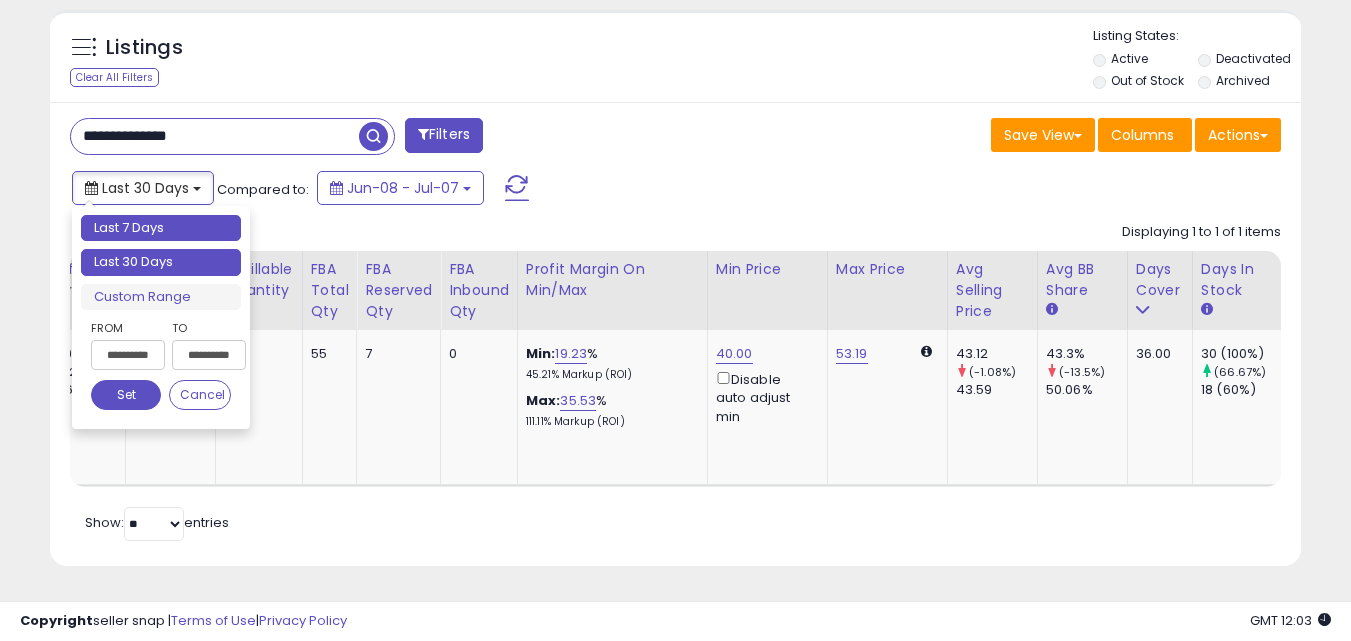 type on "**********" 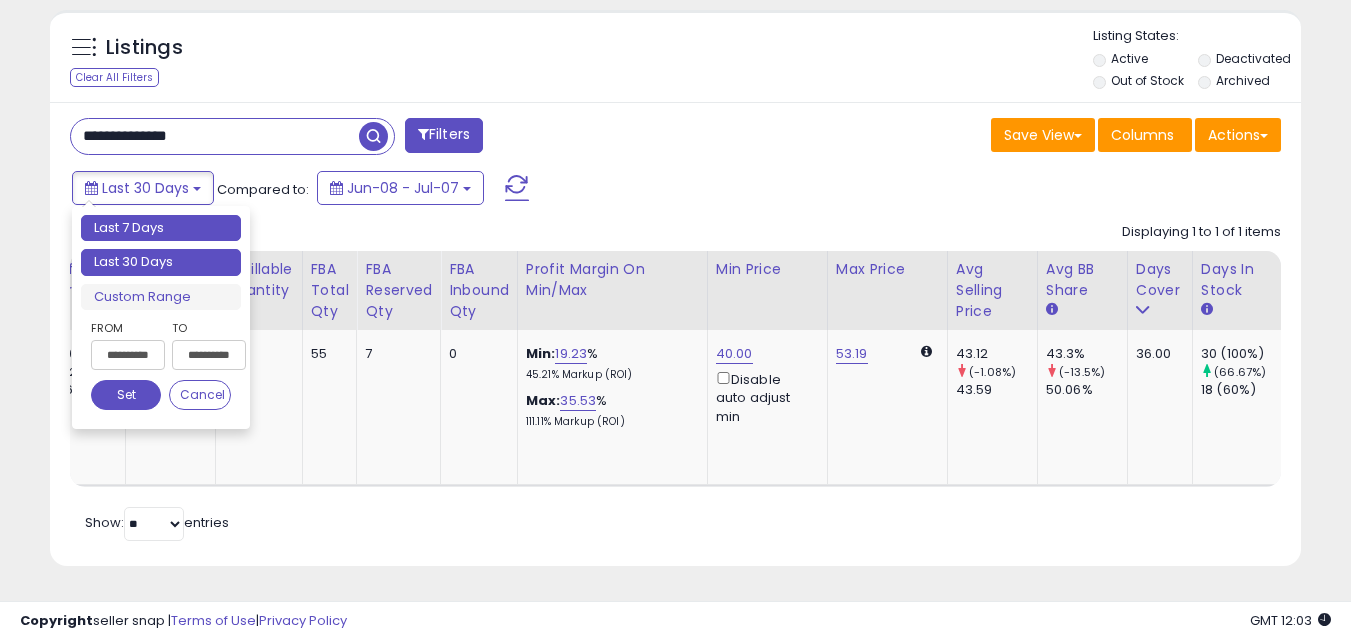 click on "Last 7 Days" at bounding box center (161, 228) 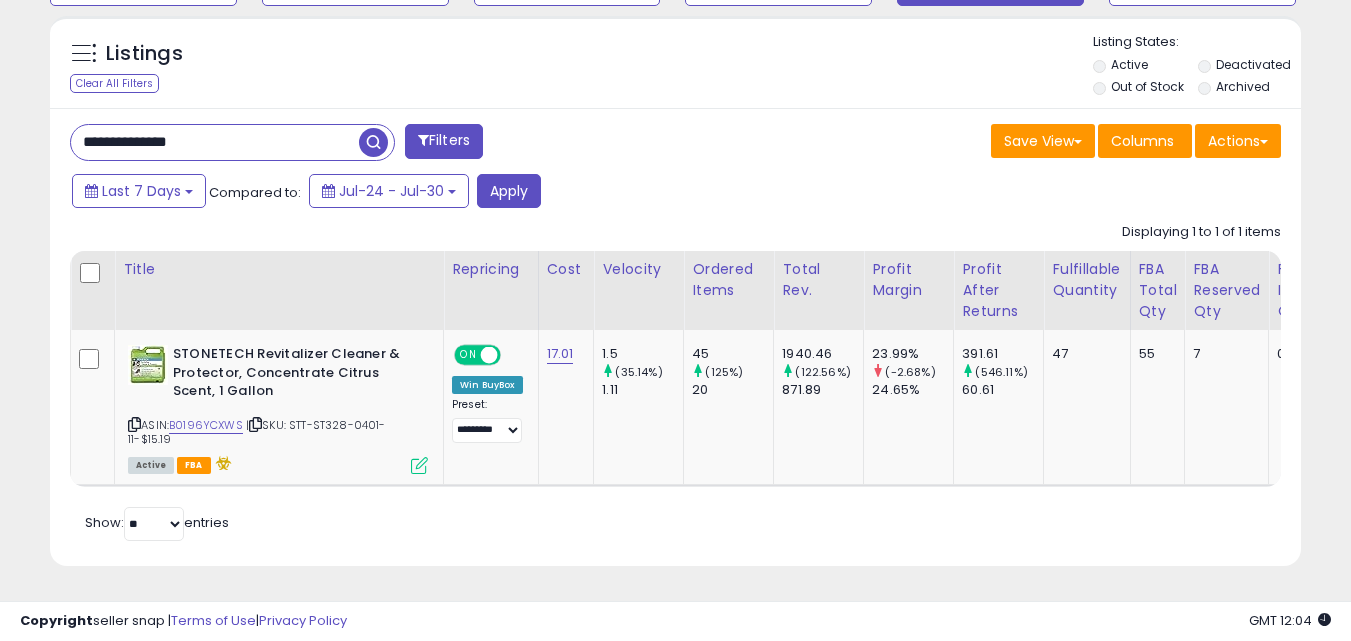 click on "**********" at bounding box center [365, 144] 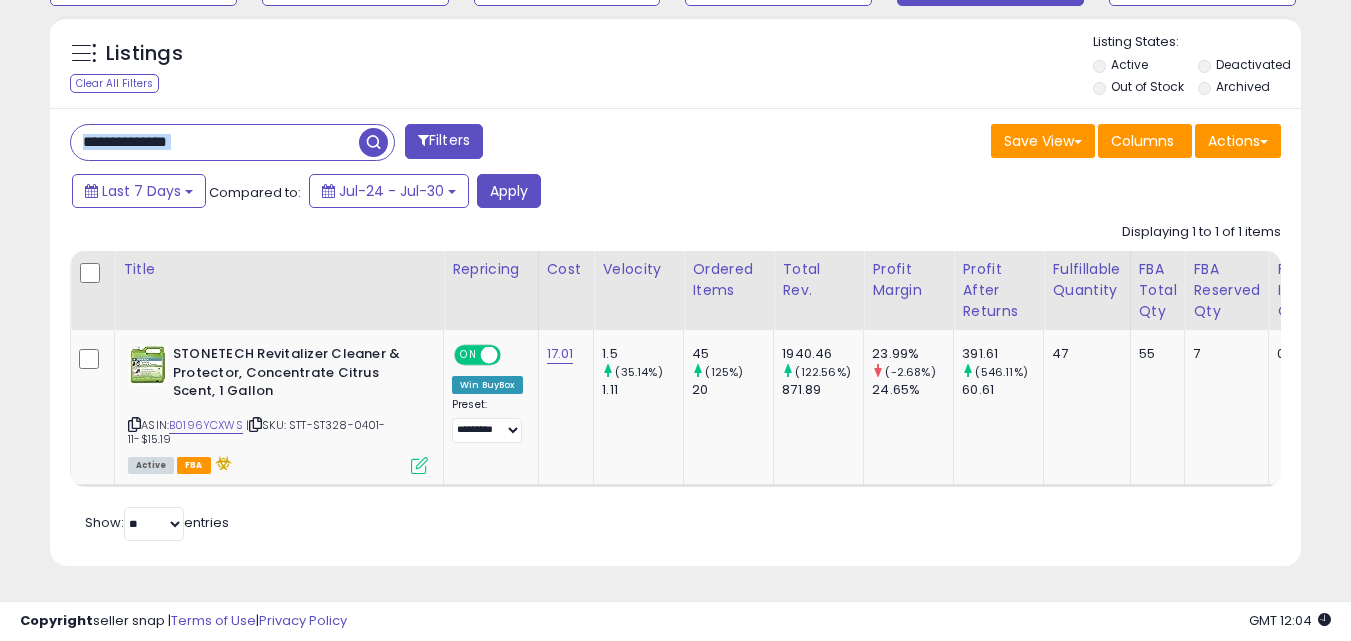 drag, startPoint x: 285, startPoint y: 148, endPoint x: 277, endPoint y: 135, distance: 15.264338 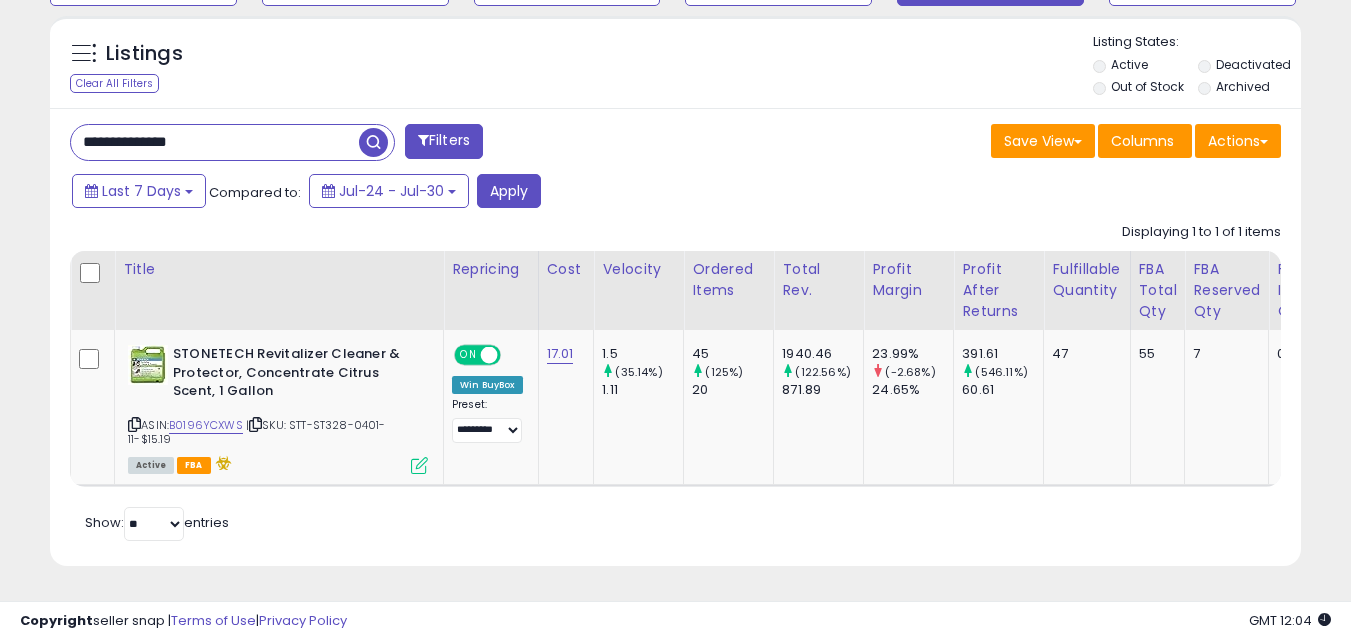 click on "**********" at bounding box center (215, 142) 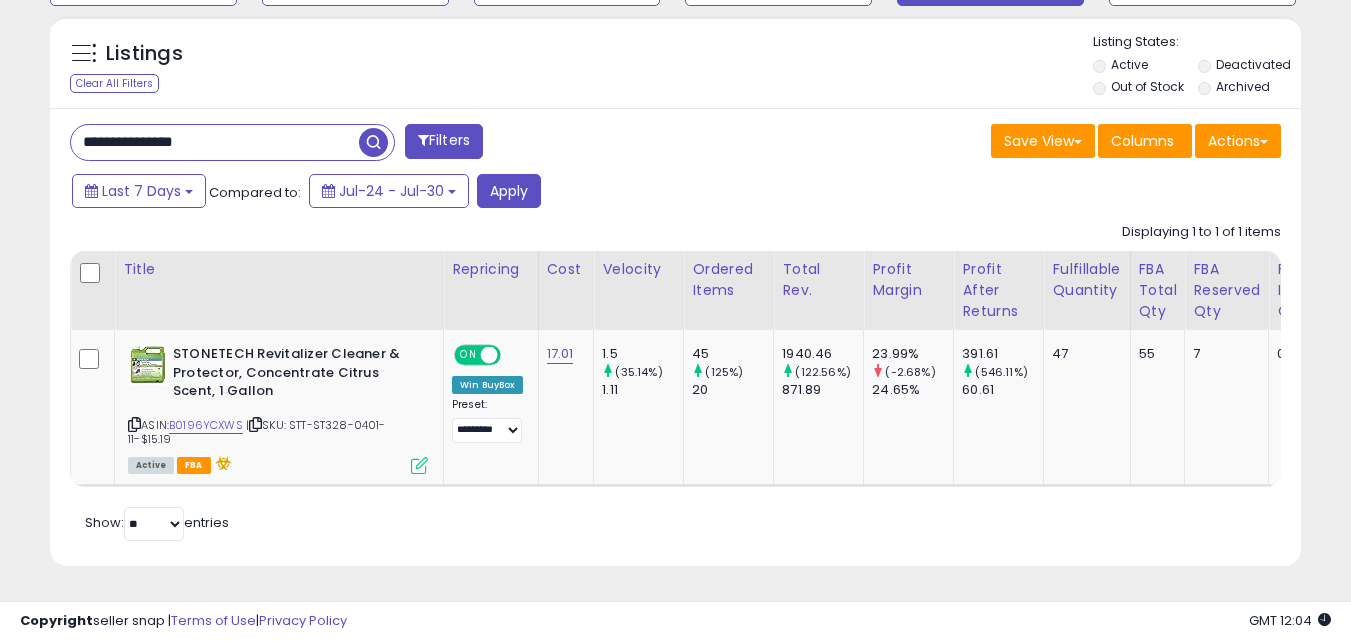 type on "**********" 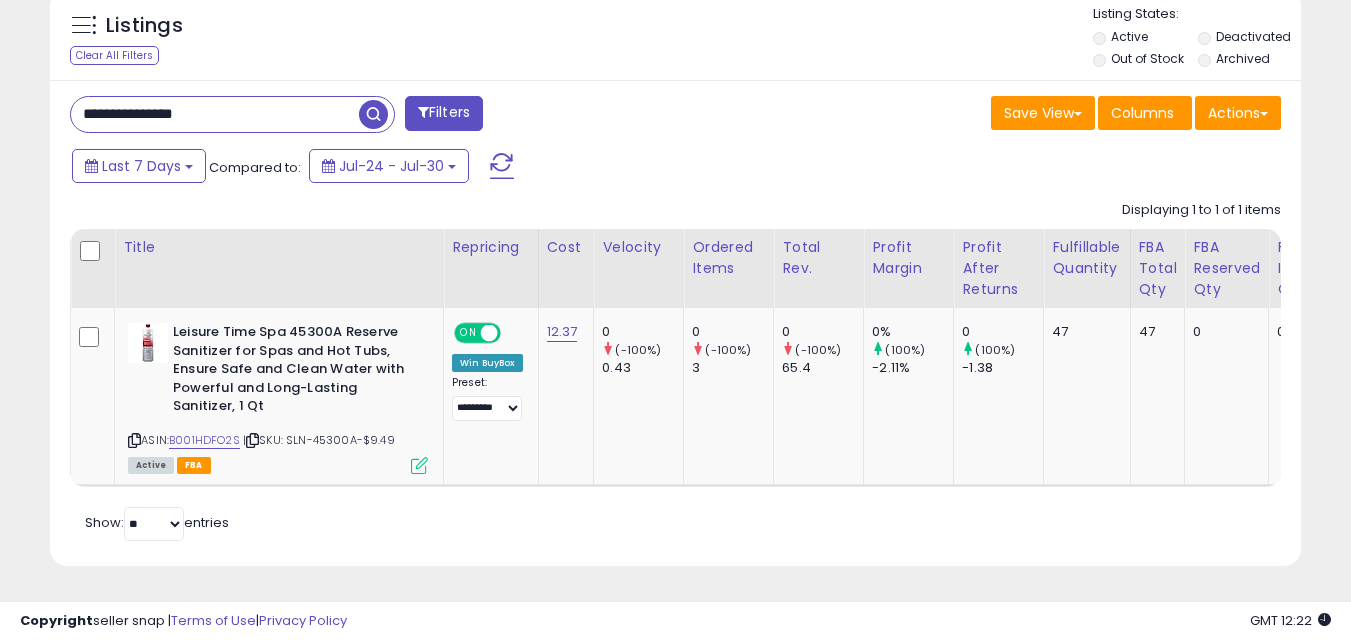 scroll, scrollTop: 754, scrollLeft: 0, axis: vertical 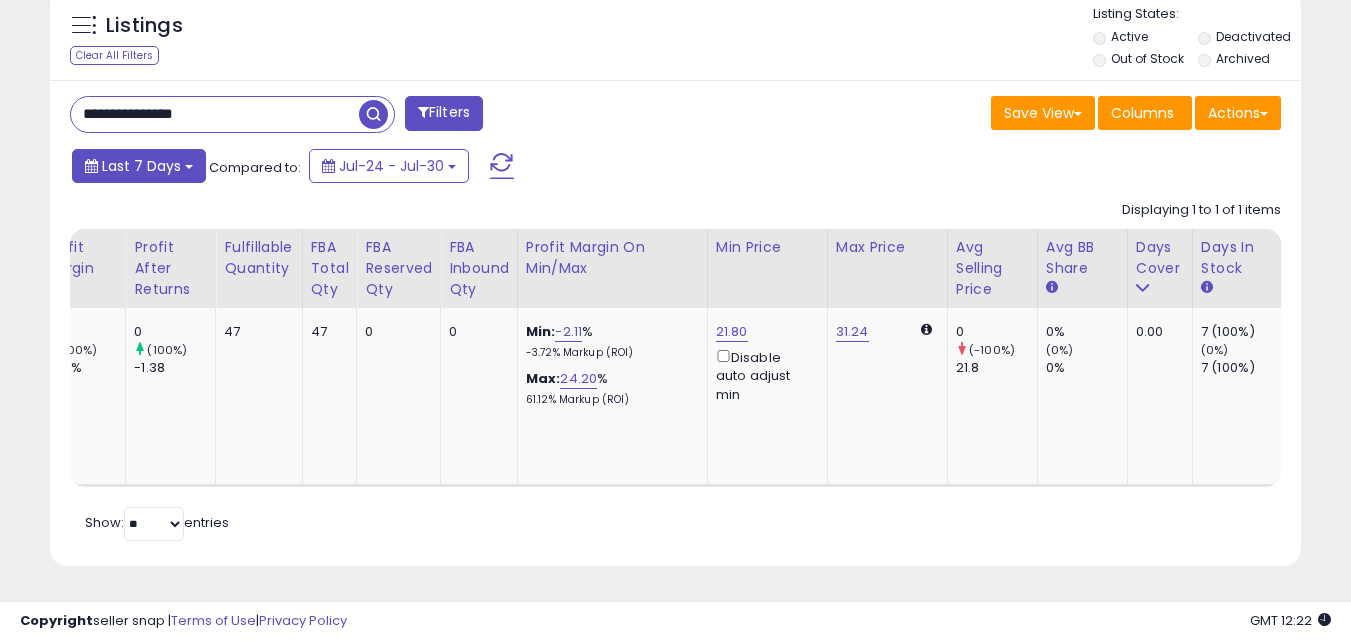 click on "Last 7 Days" at bounding box center [141, 166] 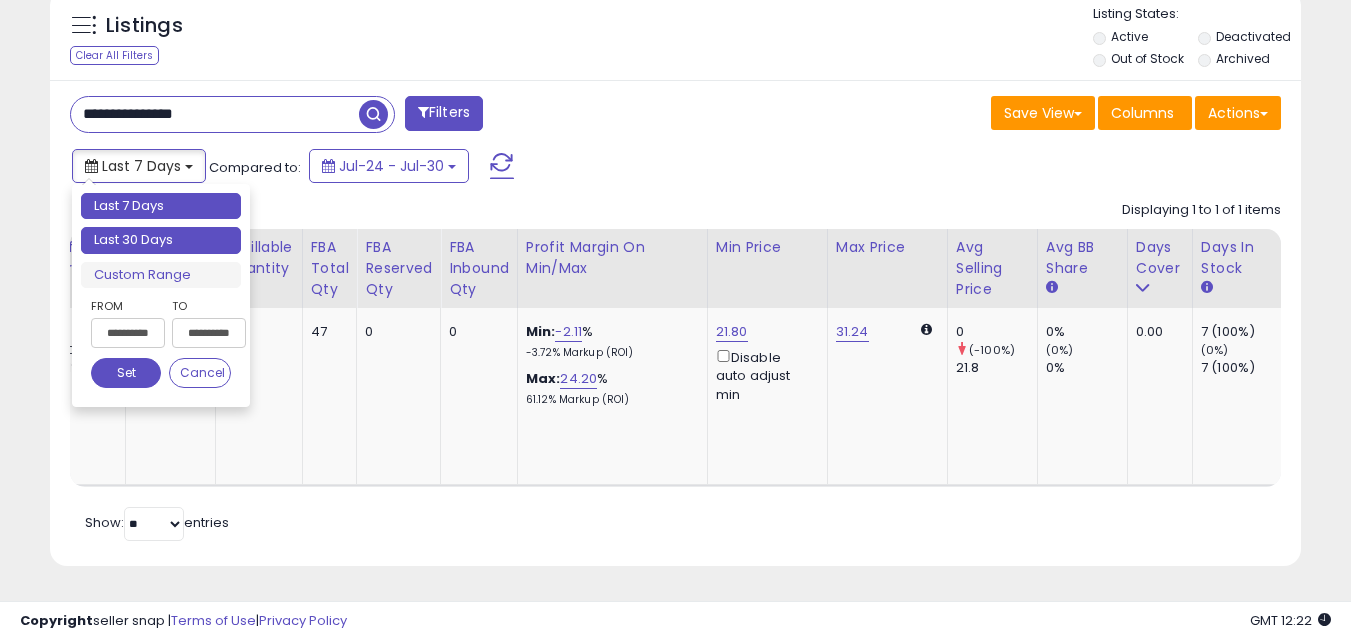 type on "**********" 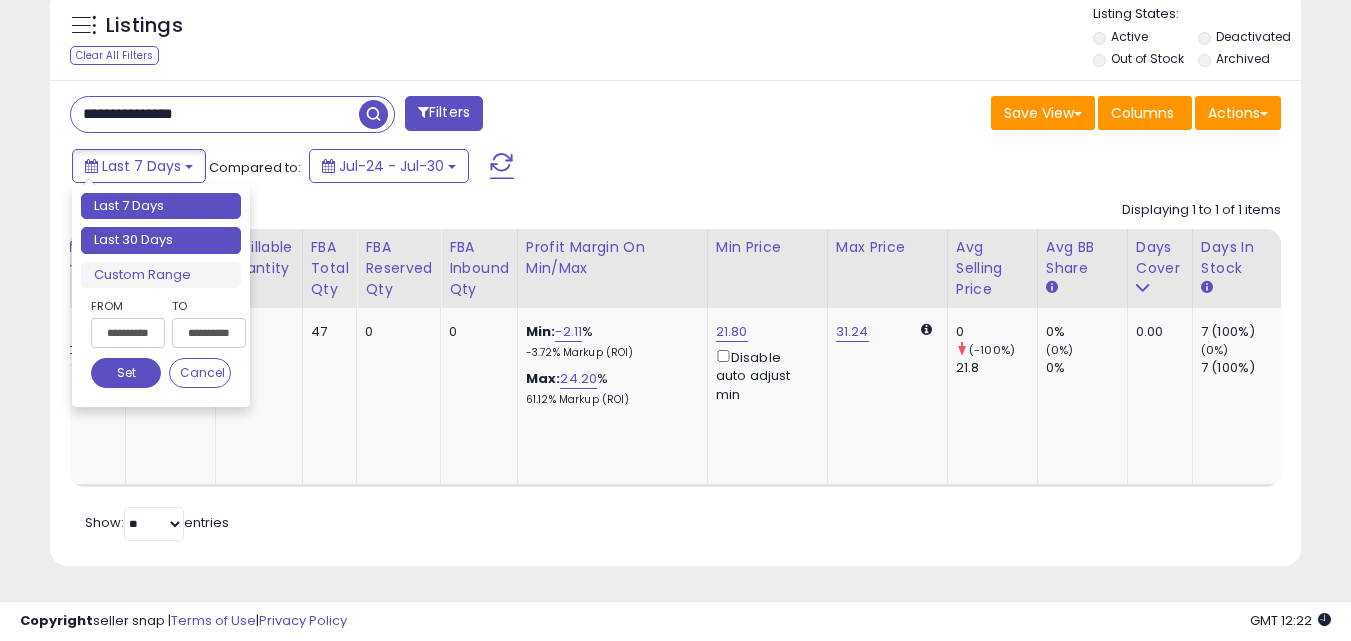 click on "Last 30 Days" at bounding box center (161, 240) 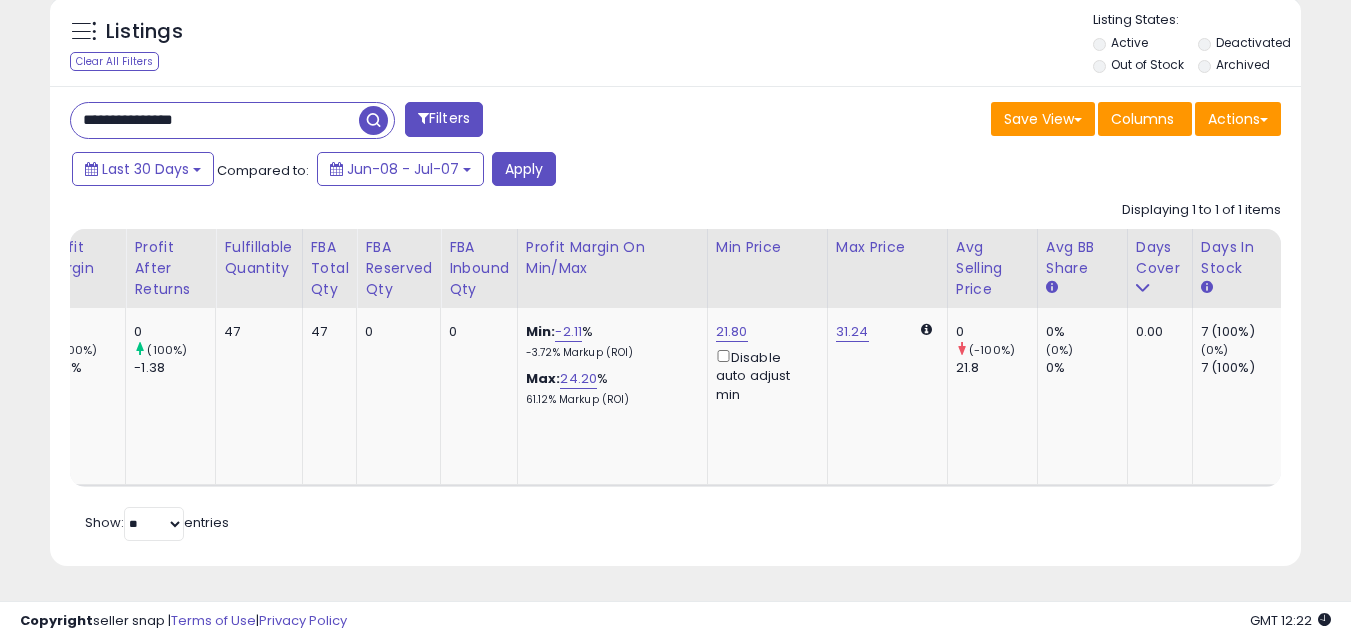 click at bounding box center [373, 120] 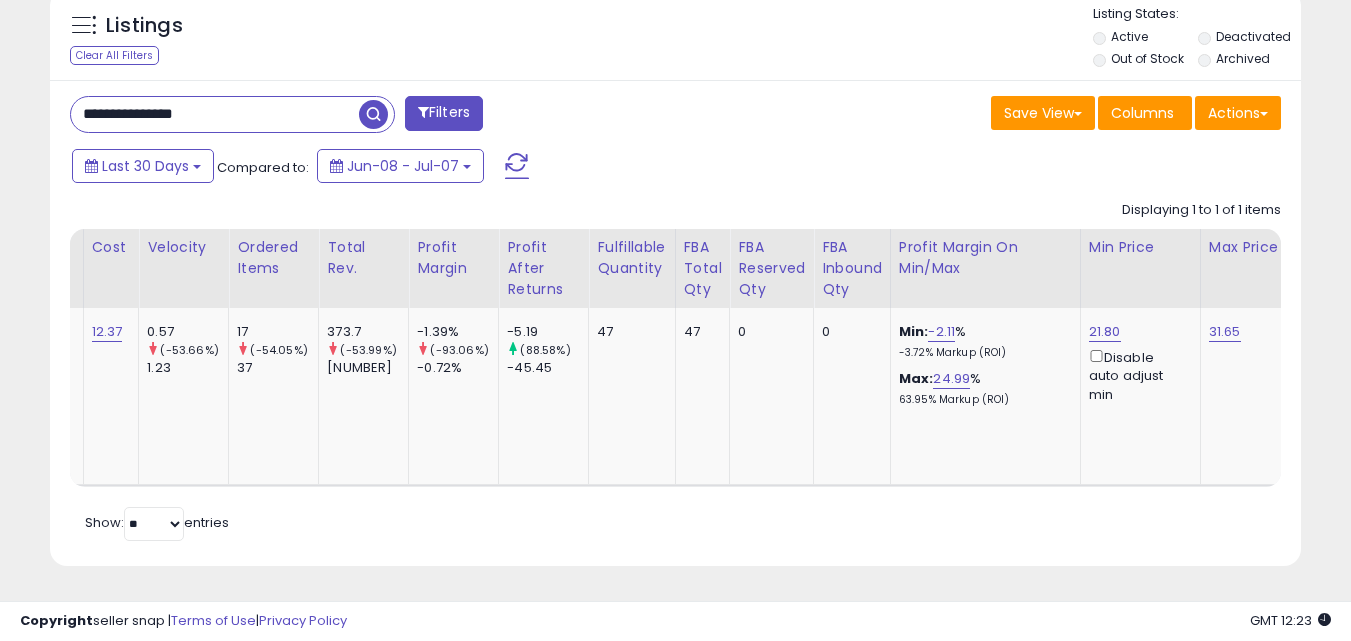 click on "**********" at bounding box center [215, 114] 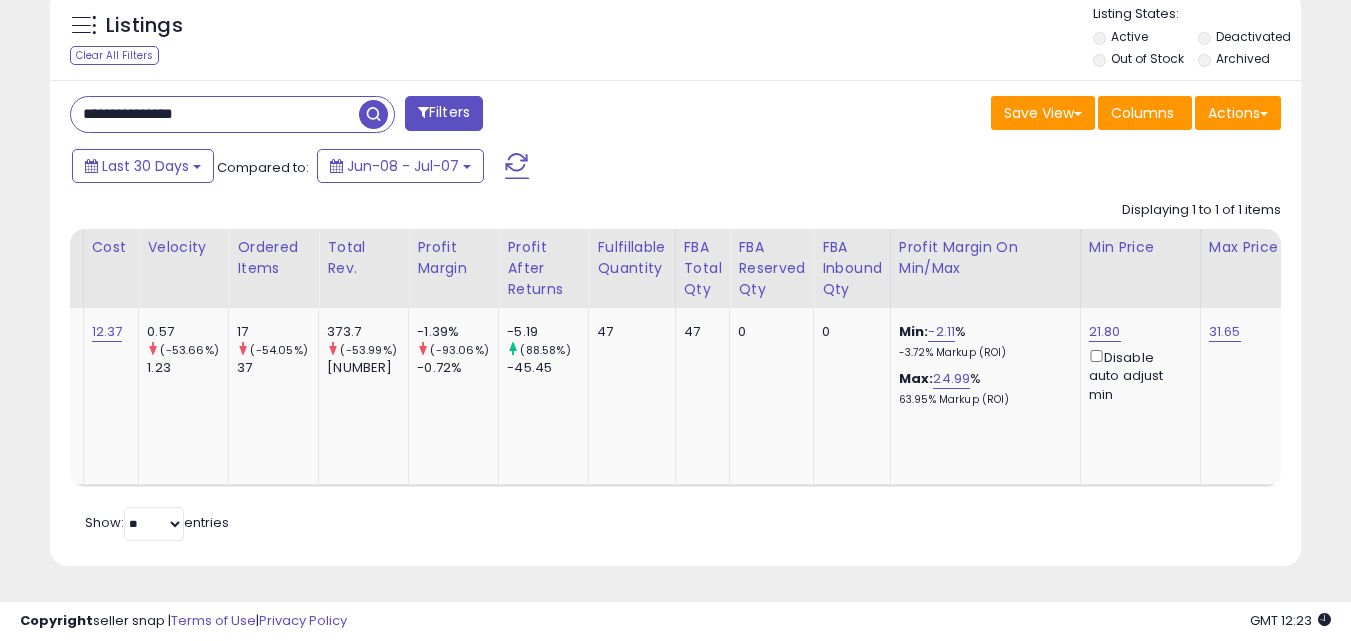 paste 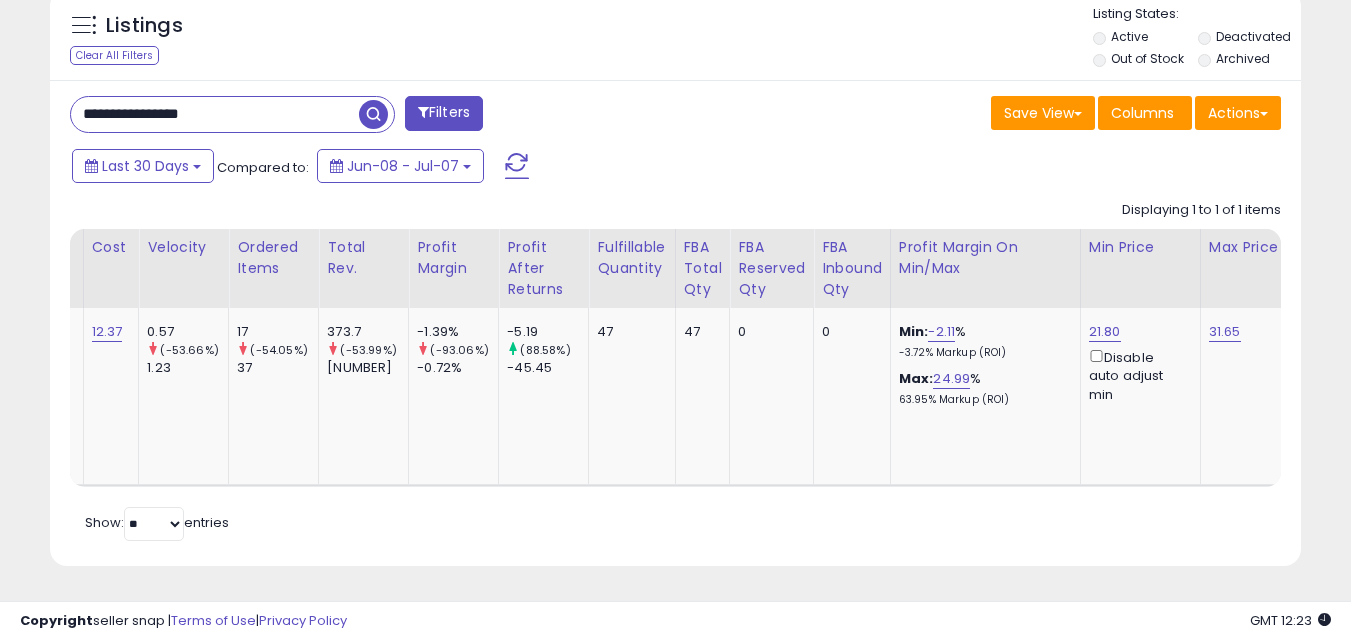 click at bounding box center [373, 114] 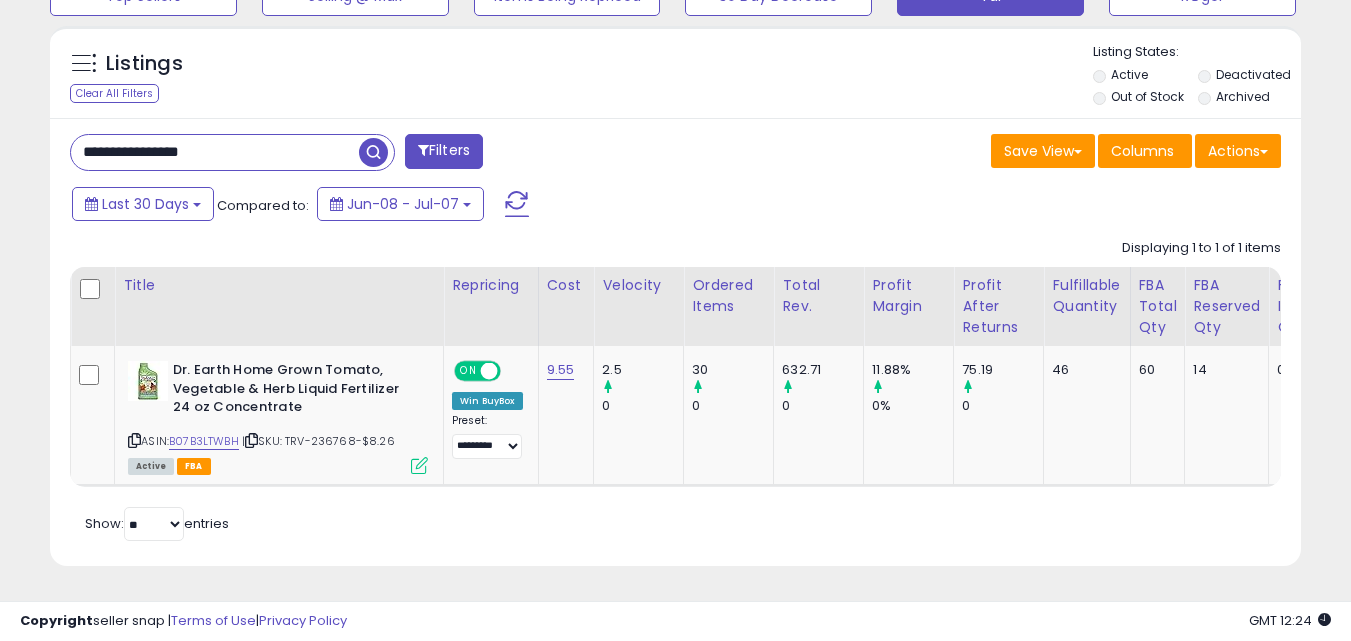 scroll, scrollTop: 0, scrollLeft: 519, axis: horizontal 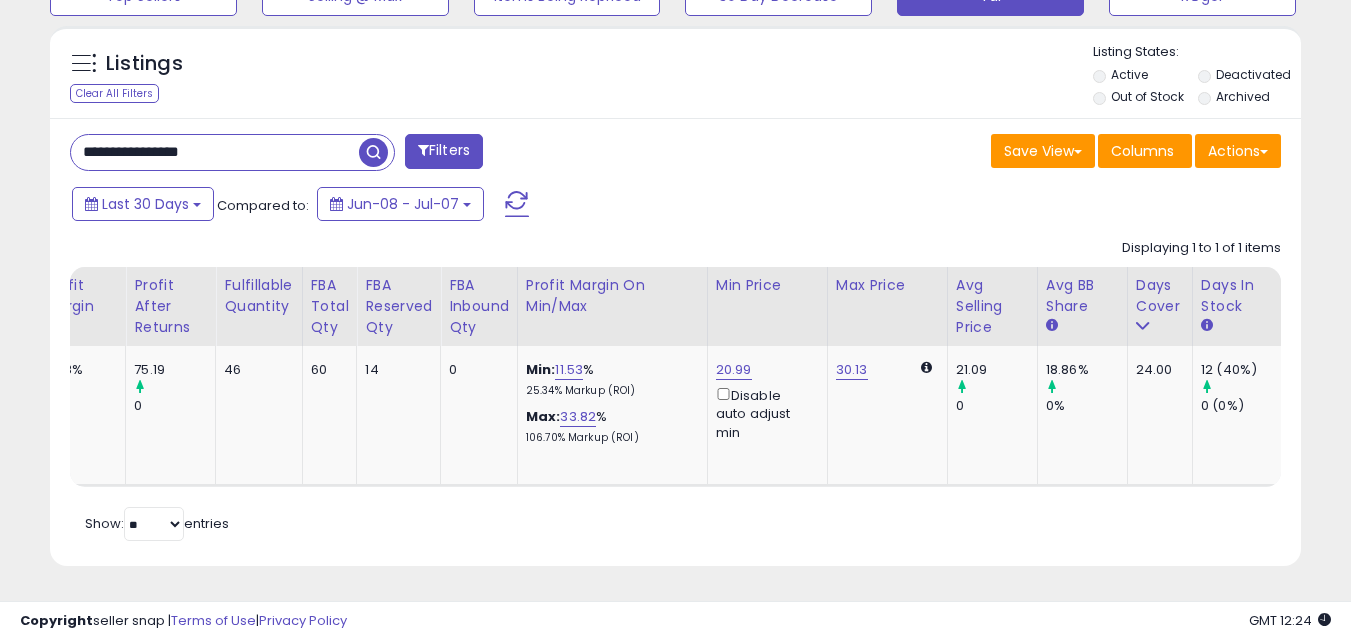 click on "**********" at bounding box center (215, 152) 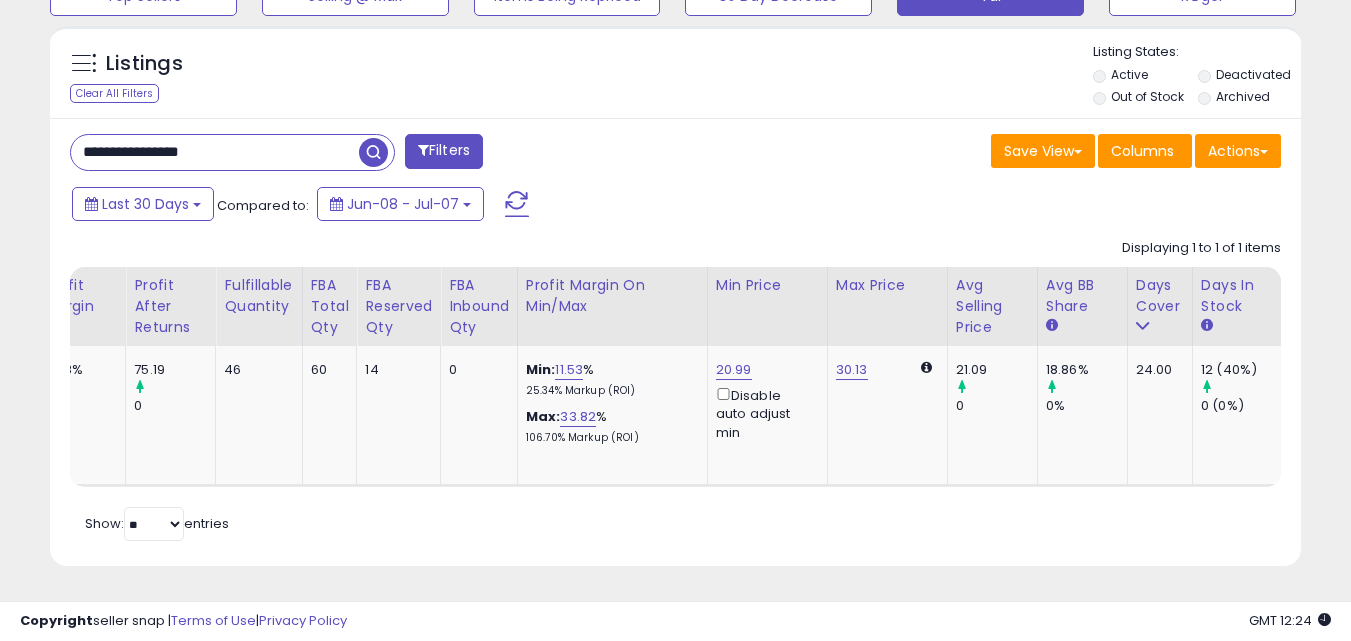 paste 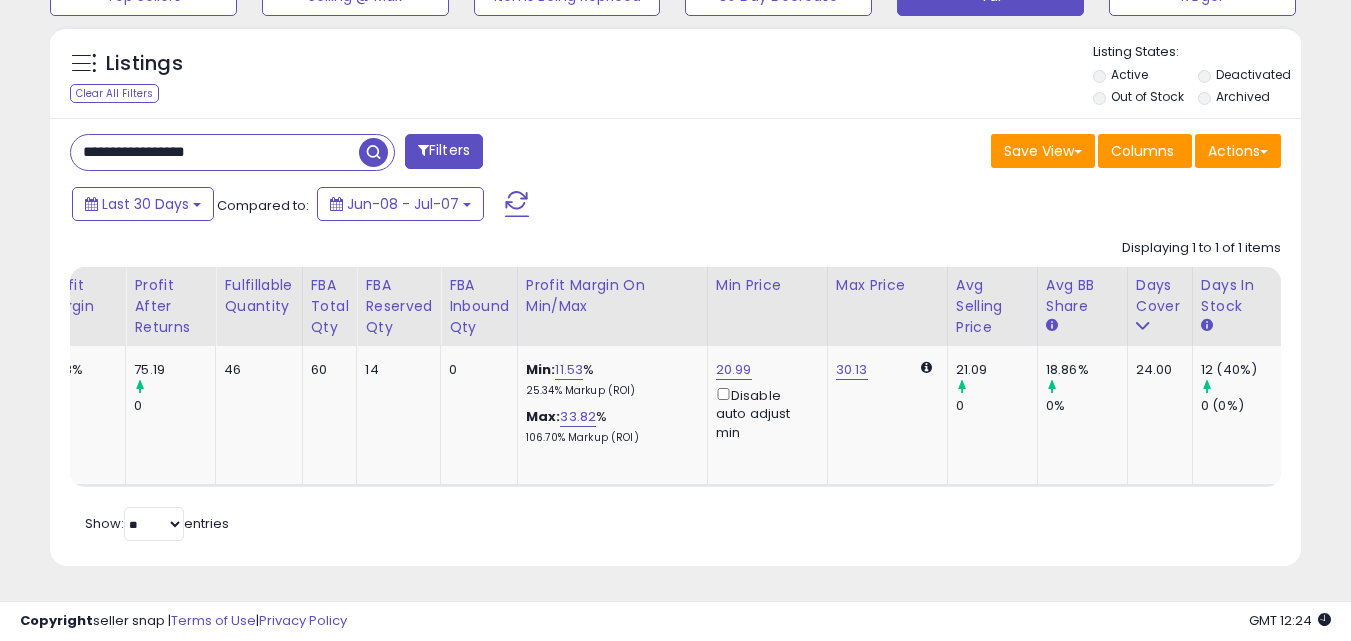 click at bounding box center (373, 152) 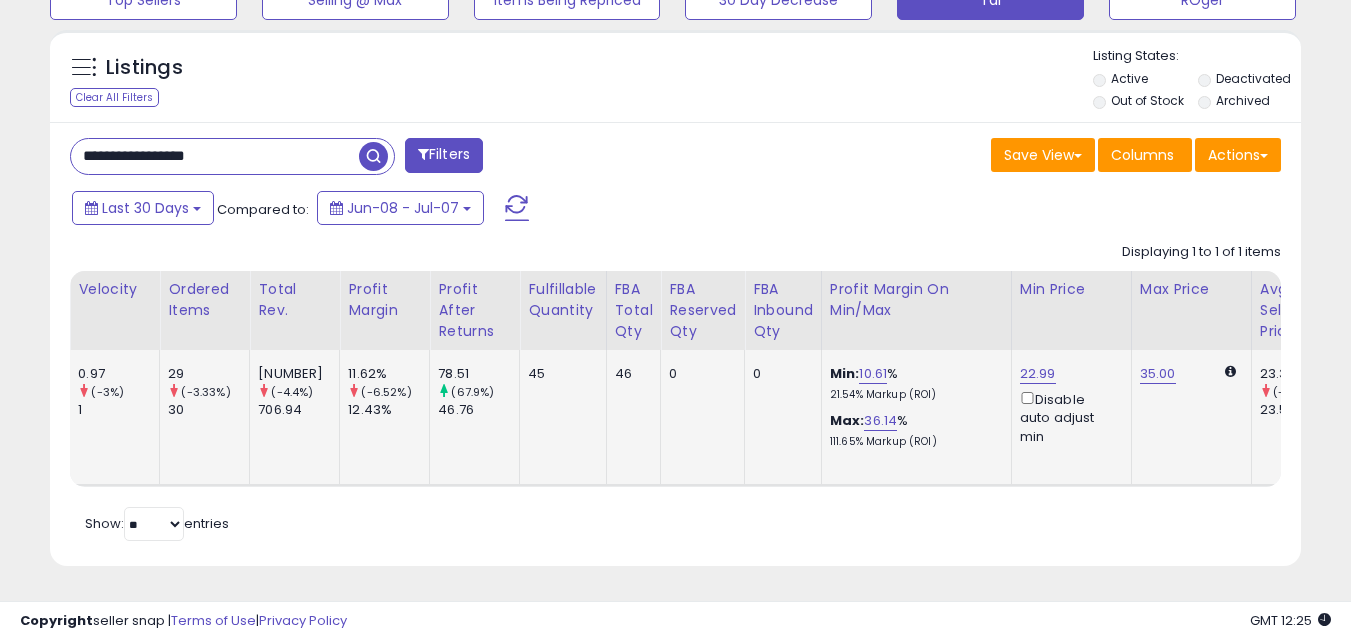 click on "46" 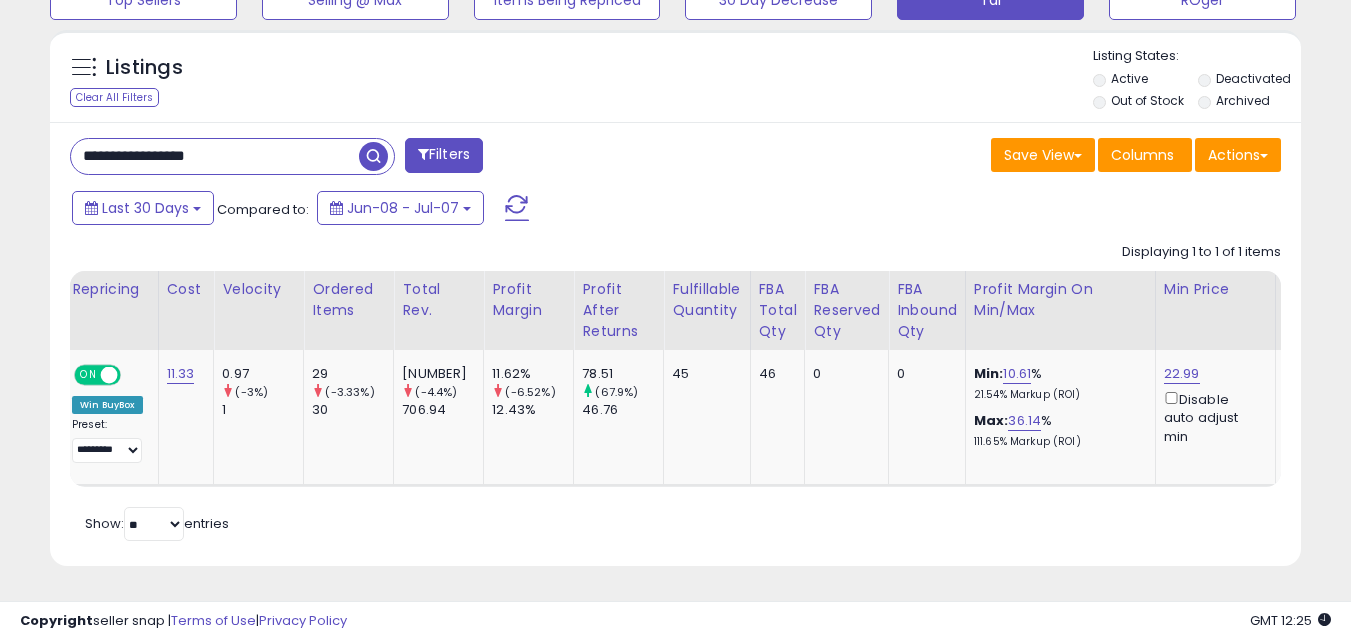 click on "**********" at bounding box center [215, 156] 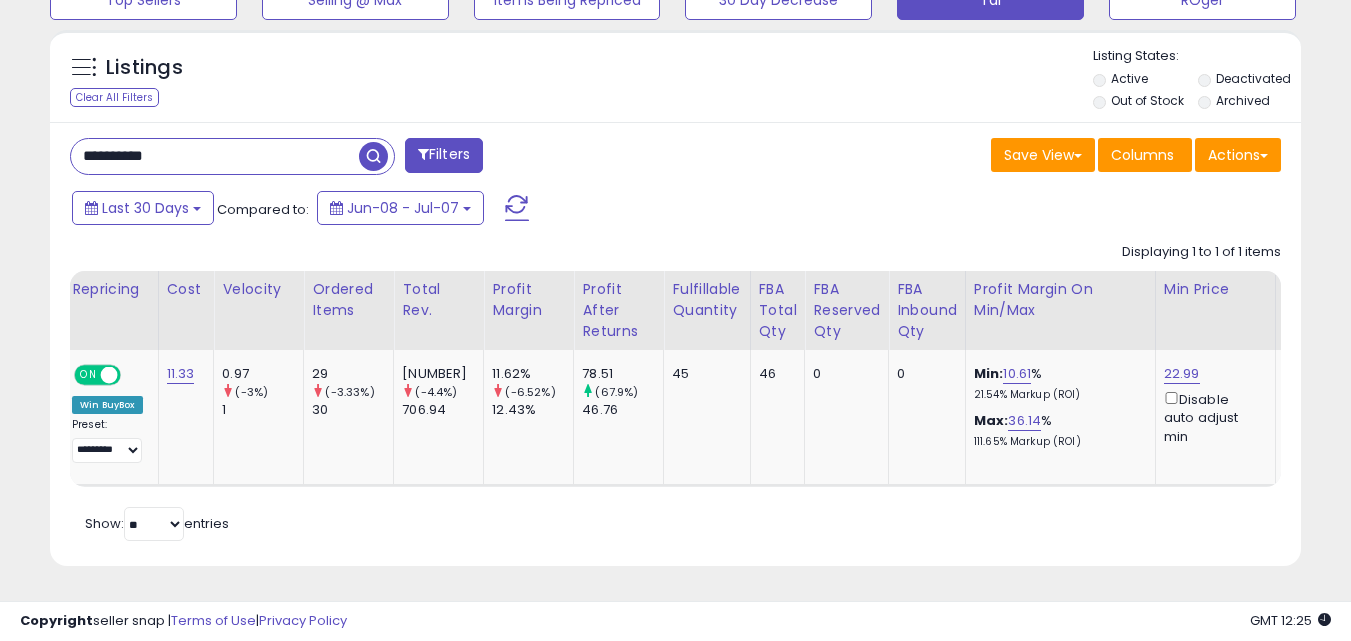 click at bounding box center [373, 156] 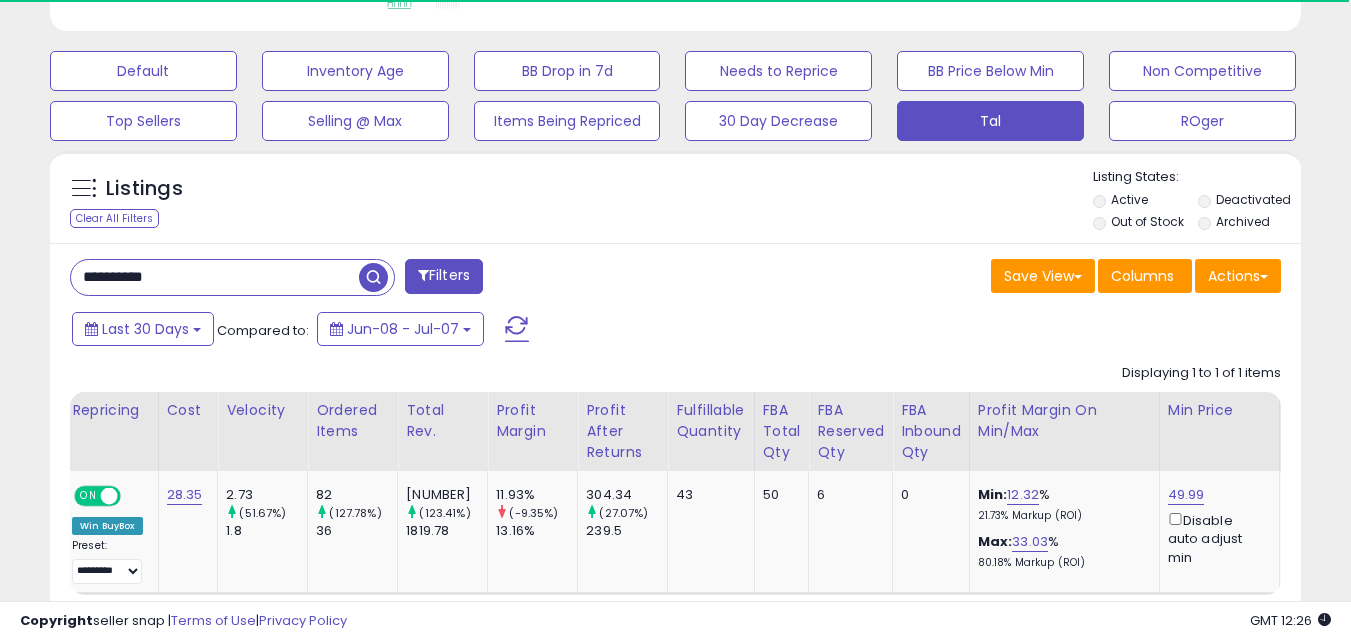scroll, scrollTop: 999590, scrollLeft: 999276, axis: both 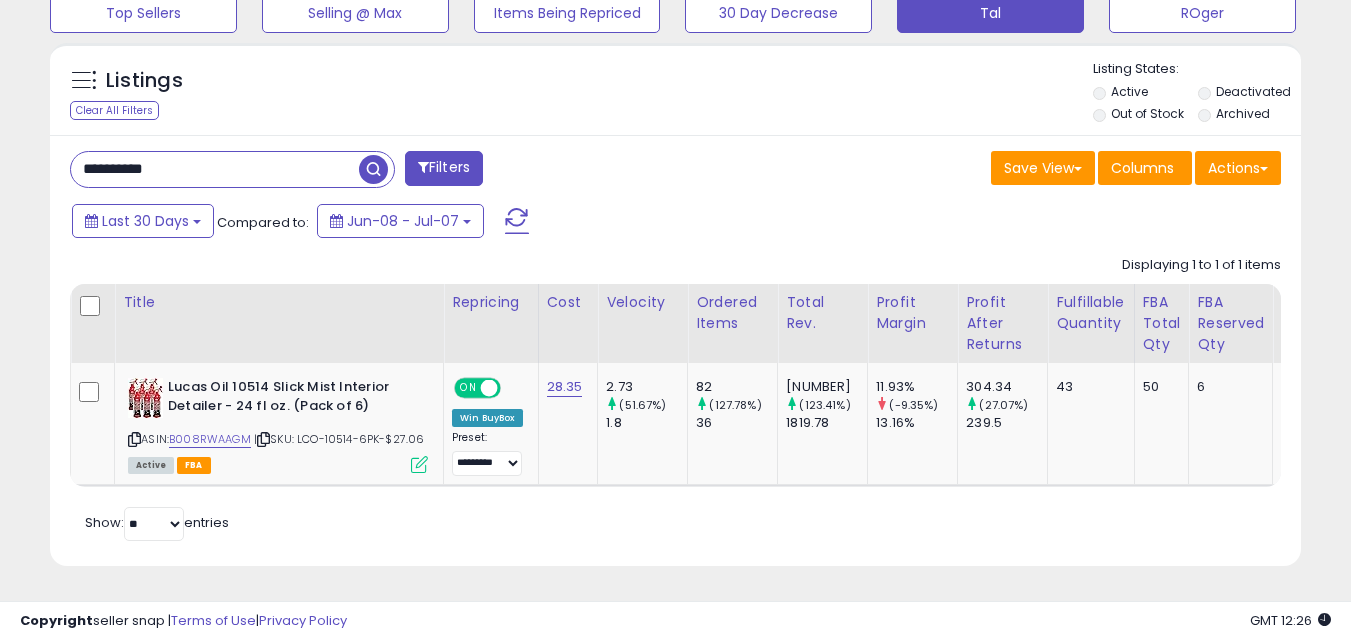 click on "**********" at bounding box center [215, 169] 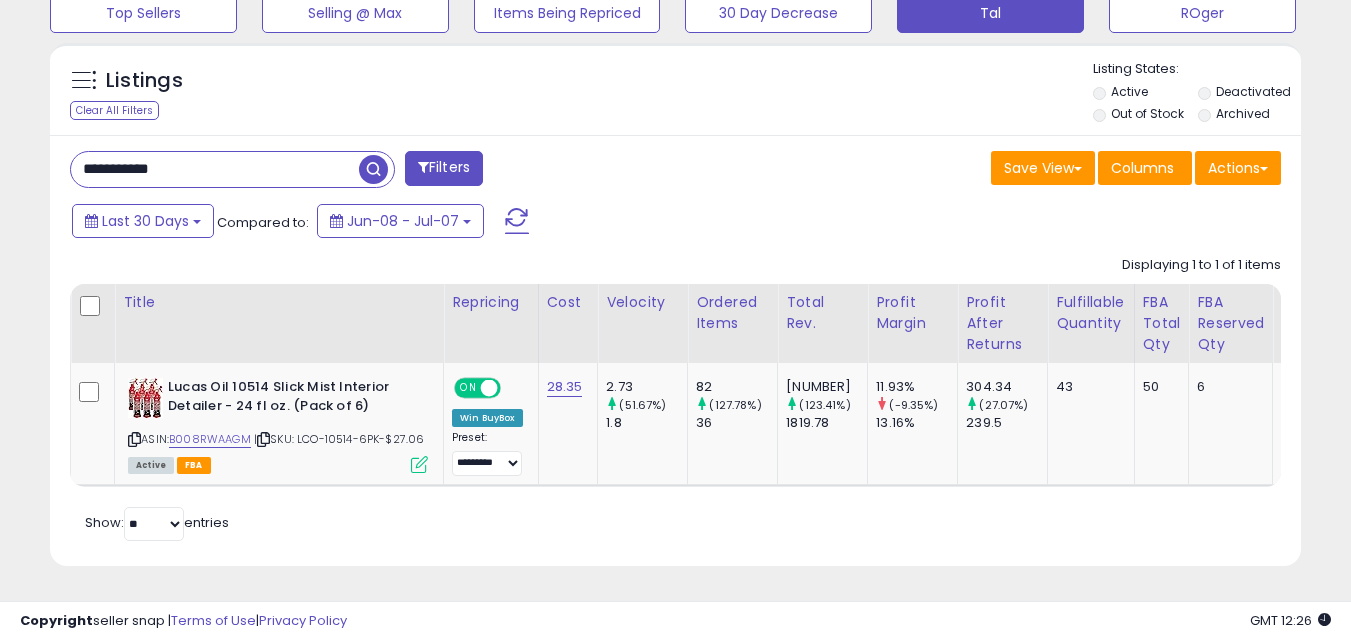 click at bounding box center (373, 169) 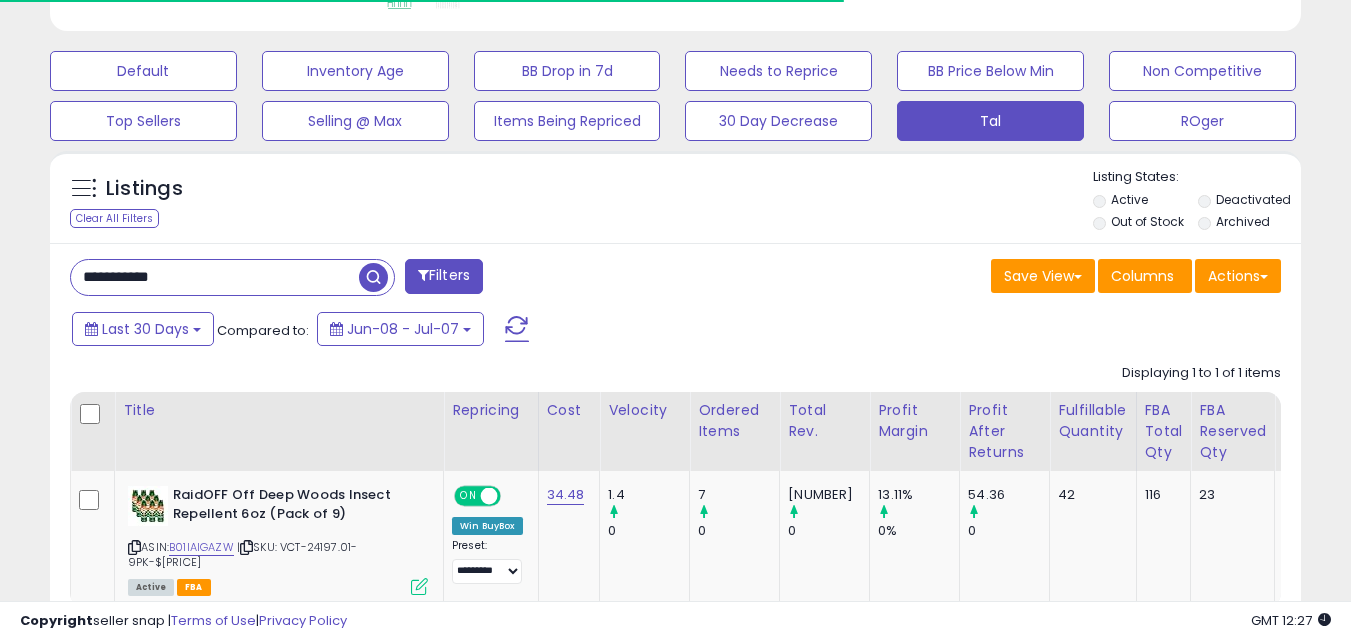 scroll, scrollTop: 999590, scrollLeft: 999276, axis: both 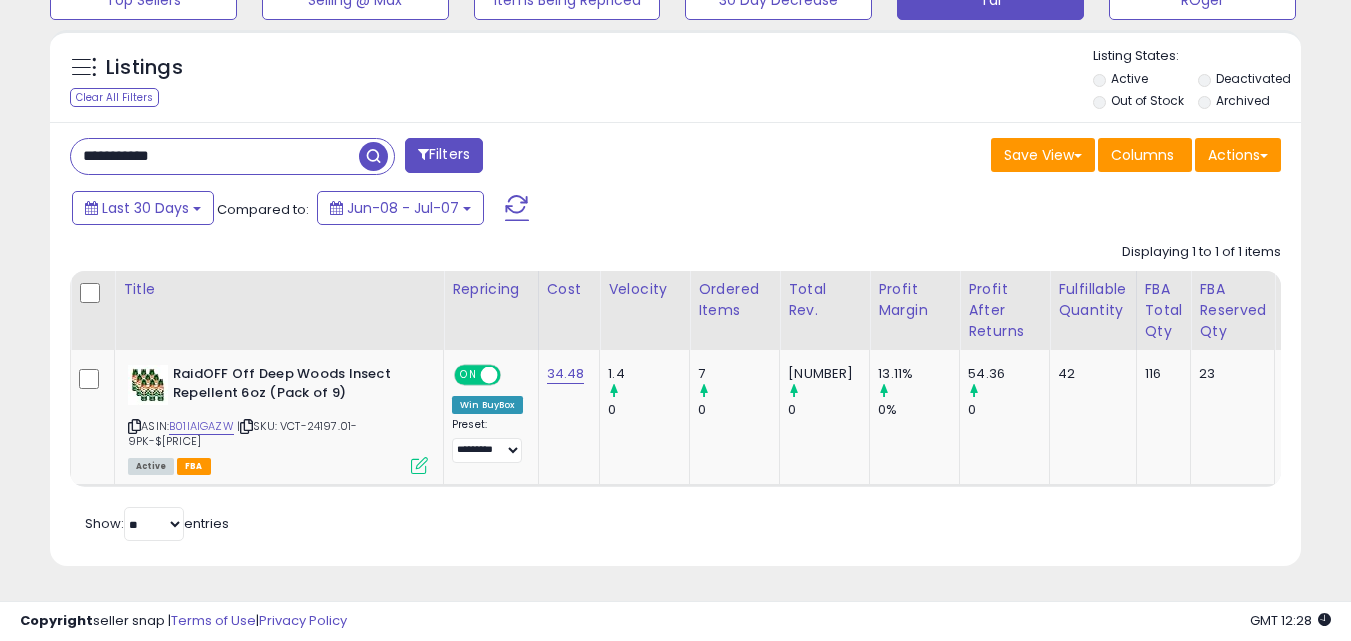 click on "**********" at bounding box center (365, 158) 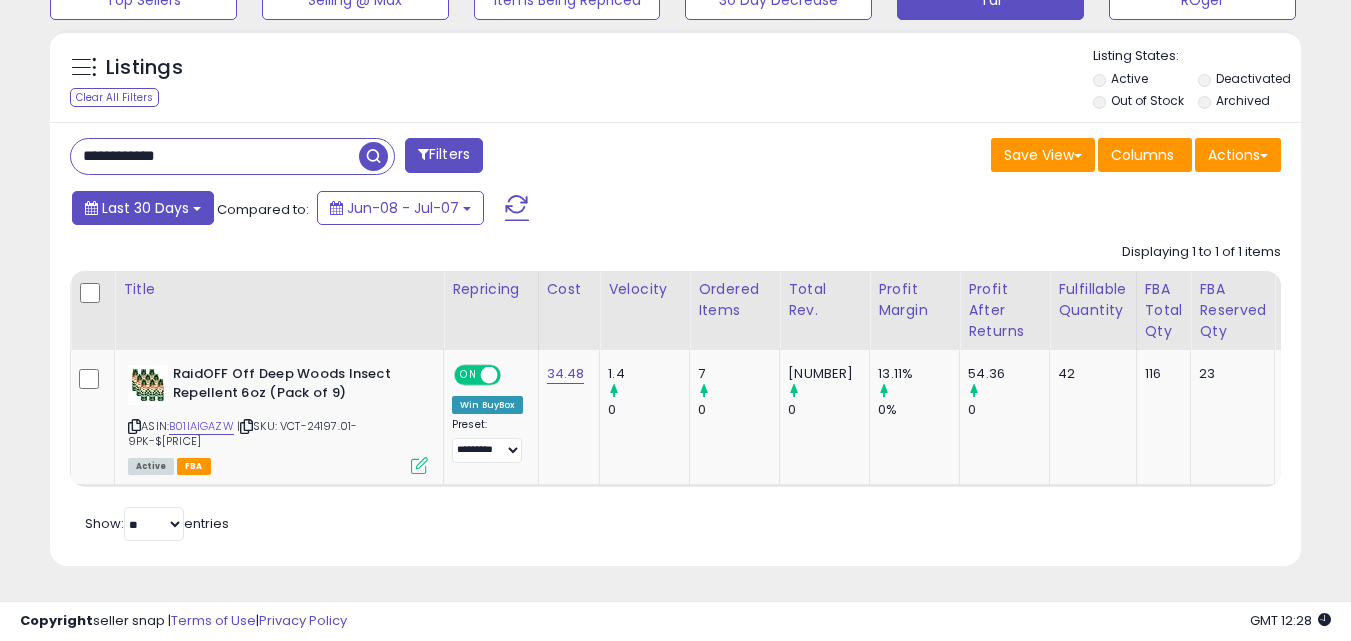 type on "**********" 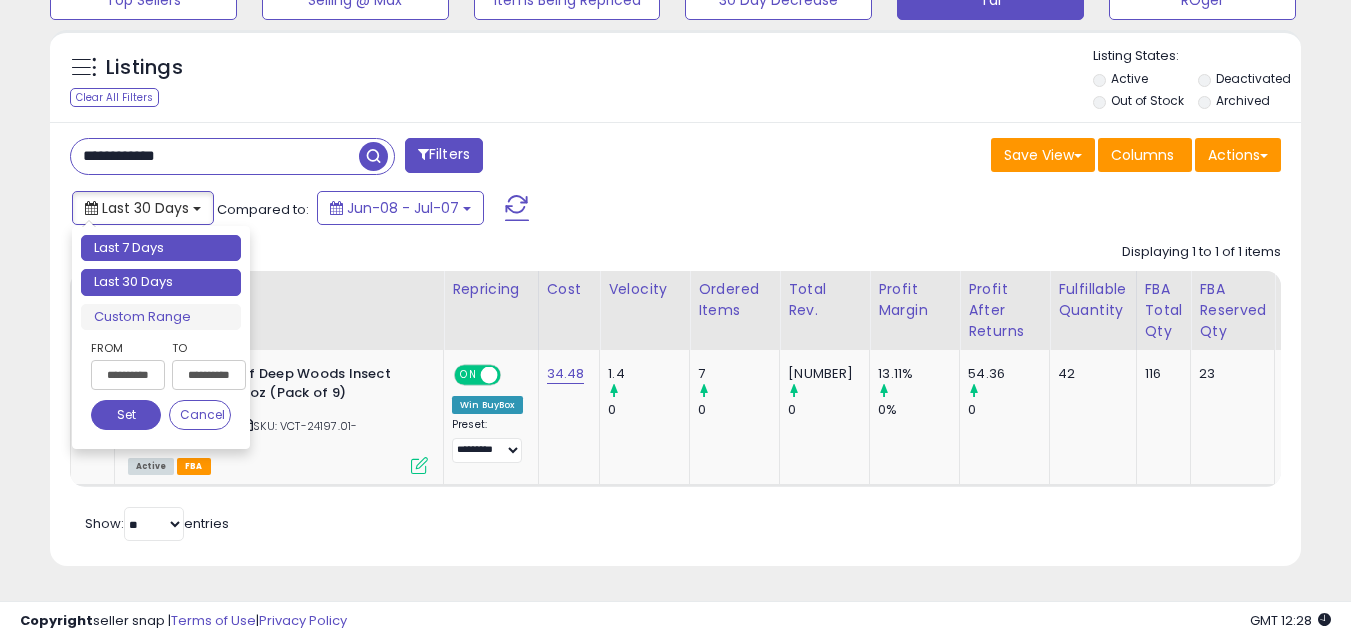 type on "**********" 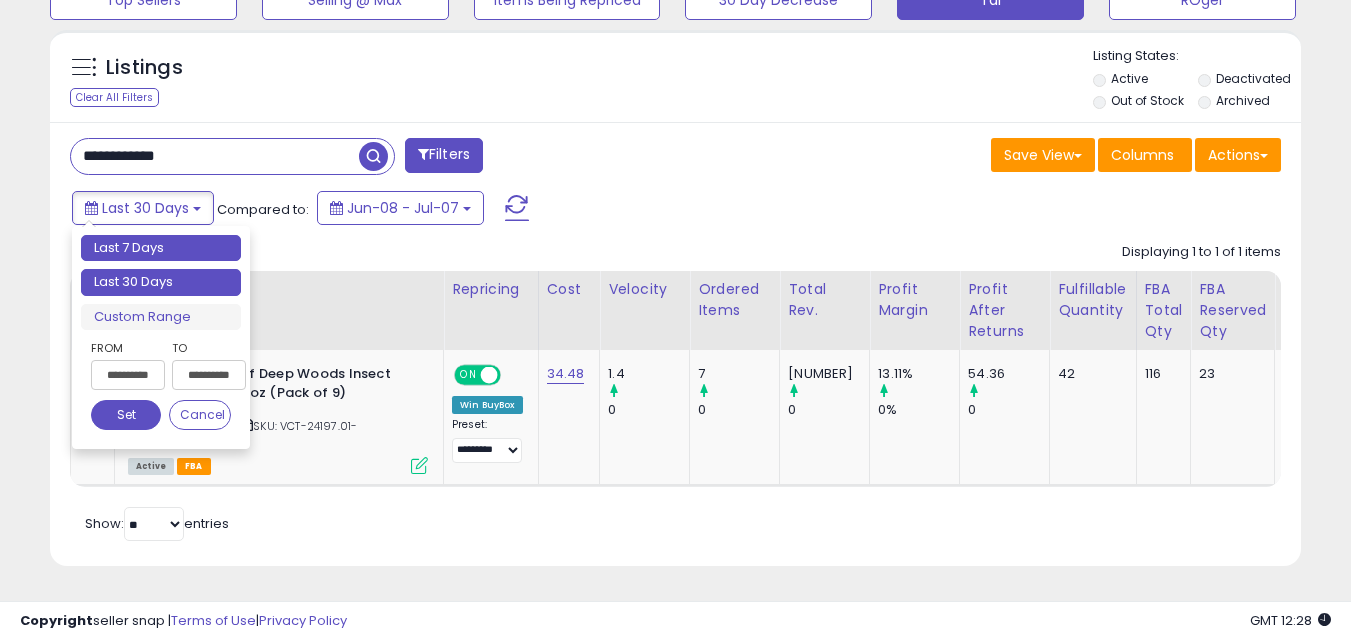 click on "Last 7 Days" at bounding box center (161, 248) 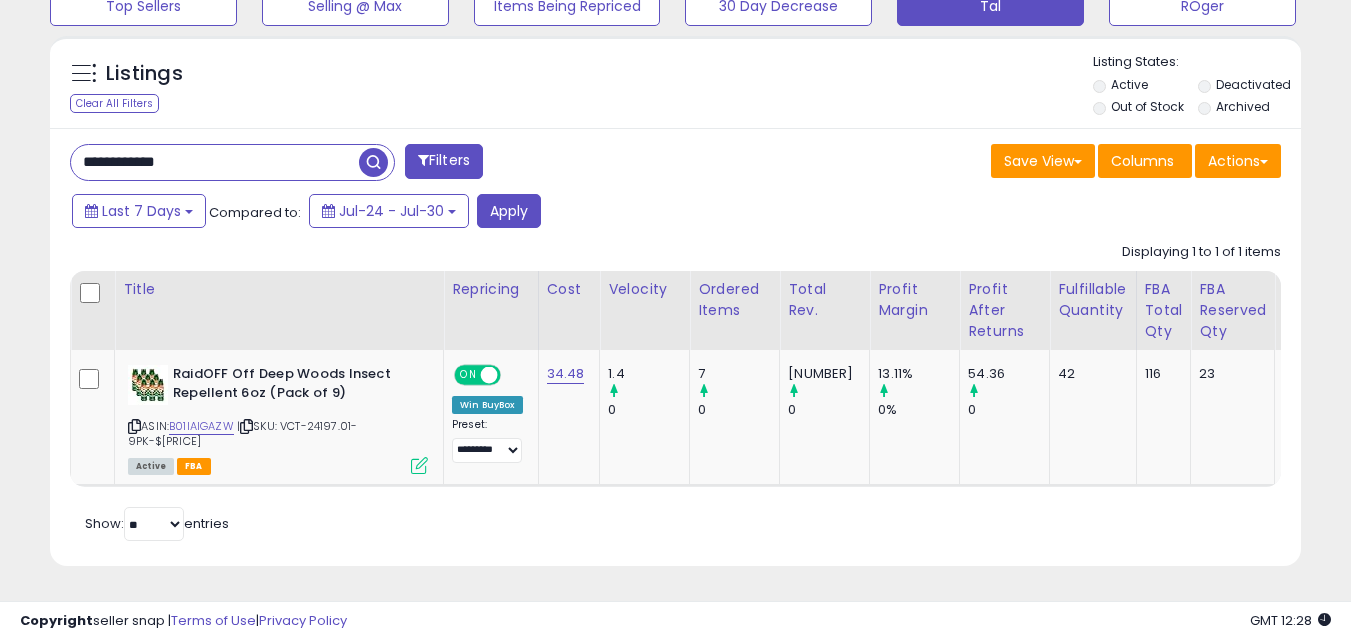 click at bounding box center [373, 162] 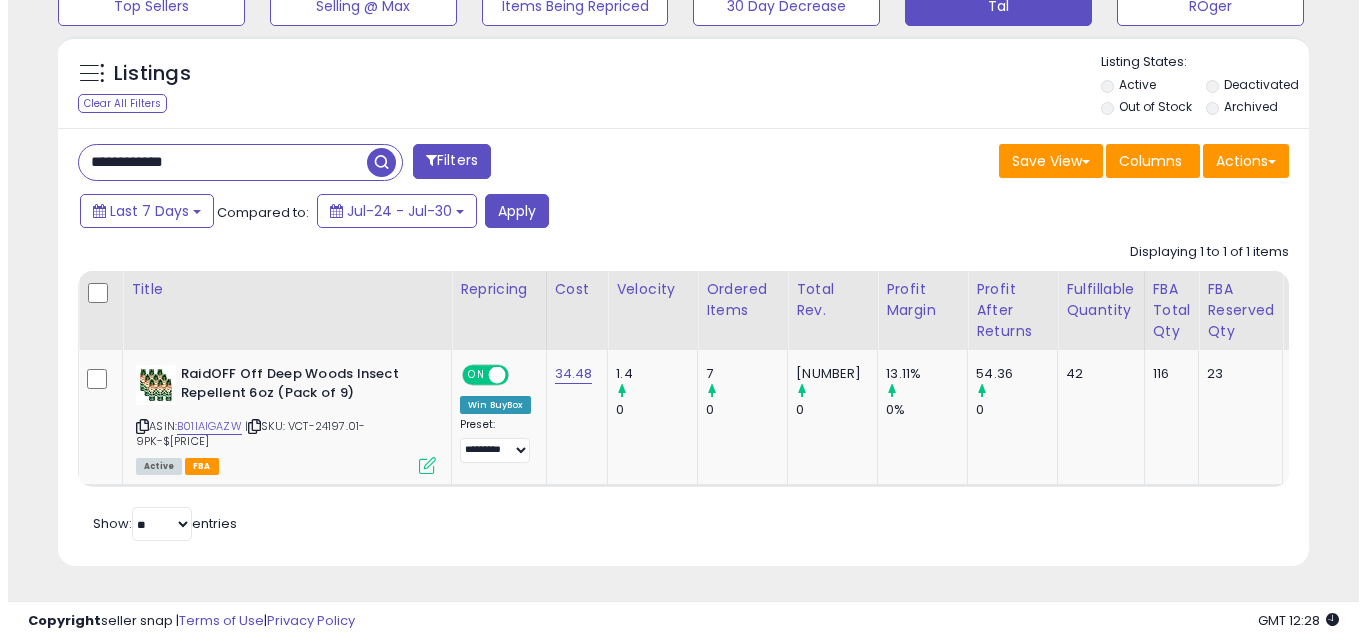 scroll, scrollTop: 579, scrollLeft: 0, axis: vertical 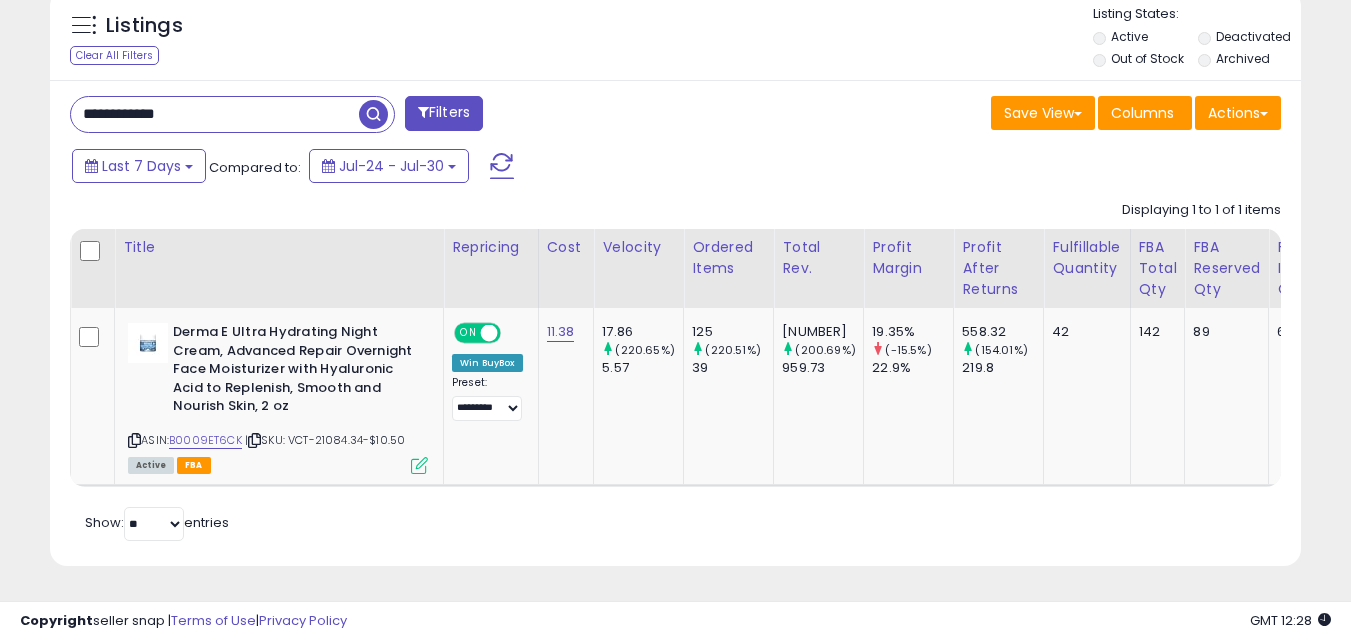 click on "Title
Repricing
Cost Velocity Total Rev." 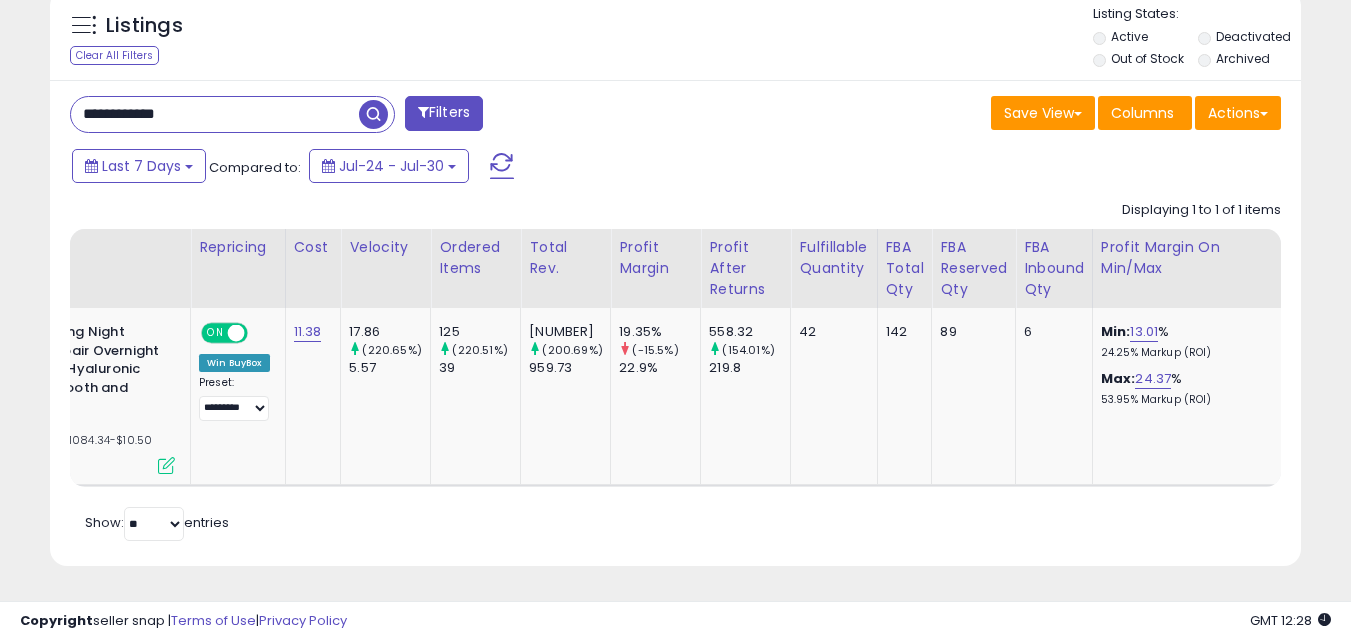 scroll, scrollTop: 0, scrollLeft: 253, axis: horizontal 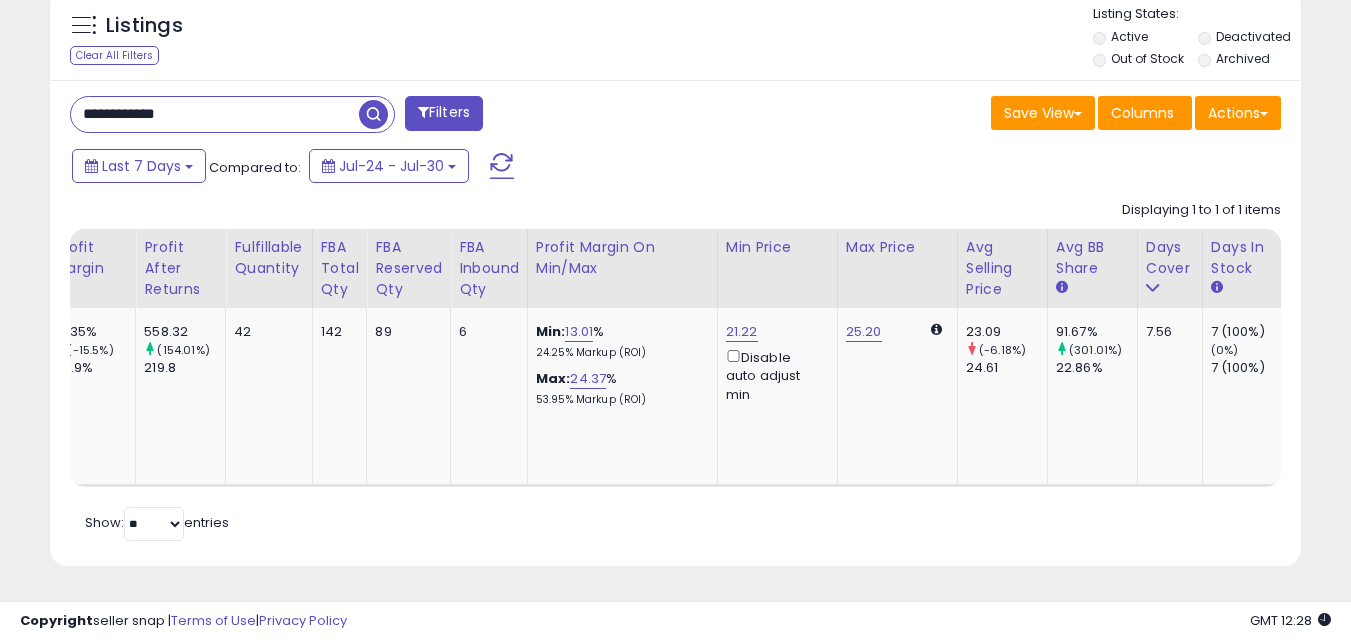 drag, startPoint x: 709, startPoint y: 486, endPoint x: 1181, endPoint y: 514, distance: 472.82977 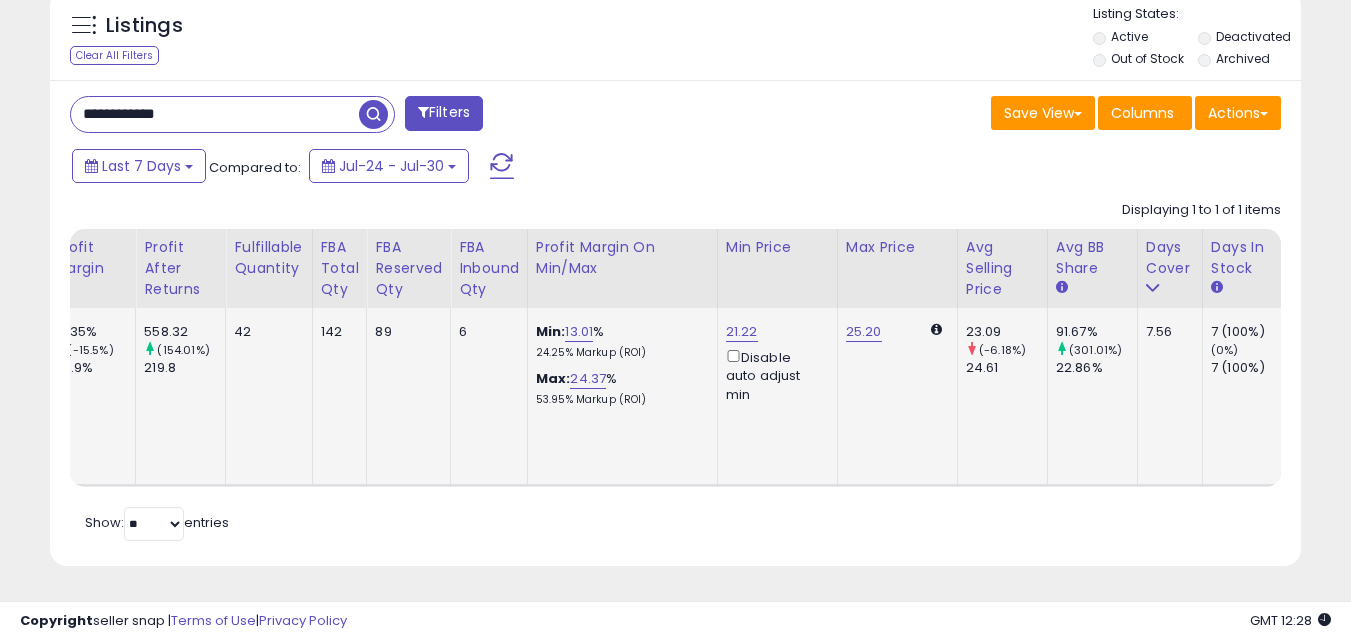 click on "7.56" 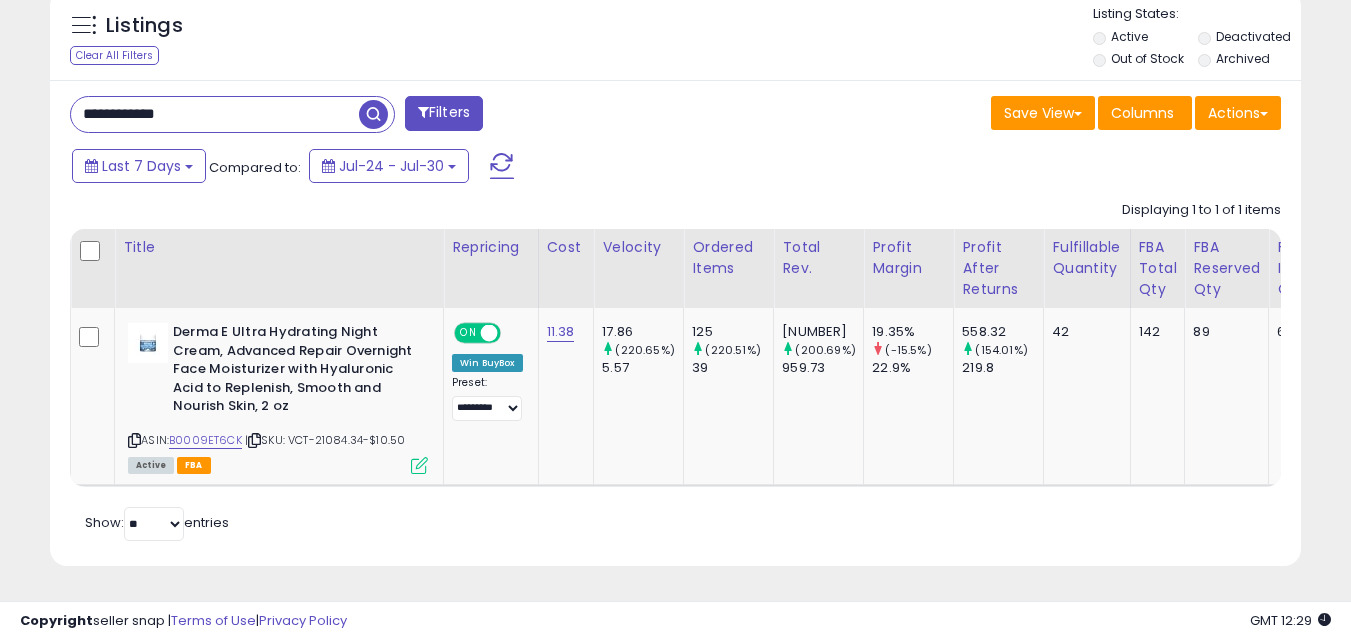 click on "**********" at bounding box center (215, 114) 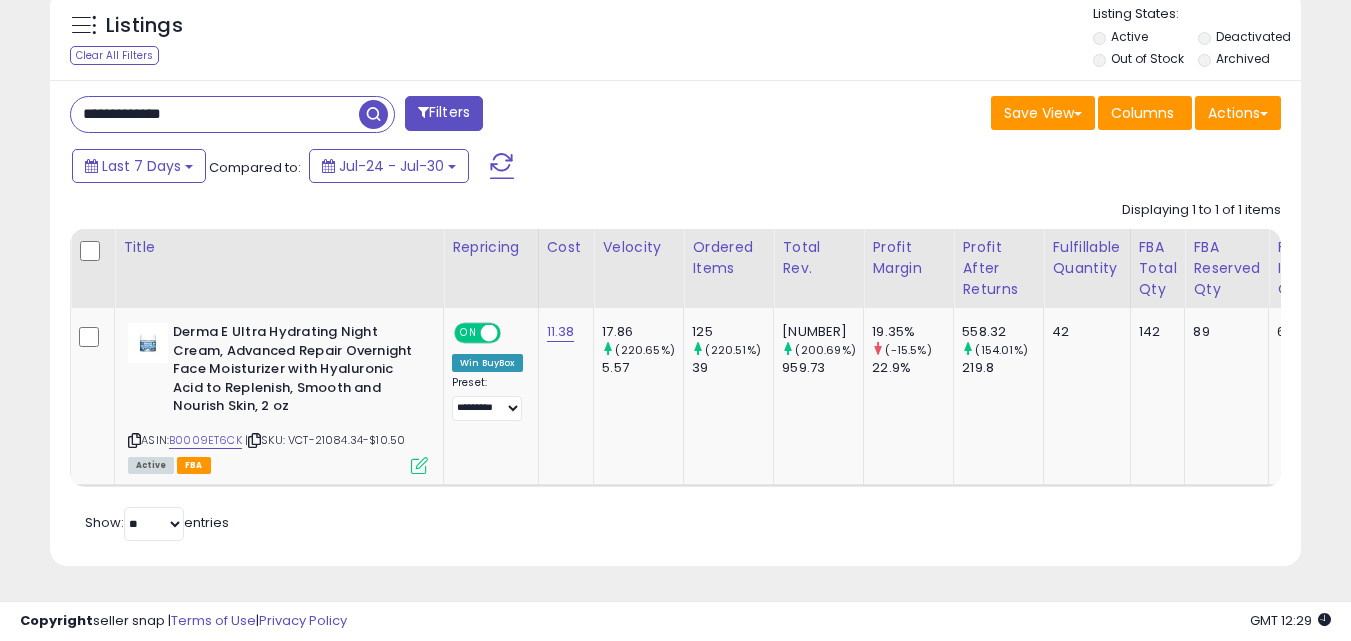click at bounding box center [373, 114] 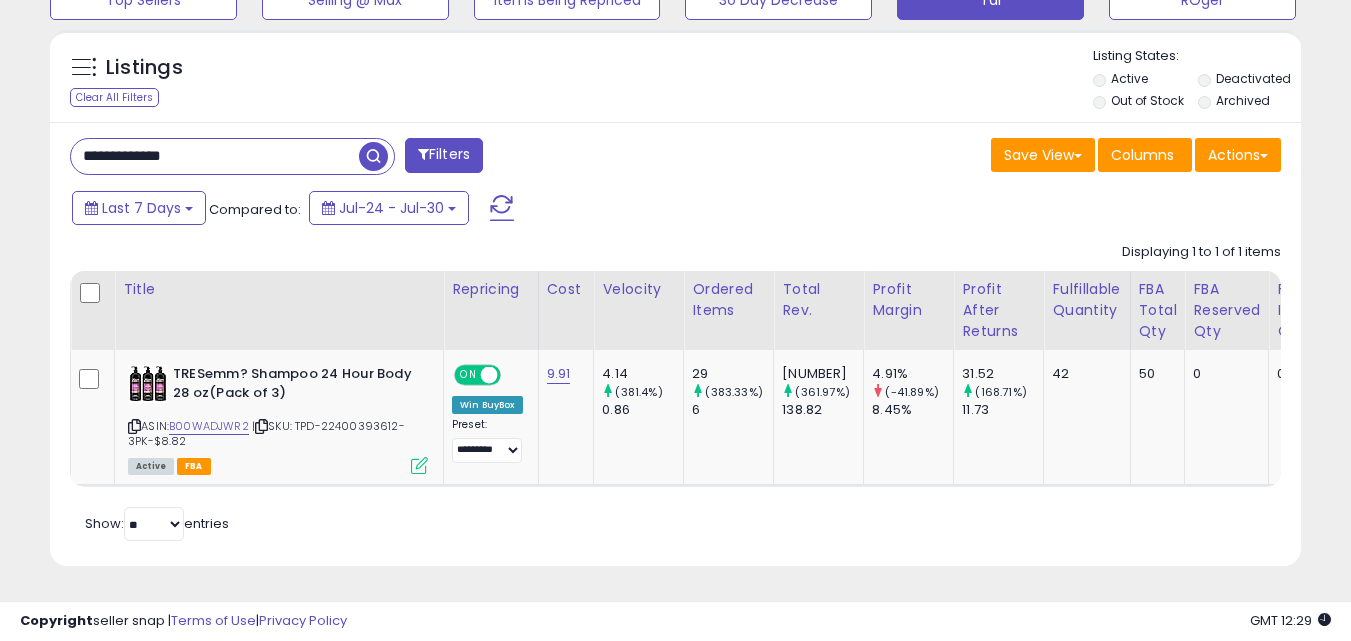 click on "**********" at bounding box center [215, 156] 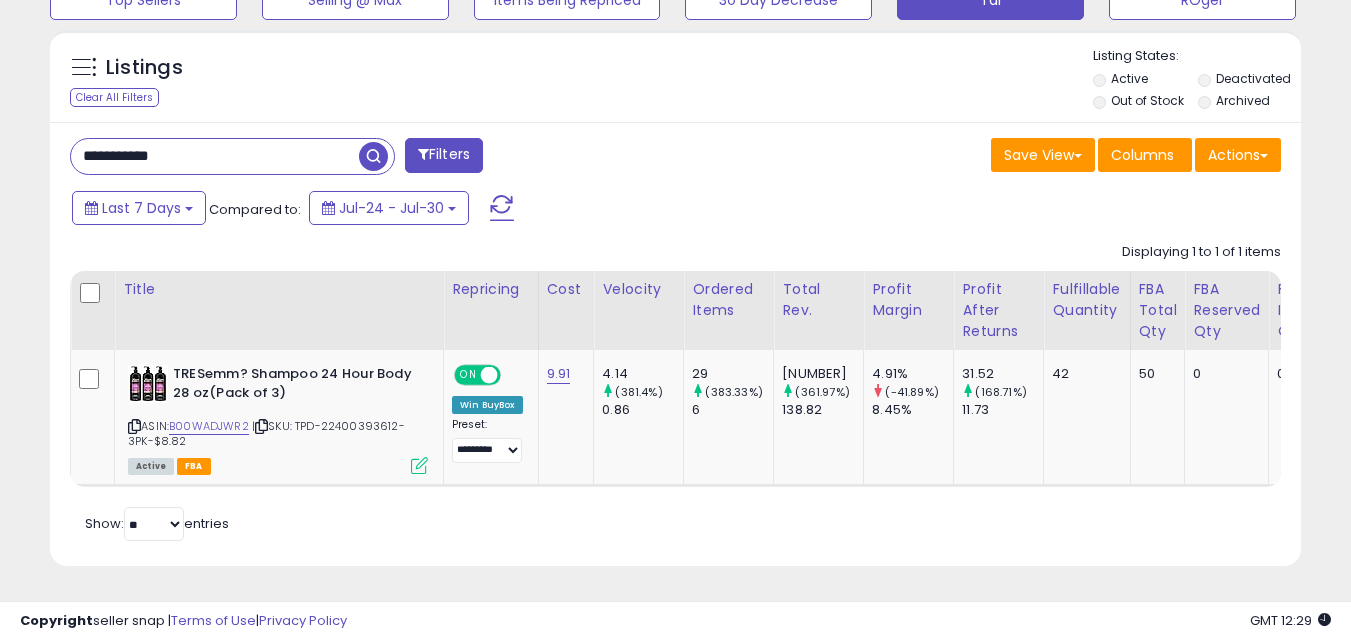 click at bounding box center (373, 156) 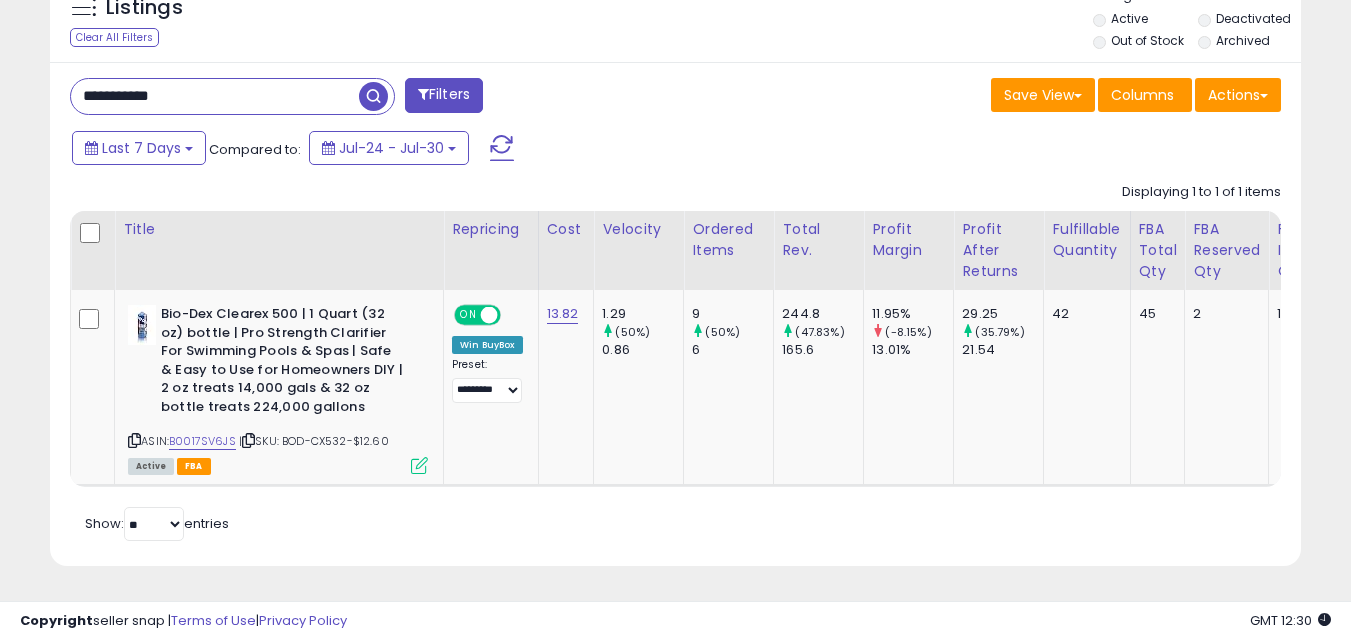 click on "**********" at bounding box center [215, 96] 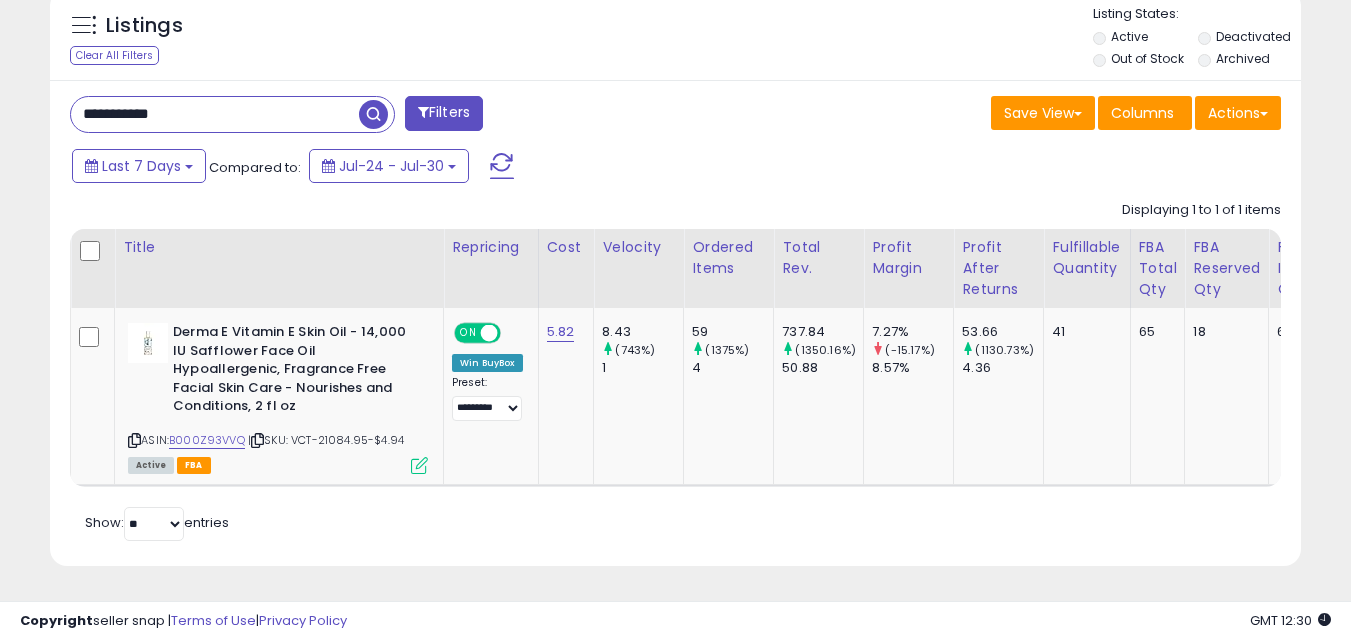 click on "**********" at bounding box center [215, 114] 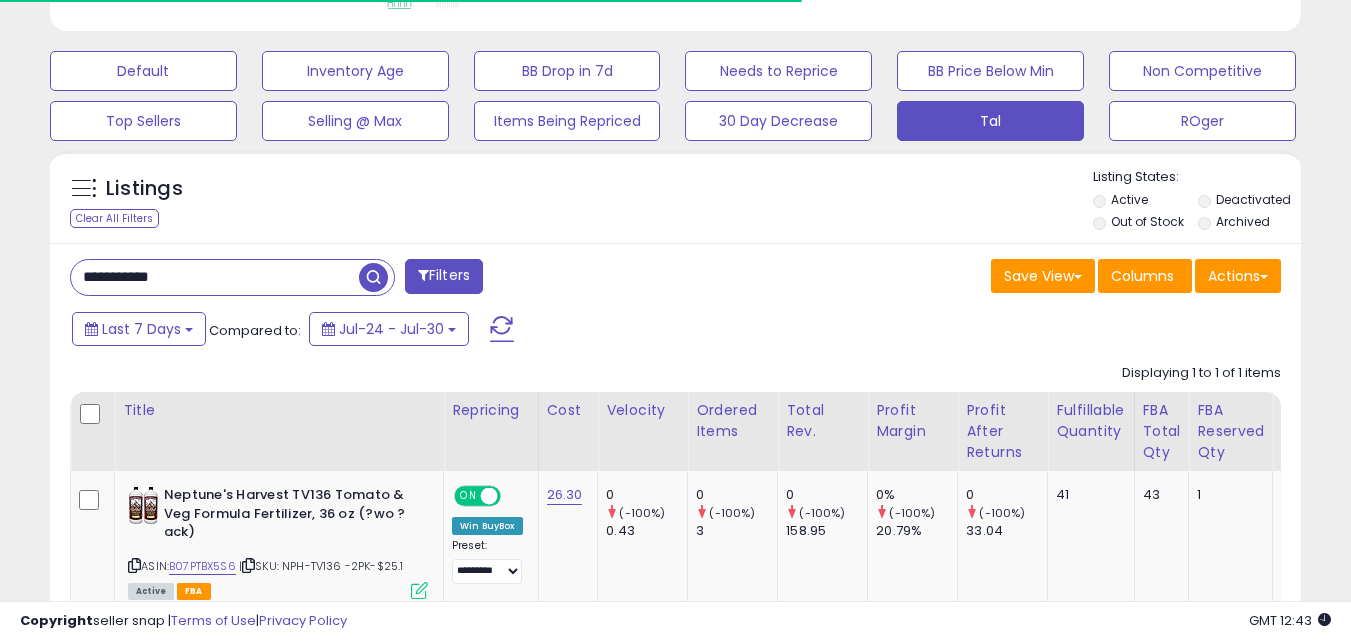scroll, scrollTop: 999590, scrollLeft: 999276, axis: both 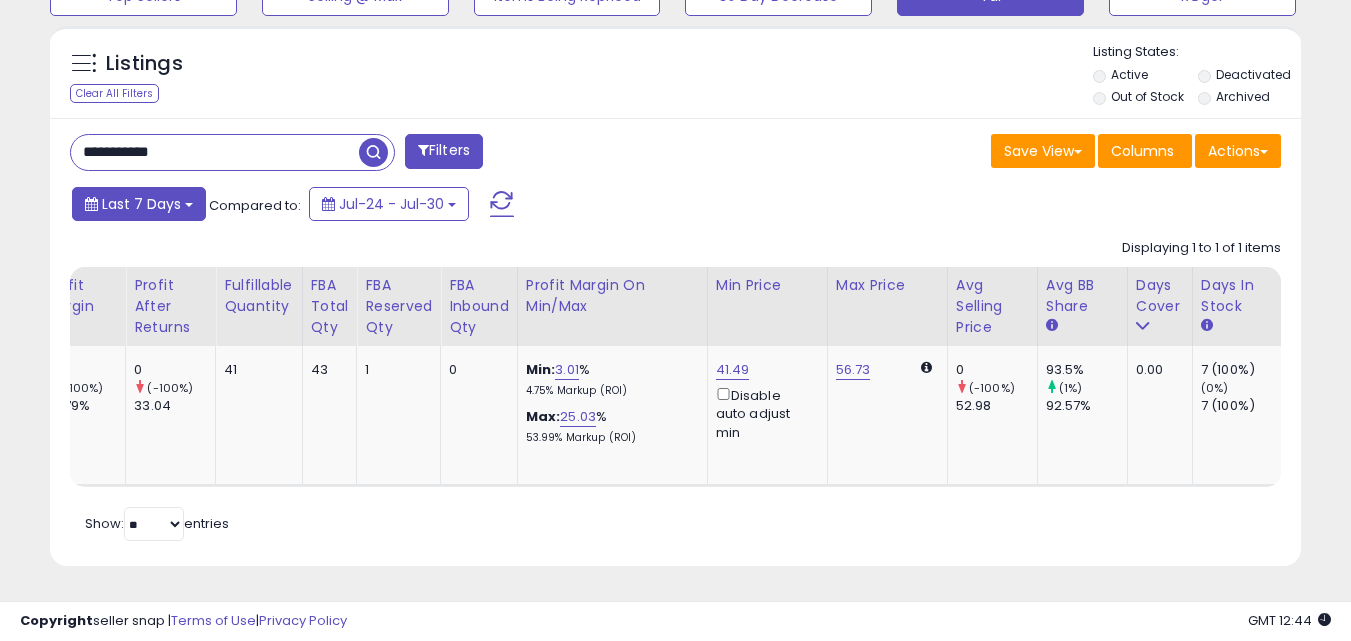 click on "Last 7 Days" at bounding box center [141, 204] 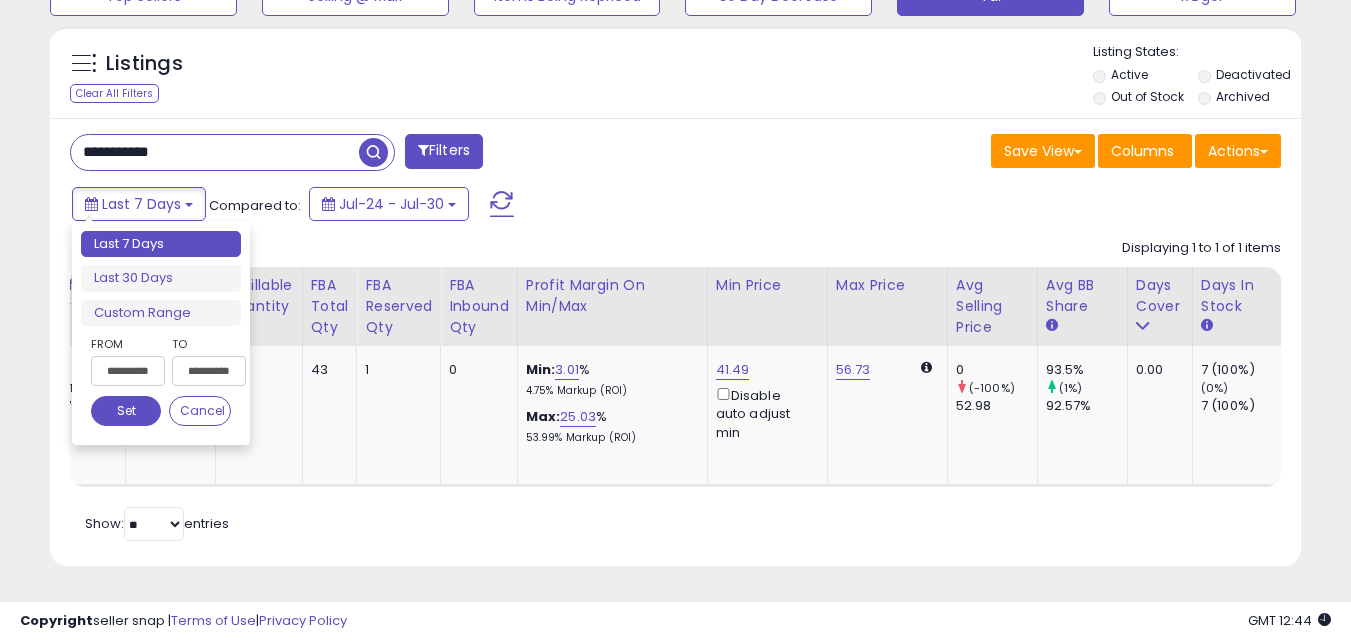 click on "Last 7 Days Last 30 Days Custom Range" at bounding box center (161, 279) 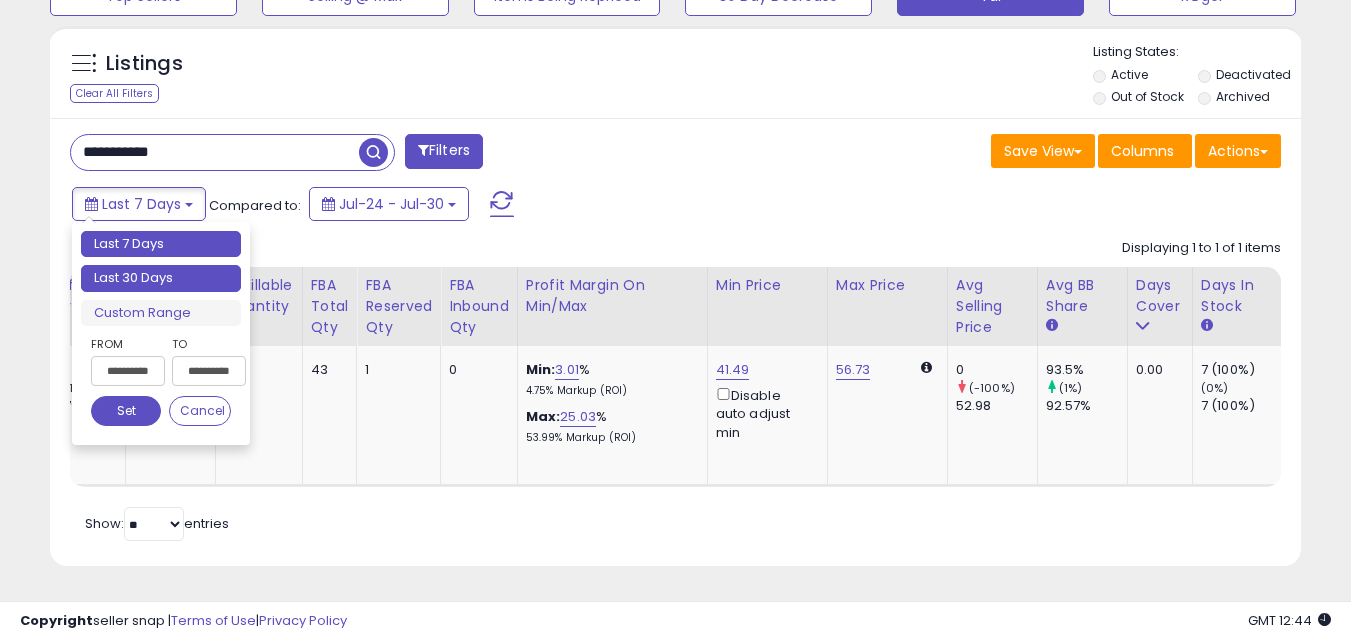 type on "**********" 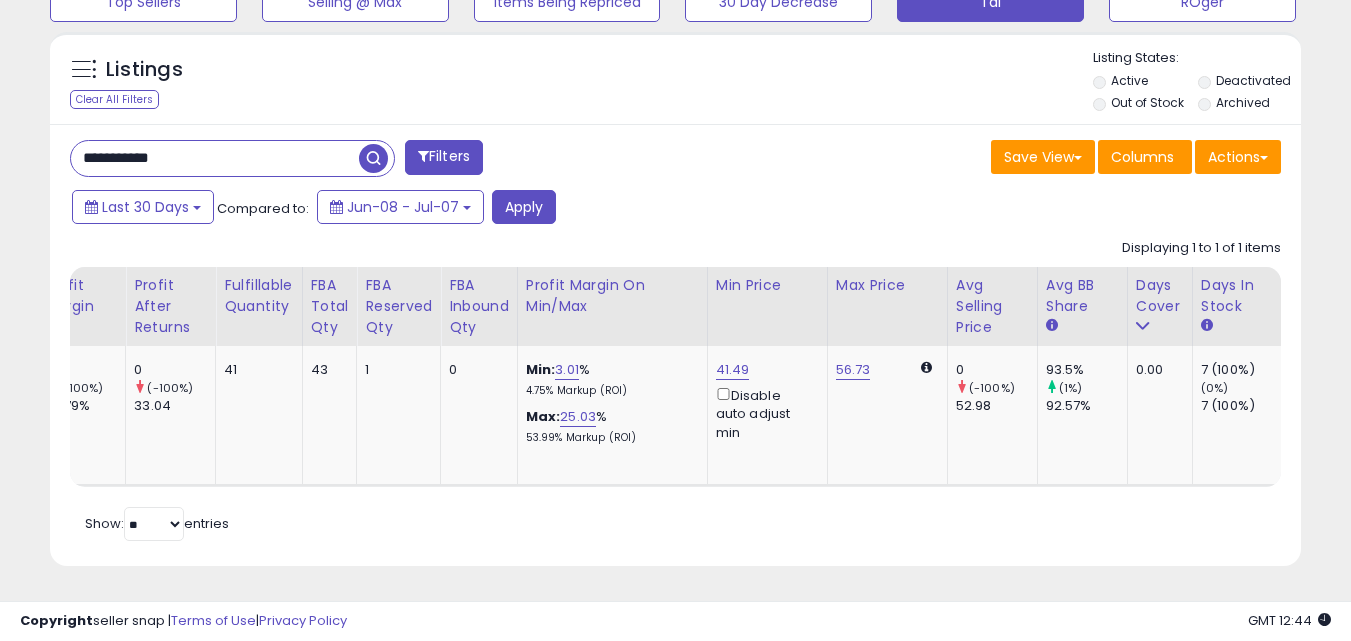 click at bounding box center (373, 158) 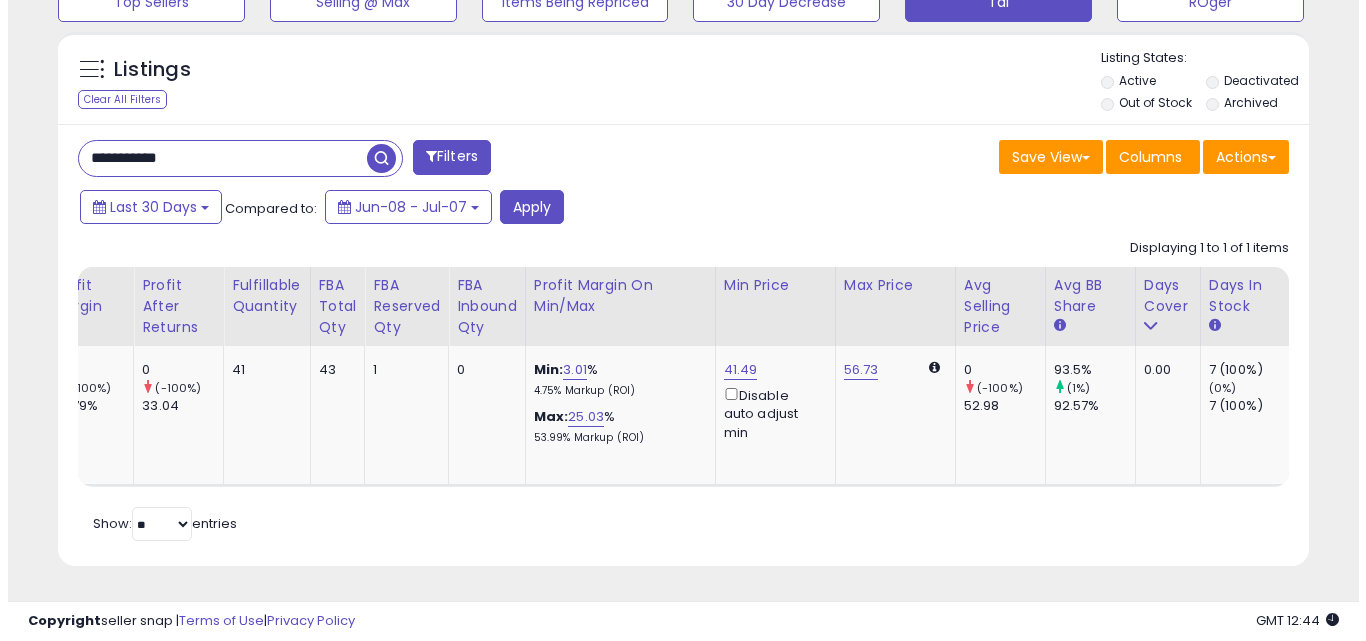 scroll, scrollTop: 579, scrollLeft: 0, axis: vertical 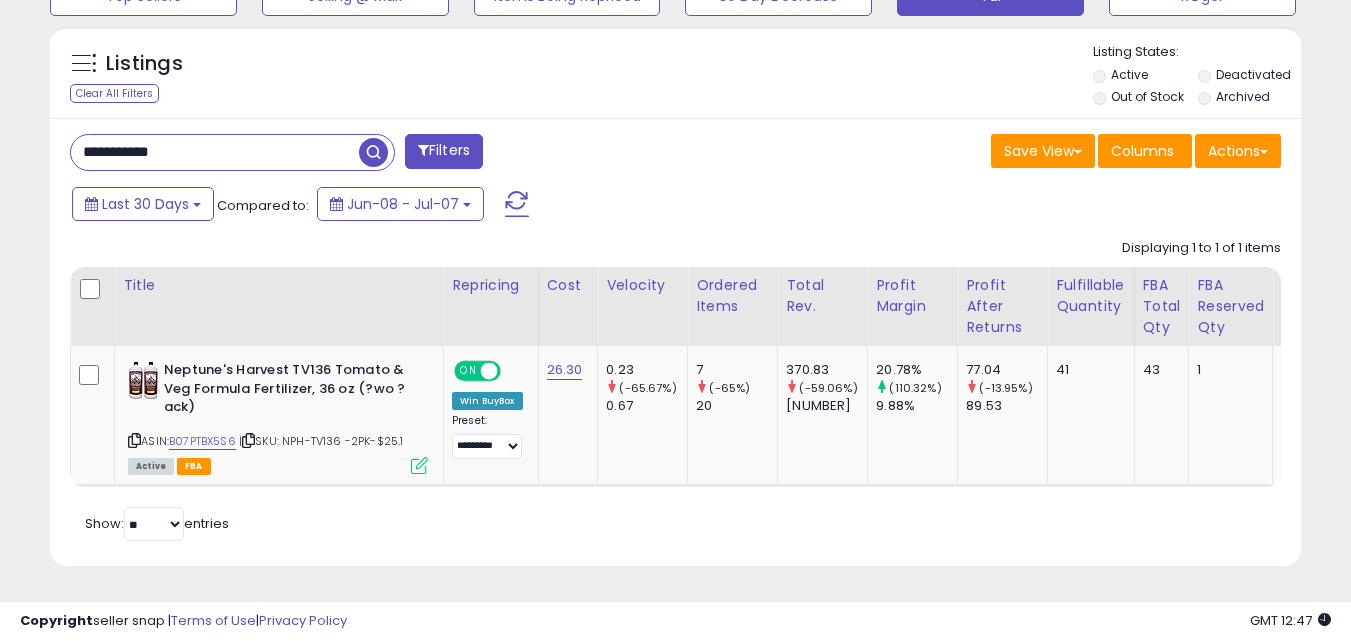 click on "**********" at bounding box center (215, 152) 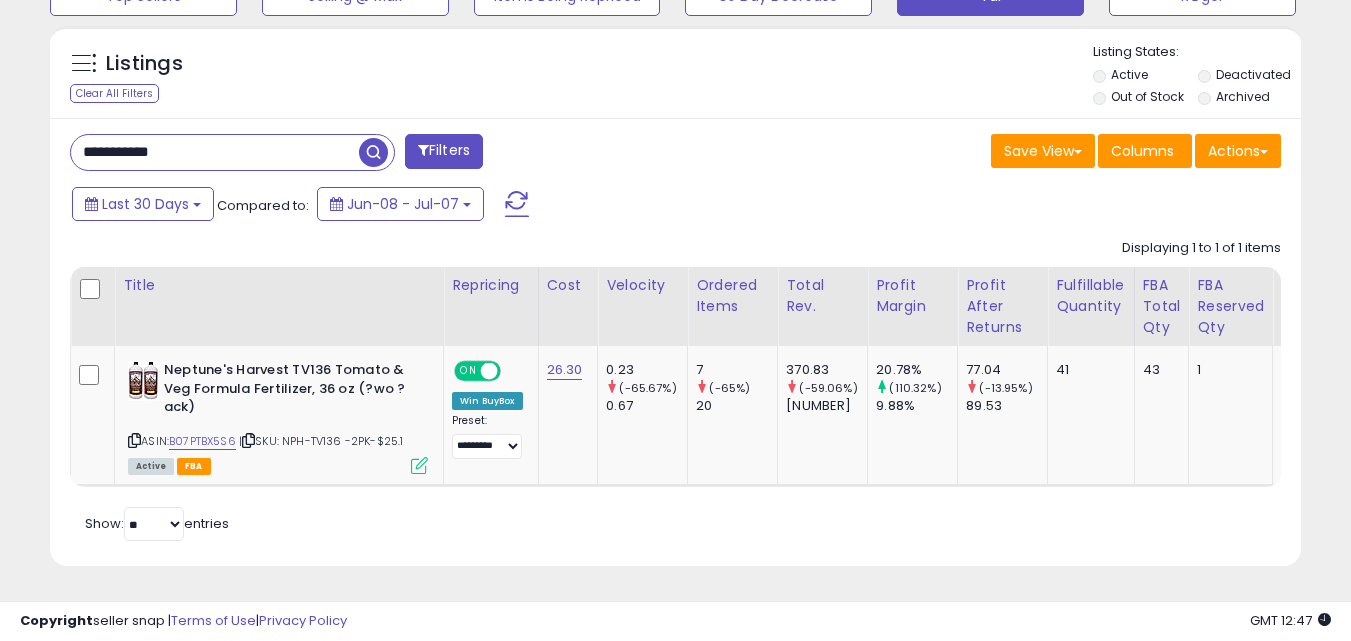 click on "**********" at bounding box center (215, 152) 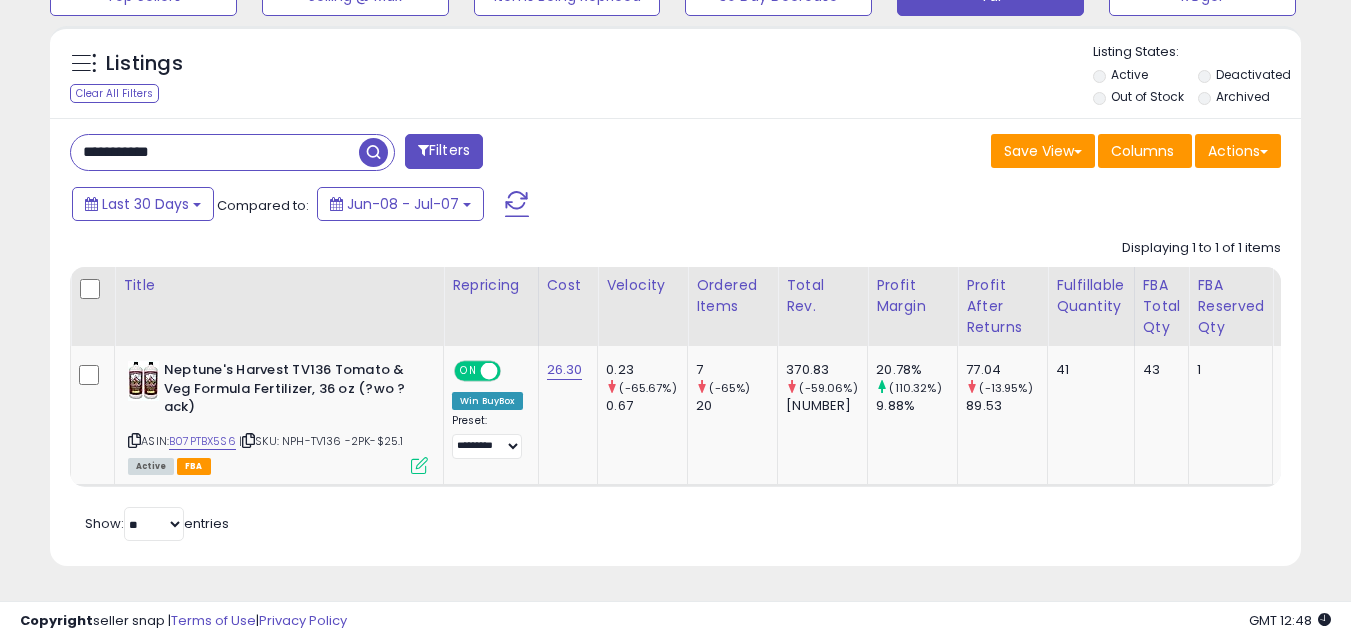 type on "**********" 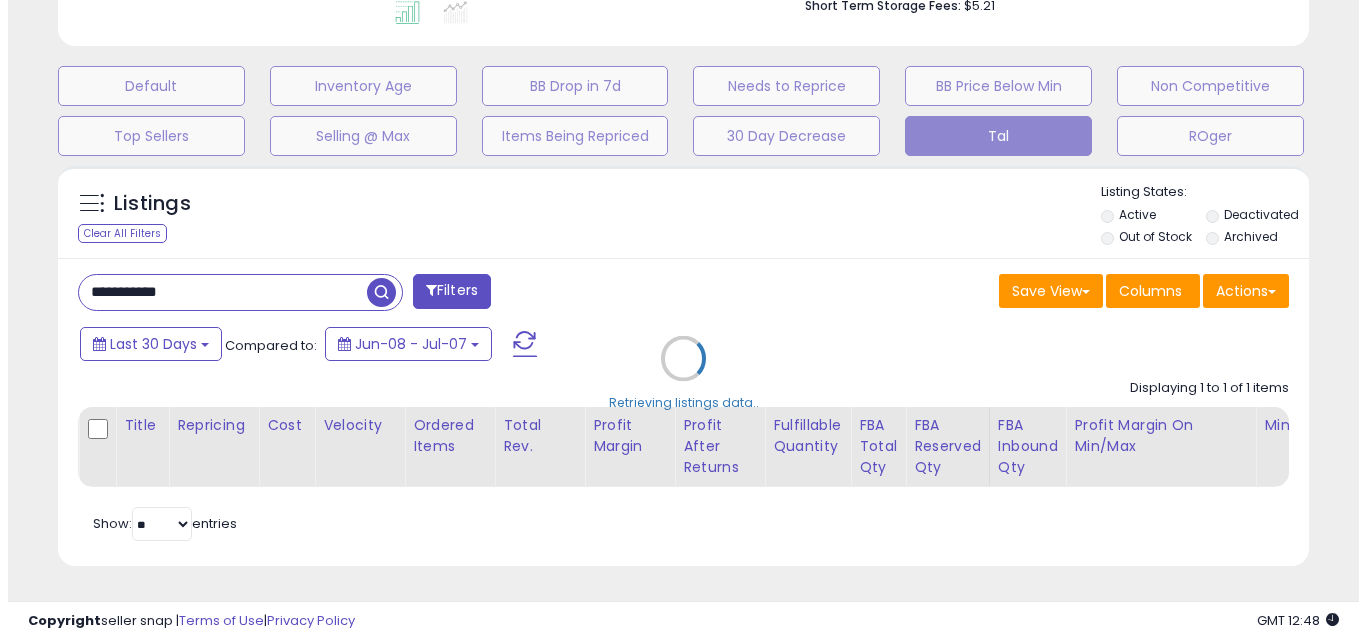 scroll, scrollTop: 579, scrollLeft: 0, axis: vertical 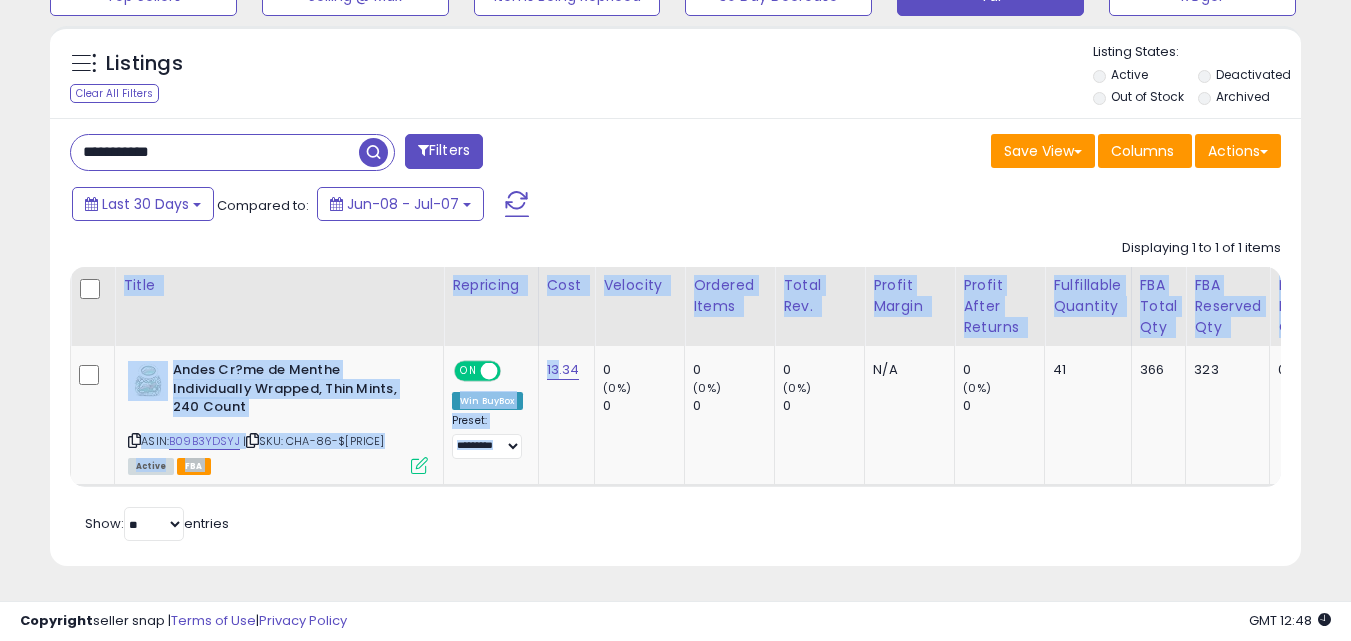 drag, startPoint x: 558, startPoint y: 470, endPoint x: 1137, endPoint y: 483, distance: 579.14594 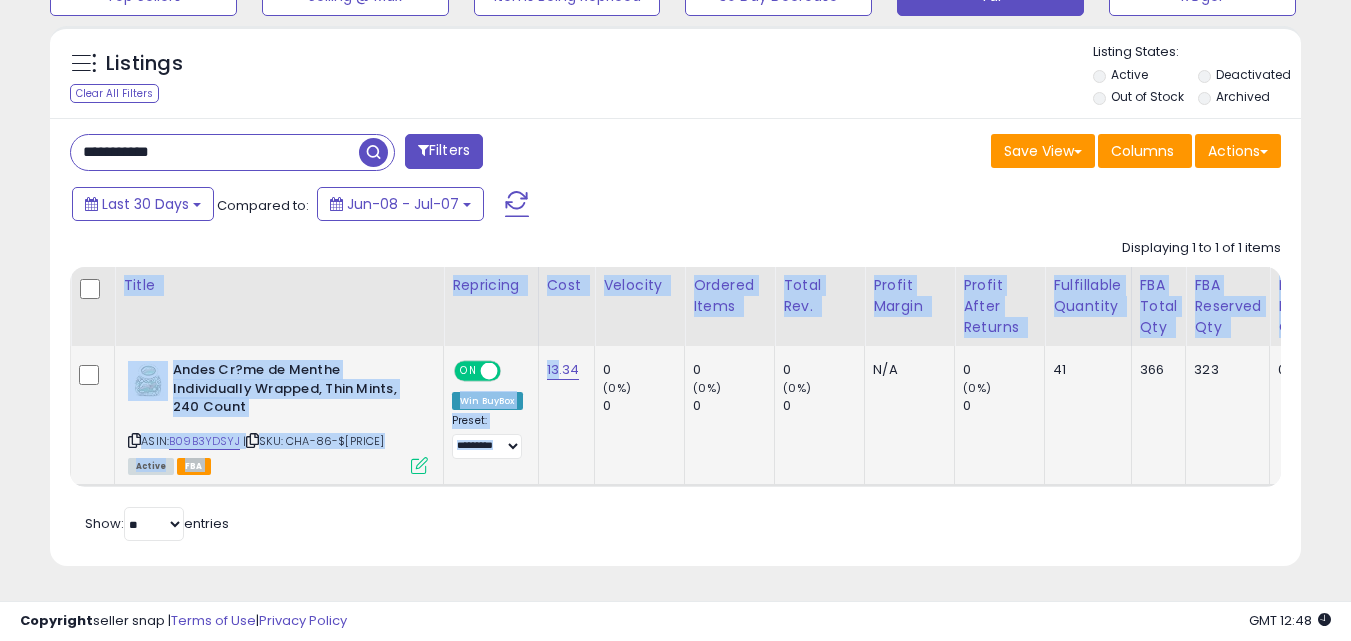 click on "0     (0%)   0" 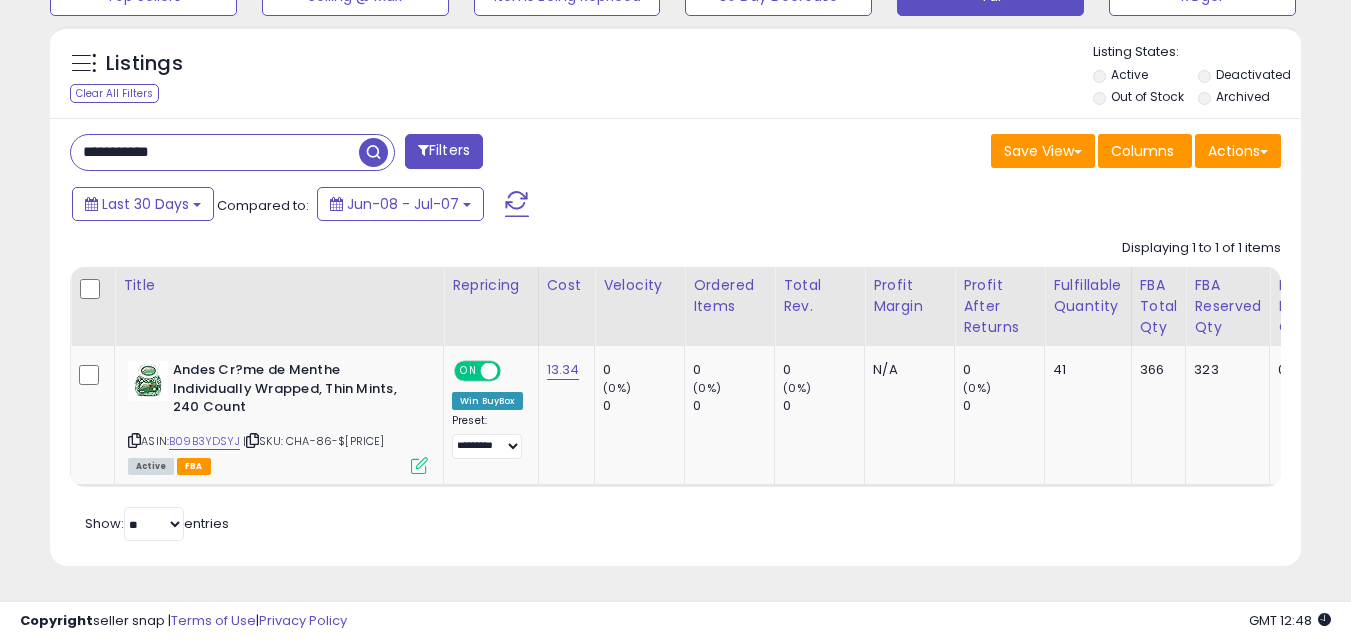 scroll, scrollTop: 0, scrollLeft: 550, axis: horizontal 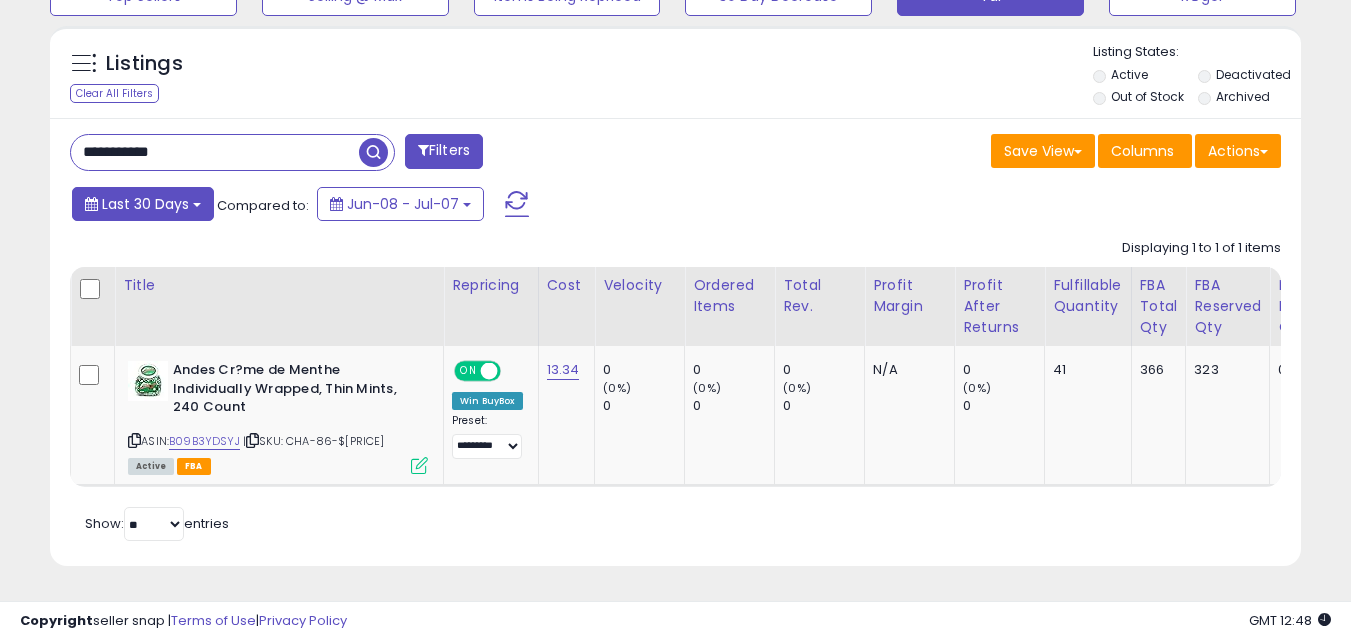 click on "Last 30 Days" at bounding box center (145, 204) 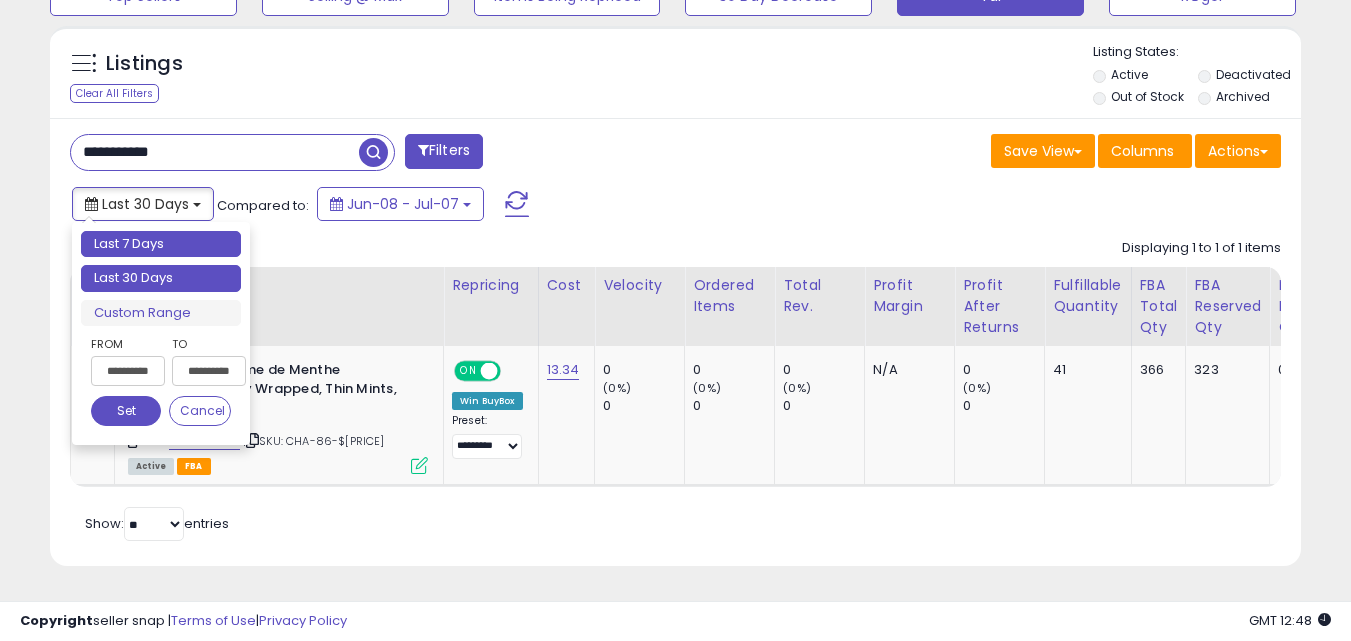 type on "**********" 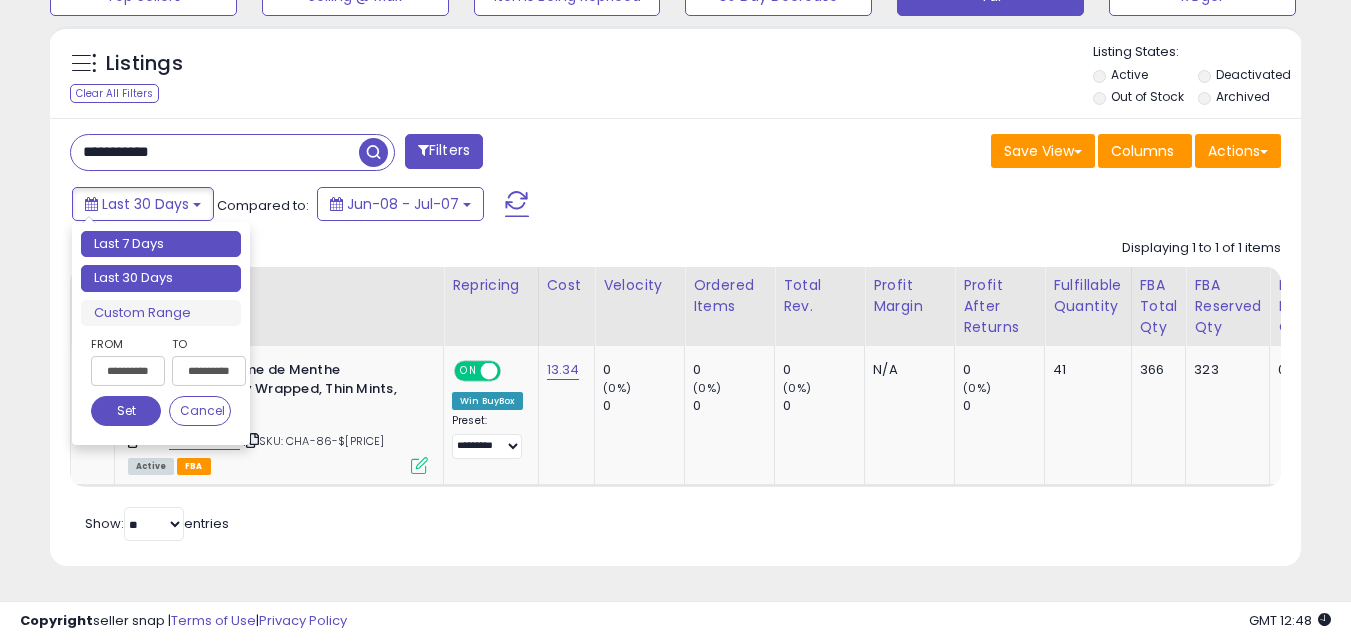 click on "Last 7 Days" at bounding box center [161, 244] 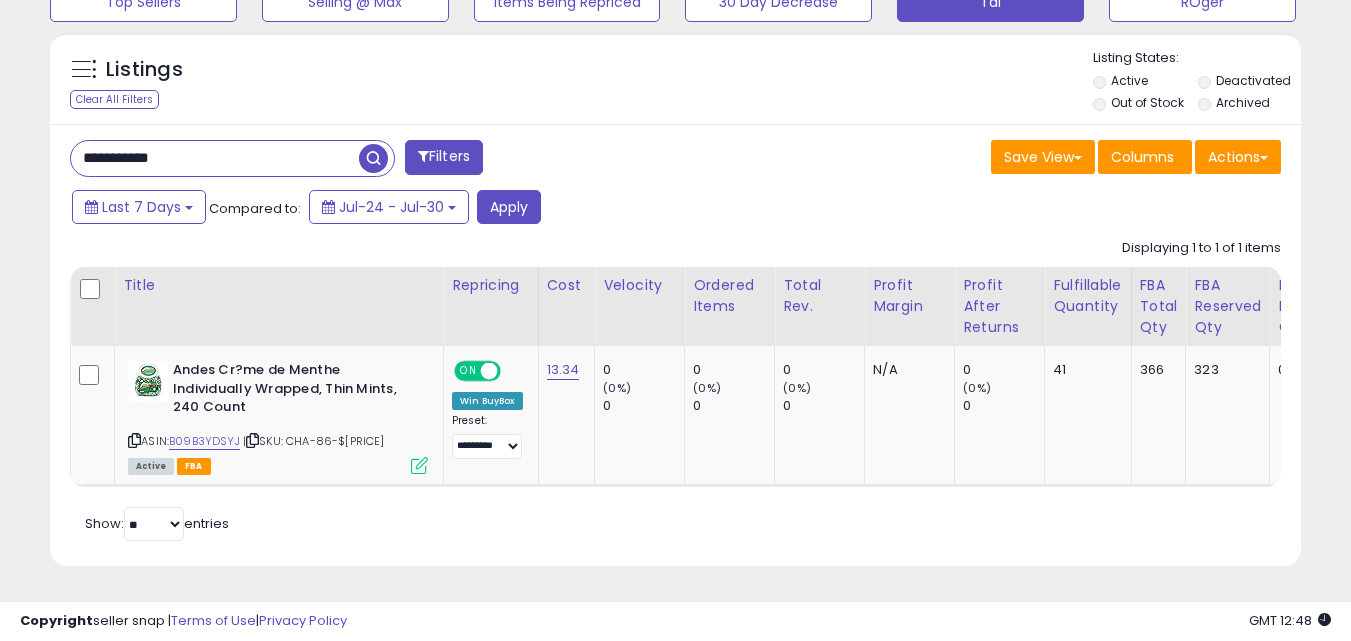 click at bounding box center [373, 158] 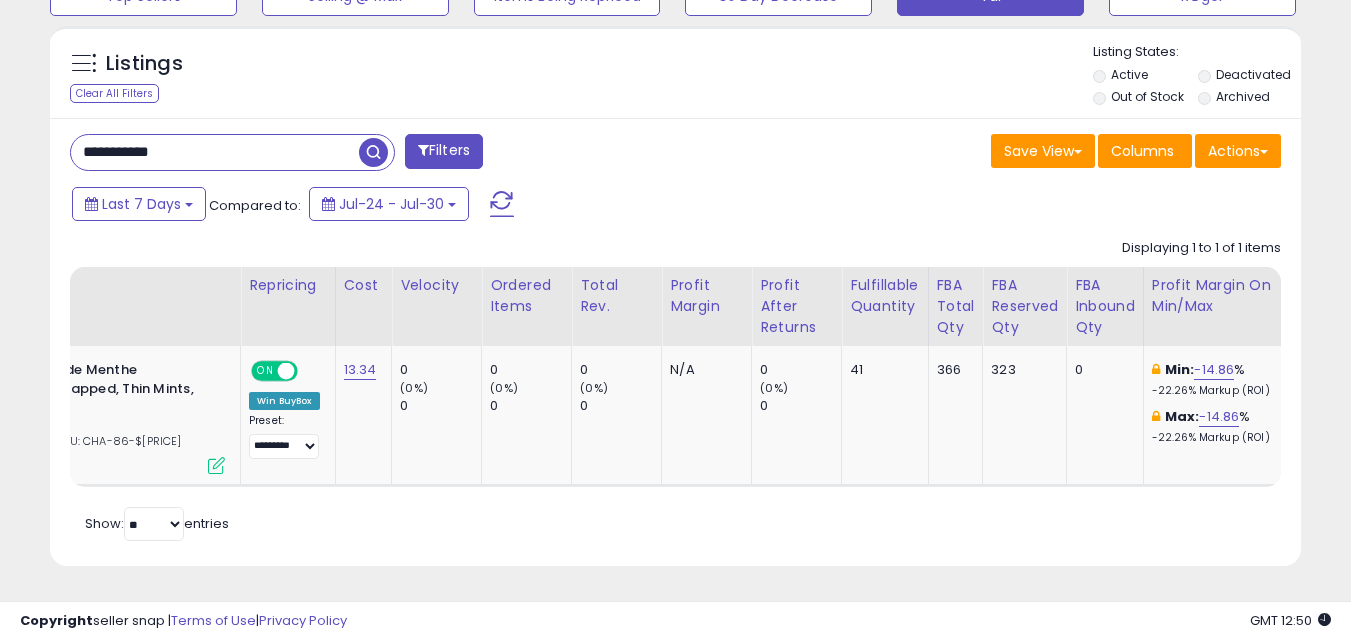 click on "**********" at bounding box center (215, 152) 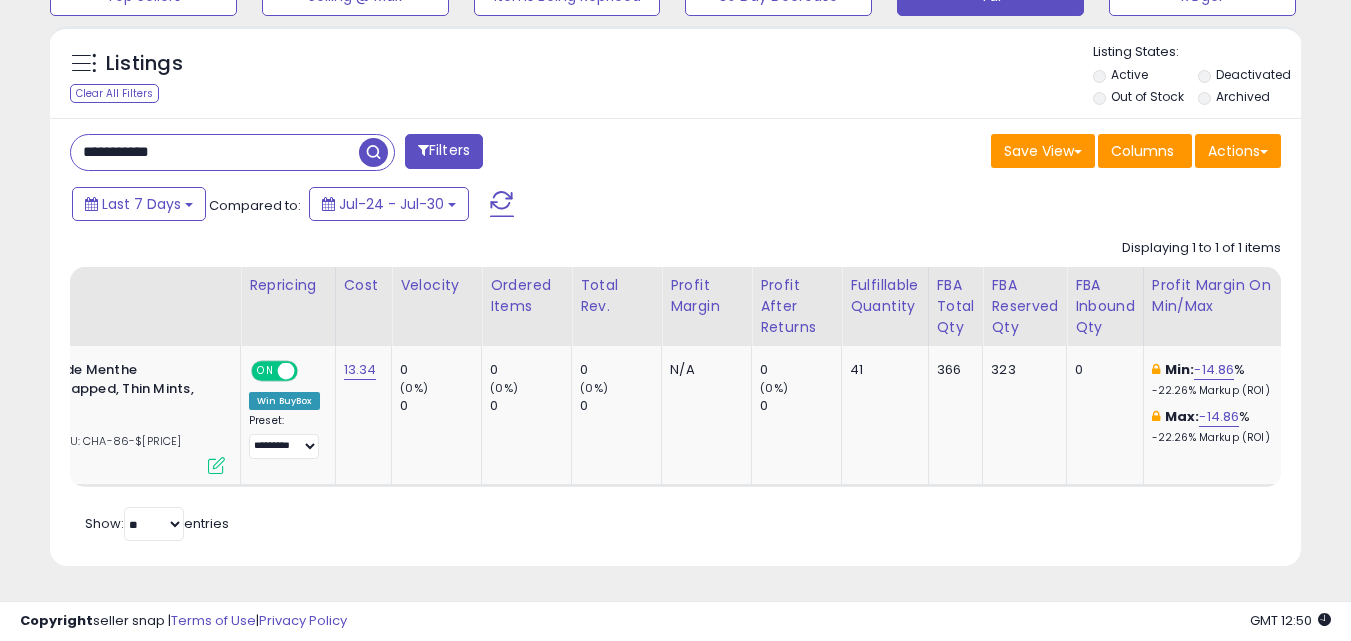 click on "**********" at bounding box center (215, 152) 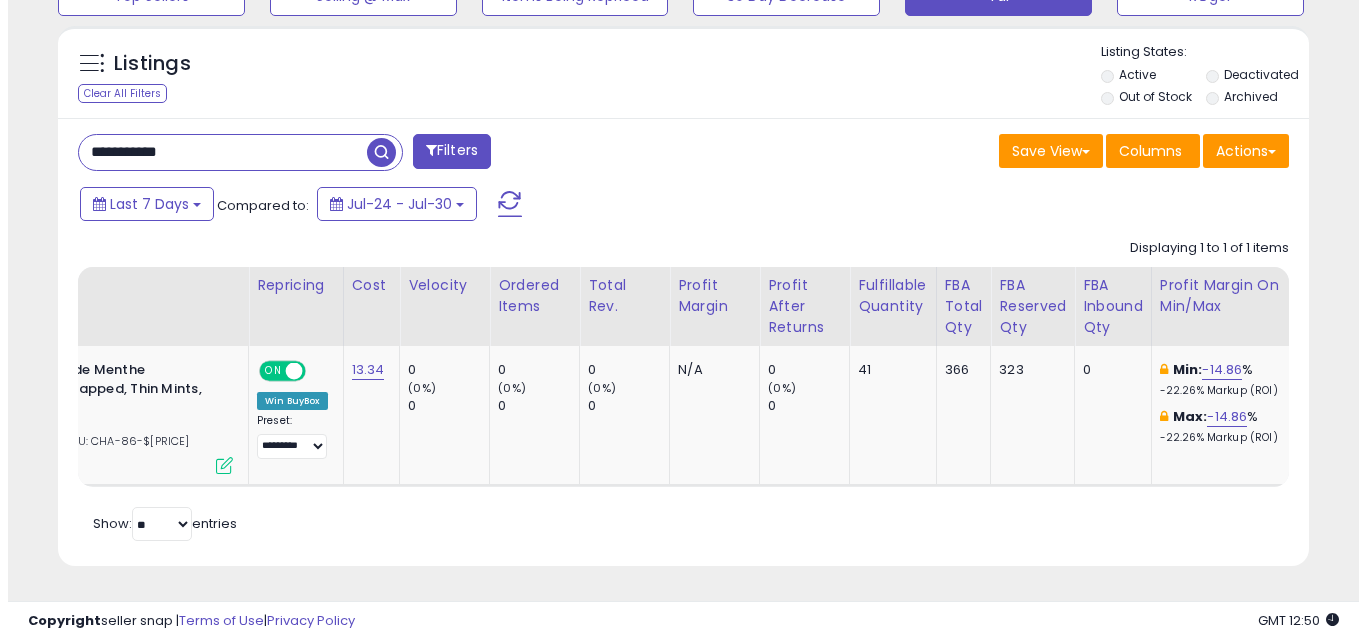 scroll, scrollTop: 579, scrollLeft: 0, axis: vertical 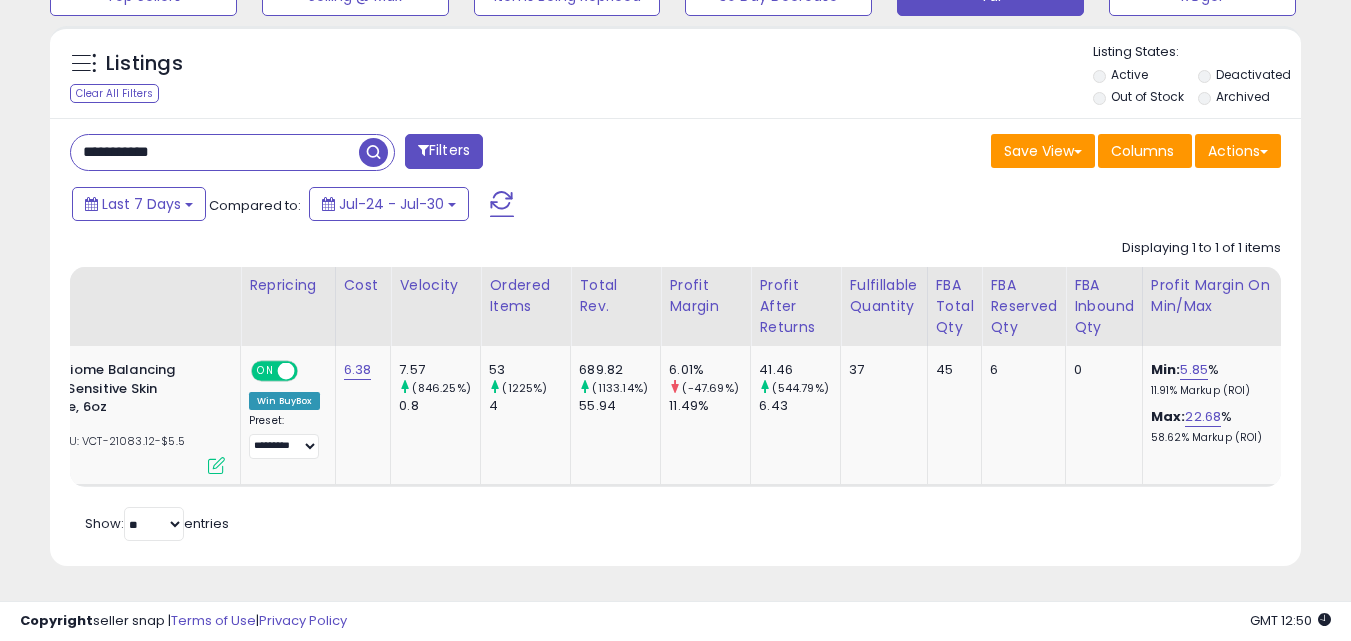 click on "**********" at bounding box center [215, 152] 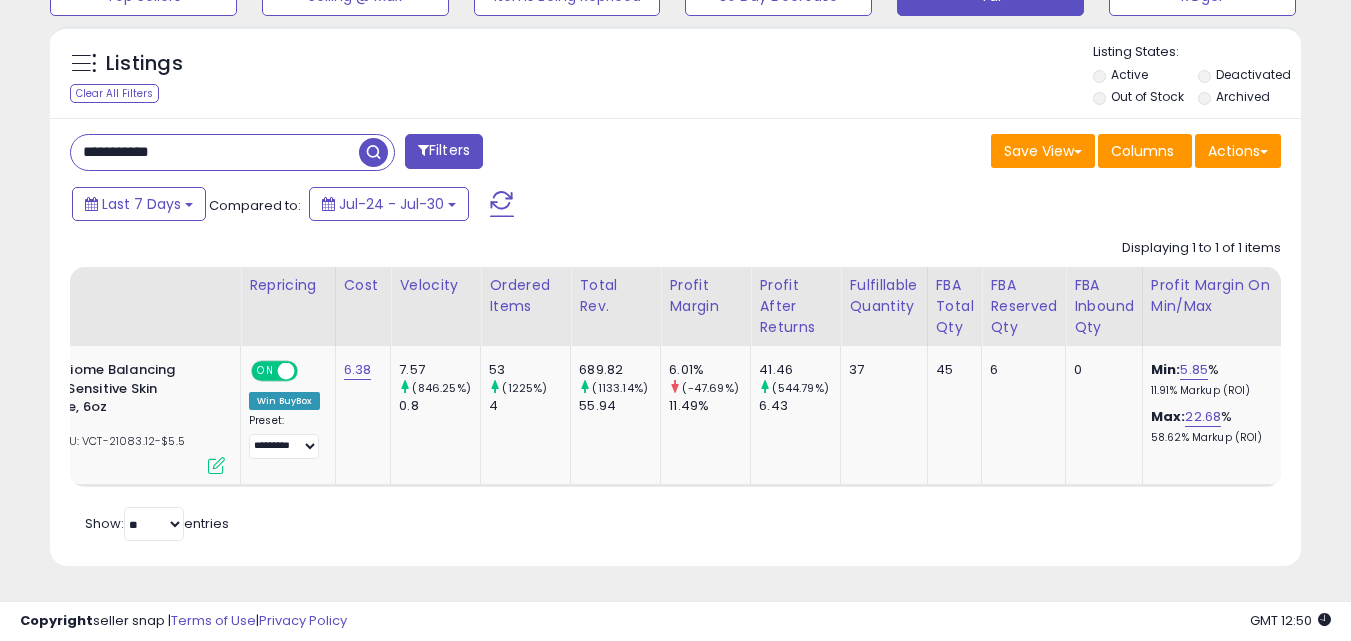 paste 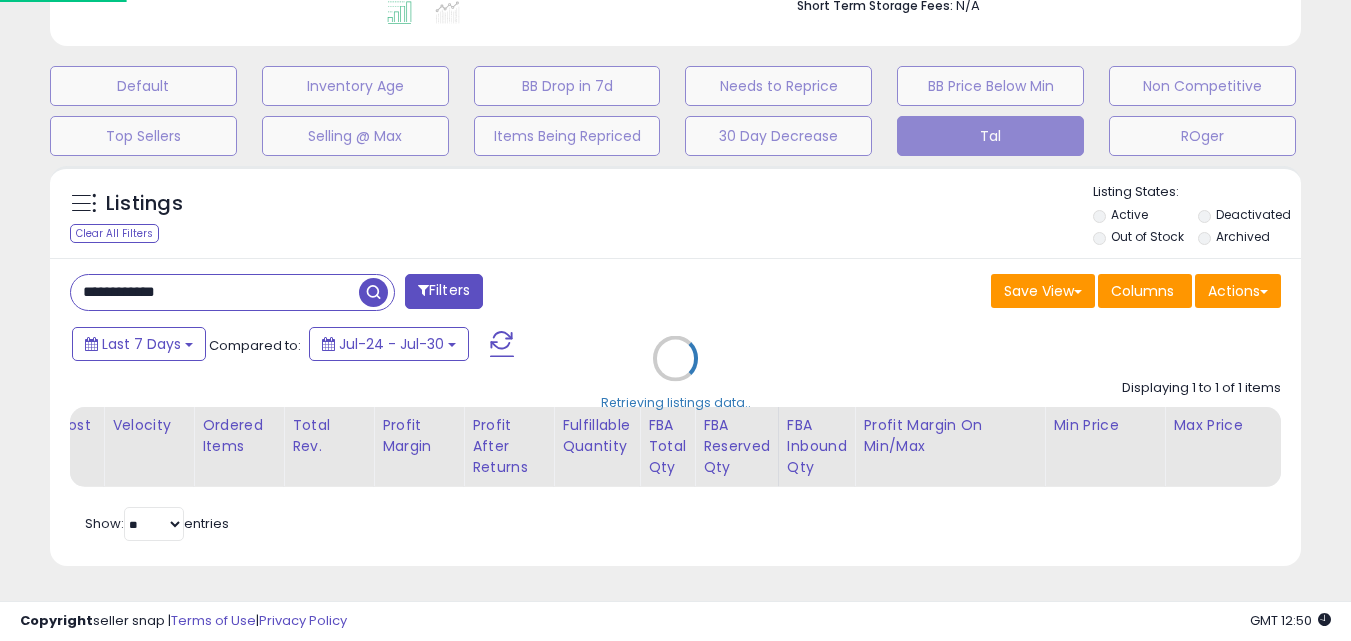 scroll, scrollTop: 999590, scrollLeft: 999267, axis: both 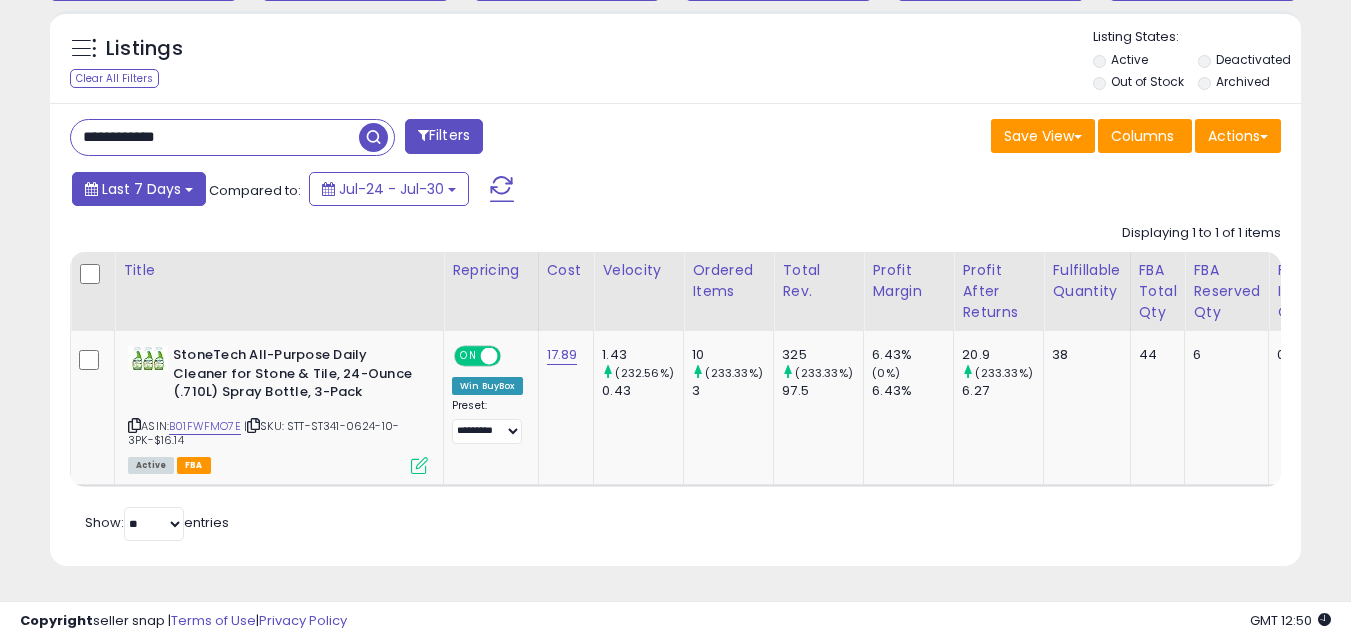 click on "Last 7 Days" at bounding box center [141, 189] 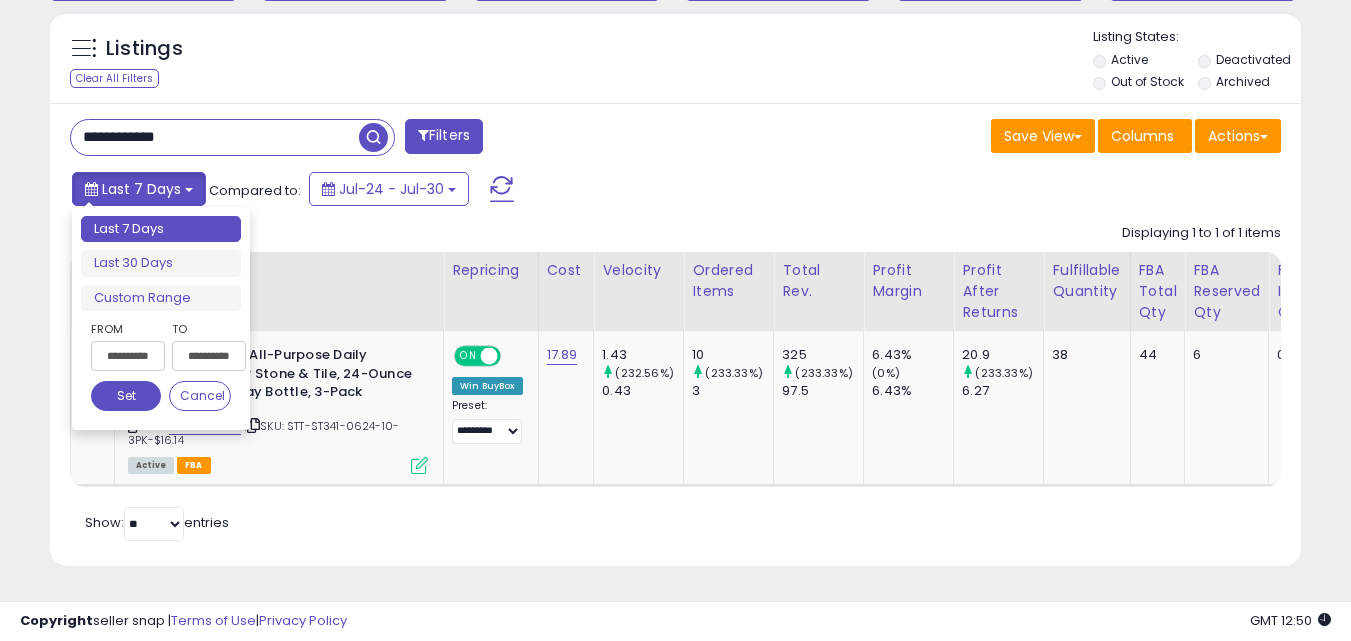 click on "Last 7 Days" at bounding box center (141, 189) 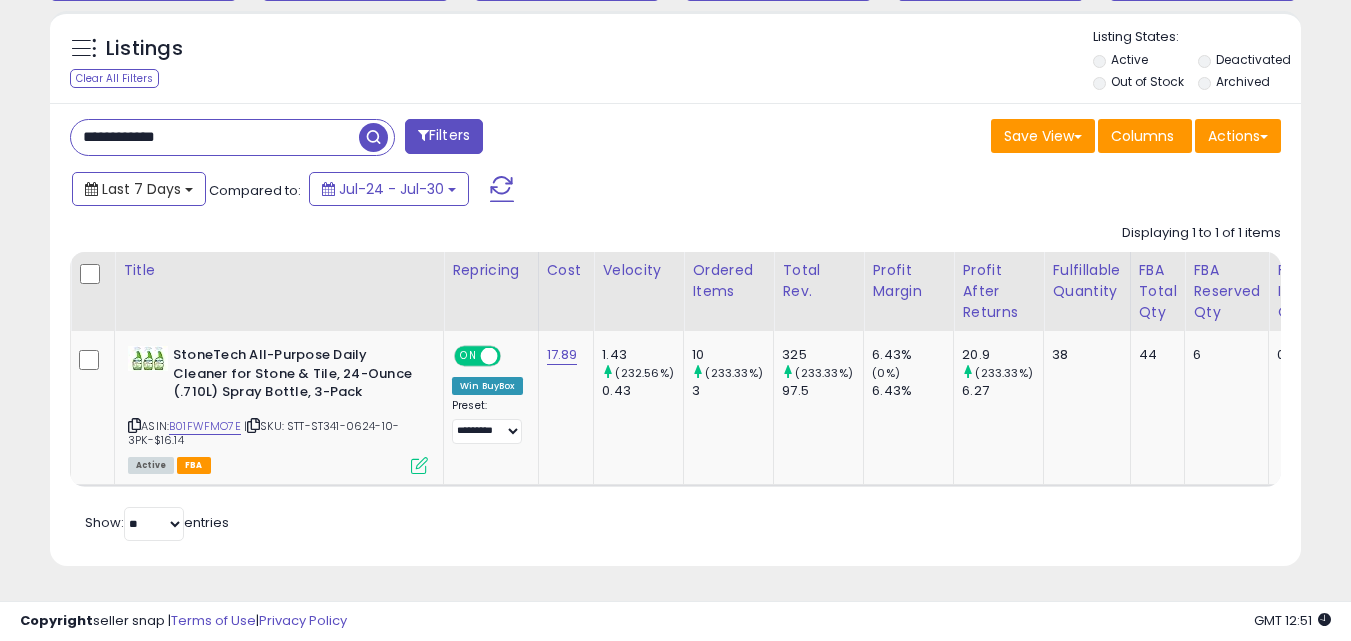 scroll, scrollTop: 0, scrollLeft: 436, axis: horizontal 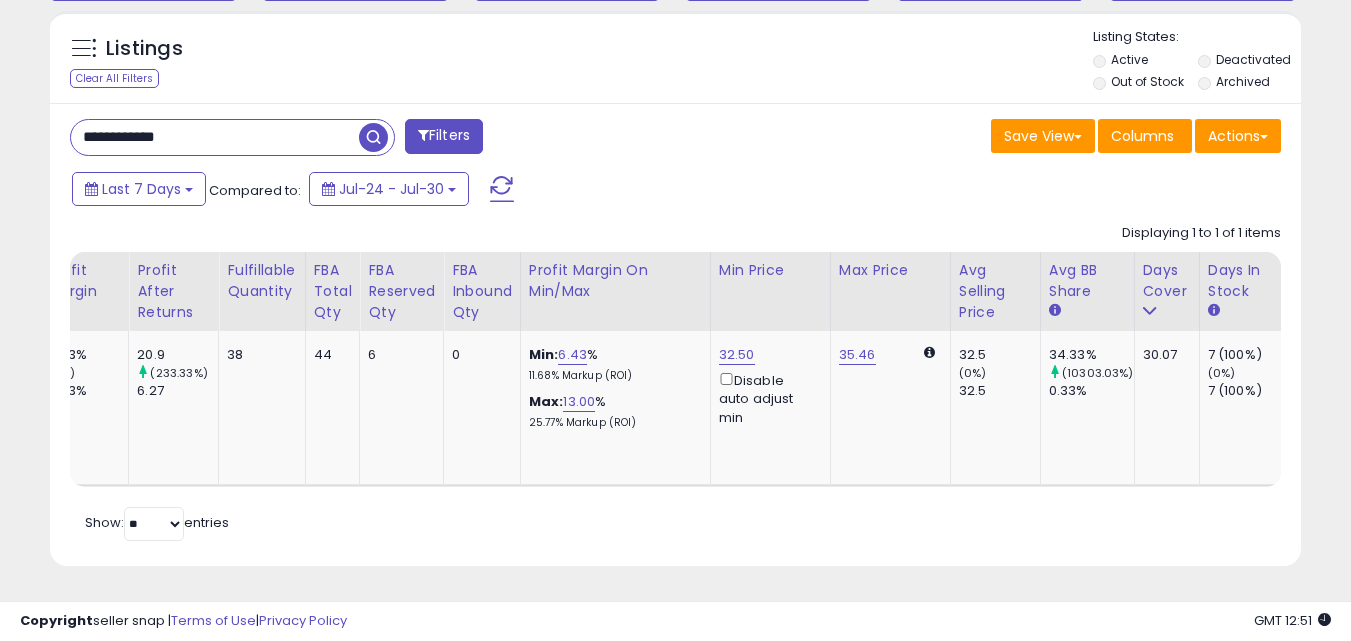 click on "**********" at bounding box center (215, 137) 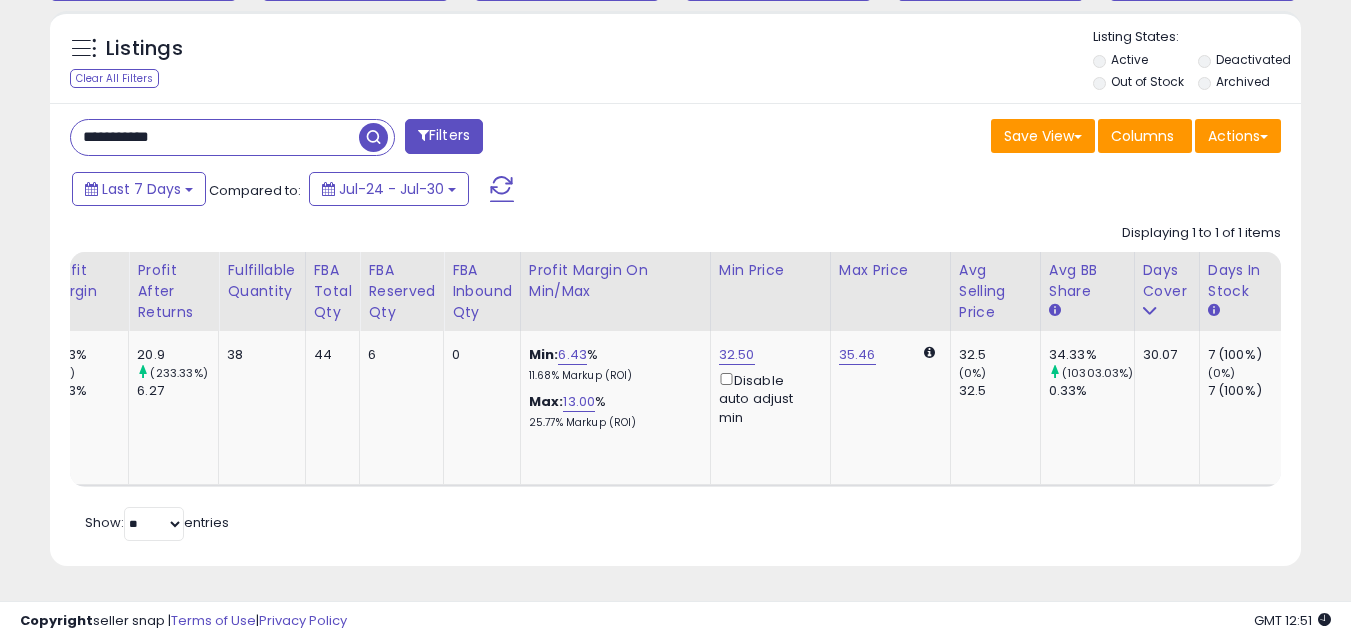 click at bounding box center (373, 137) 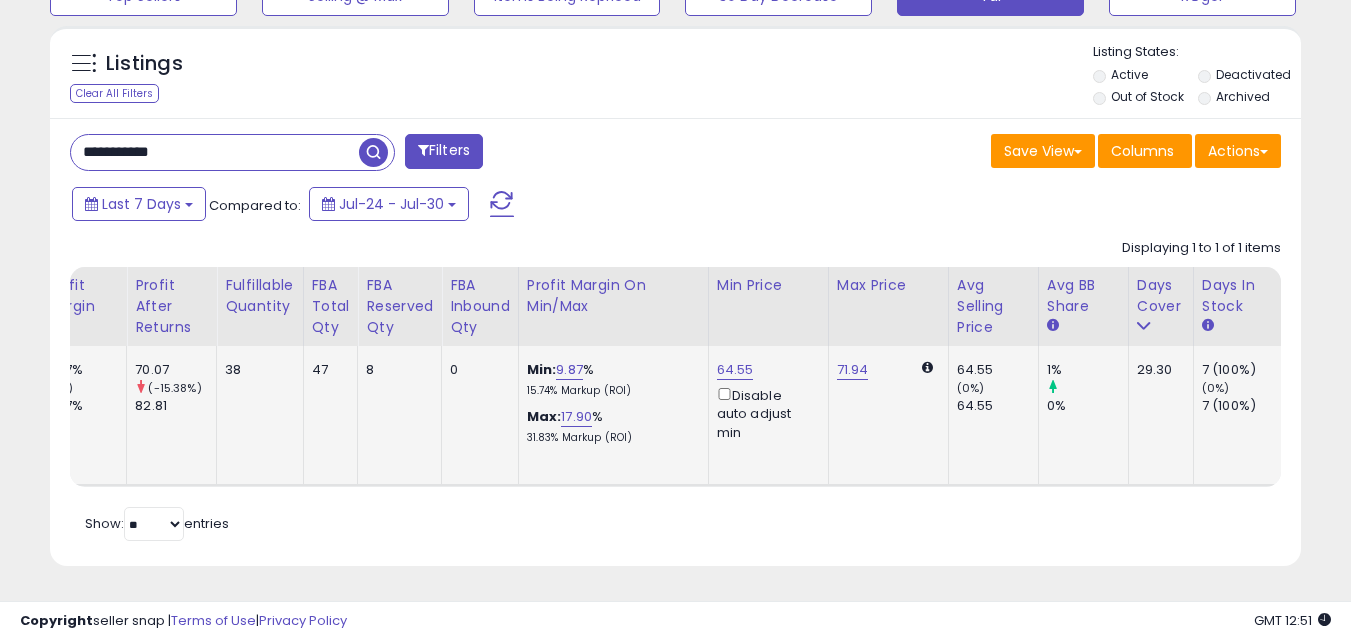drag, startPoint x: 669, startPoint y: 469, endPoint x: 638, endPoint y: 469, distance: 31 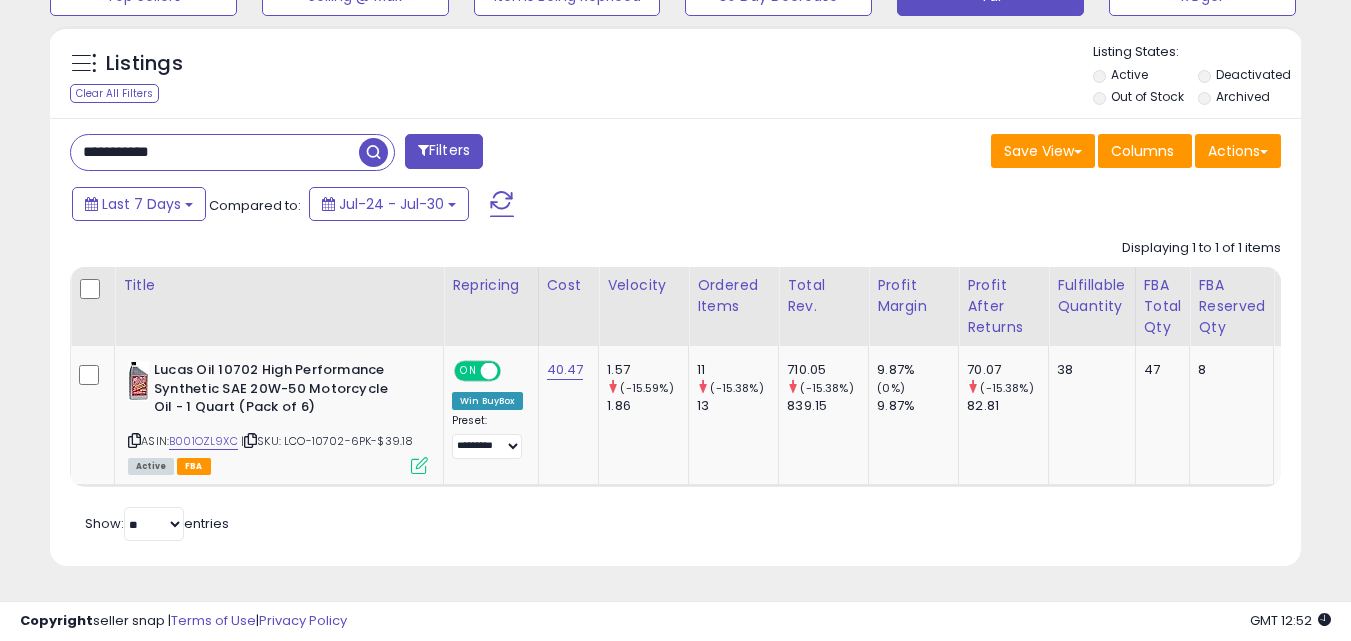 scroll, scrollTop: 0, scrollLeft: 448, axis: horizontal 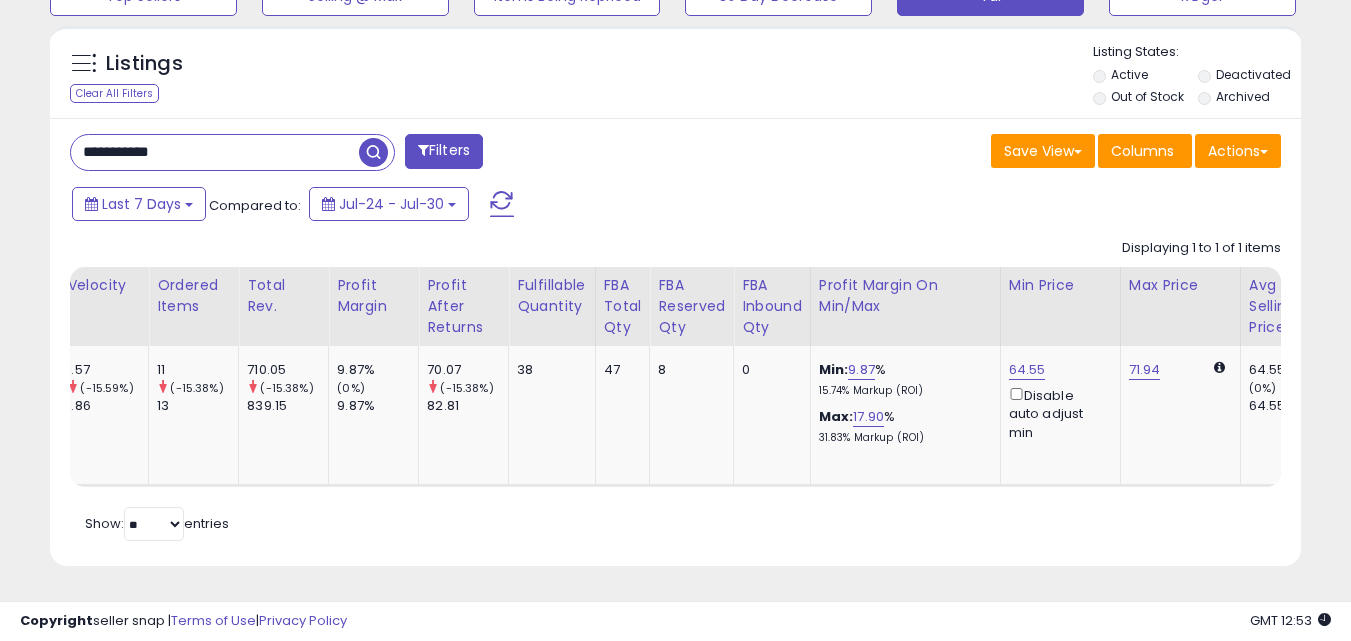 click on "**********" at bounding box center (215, 152) 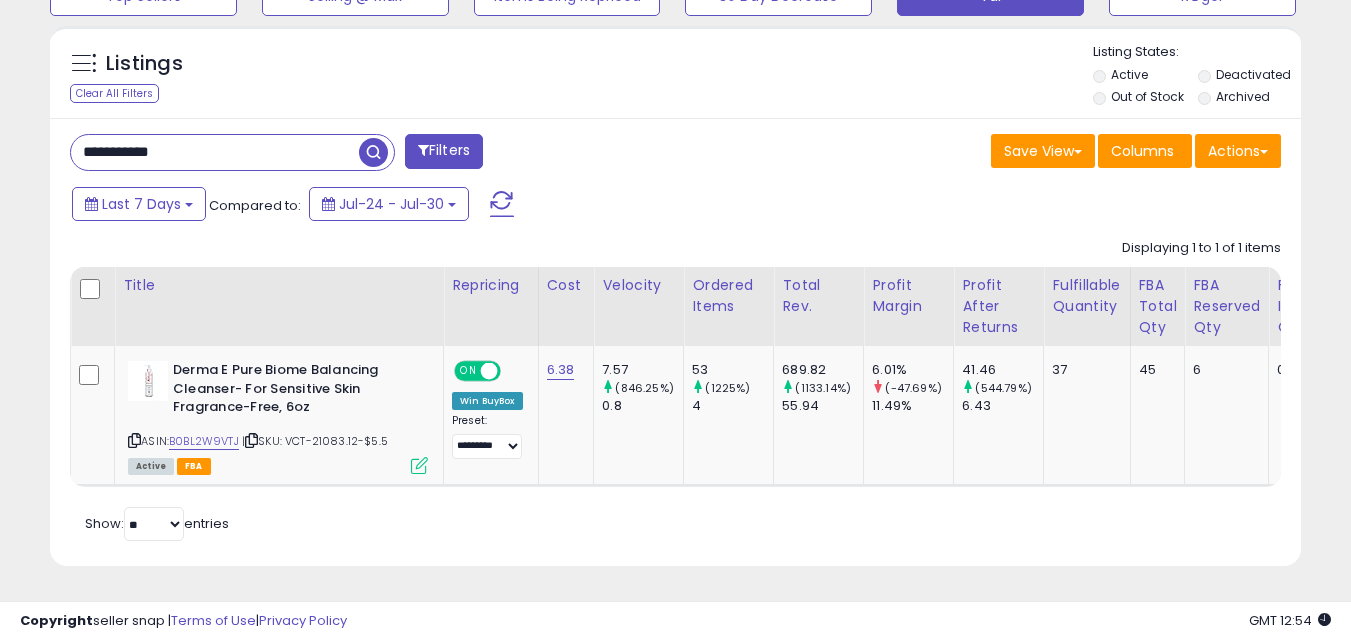 click on "**********" at bounding box center [215, 152] 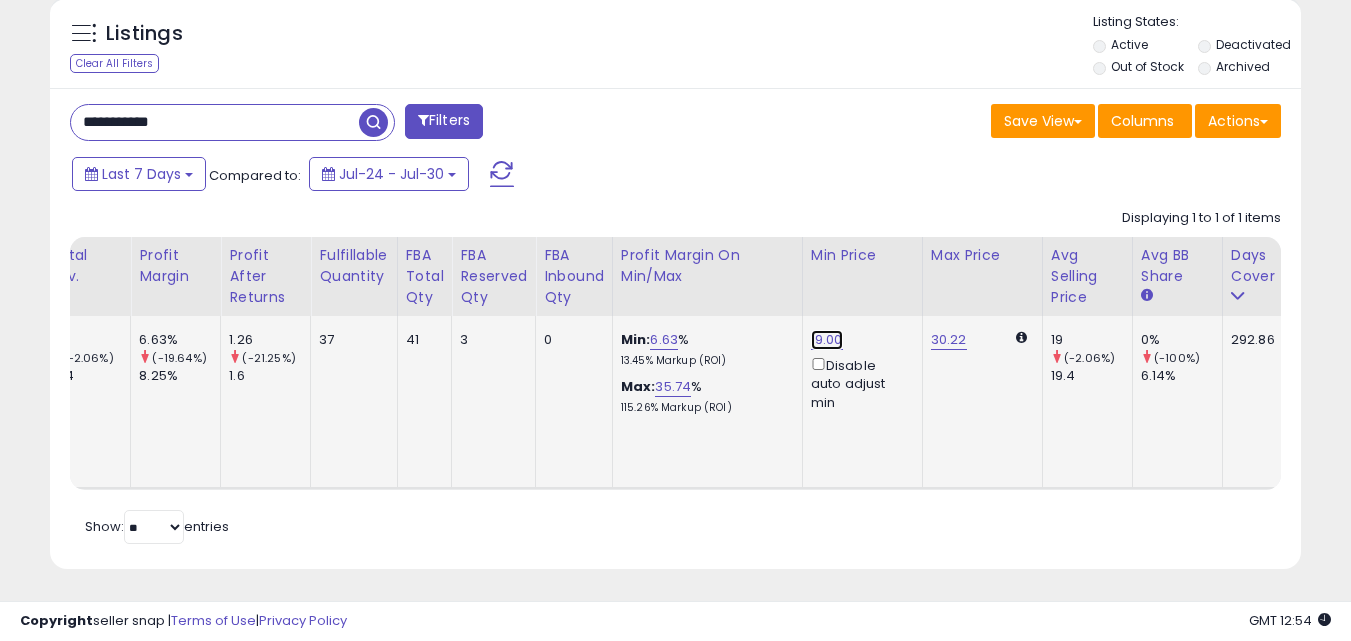 click on "19.00" at bounding box center (827, 340) 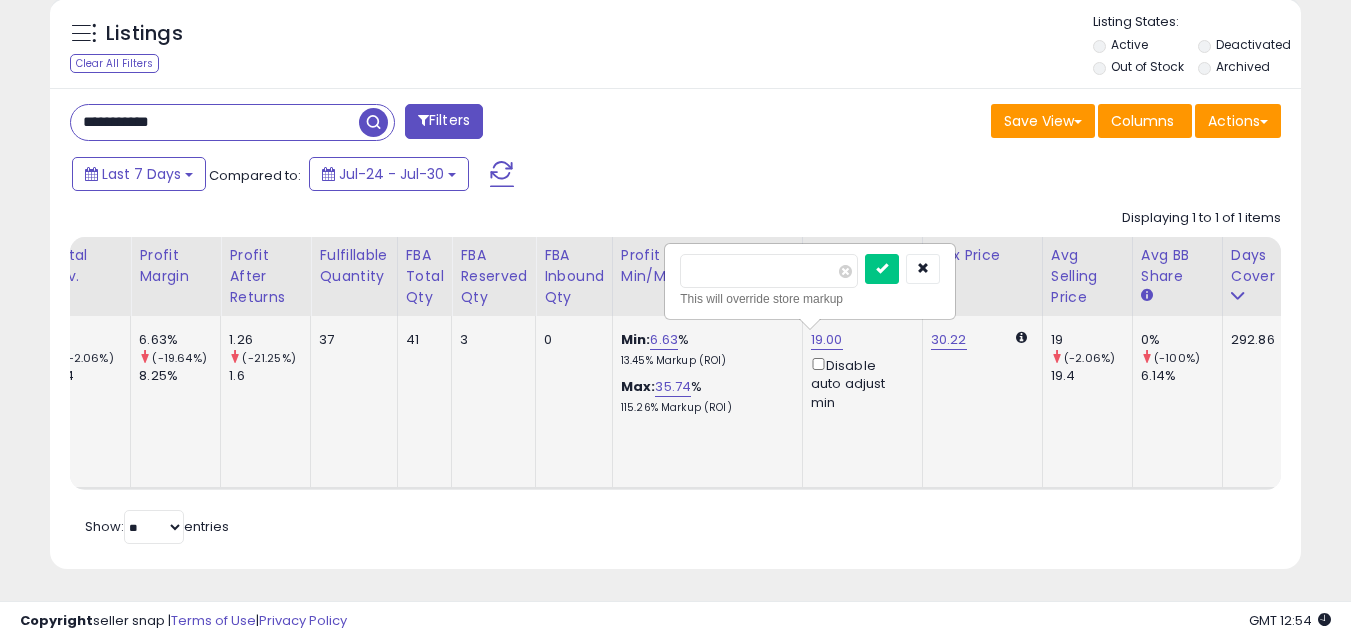 type on "*" 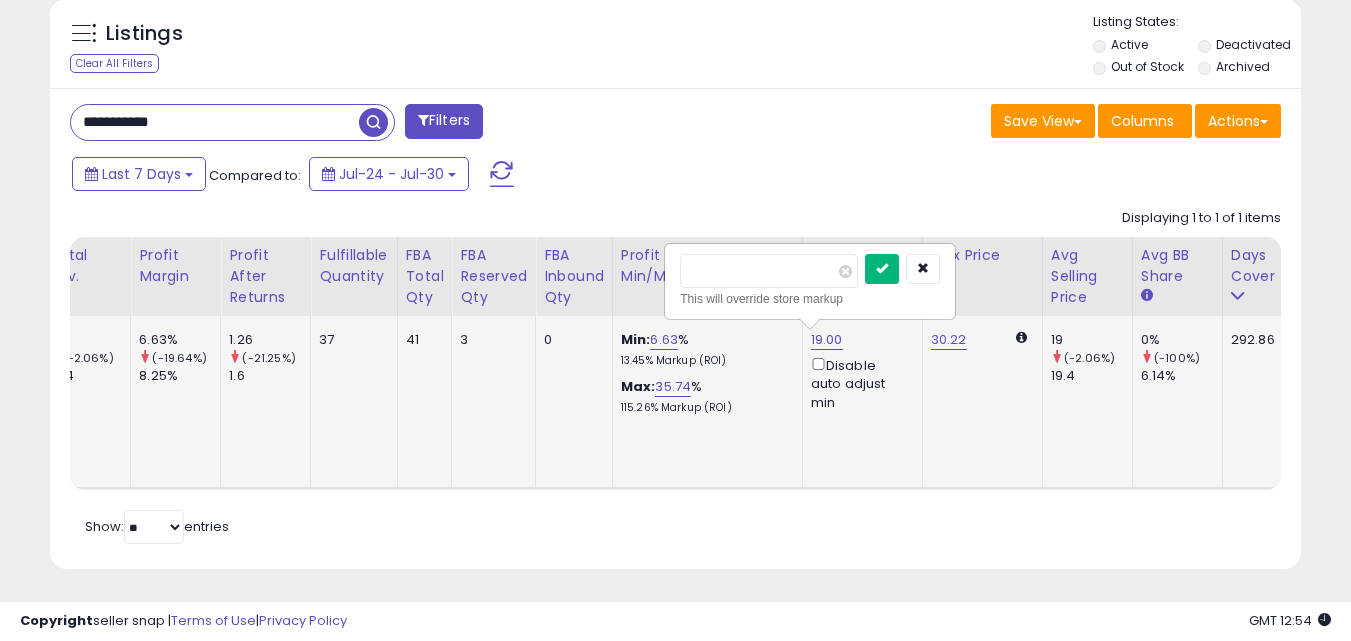 type on "*****" 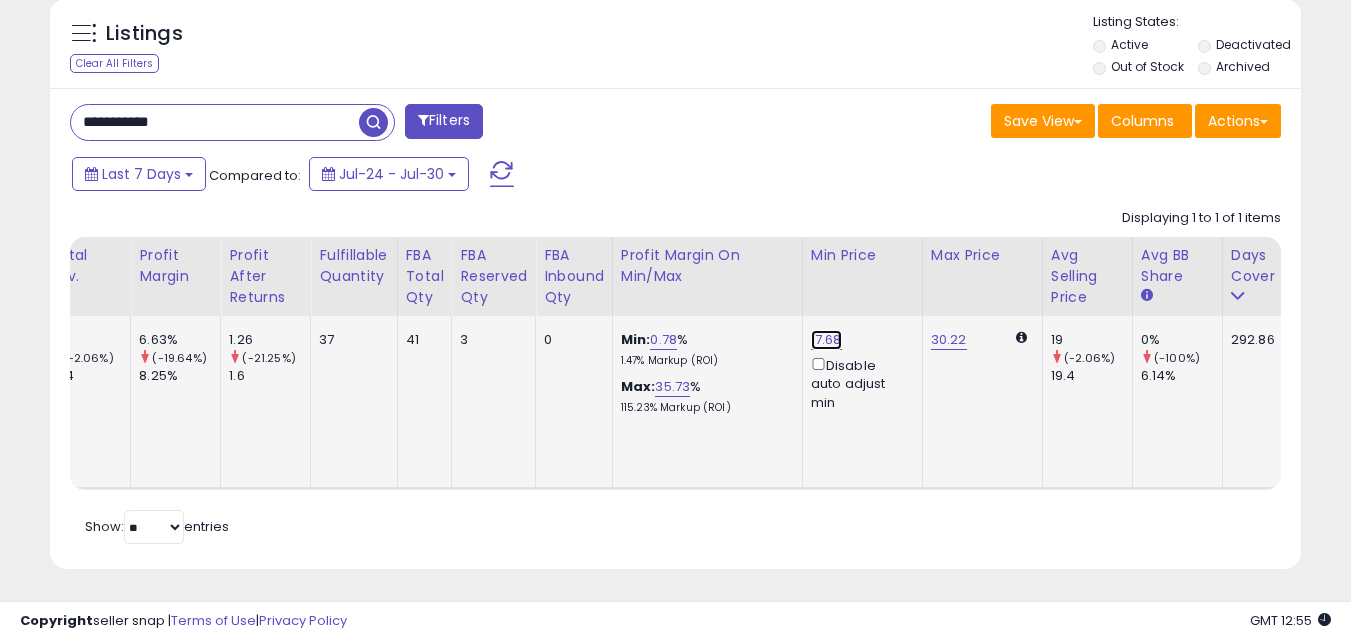 click on "17.68" at bounding box center [826, 340] 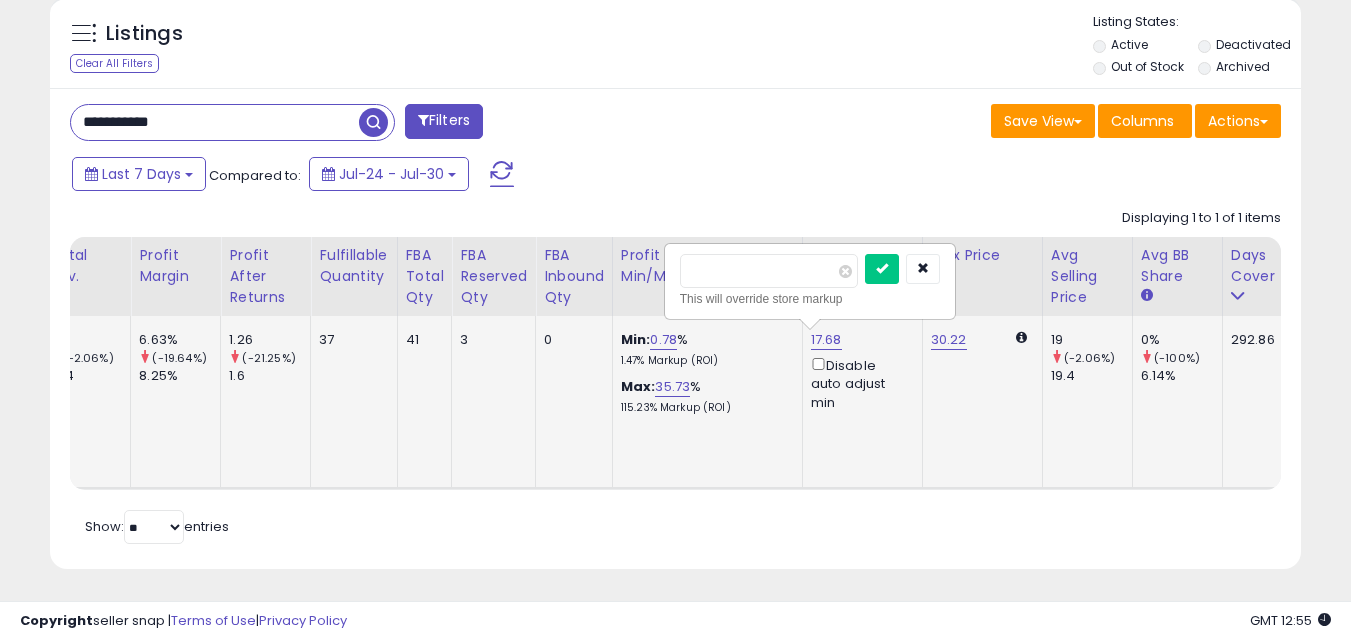 type on "*" 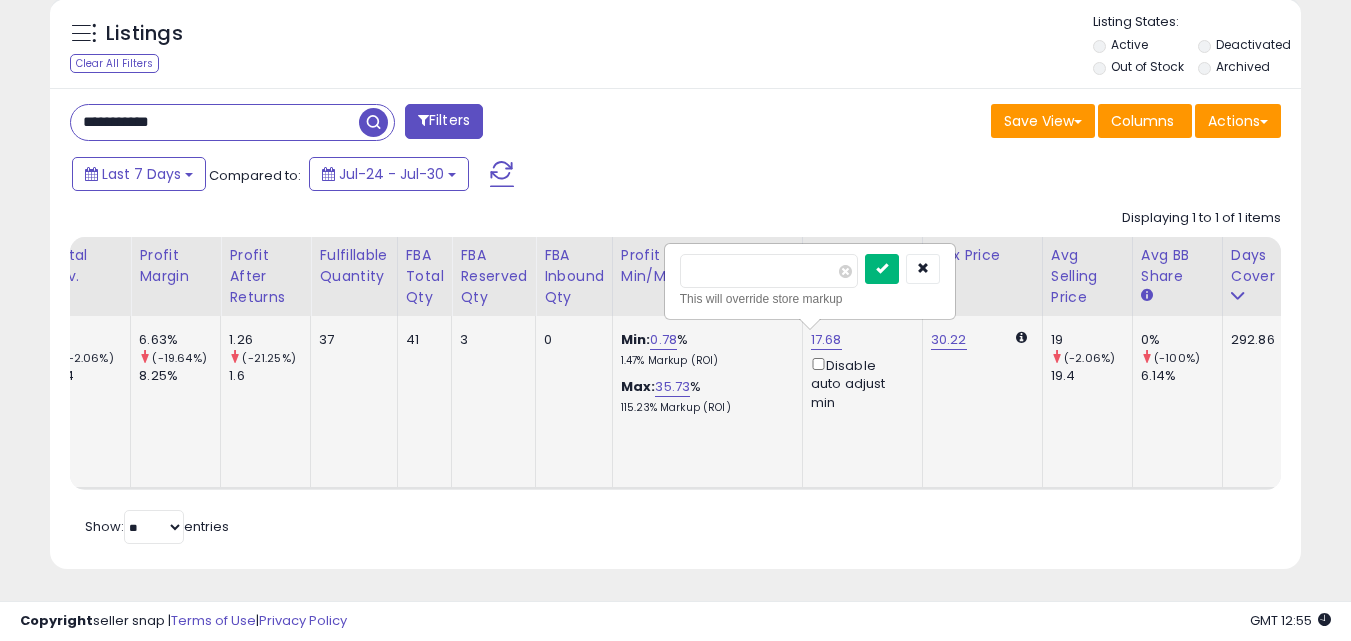 type on "*****" 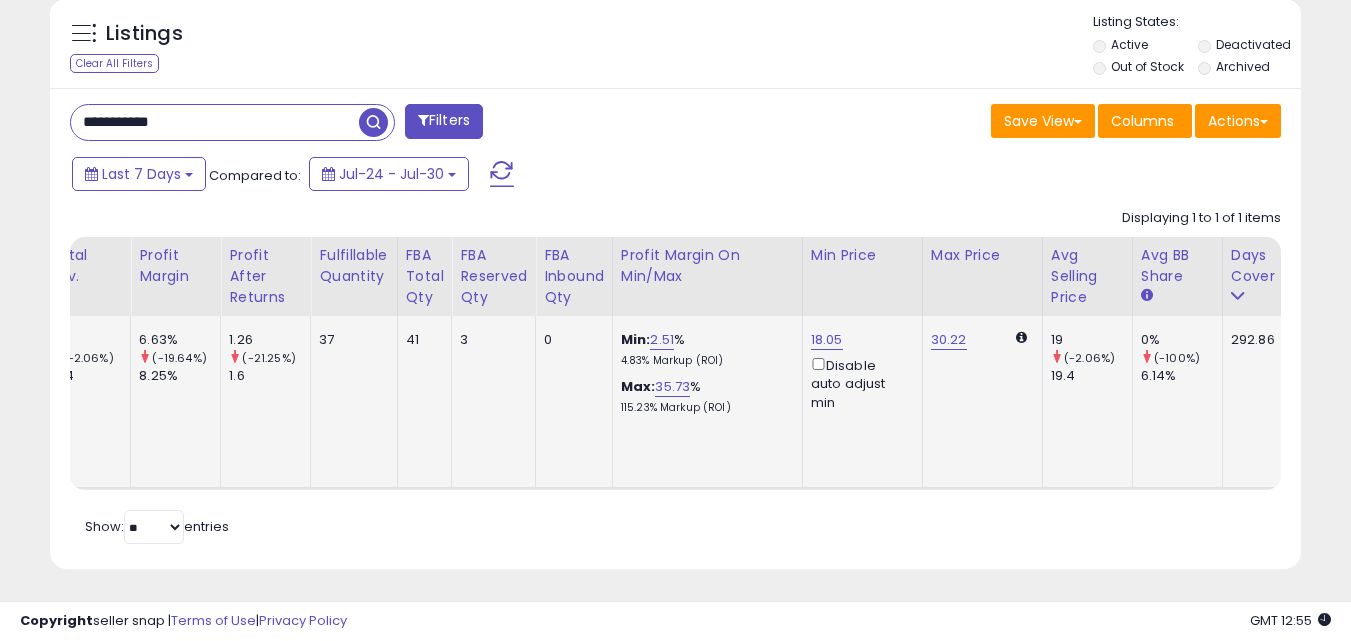 click on "**********" at bounding box center (215, 122) 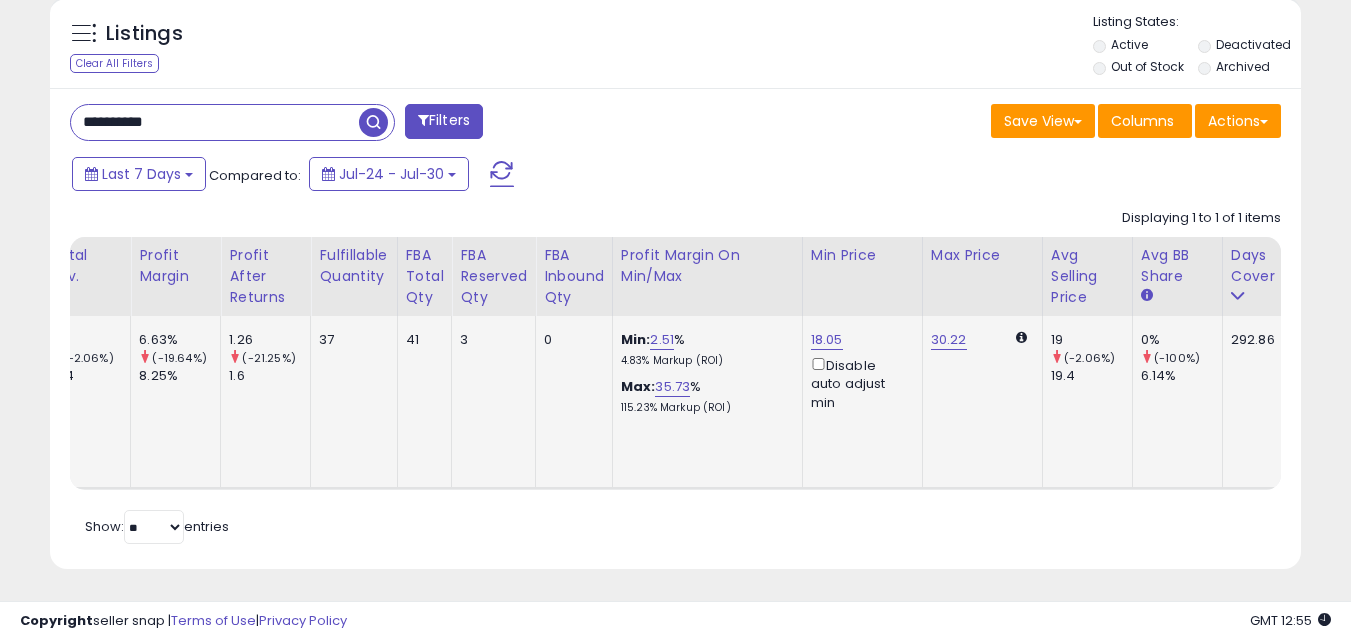 click at bounding box center [373, 122] 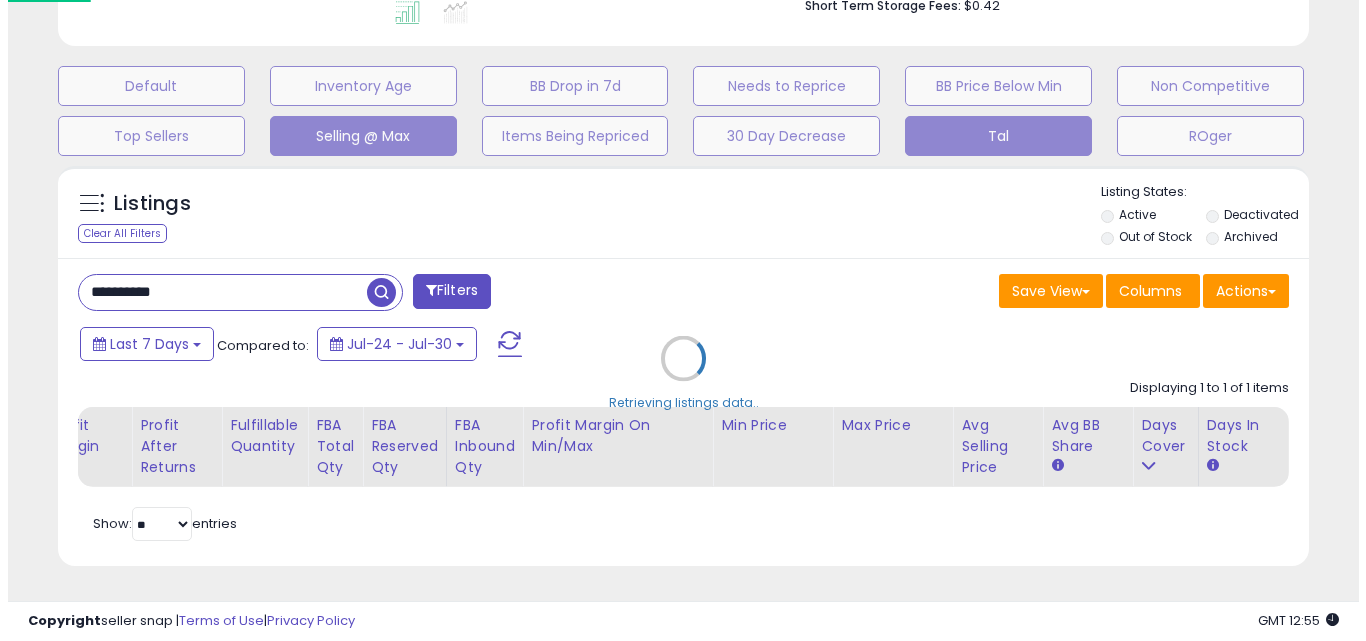scroll, scrollTop: 579, scrollLeft: 0, axis: vertical 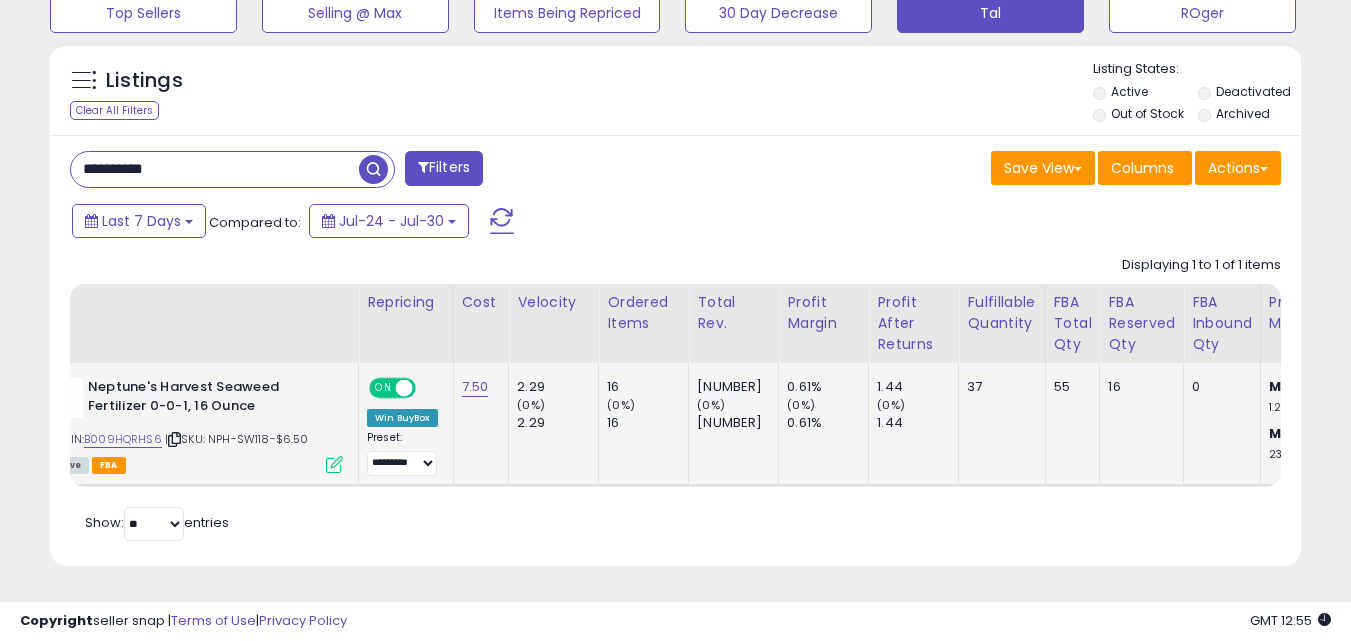 click on "7.50" 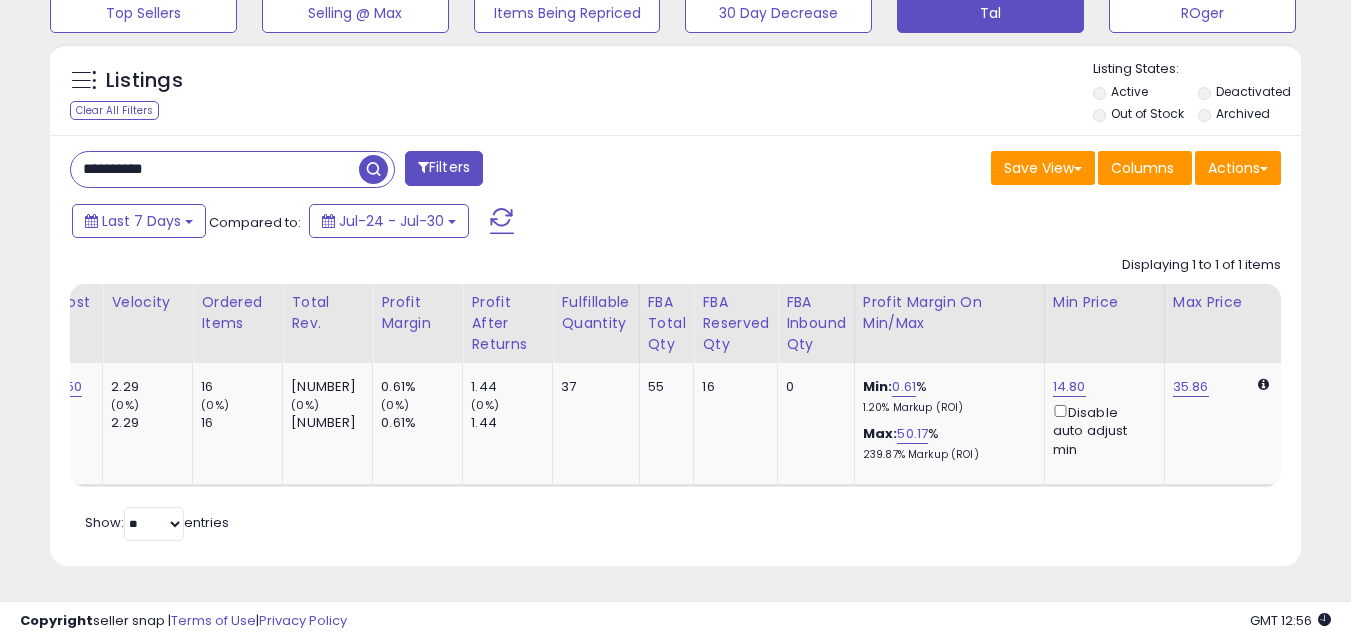 click on "**********" at bounding box center [215, 169] 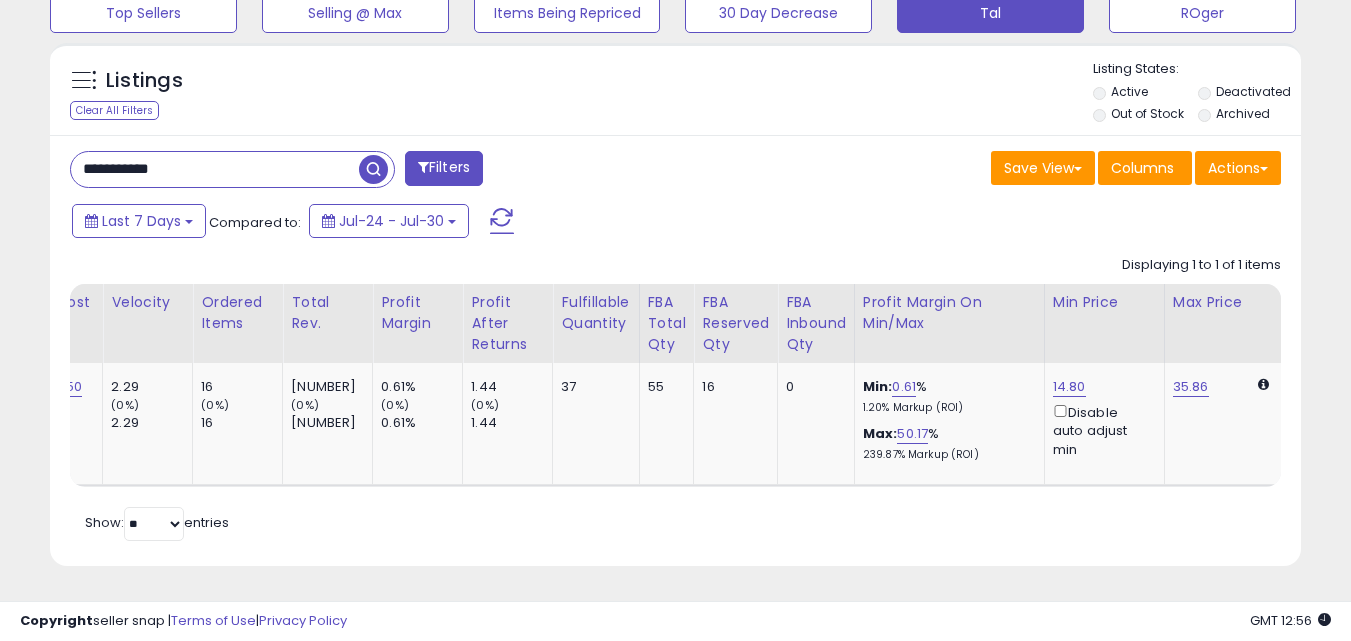 type on "**********" 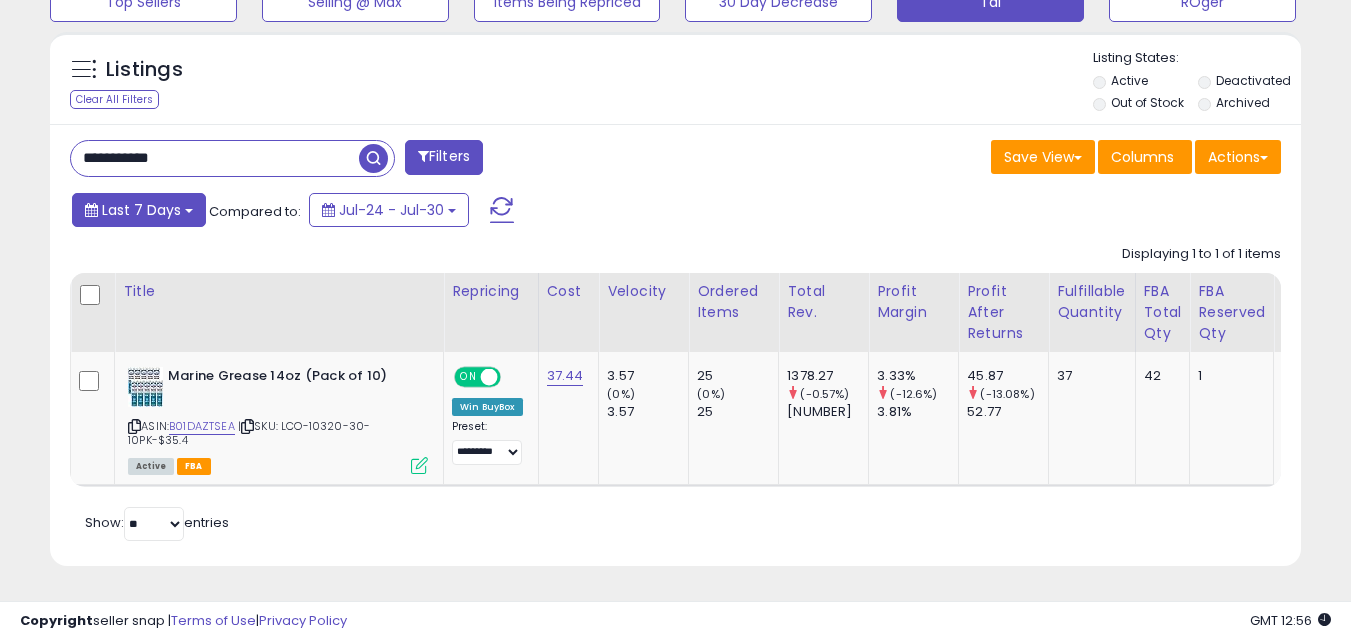 click on "Last 7 Days" at bounding box center [141, 210] 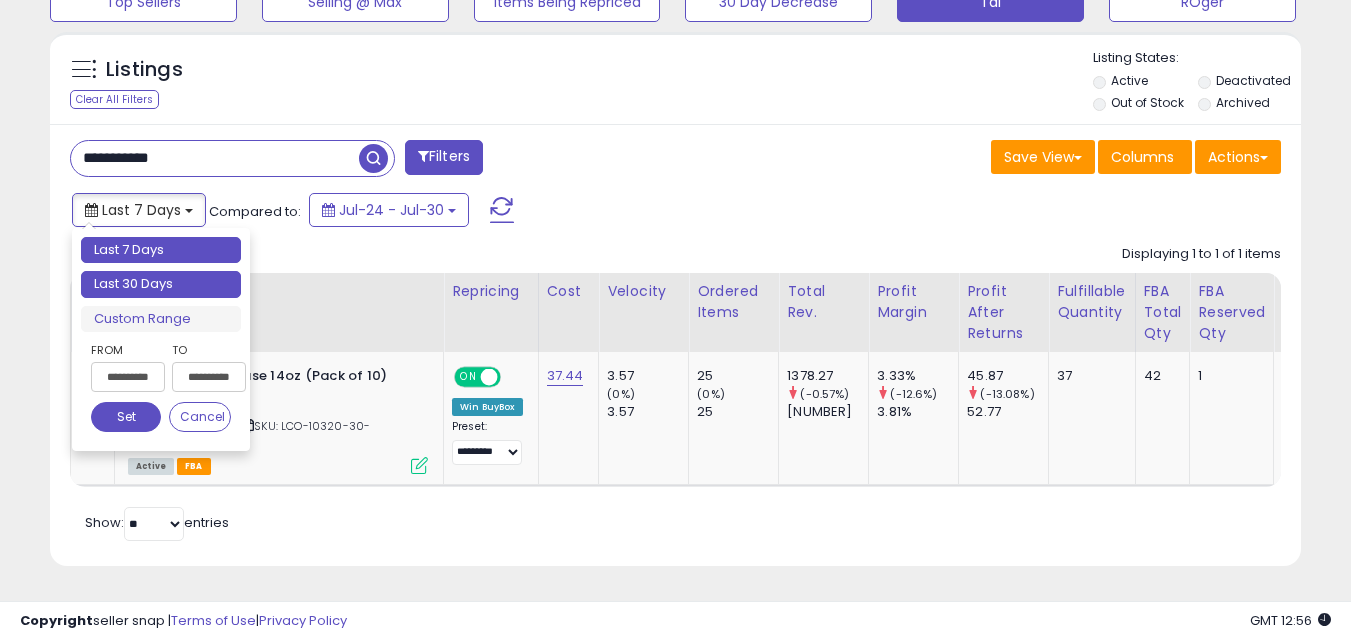type on "**********" 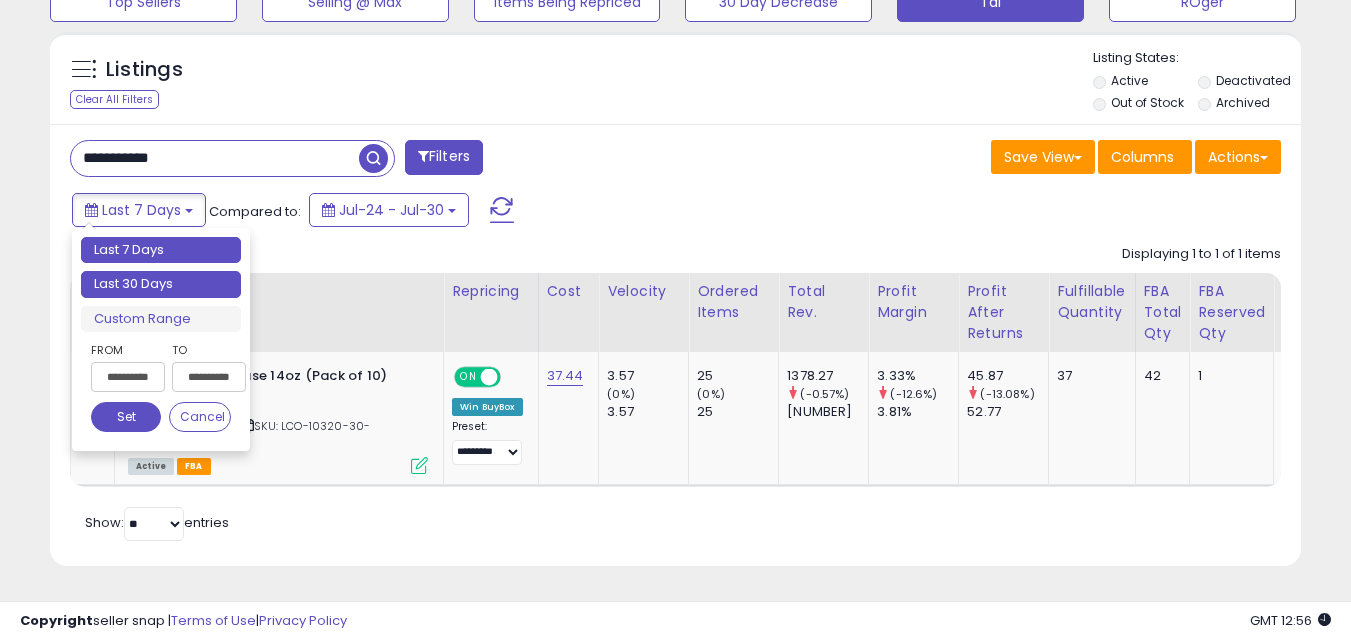 click on "Last 30 Days" at bounding box center [161, 284] 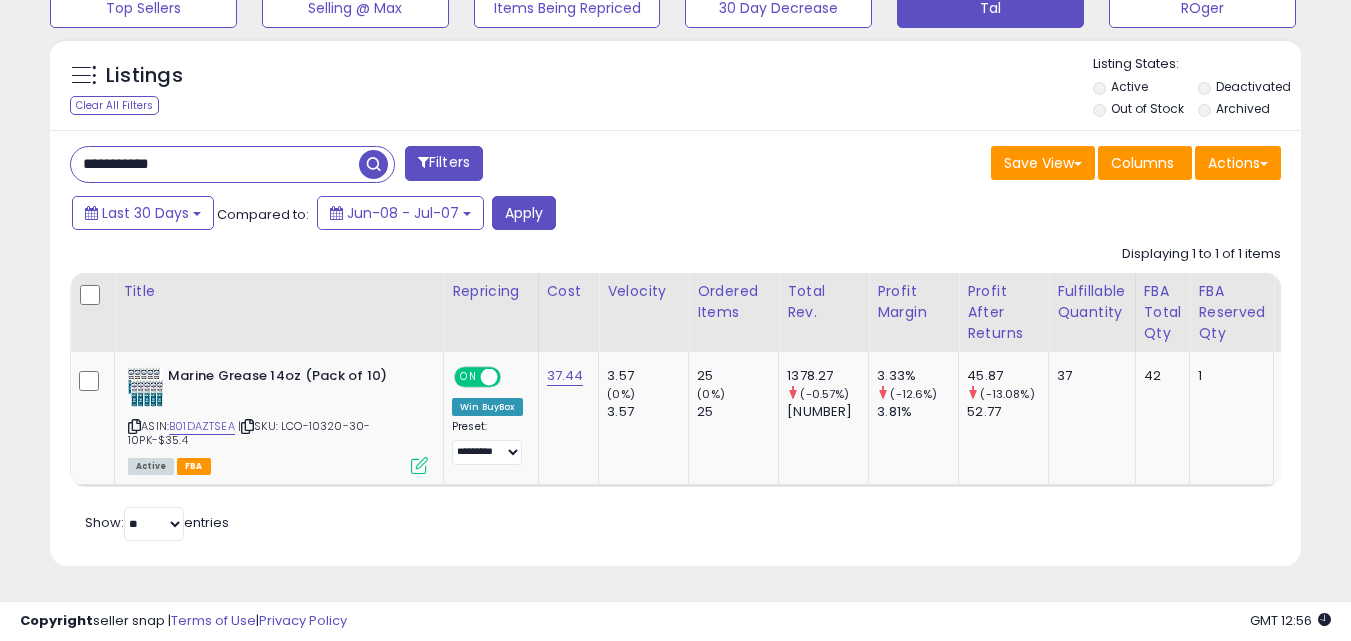 click at bounding box center (373, 164) 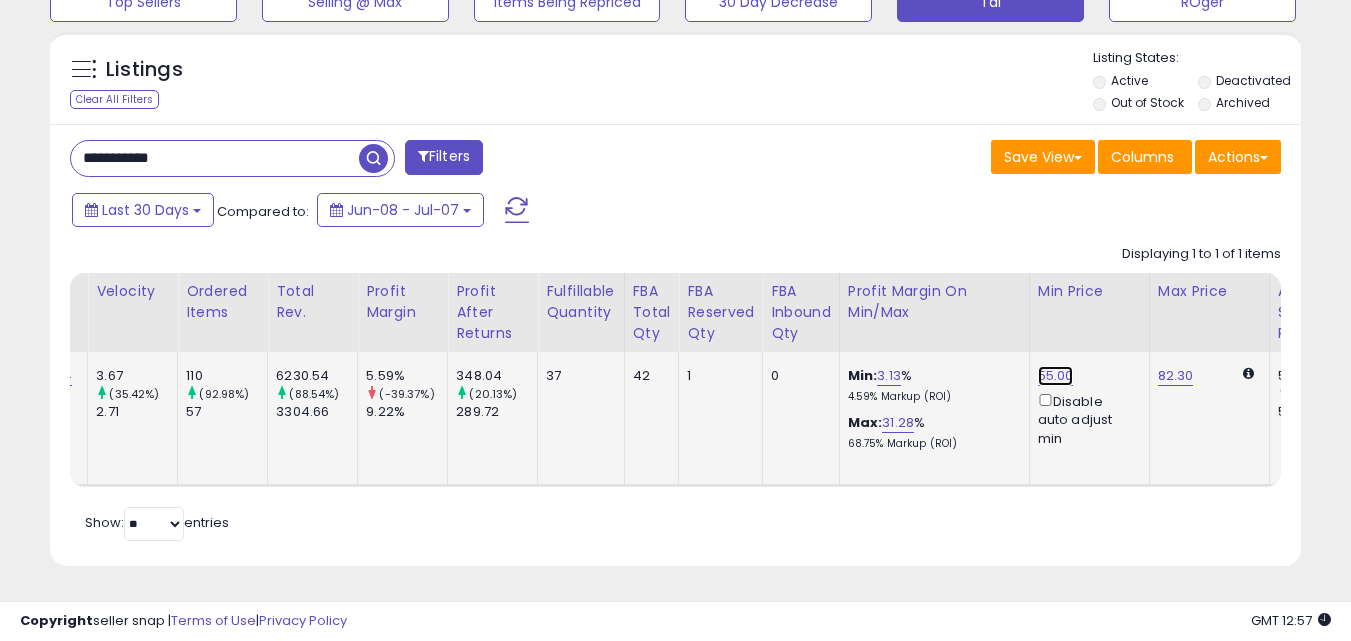 click on "55.00" at bounding box center [1056, 376] 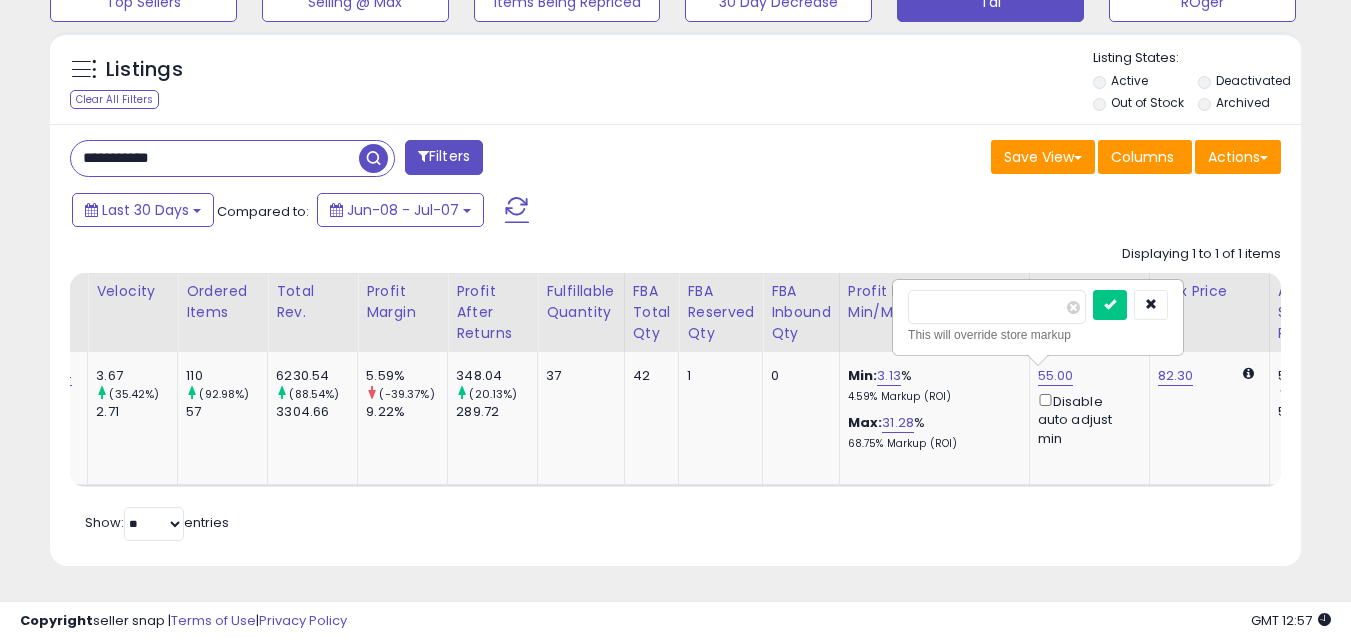 type on "*" 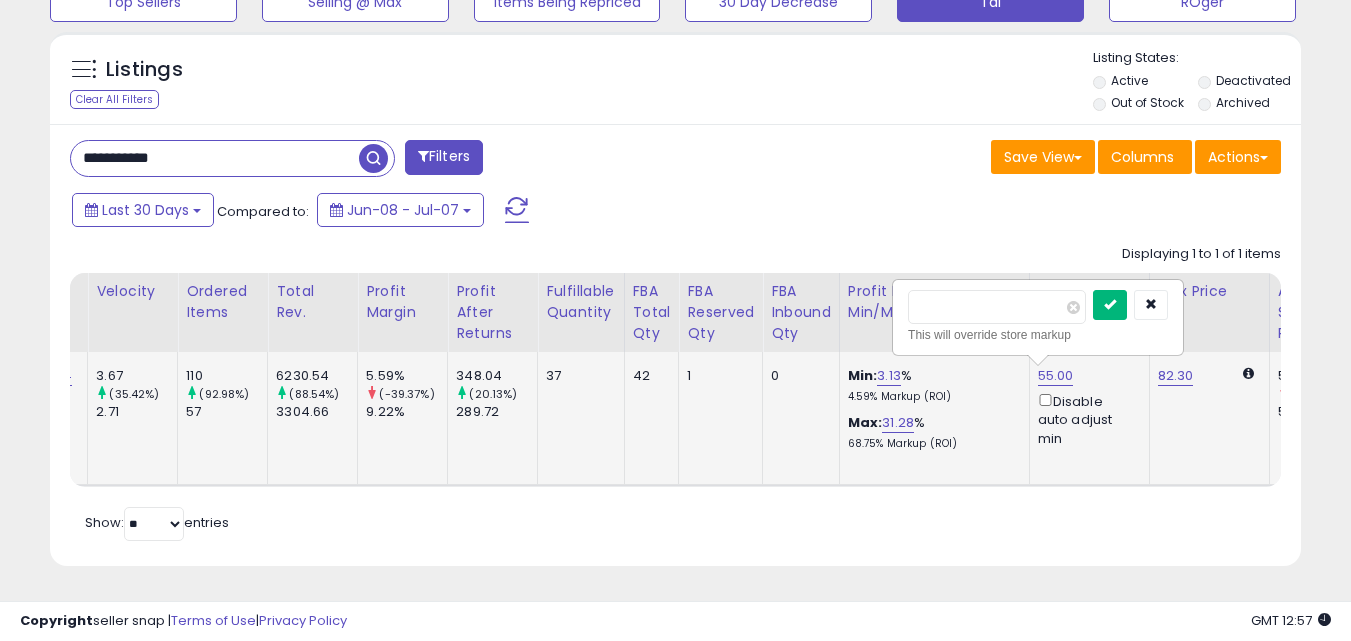 type on "*****" 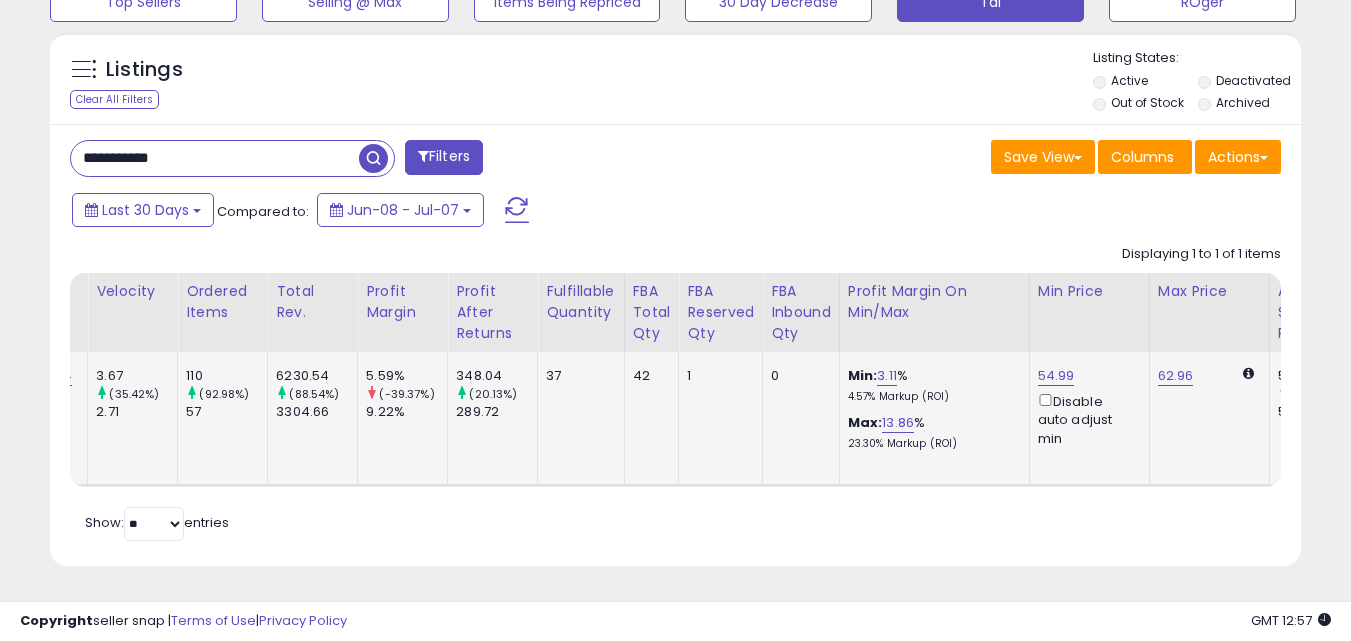 click on "Retrieving listings data..
Displaying 1 to 1 of 1 items
Title
Repricing" at bounding box center [675, 390] 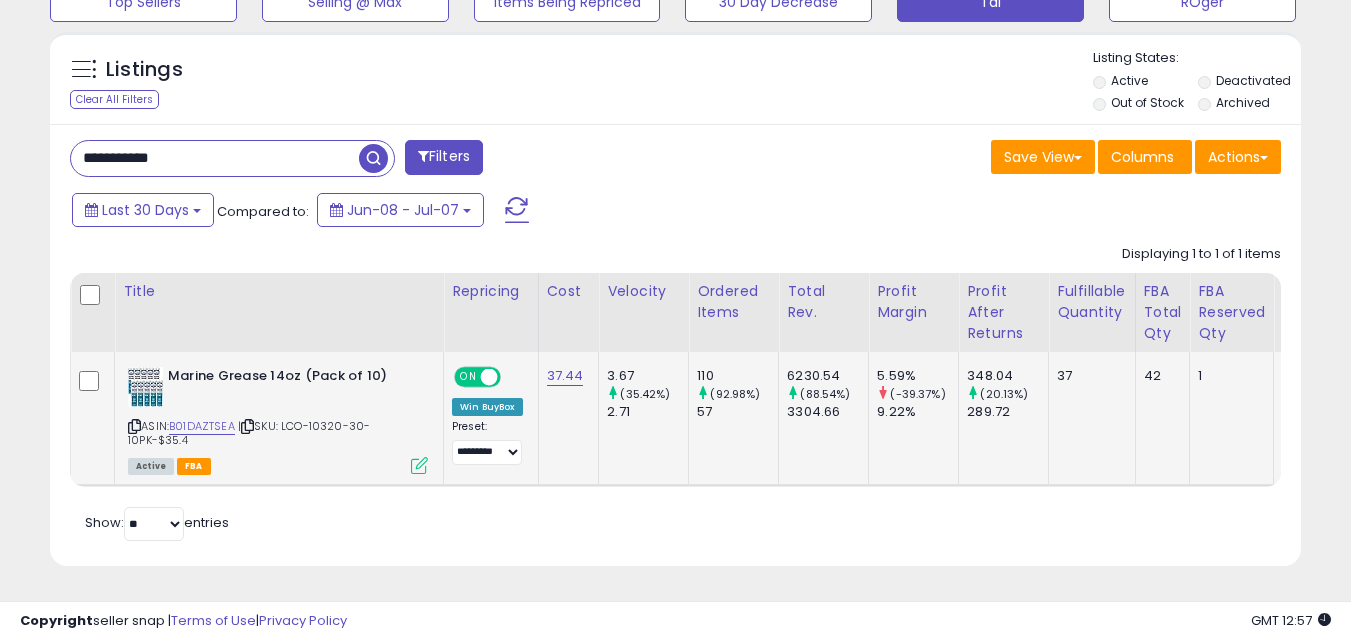 click on "**********" at bounding box center [215, 158] 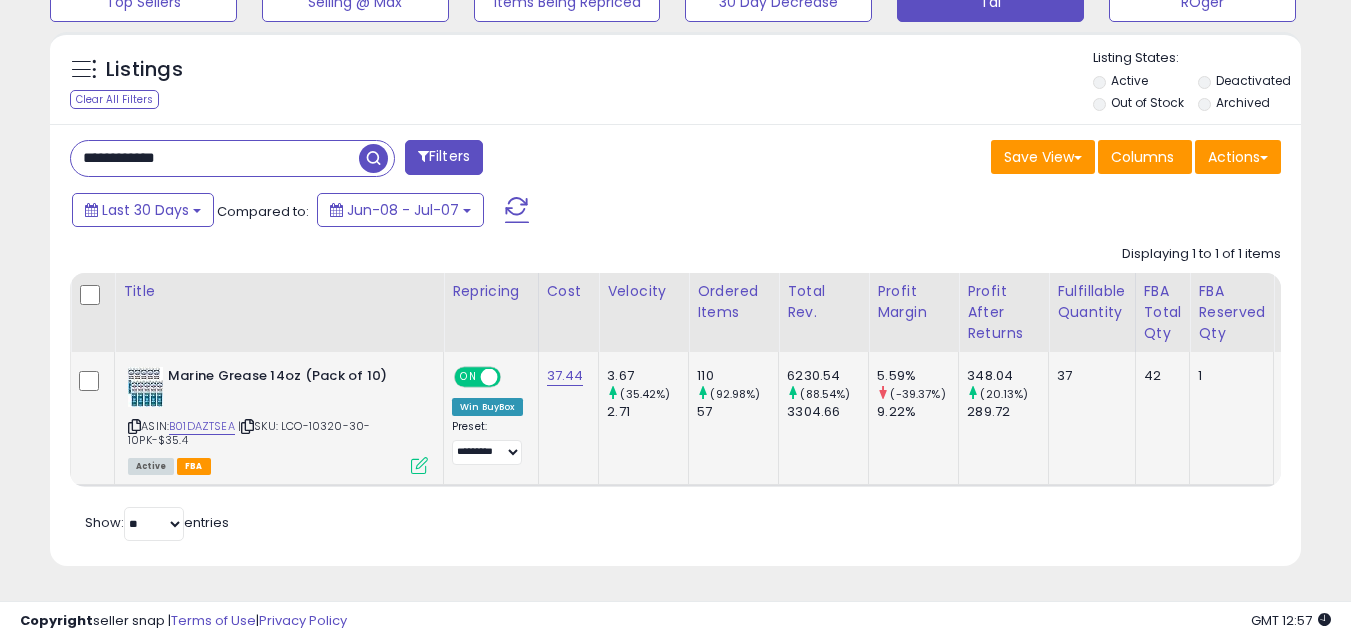click at bounding box center [373, 158] 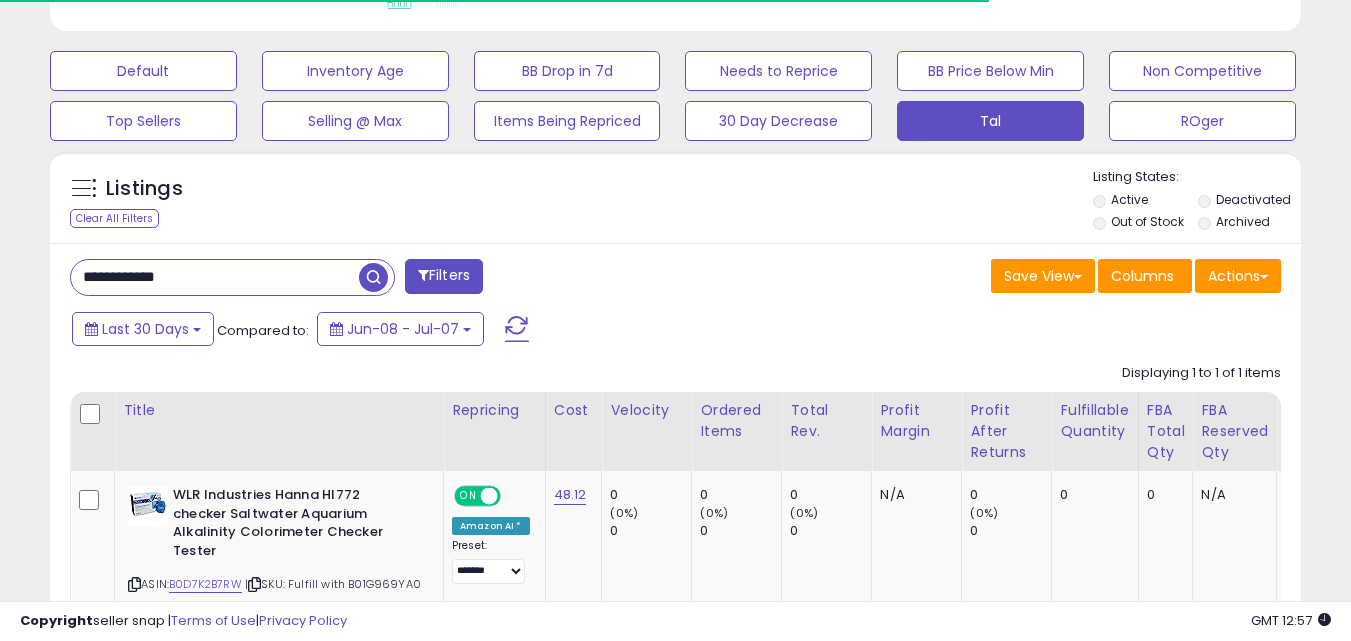 scroll, scrollTop: 999590, scrollLeft: 999276, axis: both 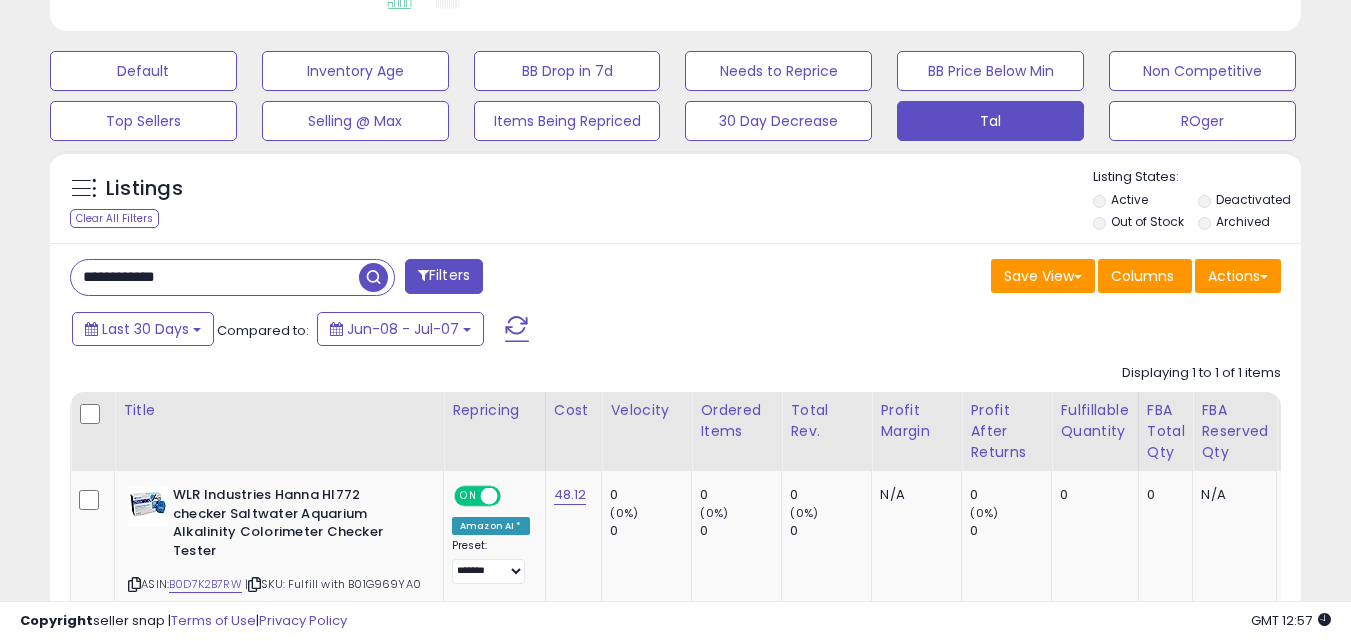 click on "**********" at bounding box center [215, 277] 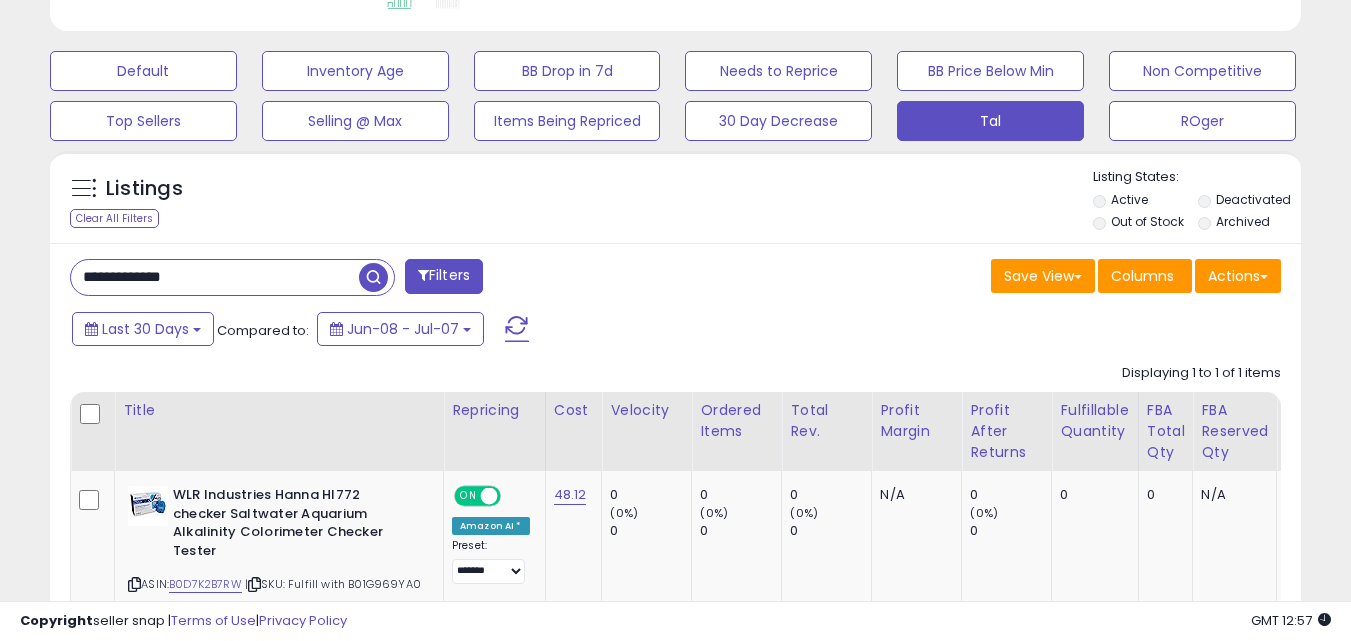 click at bounding box center [373, 277] 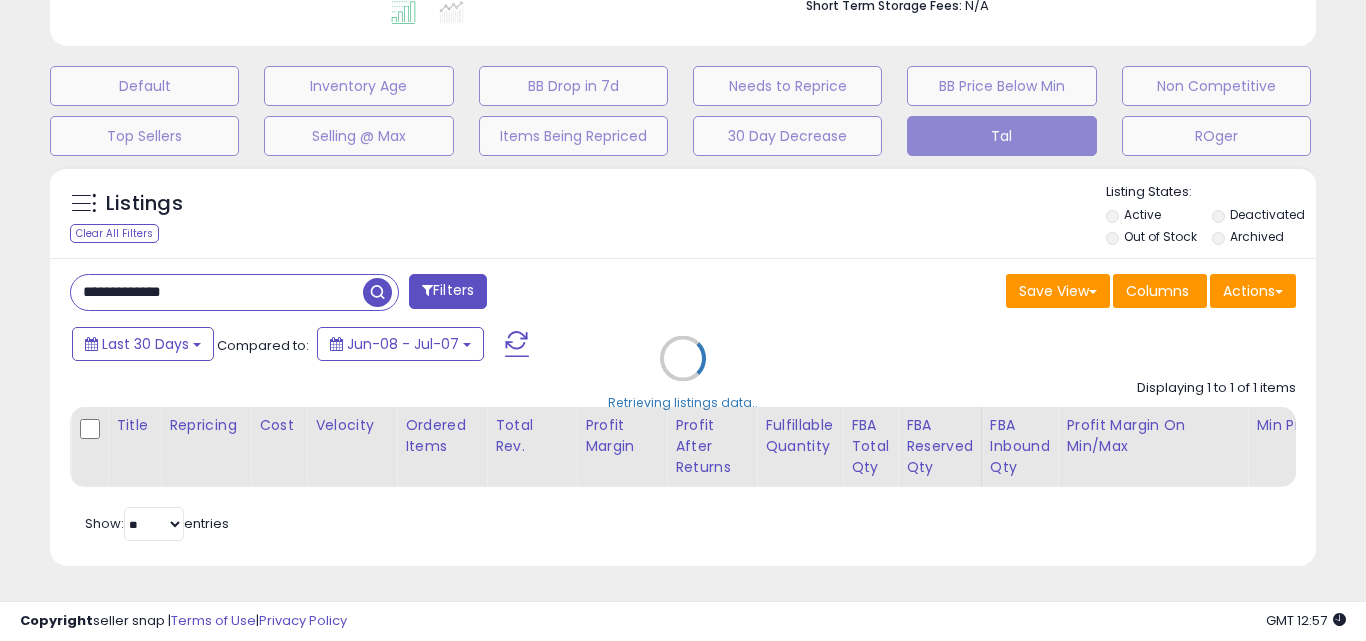 scroll, scrollTop: 999590, scrollLeft: 999267, axis: both 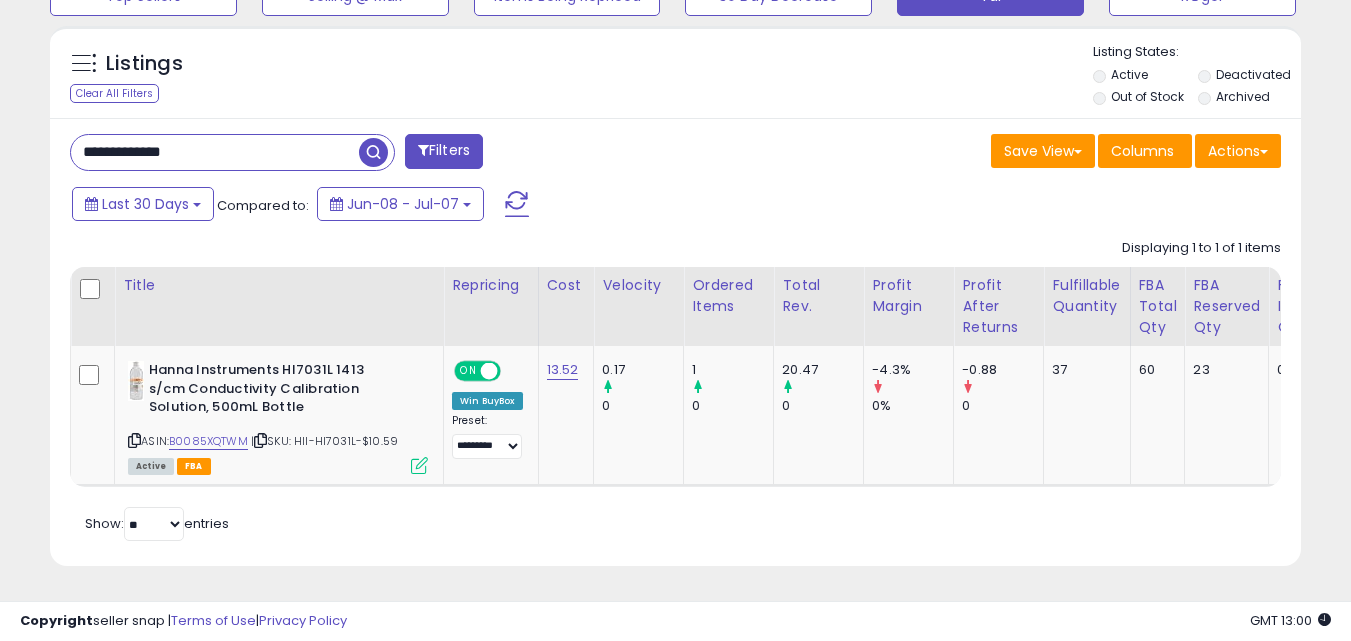click on "**********" at bounding box center [215, 152] 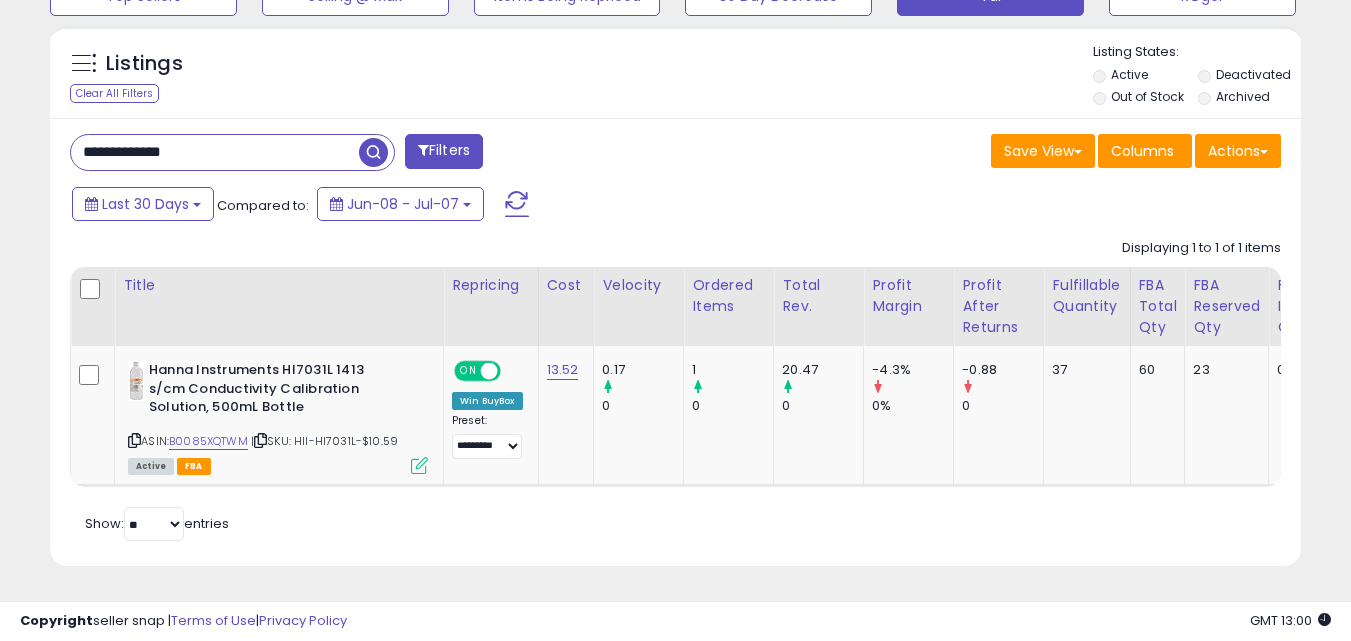 click on "**********" at bounding box center [215, 152] 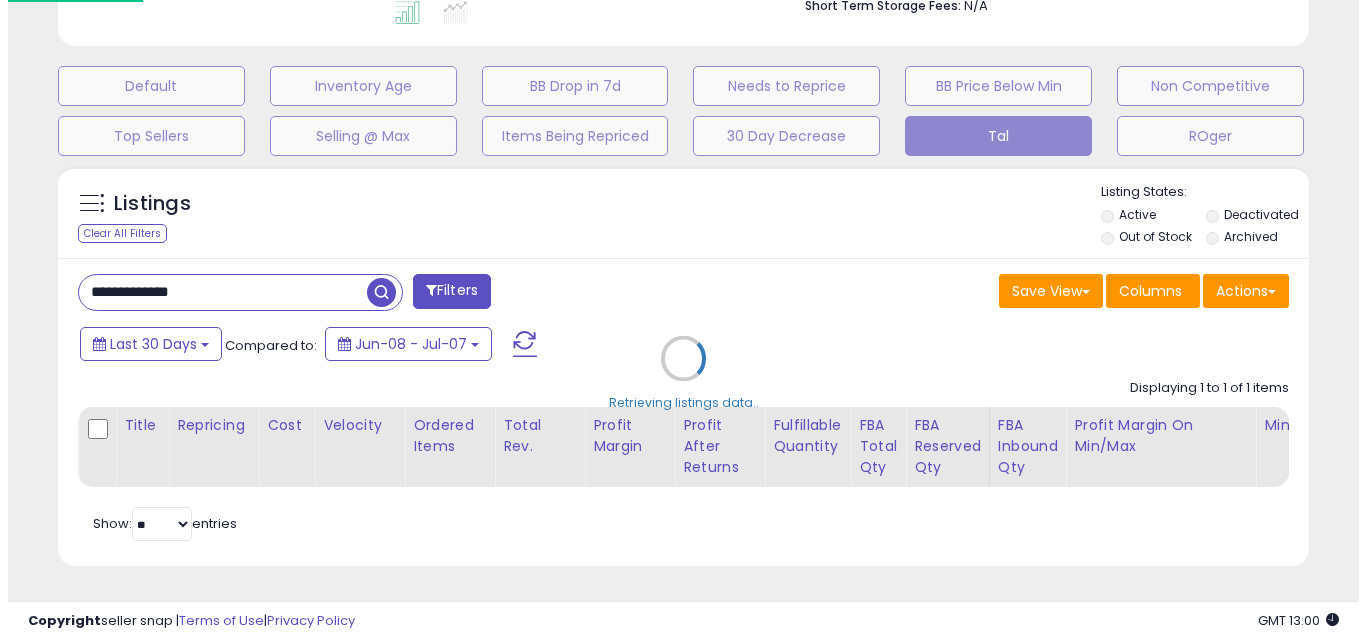 scroll, scrollTop: 579, scrollLeft: 0, axis: vertical 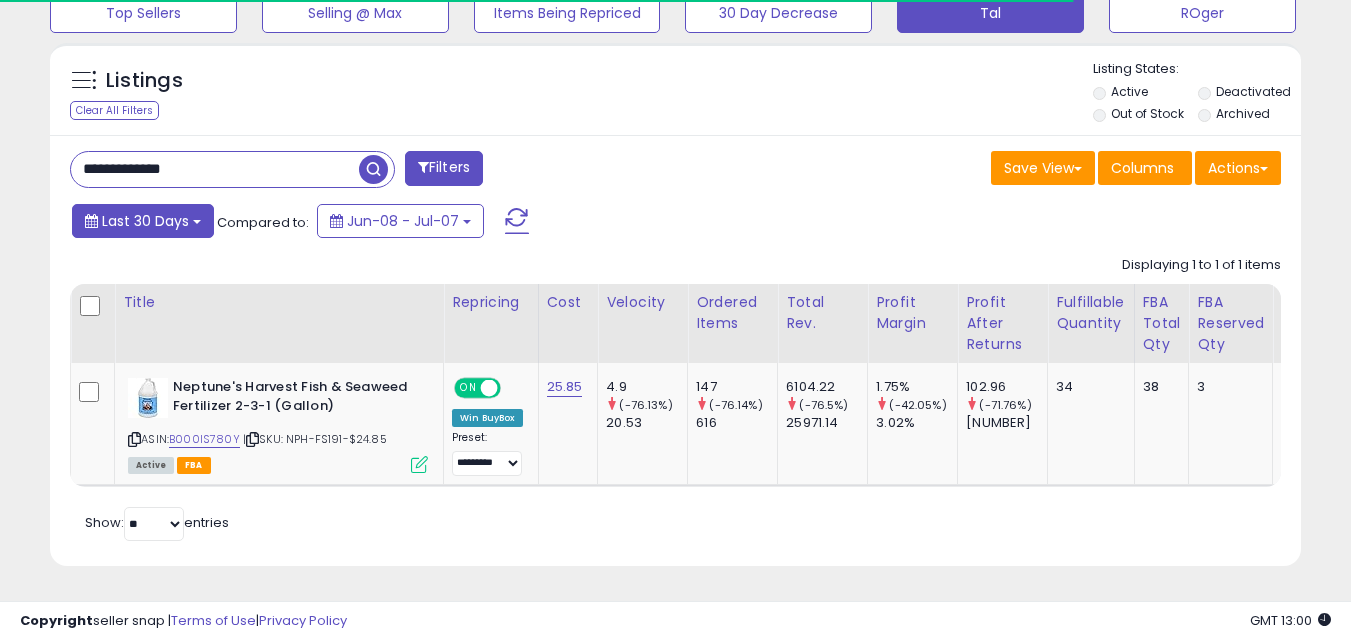 click on "Last 30 Days" at bounding box center (145, 221) 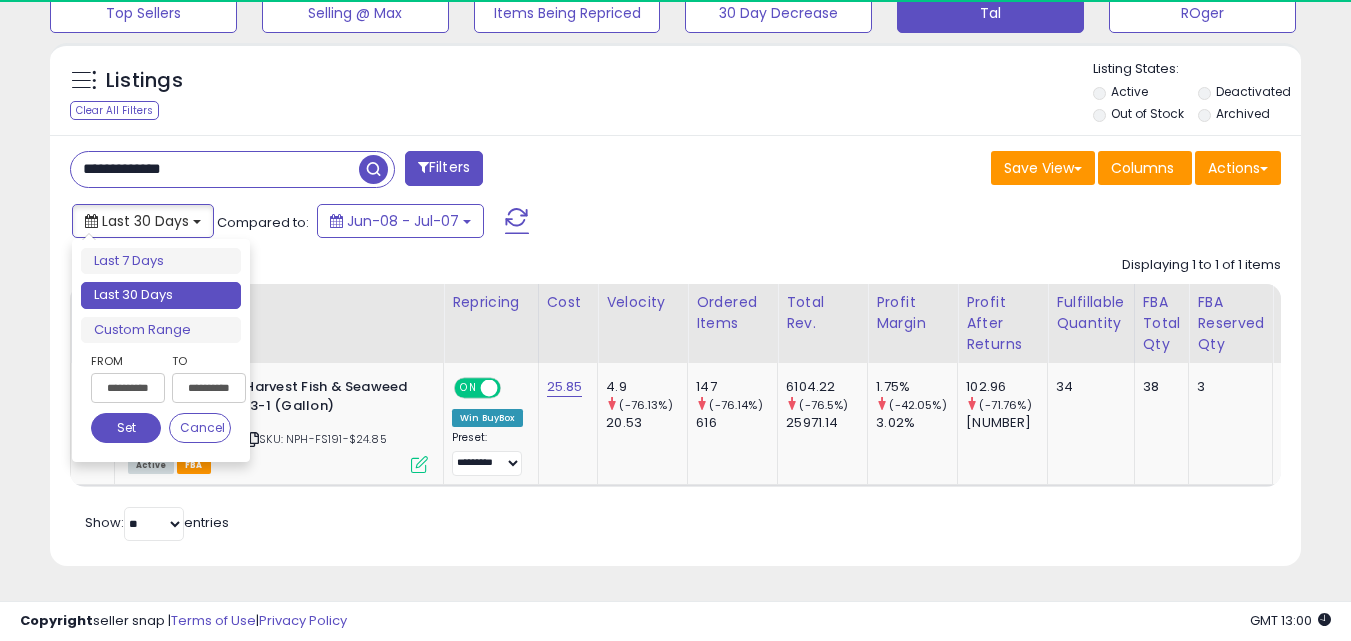 scroll, scrollTop: 999590, scrollLeft: 999276, axis: both 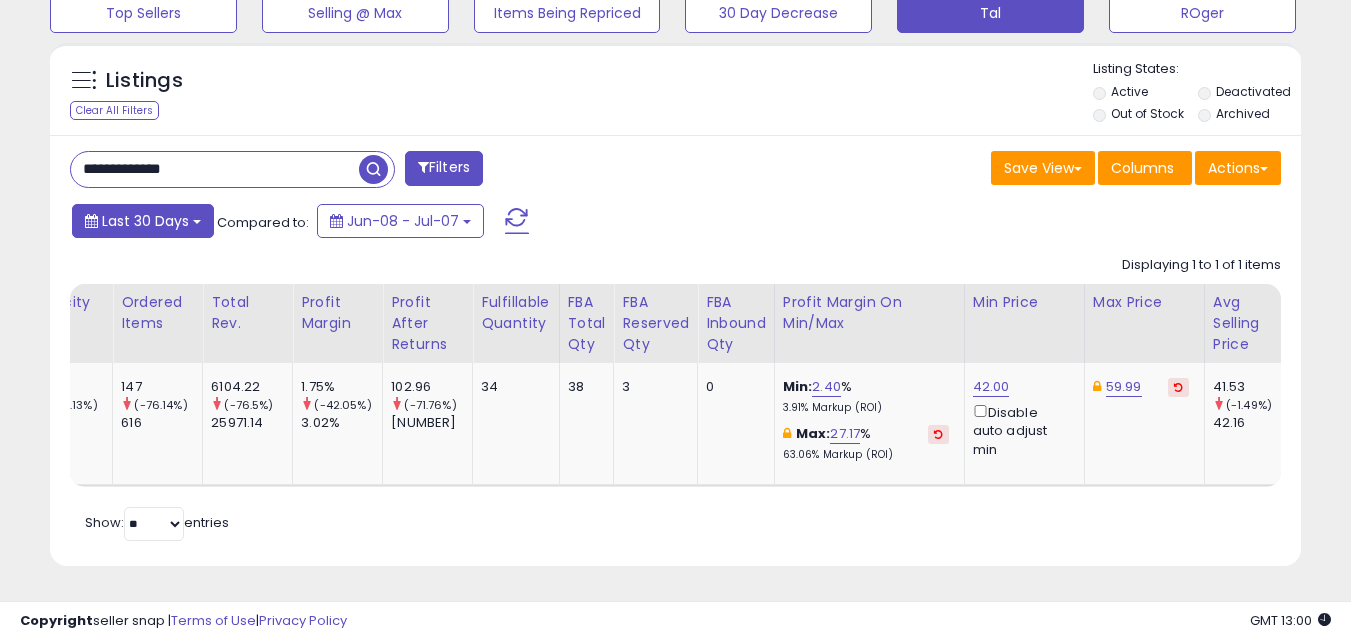 click on "Last 30 Days" at bounding box center [145, 221] 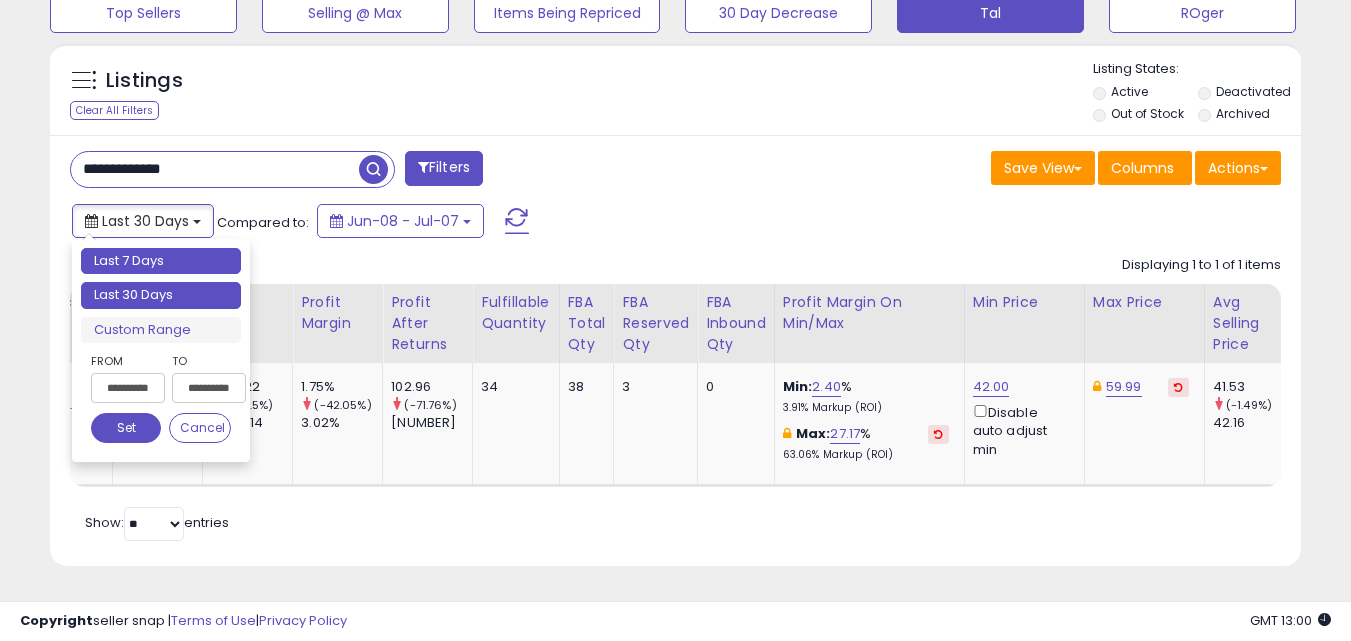 type on "**********" 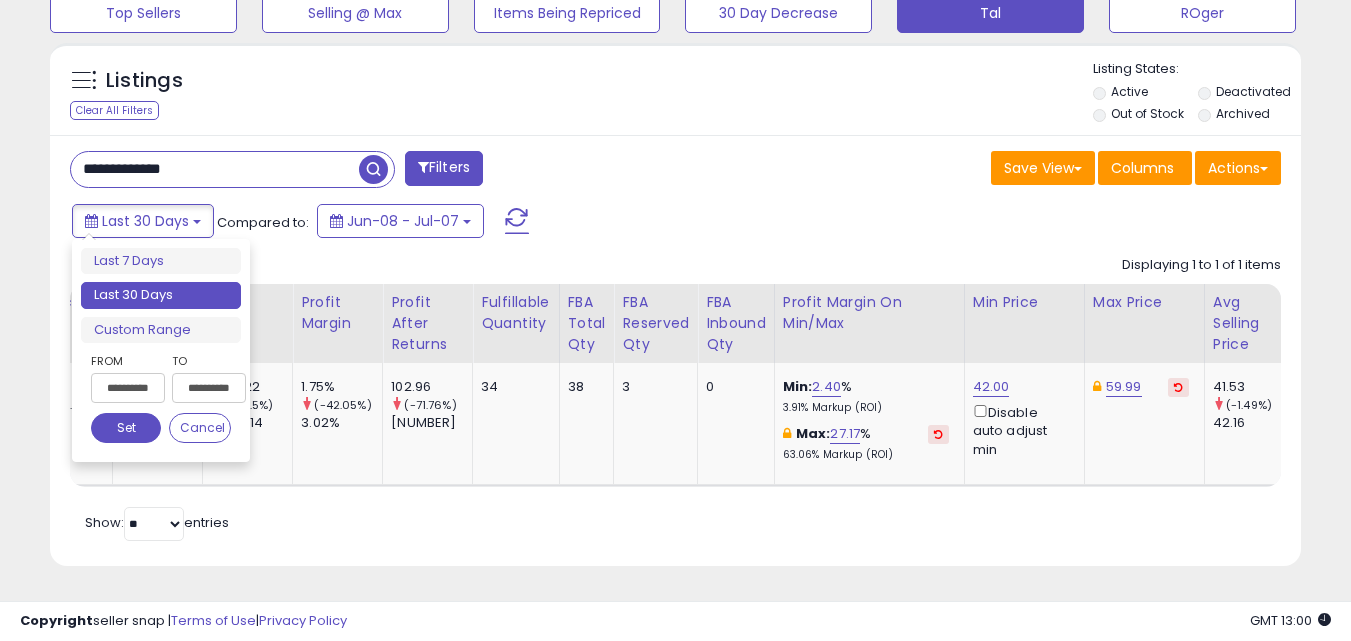 click on "Last 7 Days" at bounding box center (161, 261) 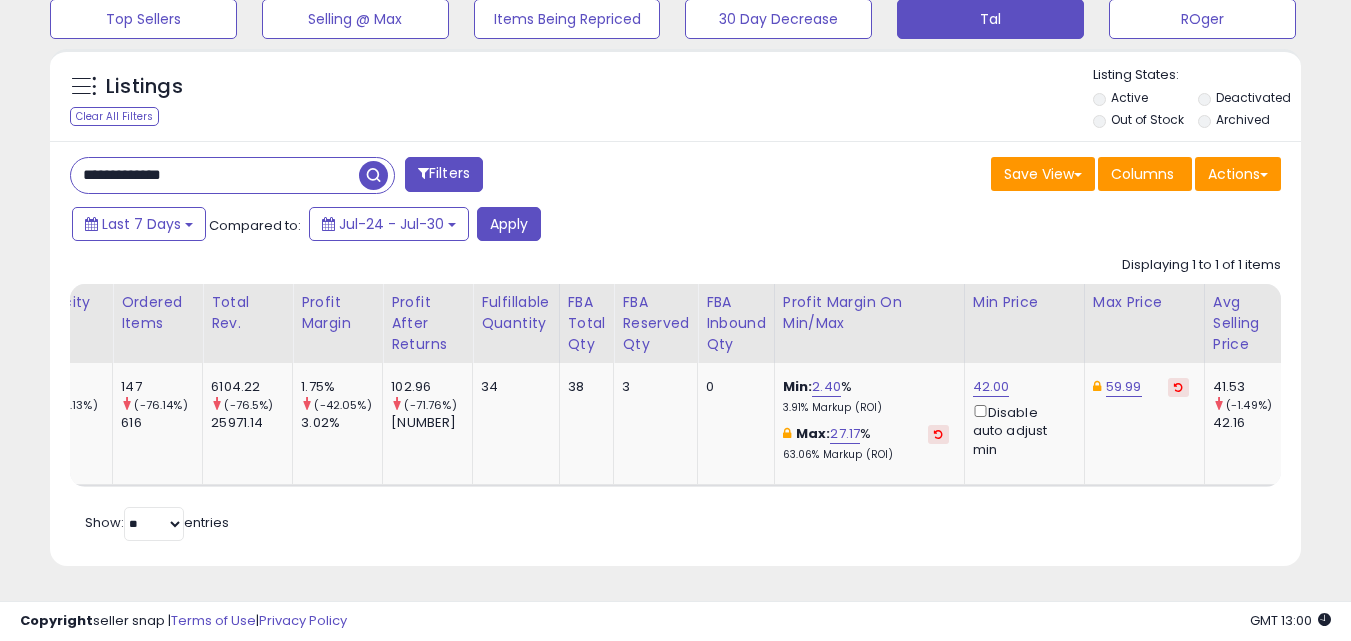 click at bounding box center [373, 175] 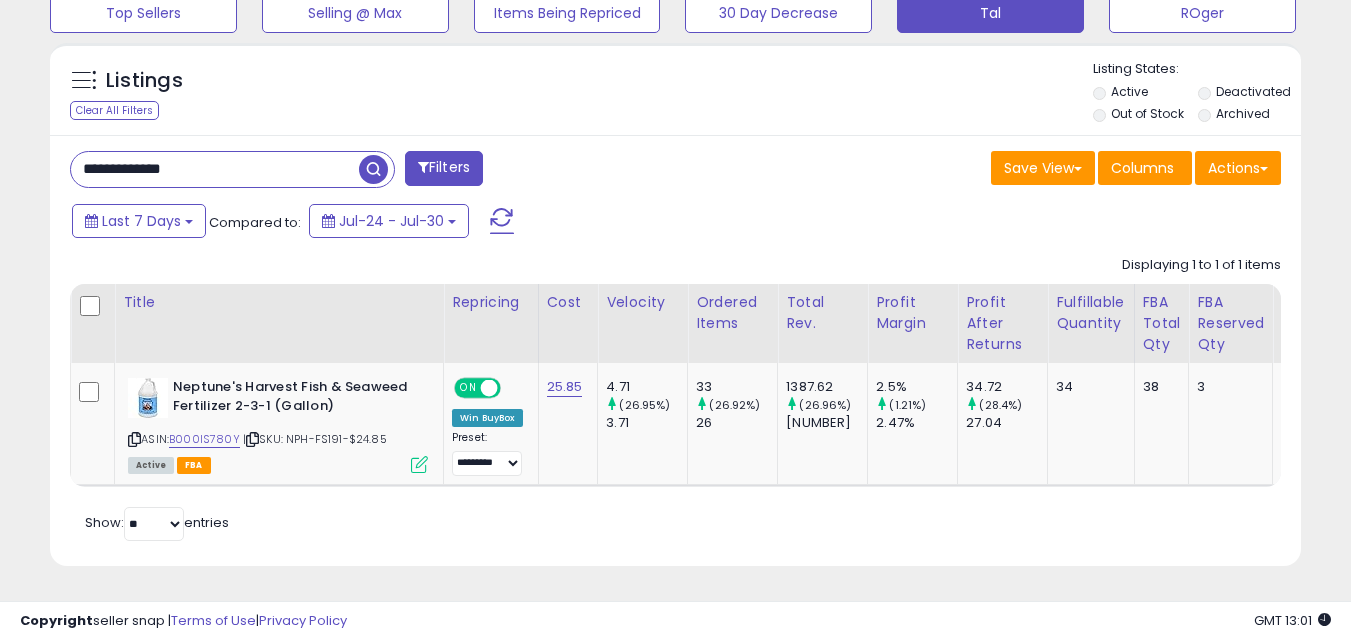 click on "**********" at bounding box center (215, 169) 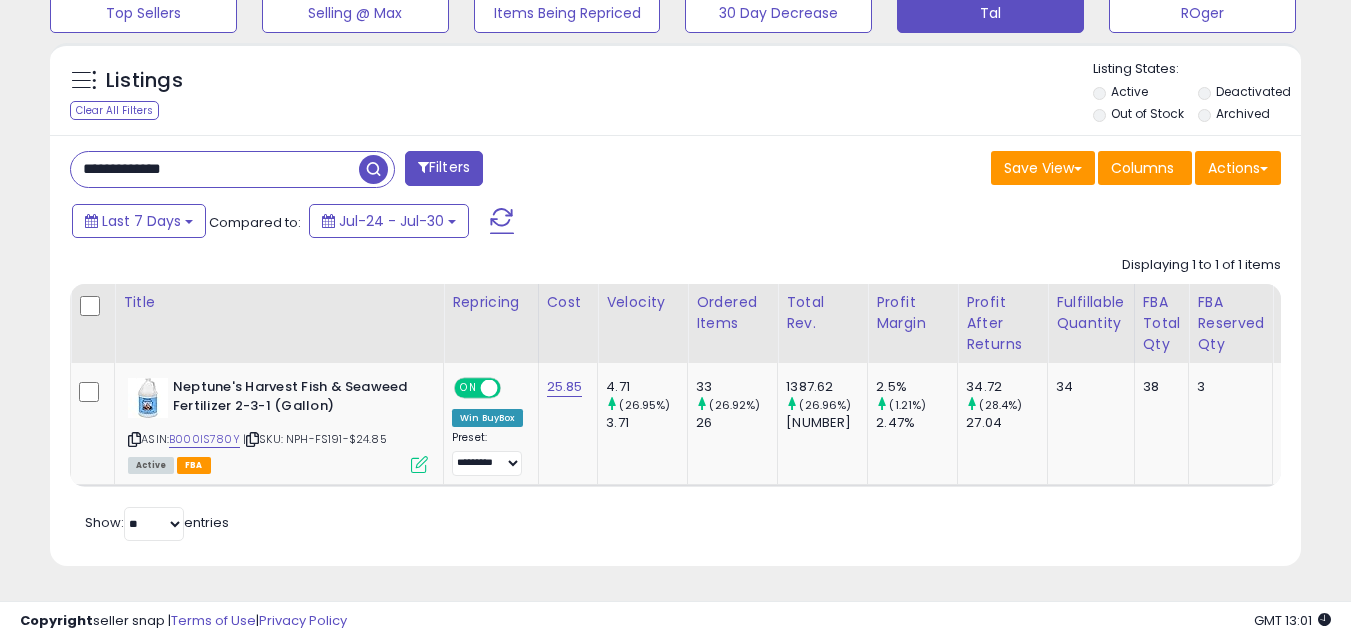 paste 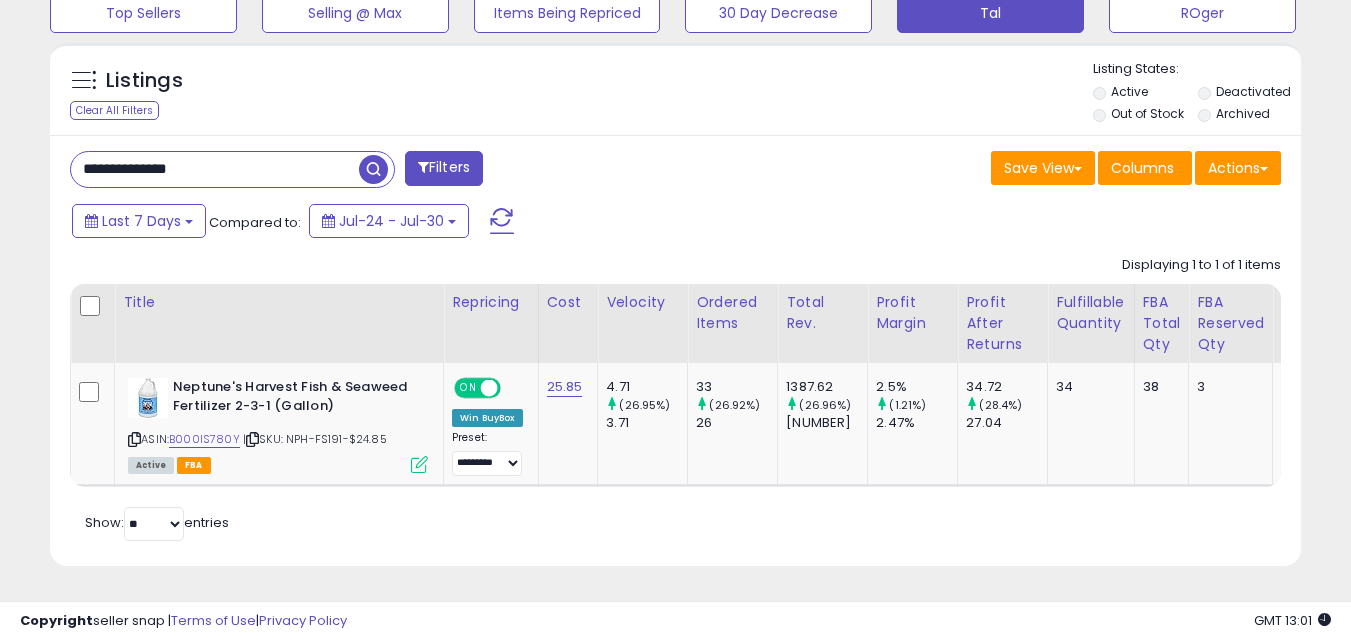 click at bounding box center (373, 169) 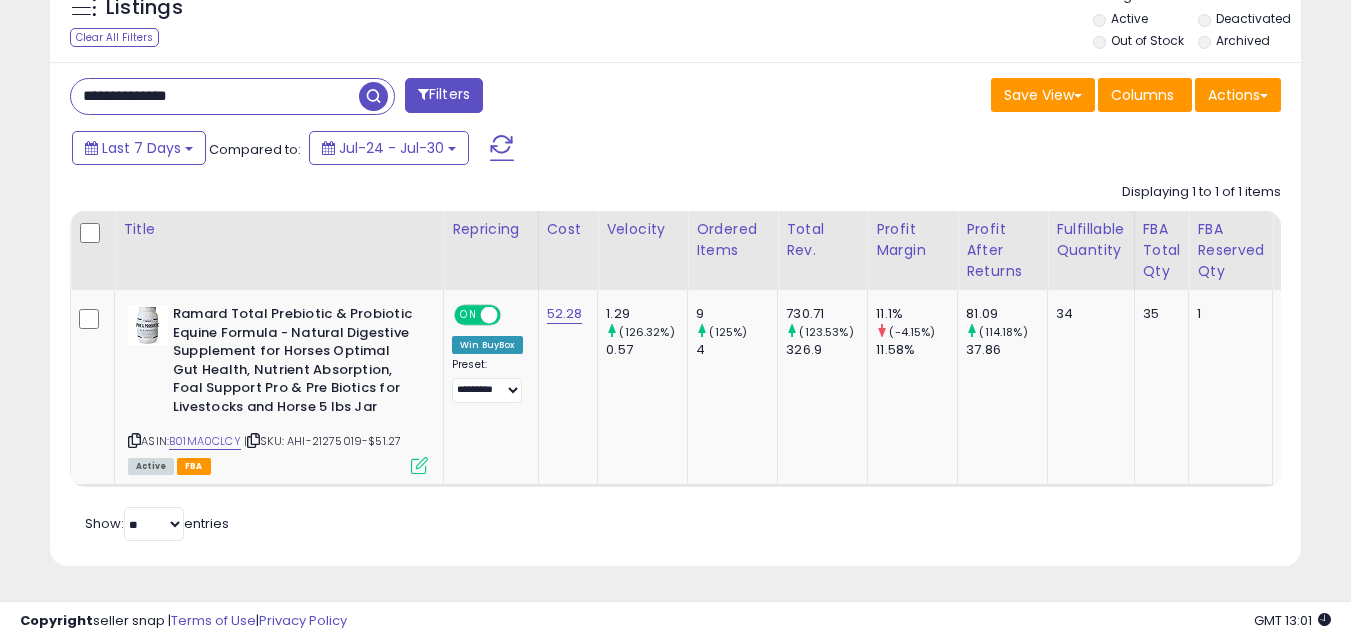 click on "**********" at bounding box center [215, 96] 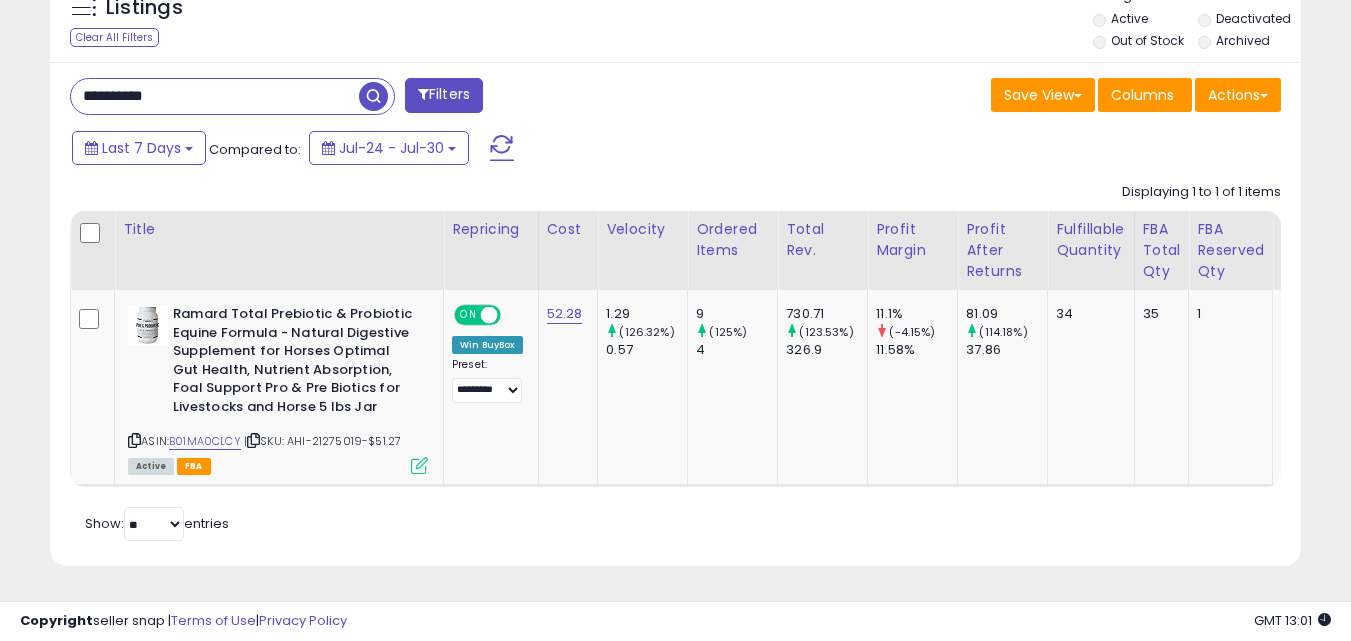 type on "**********" 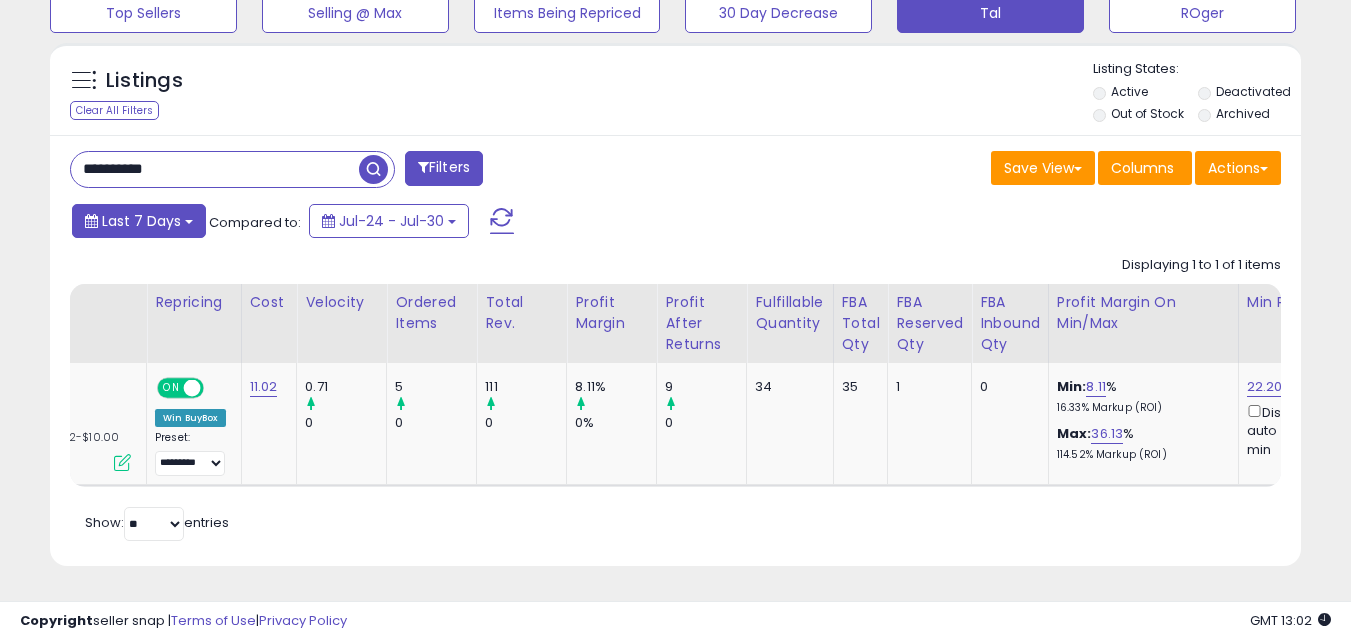 click on "Last 7 Days" at bounding box center [139, 221] 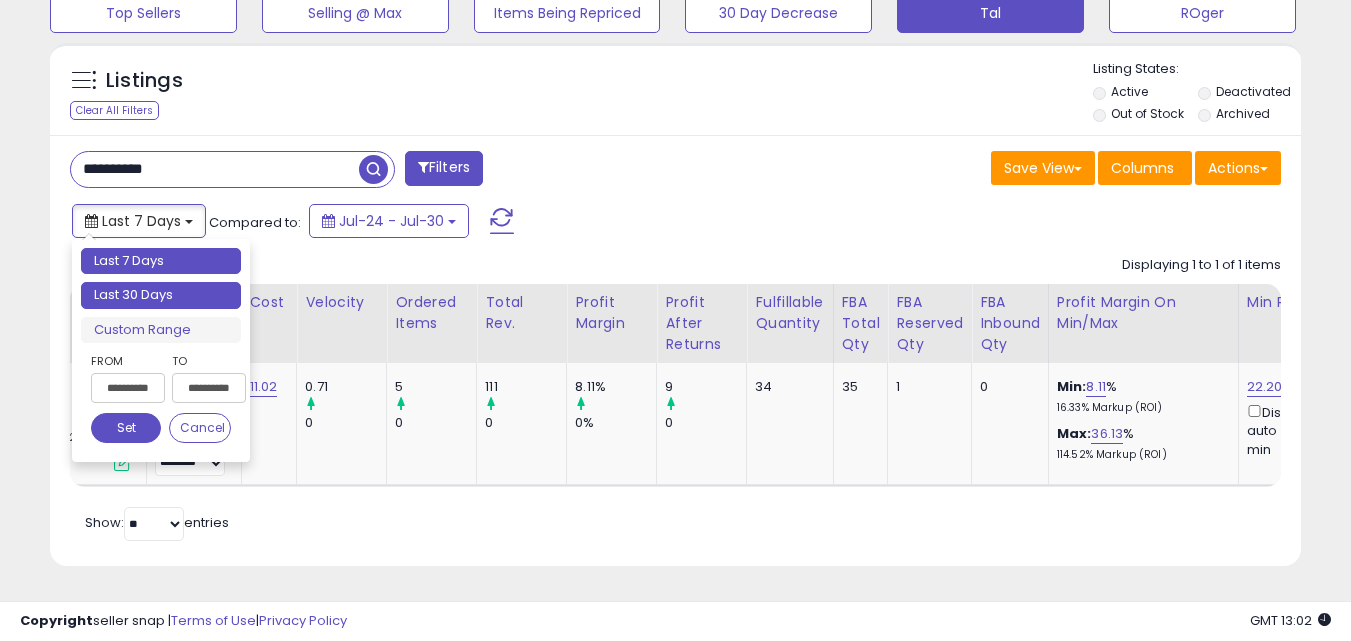 type on "**********" 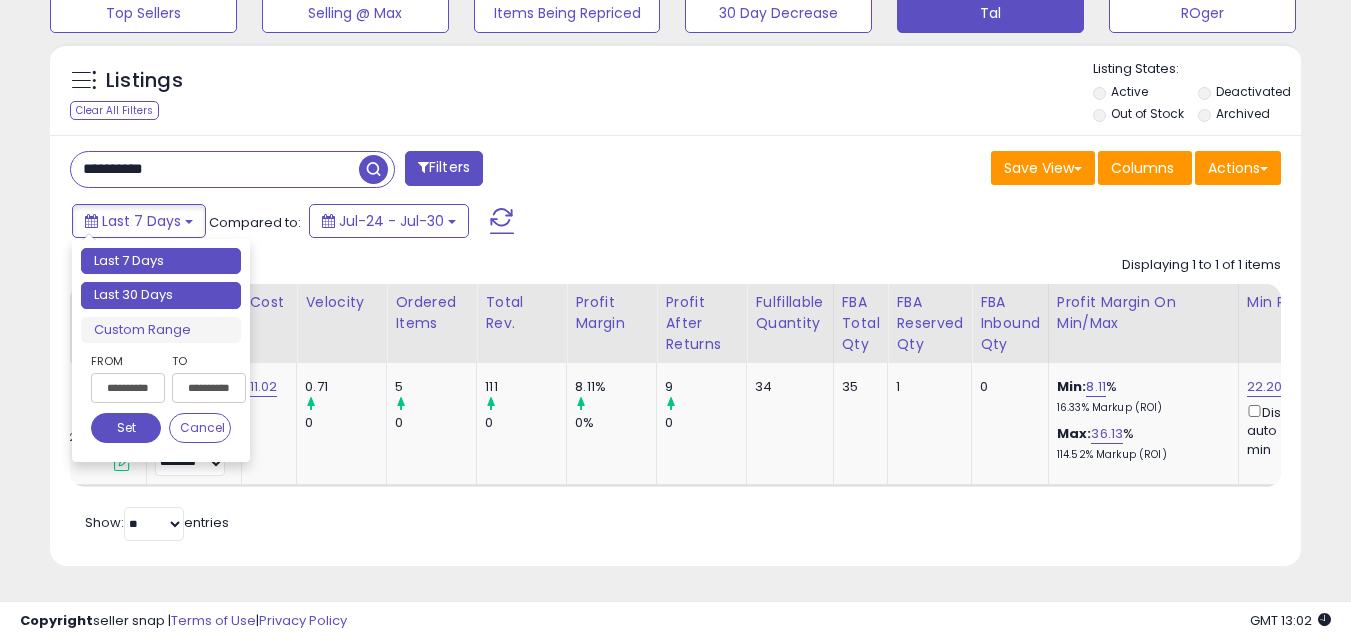 click on "Last 30 Days" at bounding box center [161, 295] 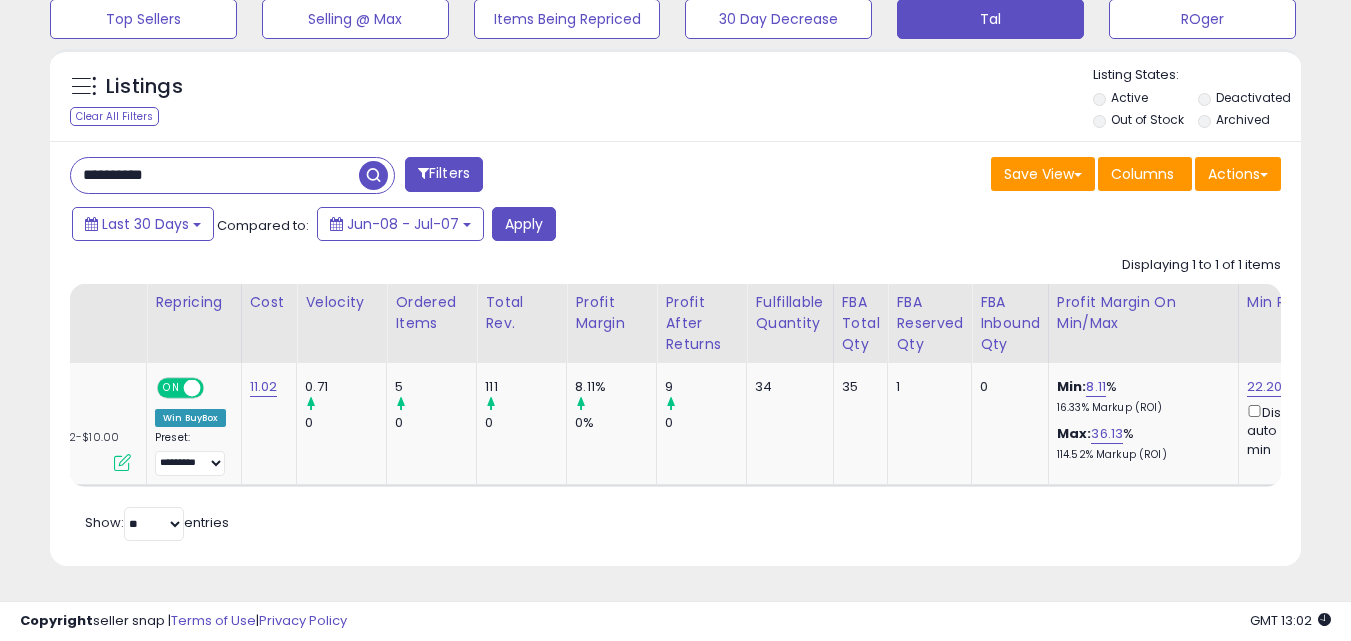 click at bounding box center [373, 175] 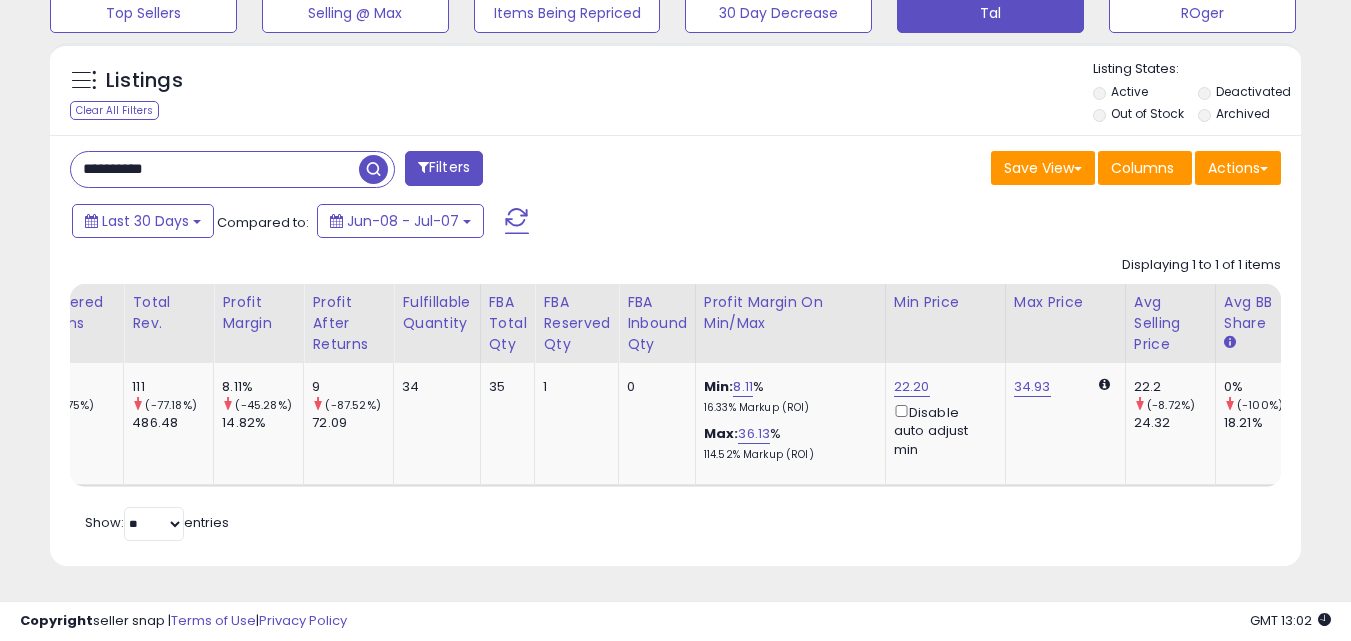 click on "**********" at bounding box center (215, 169) 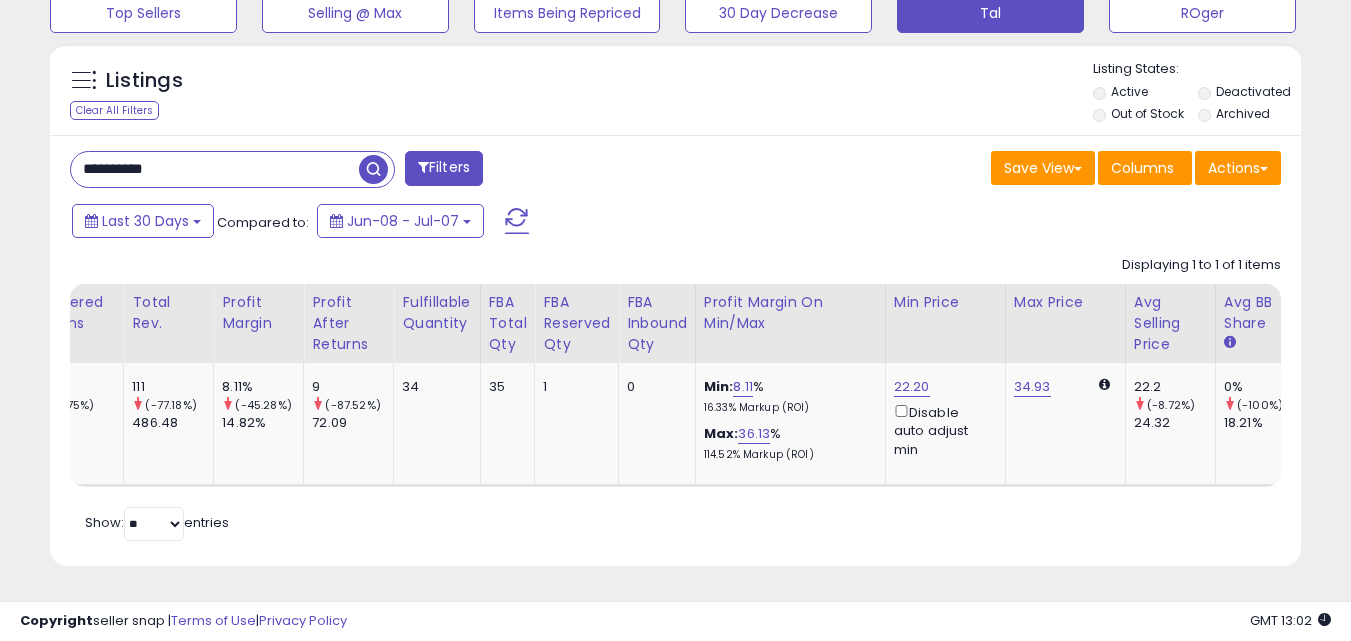 click on "**********" at bounding box center (215, 169) 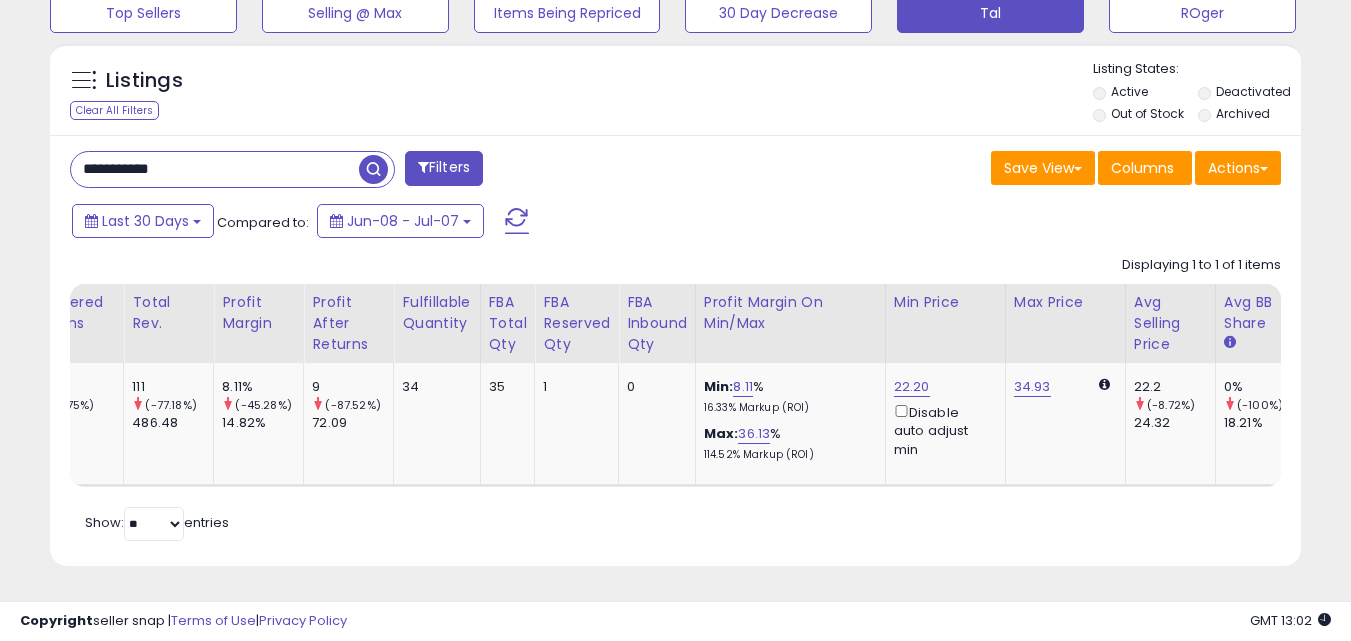 type on "**********" 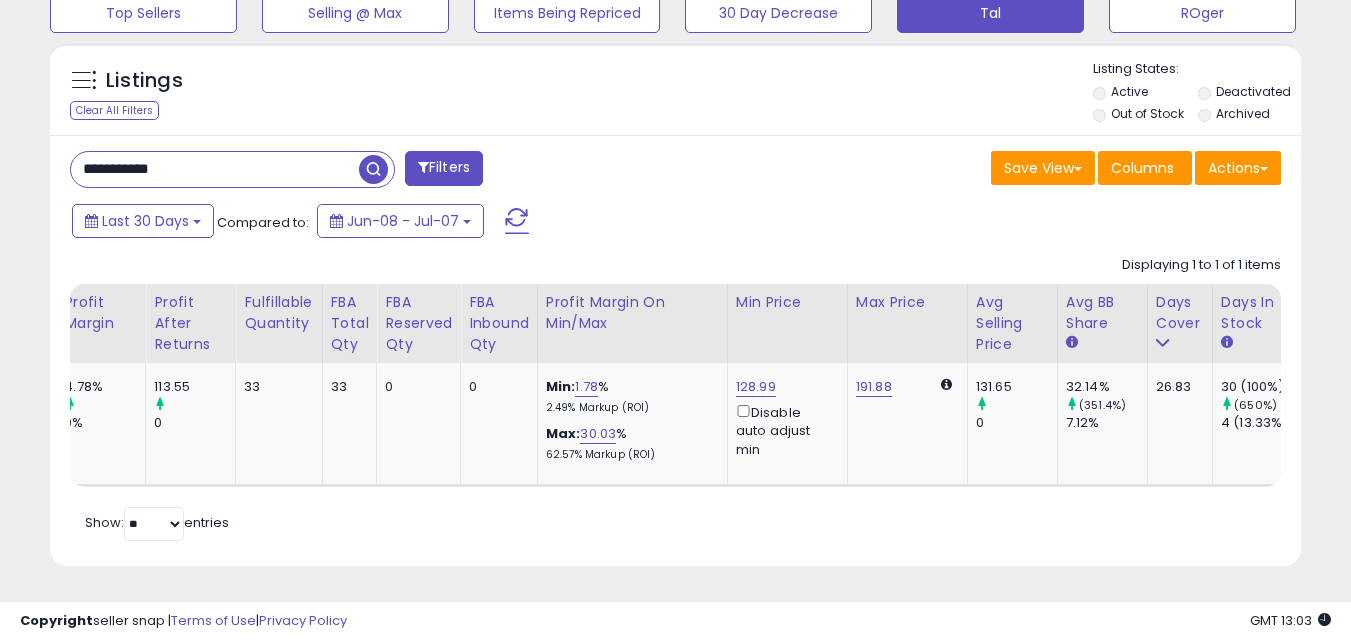 drag, startPoint x: 515, startPoint y: 482, endPoint x: 442, endPoint y: 477, distance: 73.171036 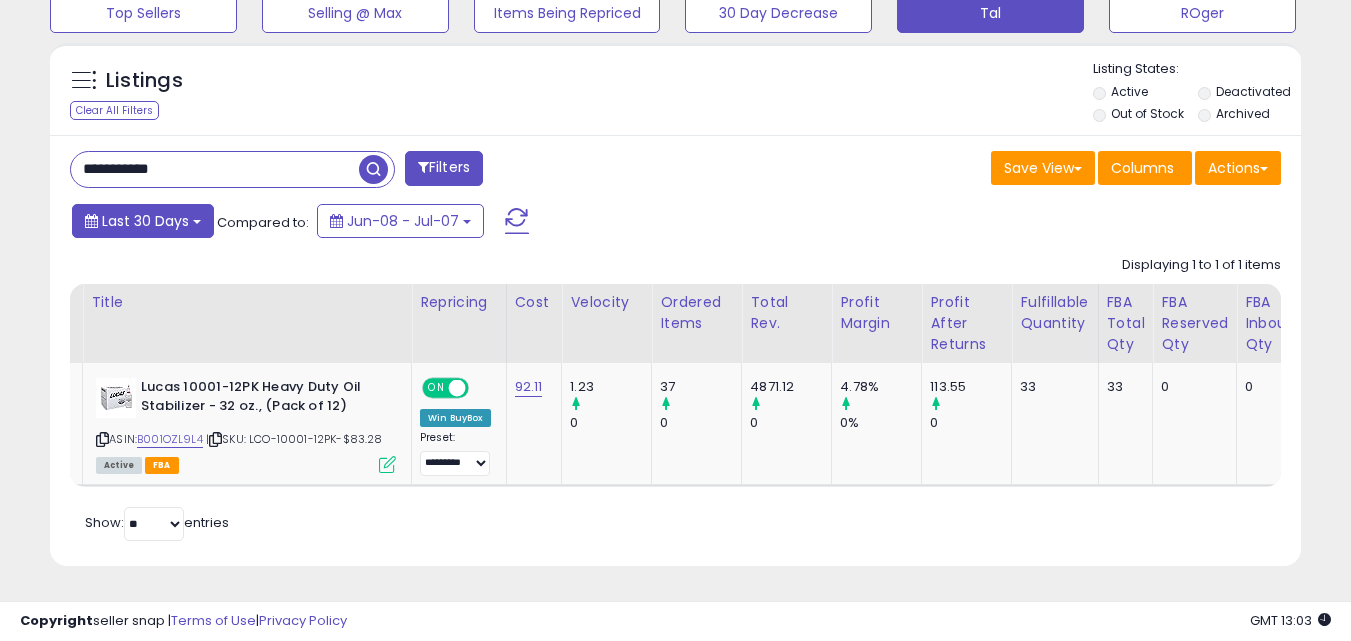 click on "Last 30 Days" at bounding box center [145, 221] 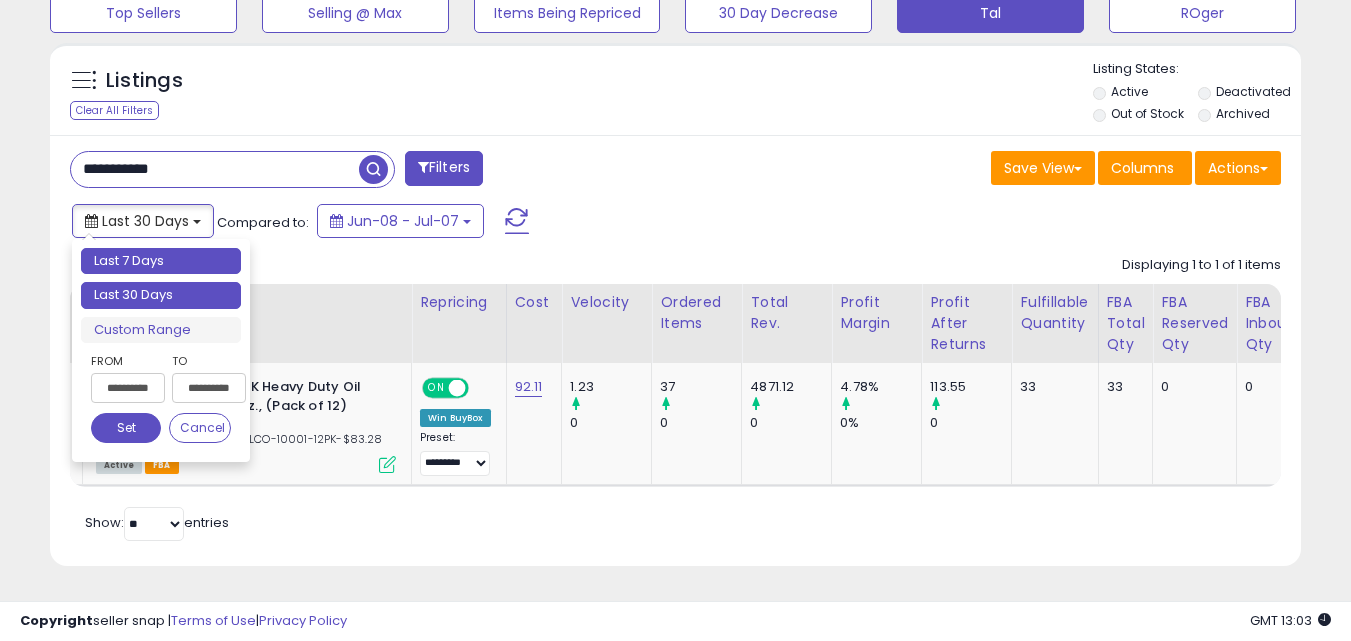 type on "**********" 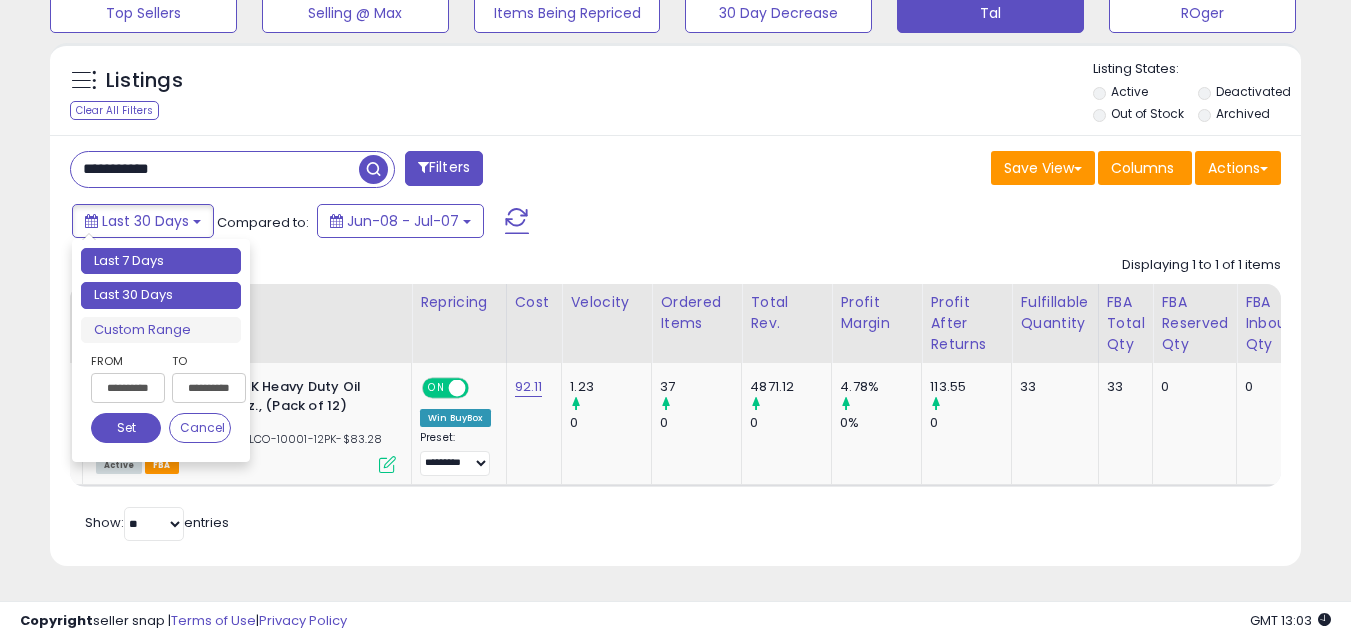 click on "Last 7 Days" at bounding box center [161, 261] 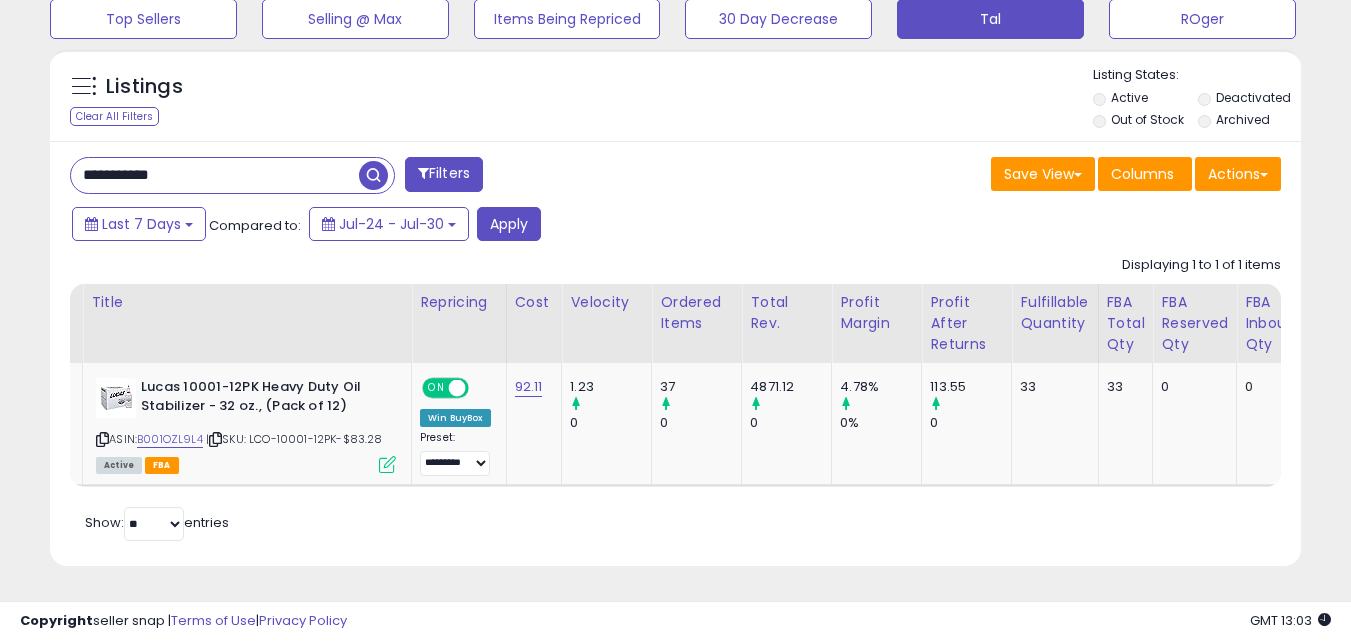 click at bounding box center [373, 175] 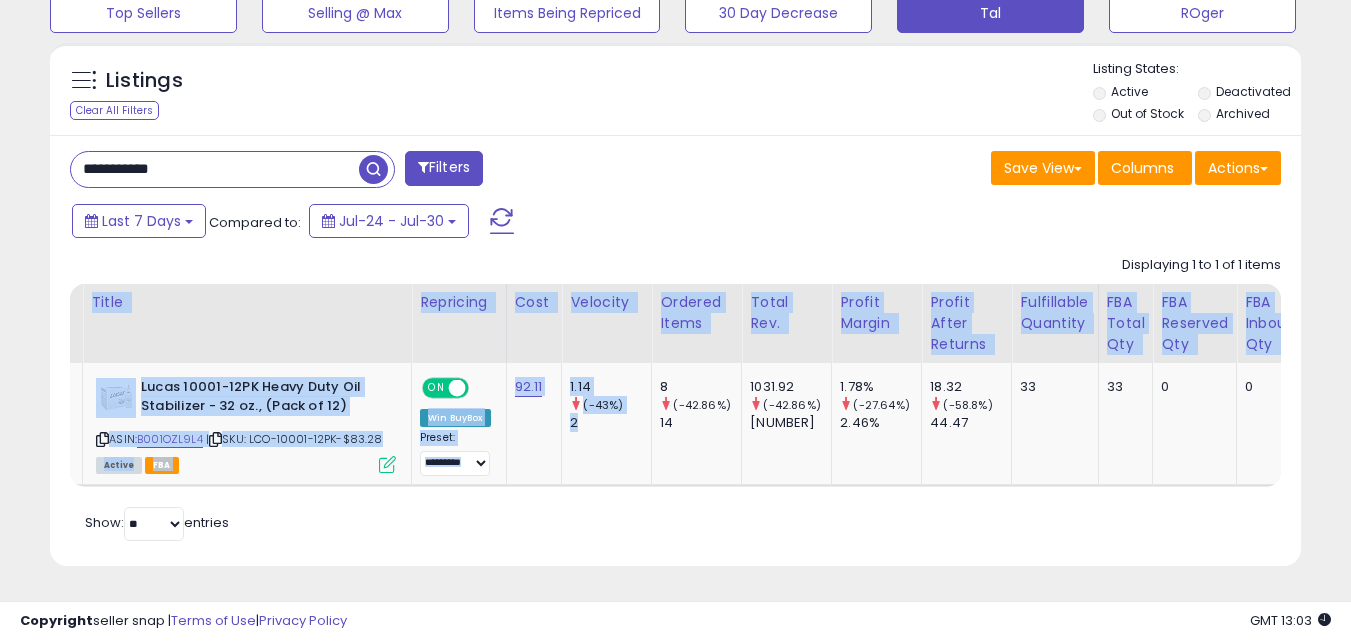 drag, startPoint x: 647, startPoint y: 470, endPoint x: 830, endPoint y: 476, distance: 183.09833 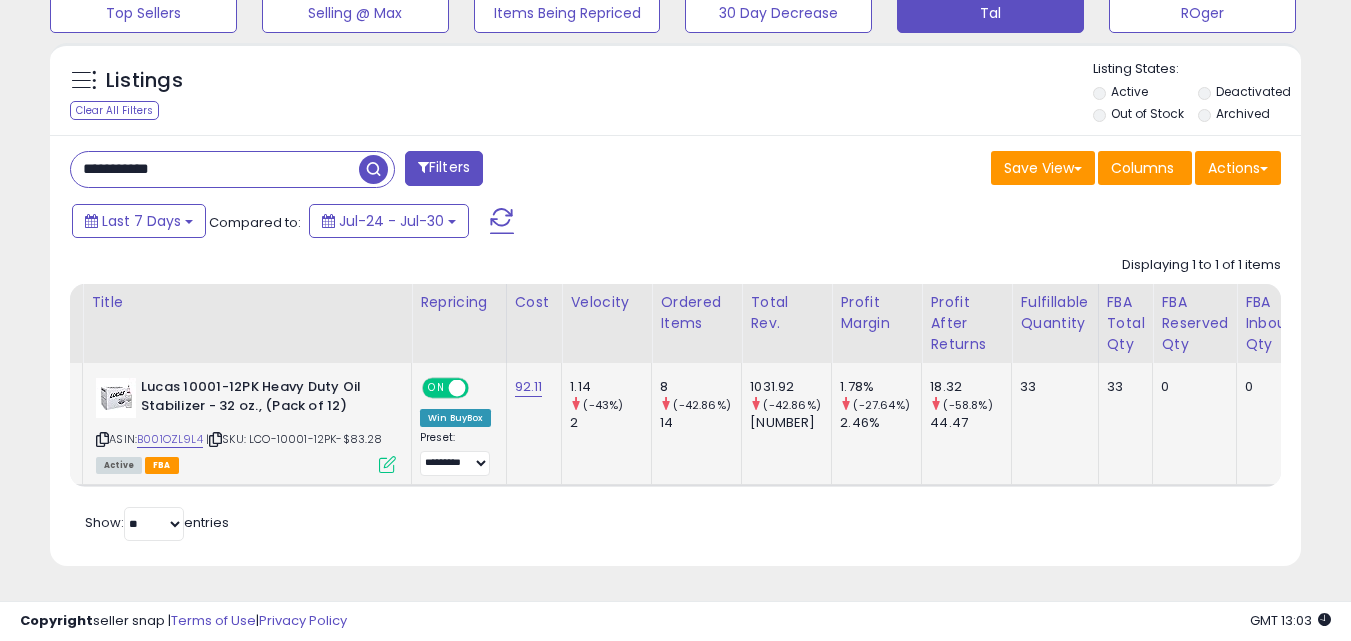 click on "1.78%     (-27.64%)   2.46%" 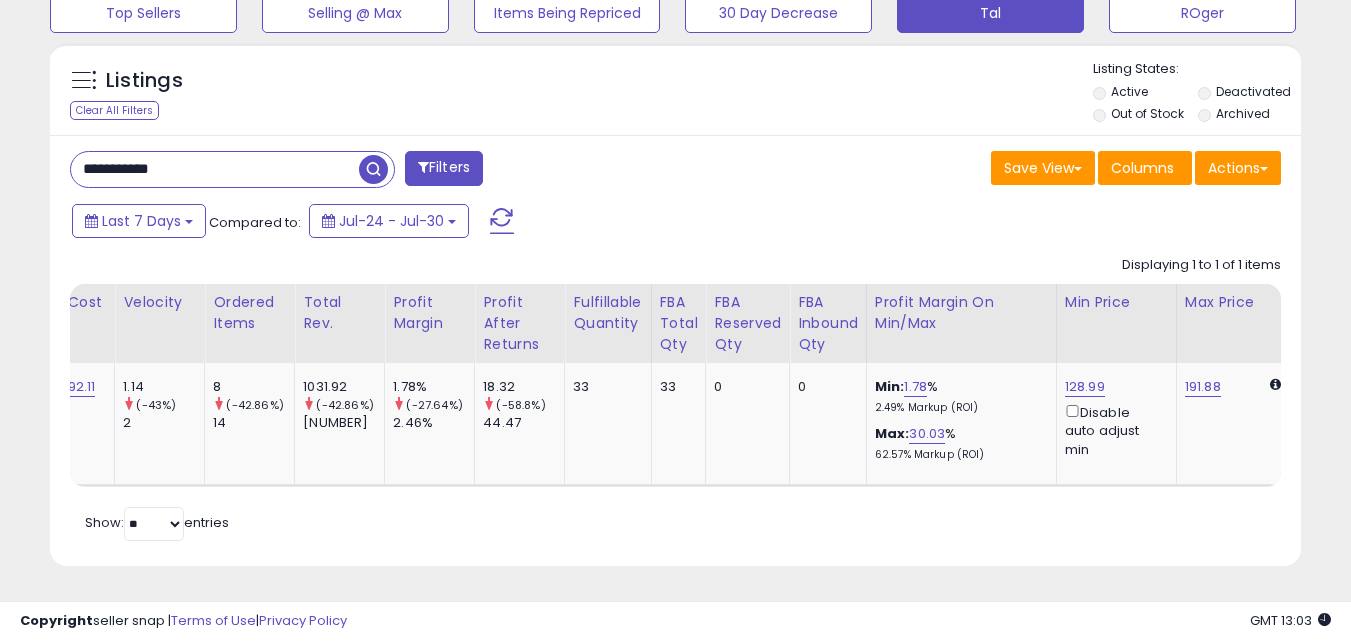 click on "**********" at bounding box center (215, 169) 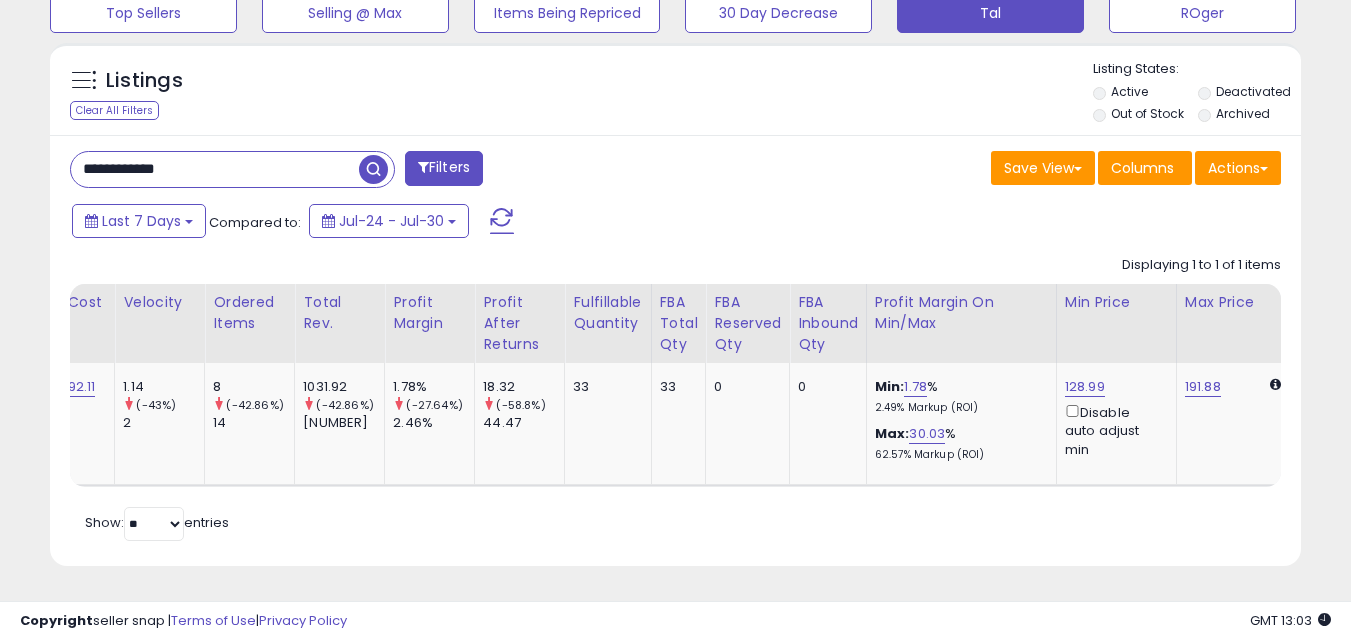 click at bounding box center (373, 169) 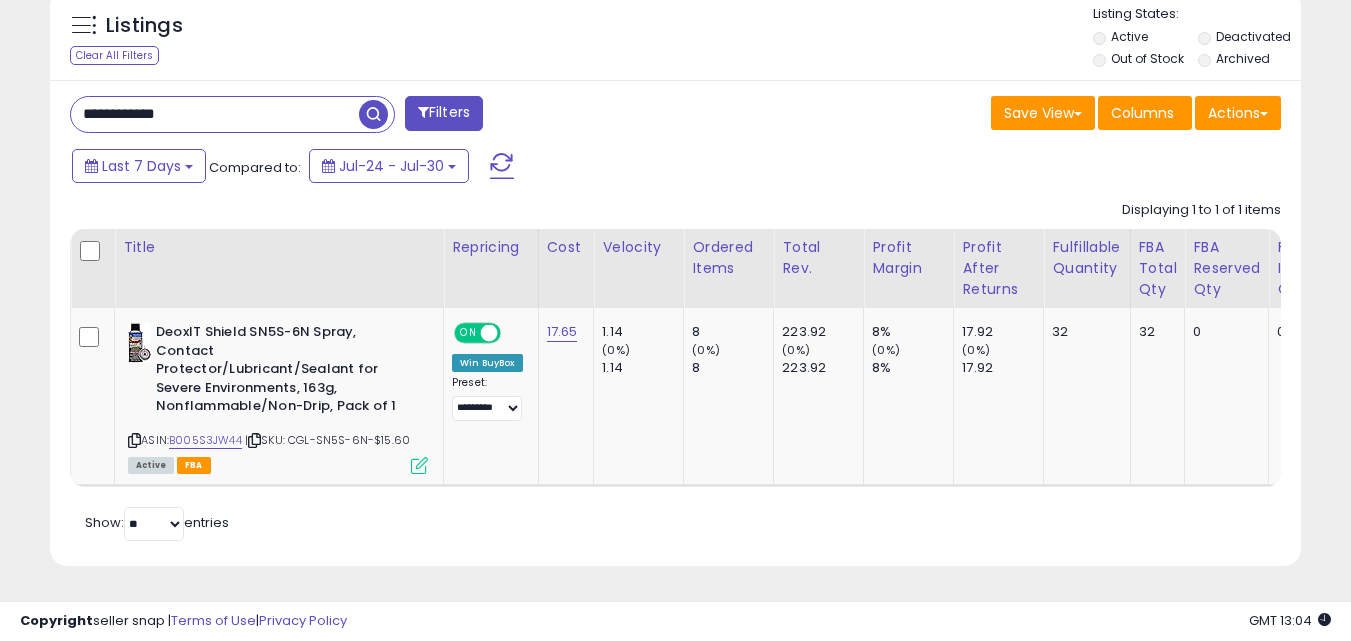 click on "**********" at bounding box center (215, 114) 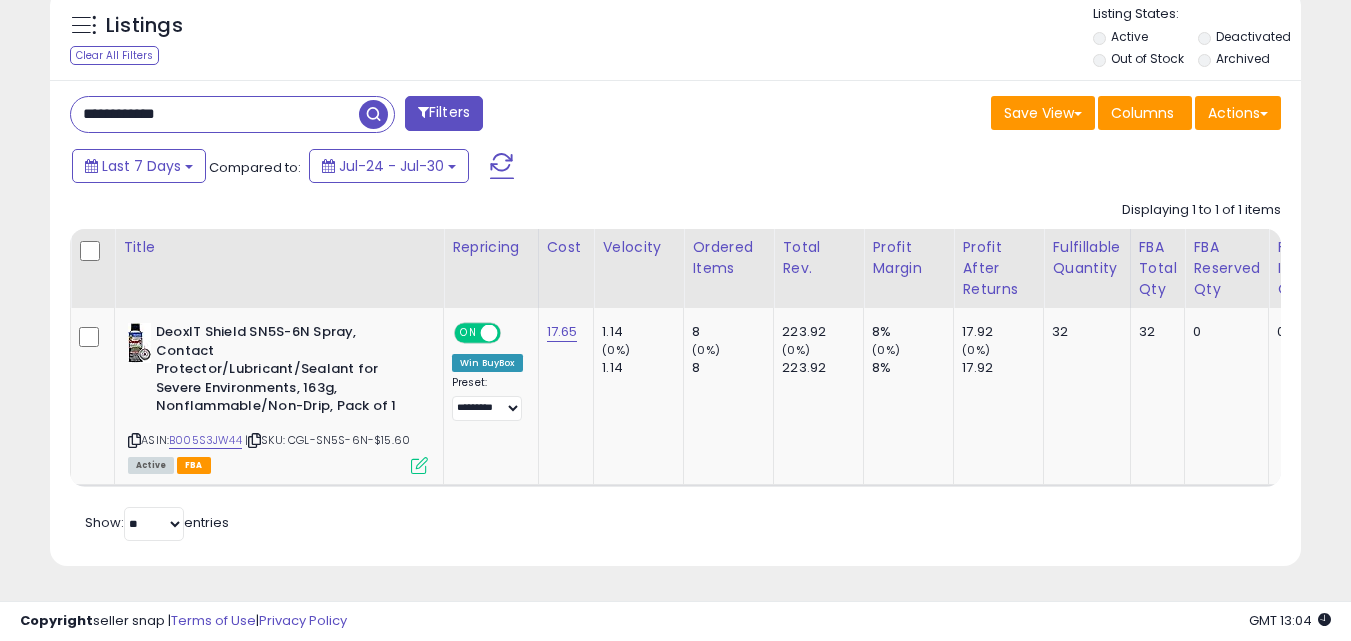 click on "**********" at bounding box center (215, 114) 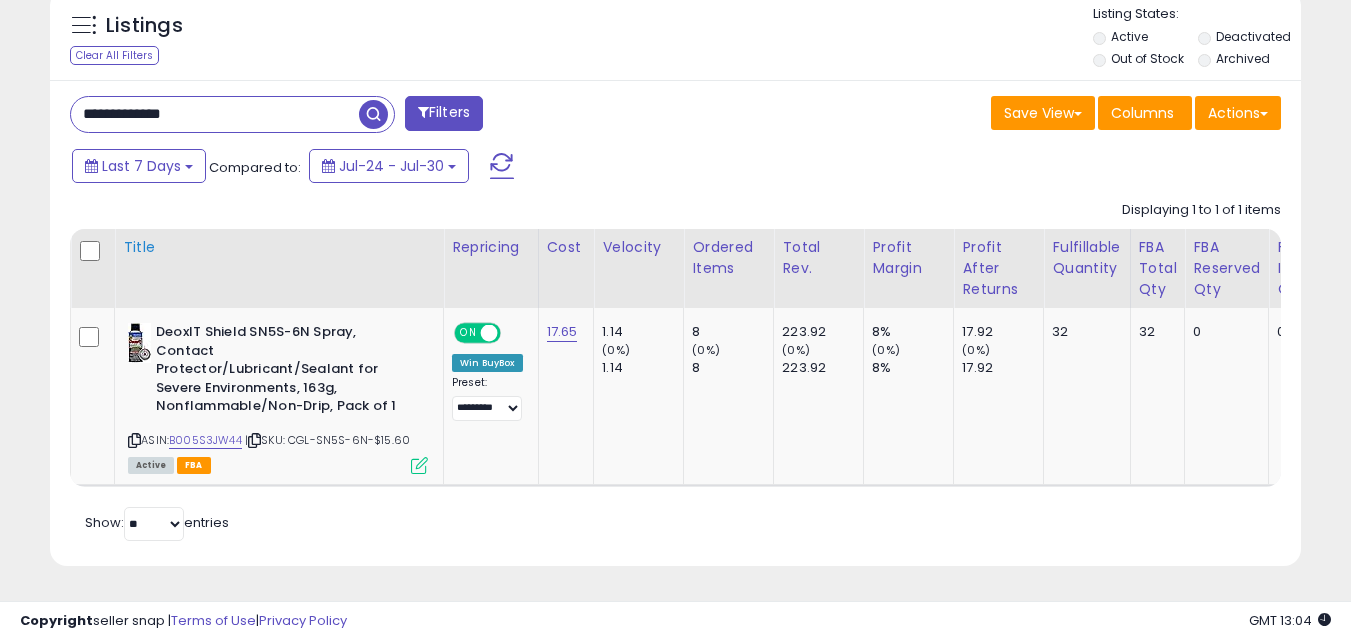 type on "**********" 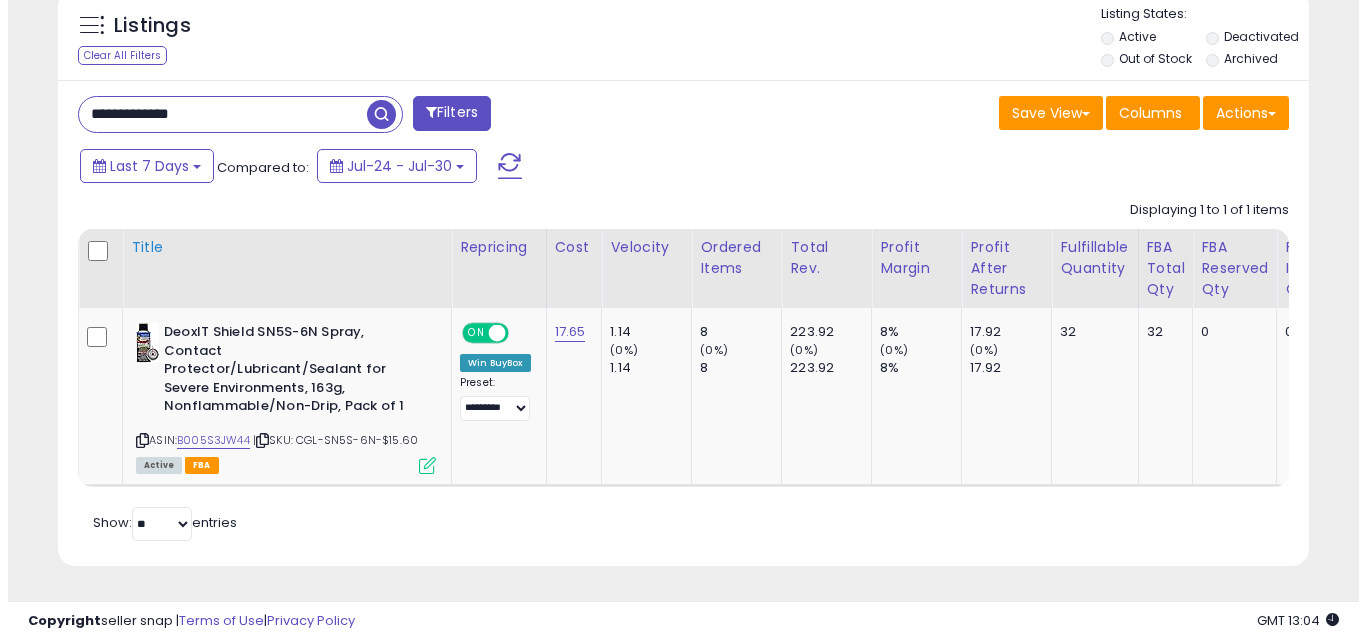 scroll, scrollTop: 579, scrollLeft: 0, axis: vertical 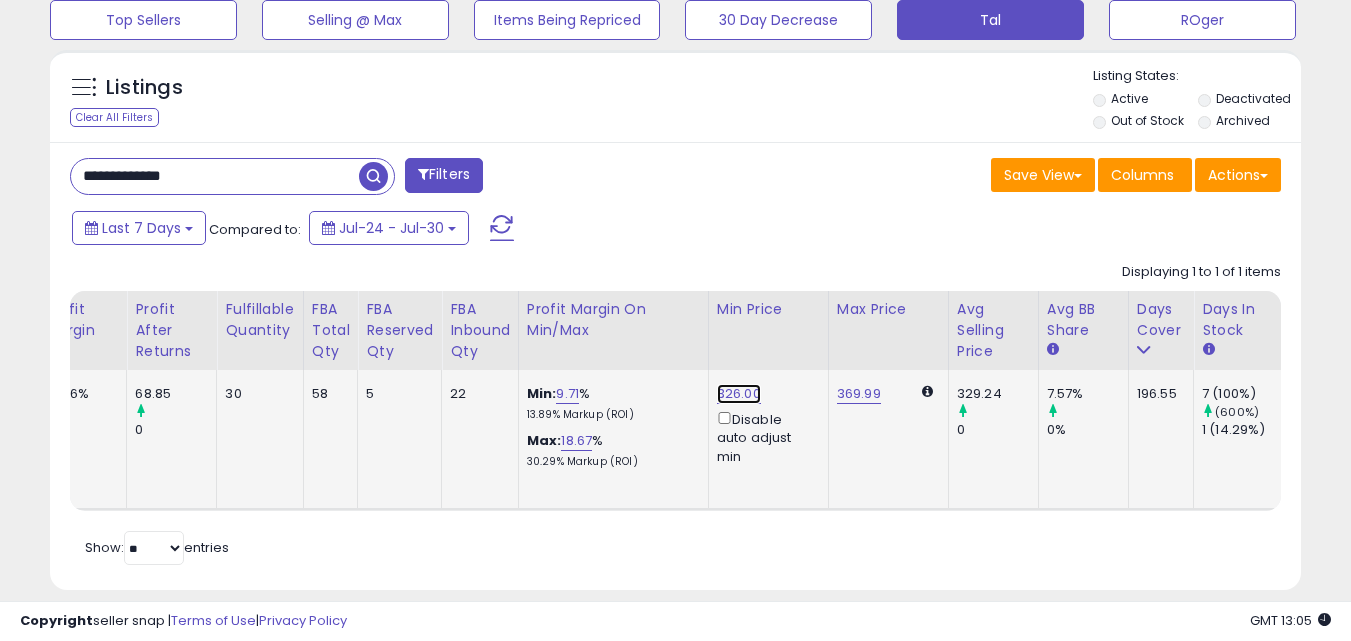 click on "326.00" at bounding box center (739, 394) 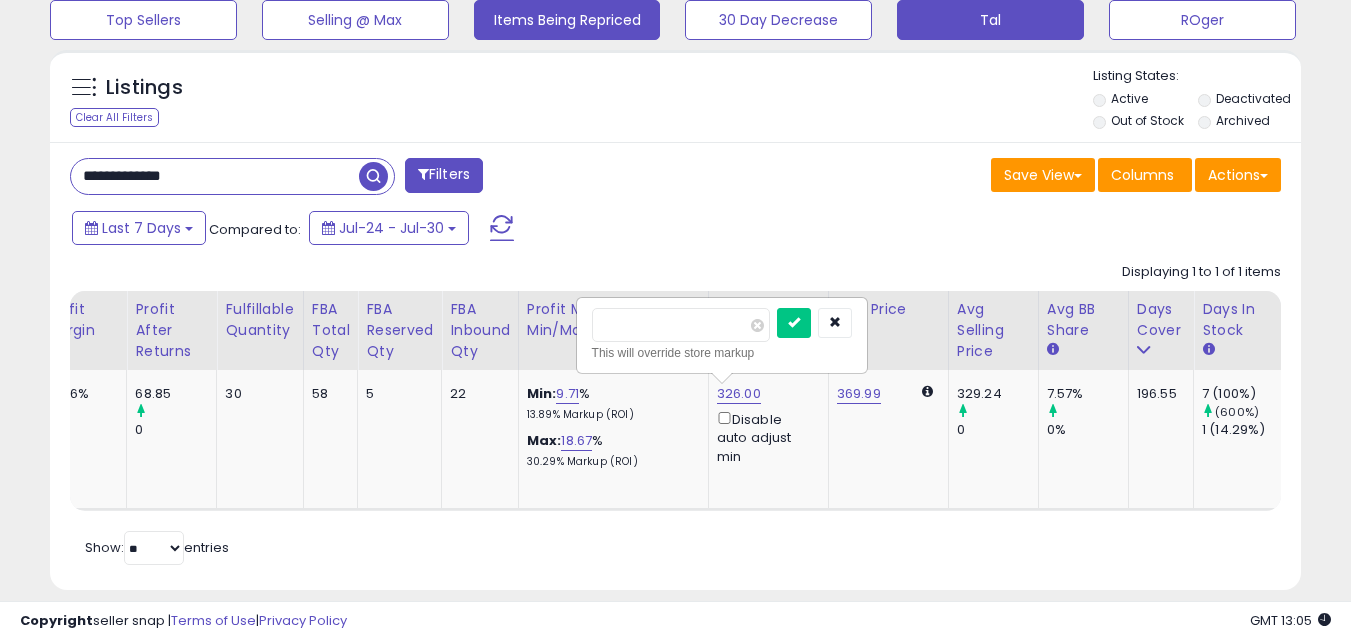 type on "******" 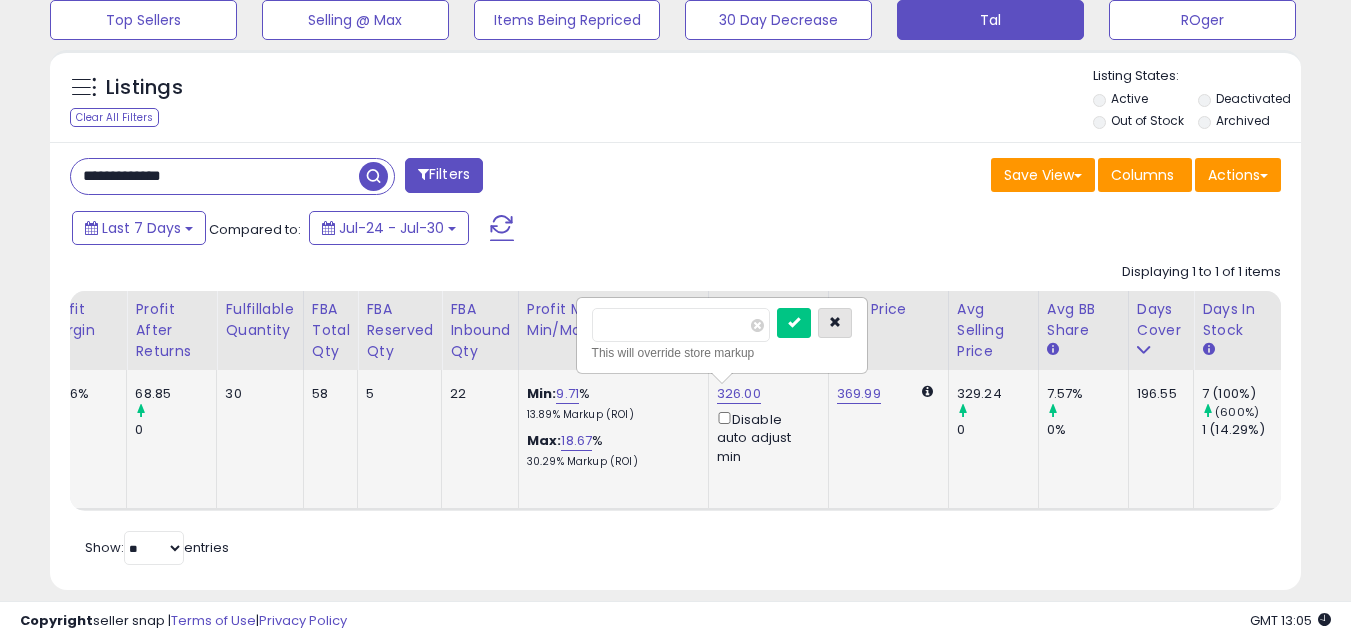 click at bounding box center [835, 323] 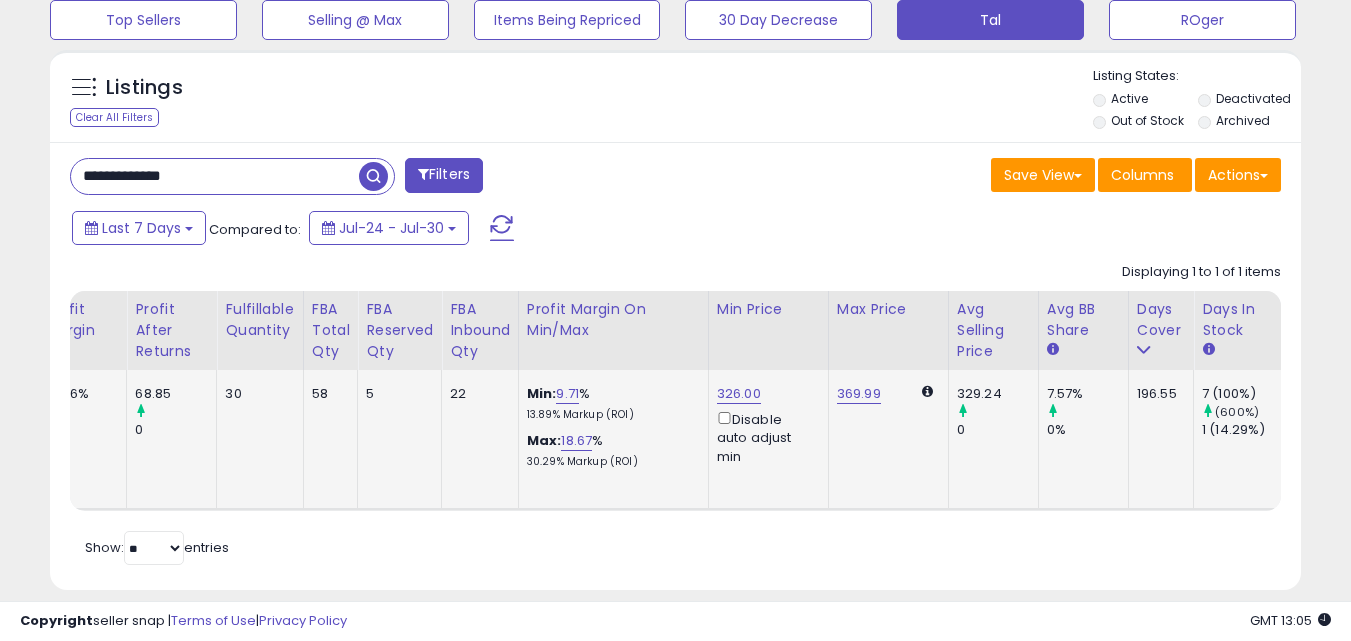 click on "Retrieving listings data..
Displaying 1 to 1 of 1 items
Title
Repricing" at bounding box center [675, 412] 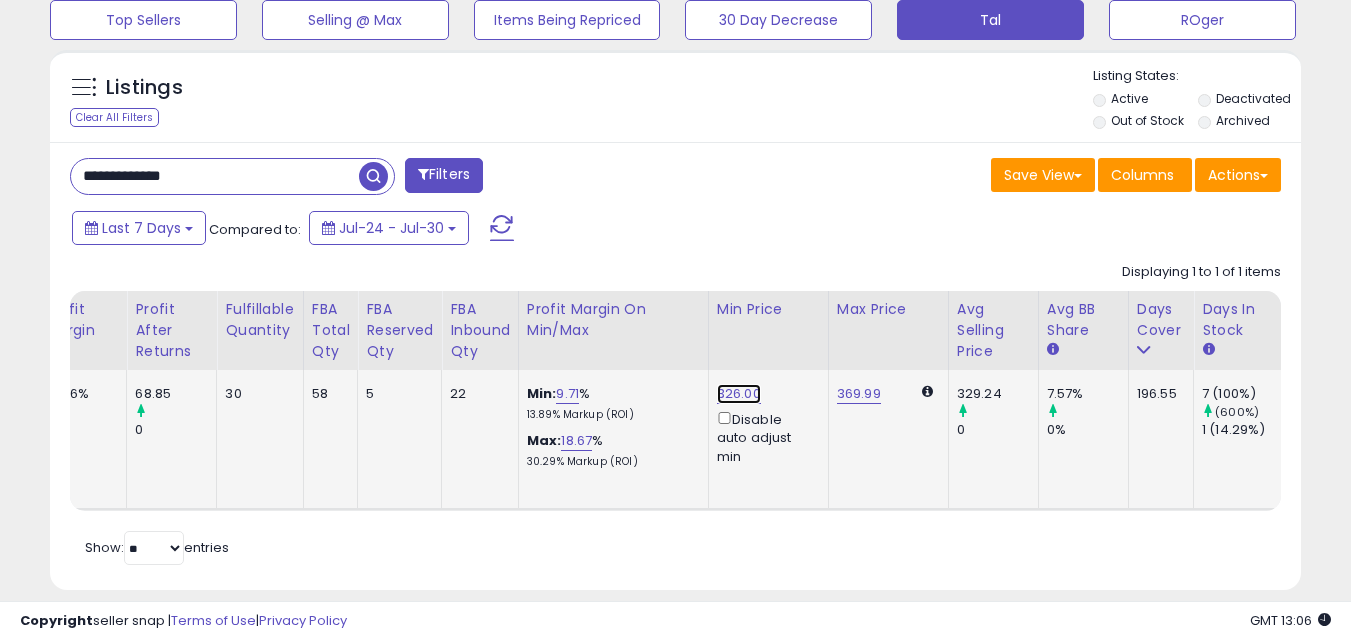 click on "326.00" at bounding box center [739, 394] 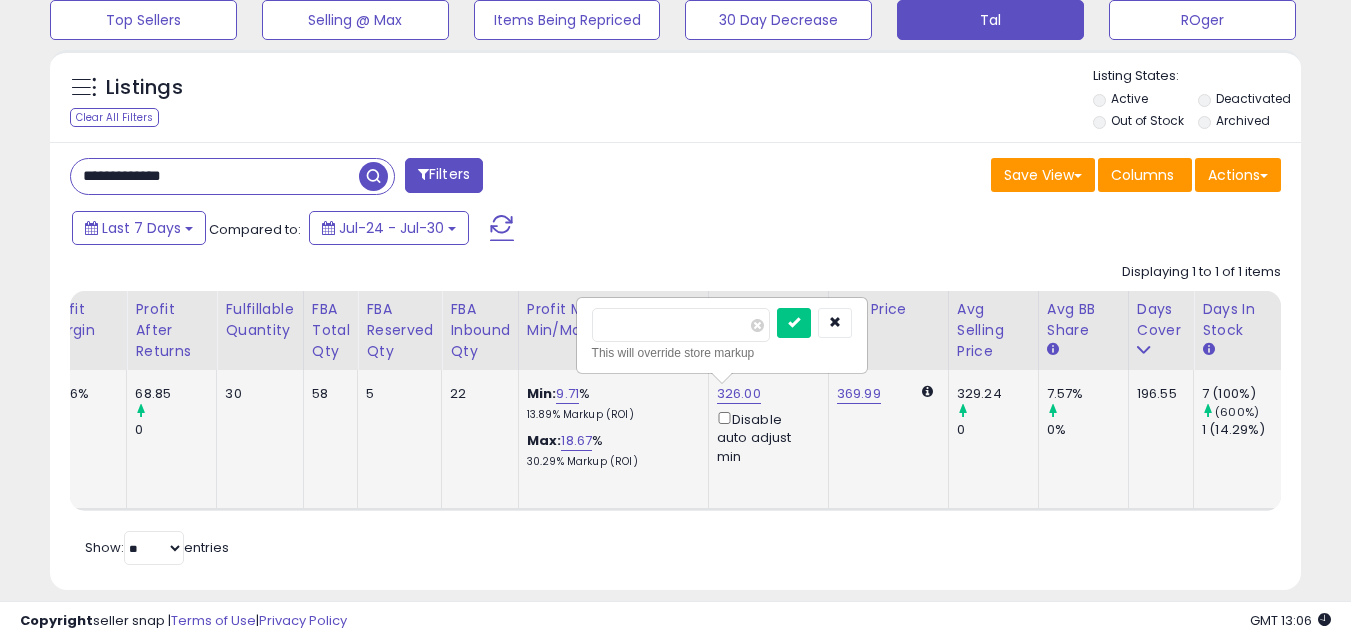 click on "******" at bounding box center (681, 325) 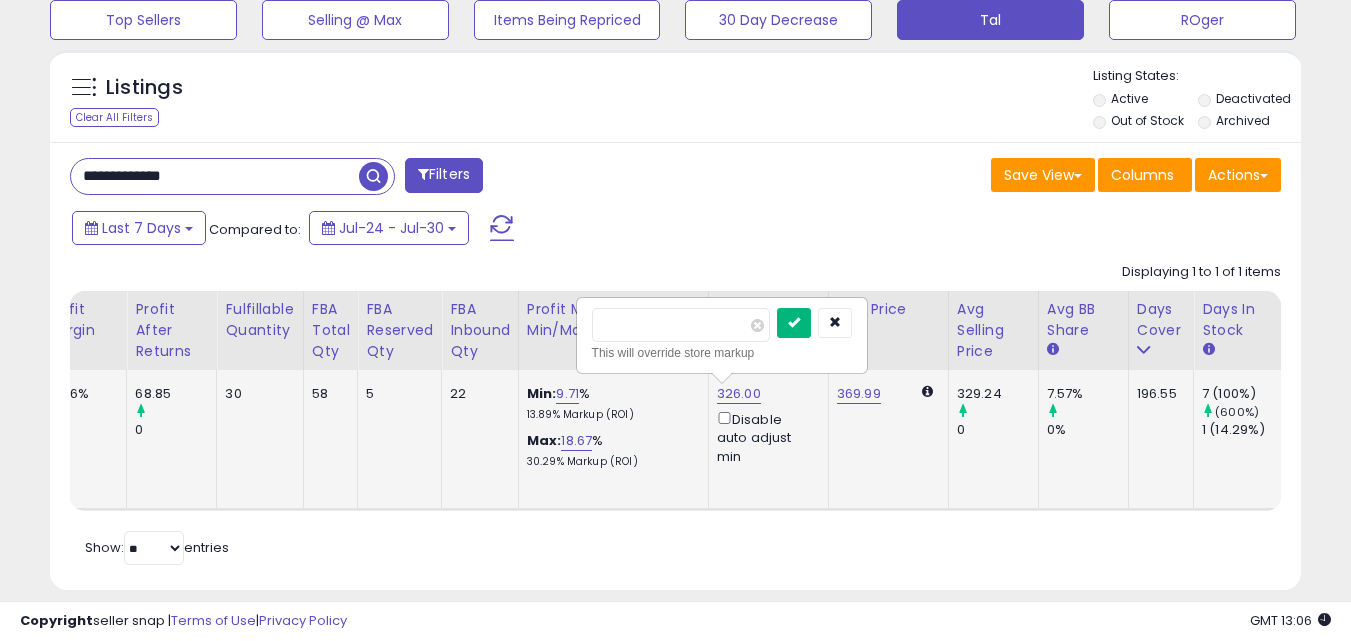 click at bounding box center [794, 322] 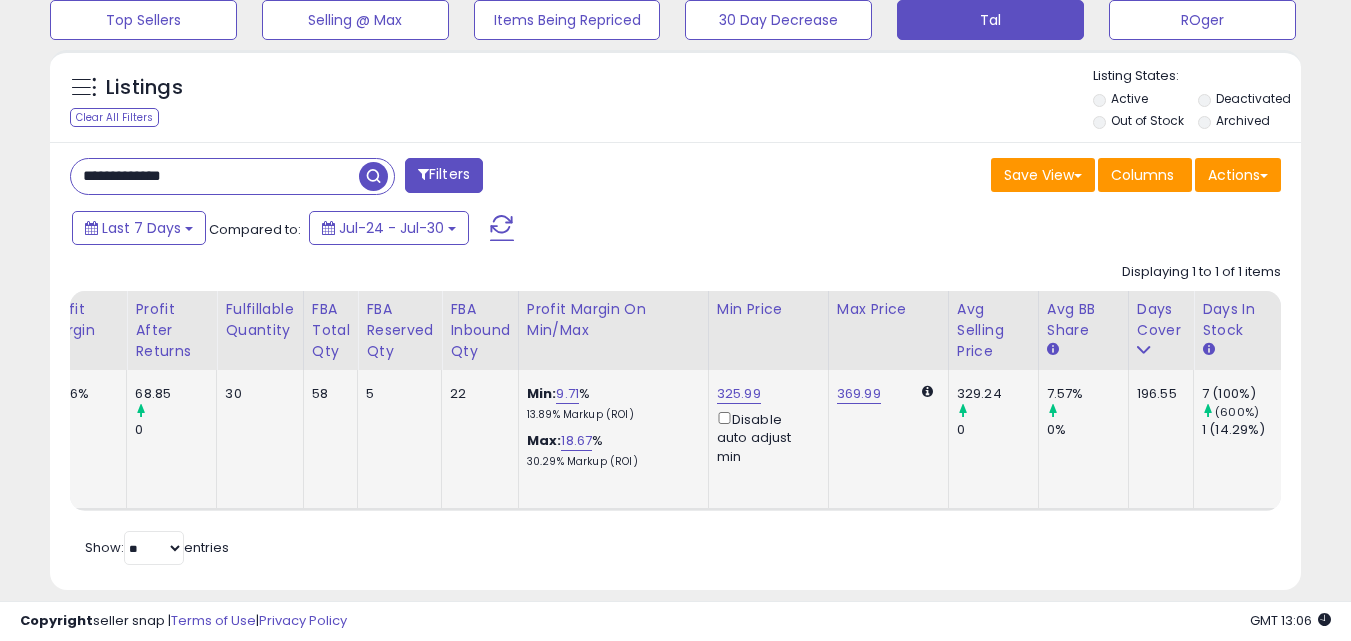 click on "Retrieving listings data..
Displaying 1 to 1 of 1 items
Title
Repricing" at bounding box center [675, 412] 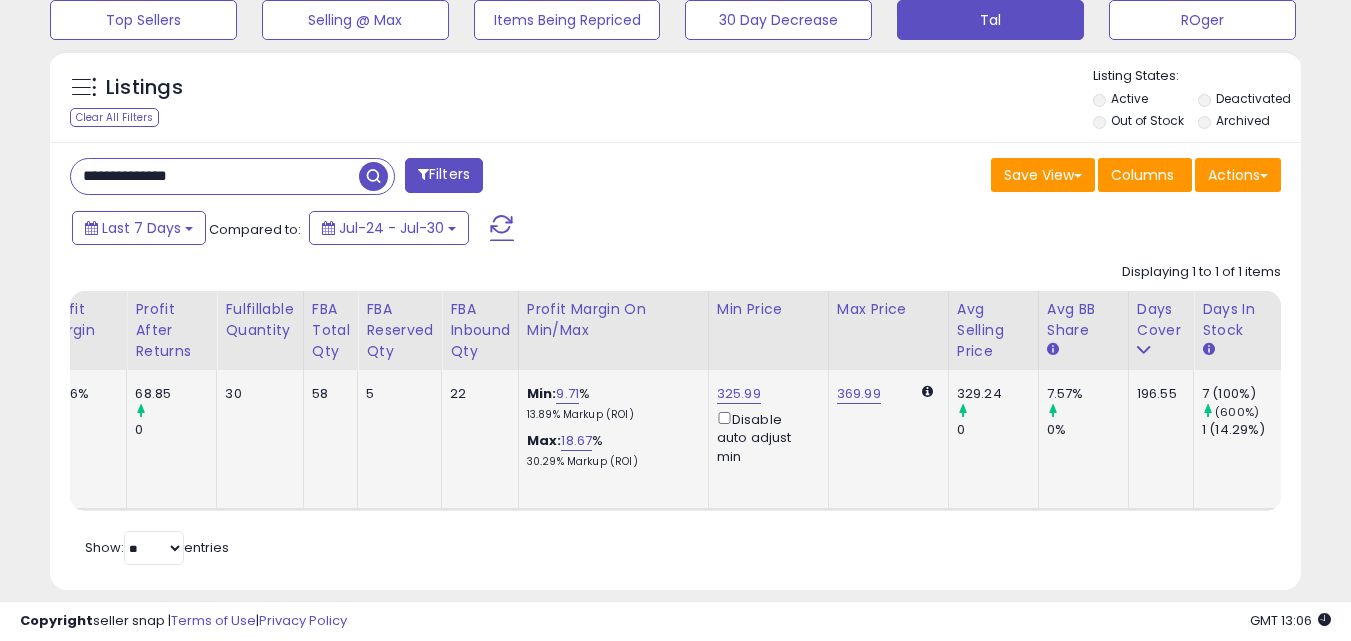 click at bounding box center [373, 176] 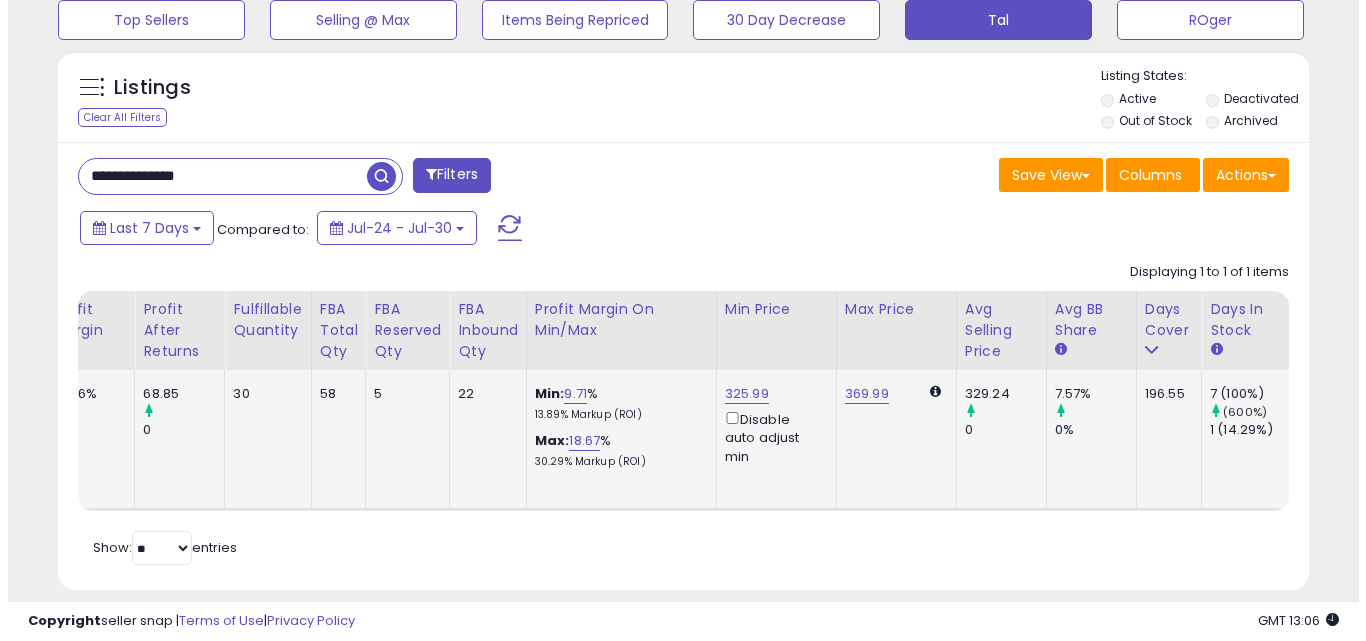 scroll, scrollTop: 579, scrollLeft: 0, axis: vertical 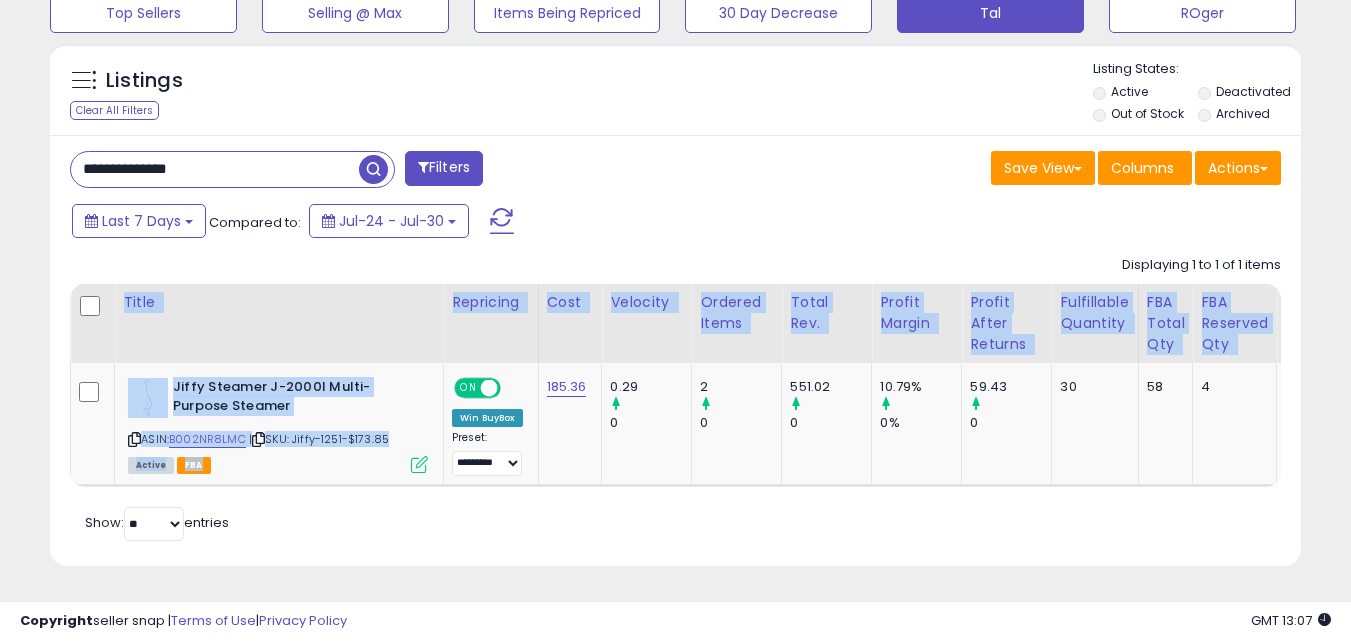 drag, startPoint x: 209, startPoint y: 477, endPoint x: 184, endPoint y: 477, distance: 25 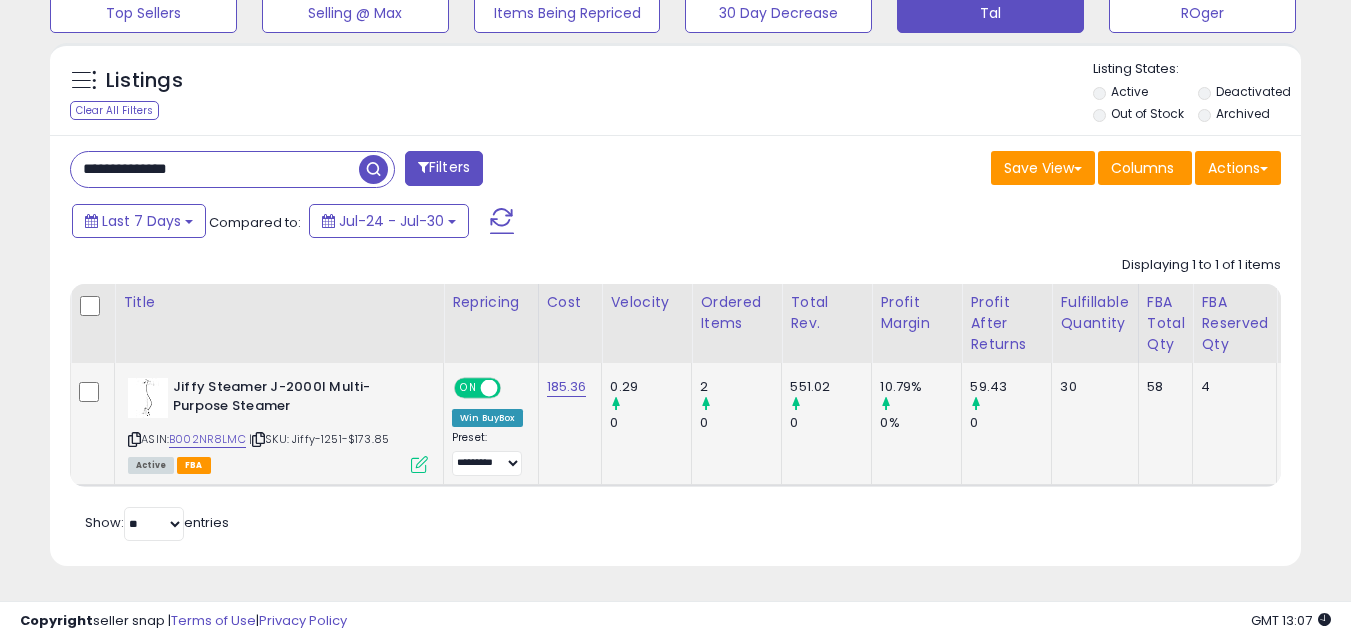 click on "0.29        0" 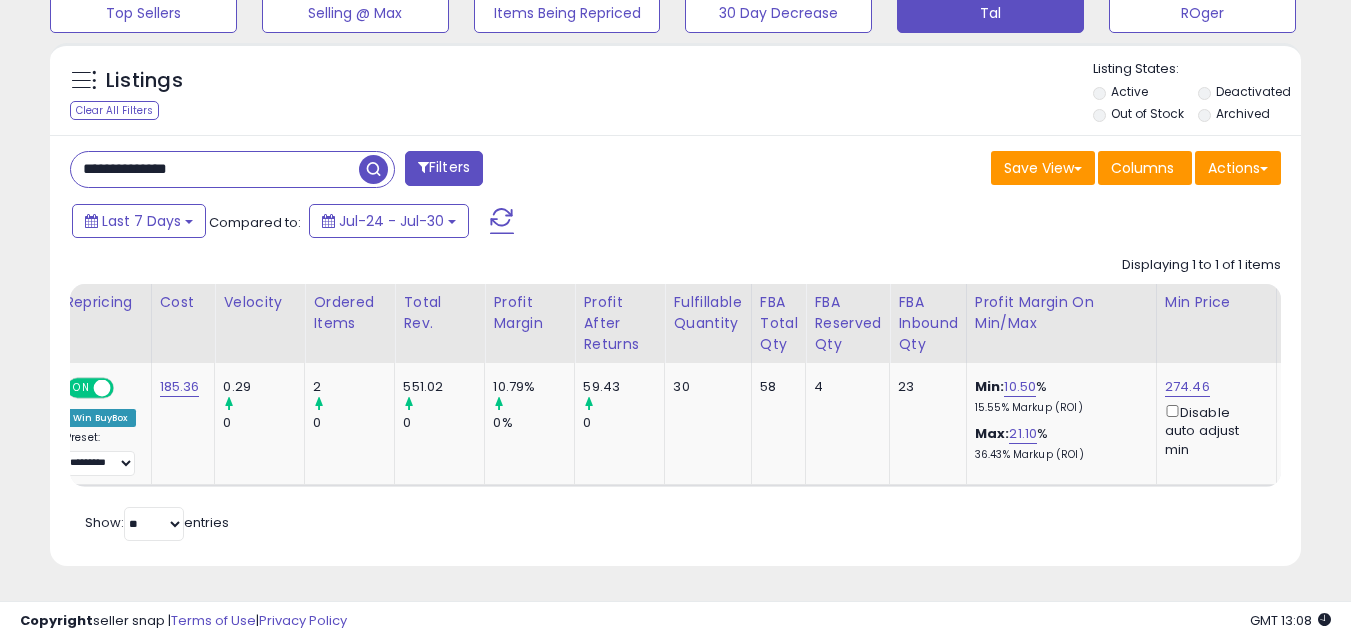 click on "**********" at bounding box center (215, 169) 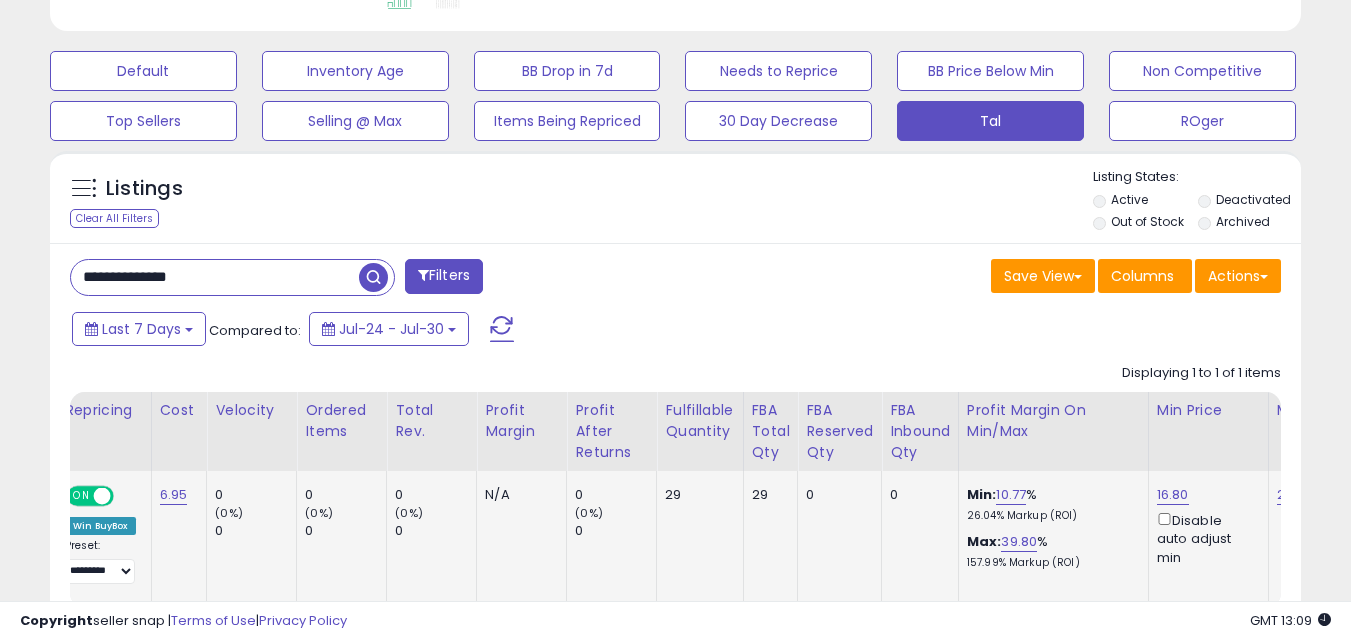 scroll, scrollTop: 715, scrollLeft: 0, axis: vertical 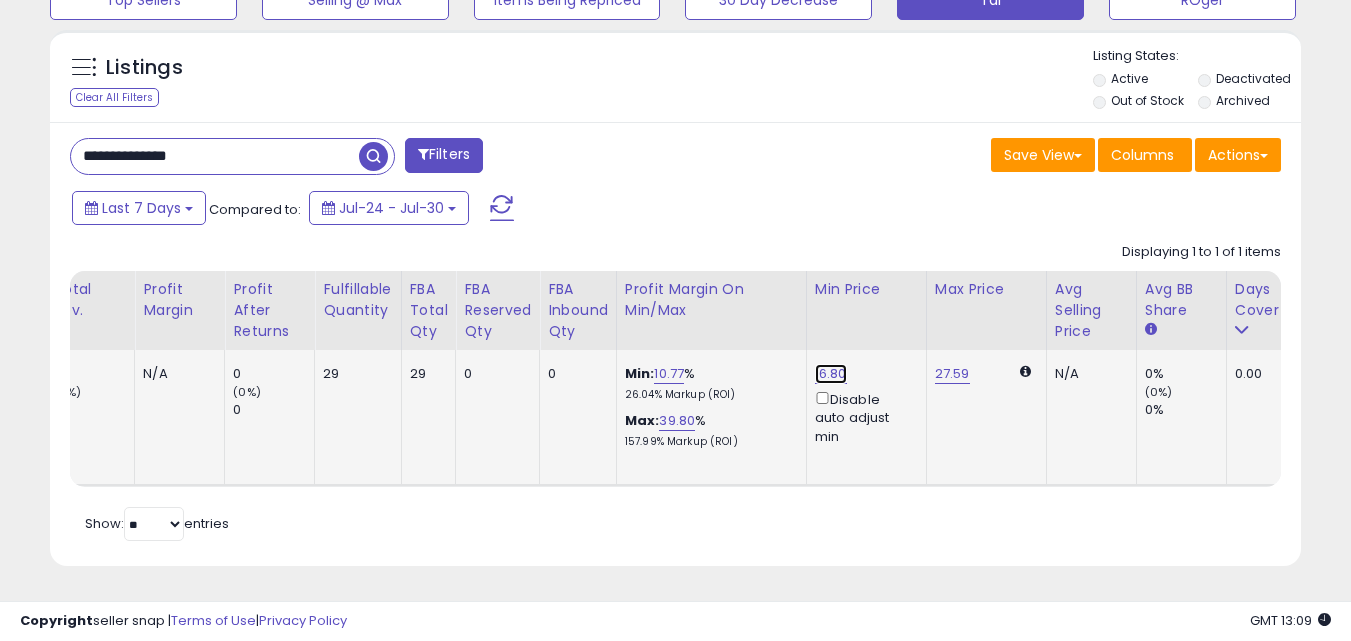click on "16.80" at bounding box center (831, 374) 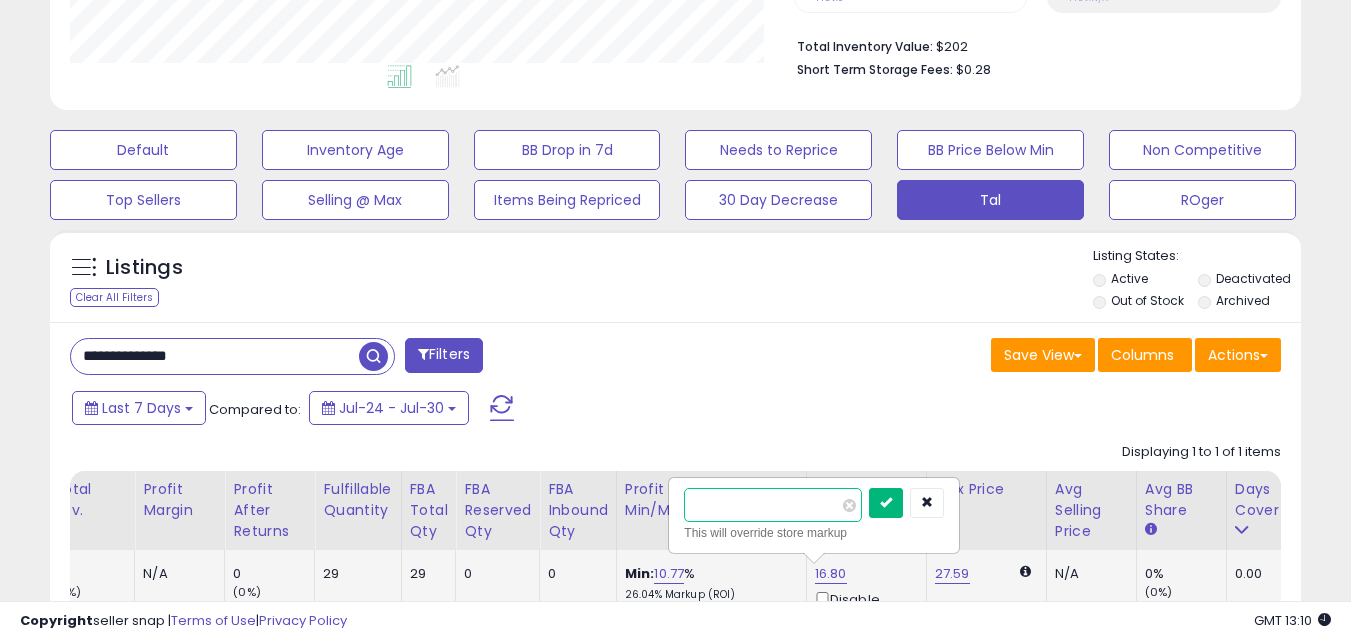 type on "*****" 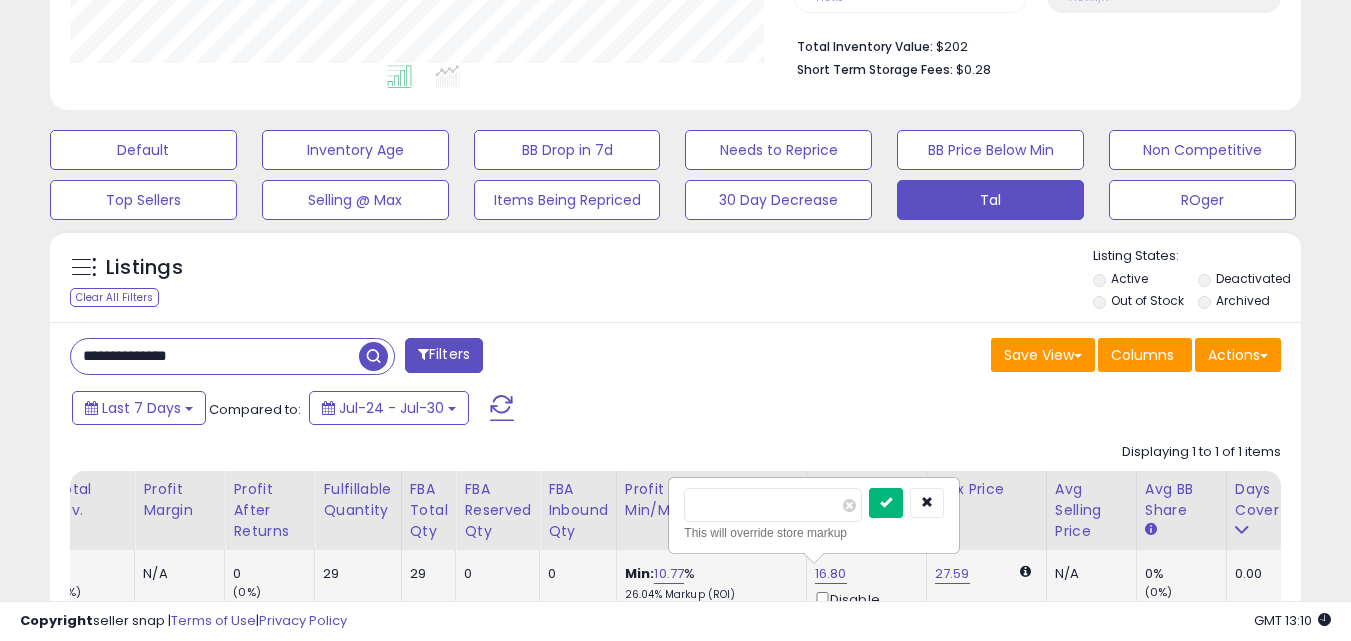click at bounding box center [886, 503] 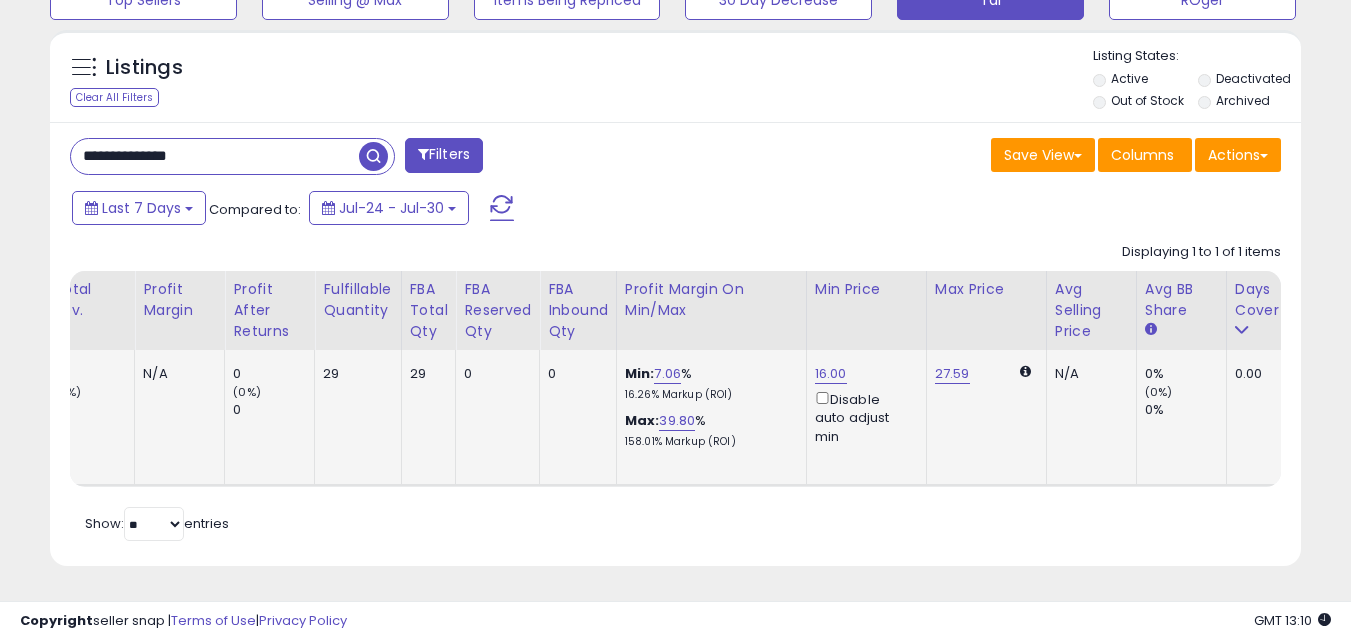 click on "**********" at bounding box center [215, 156] 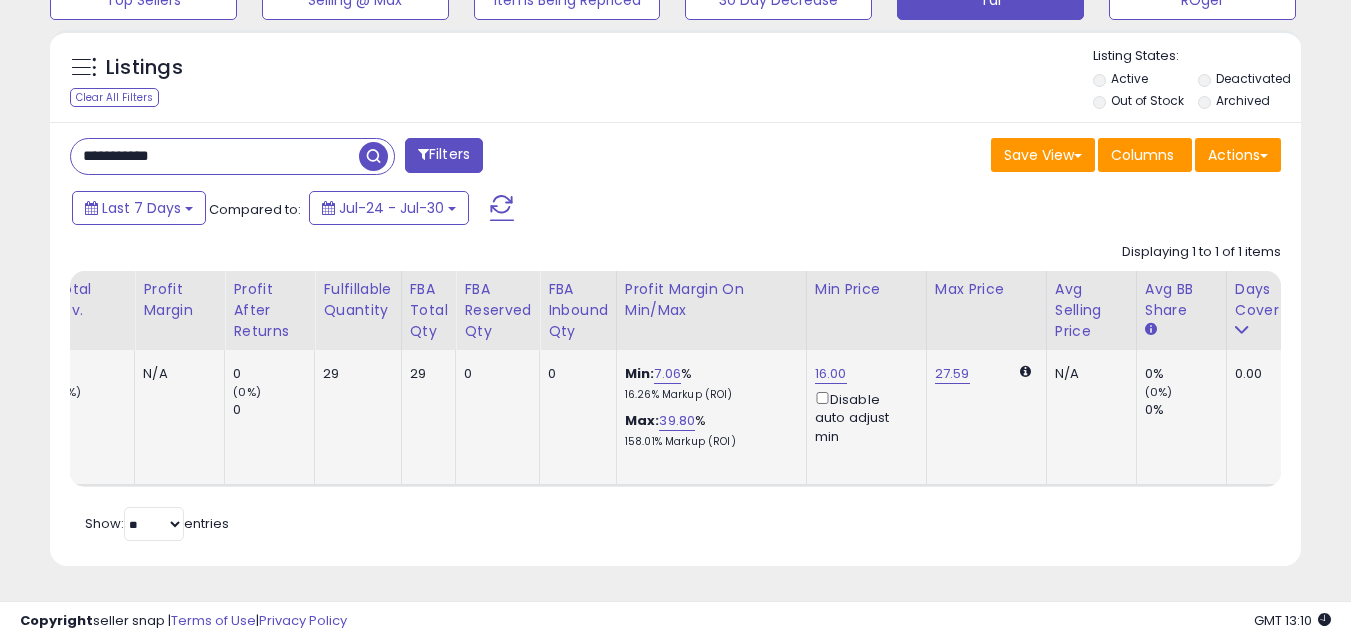 click at bounding box center (373, 156) 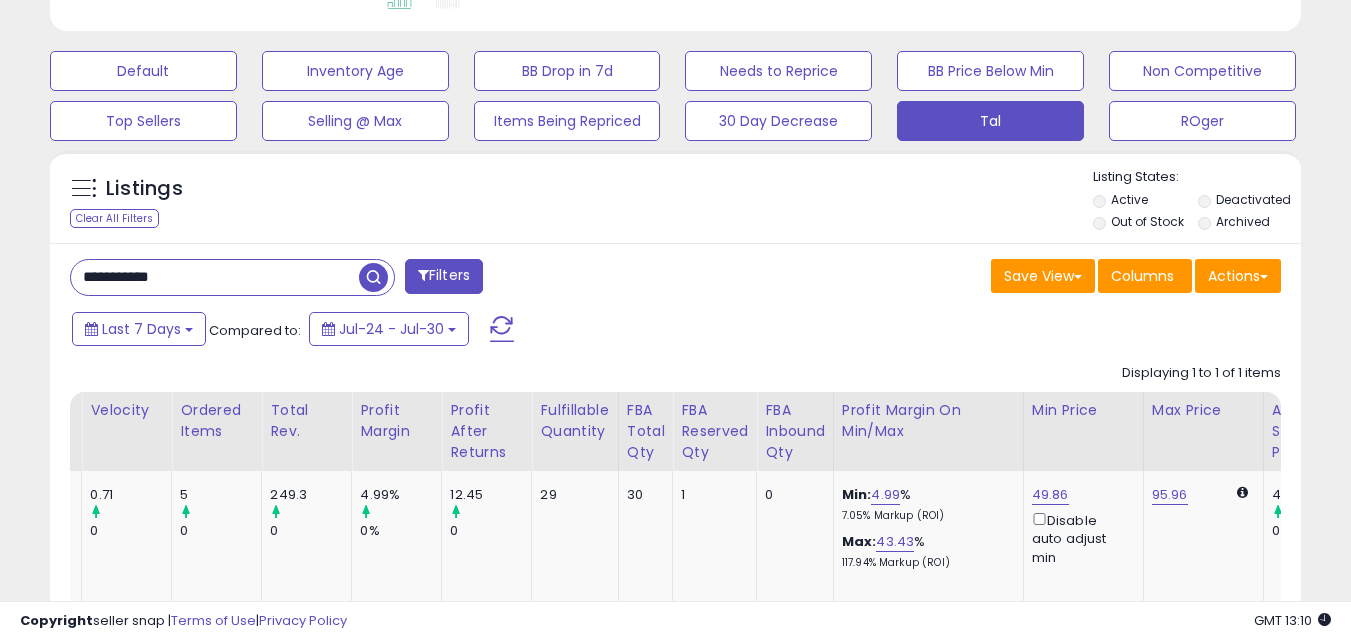 scroll, scrollTop: 999590, scrollLeft: 999276, axis: both 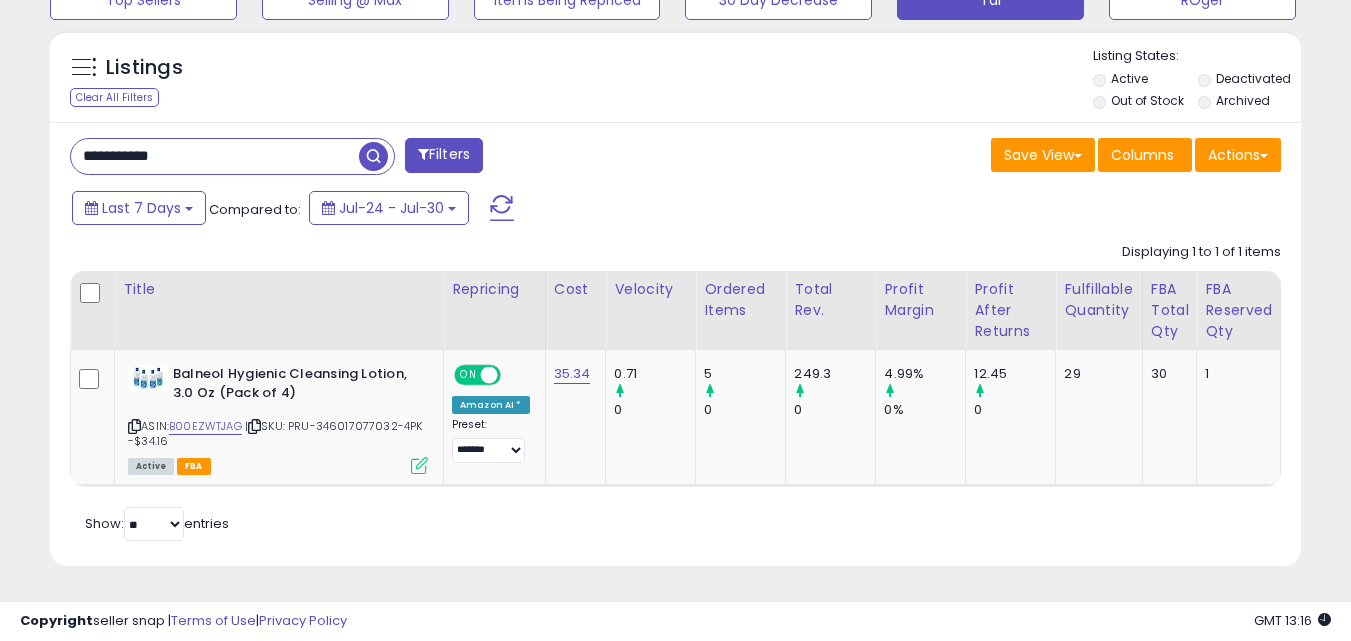 click on "**********" at bounding box center [215, 156] 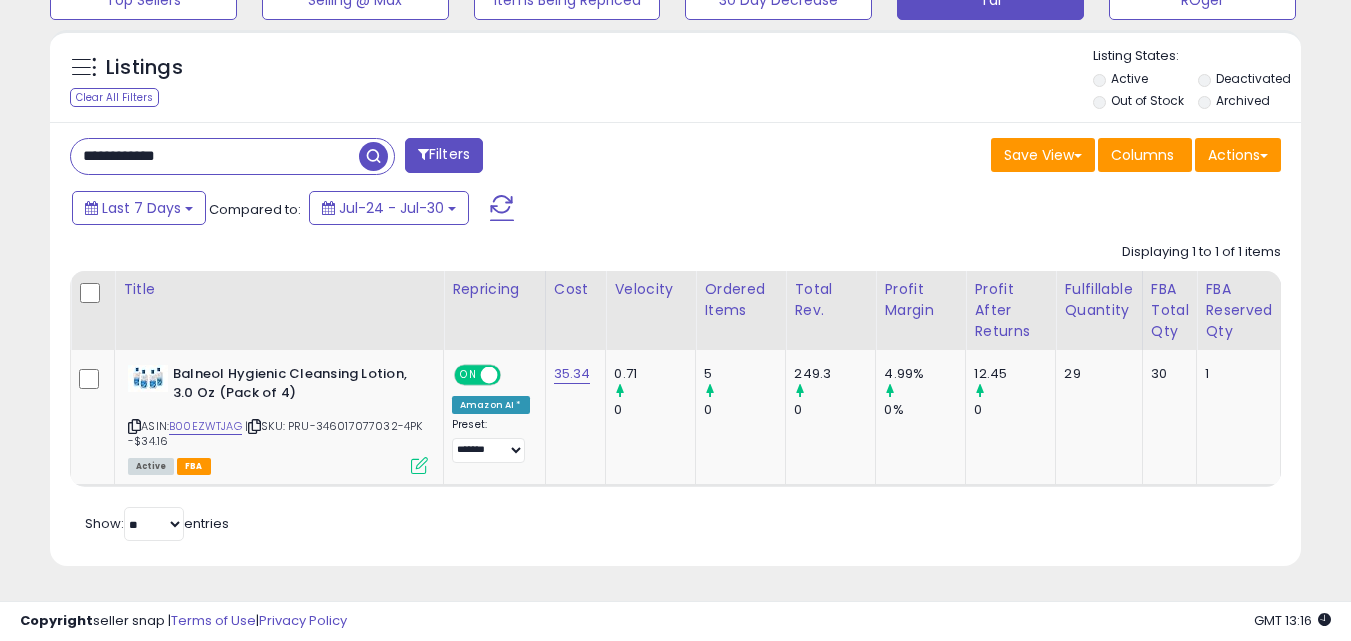type on "**********" 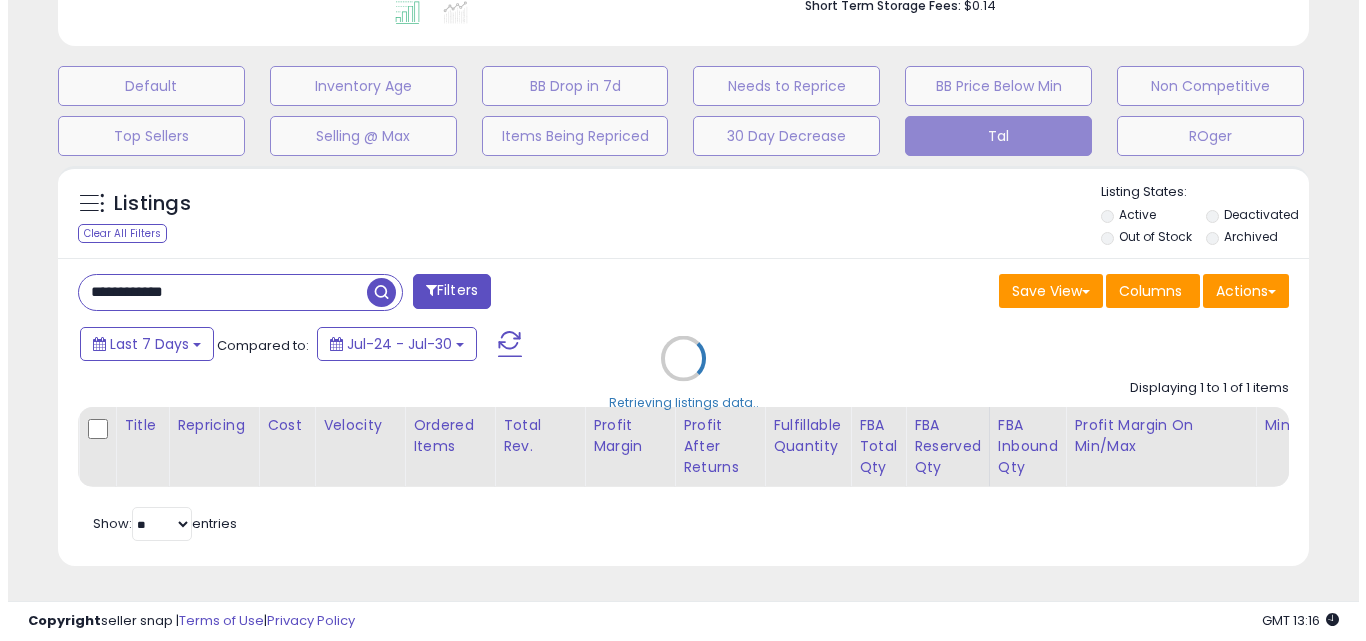 scroll, scrollTop: 579, scrollLeft: 0, axis: vertical 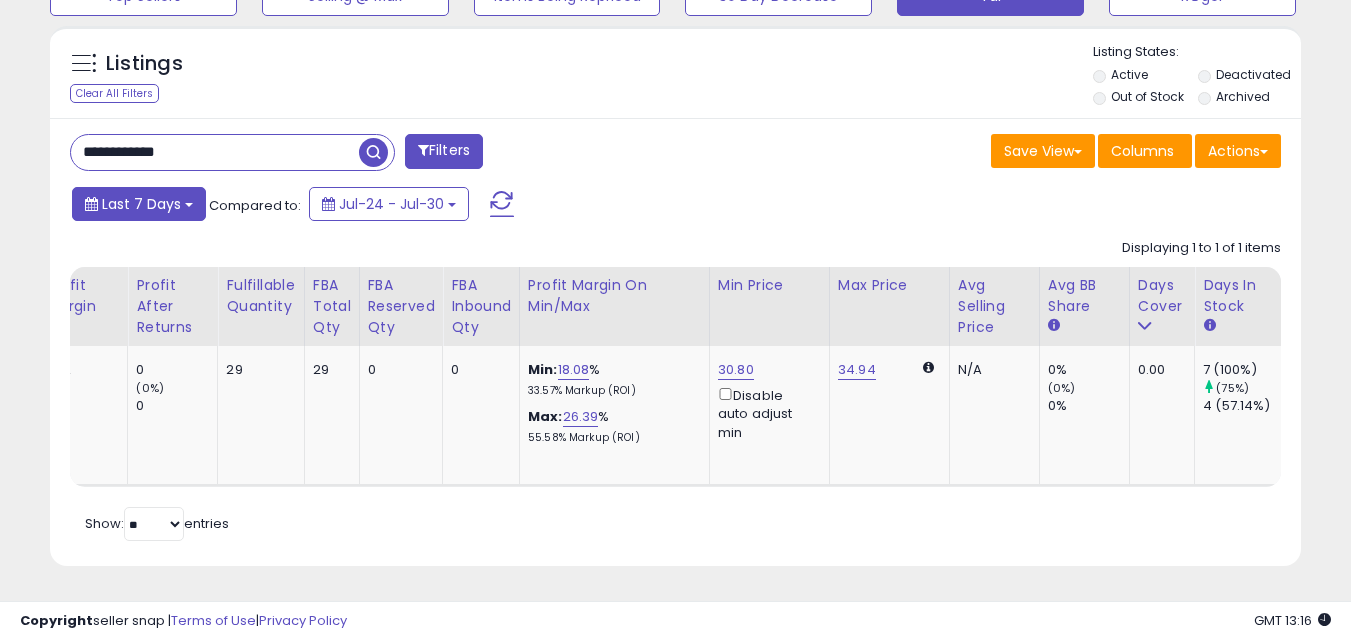click on "Last 7 Days" at bounding box center (141, 204) 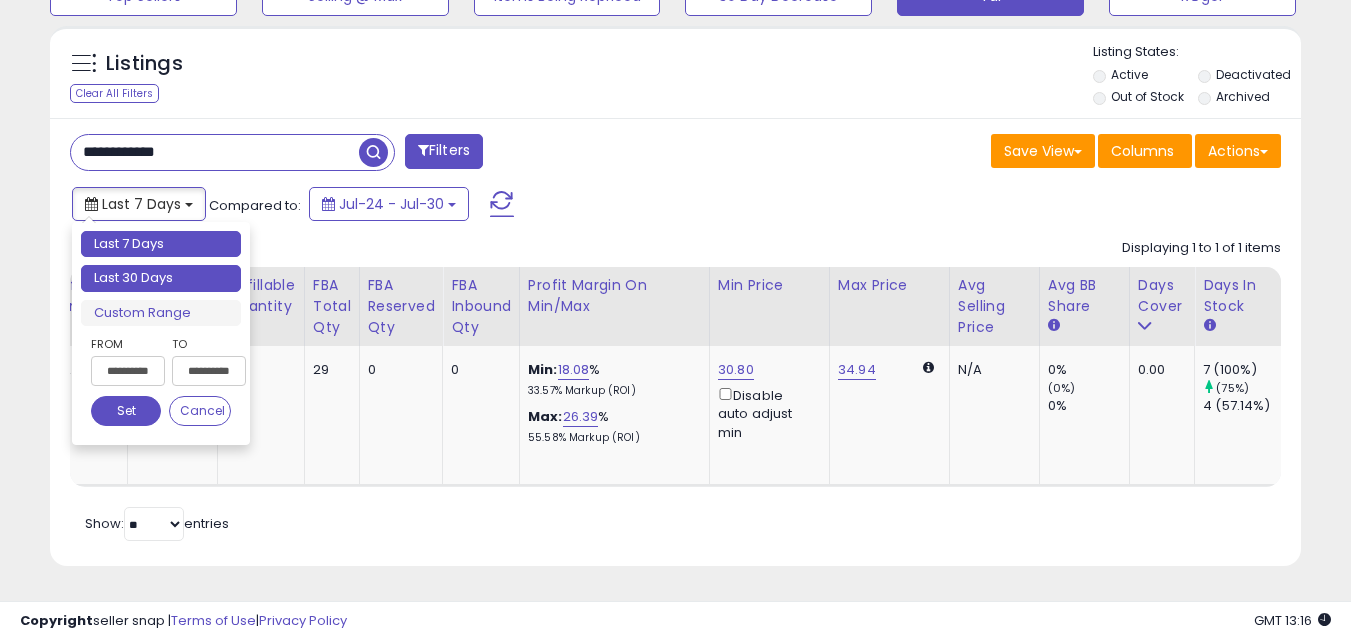 type on "**********" 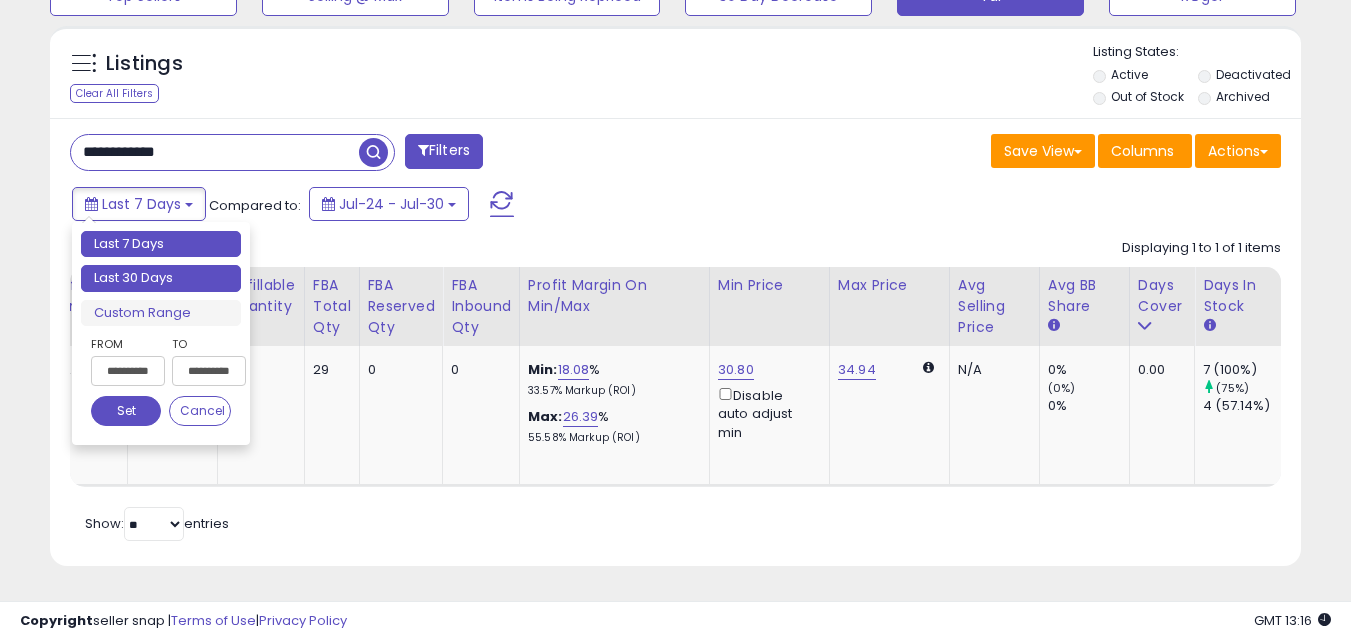 click on "Last 30 Days" at bounding box center (161, 278) 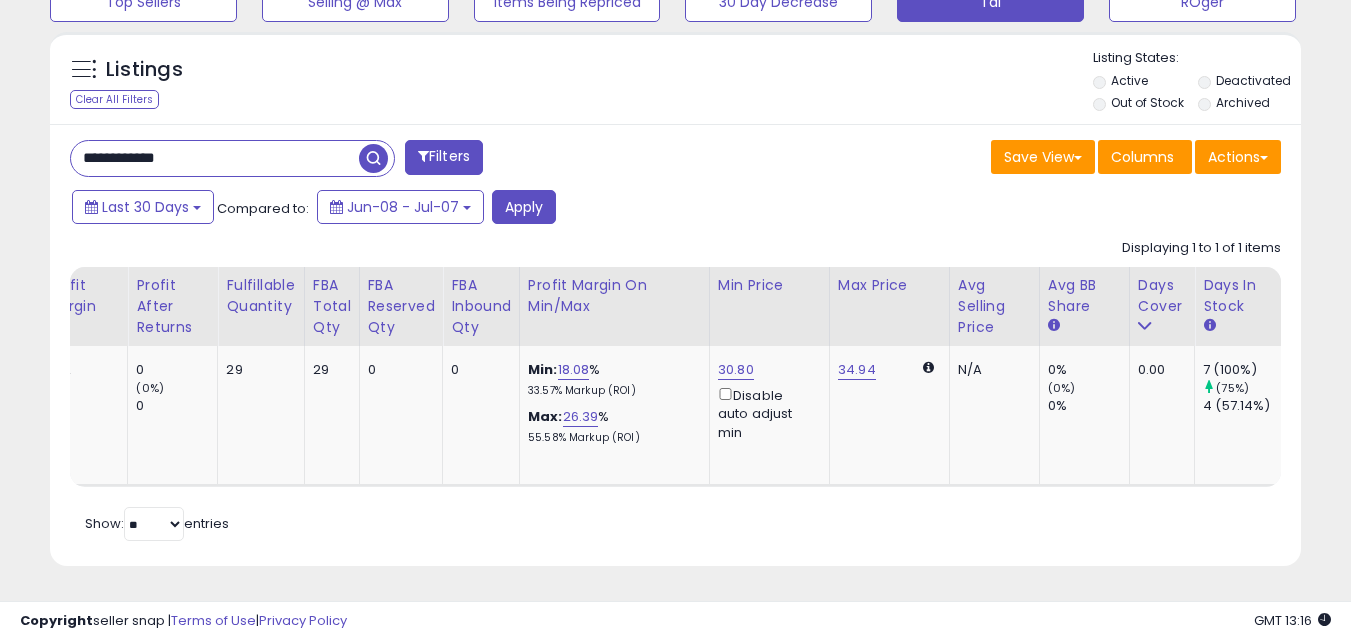 click at bounding box center (373, 158) 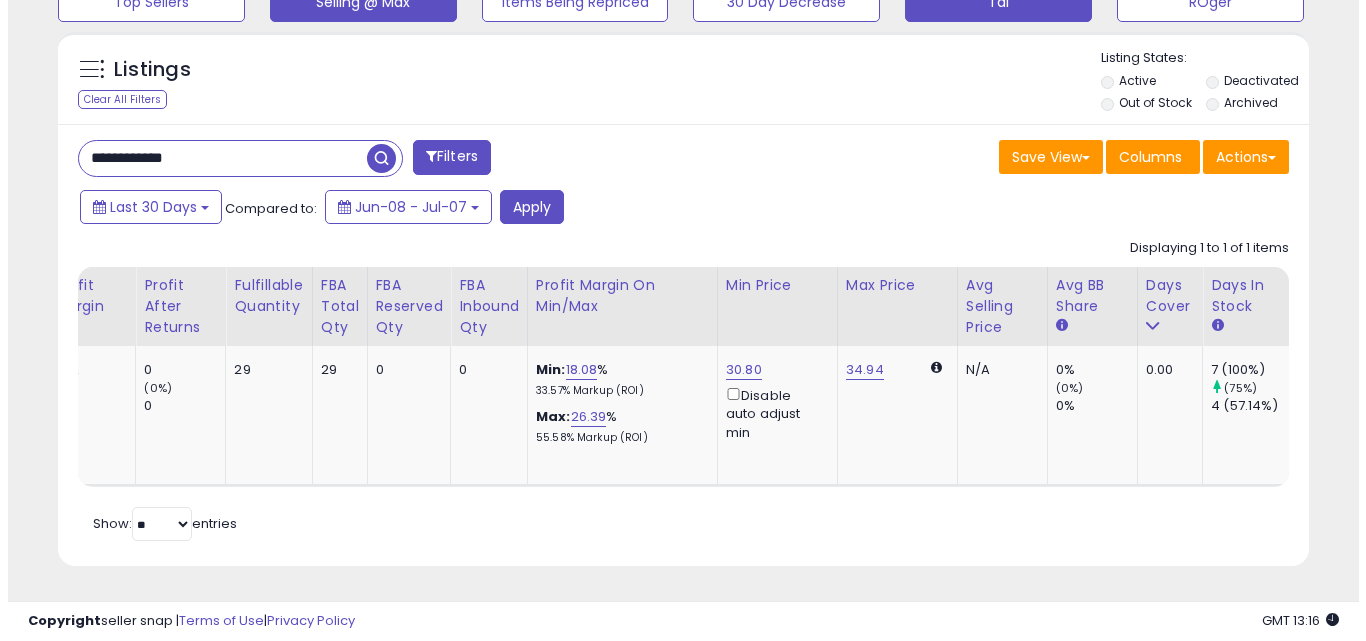 scroll, scrollTop: 579, scrollLeft: 0, axis: vertical 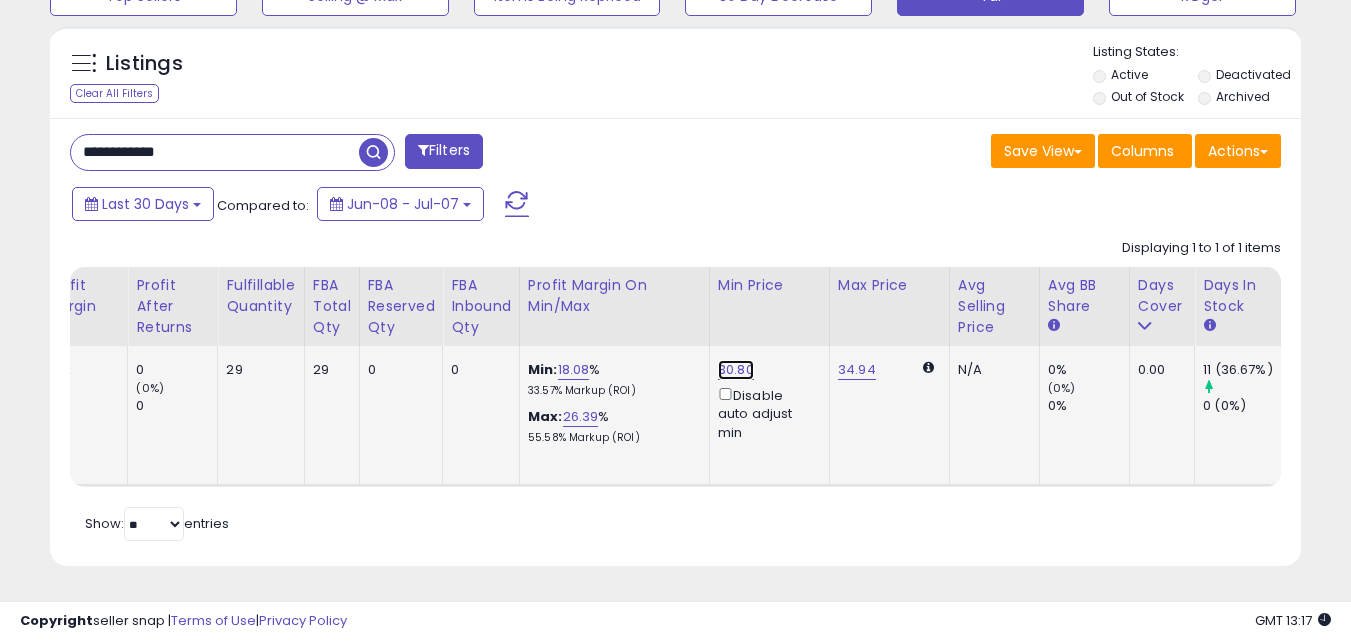 click on "30.80" at bounding box center [736, 370] 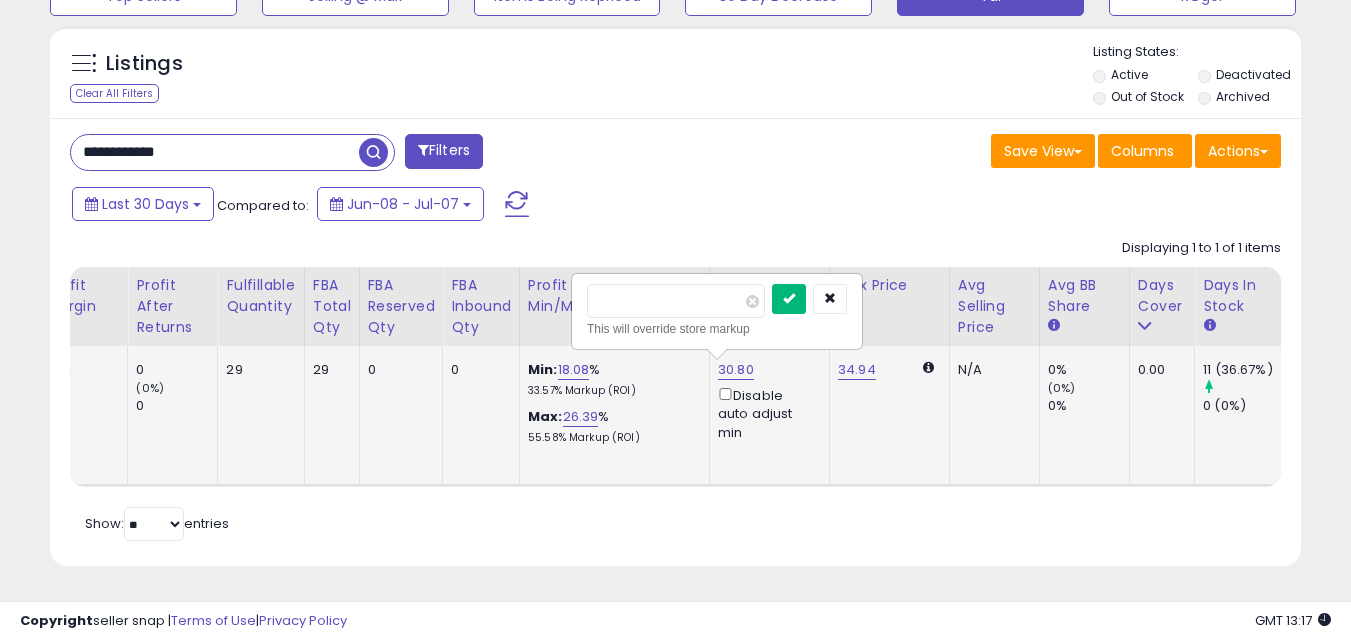 type on "*****" 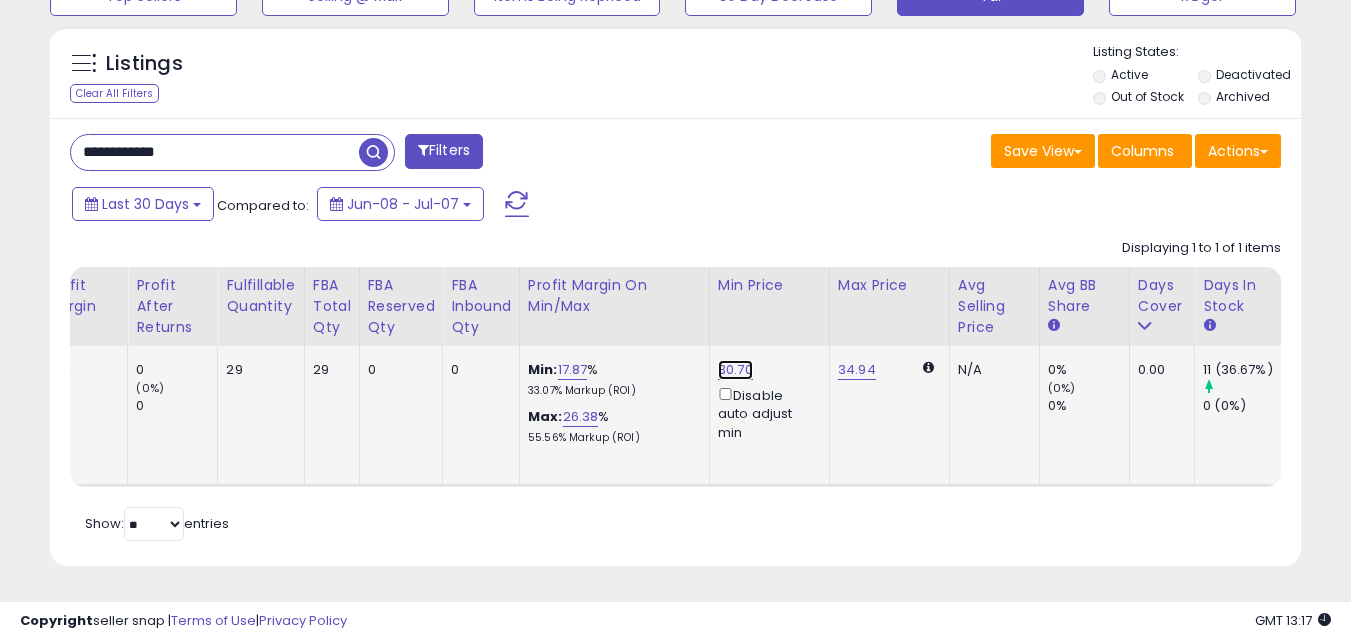 click on "30.70" at bounding box center (735, 370) 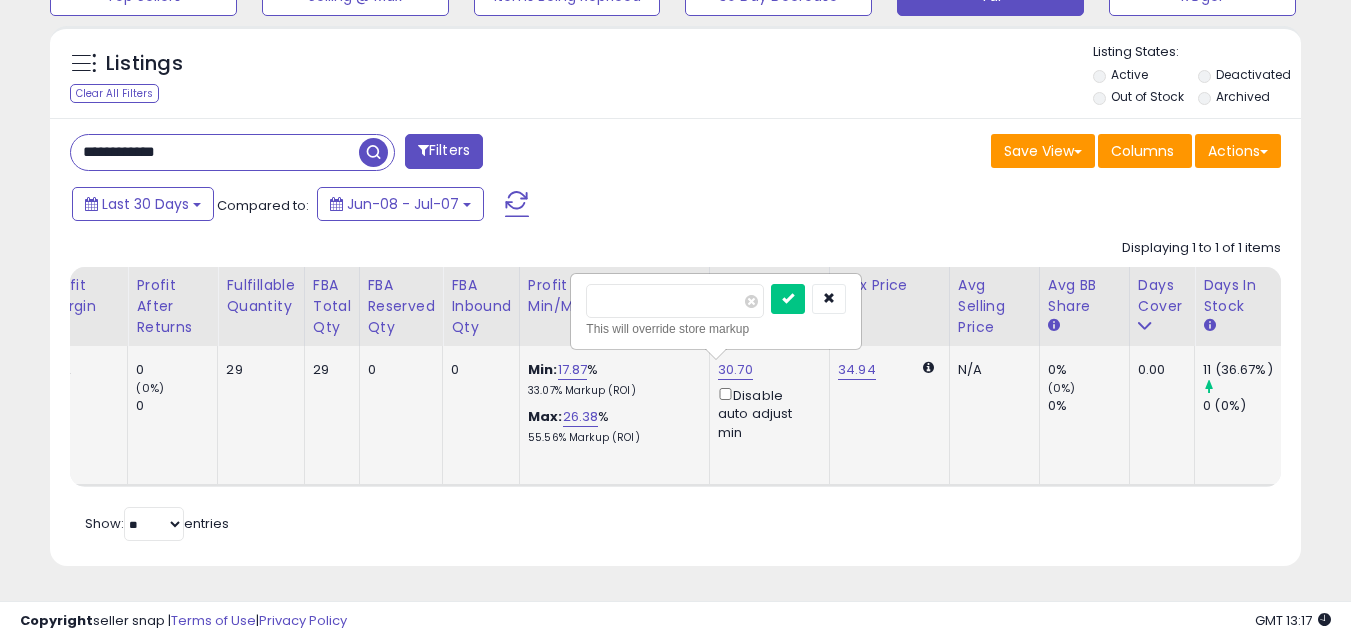 type on "*" 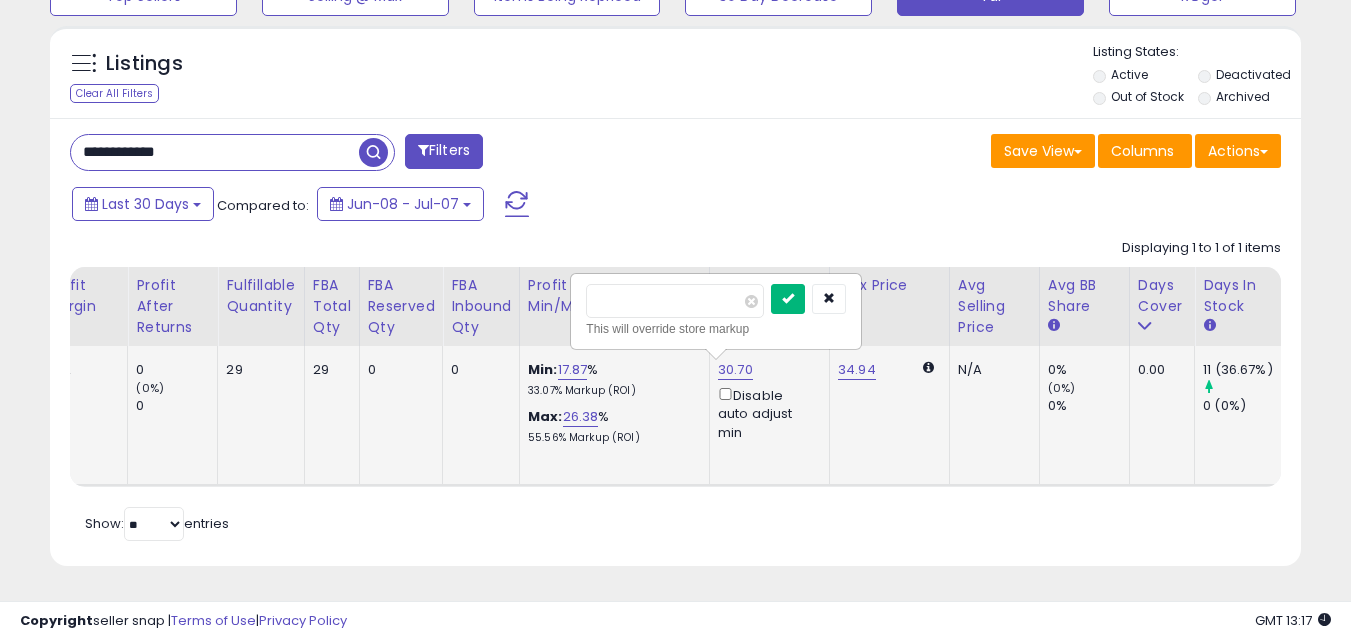 type on "*****" 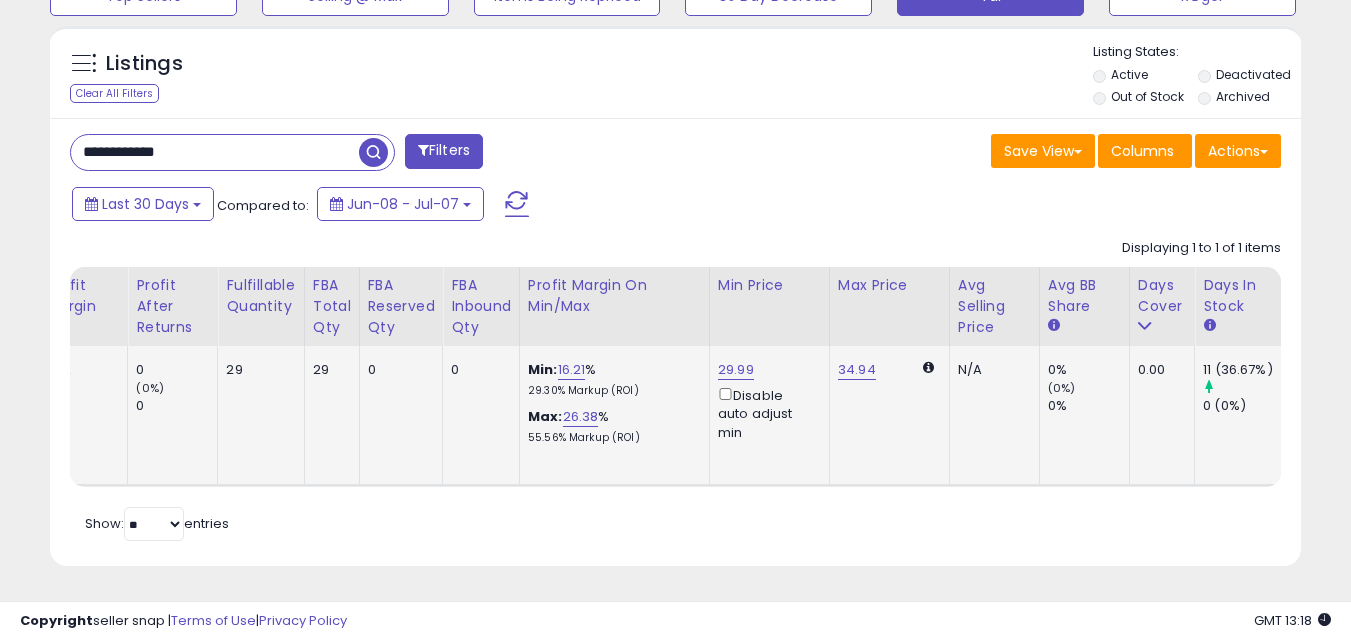 scroll, scrollTop: 0, scrollLeft: 710, axis: horizontal 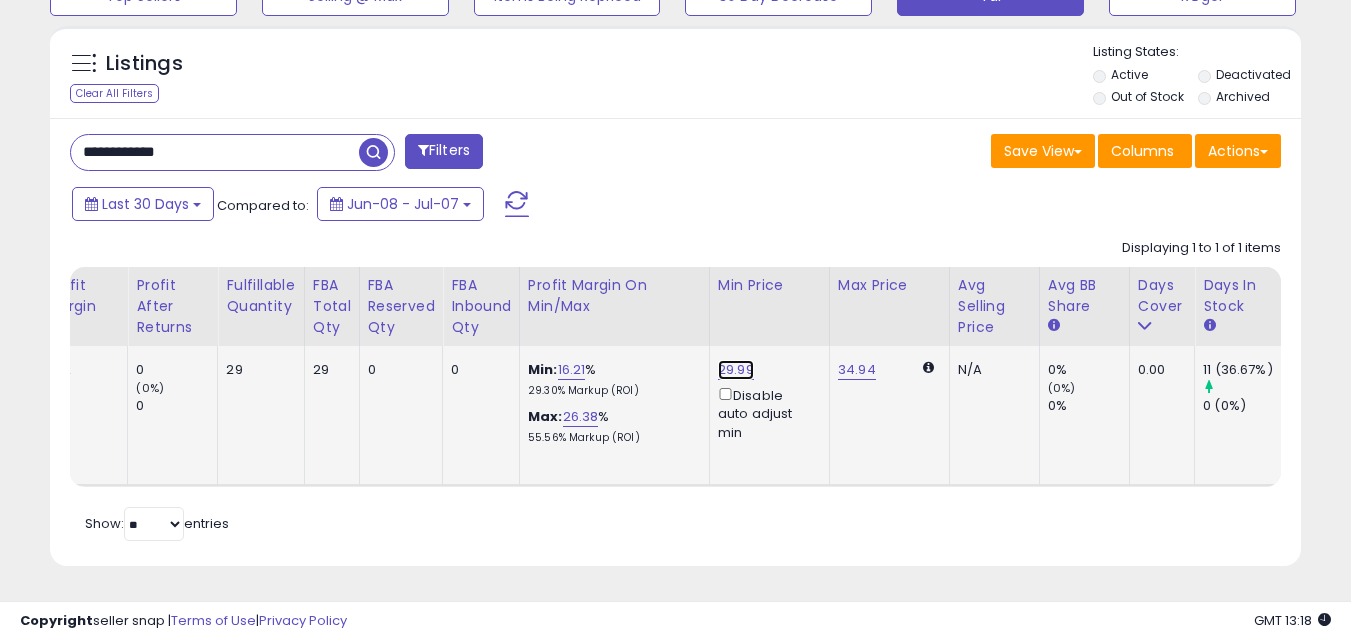click on "29.99" at bounding box center (736, 370) 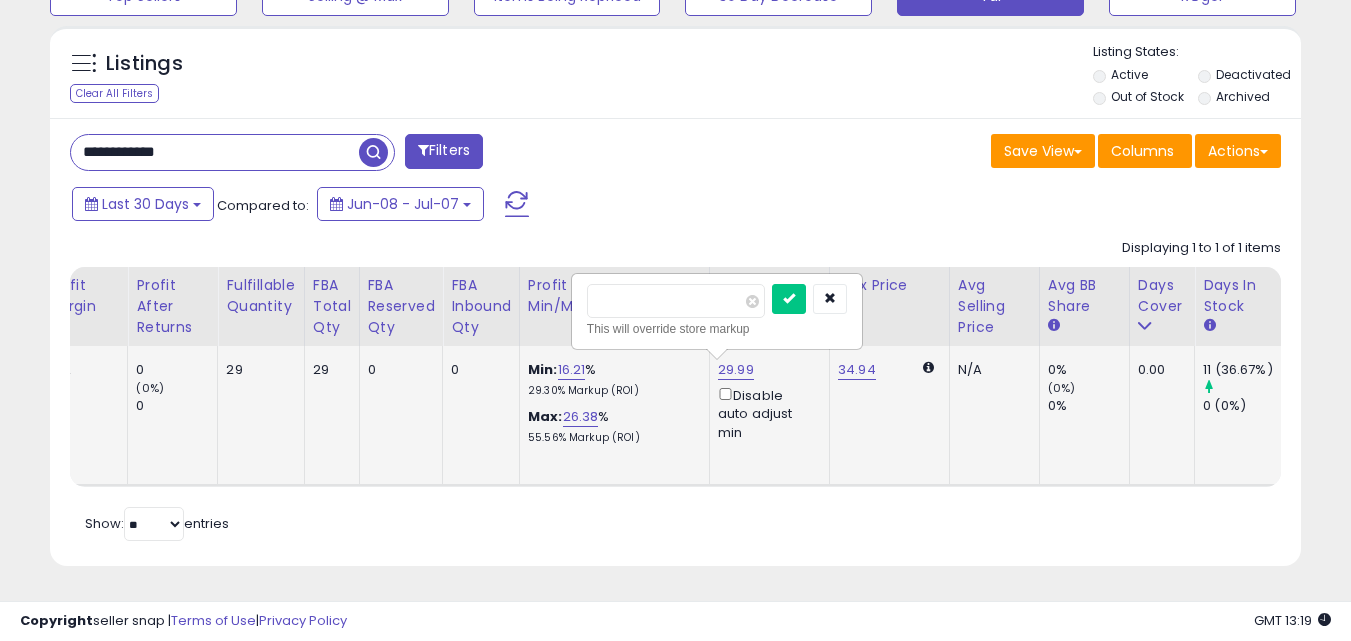 type on "*" 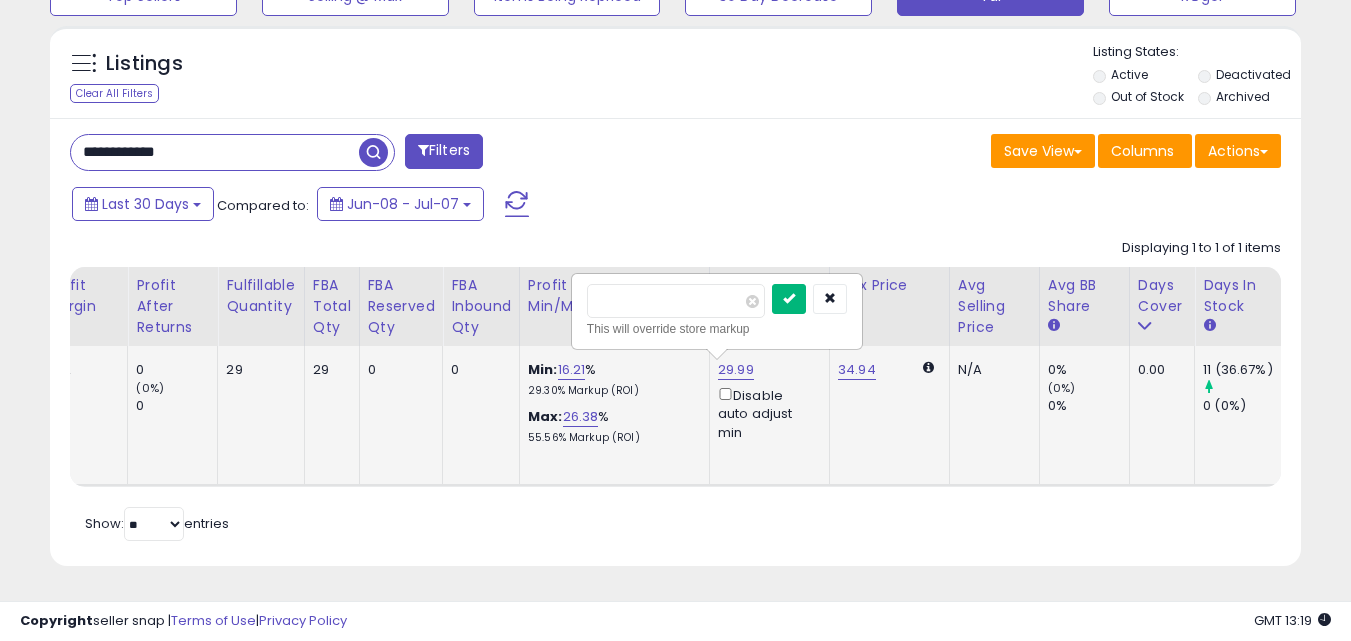 type on "*****" 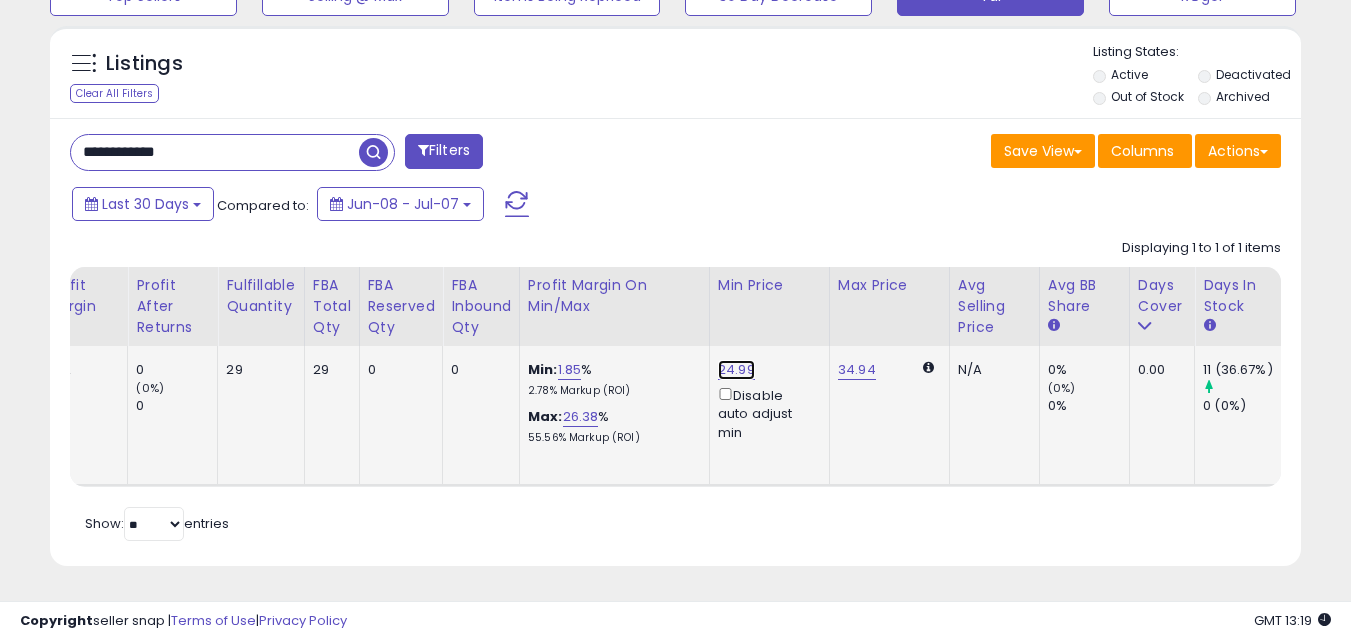 click on "24.99" at bounding box center [736, 370] 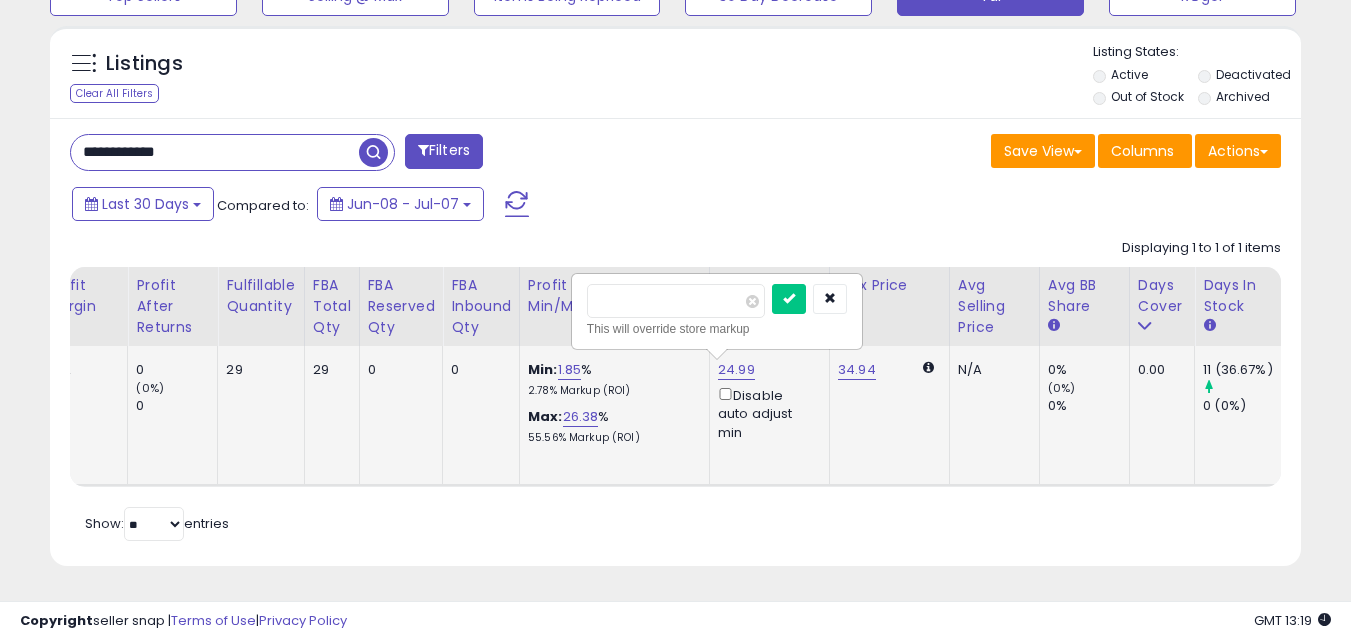 type on "*" 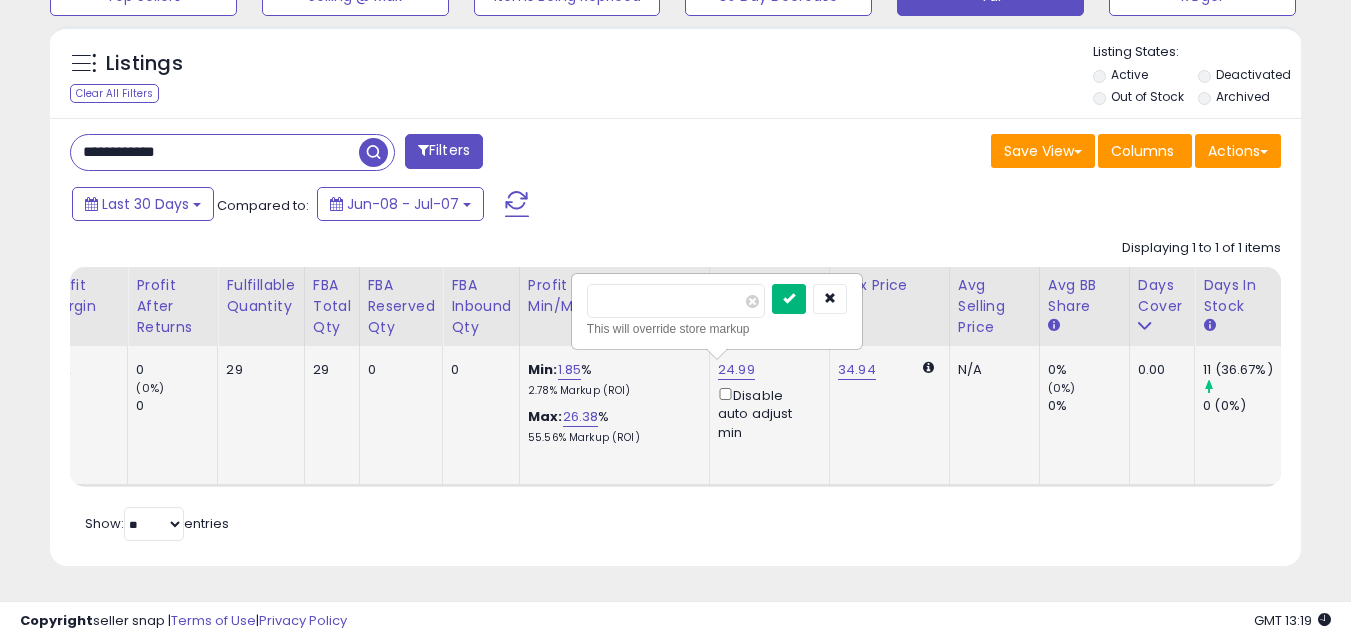 click at bounding box center (789, 299) 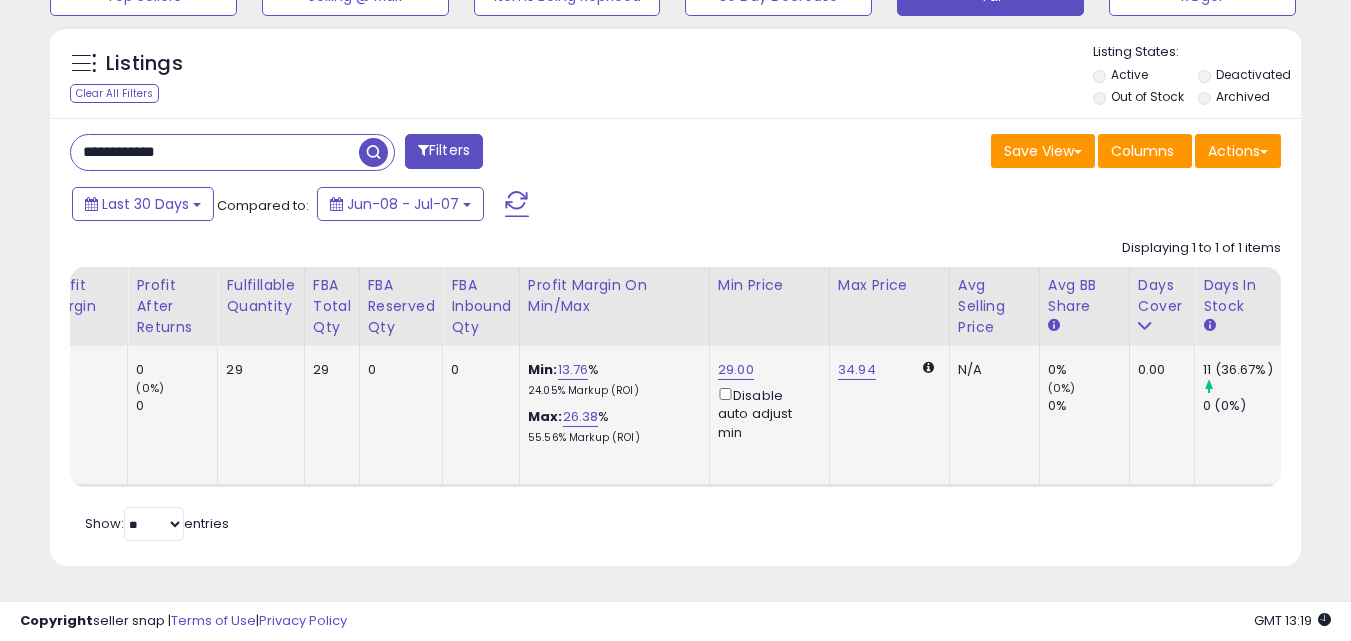 scroll, scrollTop: 0, scrollLeft: 0, axis: both 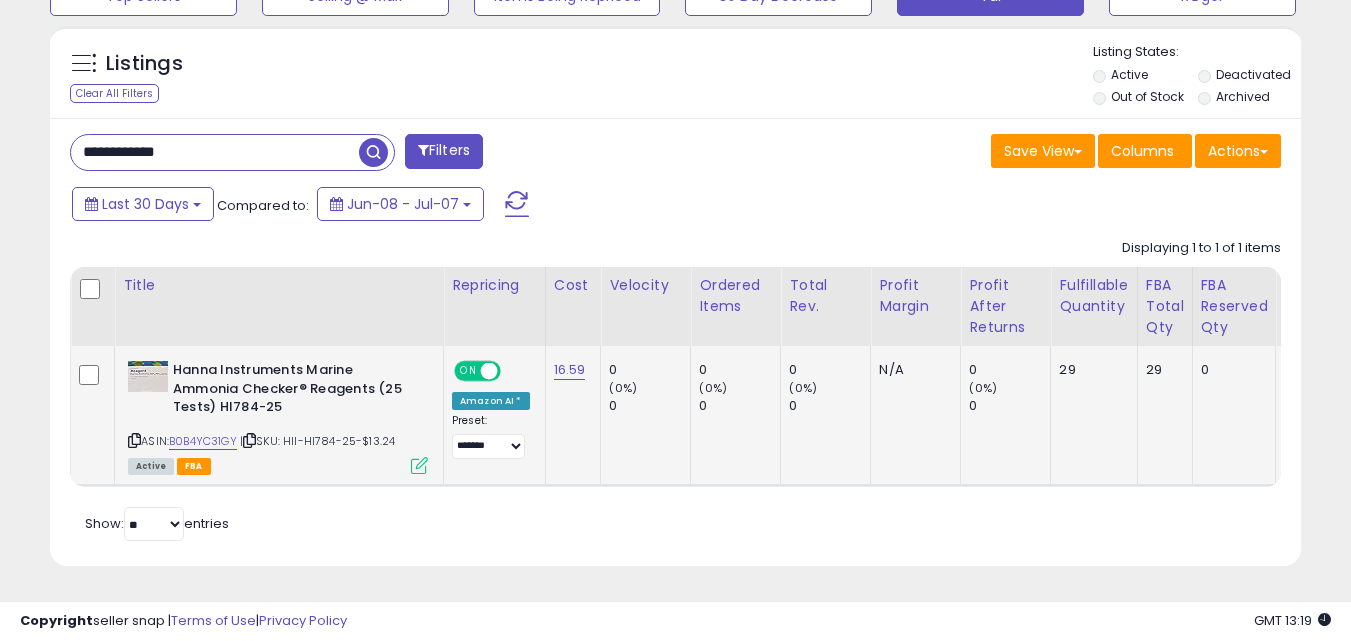 click on "**********" at bounding box center (215, 152) 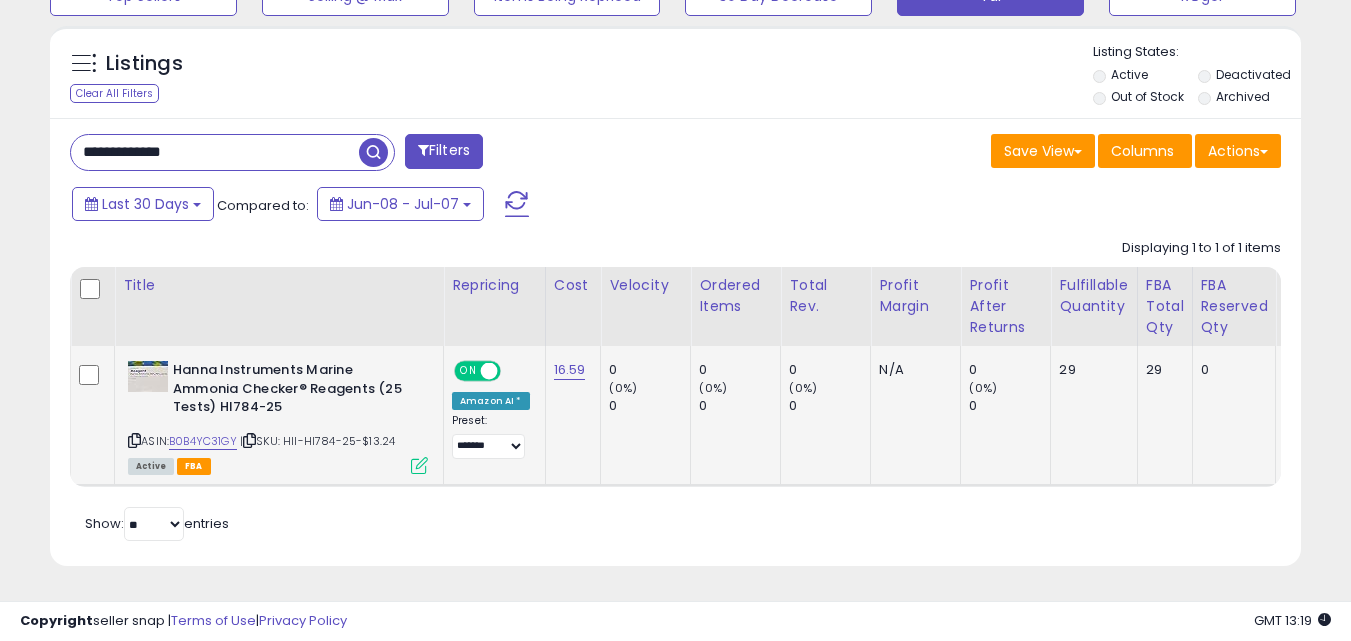 type on "**********" 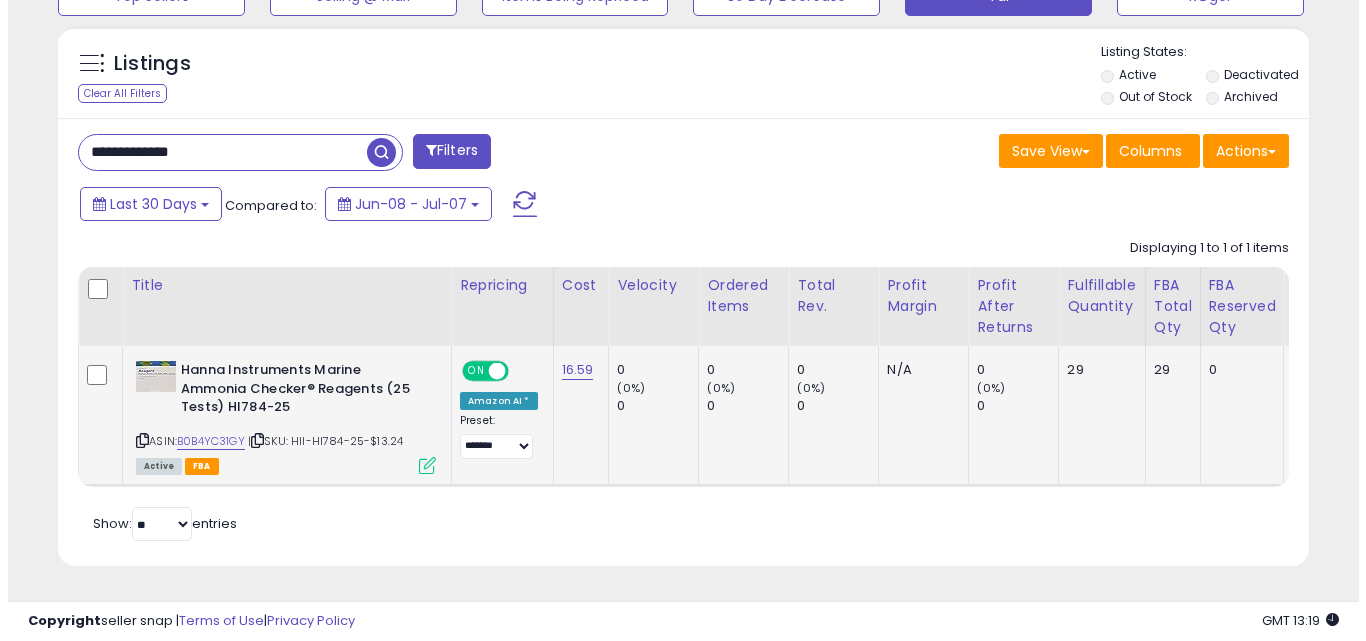 scroll, scrollTop: 579, scrollLeft: 0, axis: vertical 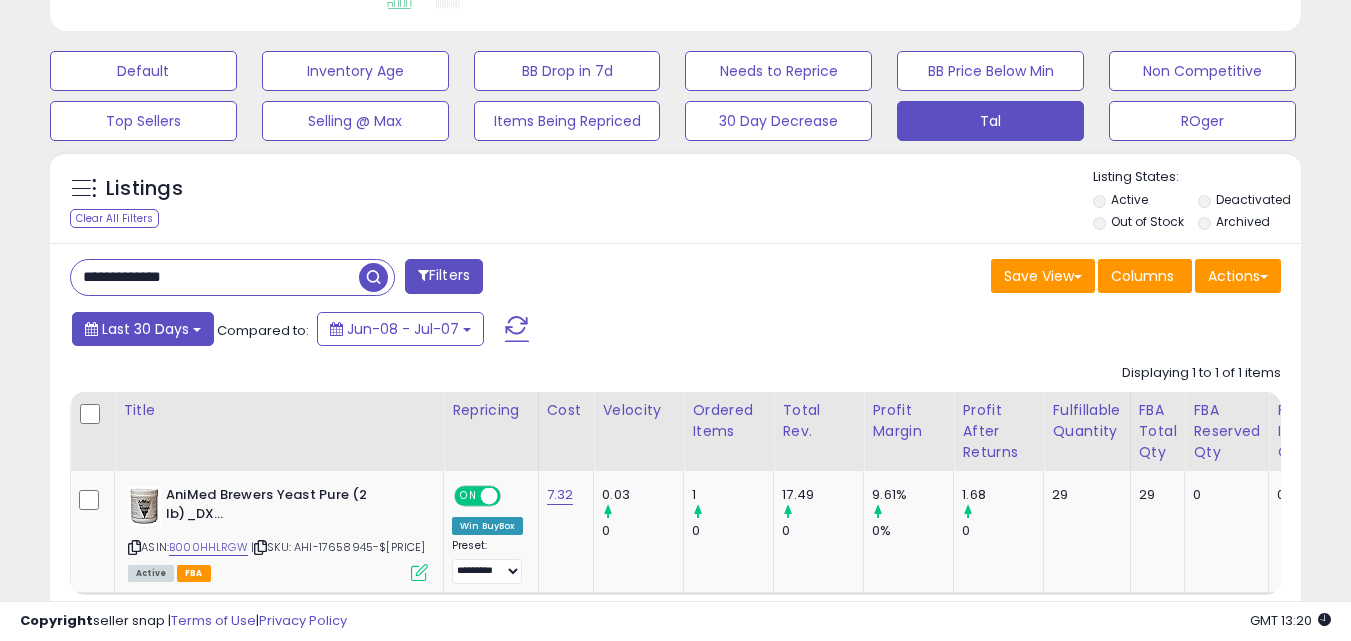 click on "Last 30 Days" at bounding box center [145, 329] 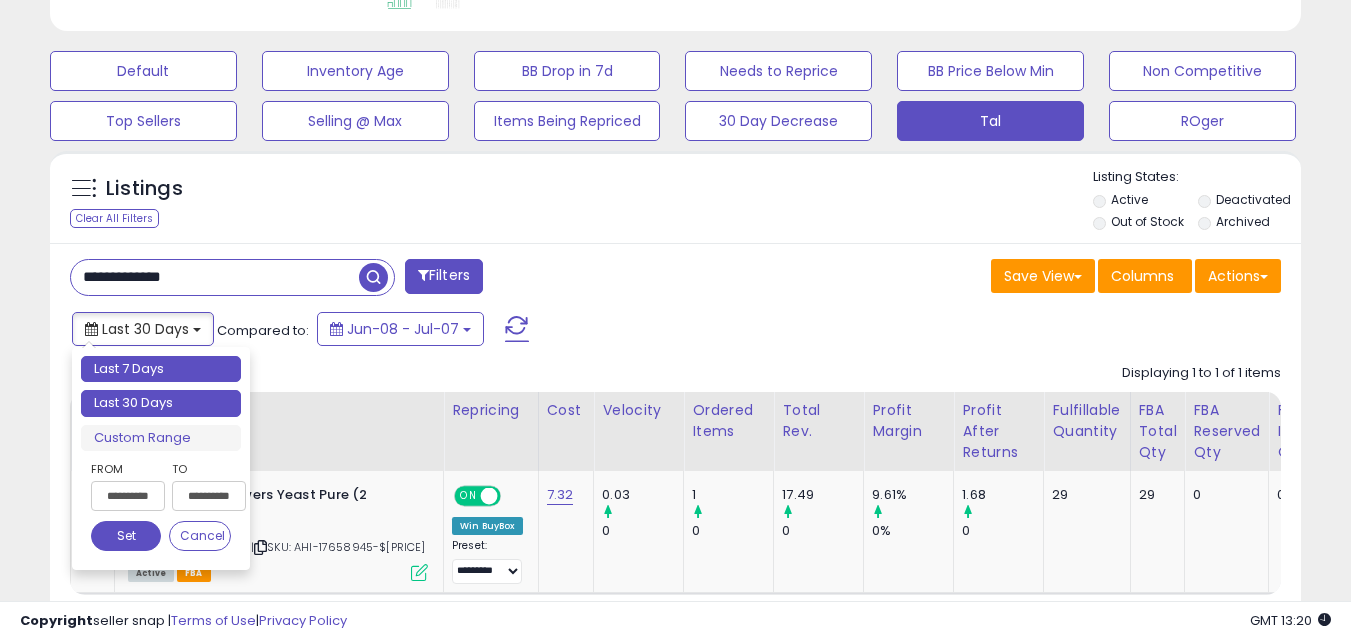 type on "**********" 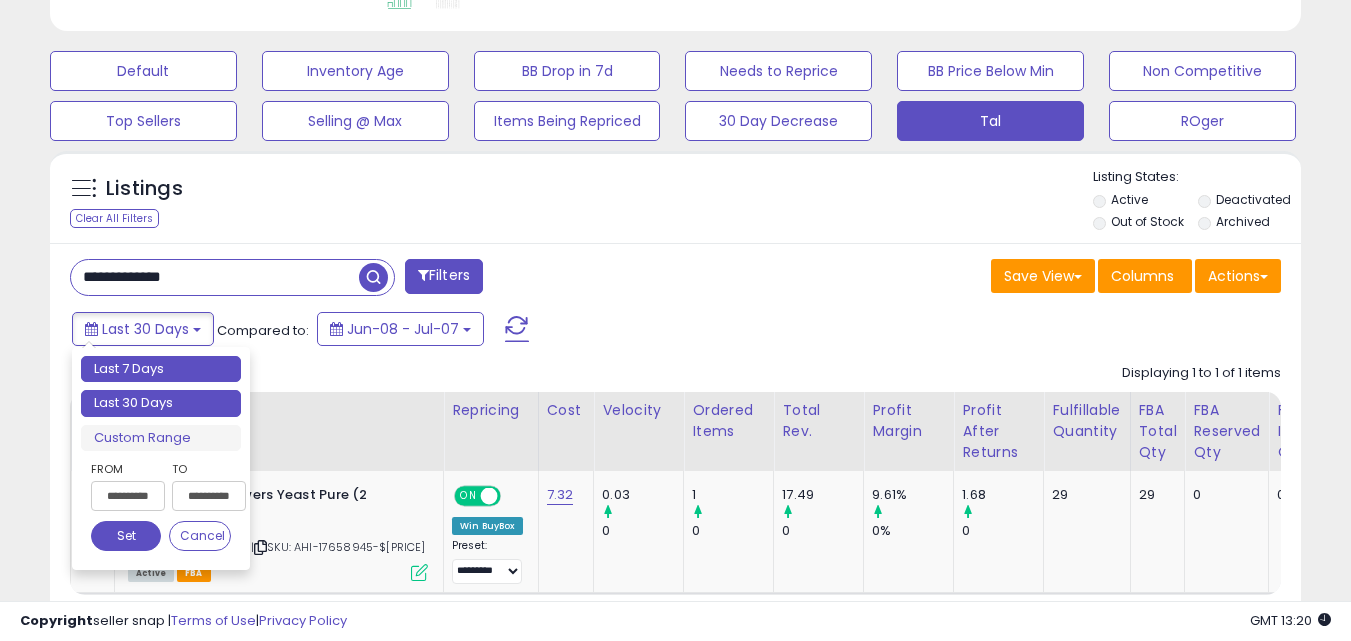 click on "Last 7 Days" at bounding box center (161, 369) 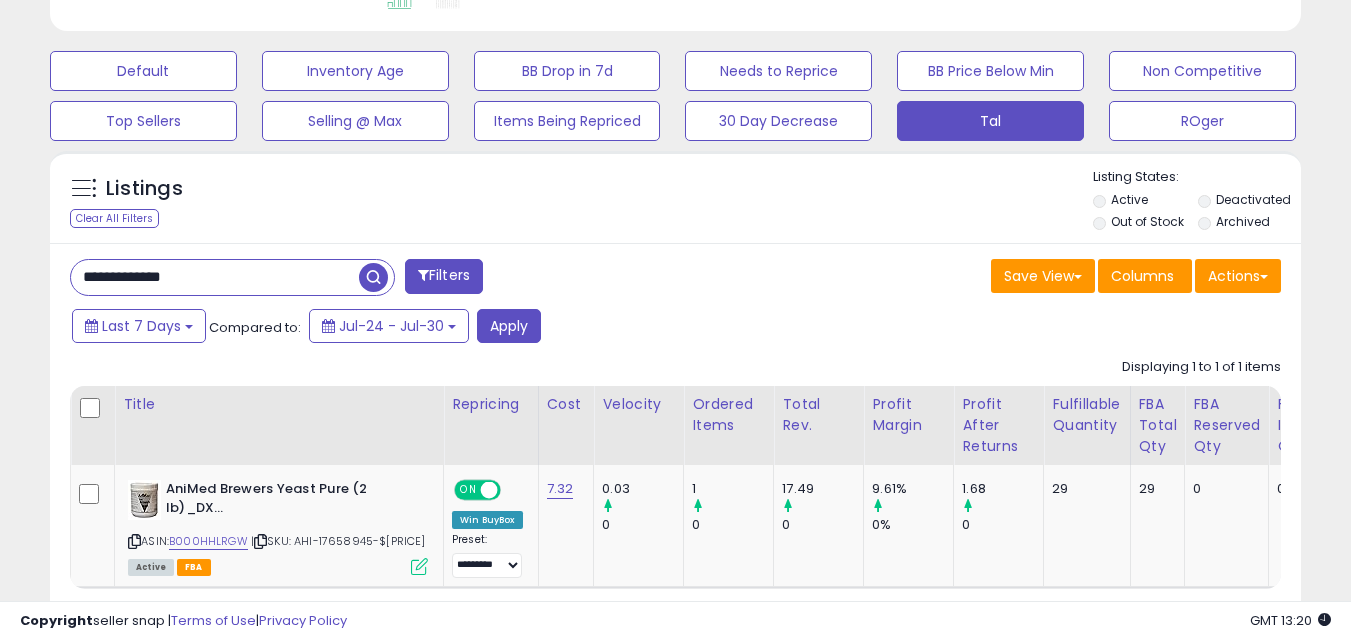 click at bounding box center (373, 277) 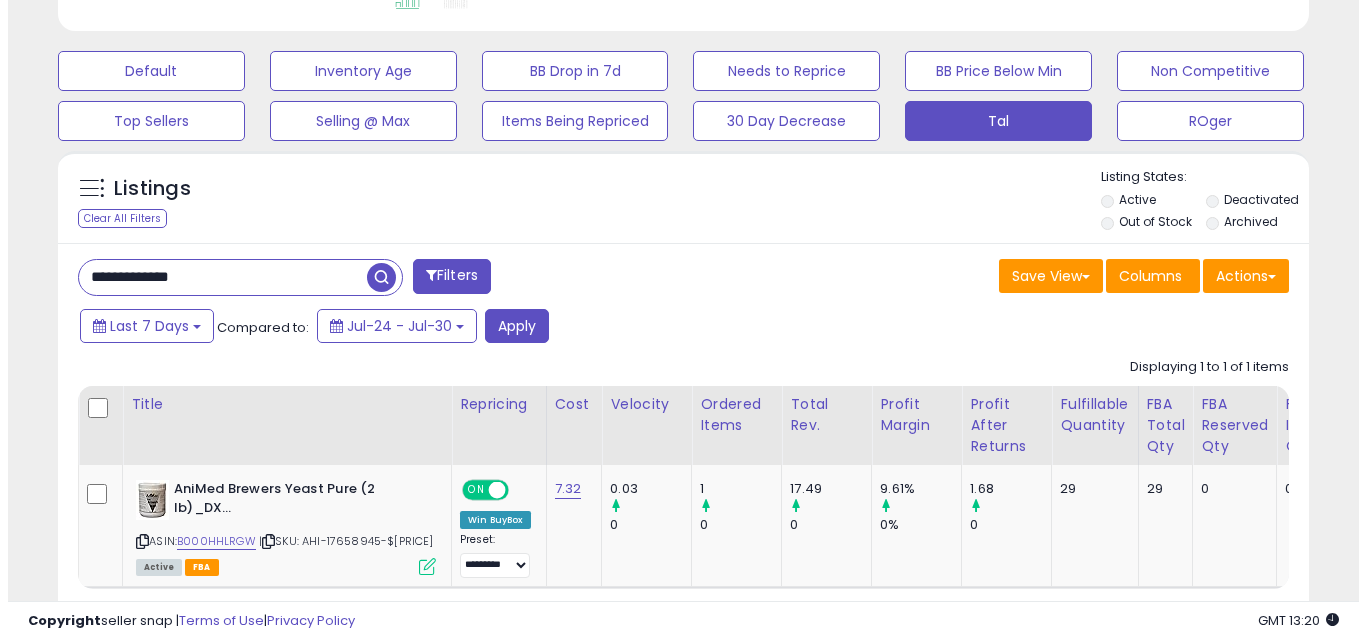 scroll, scrollTop: 999590, scrollLeft: 999267, axis: both 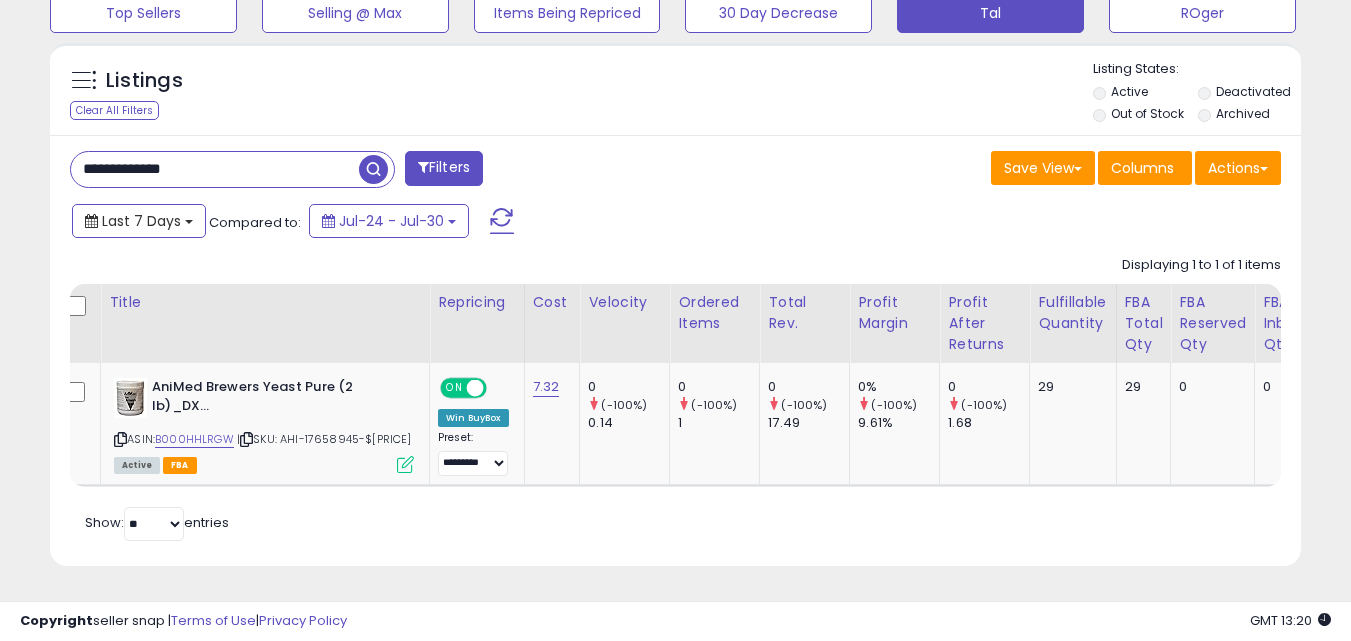 drag, startPoint x: 163, startPoint y: 206, endPoint x: 216, endPoint y: 237, distance: 61.400326 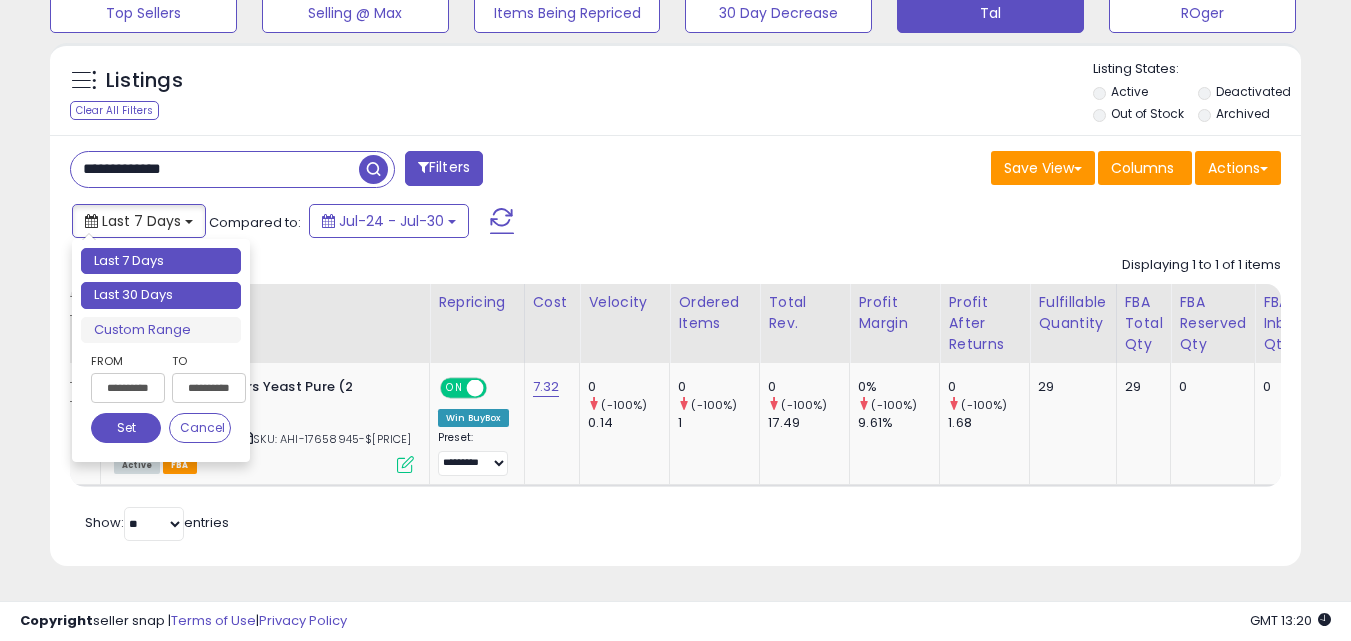 type on "**********" 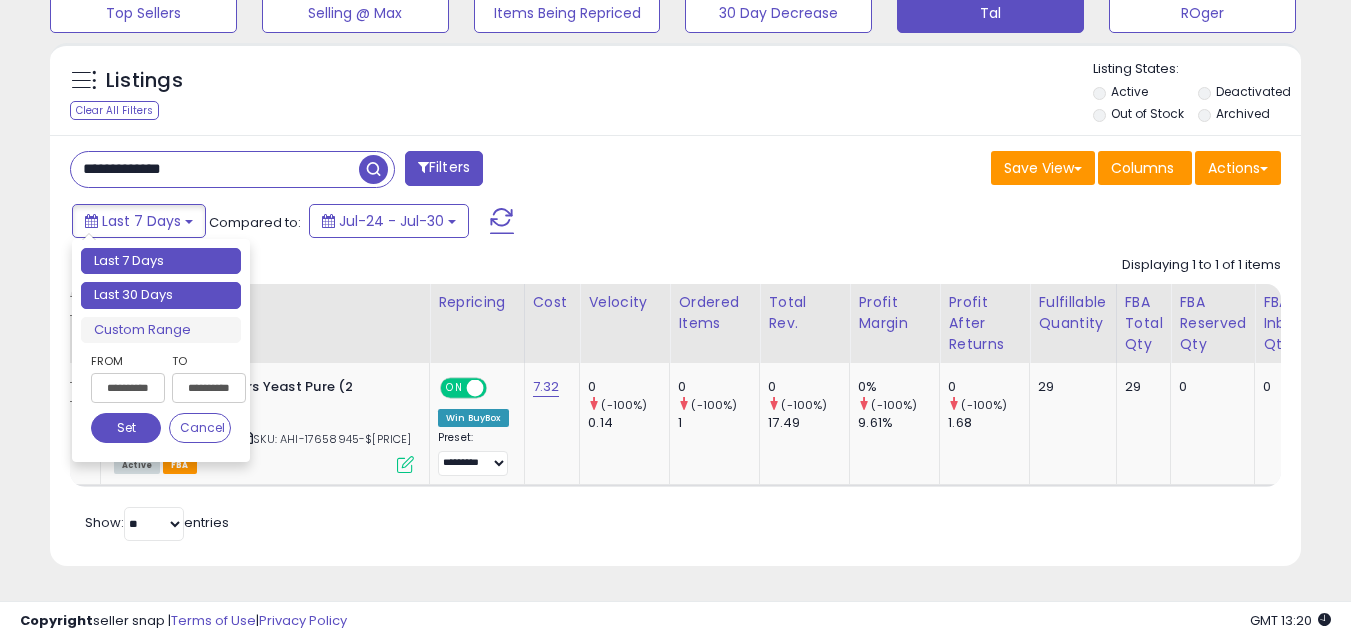 click on "Last 30 Days" at bounding box center [161, 295] 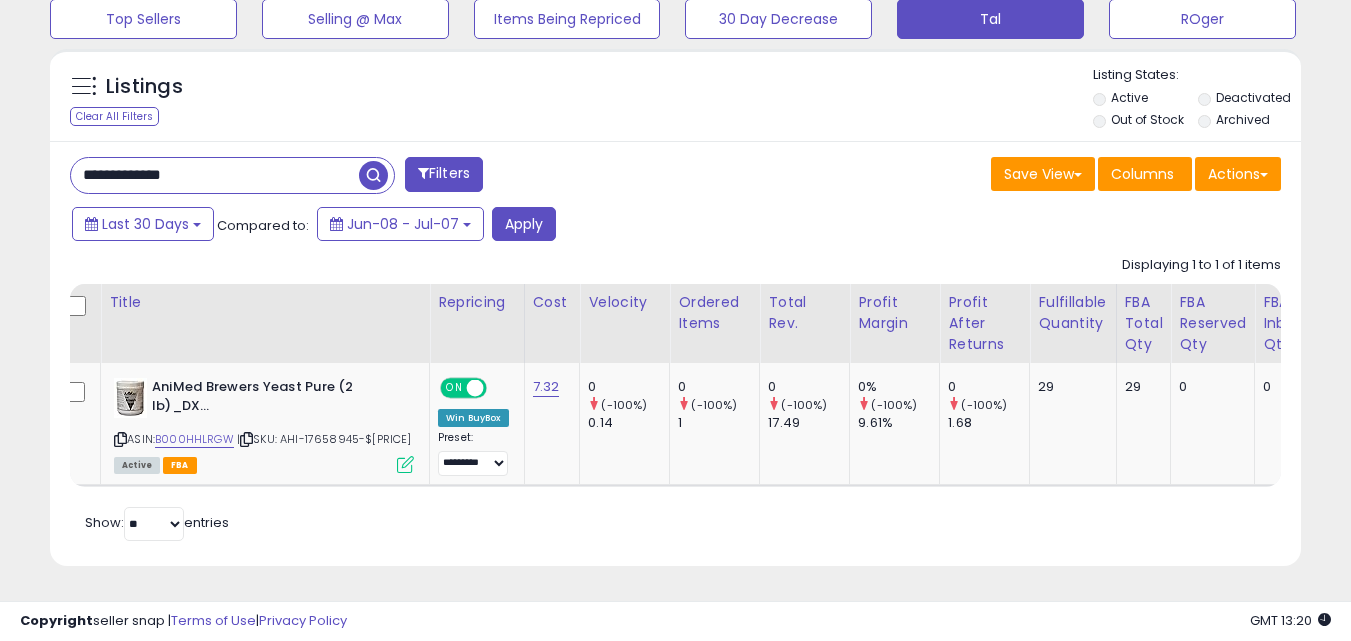scroll, scrollTop: 696, scrollLeft: 0, axis: vertical 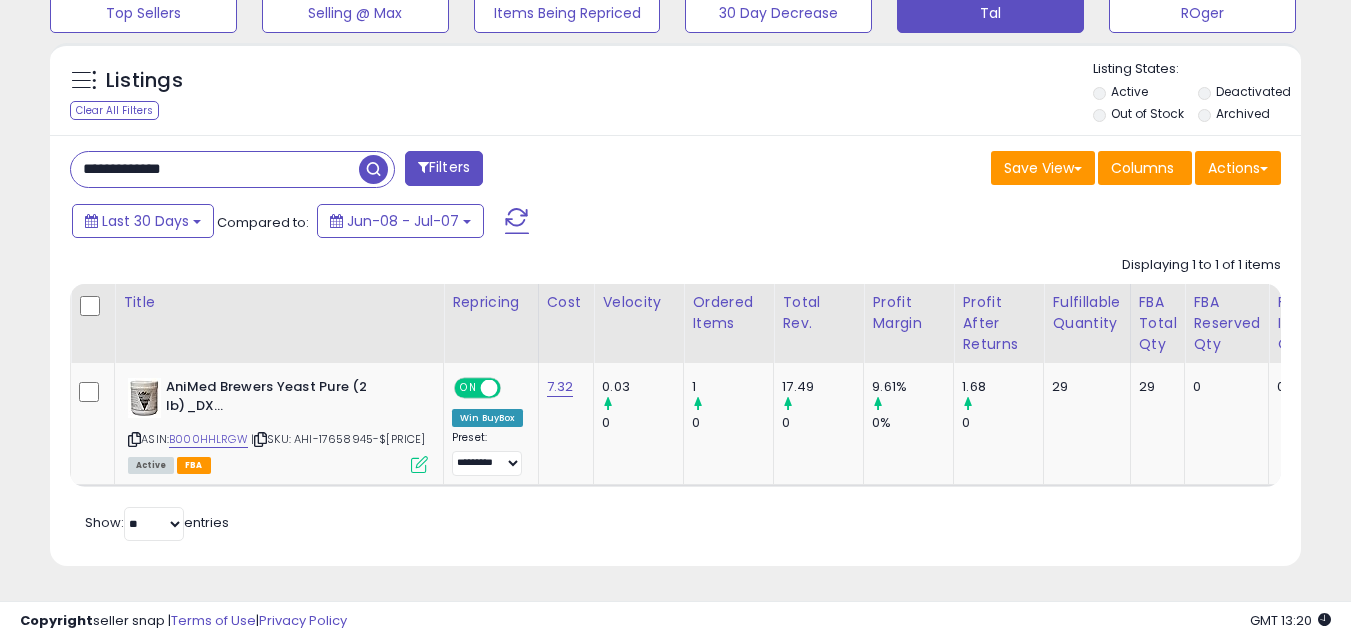 drag, startPoint x: 525, startPoint y: 468, endPoint x: 642, endPoint y: 473, distance: 117.10679 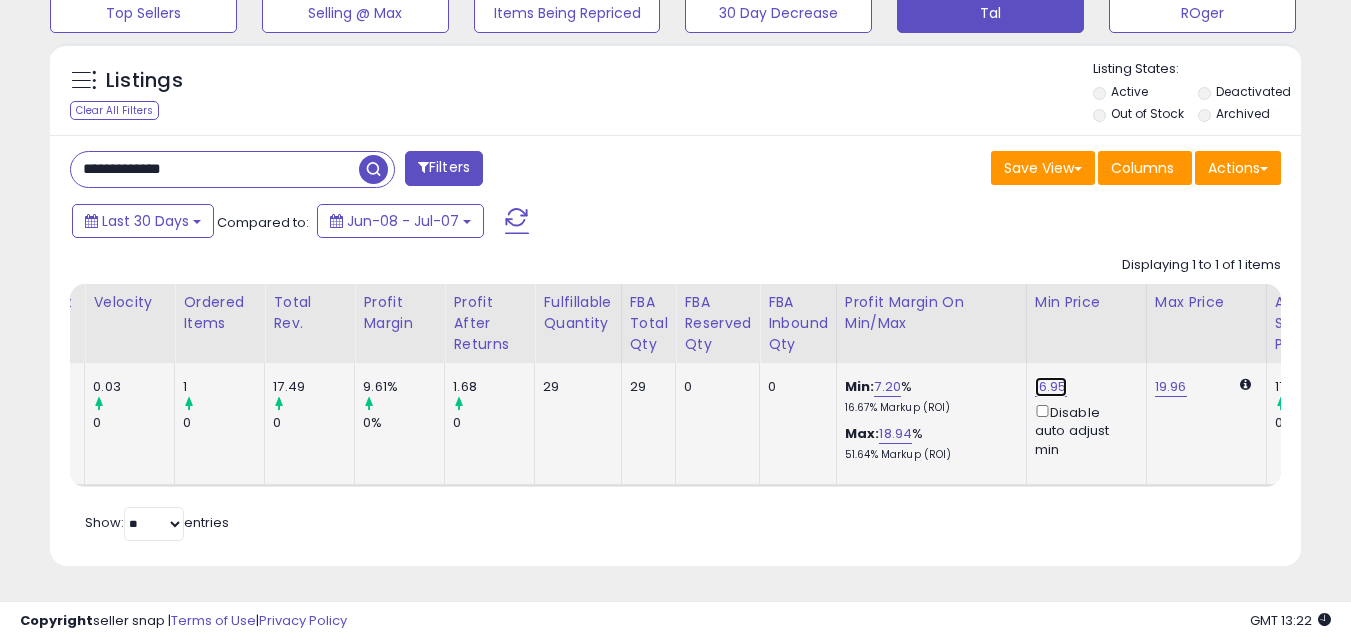 click on "16.95" at bounding box center [1051, 387] 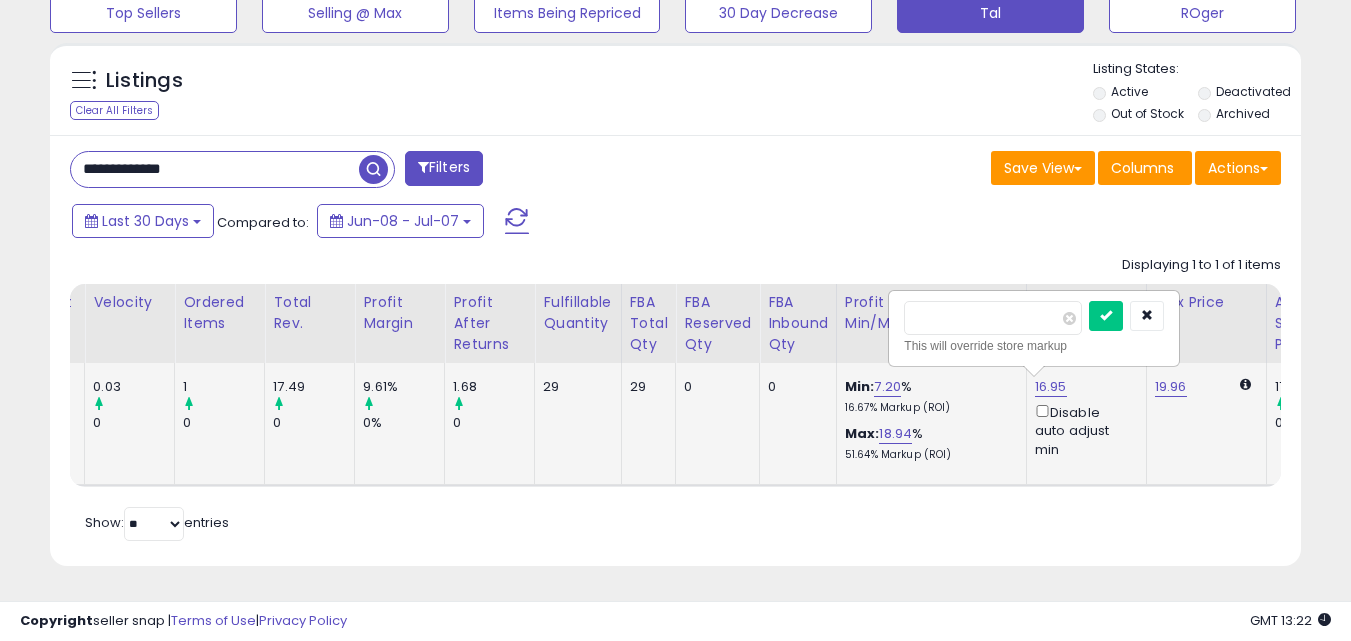 drag, startPoint x: 998, startPoint y: 310, endPoint x: 914, endPoint y: 304, distance: 84.21401 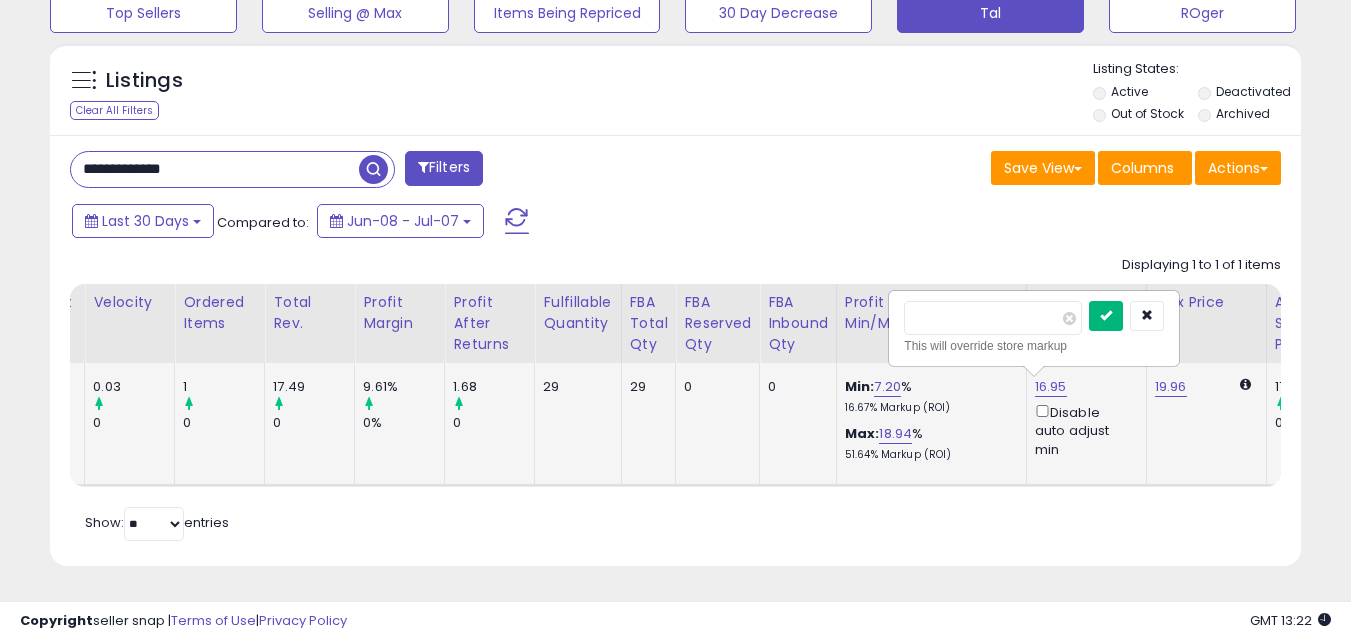 type on "*****" 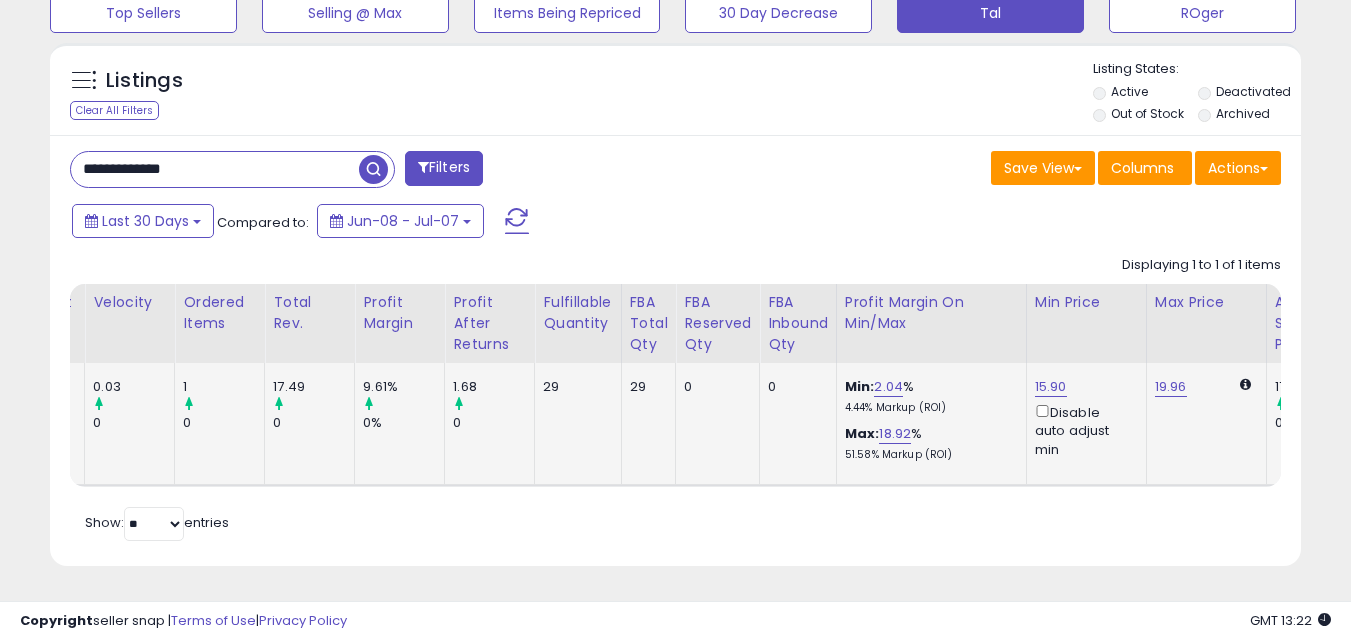 click on "Title
Repricing" at bounding box center (582, 385) 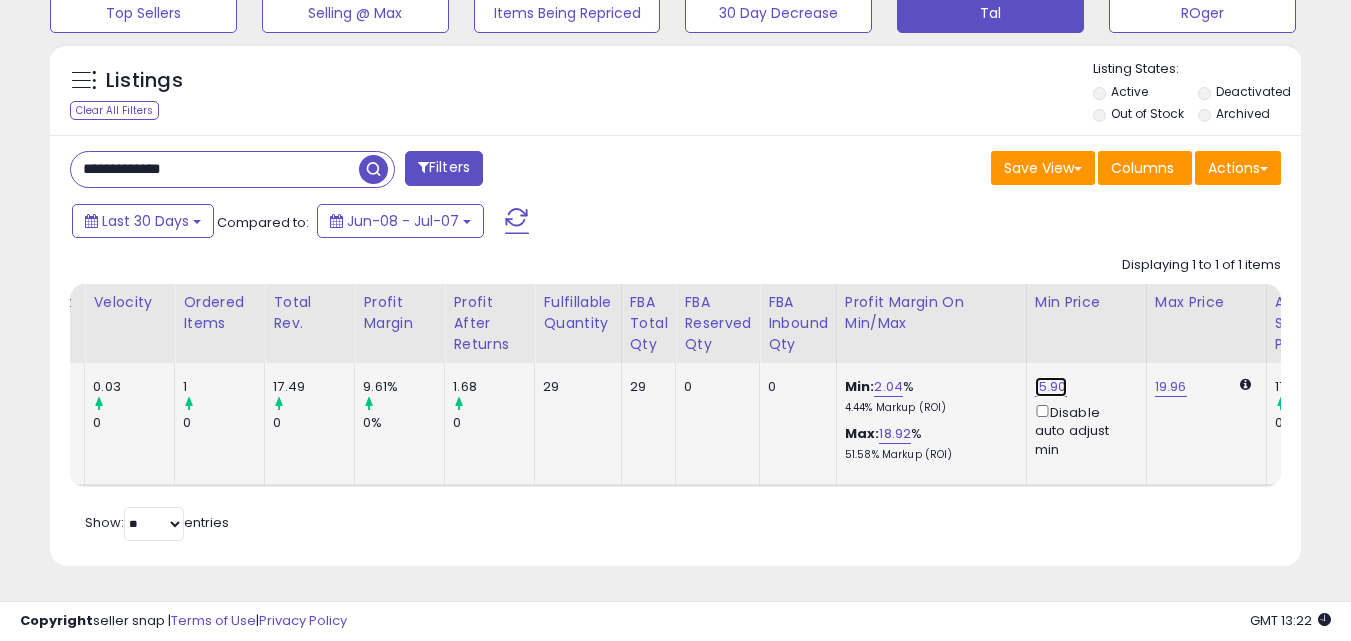 click on "15.90" at bounding box center (1051, 387) 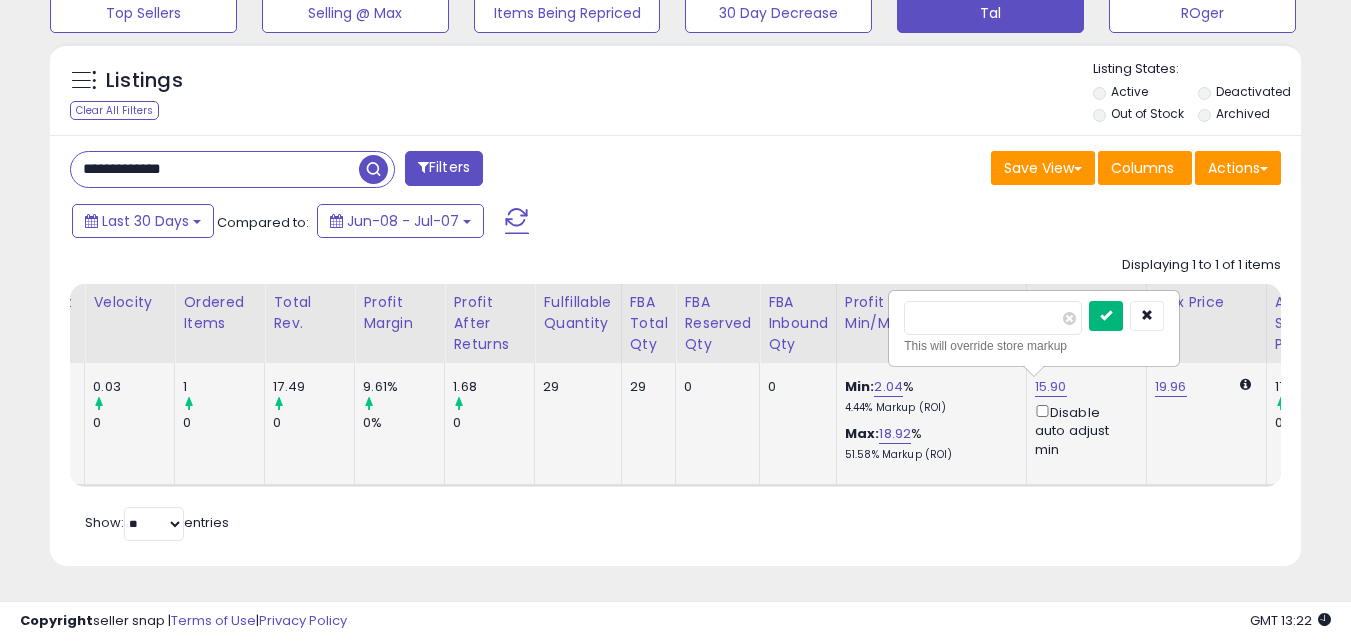 type on "*****" 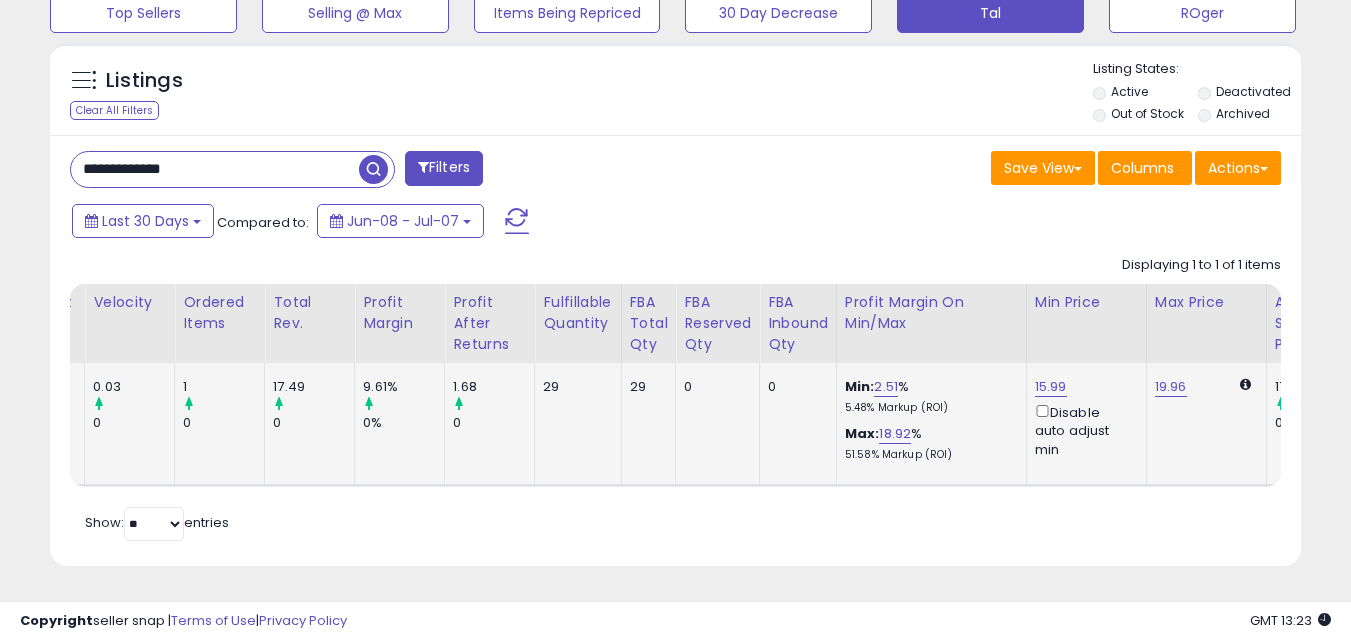 scroll, scrollTop: 0, scrollLeft: 631, axis: horizontal 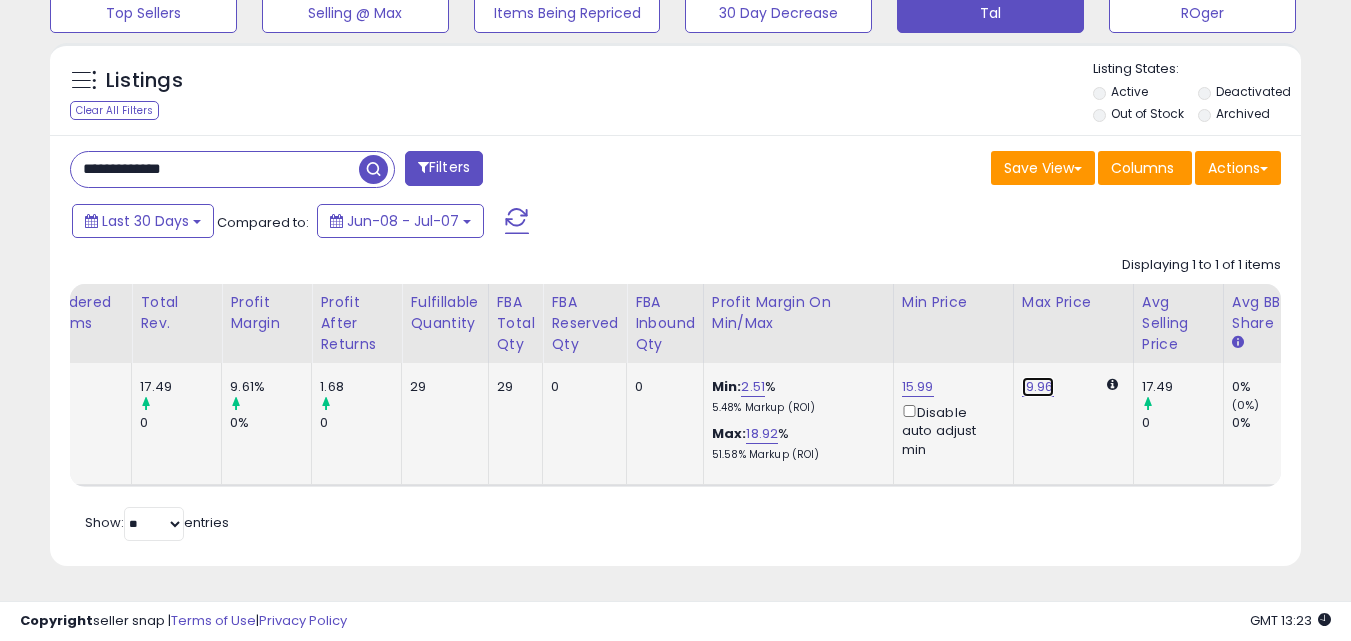 click on "19.96" at bounding box center [1038, 387] 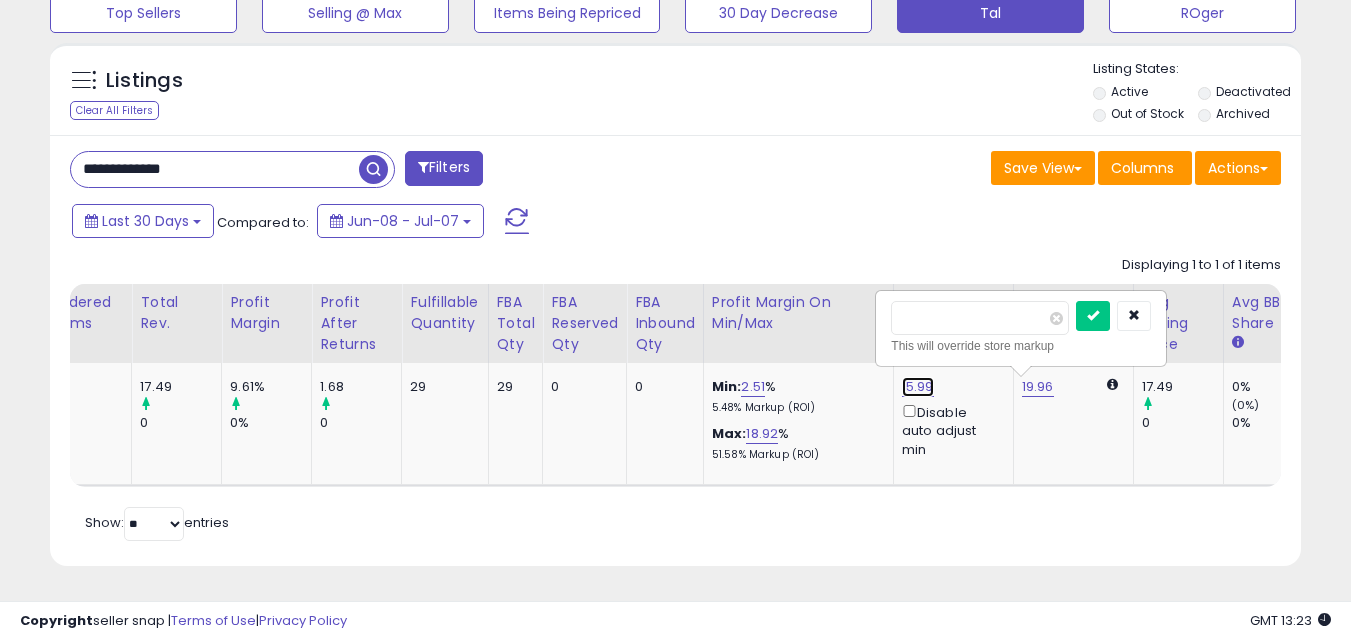 click on "15.99" at bounding box center [918, 387] 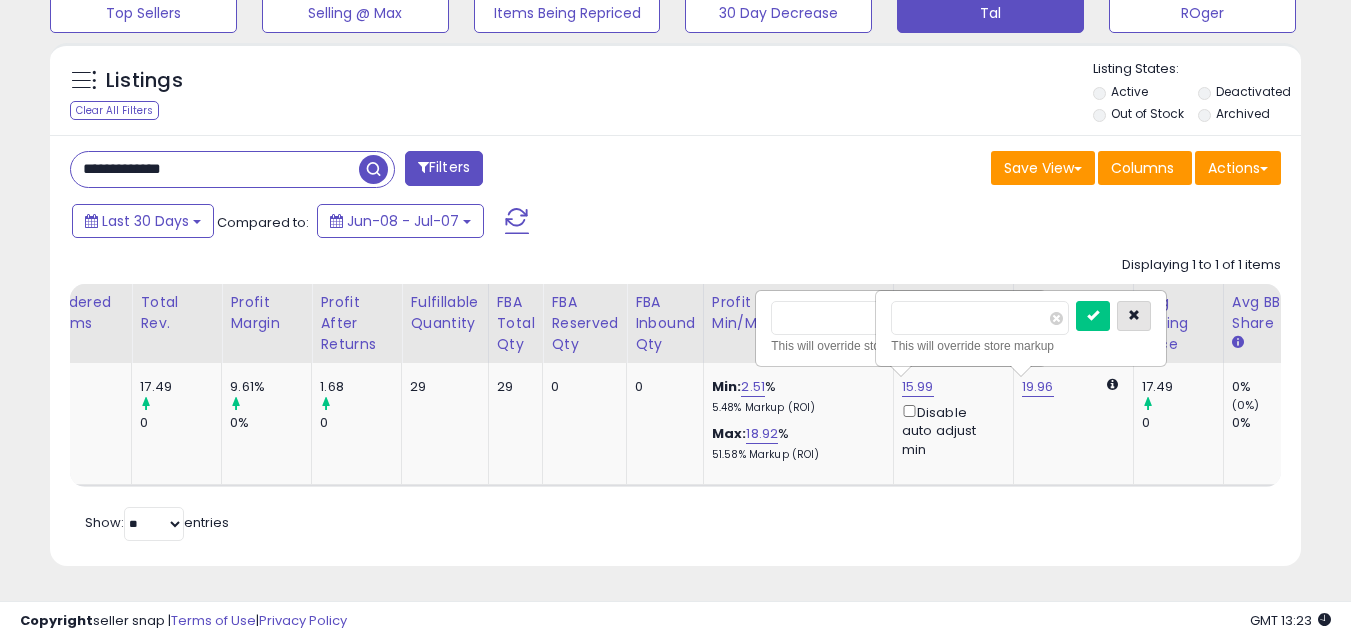 click at bounding box center [1134, 316] 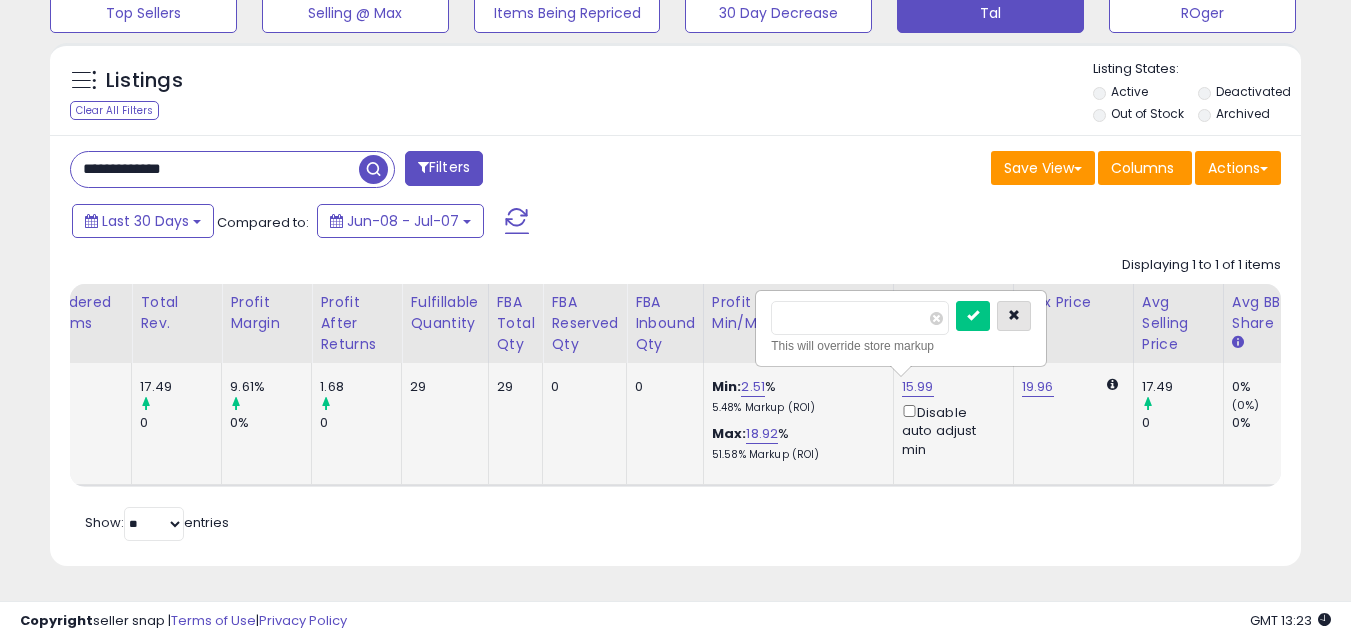 click at bounding box center (1014, 316) 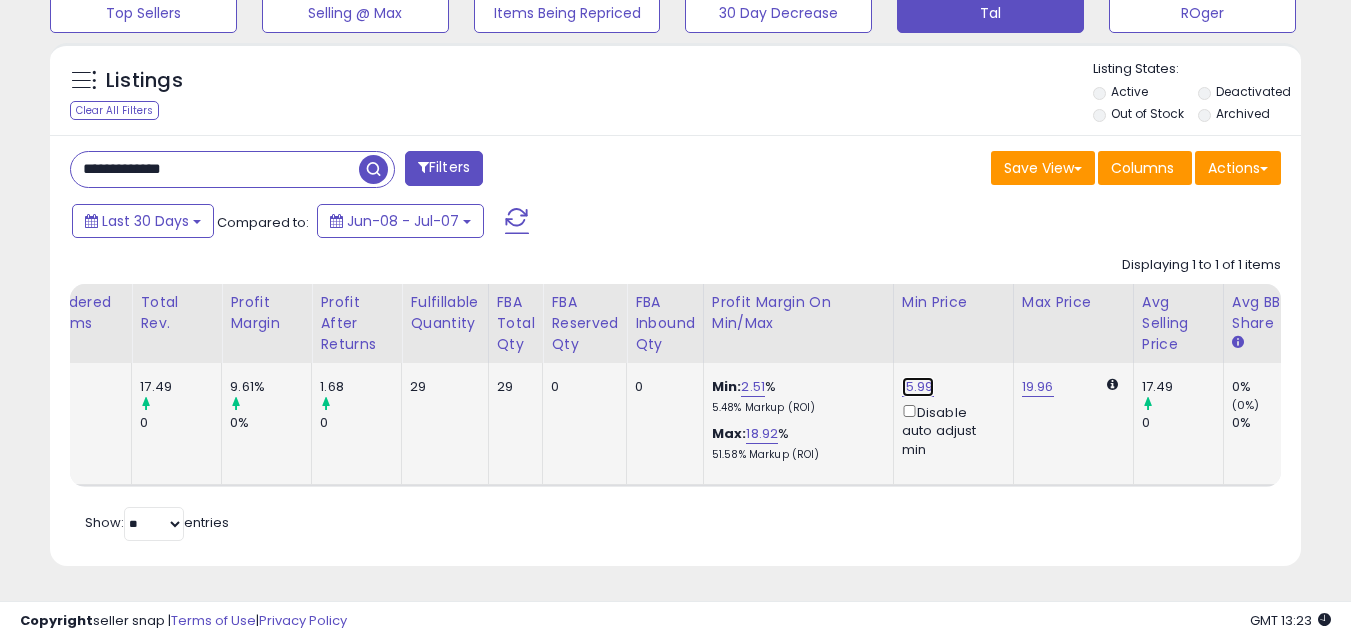 click on "15.99" at bounding box center [918, 387] 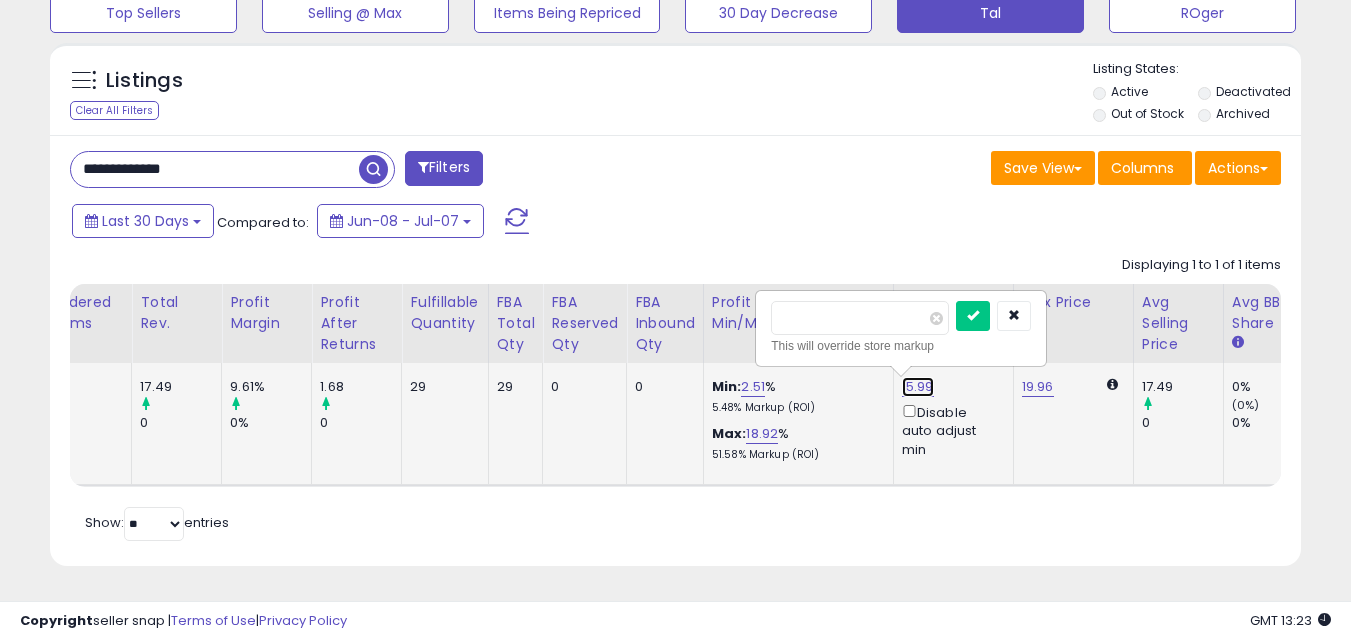 click on "15.99" at bounding box center [918, 387] 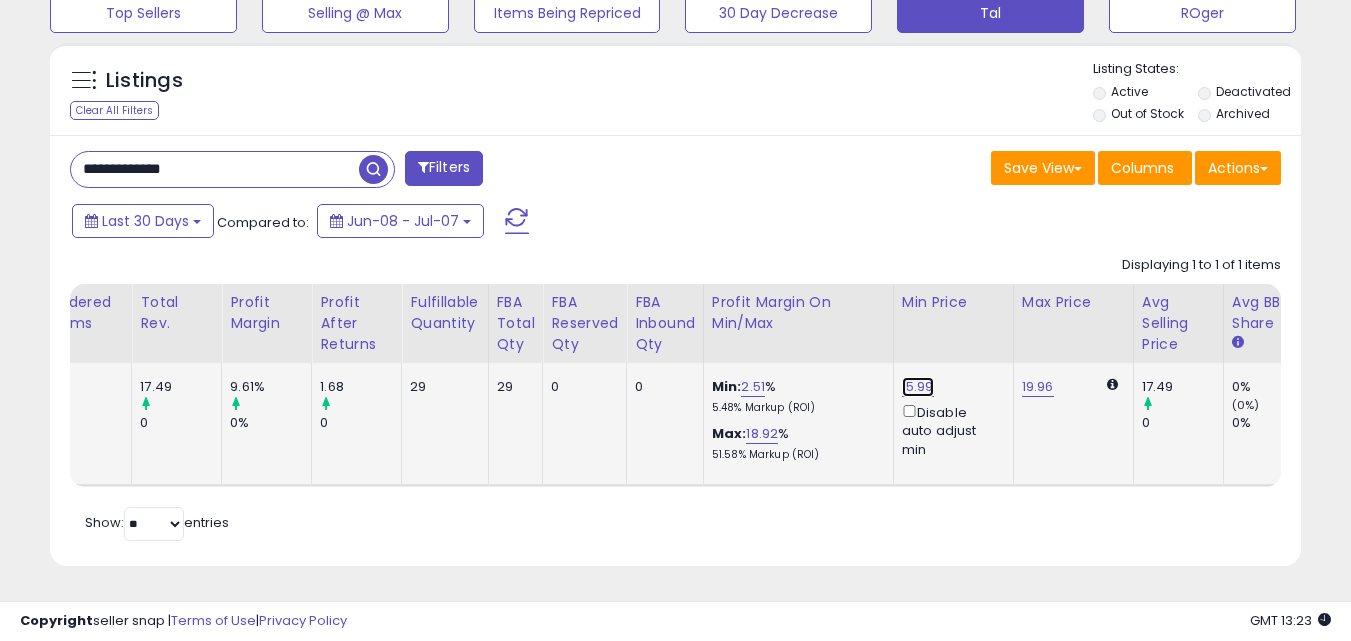 click on "15.99" at bounding box center (918, 387) 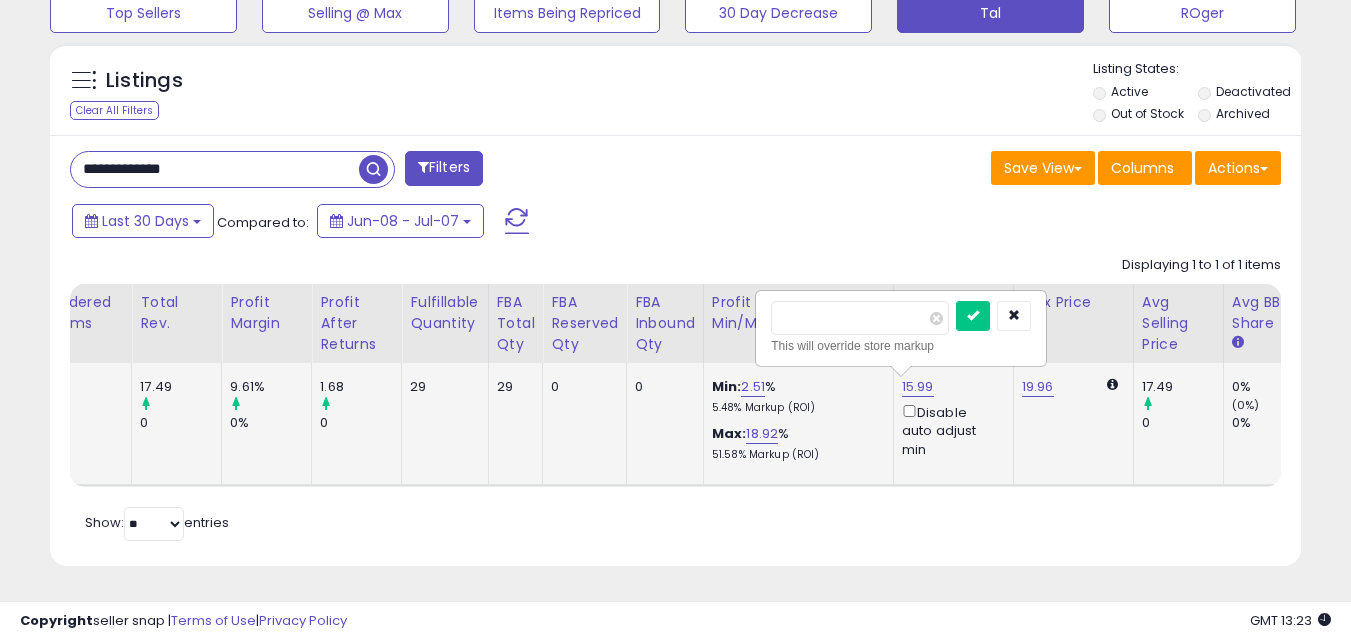 drag, startPoint x: 834, startPoint y: 298, endPoint x: 771, endPoint y: 299, distance: 63.007935 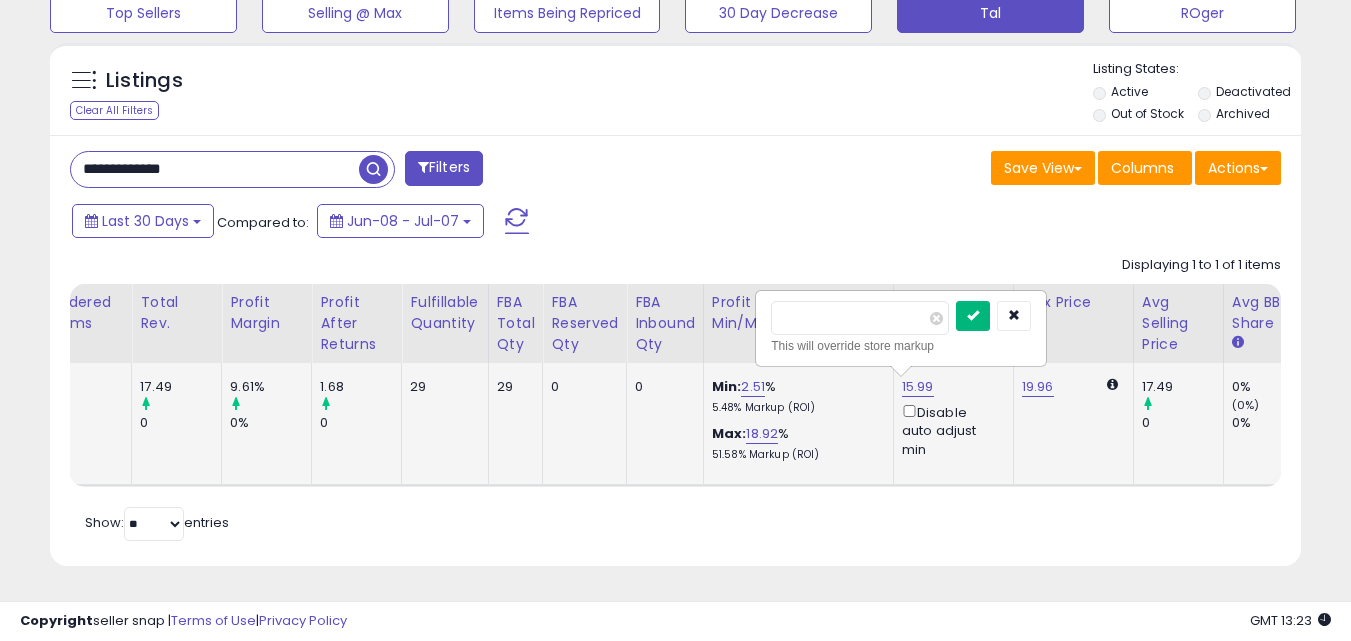 type on "*****" 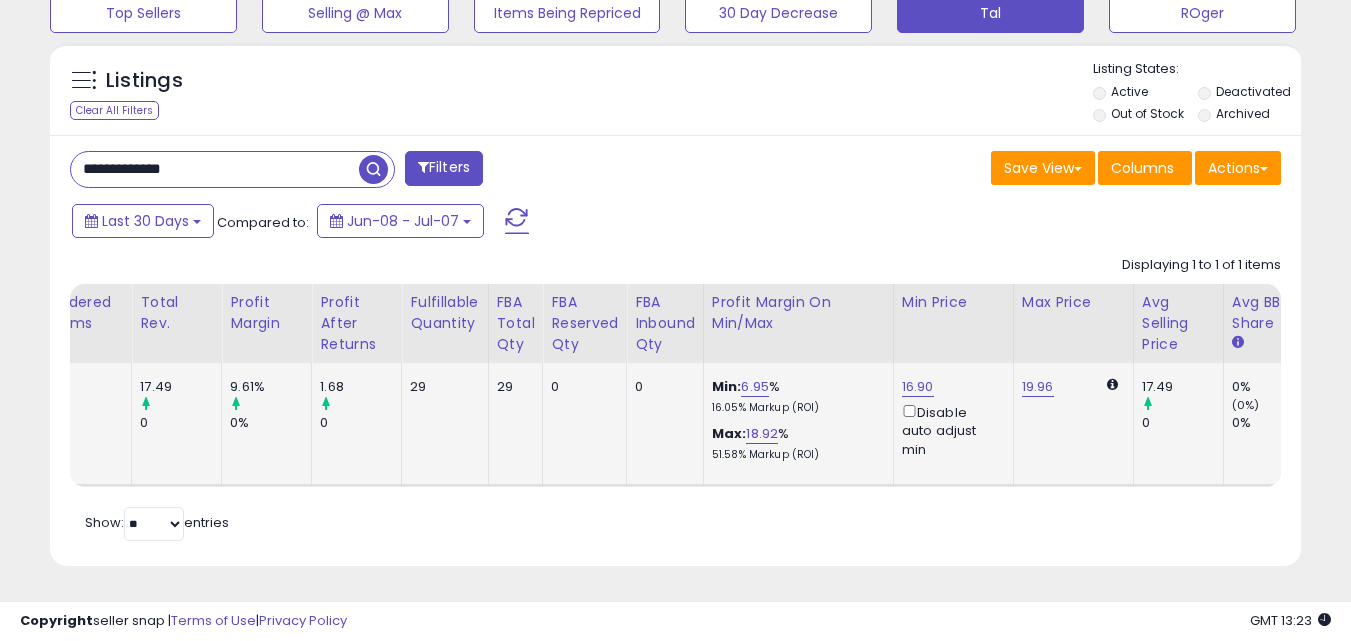 click on "Retrieving listings data..
Displaying 1 to 1 of 1 items
Title
Repricing" at bounding box center [675, 396] 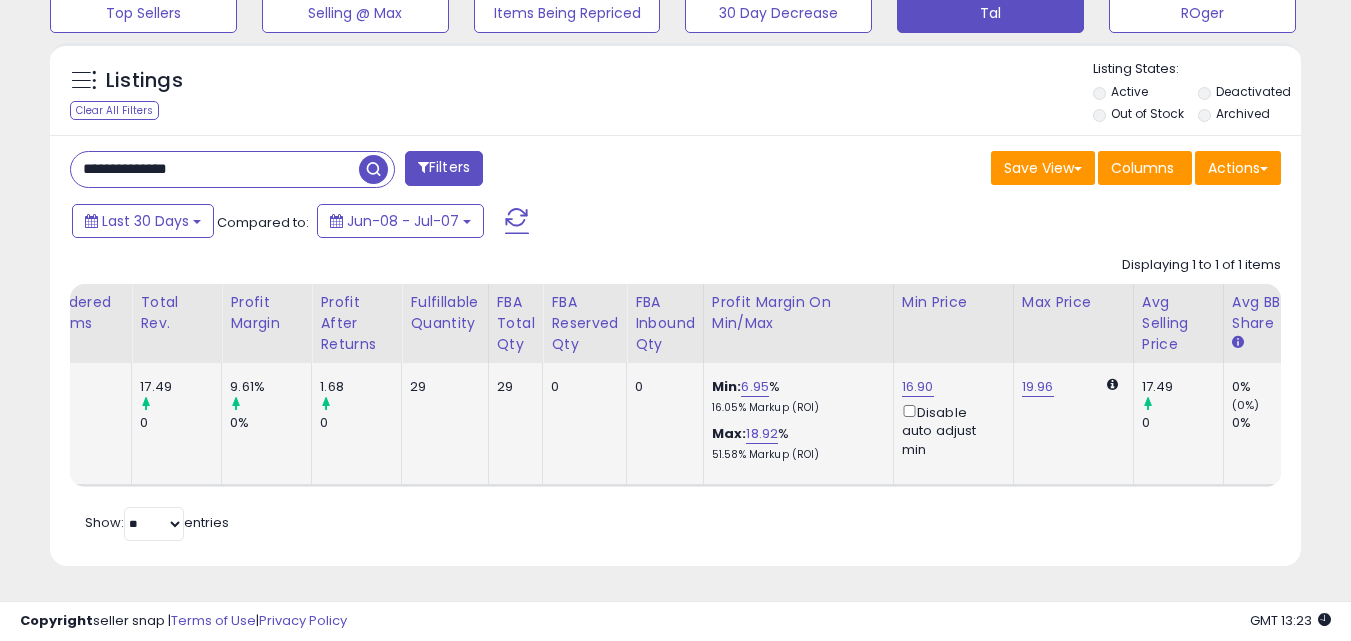 type on "**********" 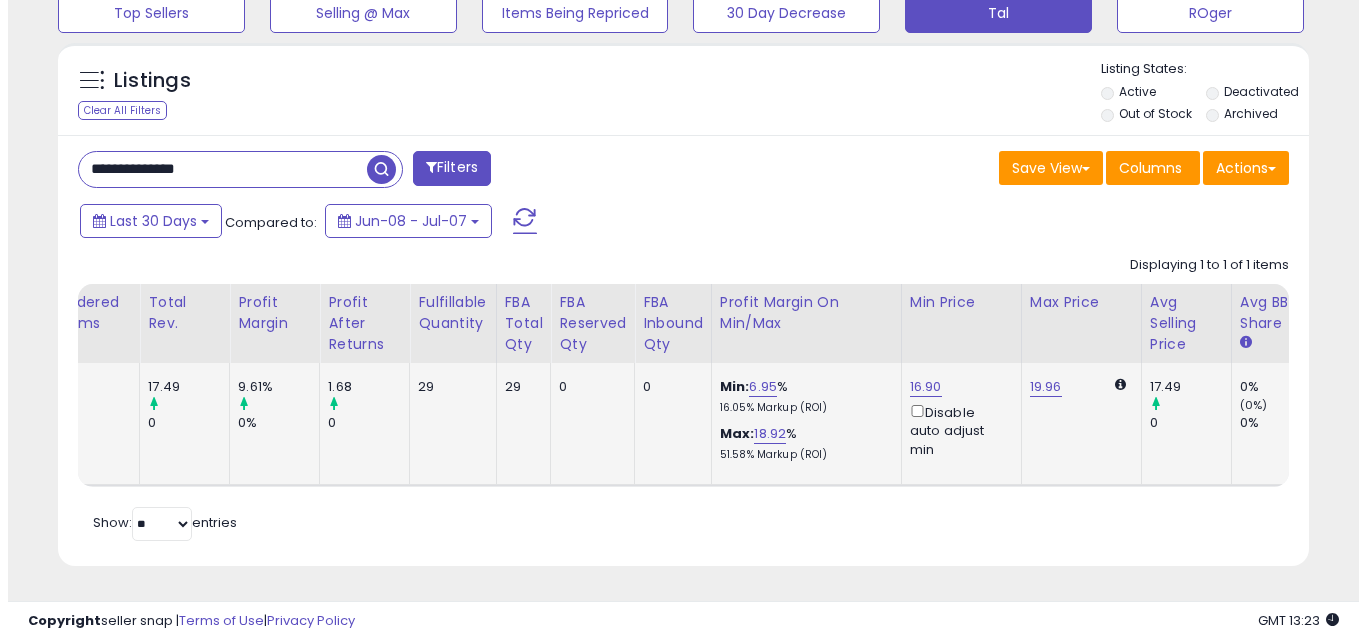 scroll, scrollTop: 579, scrollLeft: 0, axis: vertical 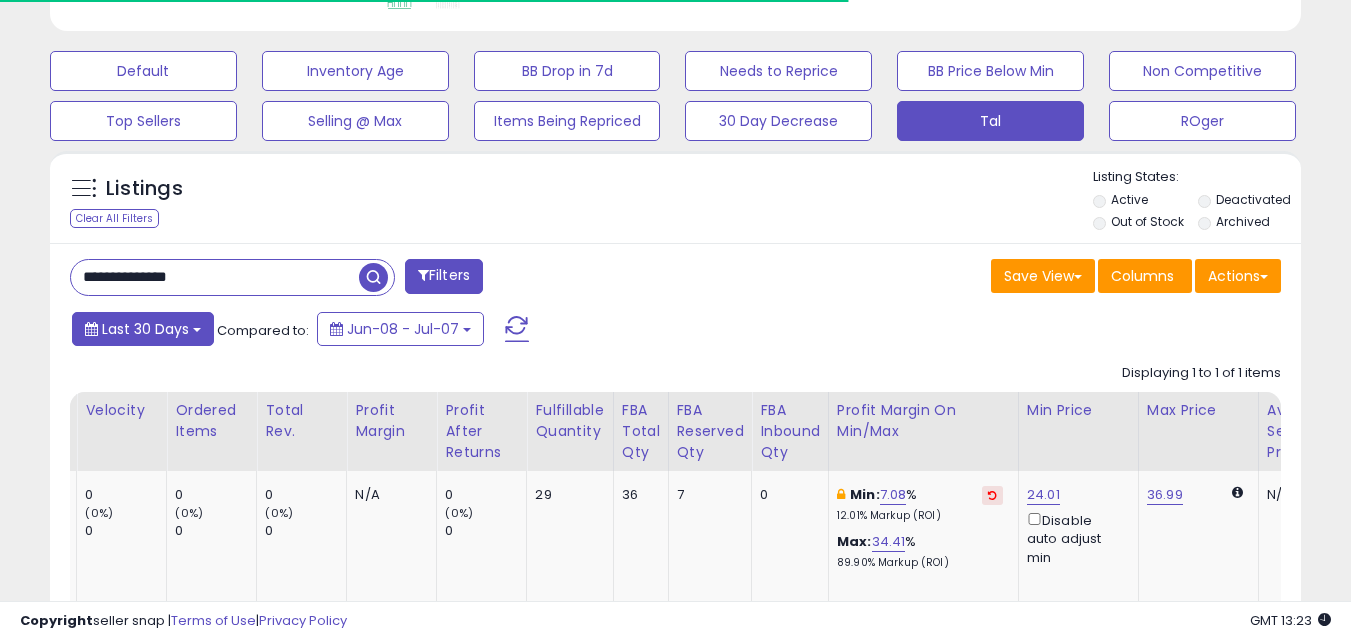click on "Last 30 Days" at bounding box center (143, 329) 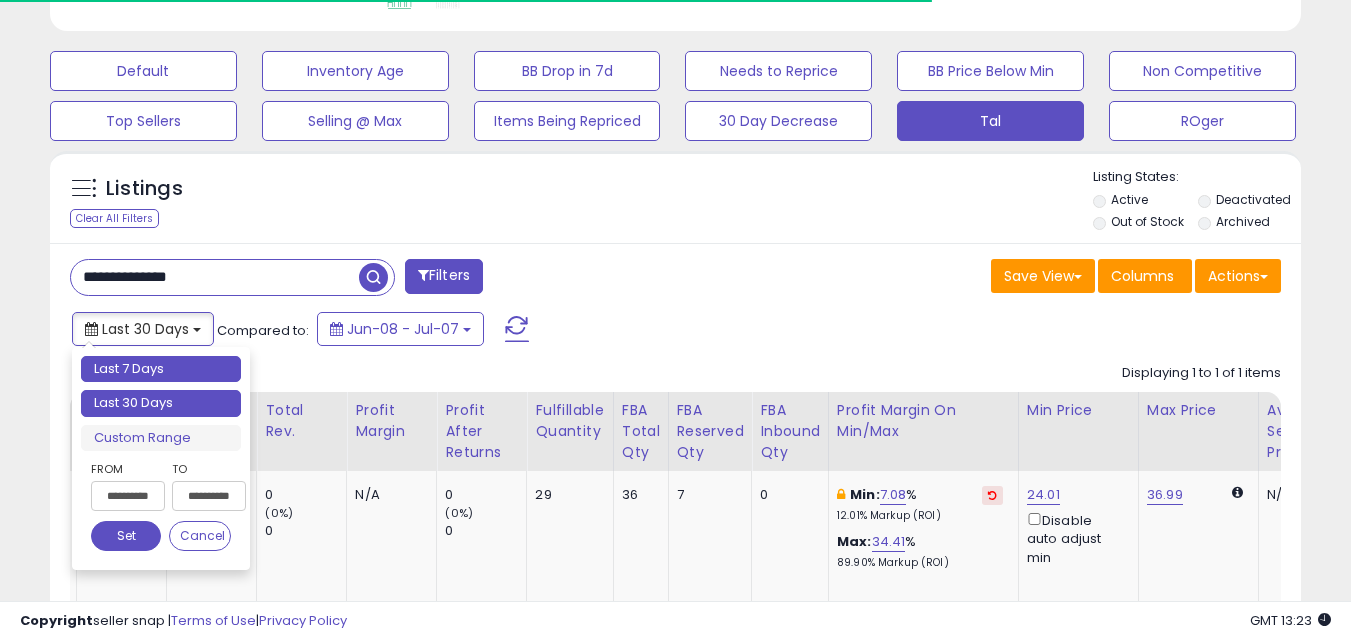 type on "**********" 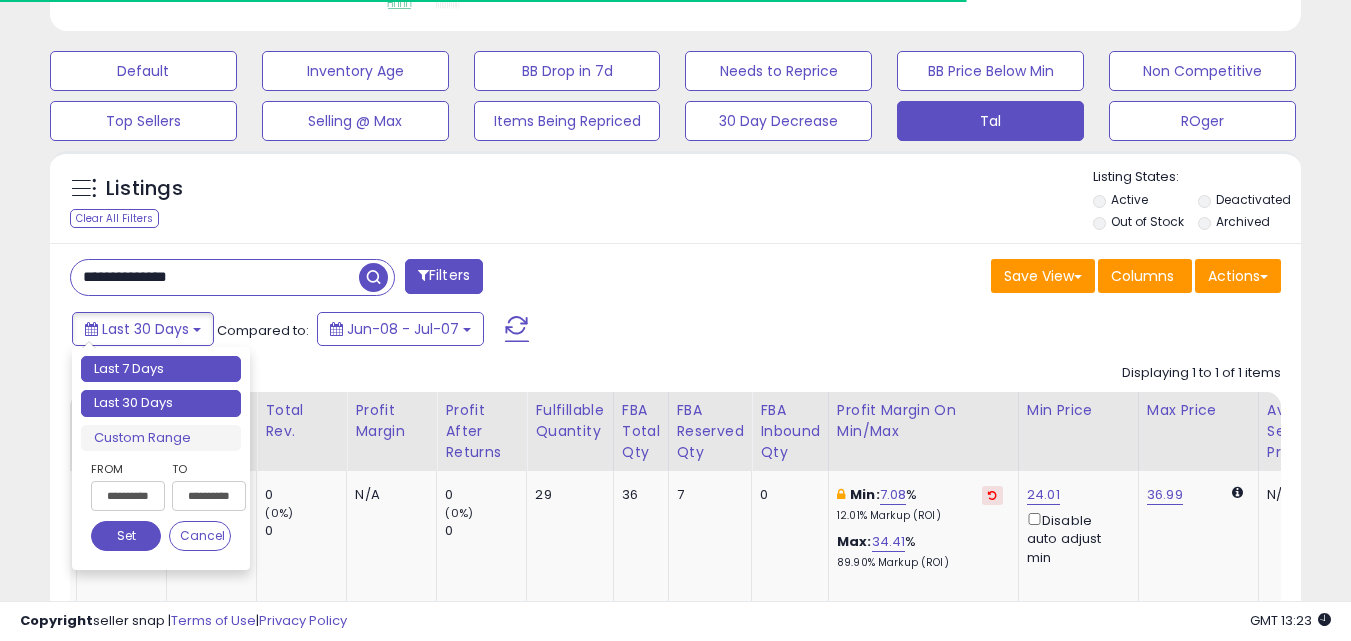 click on "Last 7 Days" at bounding box center (161, 369) 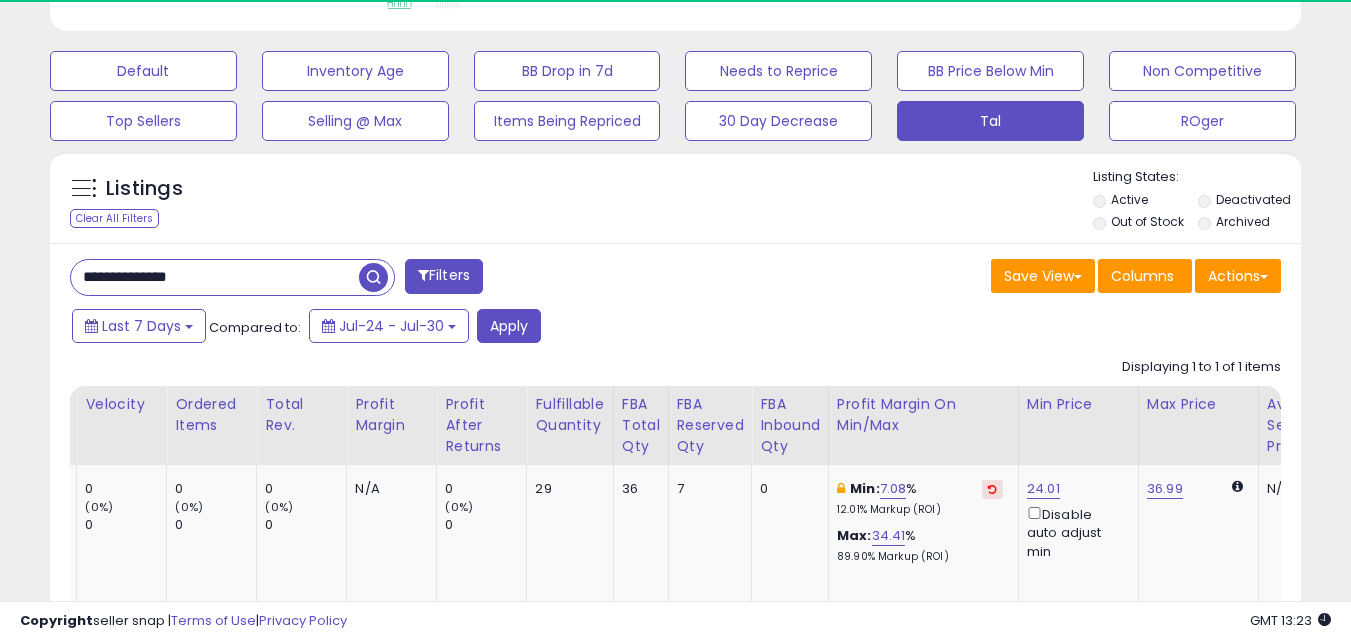 scroll, scrollTop: 999590, scrollLeft: 999276, axis: both 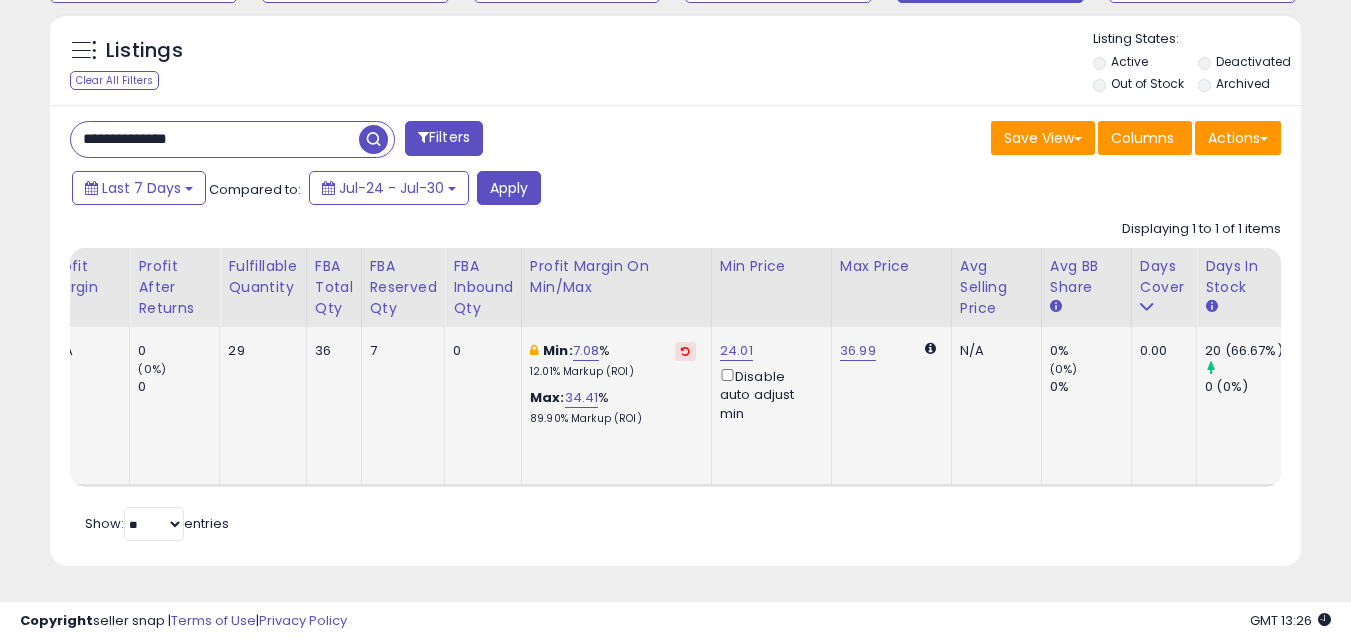 click on "N/A" 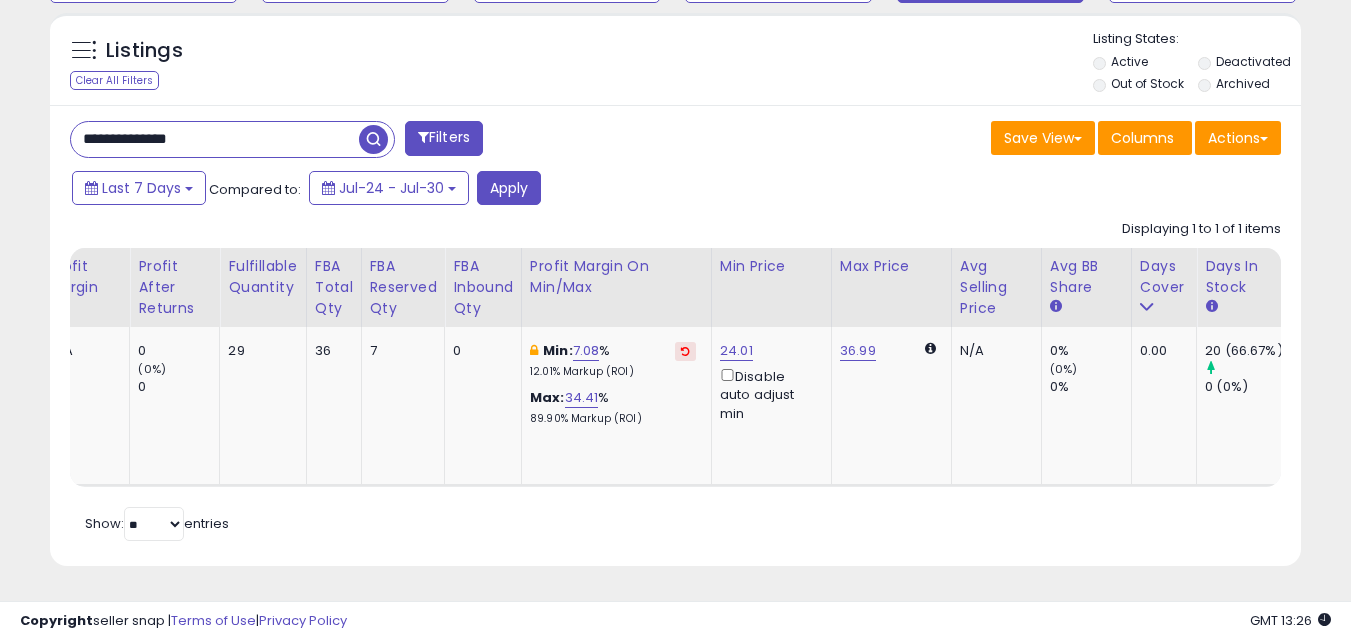 scroll, scrollTop: 0, scrollLeft: 803, axis: horizontal 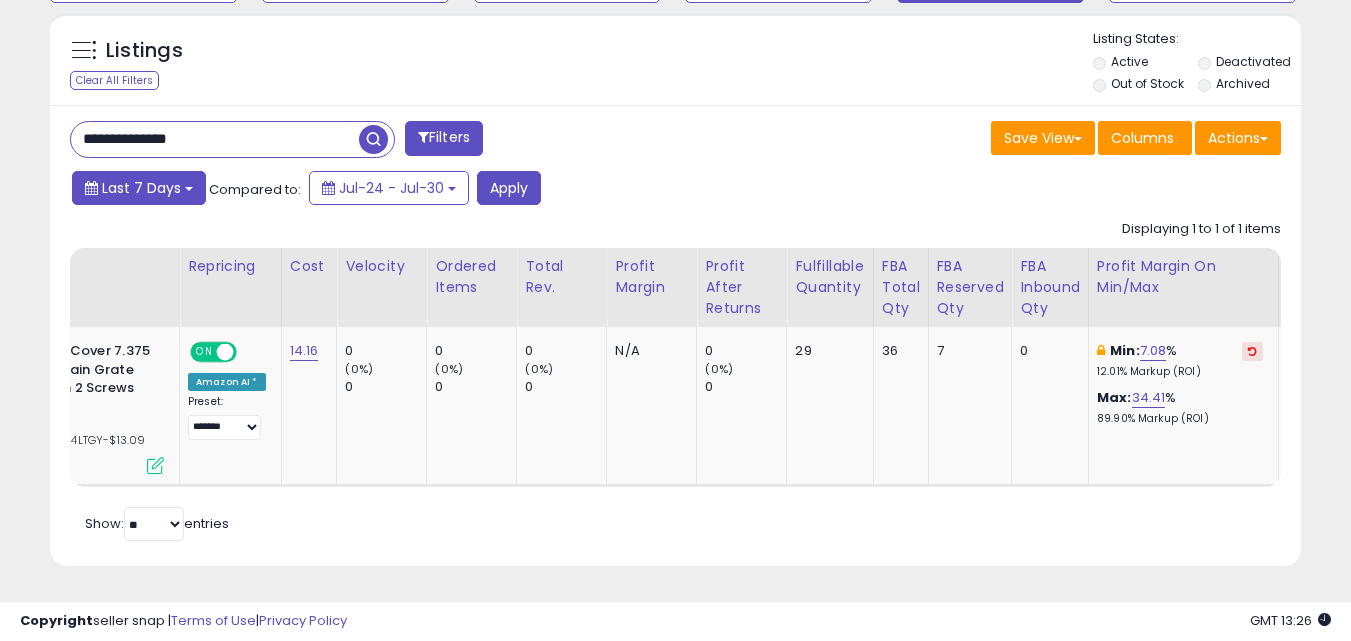 click on "Last 7 Days" at bounding box center (139, 188) 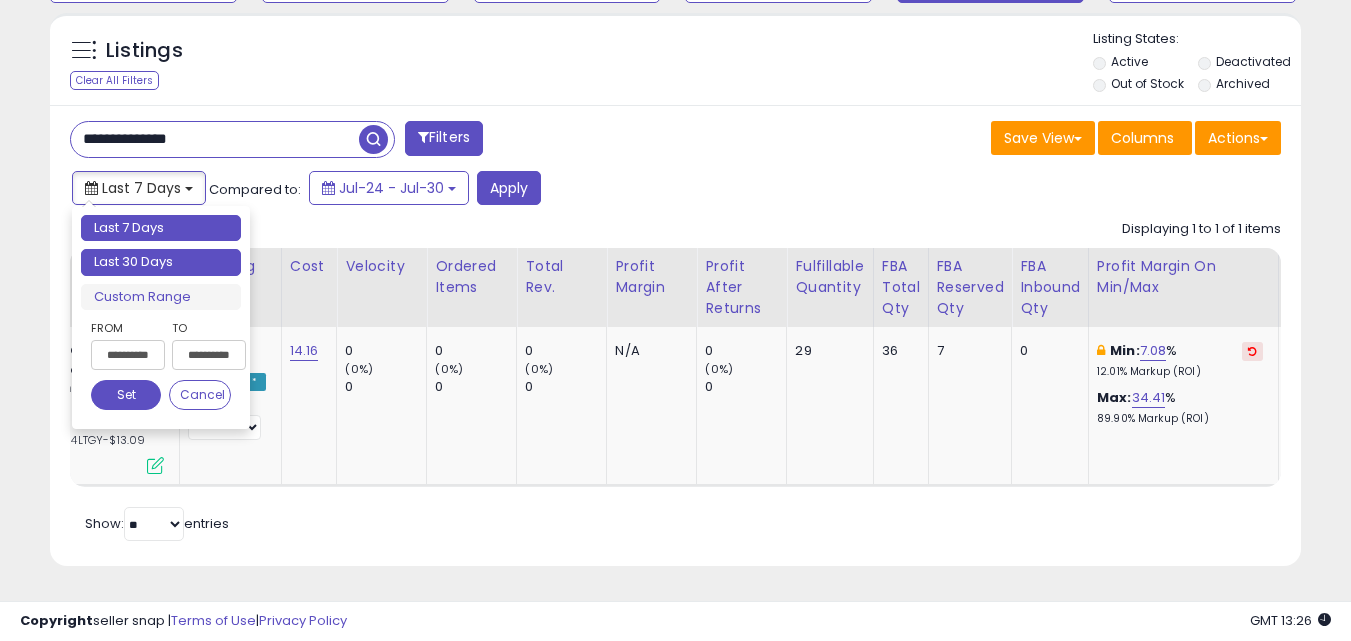 type on "**********" 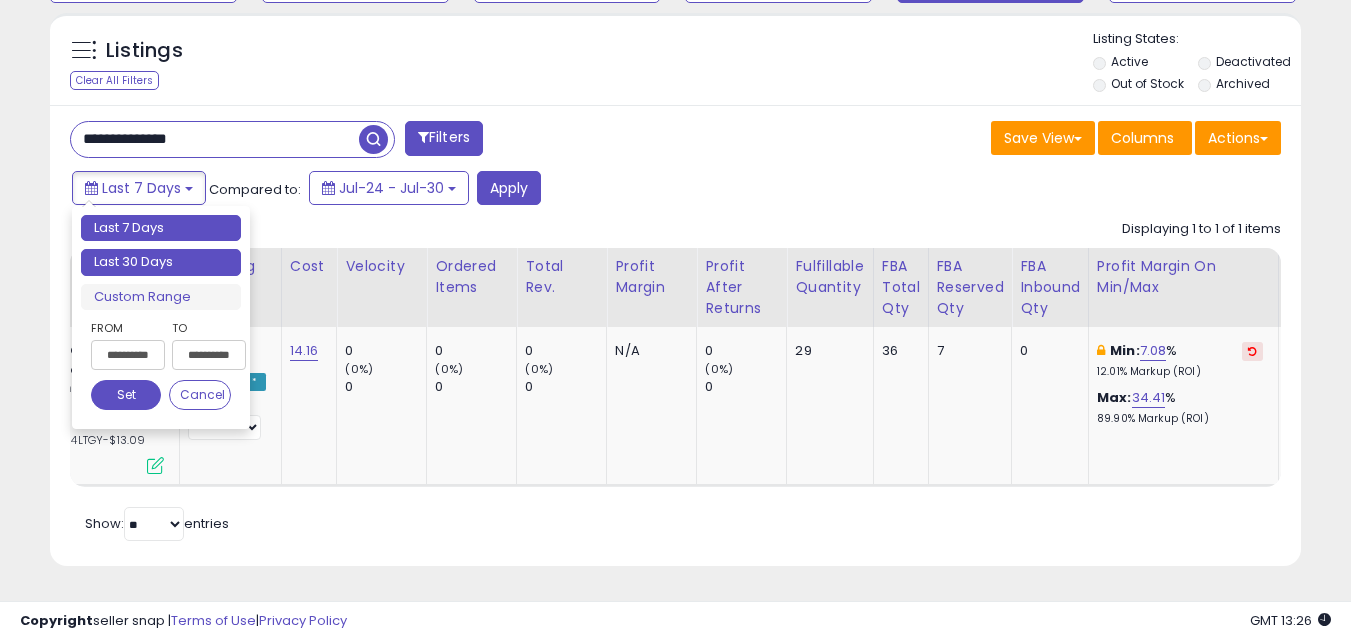 click on "Last 30 Days" at bounding box center (161, 262) 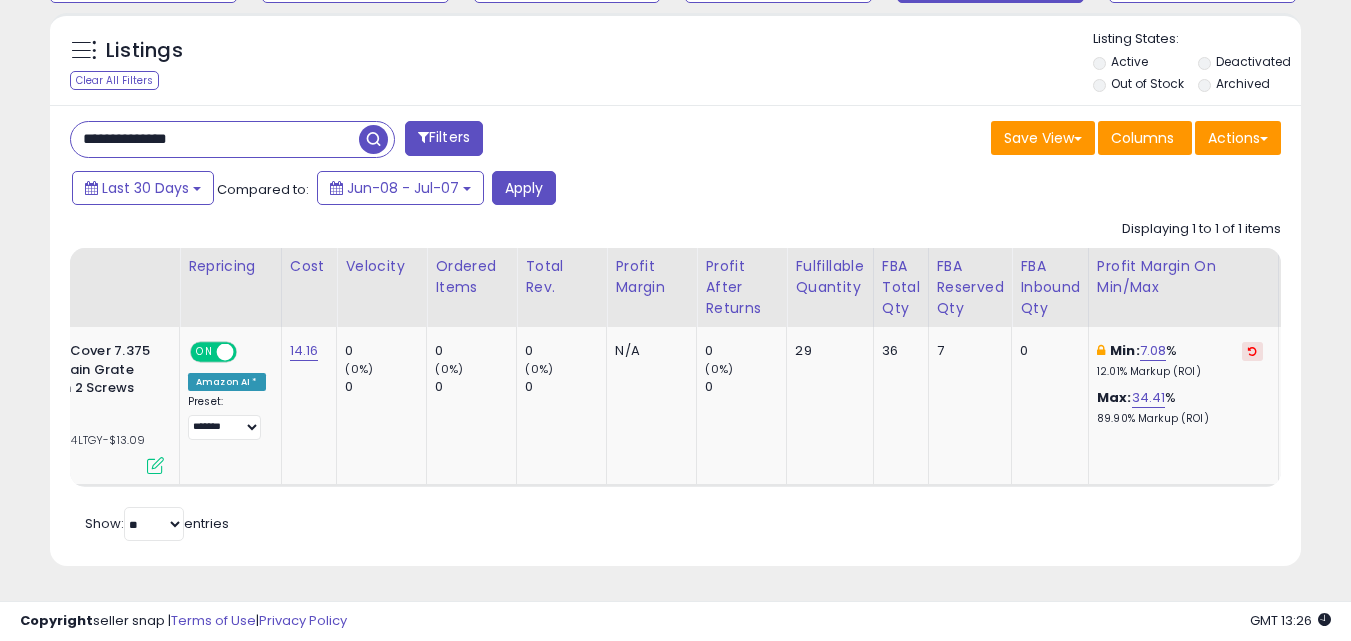click at bounding box center (373, 139) 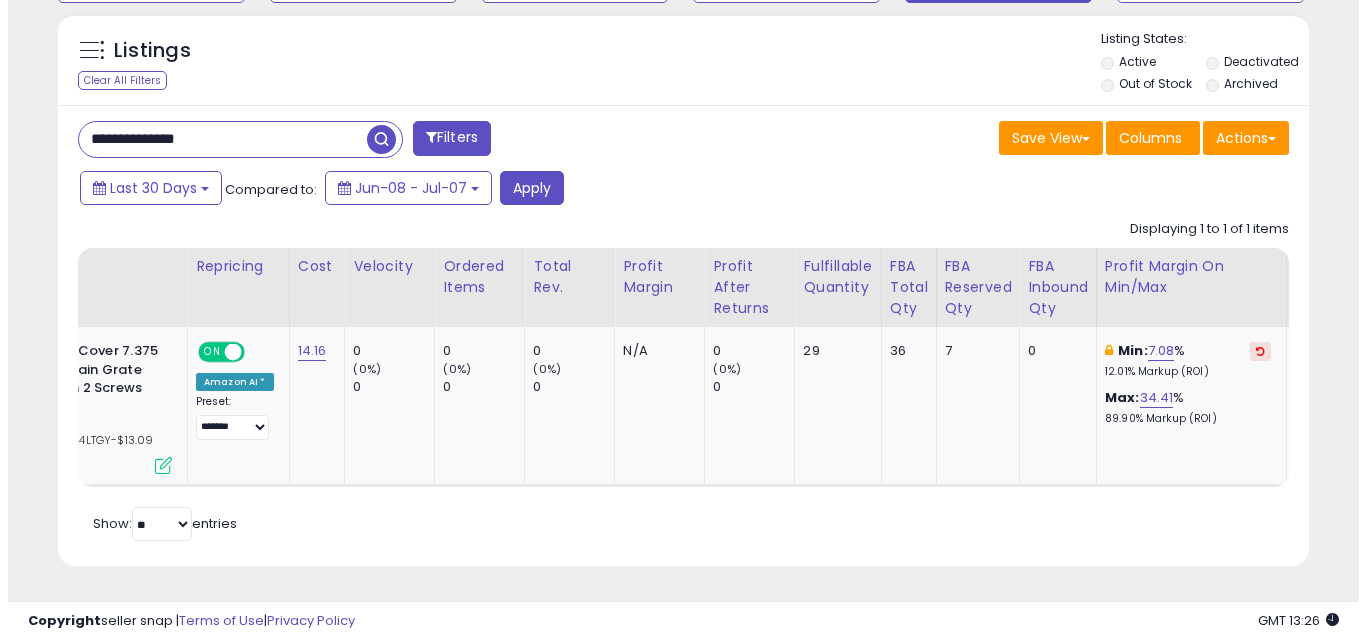 scroll, scrollTop: 579, scrollLeft: 0, axis: vertical 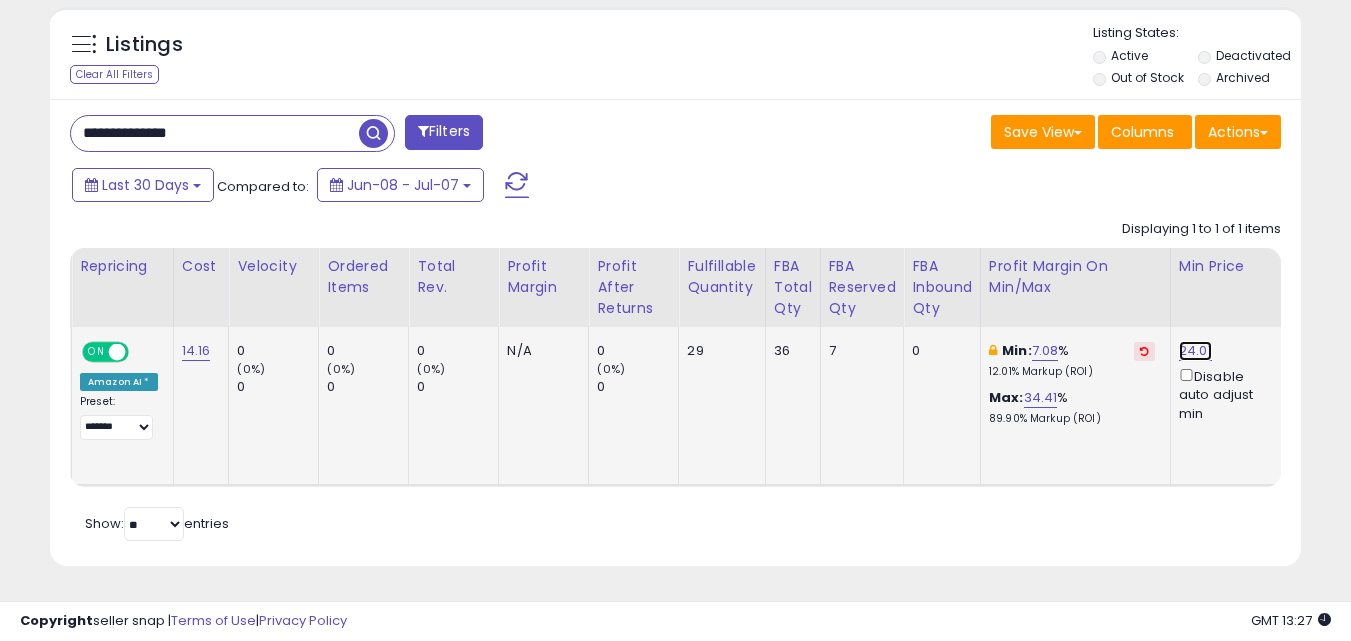 click on "24.01" at bounding box center (1195, 351) 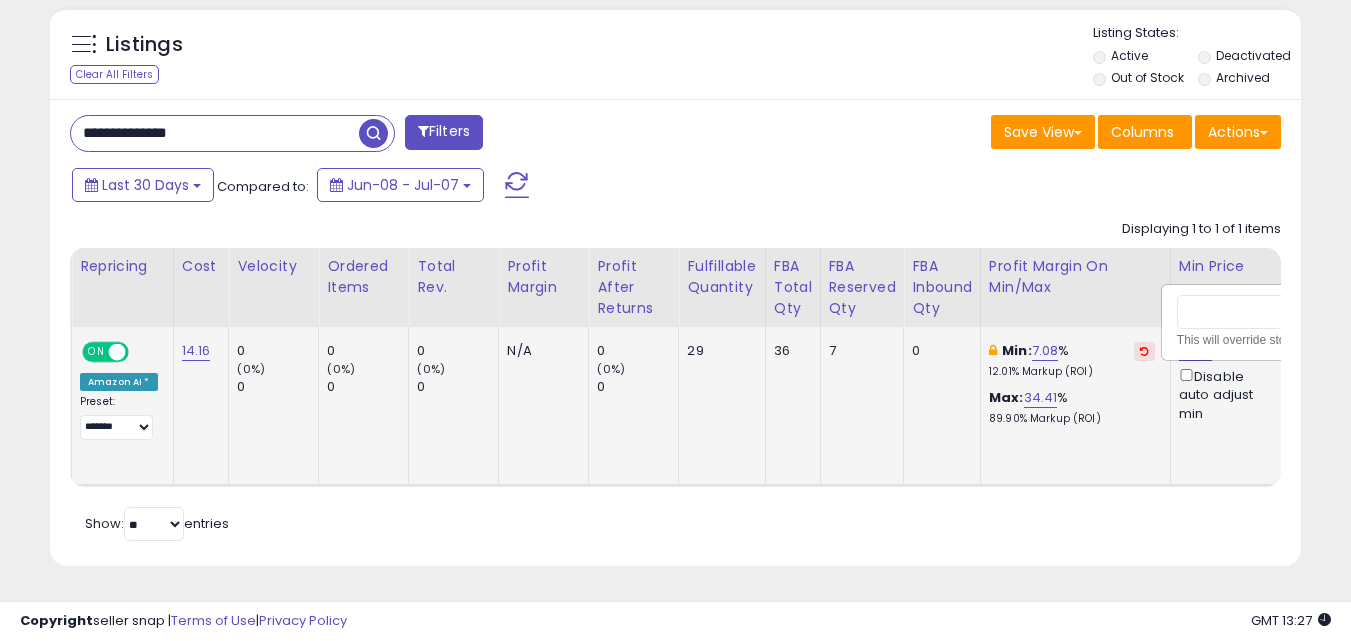 scroll, scrollTop: 0, scrollLeft: 476, axis: horizontal 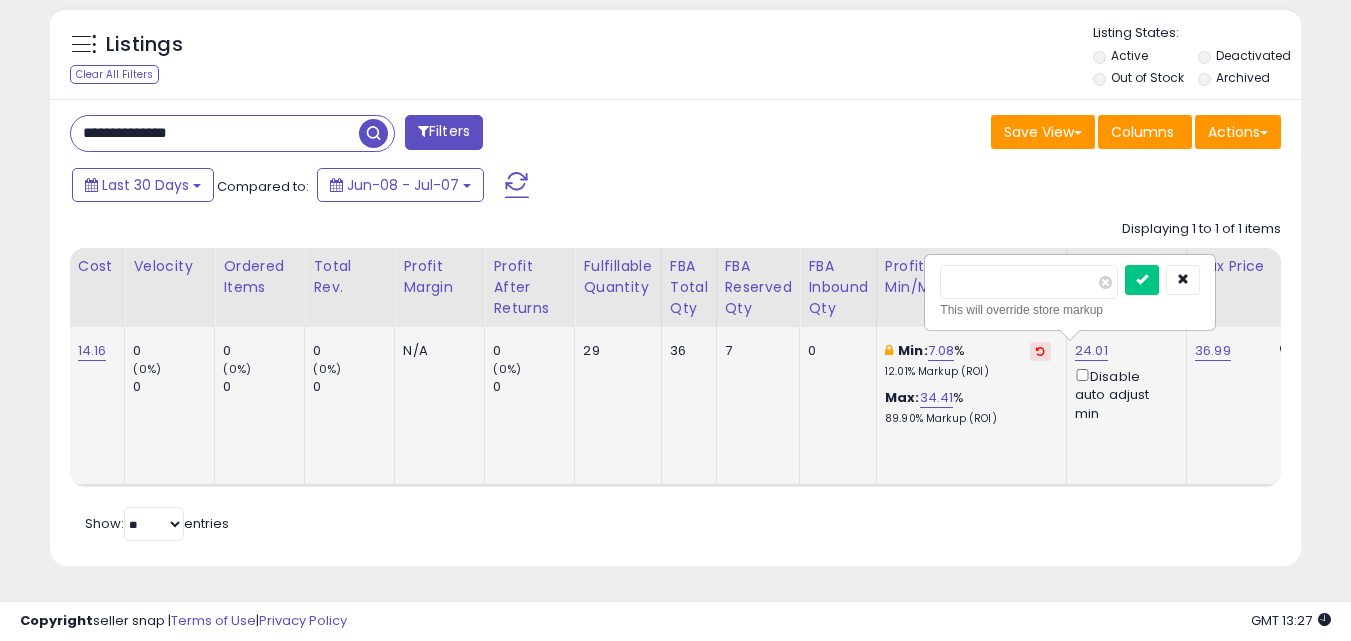 type on "*" 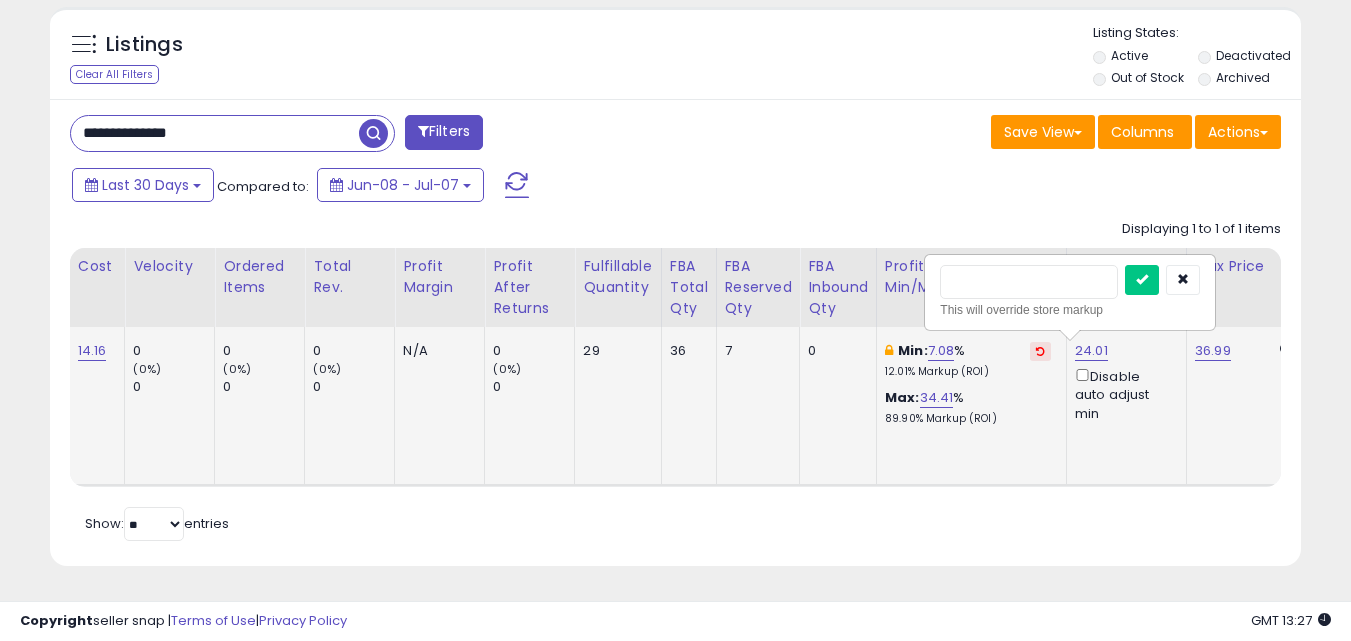 type on "*" 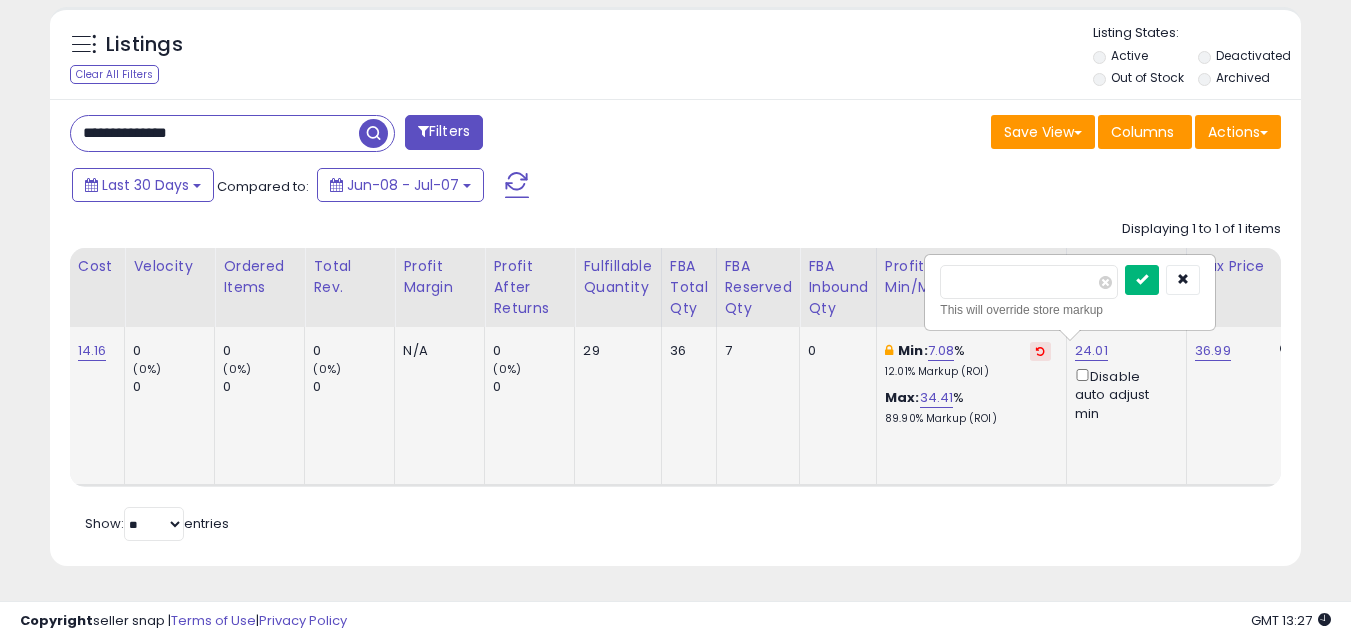 type on "*****" 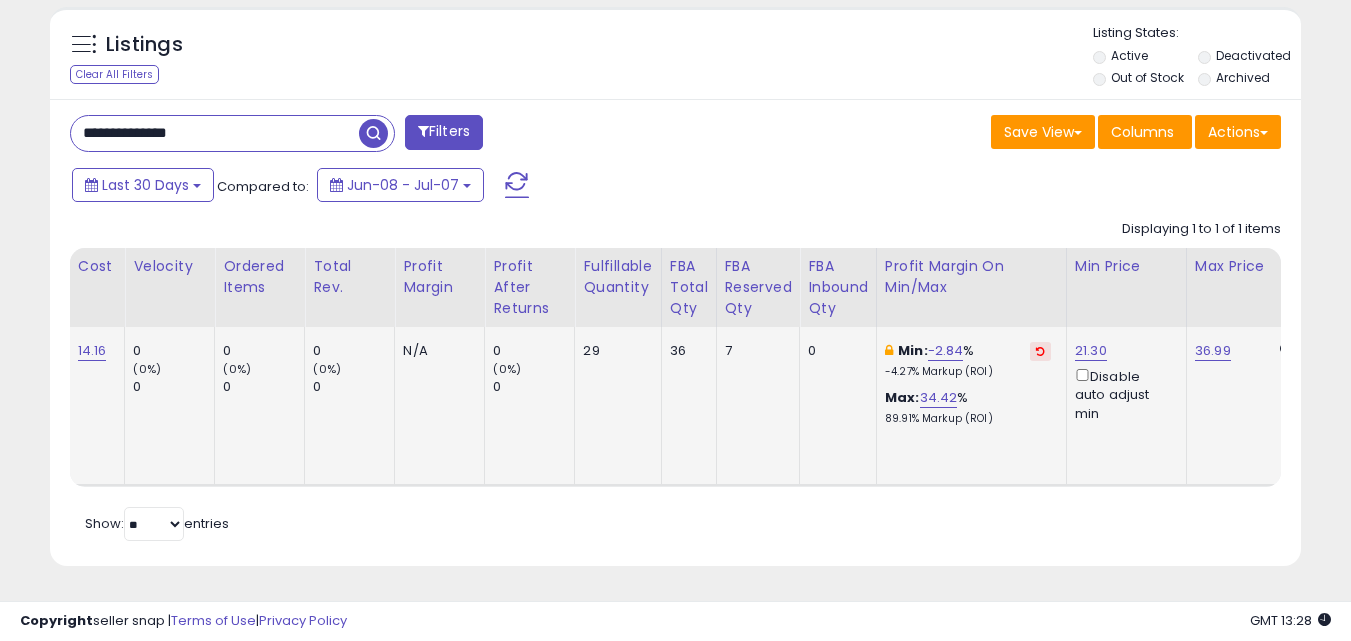 click on "**********" at bounding box center (215, 133) 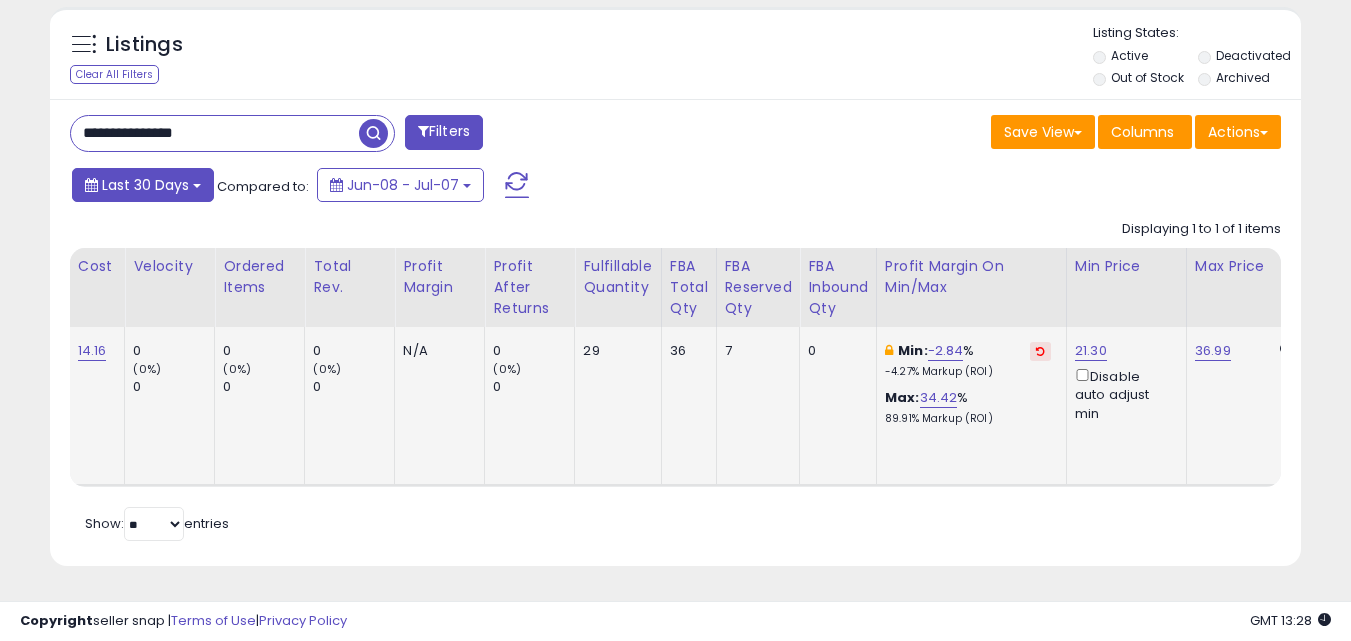 type on "**********" 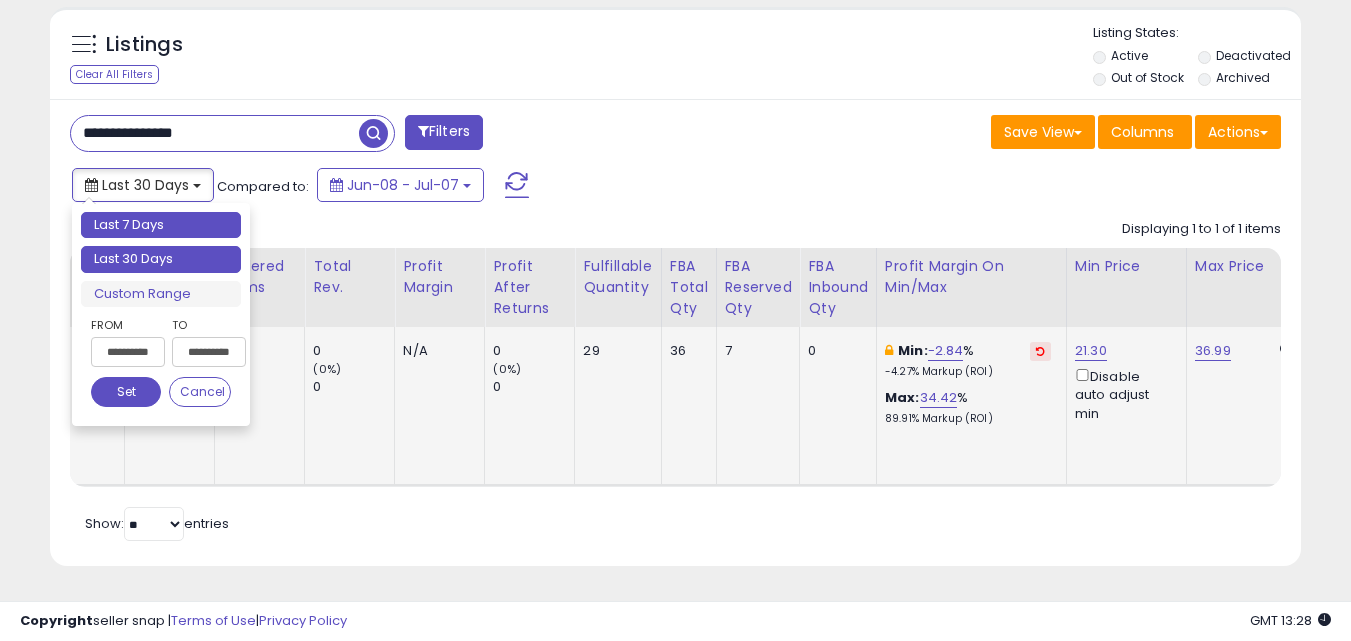 type on "**********" 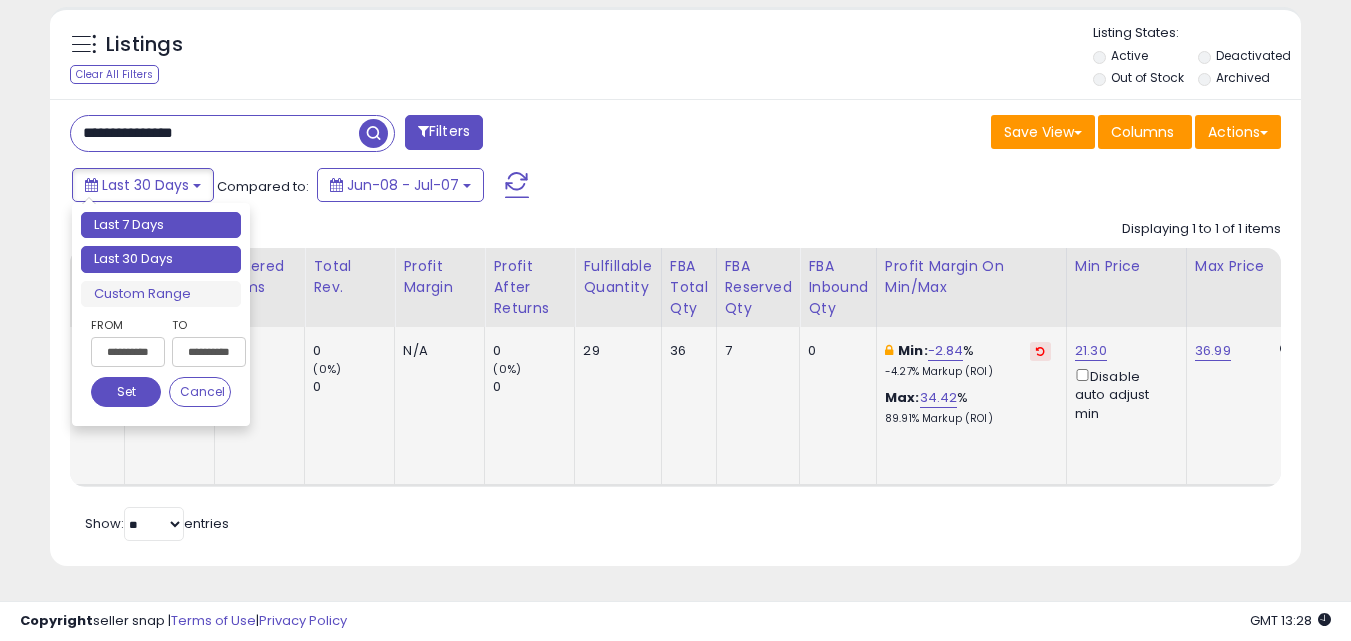 click on "Last 7 Days" at bounding box center (161, 225) 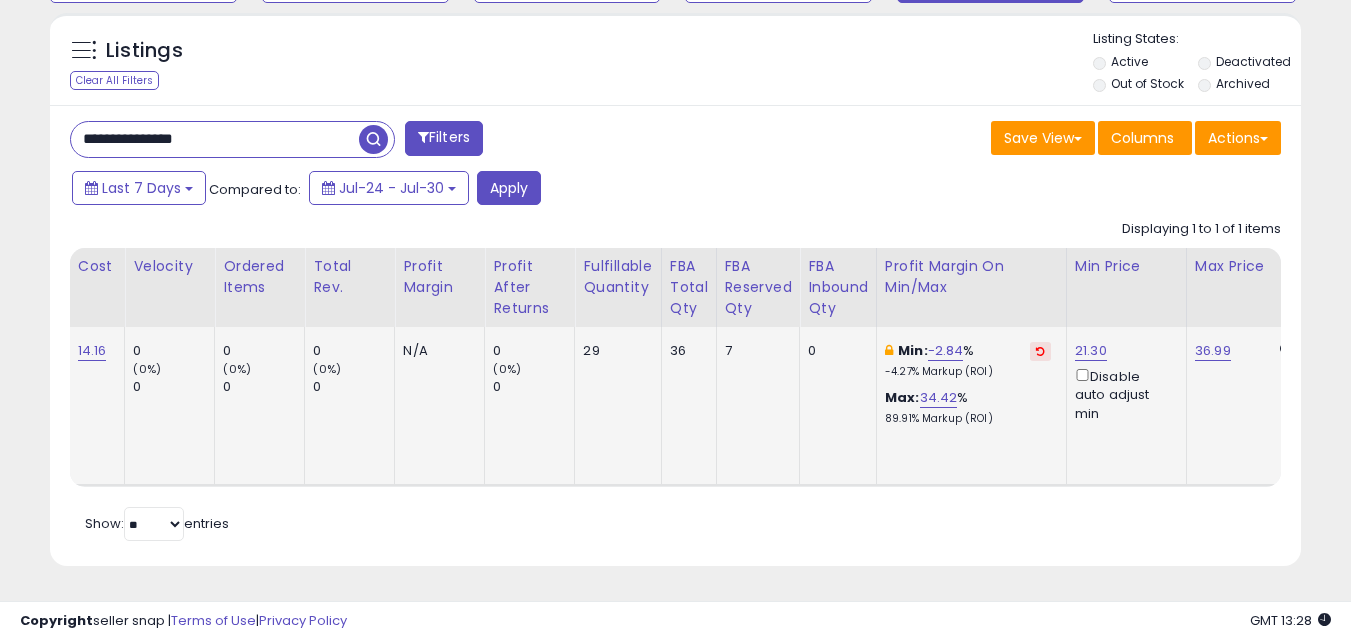 click at bounding box center (373, 139) 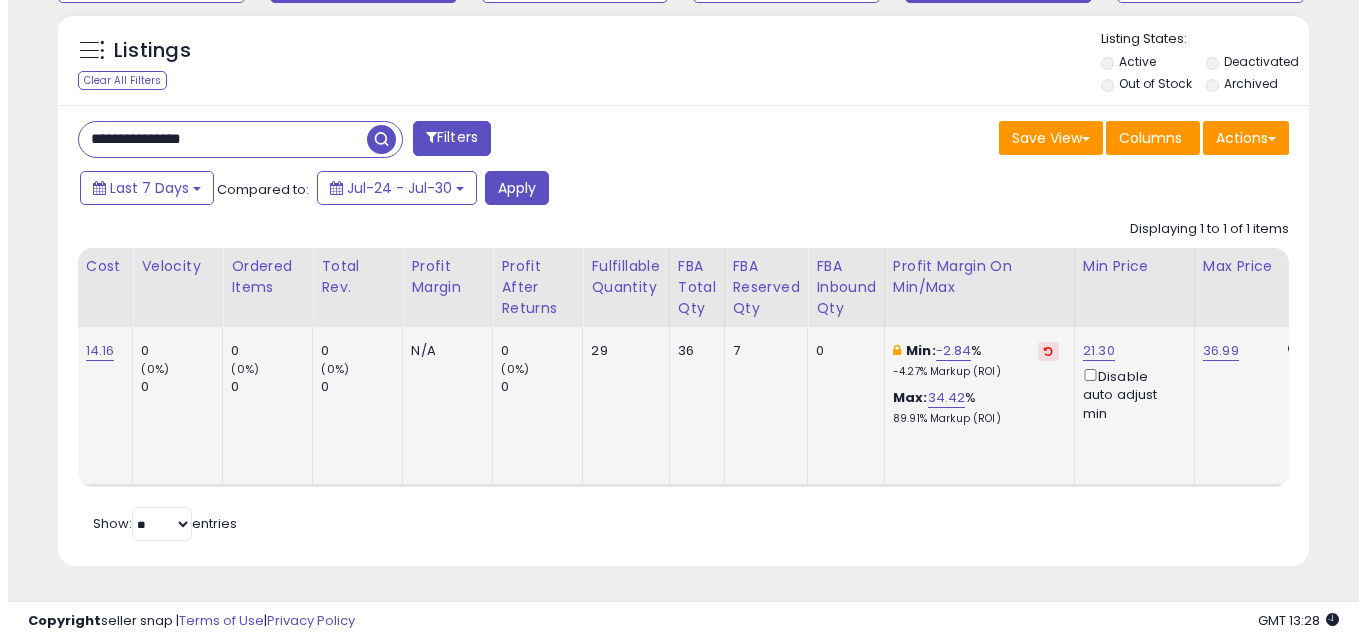 scroll, scrollTop: 579, scrollLeft: 0, axis: vertical 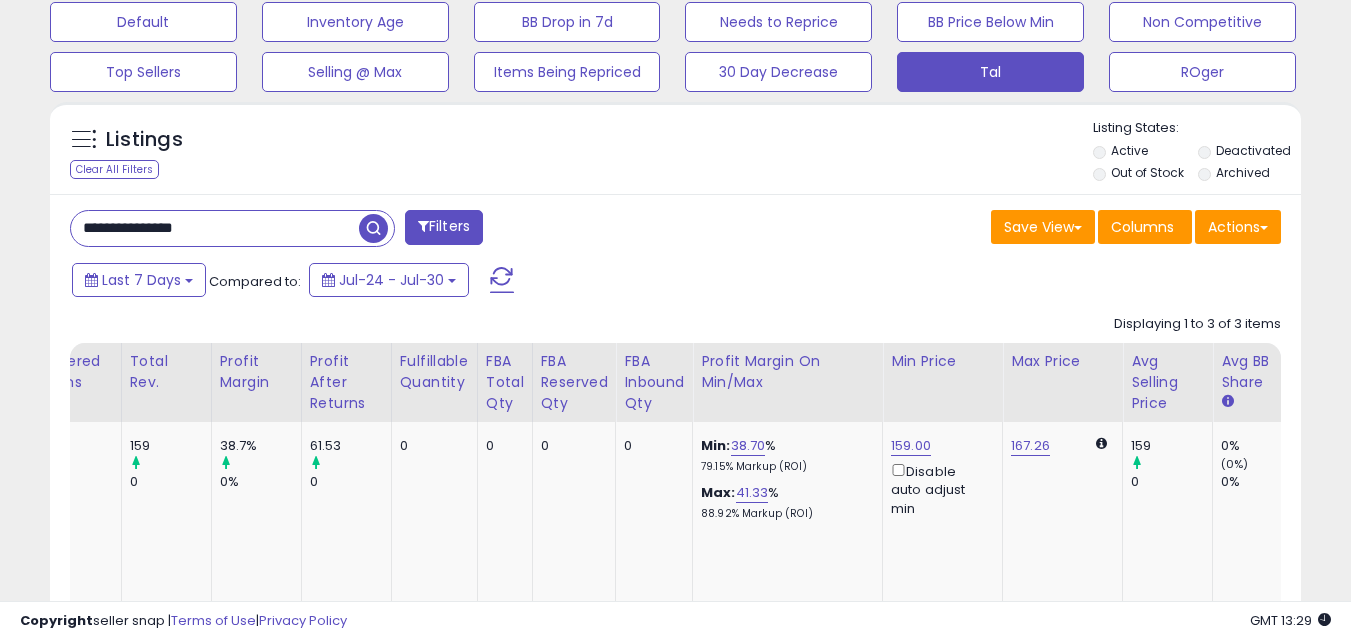 click on "**********" at bounding box center [215, 228] 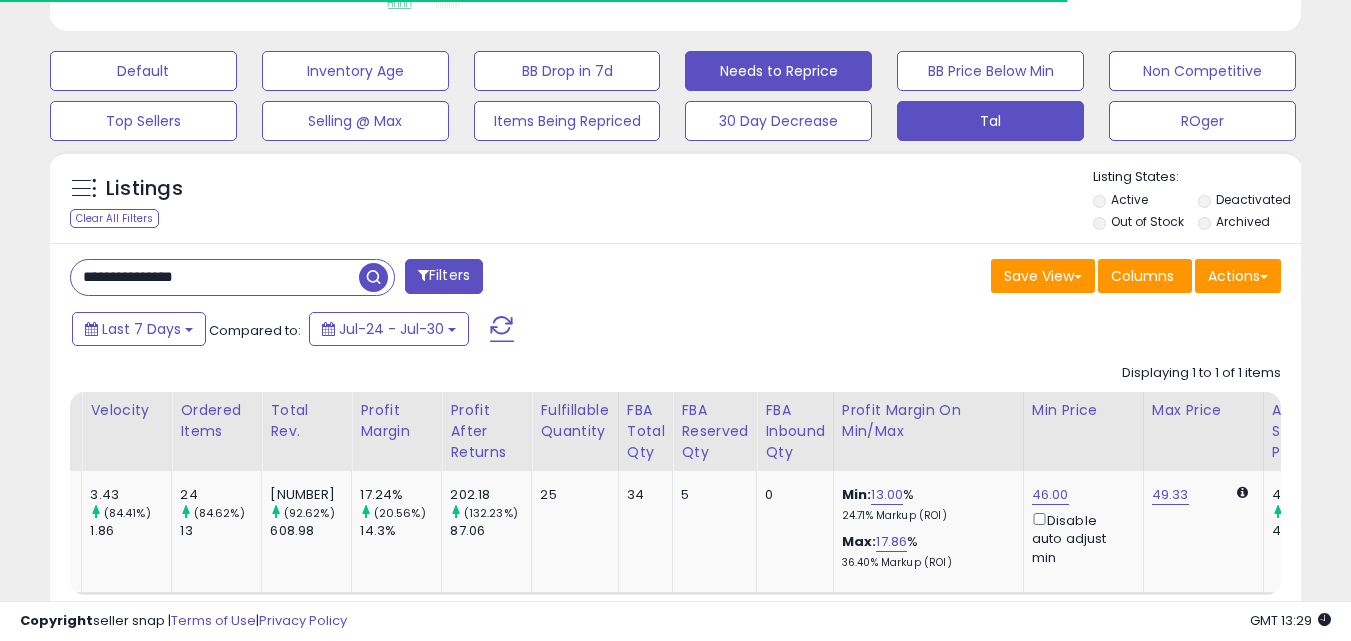 scroll, scrollTop: 999590, scrollLeft: 999276, axis: both 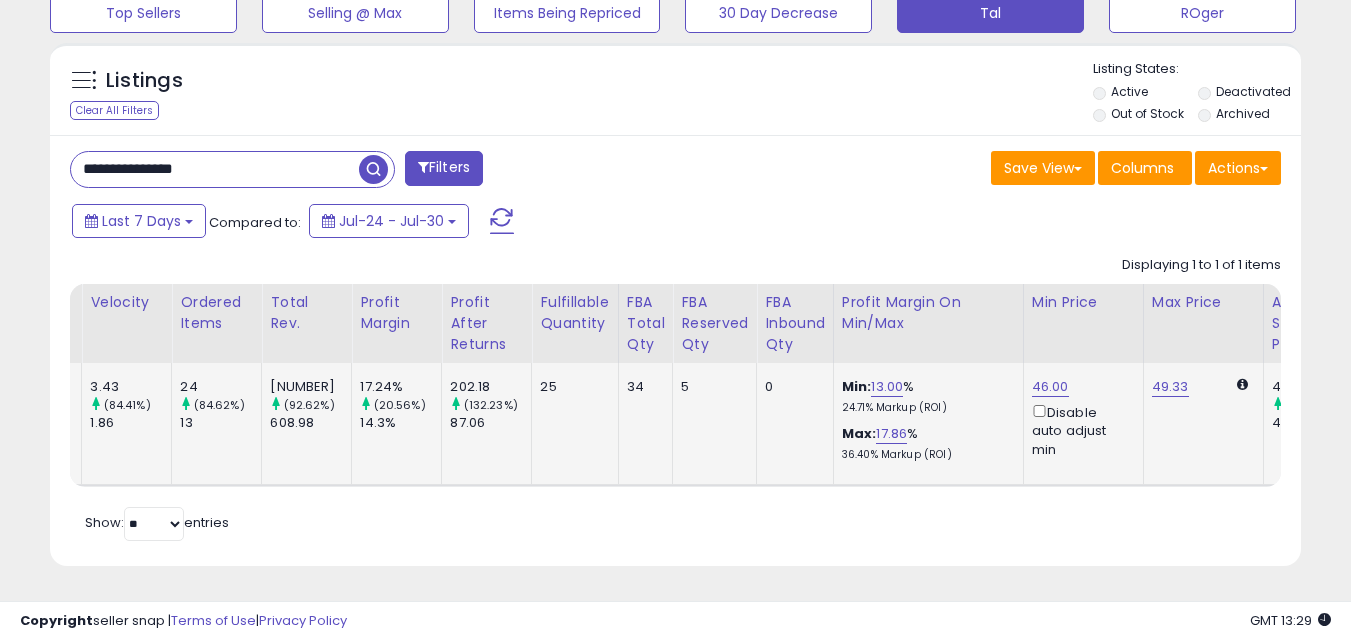 click on "5" 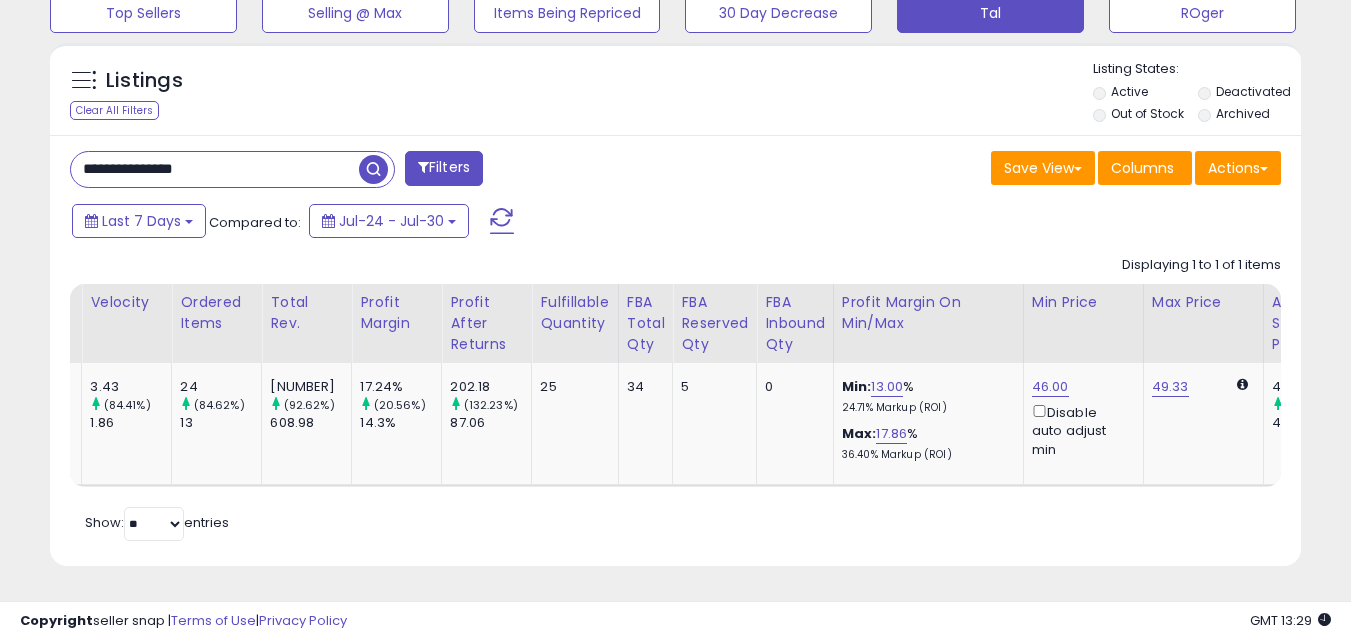 scroll, scrollTop: 0, scrollLeft: 89, axis: horizontal 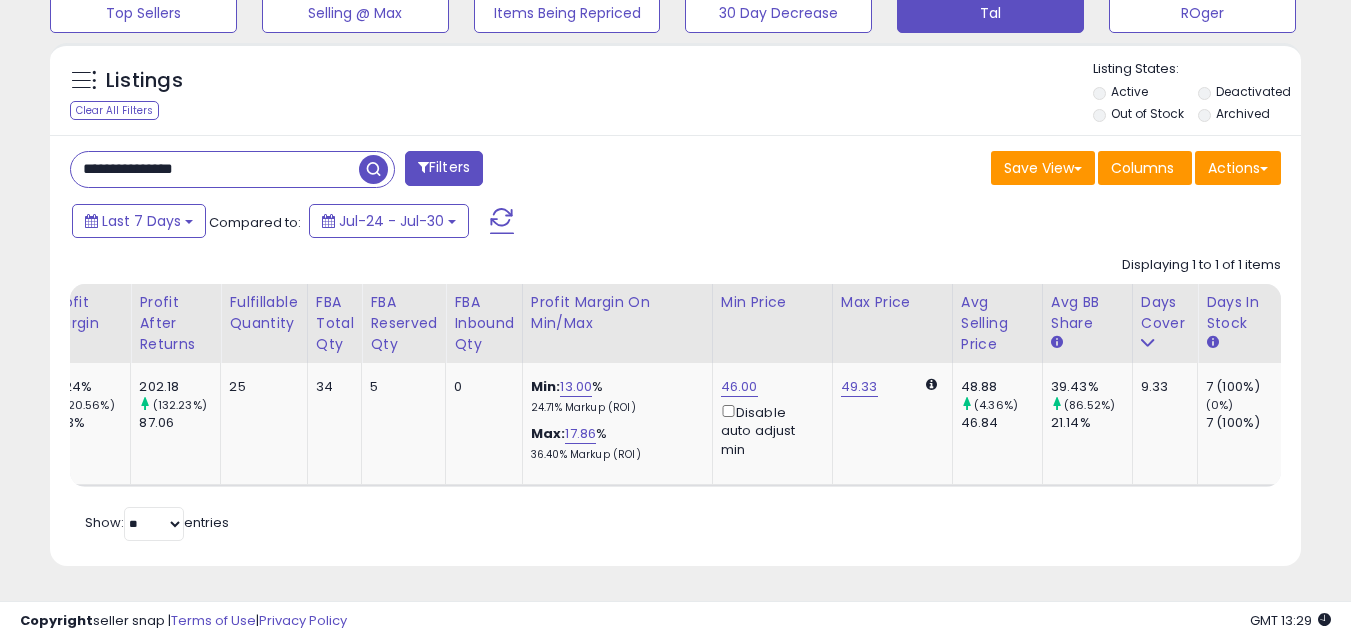 click on "**********" at bounding box center (215, 169) 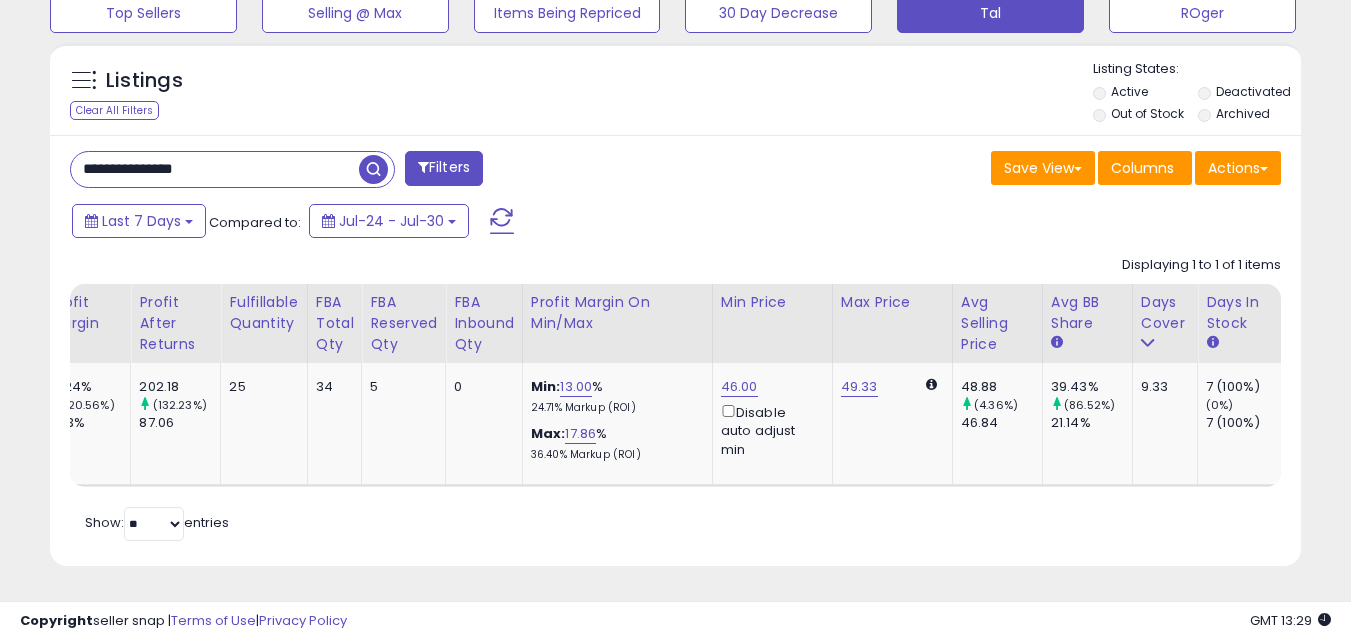 click on "**********" at bounding box center (215, 169) 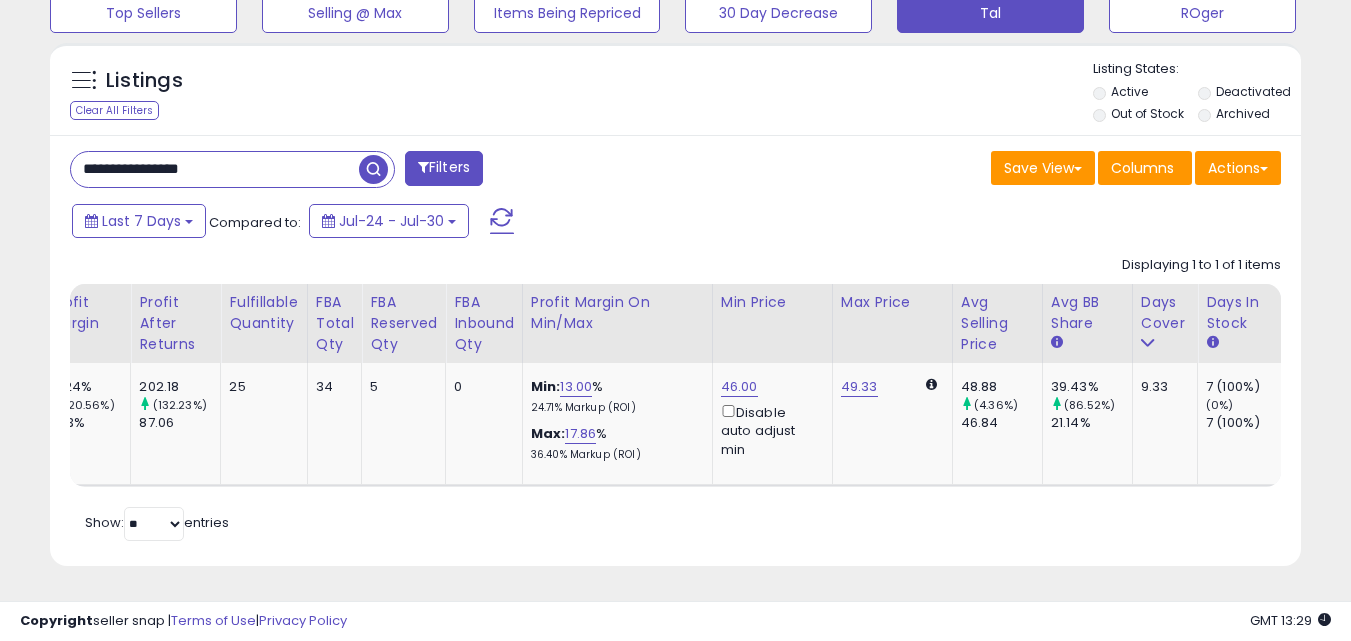 type on "**********" 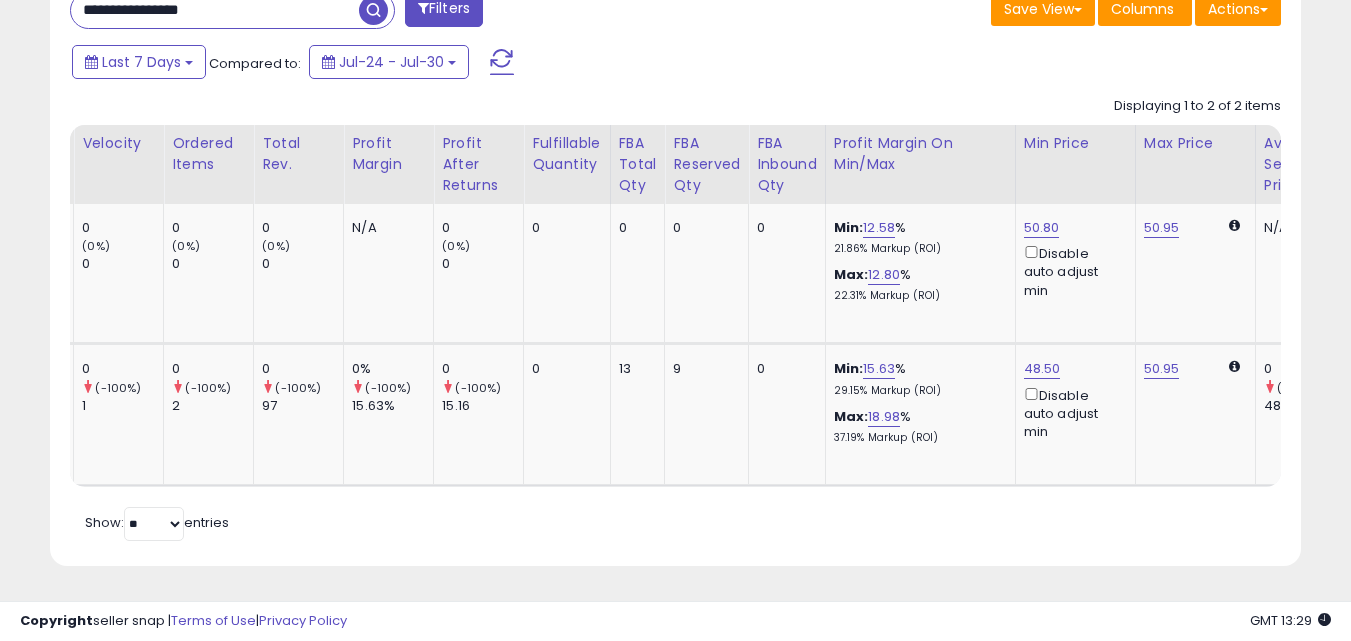 scroll, scrollTop: 0, scrollLeft: 19, axis: horizontal 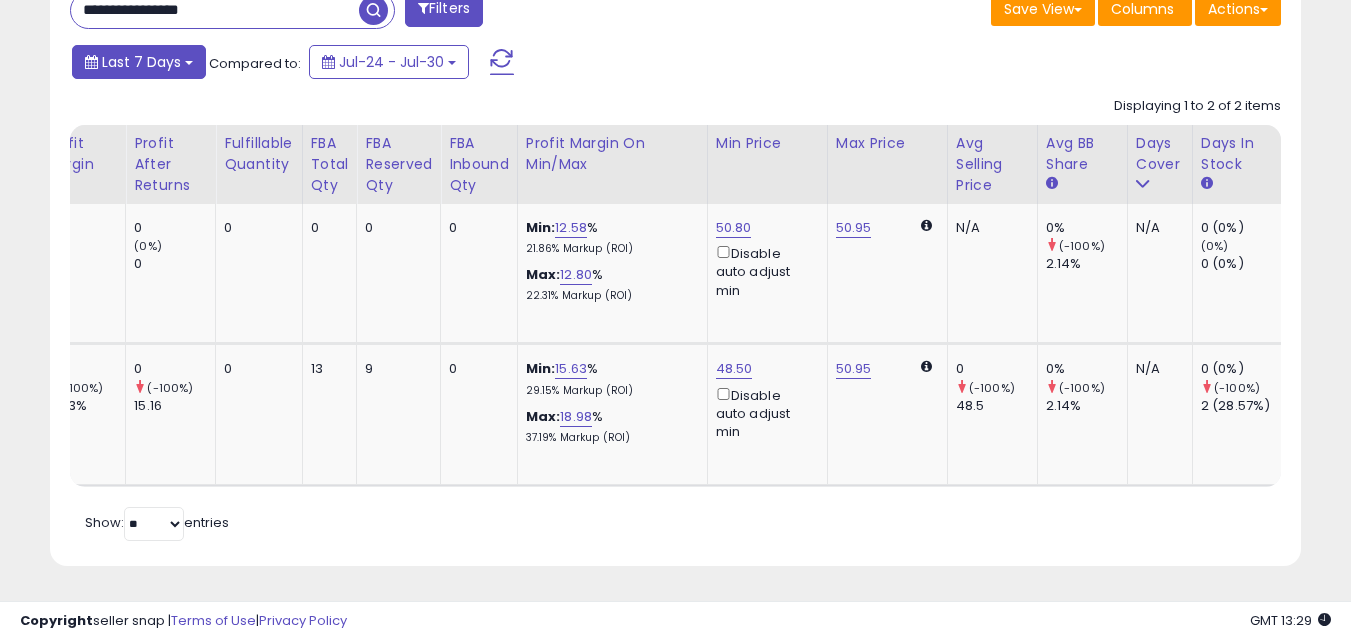 click on "Last 7 Days" at bounding box center [141, 62] 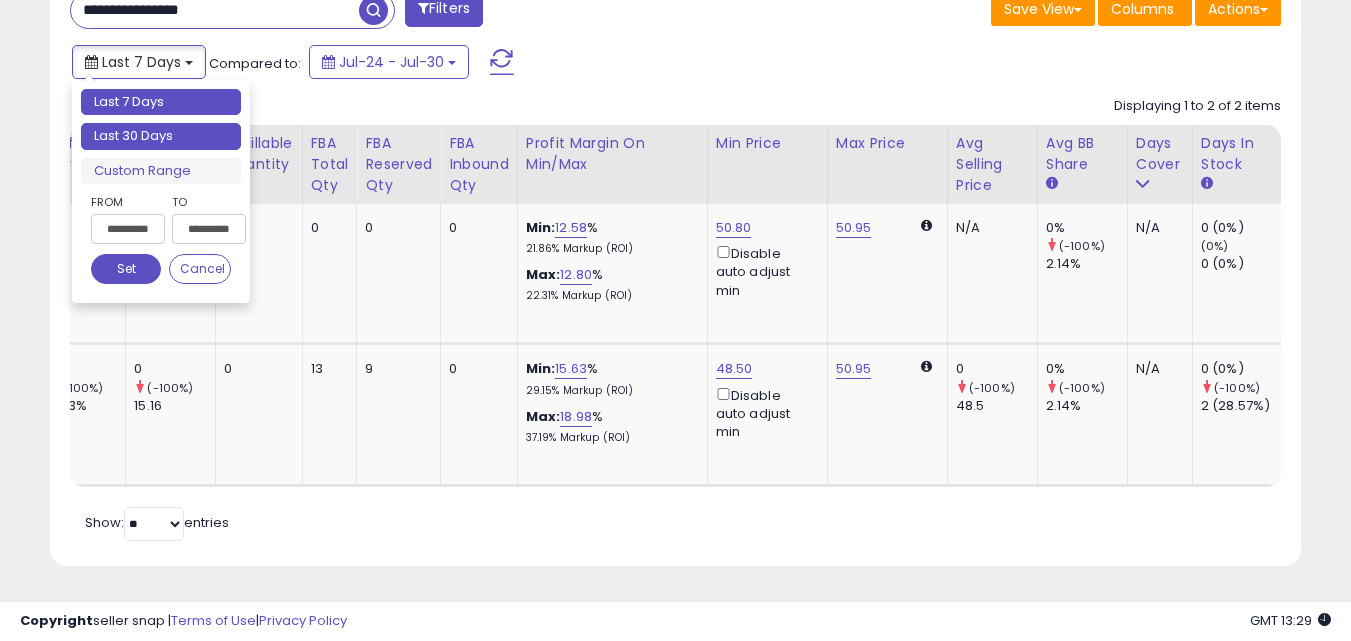 type on "**********" 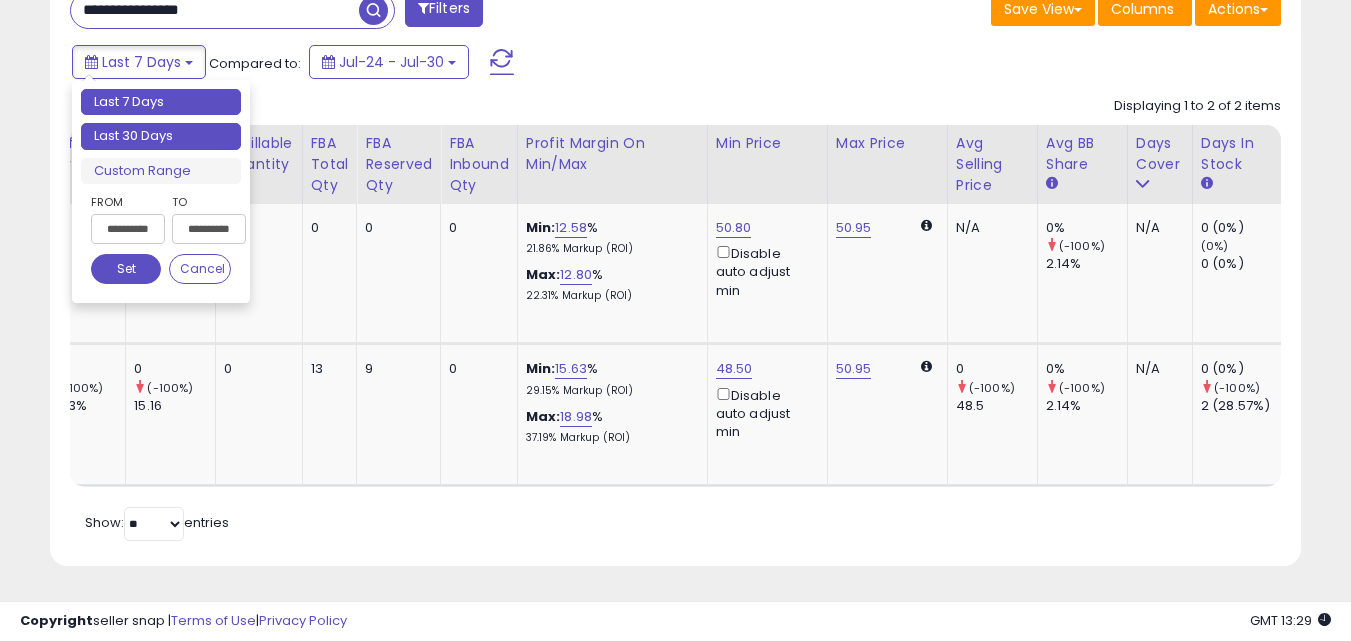 click on "Last 30 Days" at bounding box center (161, 136) 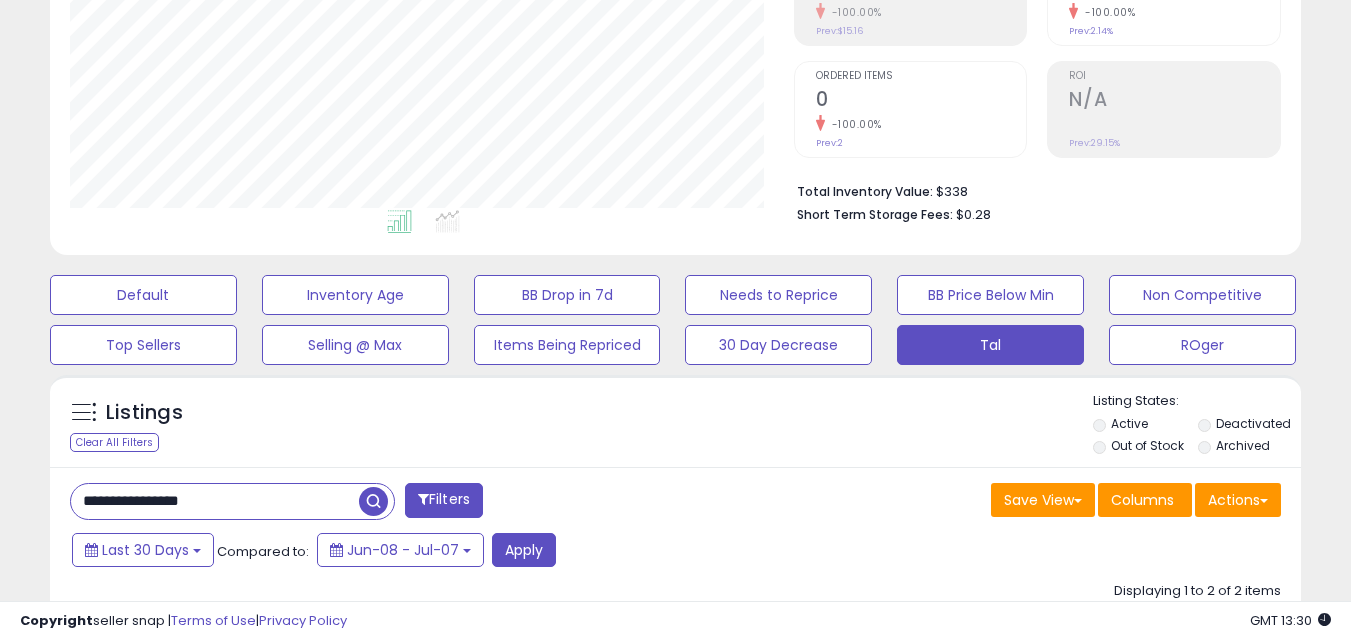 click at bounding box center [373, 501] 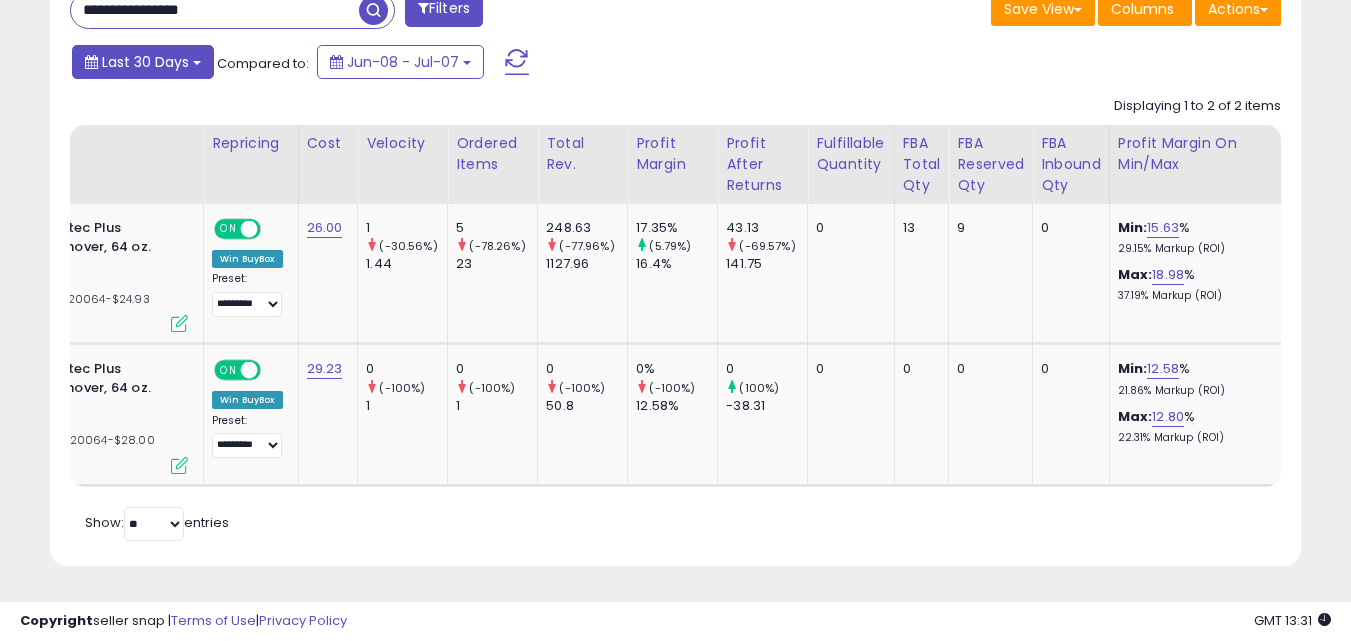 click on "Last 30 Days" at bounding box center (145, 62) 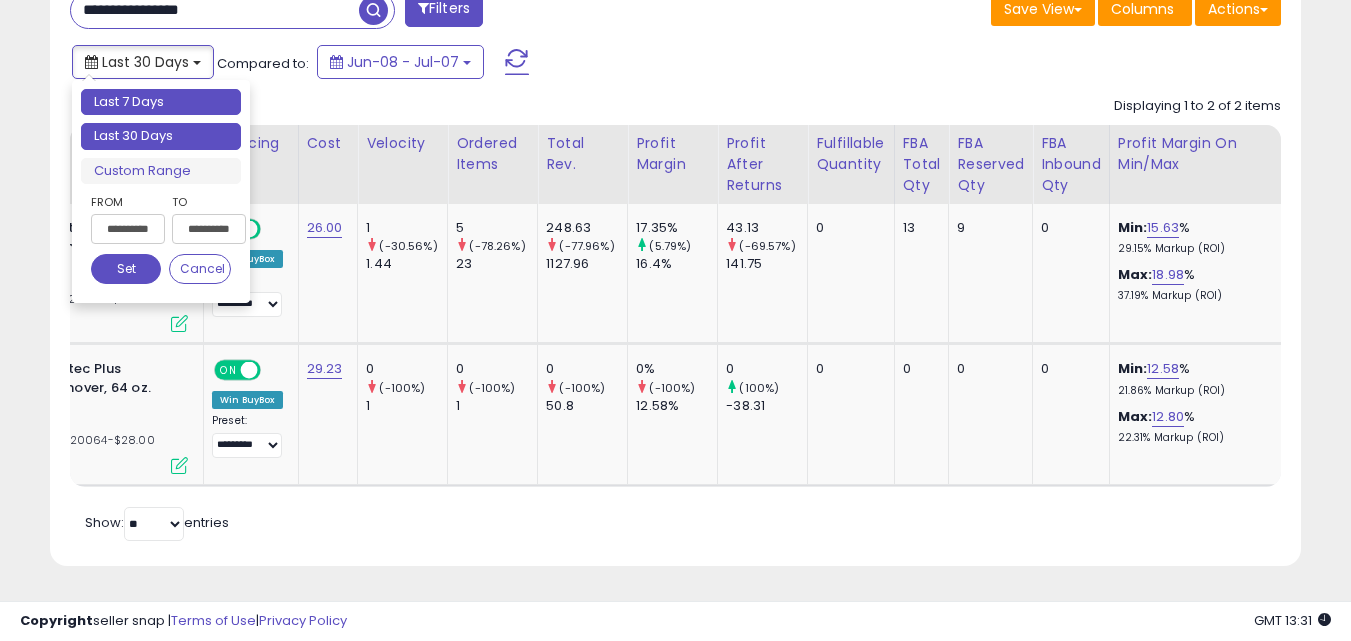 type on "**********" 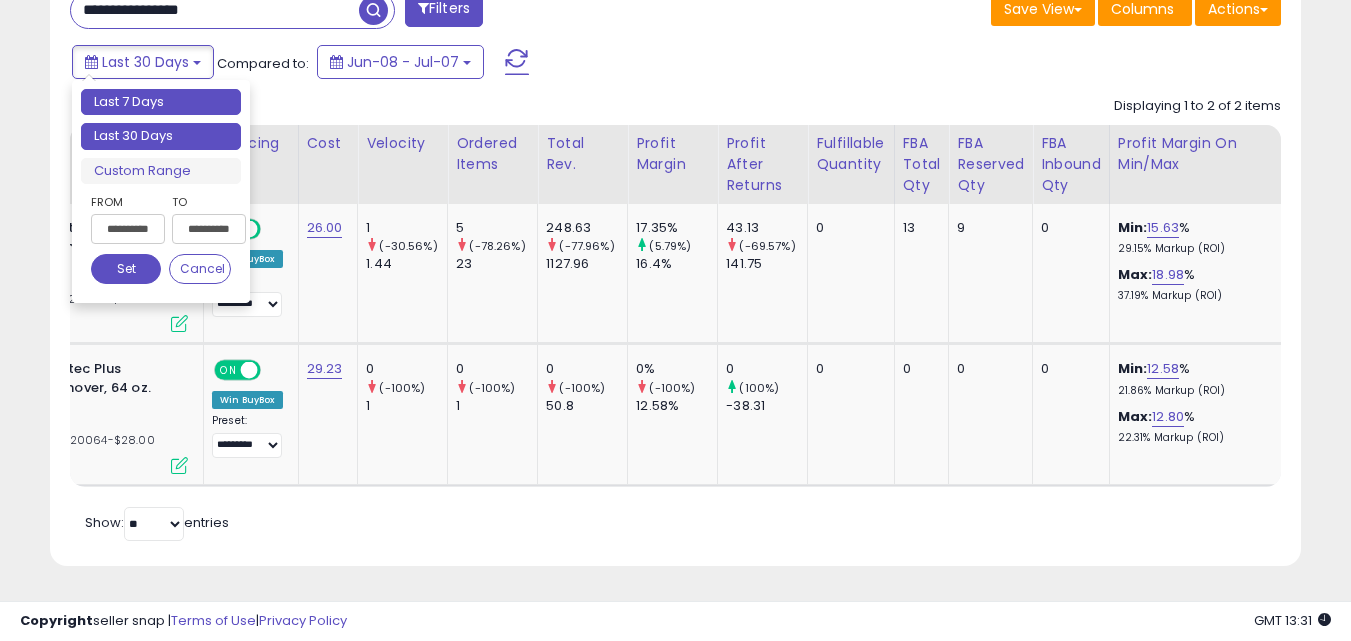 click on "Last 7 Days" at bounding box center (161, 102) 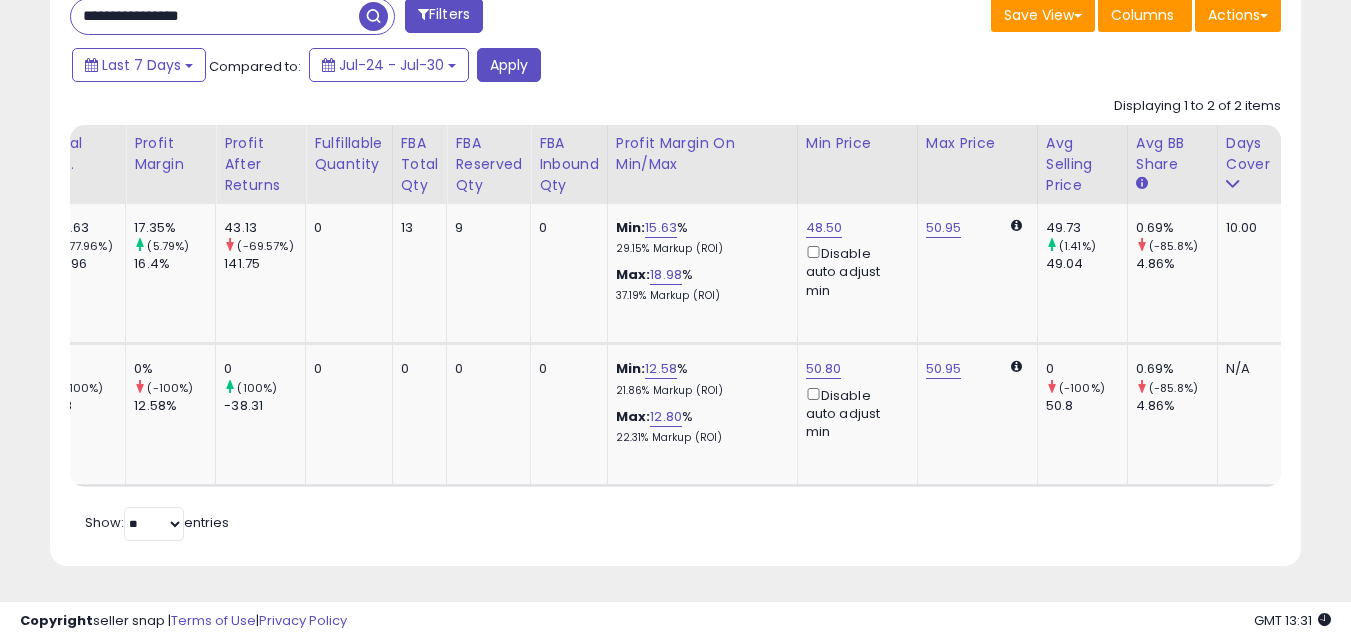click at bounding box center (373, 16) 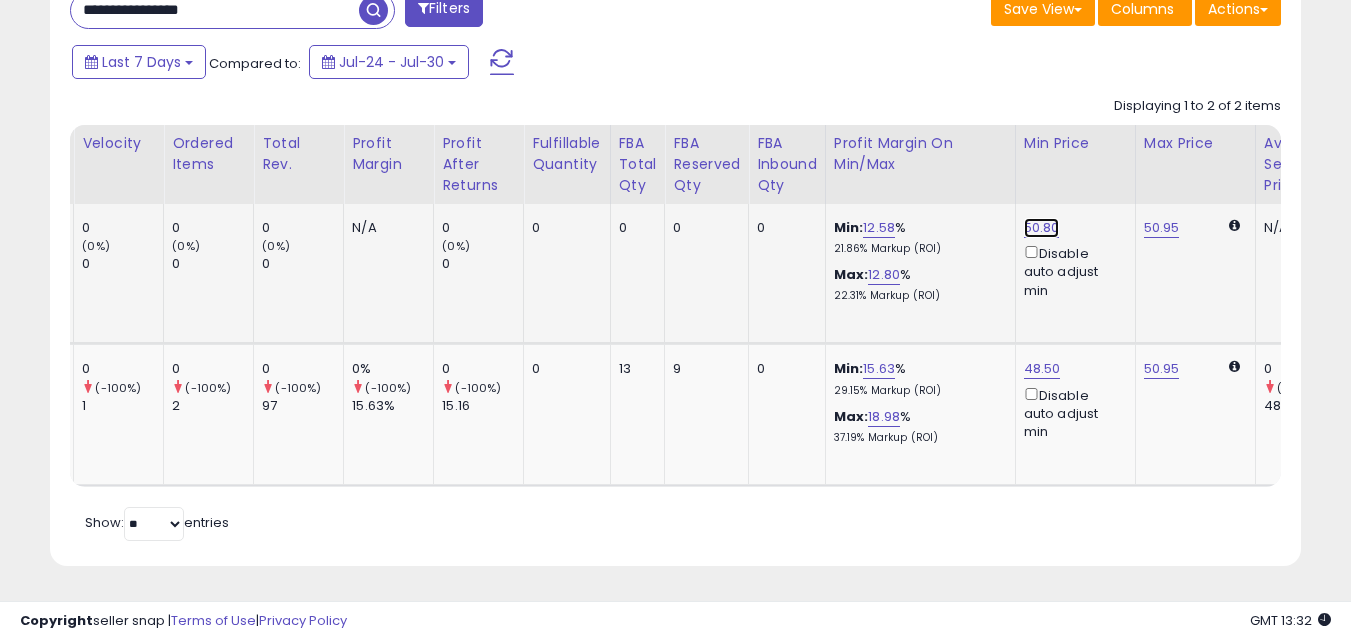 click on "50.80" at bounding box center [1042, 228] 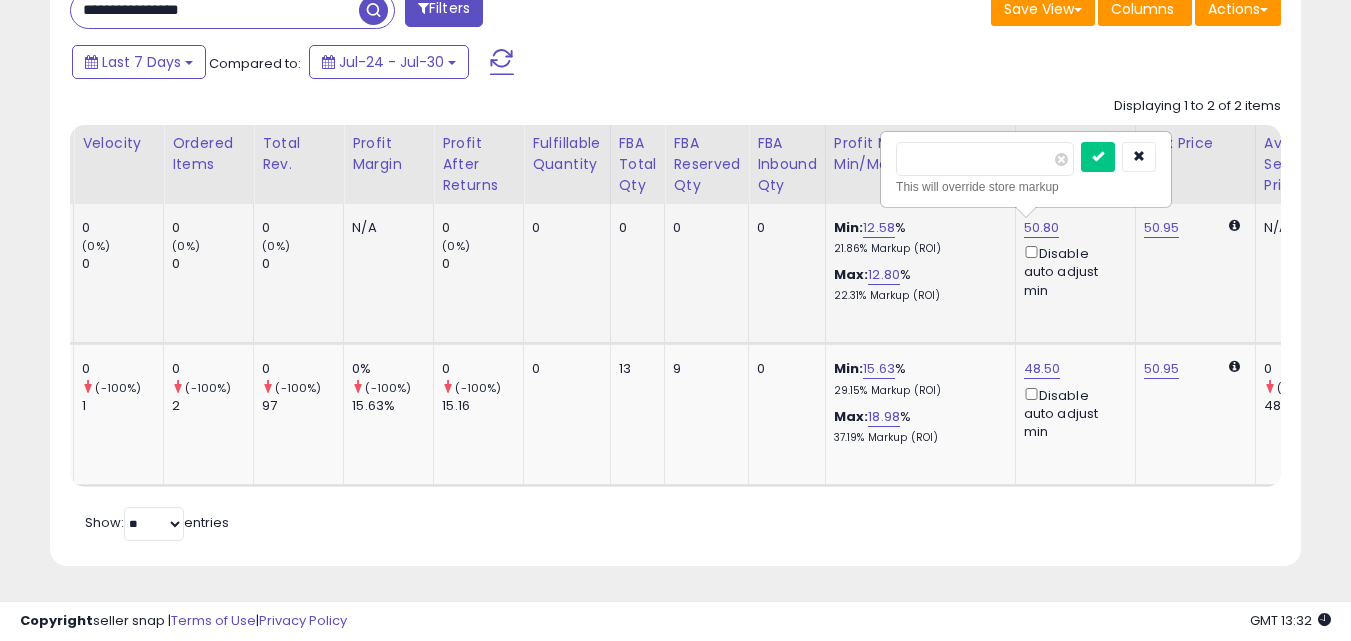 type on "*" 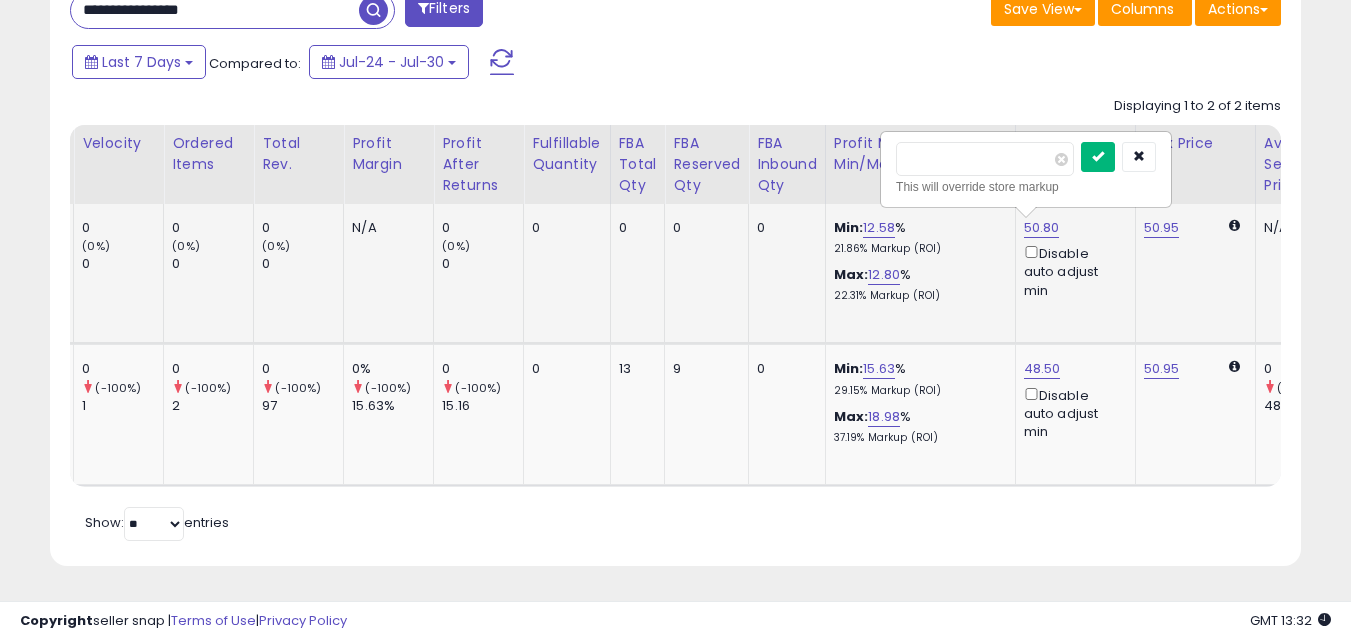 type on "*****" 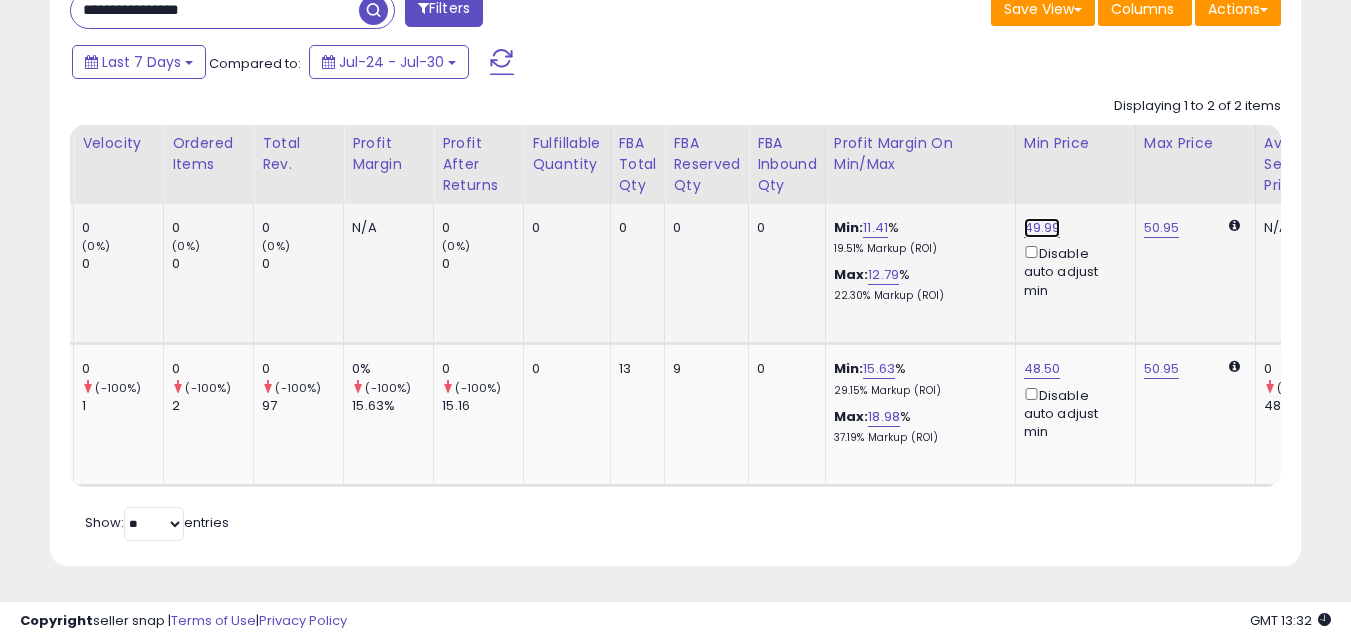 click on "49.99" at bounding box center (1042, 228) 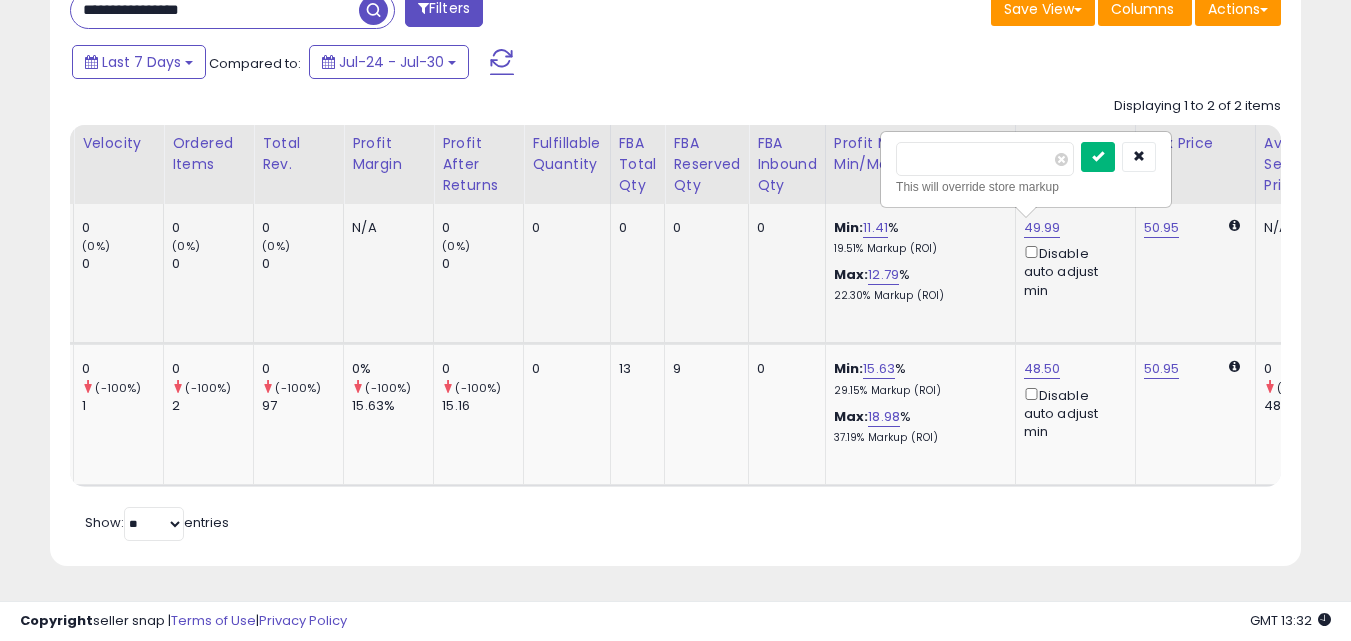 type on "*****" 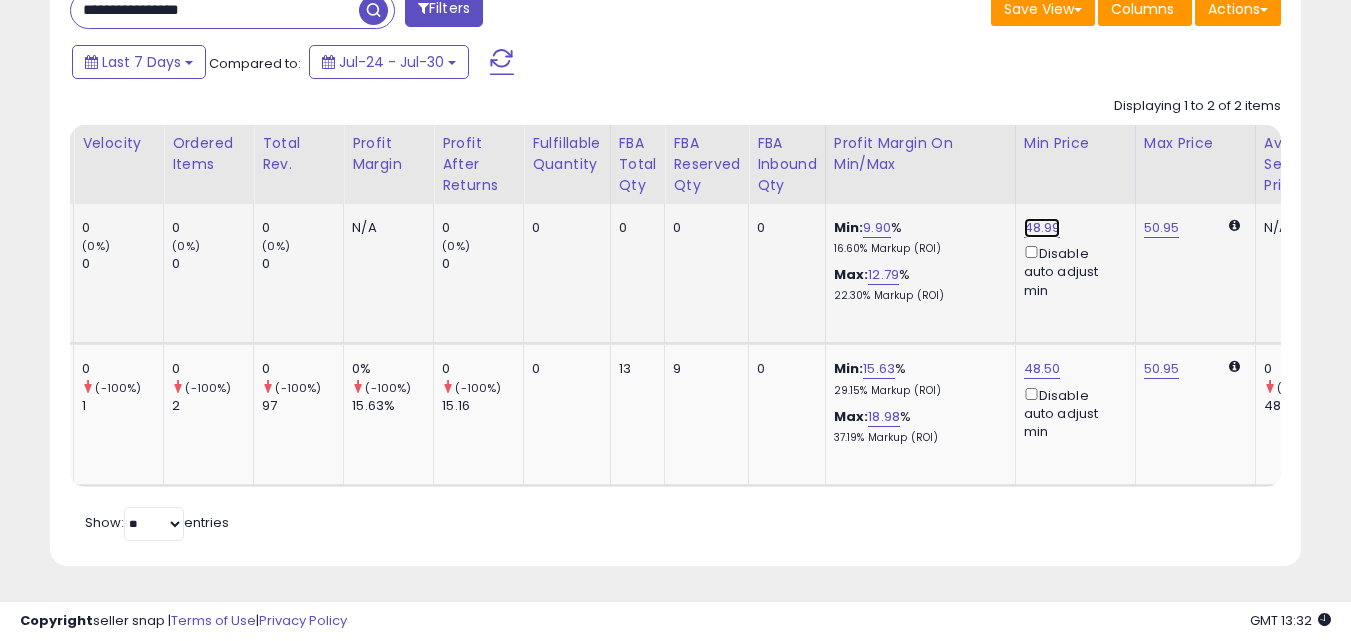 click on "48.99" at bounding box center (1042, 228) 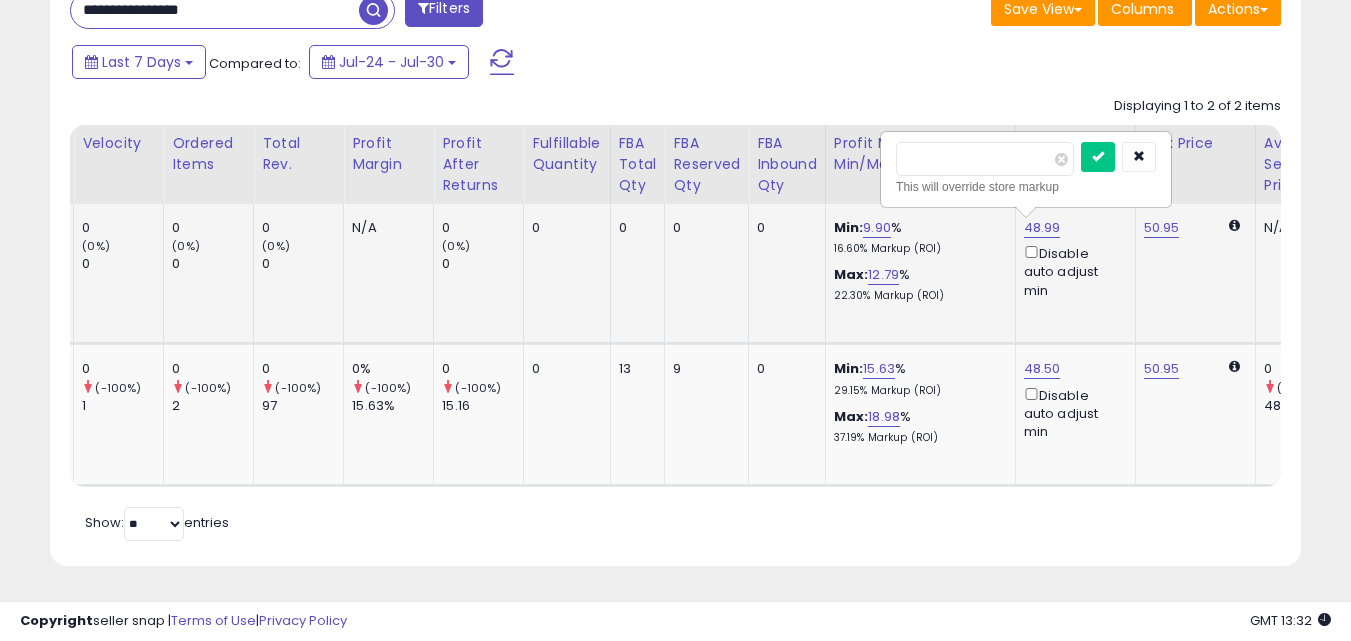 type on "*" 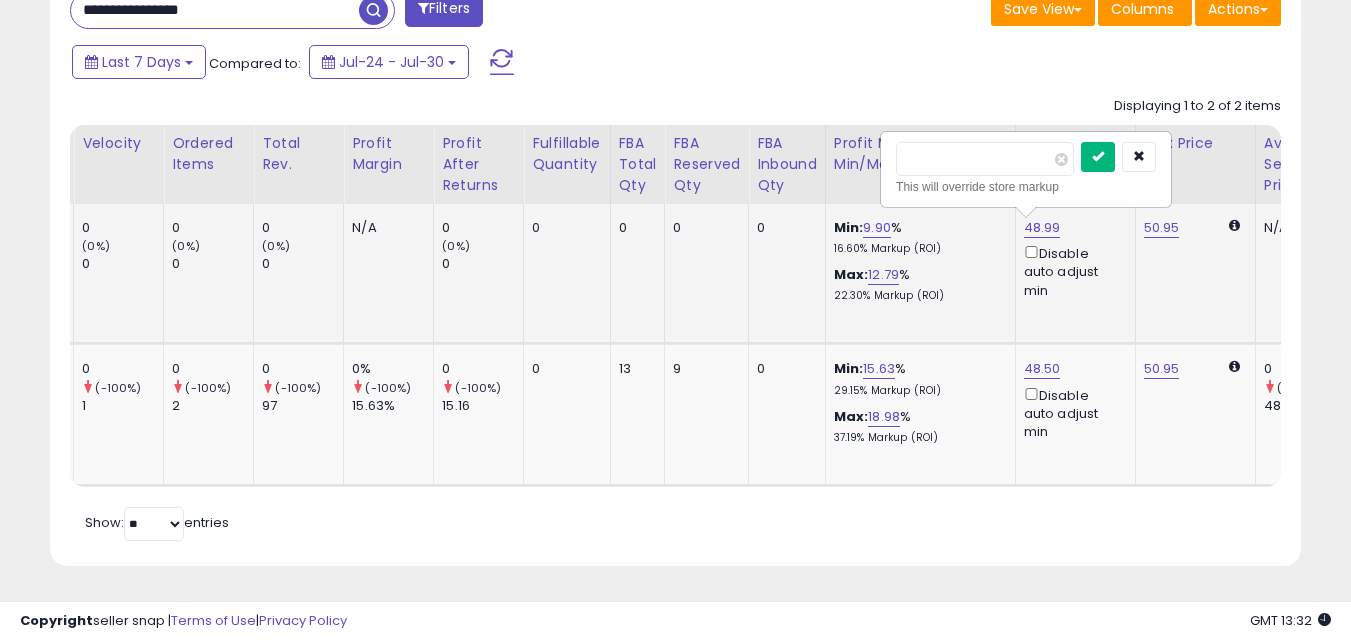 type on "*****" 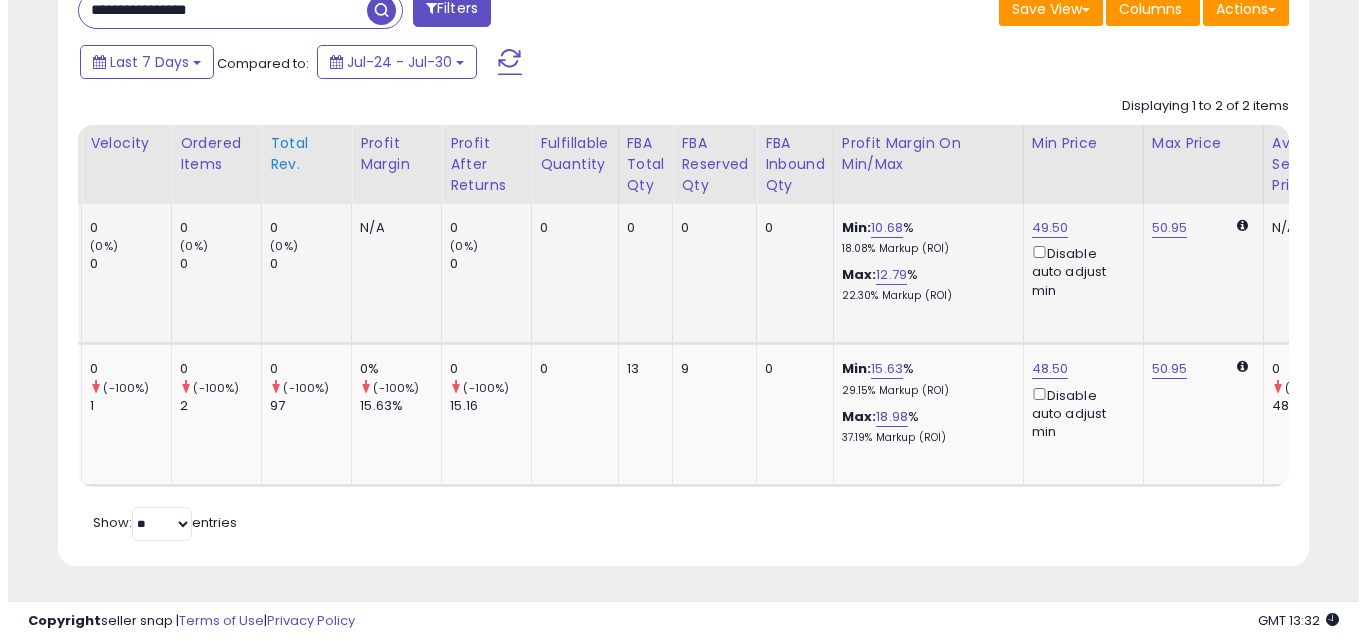 scroll, scrollTop: 361, scrollLeft: 0, axis: vertical 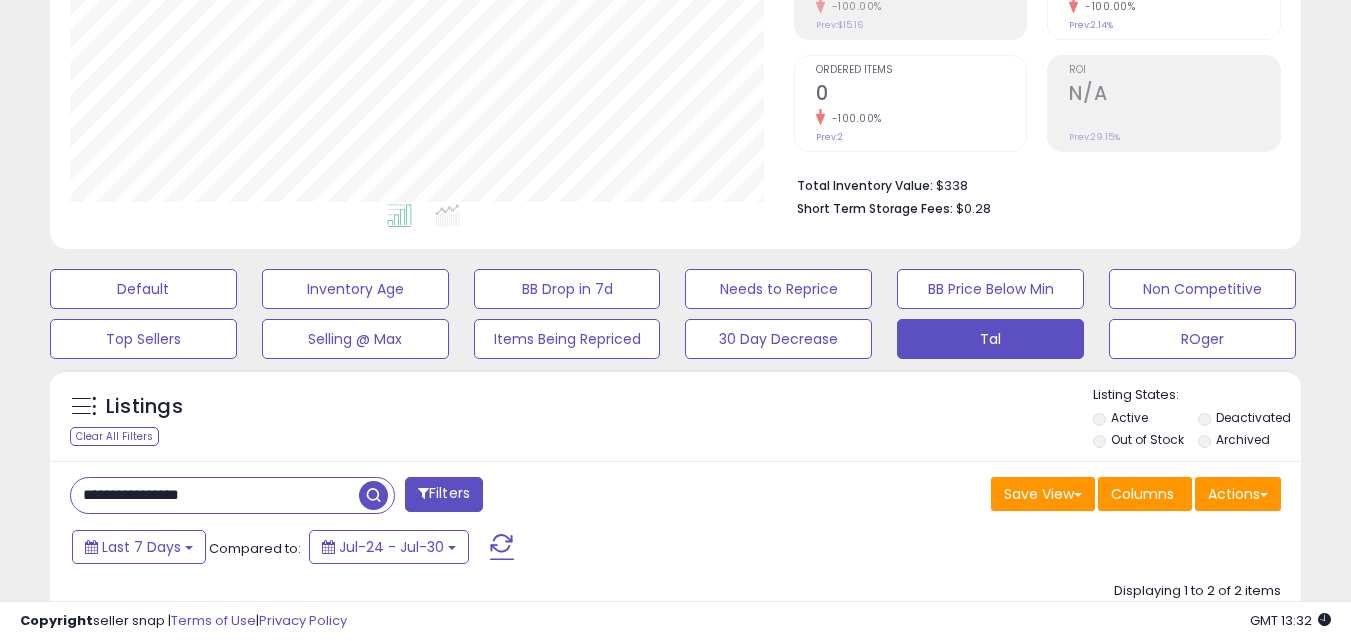 click on "**********" at bounding box center [215, 495] 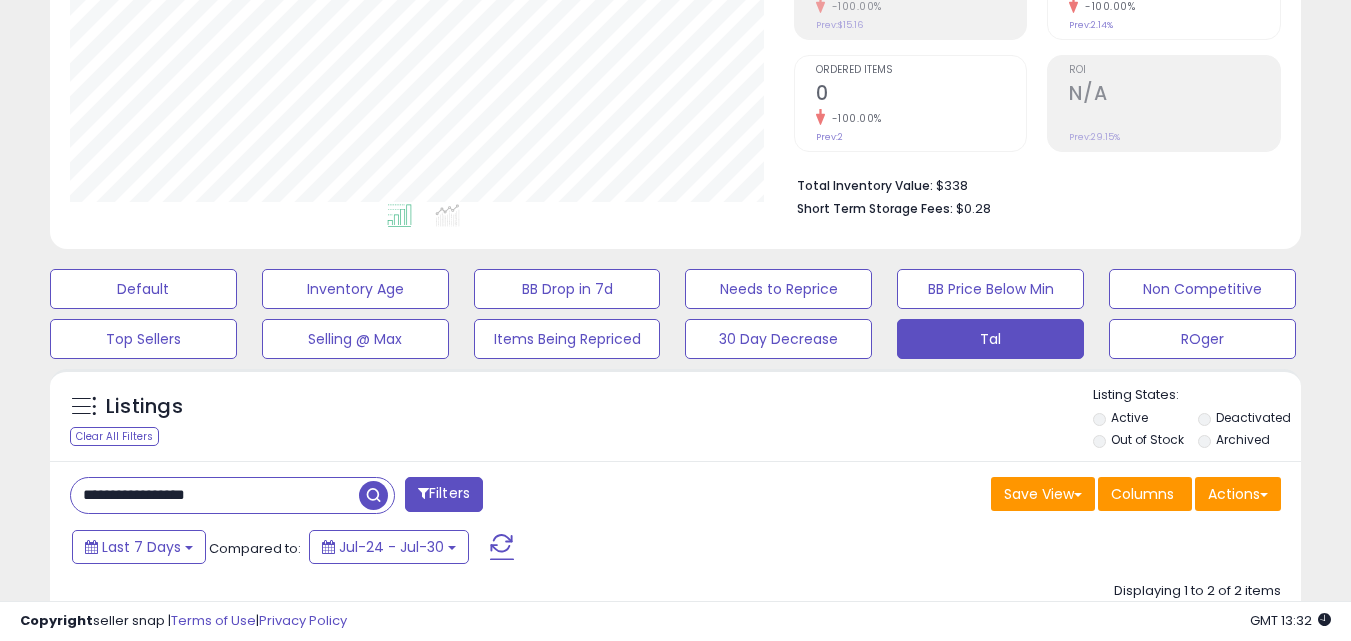 click at bounding box center [373, 495] 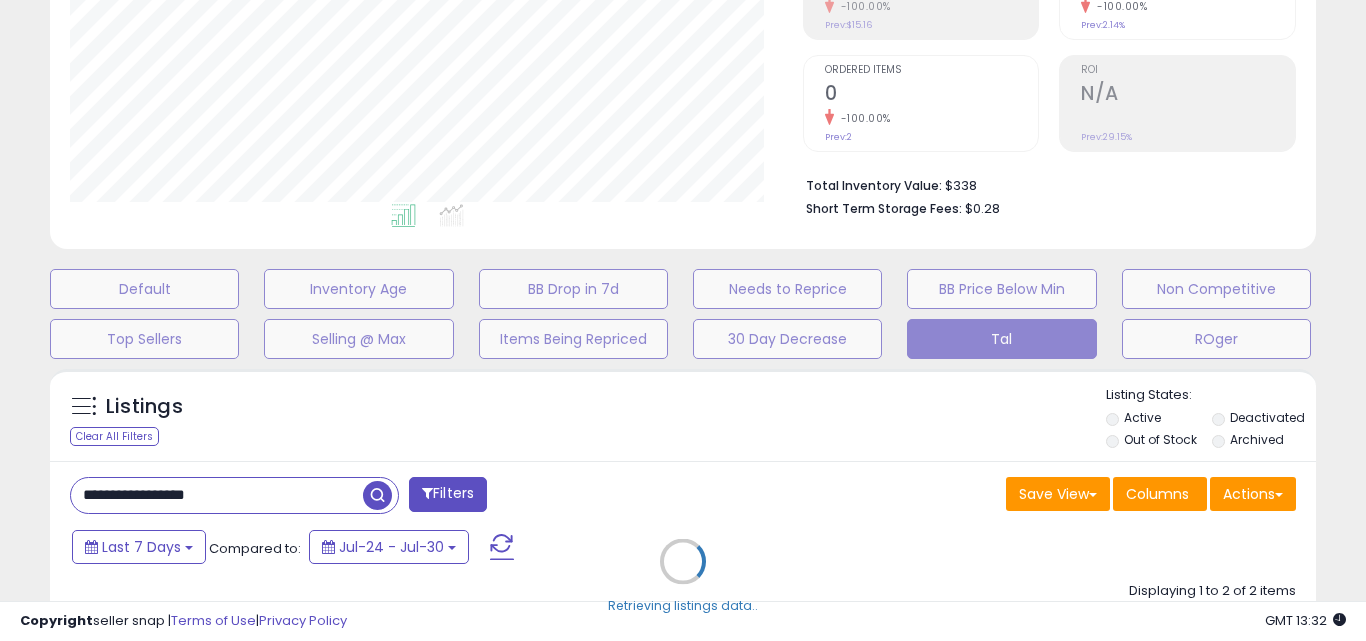 scroll, scrollTop: 999590, scrollLeft: 999267, axis: both 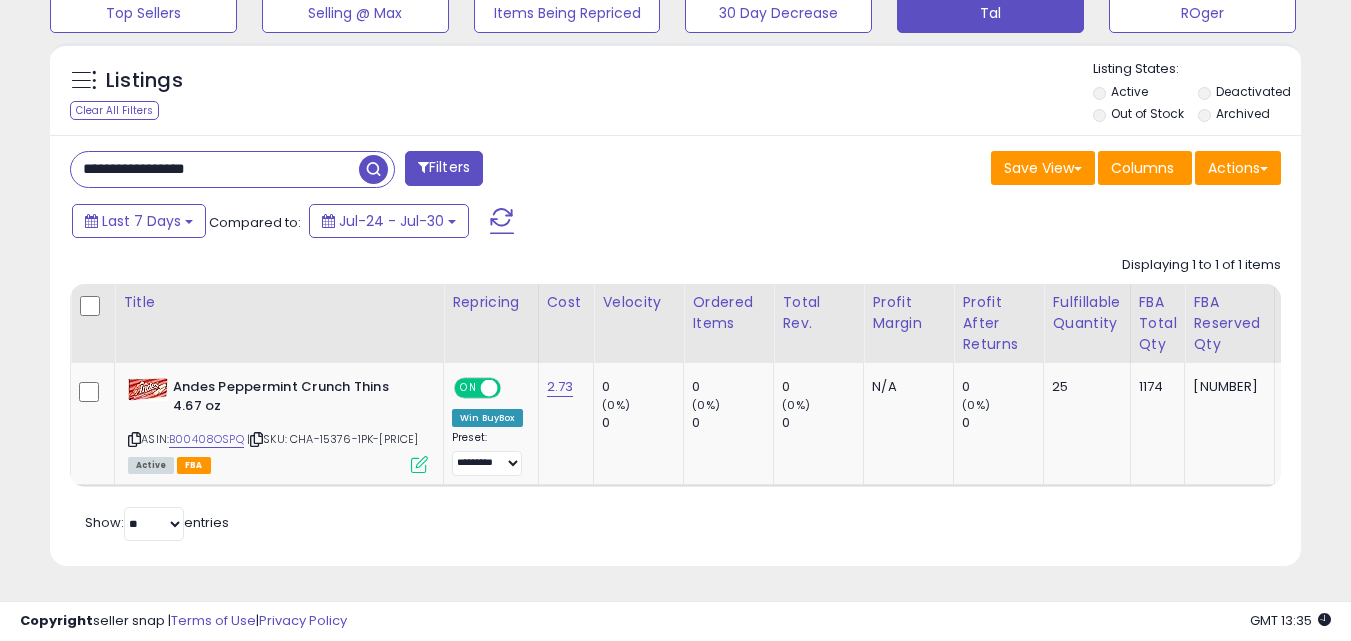 click on "**********" at bounding box center [215, 169] 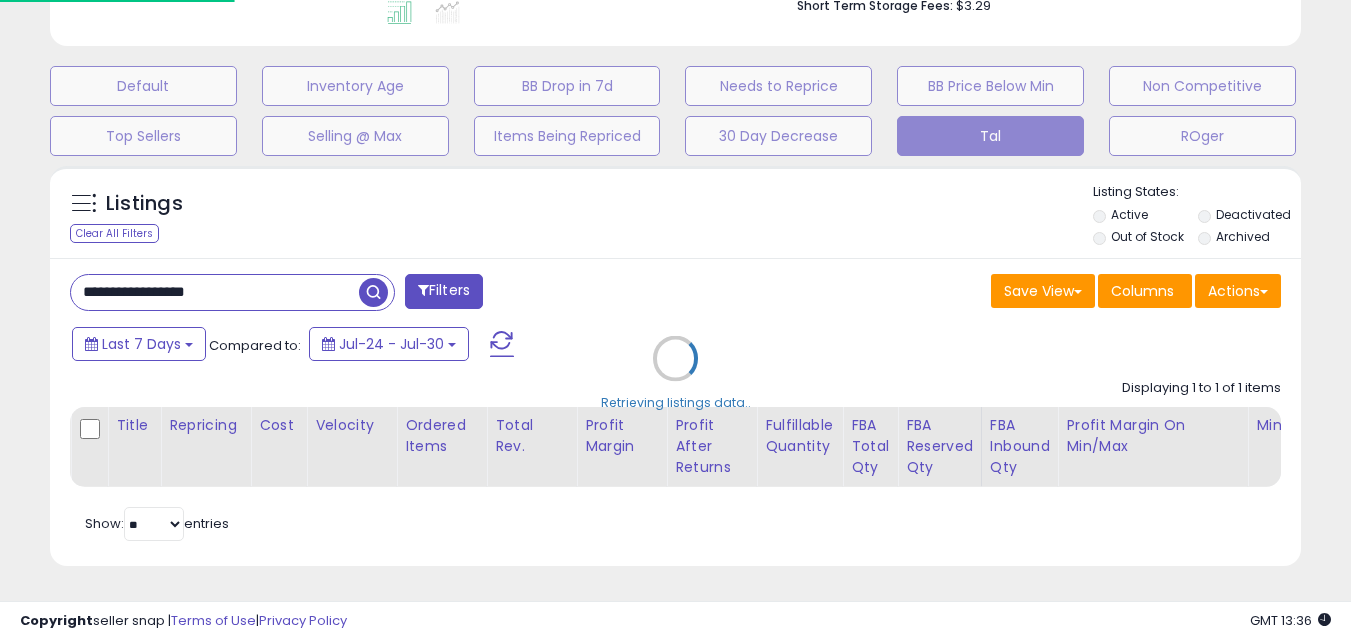 scroll, scrollTop: 999590, scrollLeft: 999267, axis: both 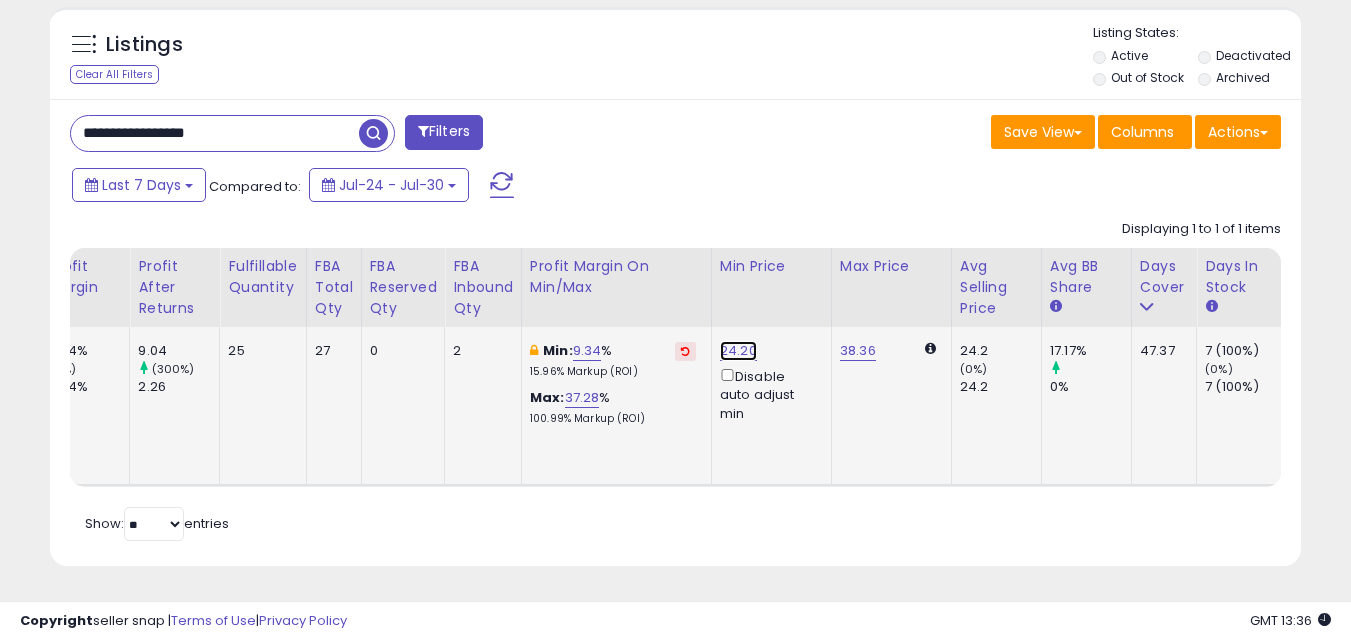 click on "24.20" at bounding box center [738, 351] 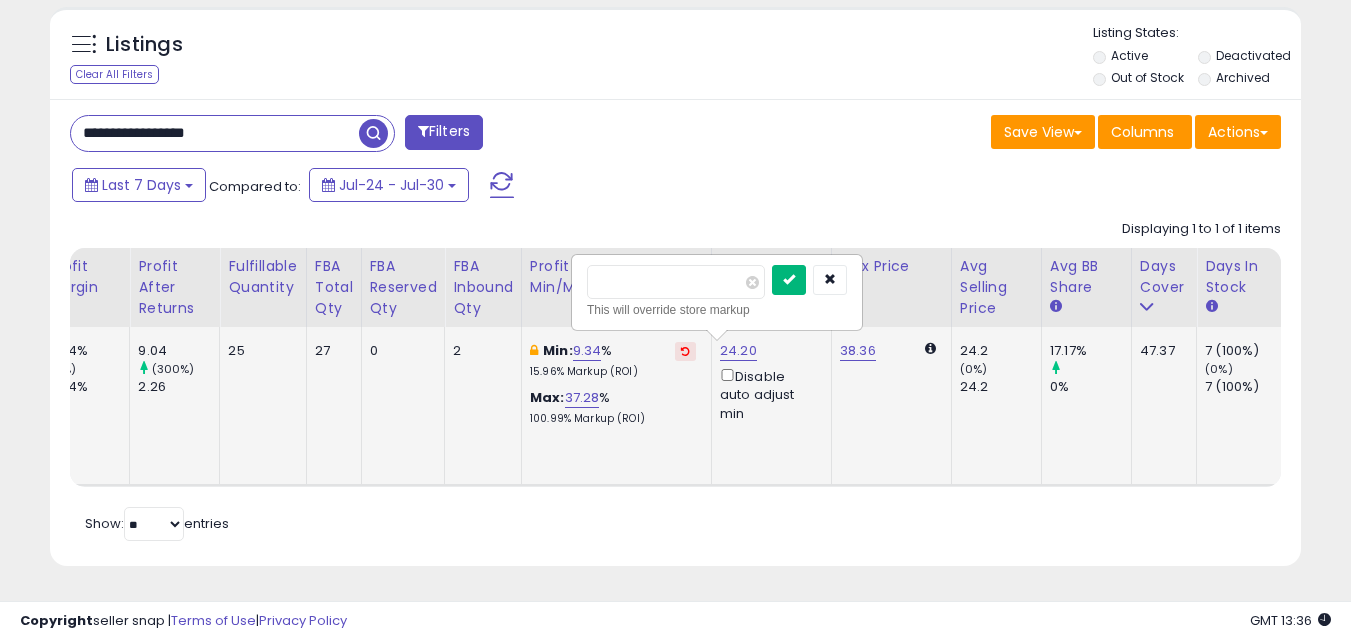 type on "*****" 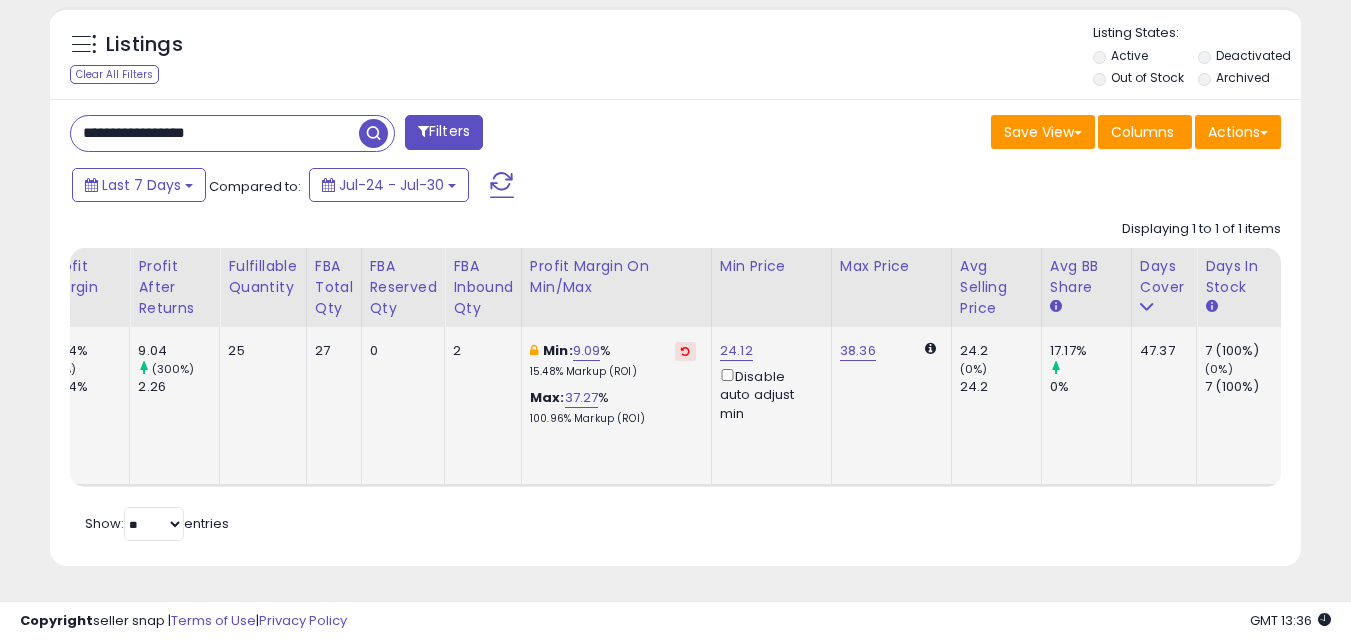 click on "**********" at bounding box center (215, 133) 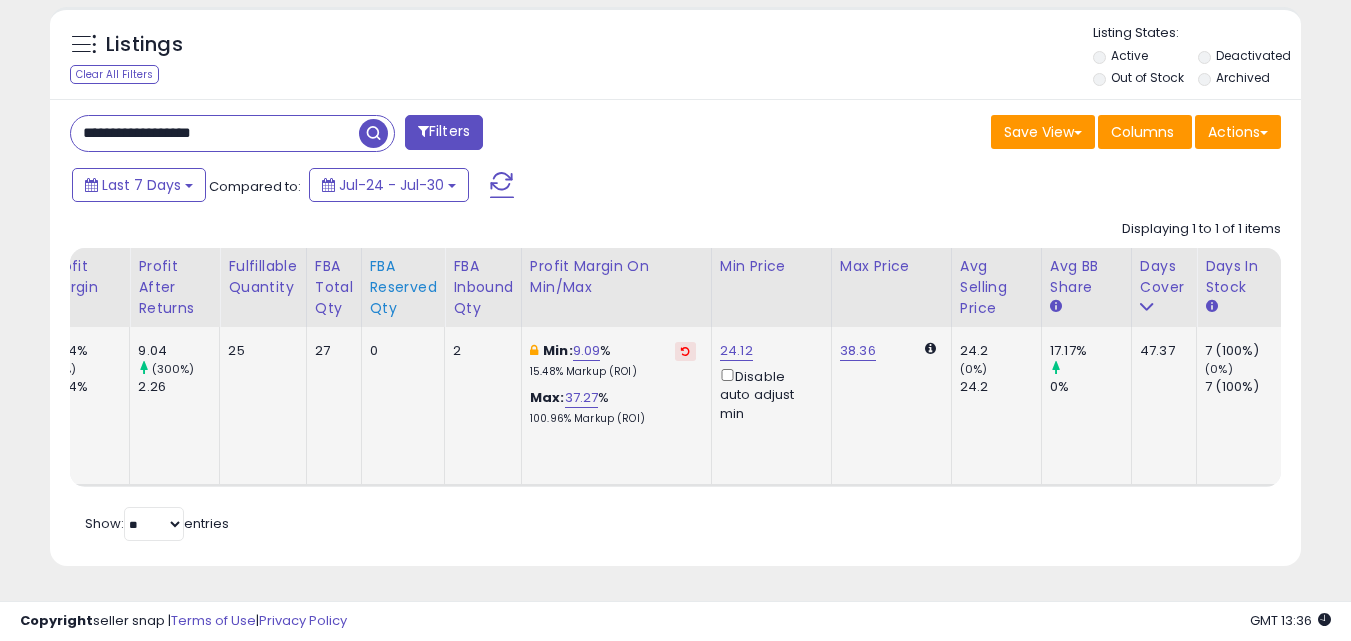 scroll, scrollTop: 999590, scrollLeft: 999267, axis: both 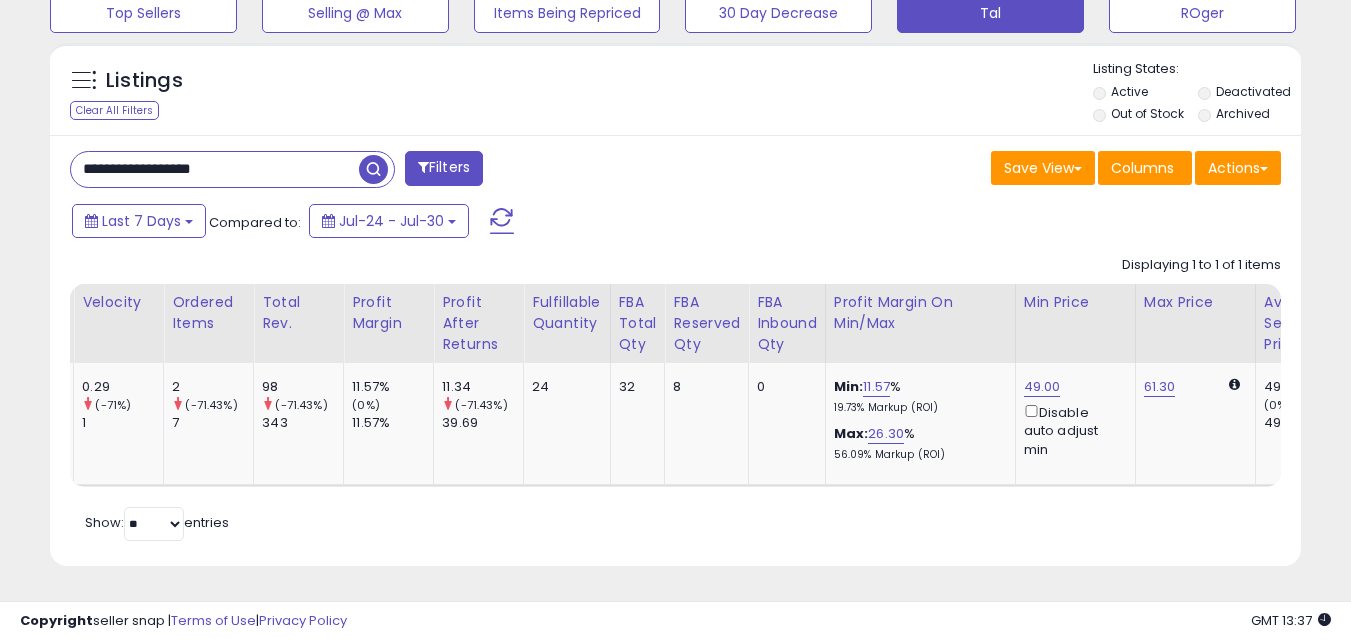 click on "**********" at bounding box center (215, 169) 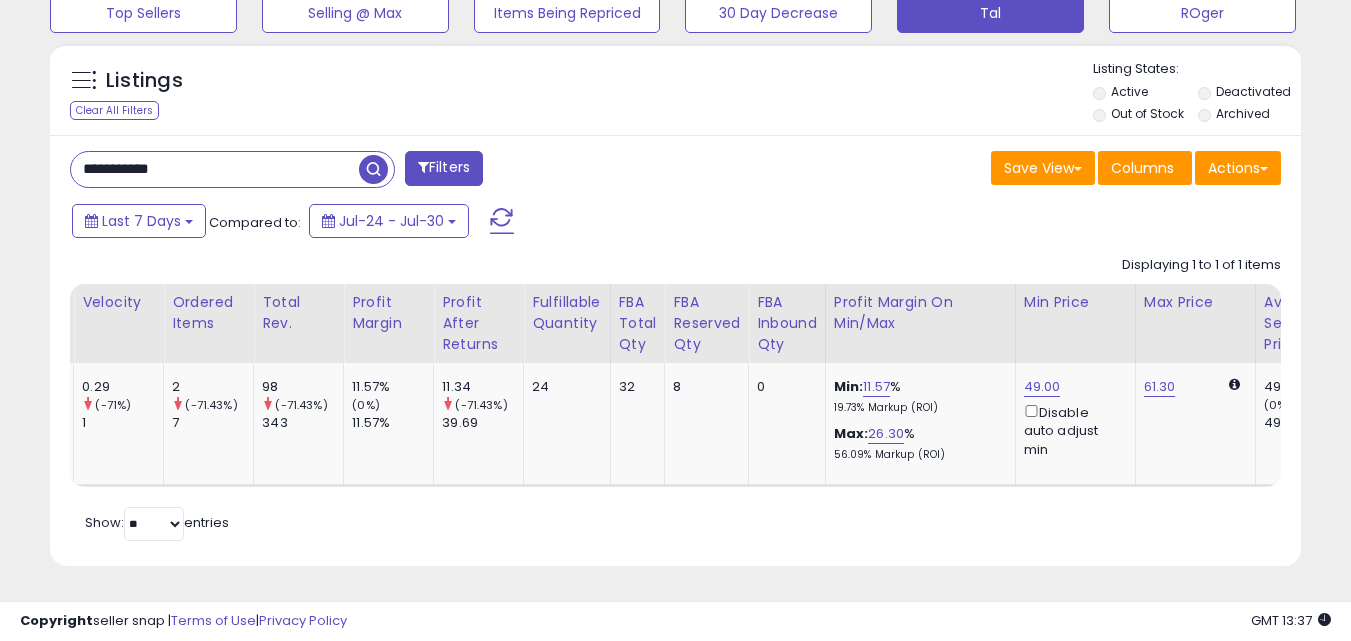 type on "**********" 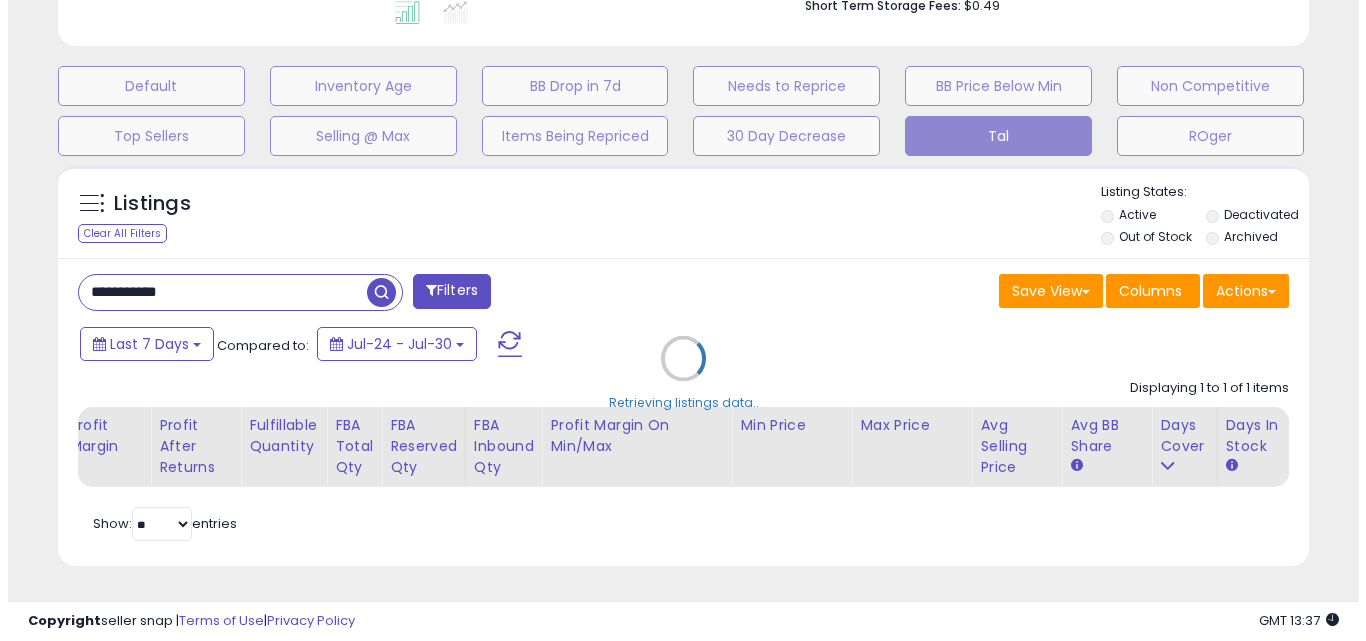 scroll, scrollTop: 579, scrollLeft: 0, axis: vertical 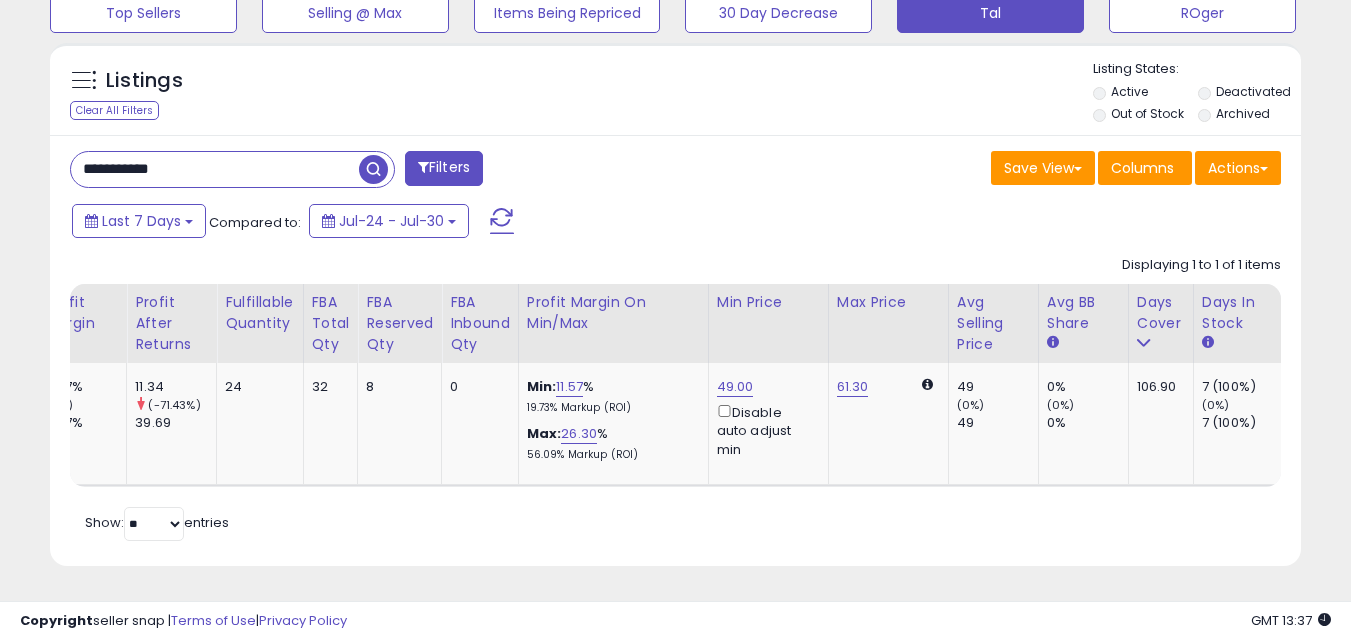 click on "Displaying 1 to 1 of 1 items
Title
Repricing" 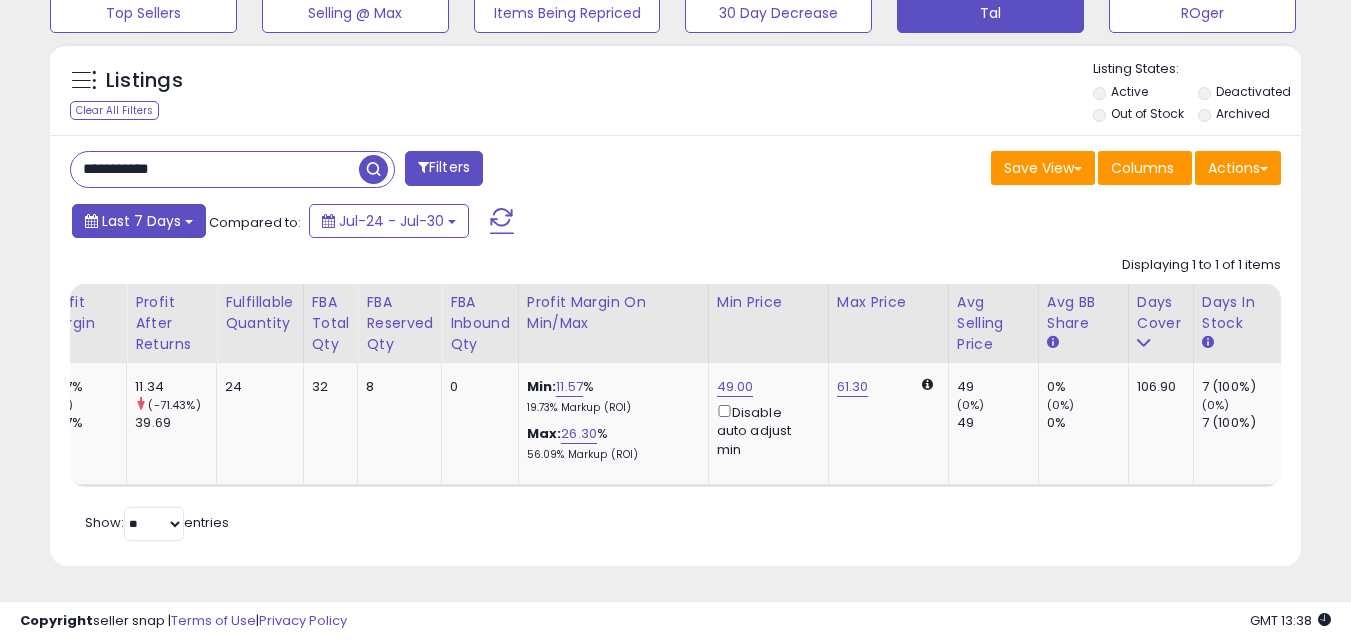 click on "Last 7 Days" at bounding box center [139, 221] 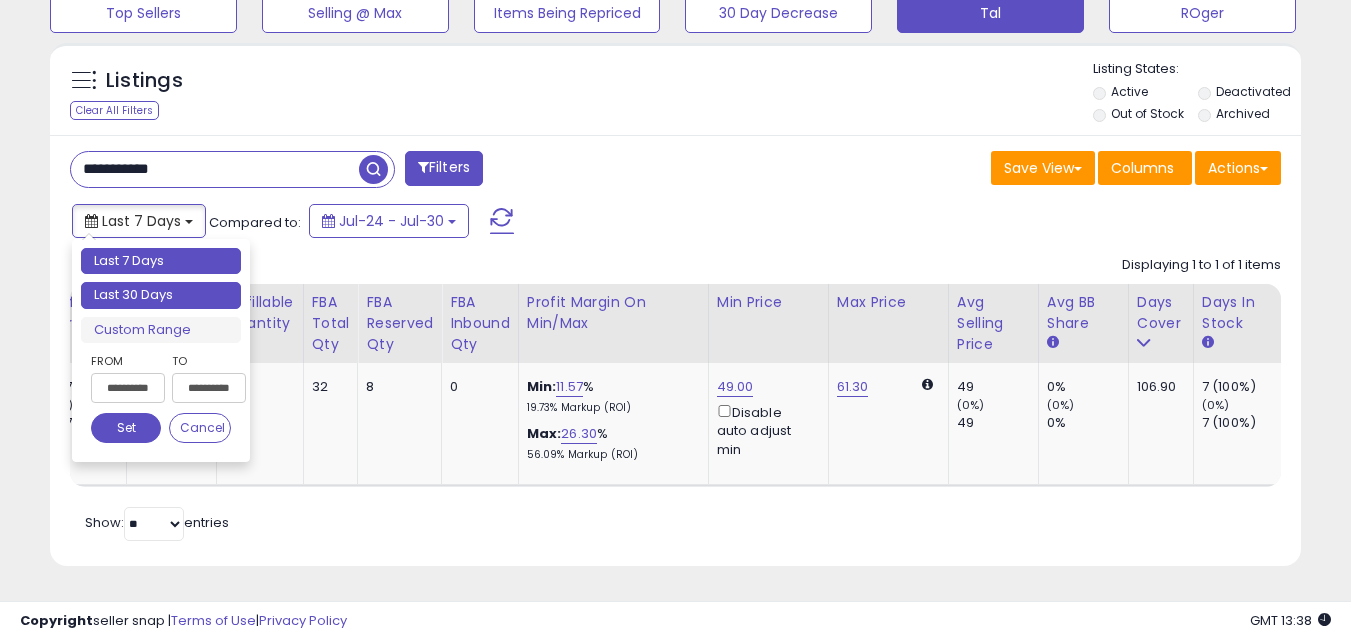 type on "**********" 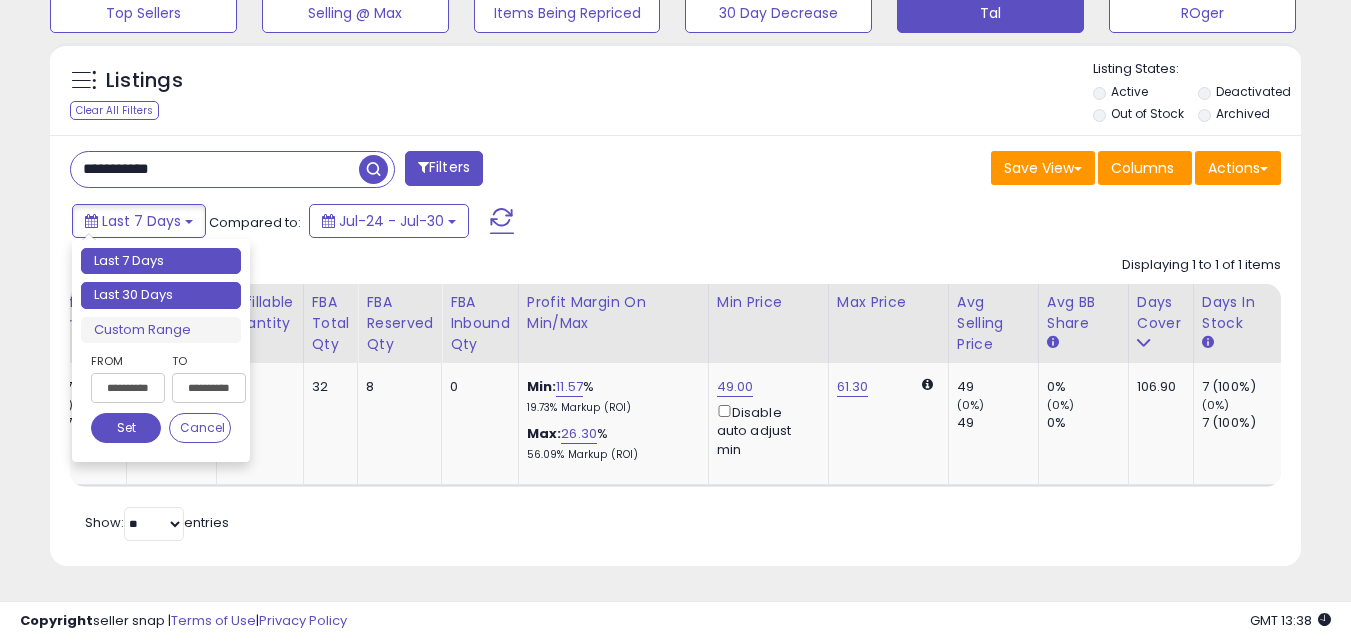 click on "Last 30 Days" at bounding box center [161, 295] 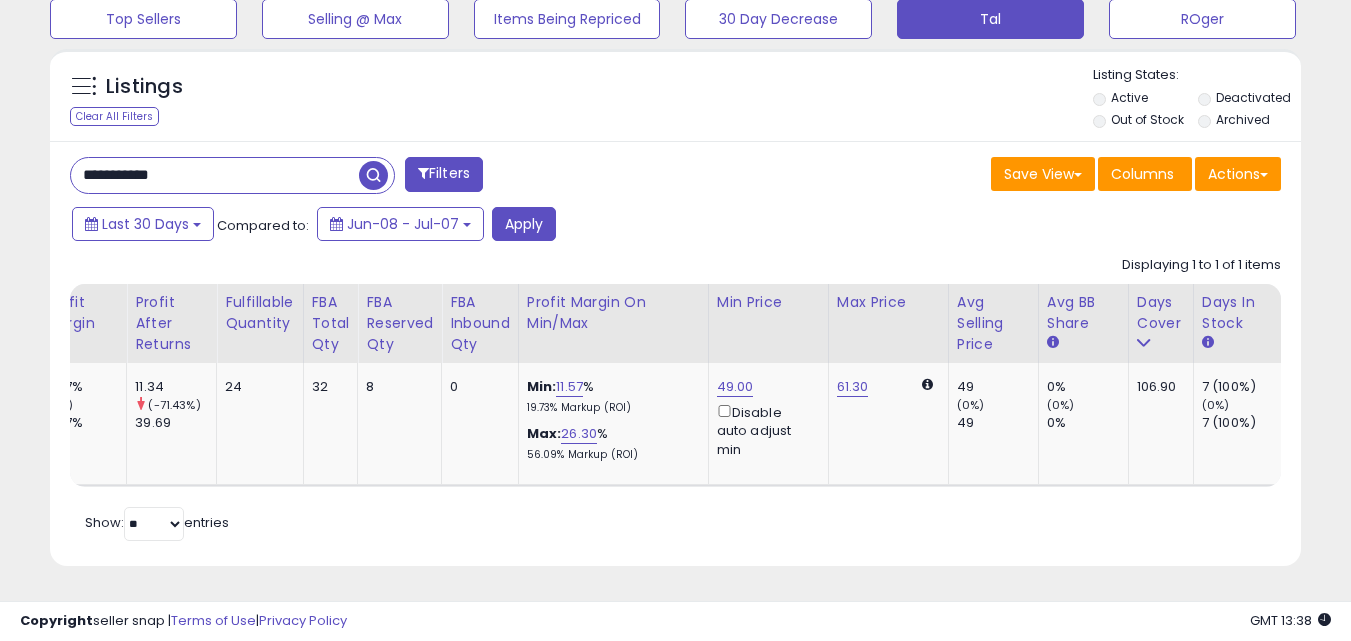 scroll, scrollTop: 0, scrollLeft: 508, axis: horizontal 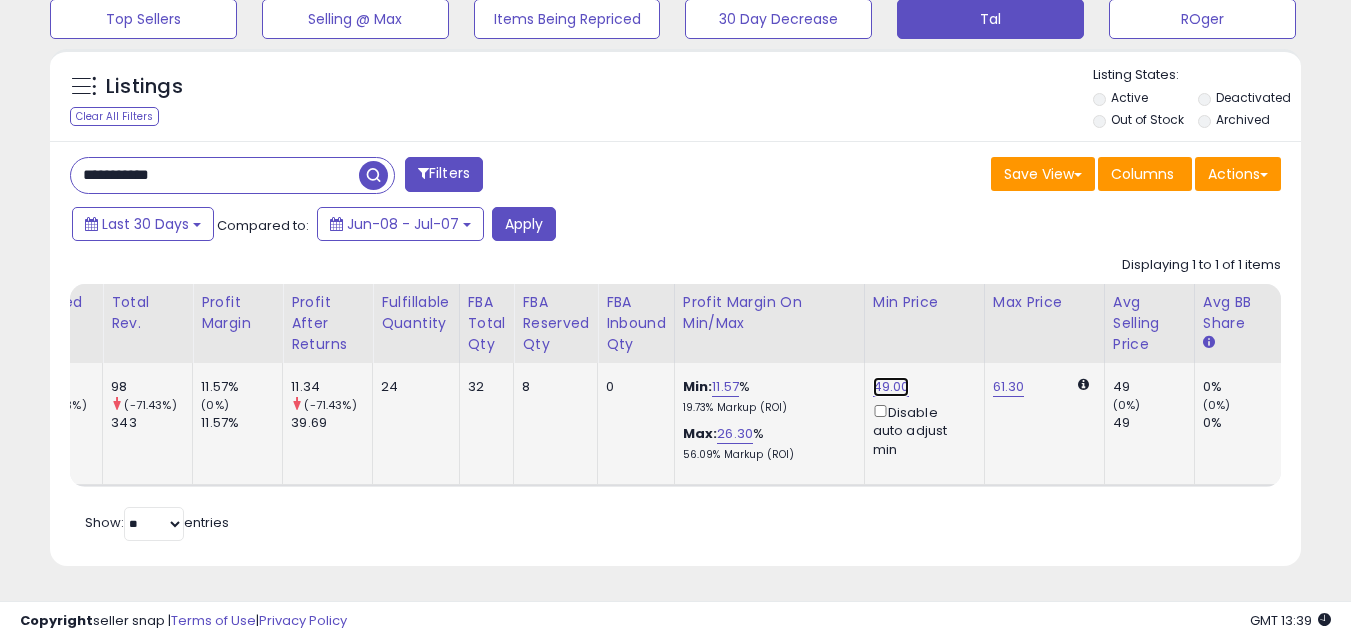 click on "49.00" at bounding box center [891, 387] 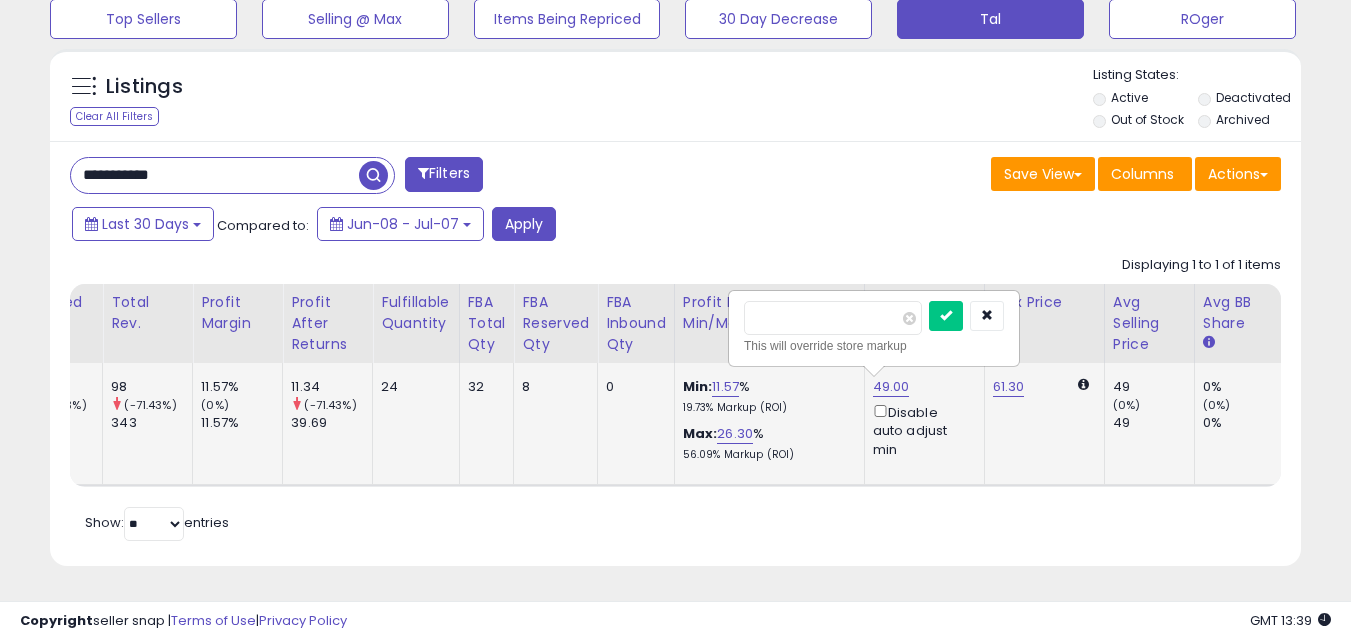 type on "*" 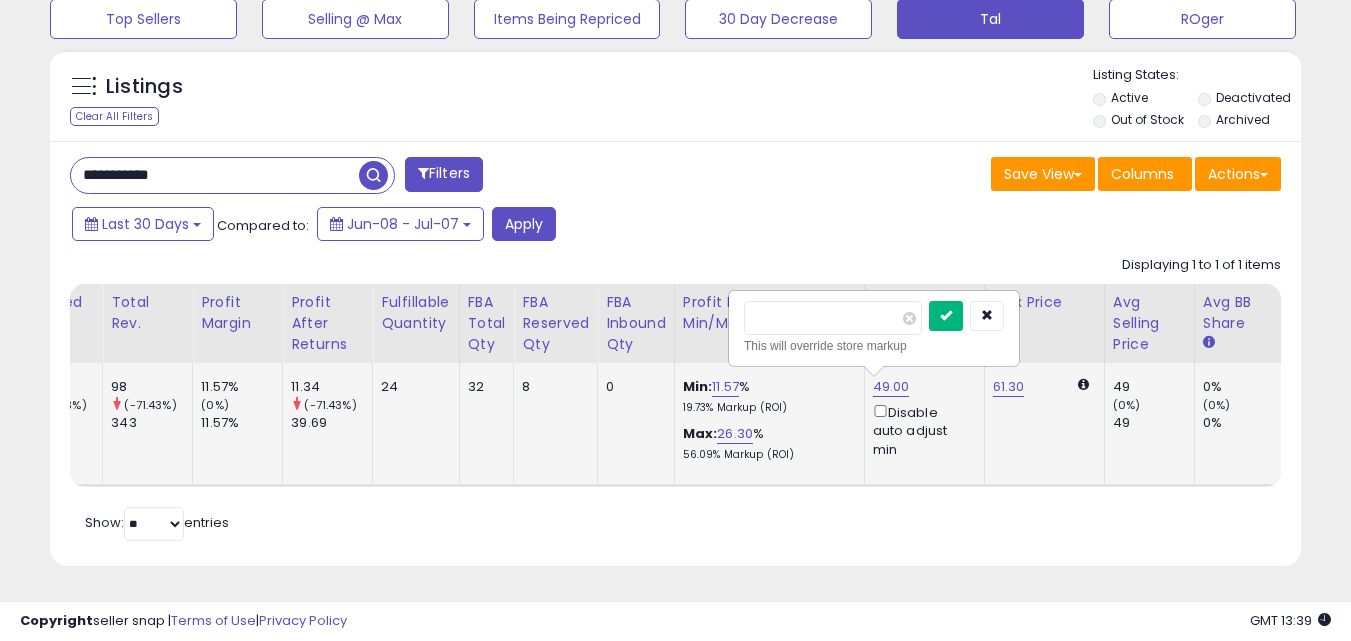 type on "*****" 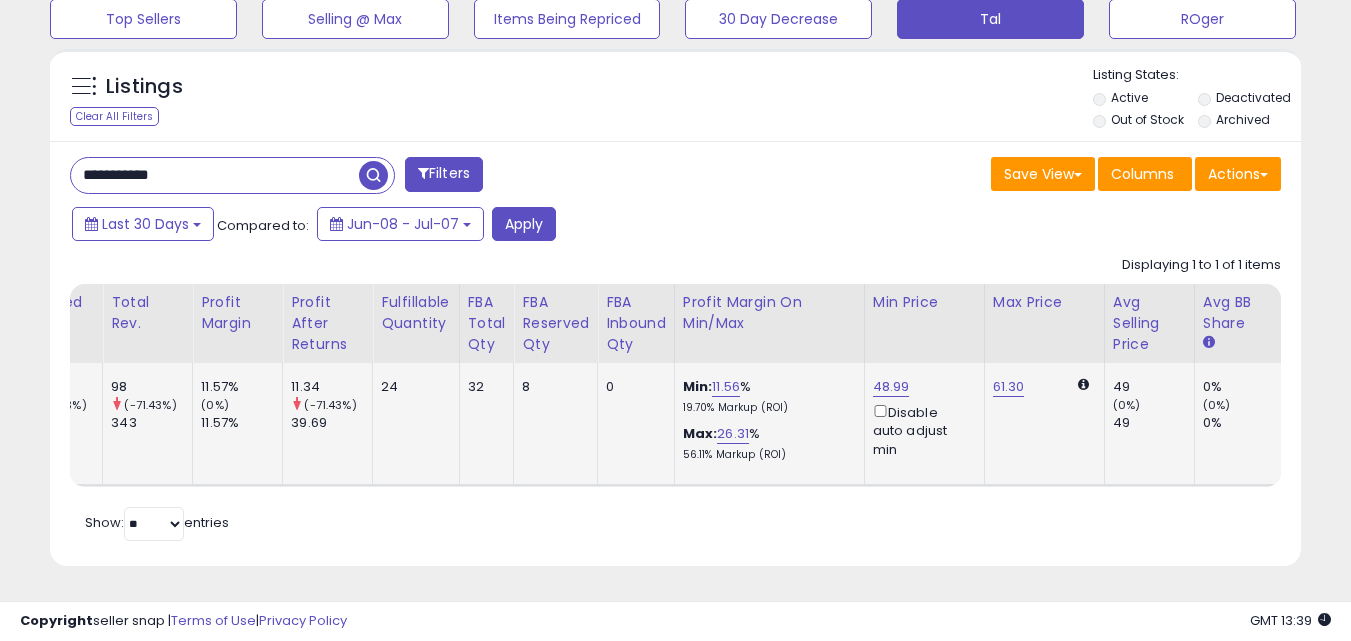 click on "Retrieving listings data..
Displaying 1 to 1 of 1 items
Title
Repricing" at bounding box center (675, 396) 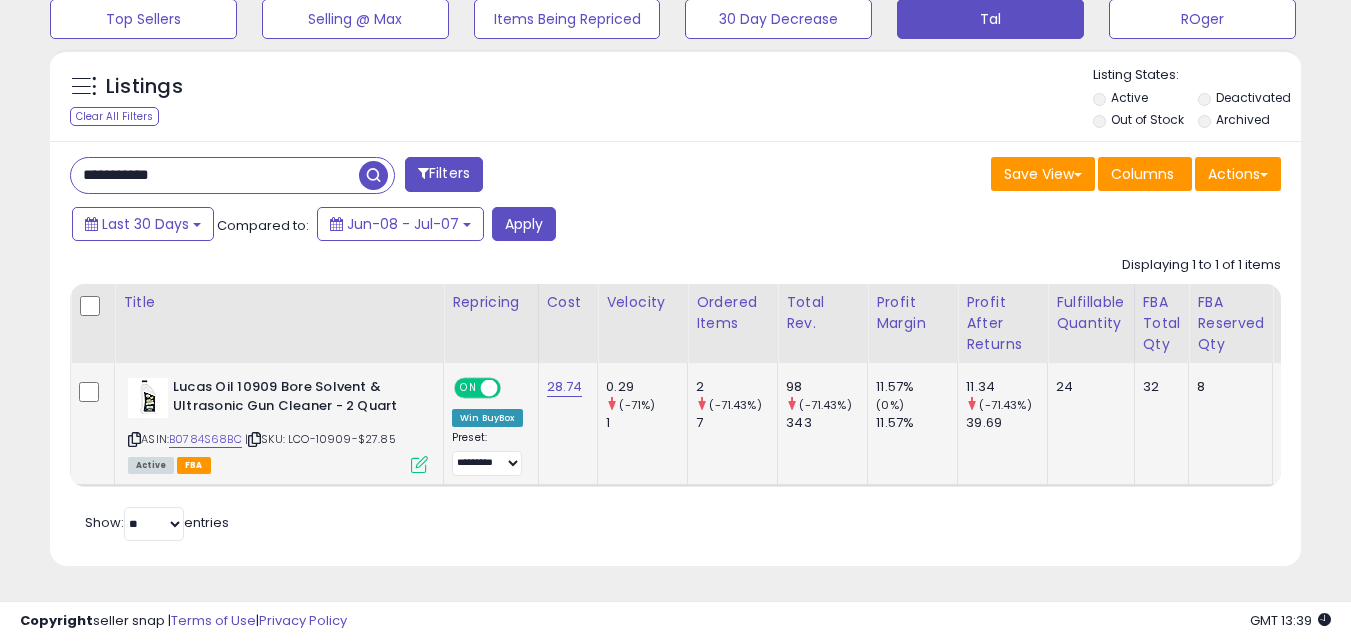 click on "**********" at bounding box center [215, 175] 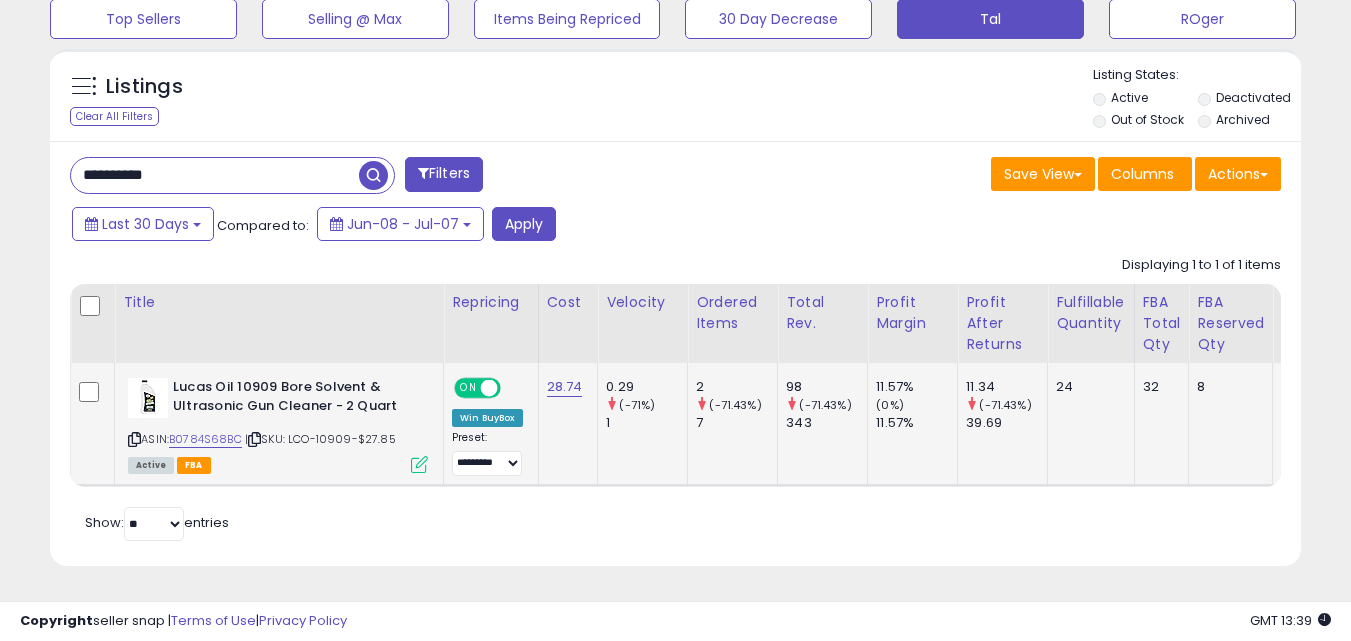 type on "**********" 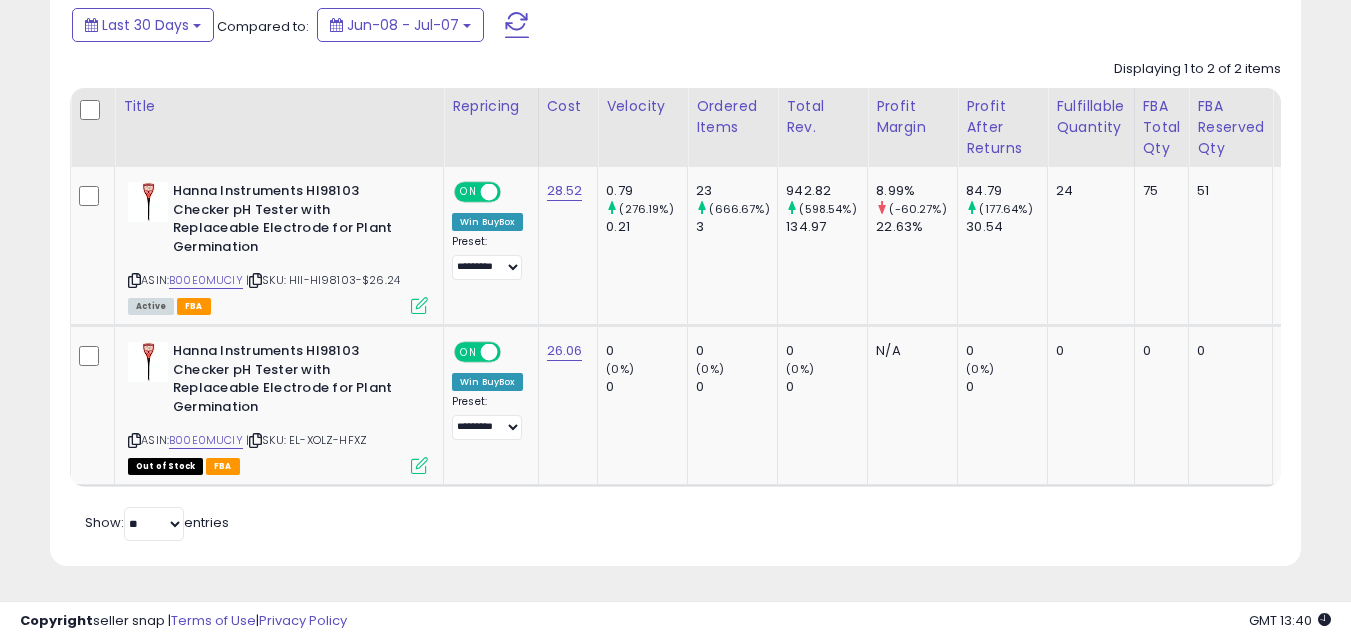 scroll, scrollTop: 0, scrollLeft: 435, axis: horizontal 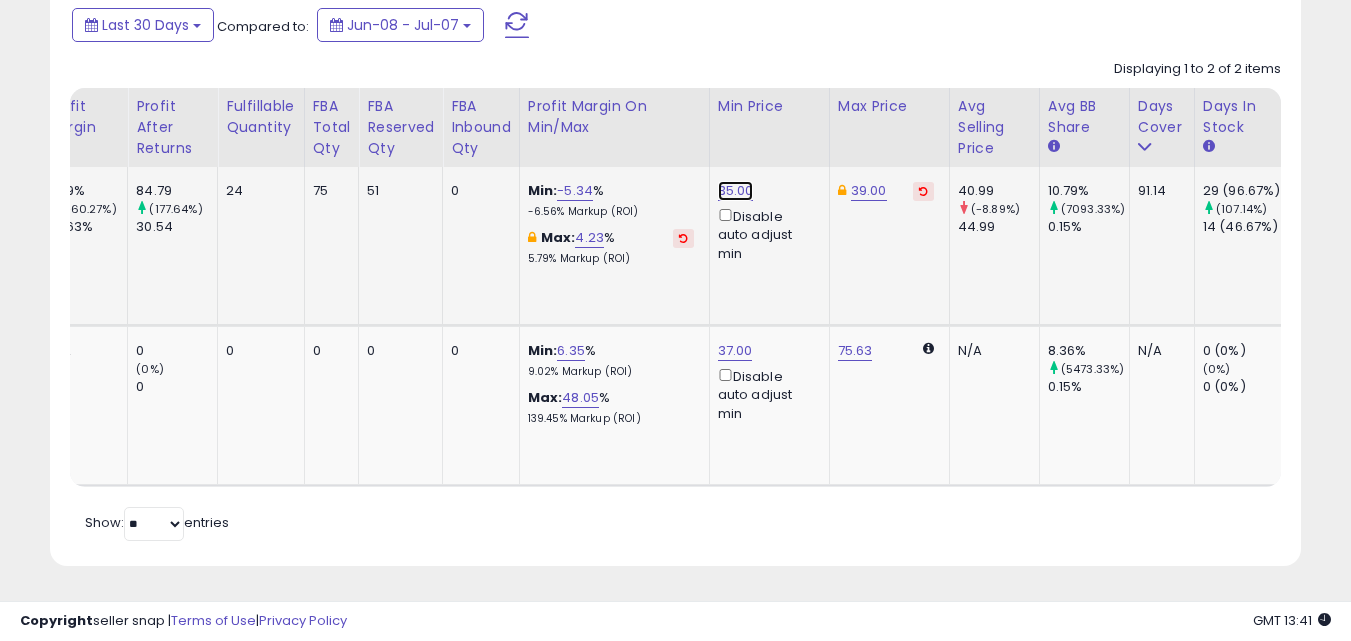 click on "35.00" at bounding box center (736, 191) 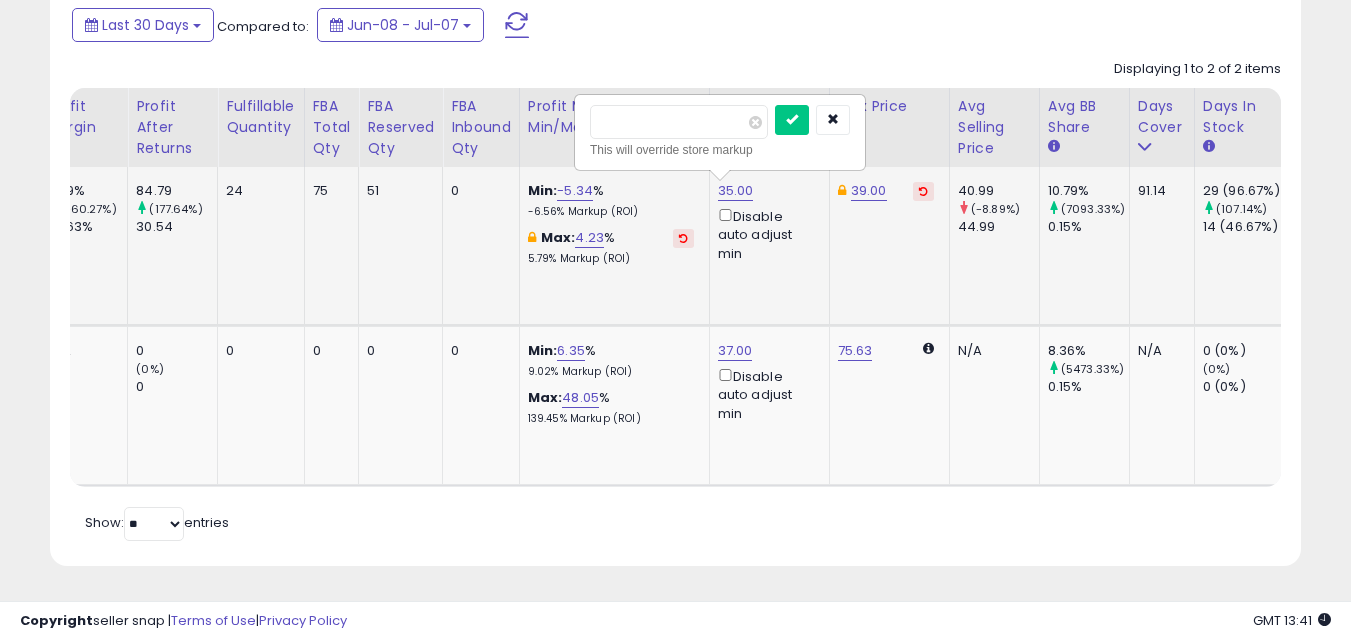 type on "*" 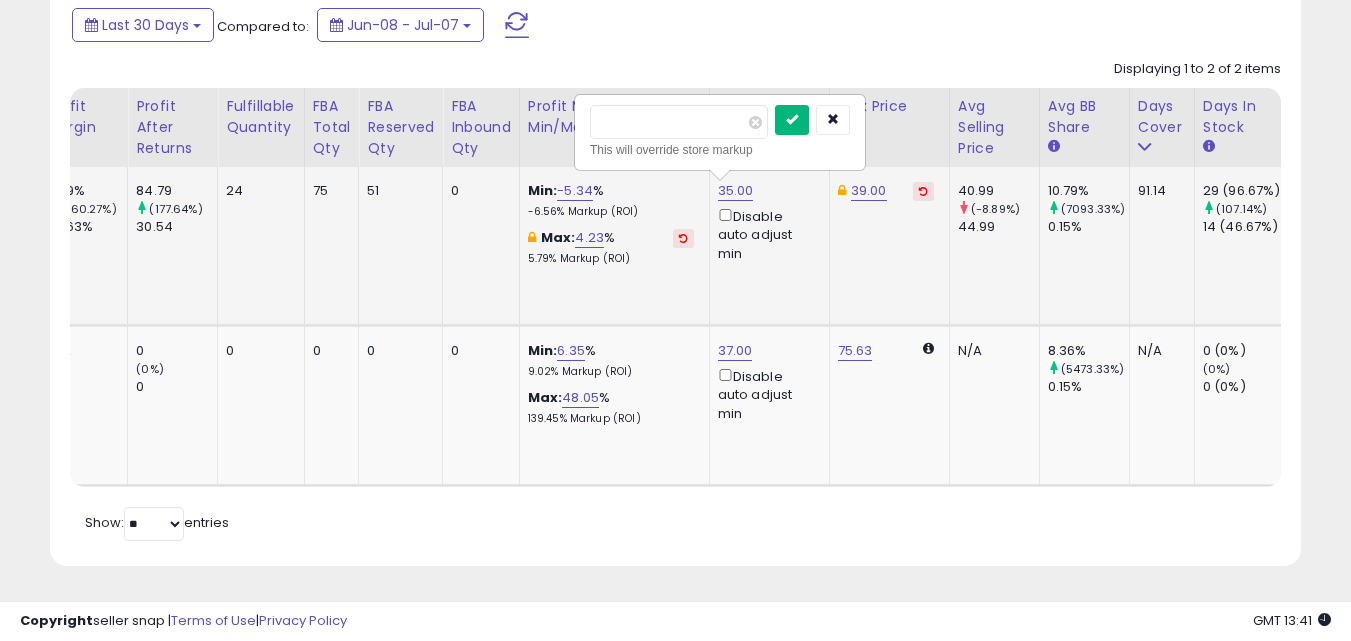 click at bounding box center [792, 120] 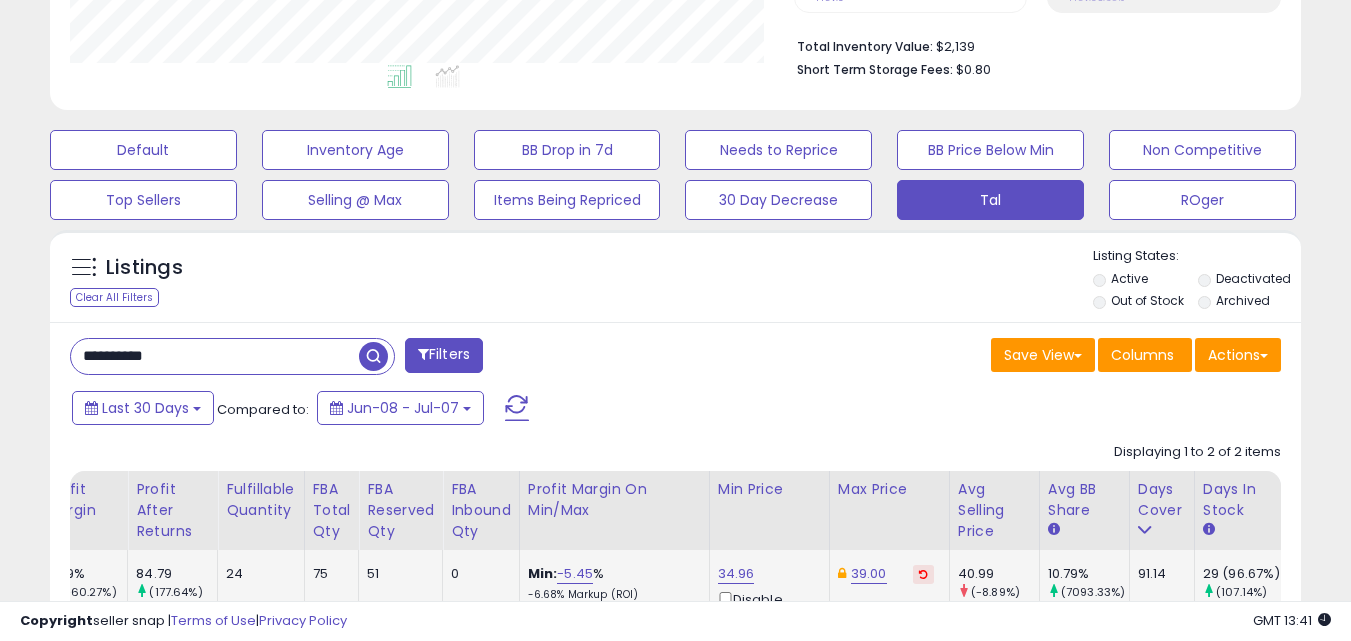 click on "**********" at bounding box center [215, 356] 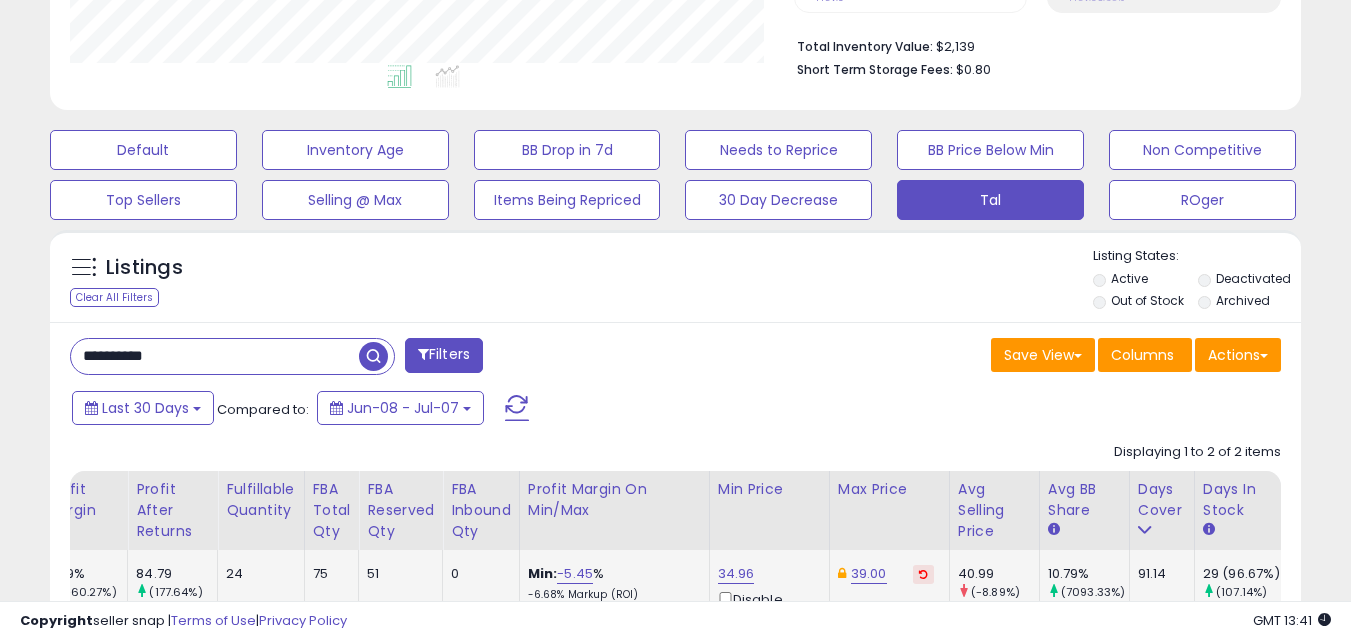click on "**********" at bounding box center [215, 356] 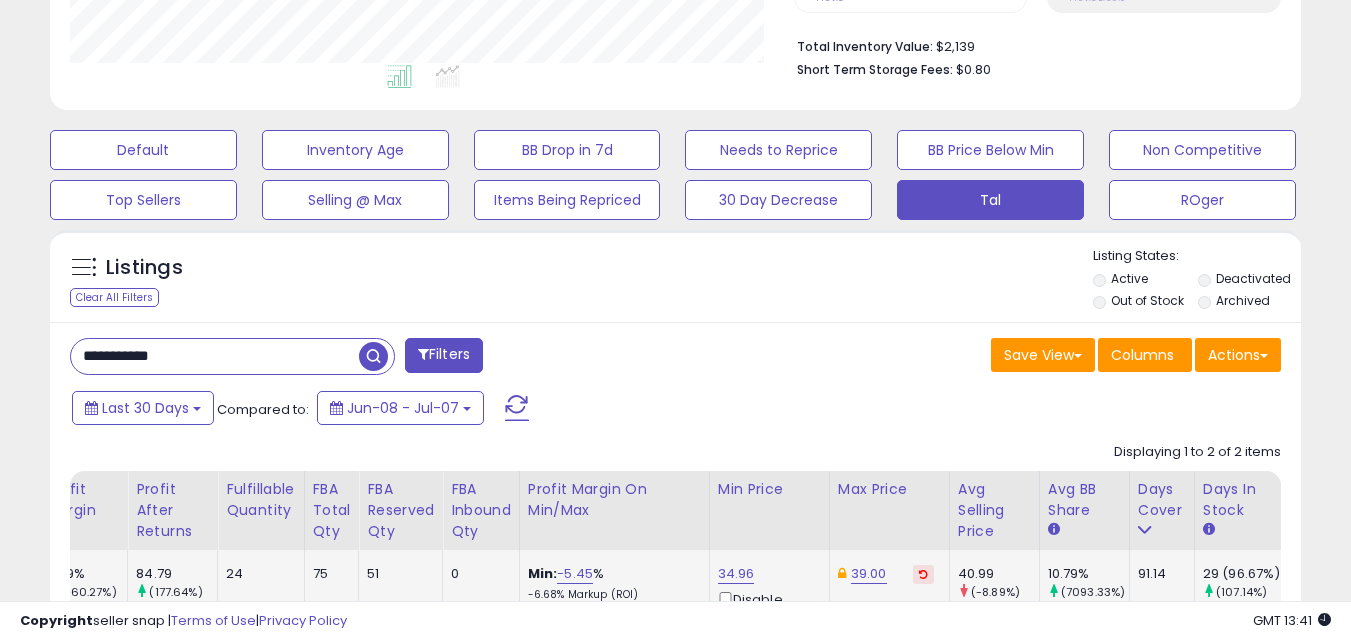 type on "**********" 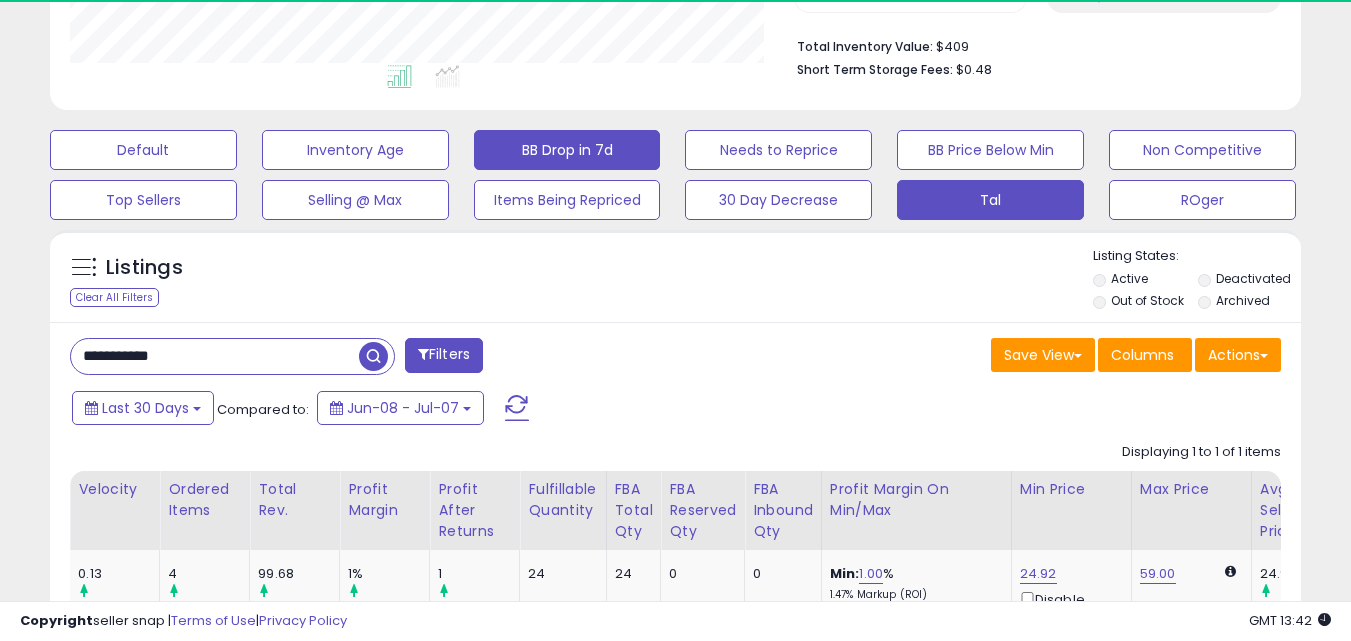 scroll, scrollTop: 999590, scrollLeft: 999276, axis: both 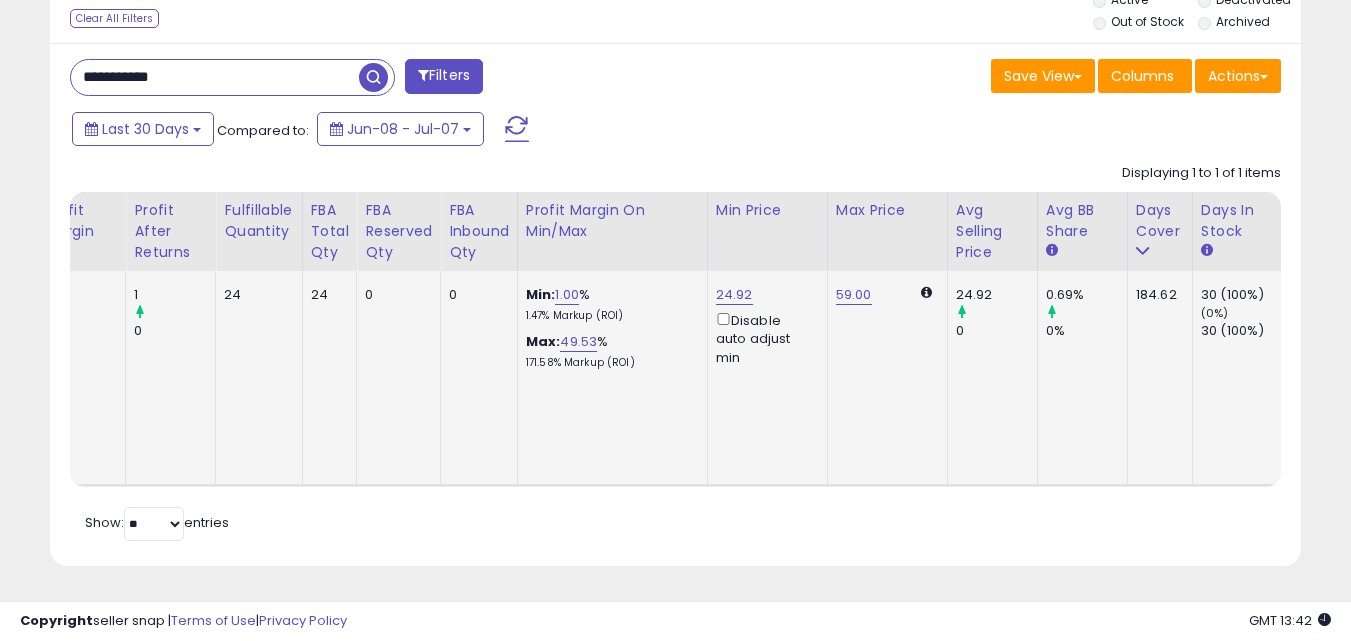 click on "59.00" 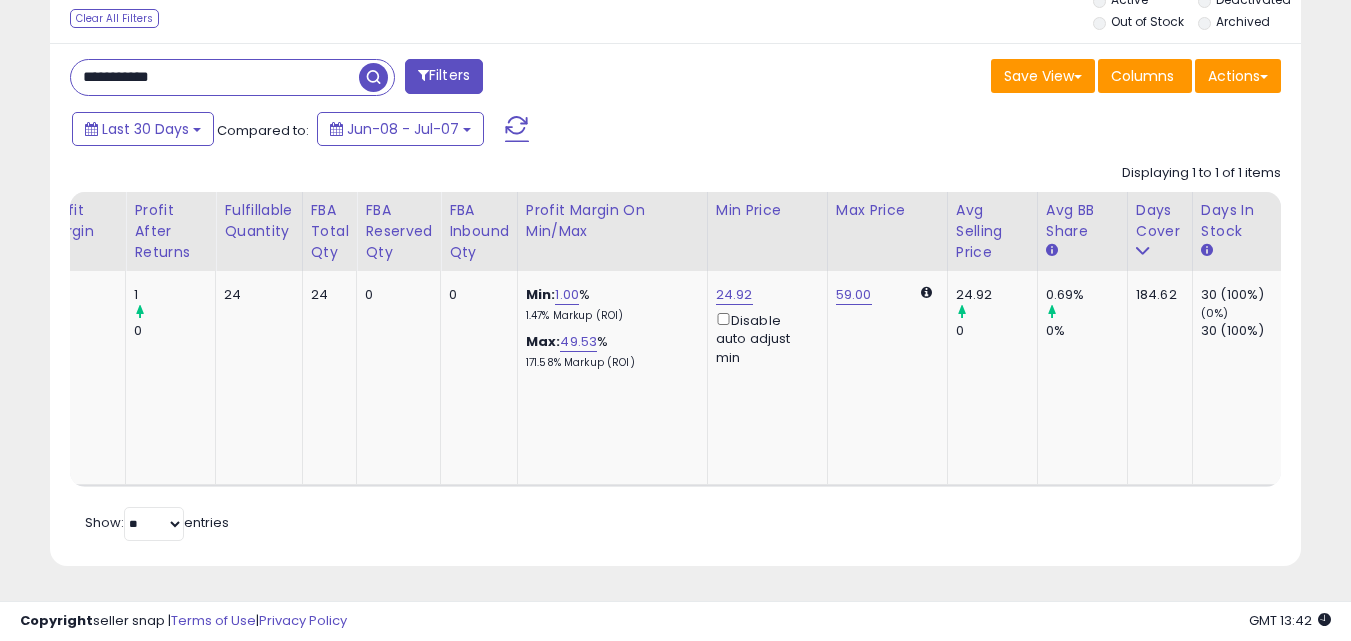 scroll, scrollTop: 0, scrollLeft: 601, axis: horizontal 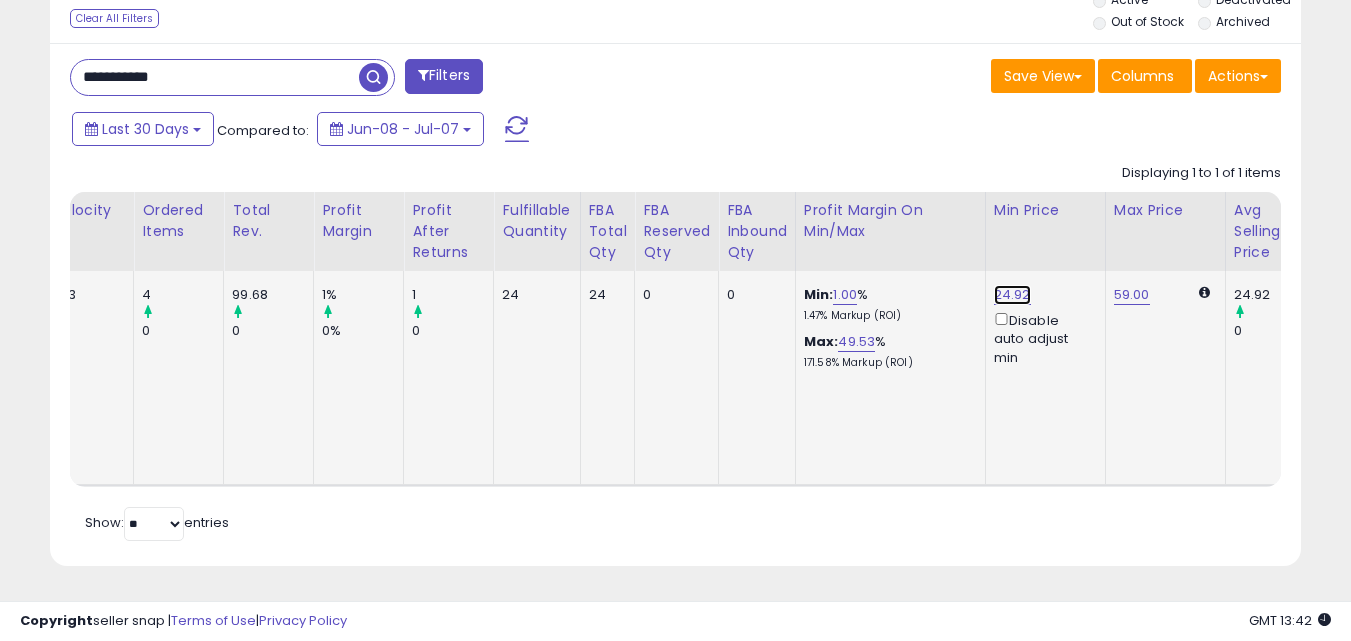 click on "24.92" at bounding box center (1012, 295) 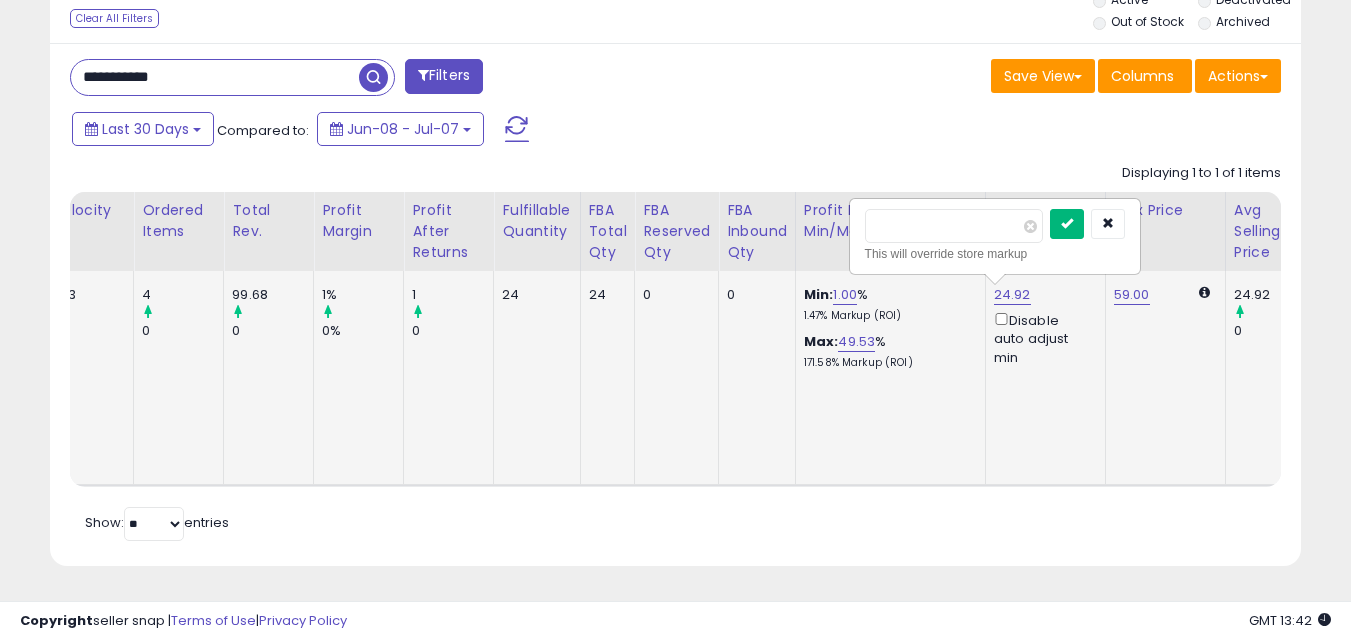 type on "*****" 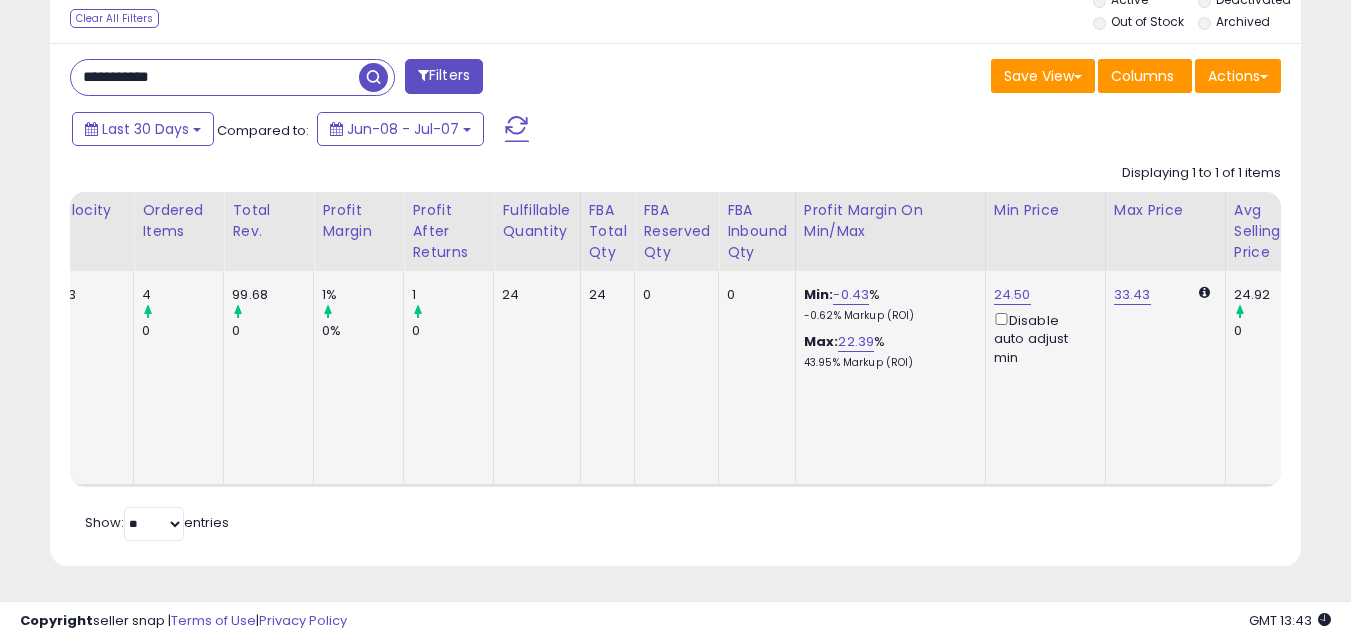 click on "**********" at bounding box center (215, 77) 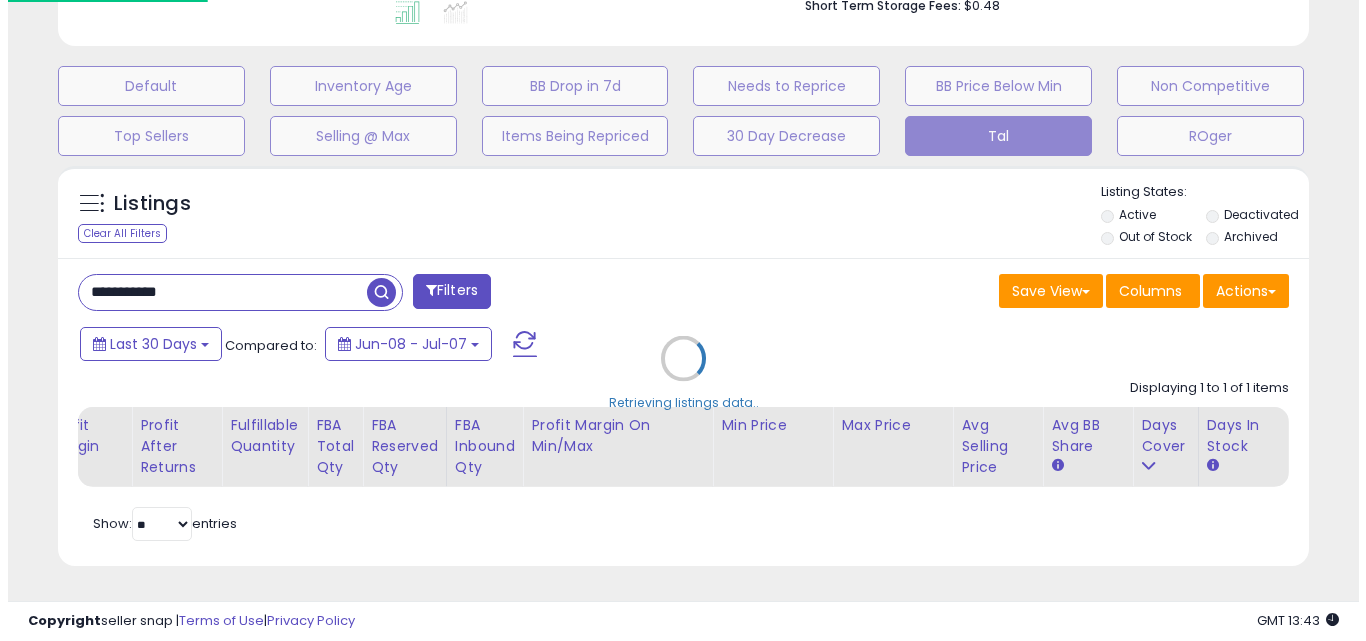 scroll, scrollTop: 579, scrollLeft: 0, axis: vertical 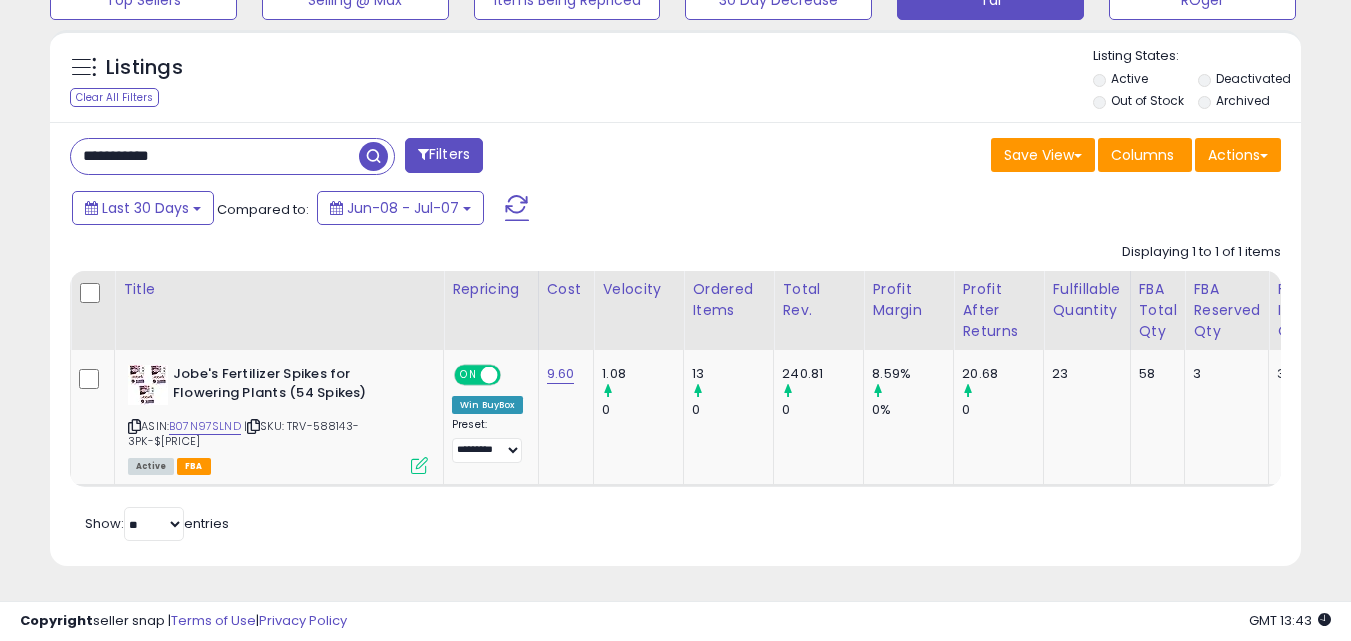 click on "**********" at bounding box center [215, 156] 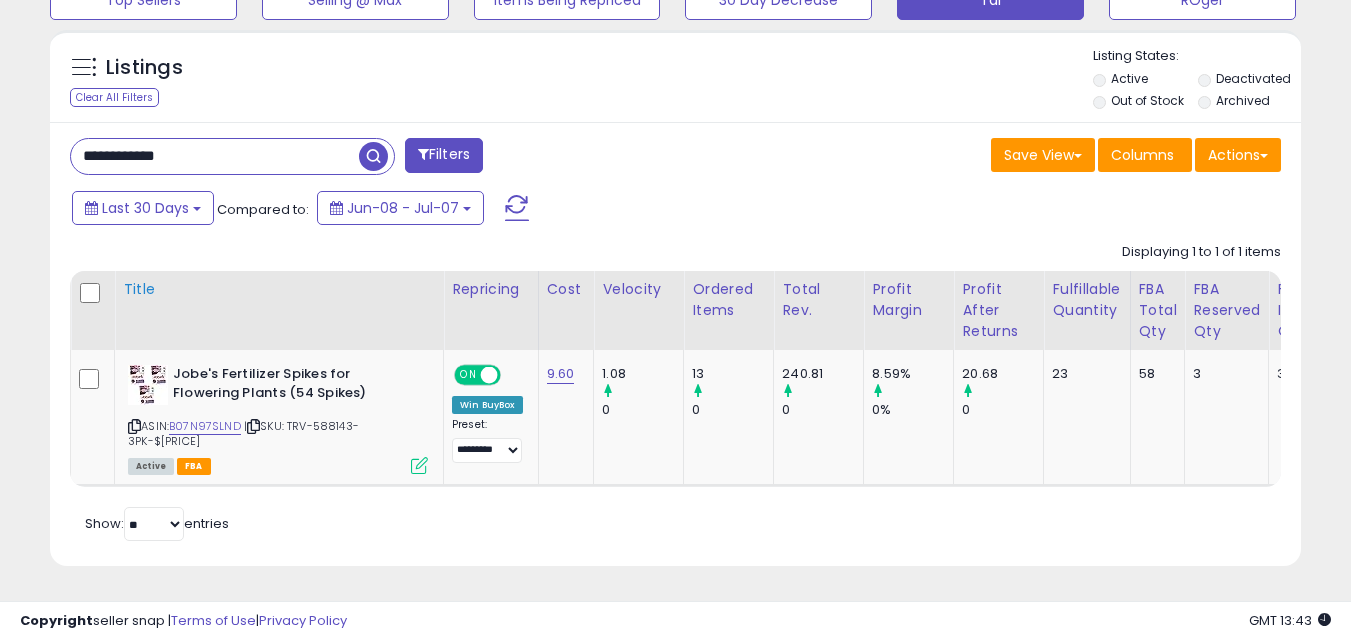 scroll, scrollTop: 999590, scrollLeft: 999267, axis: both 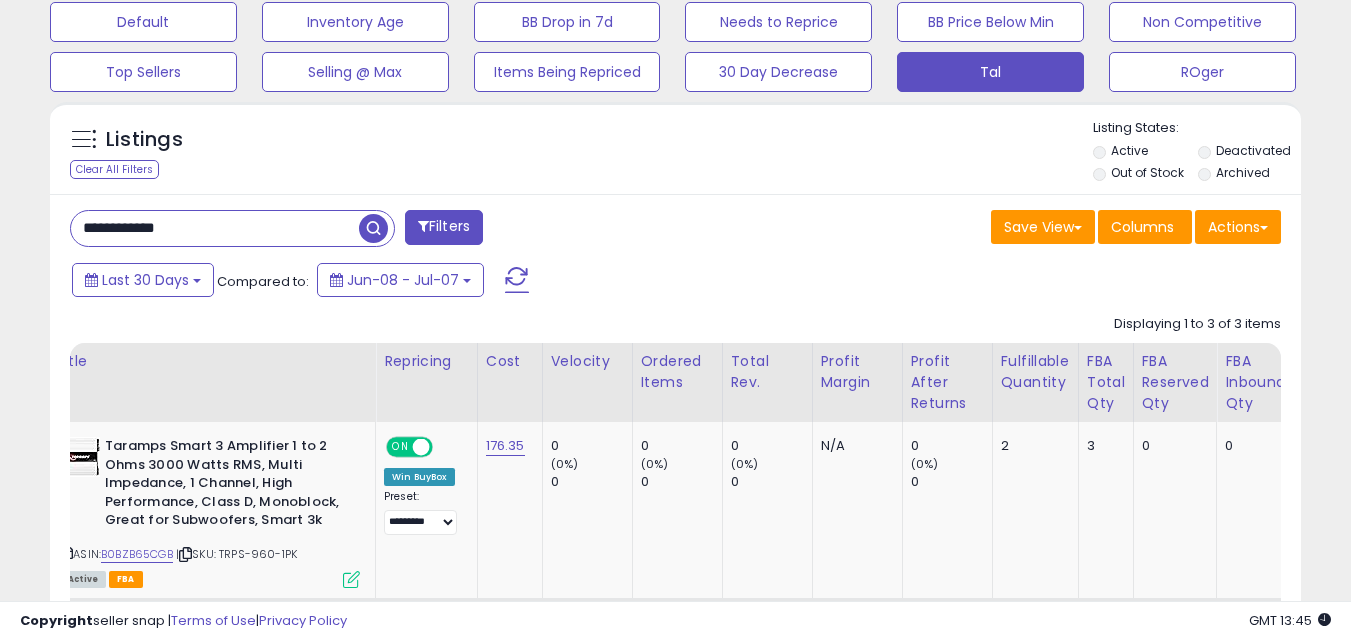click on "**********" at bounding box center (215, 228) 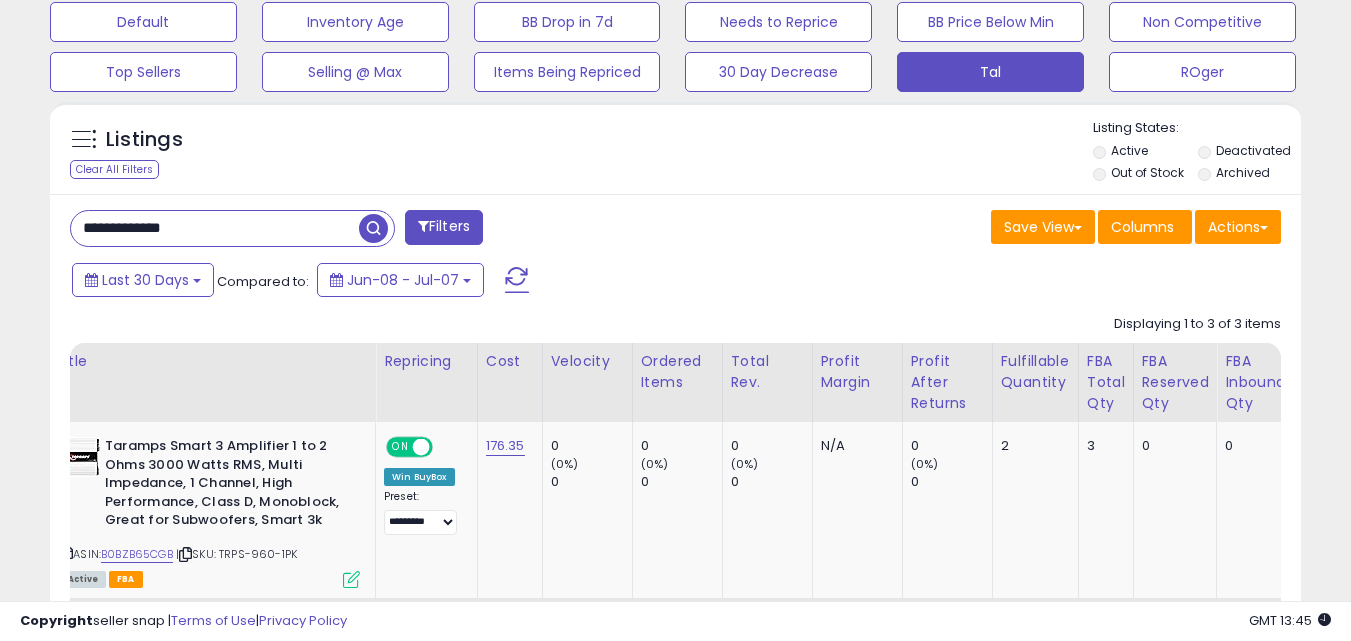 click at bounding box center (373, 228) 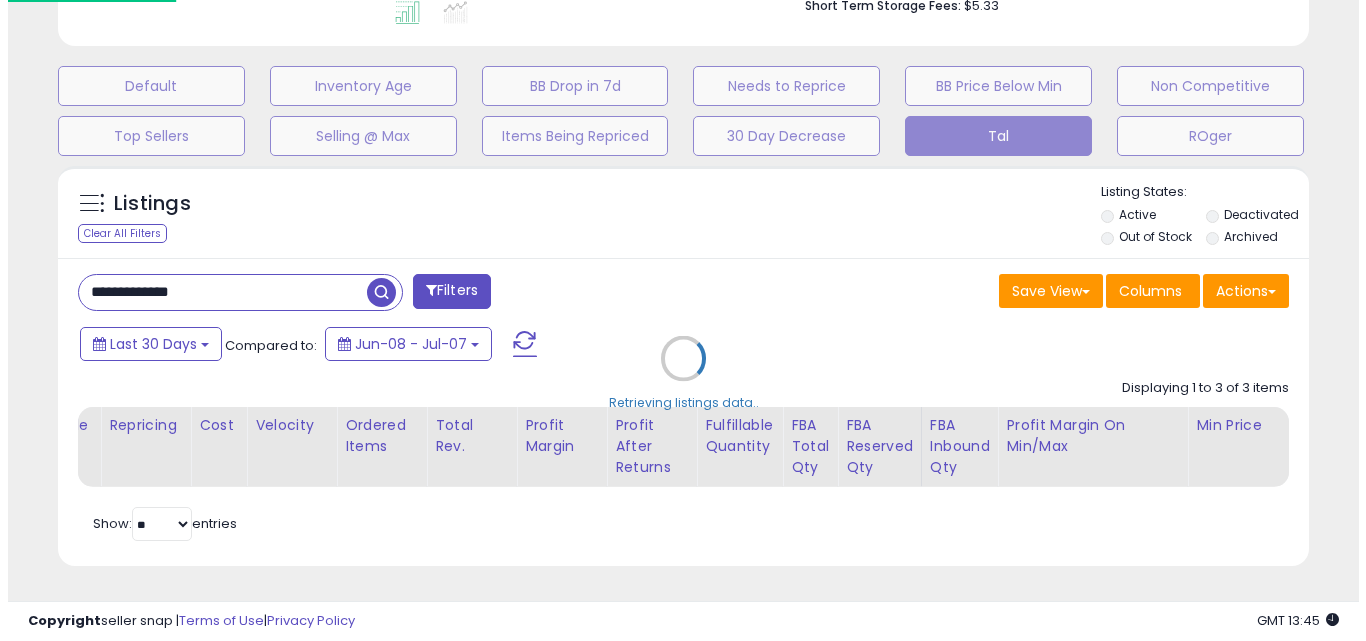 scroll, scrollTop: 579, scrollLeft: 0, axis: vertical 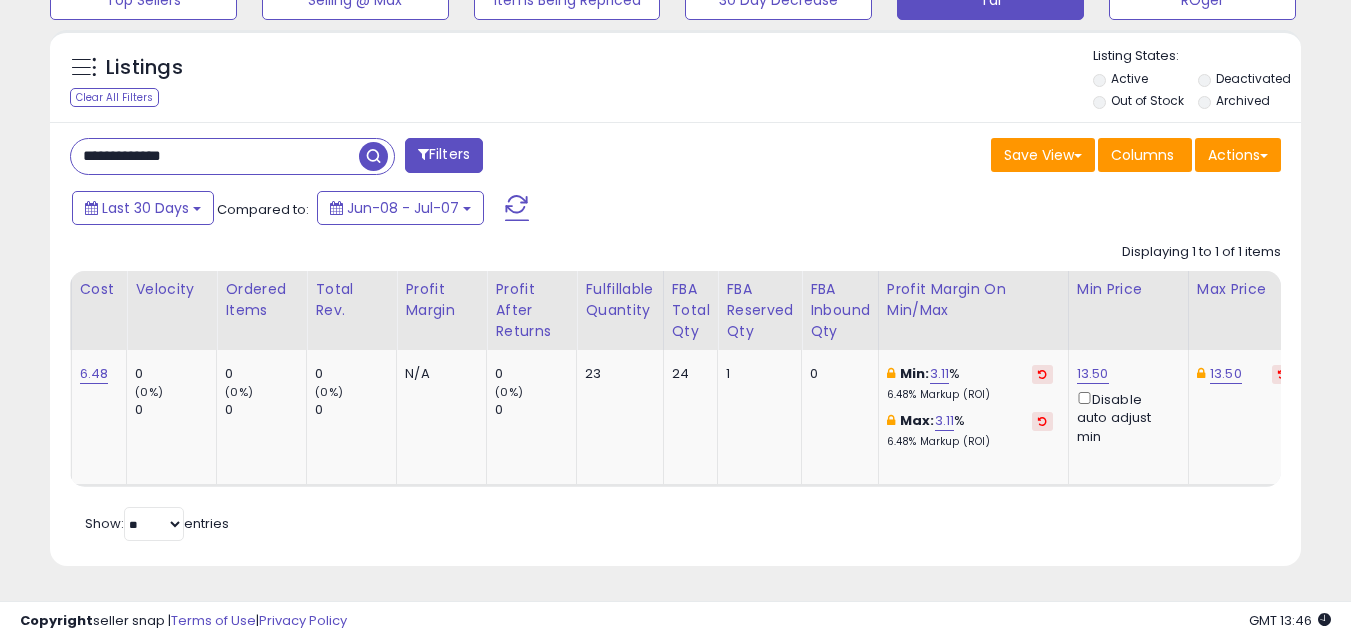 click on "**********" at bounding box center [215, 156] 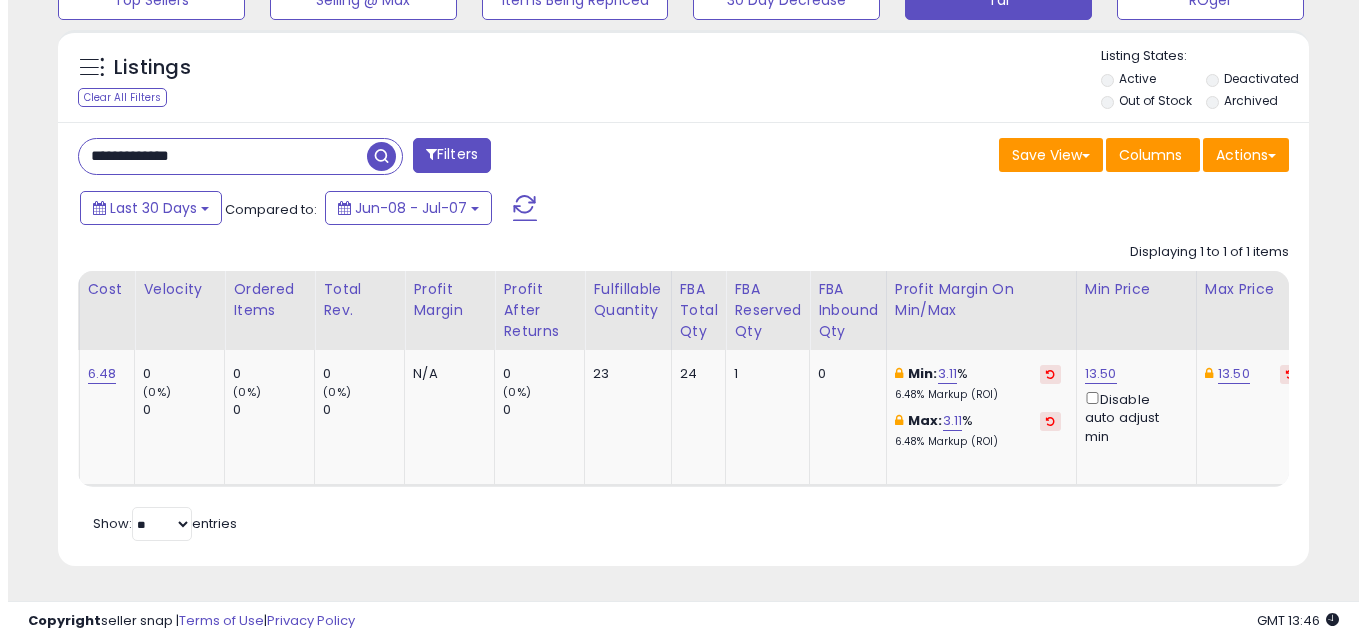 scroll, scrollTop: 579, scrollLeft: 0, axis: vertical 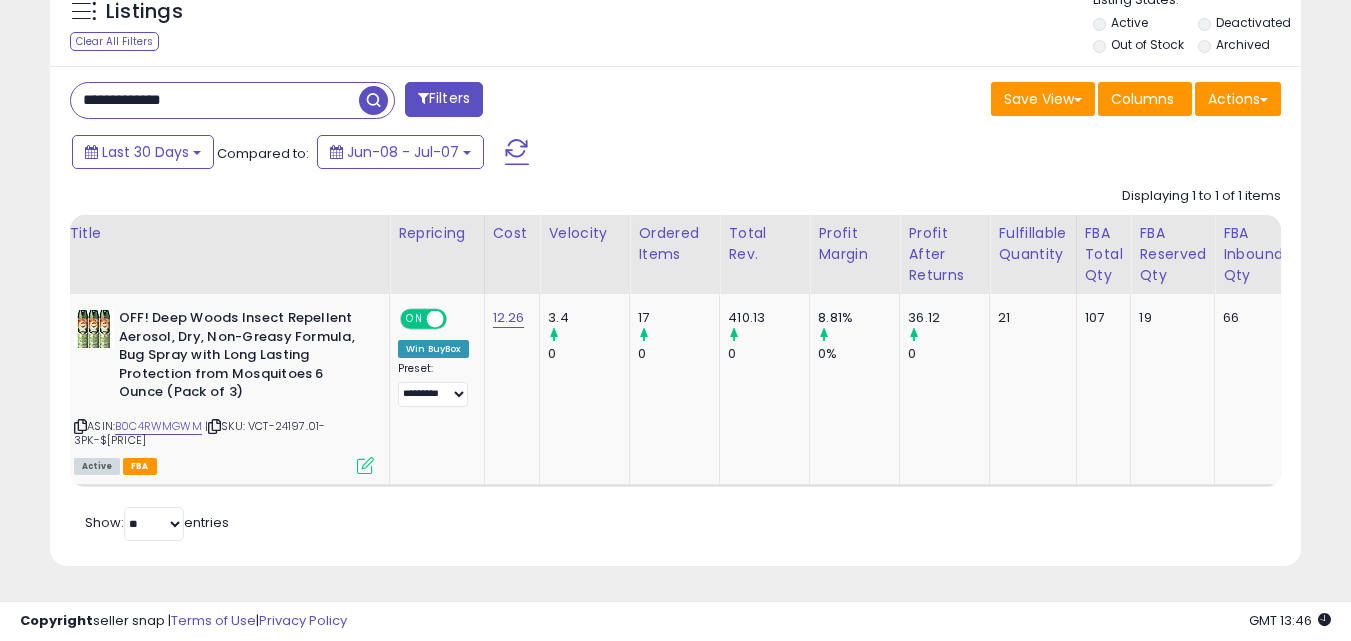 click on "**********" at bounding box center [215, 100] 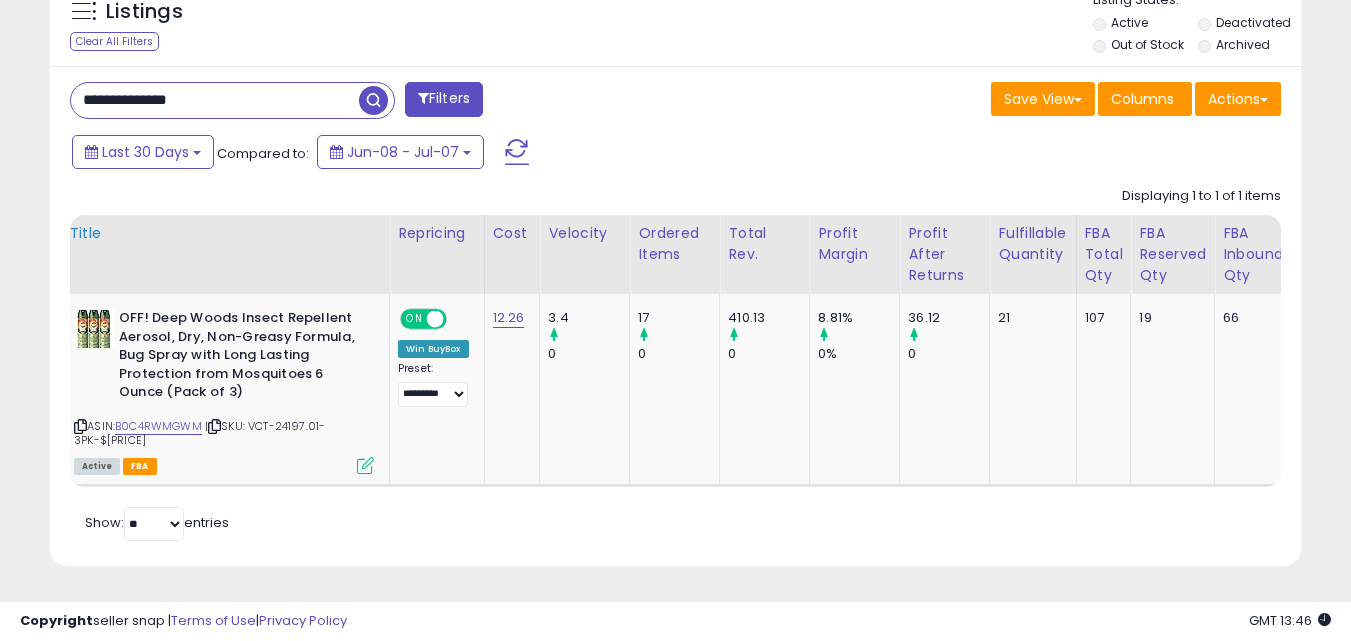 type on "**********" 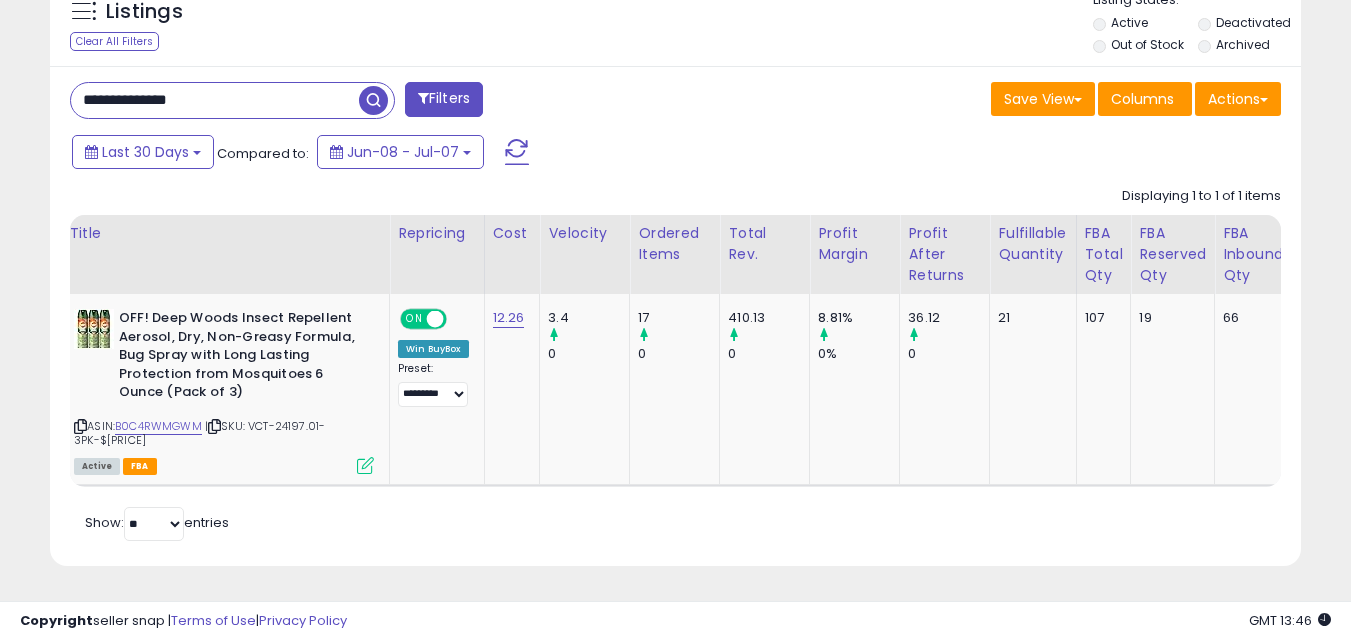scroll, scrollTop: 999590, scrollLeft: 999267, axis: both 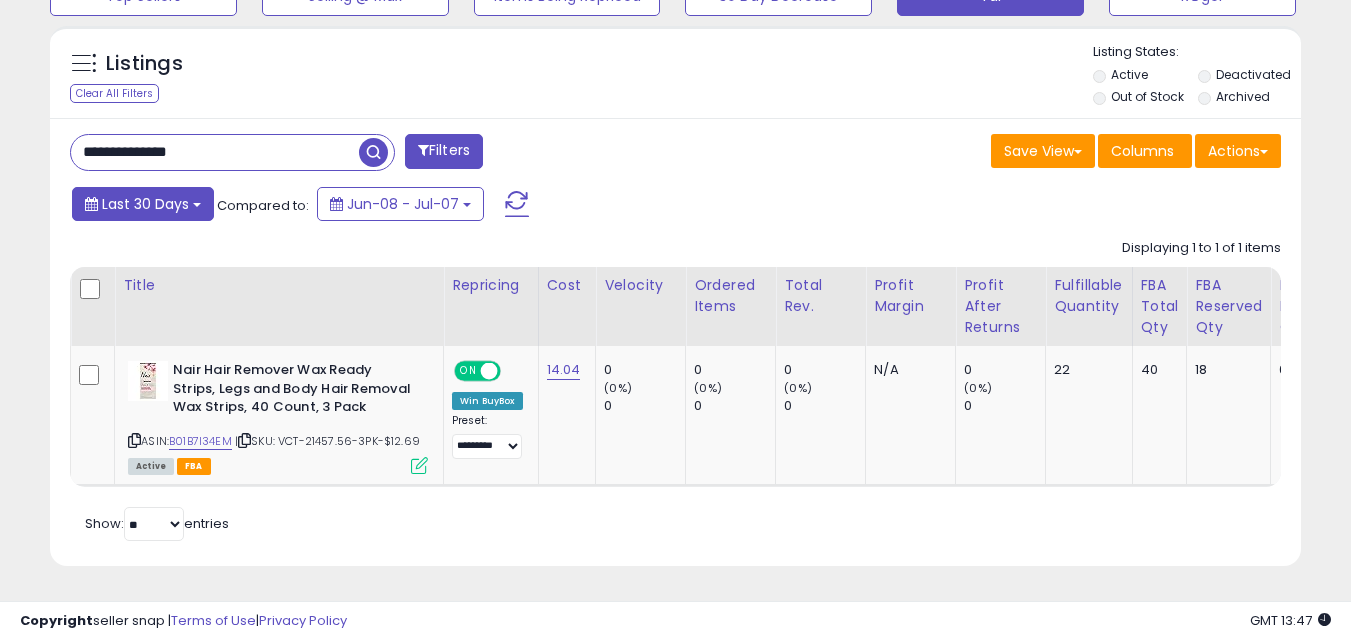 click on "Last 30 Days" at bounding box center [145, 204] 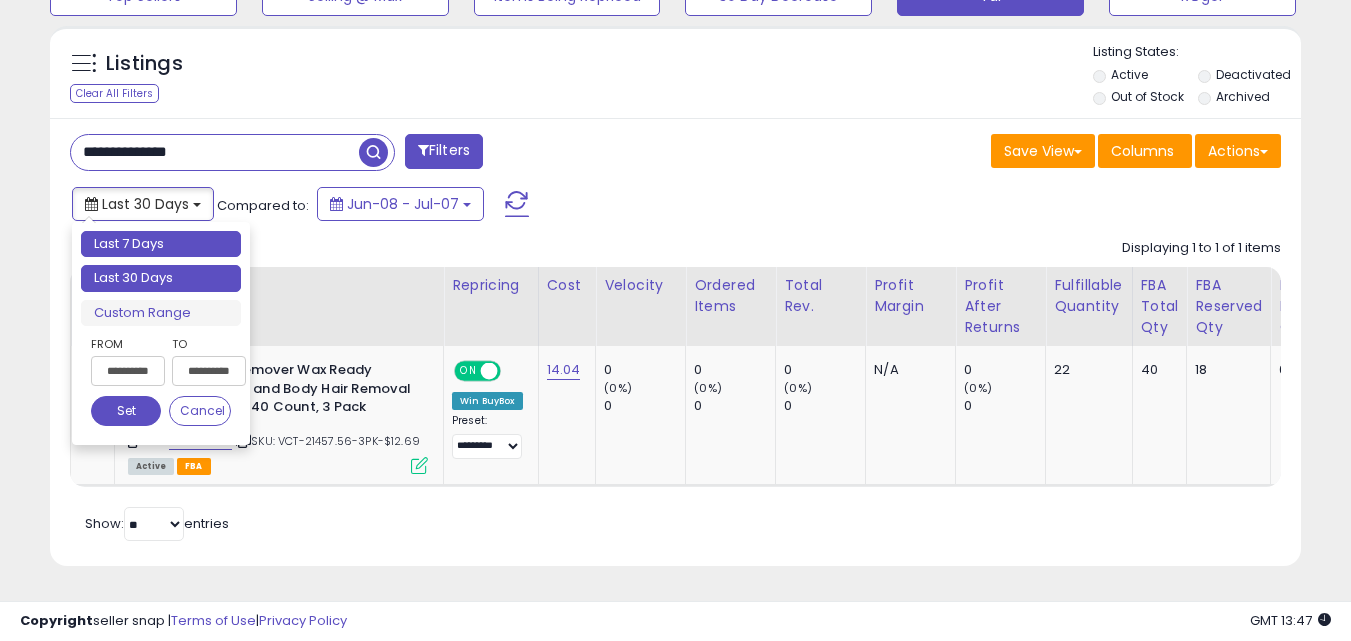 type on "**********" 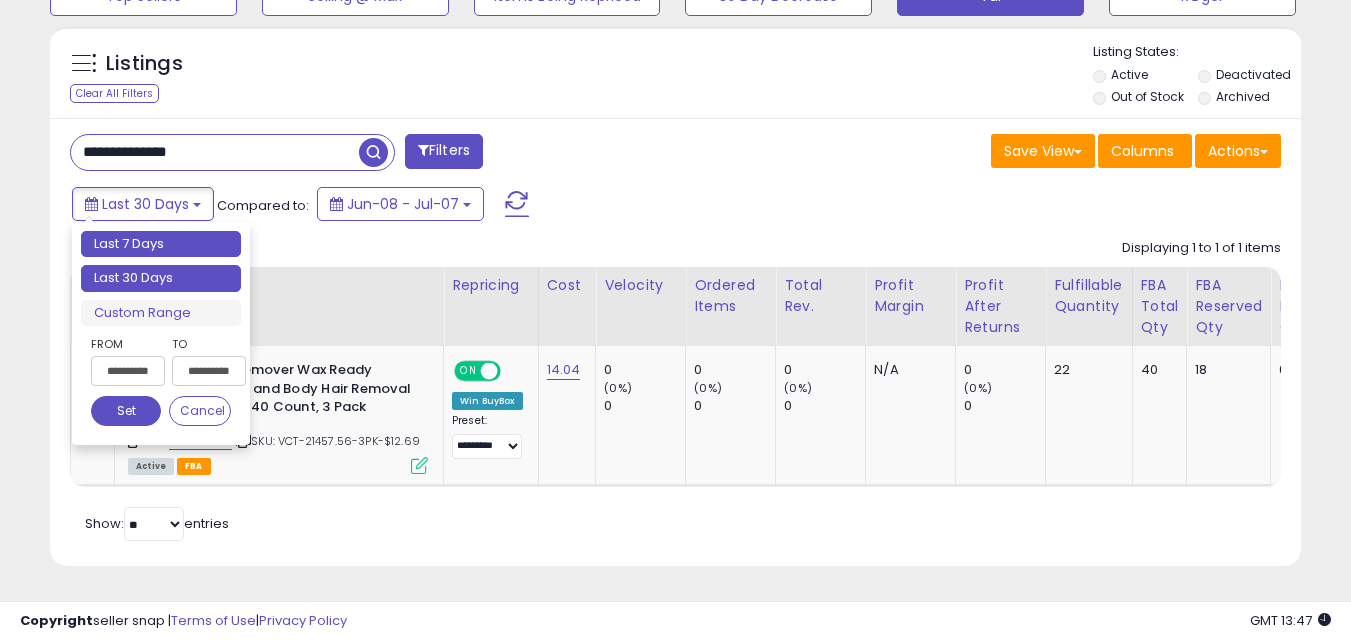 click on "Last 7 Days" at bounding box center [161, 244] 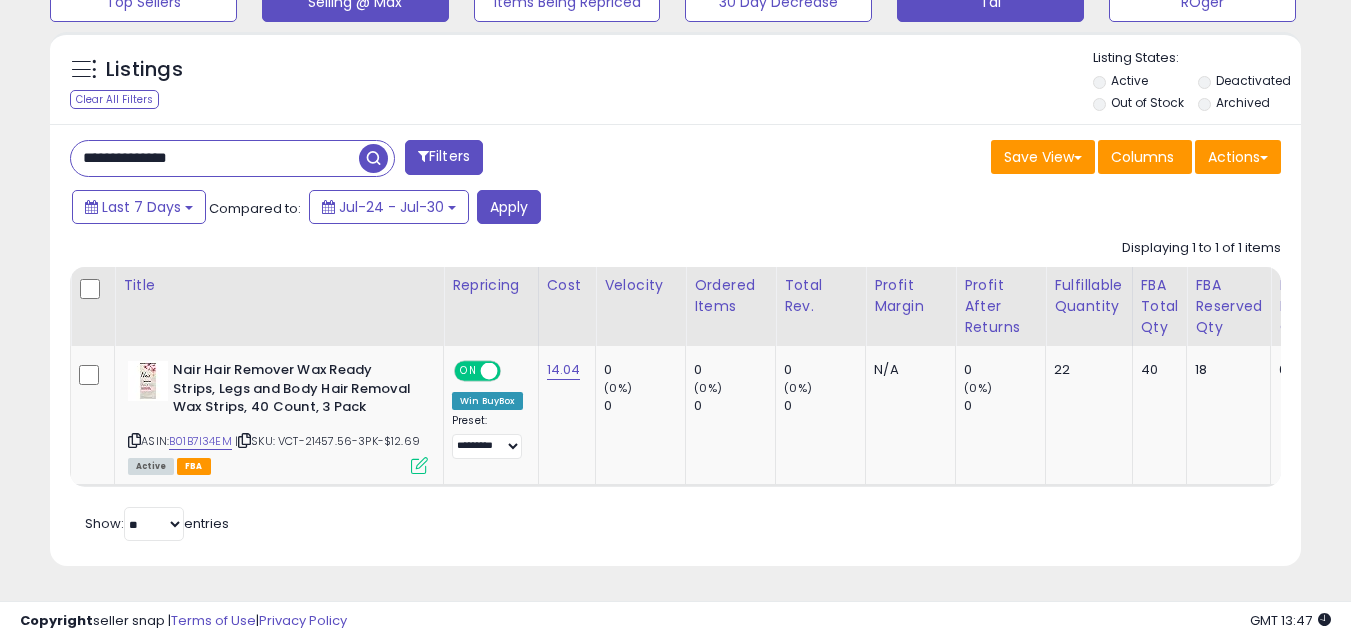 click at bounding box center (373, 158) 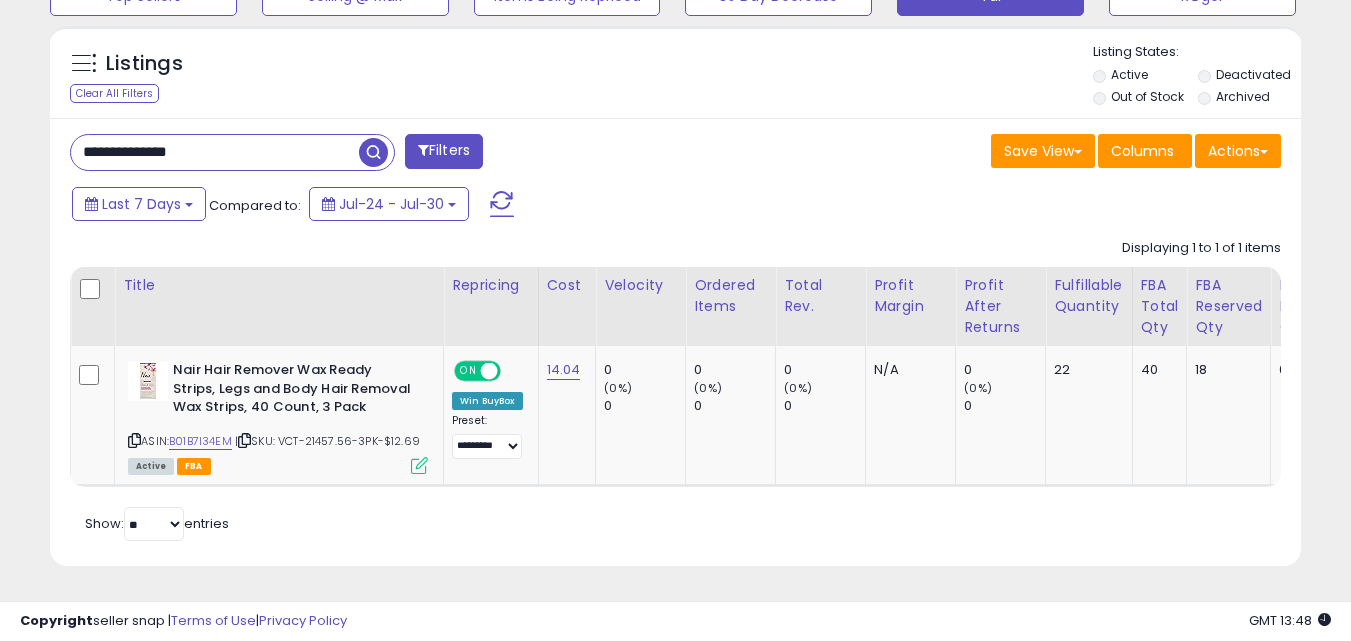 click on "**********" at bounding box center (215, 152) 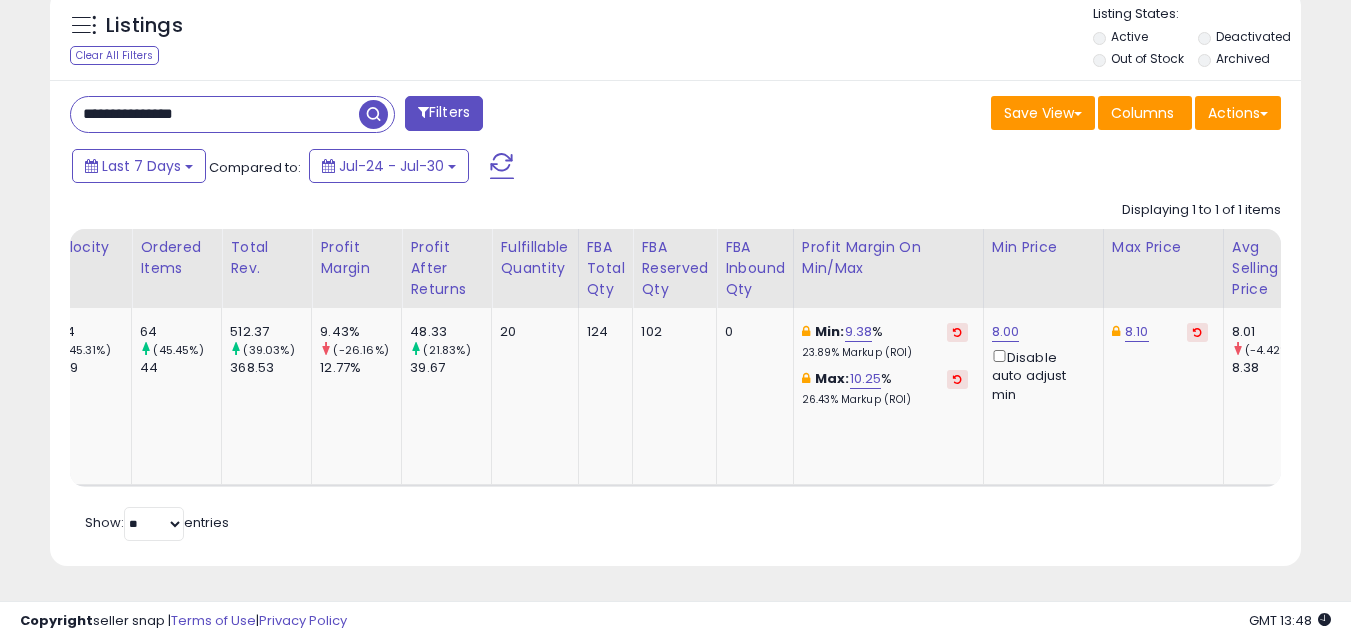 click on "**********" at bounding box center [215, 114] 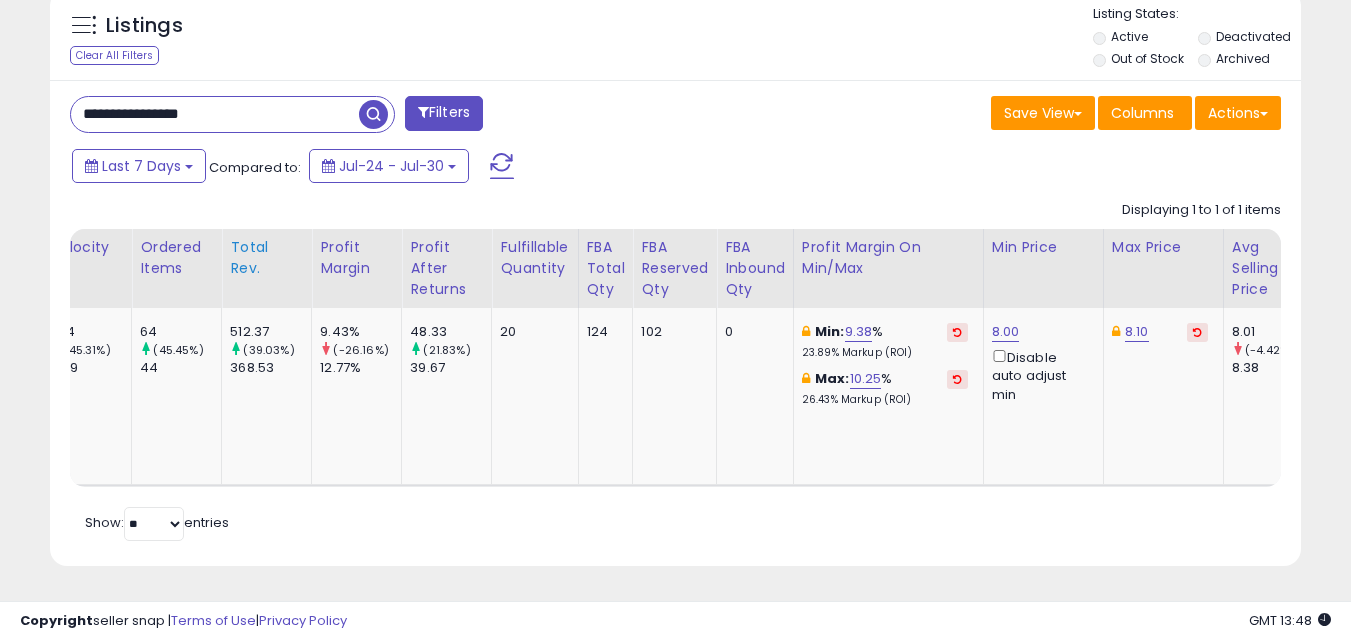 type on "**********" 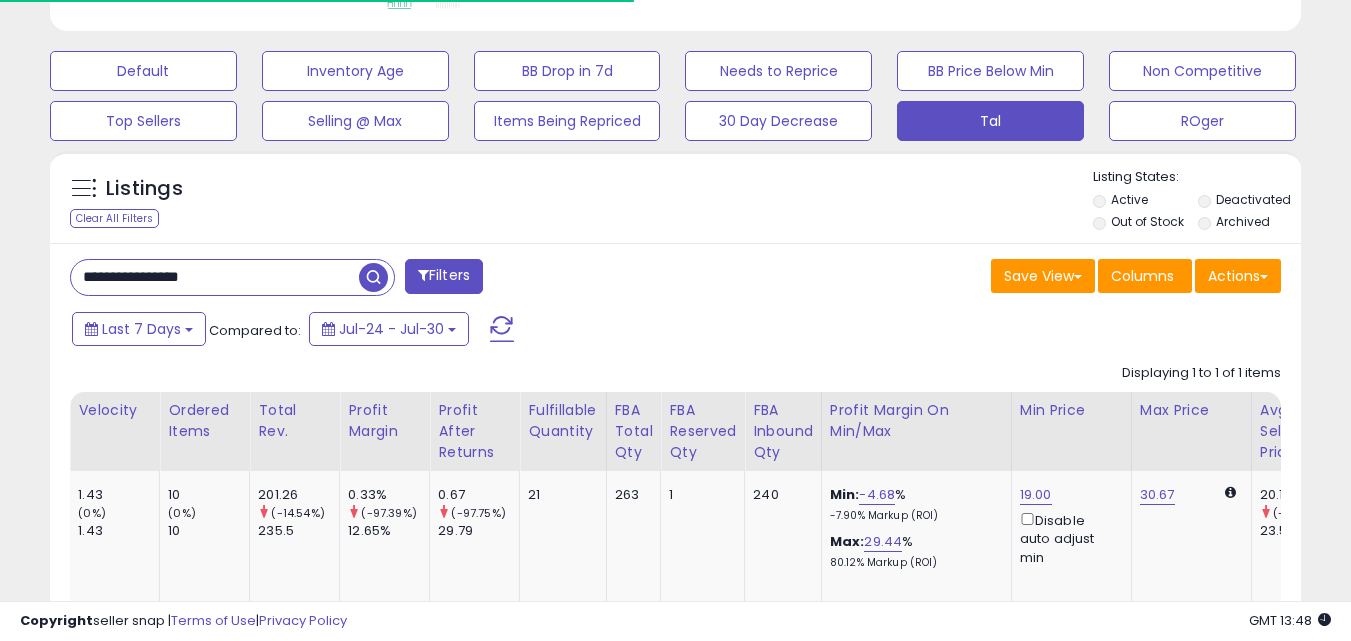 scroll, scrollTop: 999590, scrollLeft: 999276, axis: both 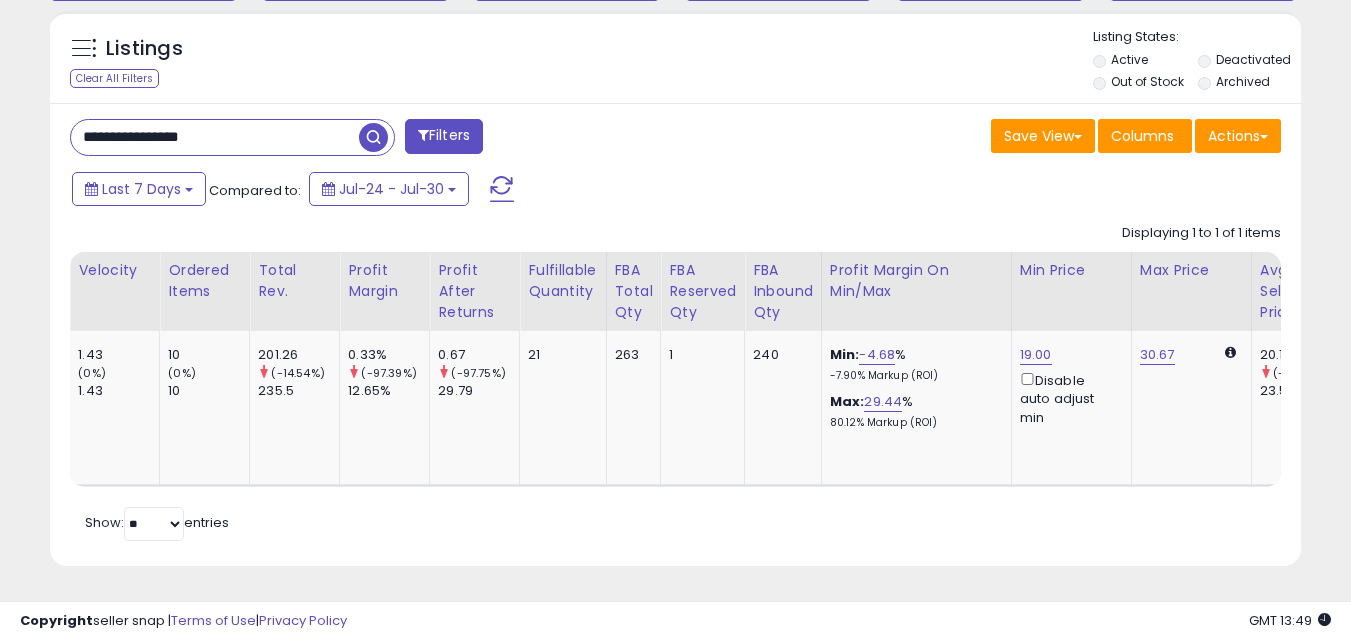 drag, startPoint x: 792, startPoint y: 487, endPoint x: 656, endPoint y: 484, distance: 136.03308 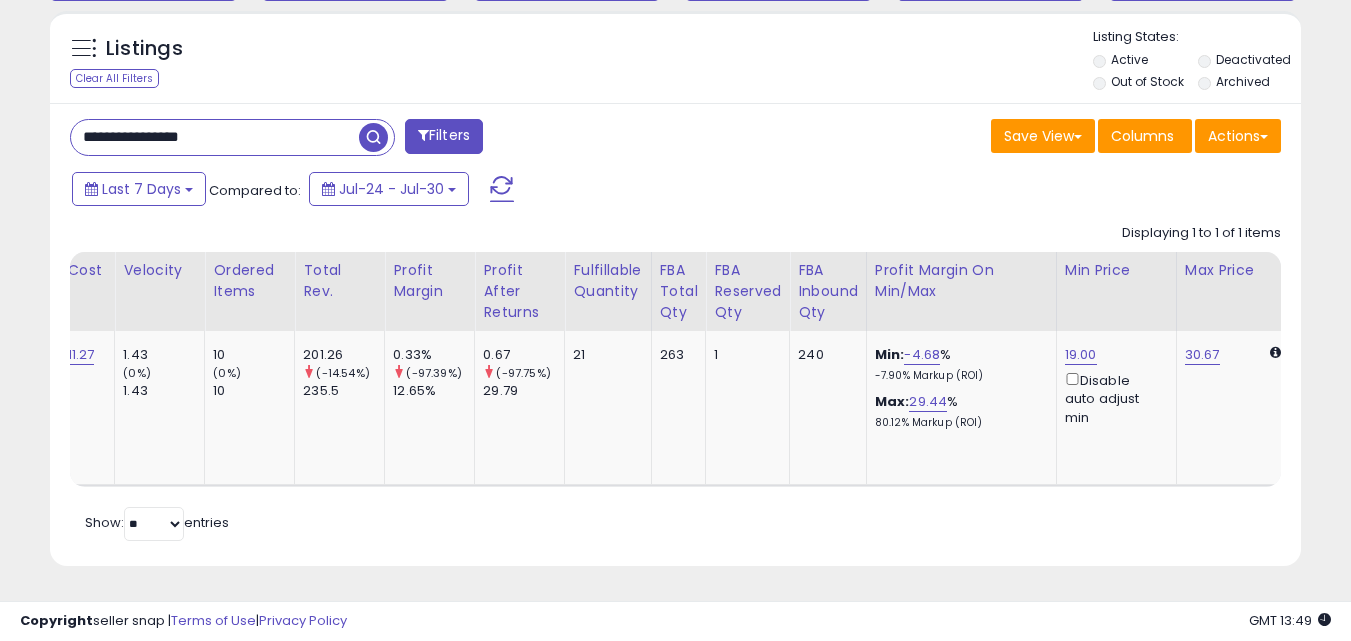scroll, scrollTop: 0, scrollLeft: 45, axis: horizontal 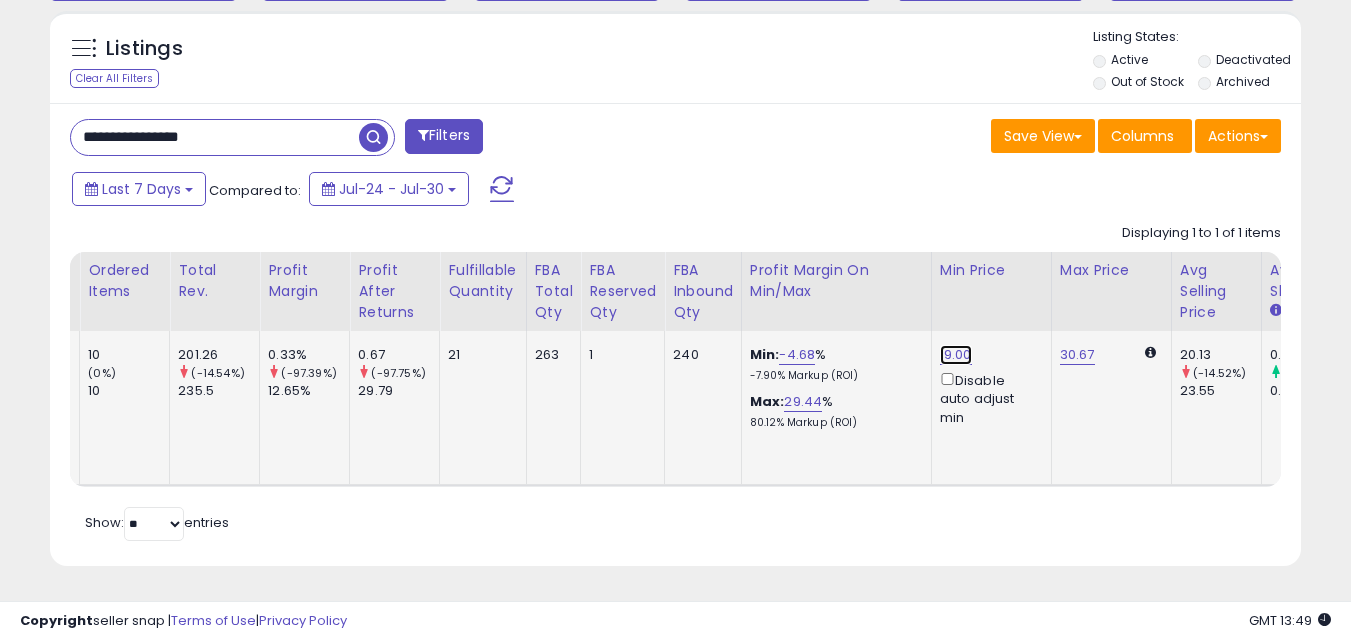 click on "19.00" at bounding box center [956, 355] 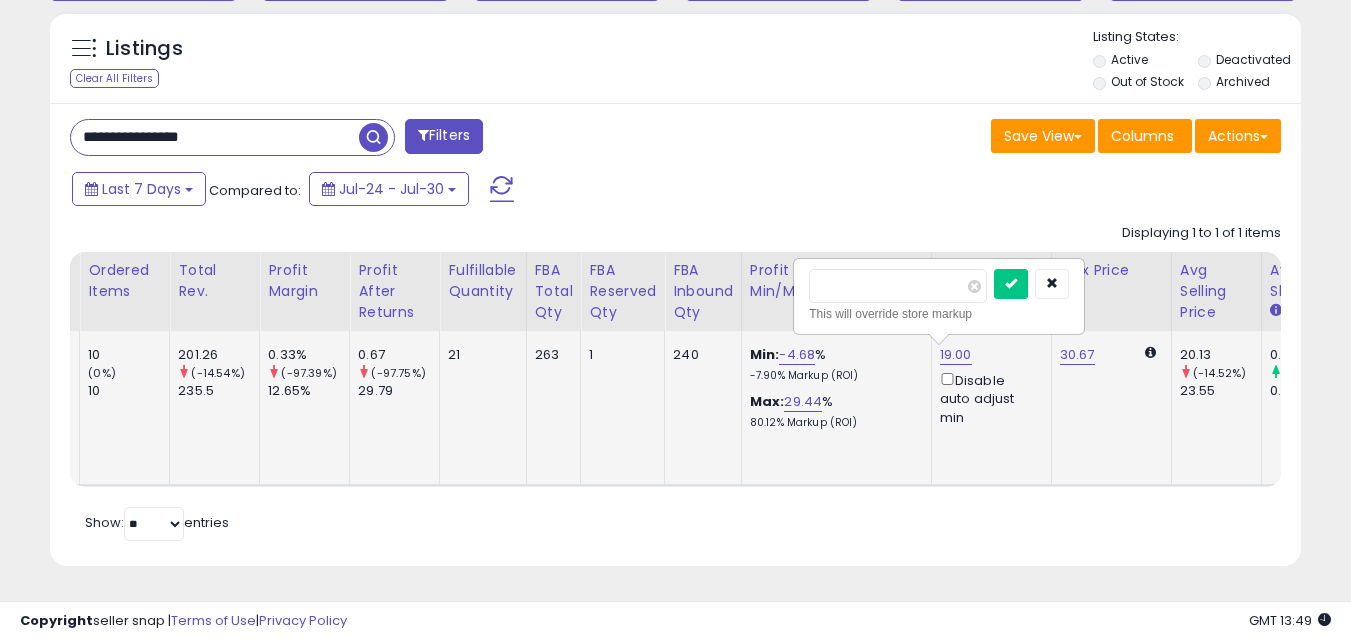 type on "*" 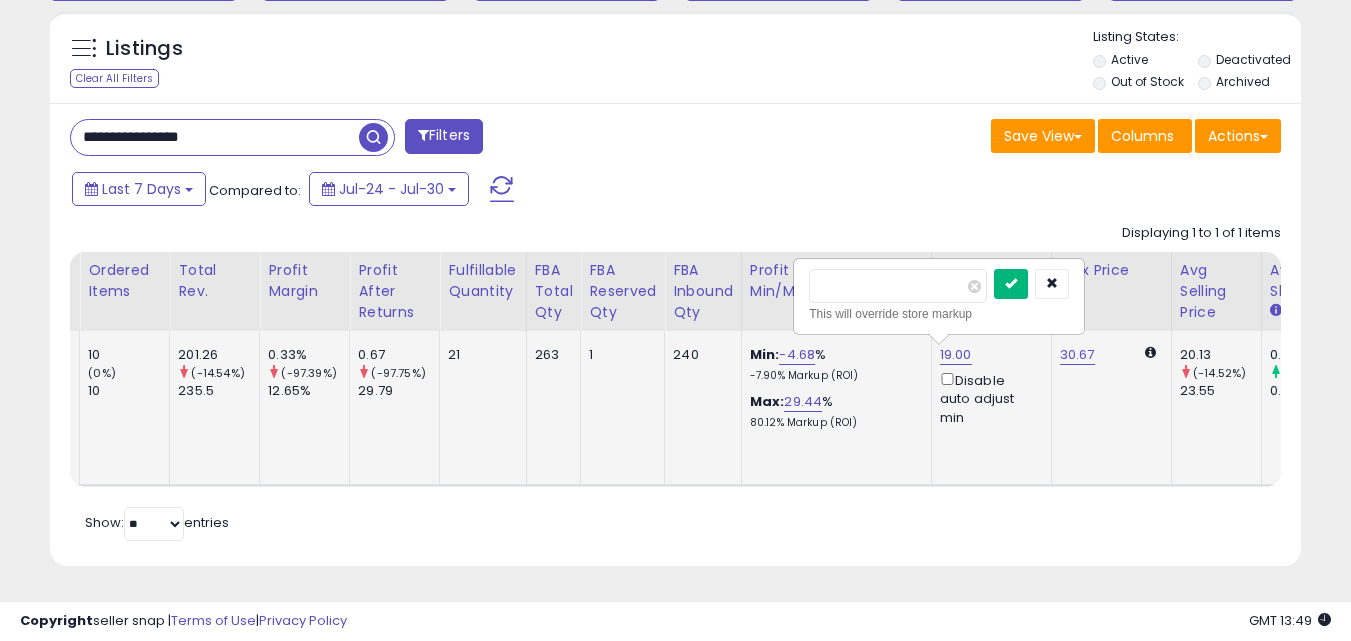 type on "*****" 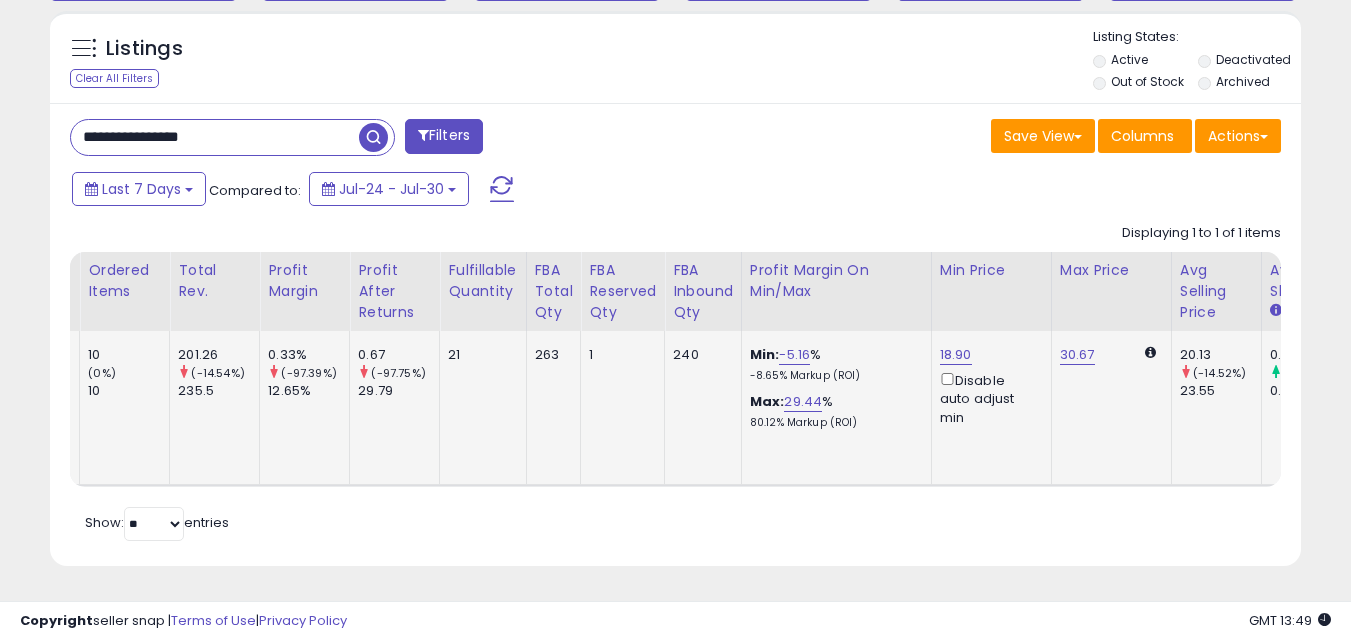 click on "**********" at bounding box center [215, 137] 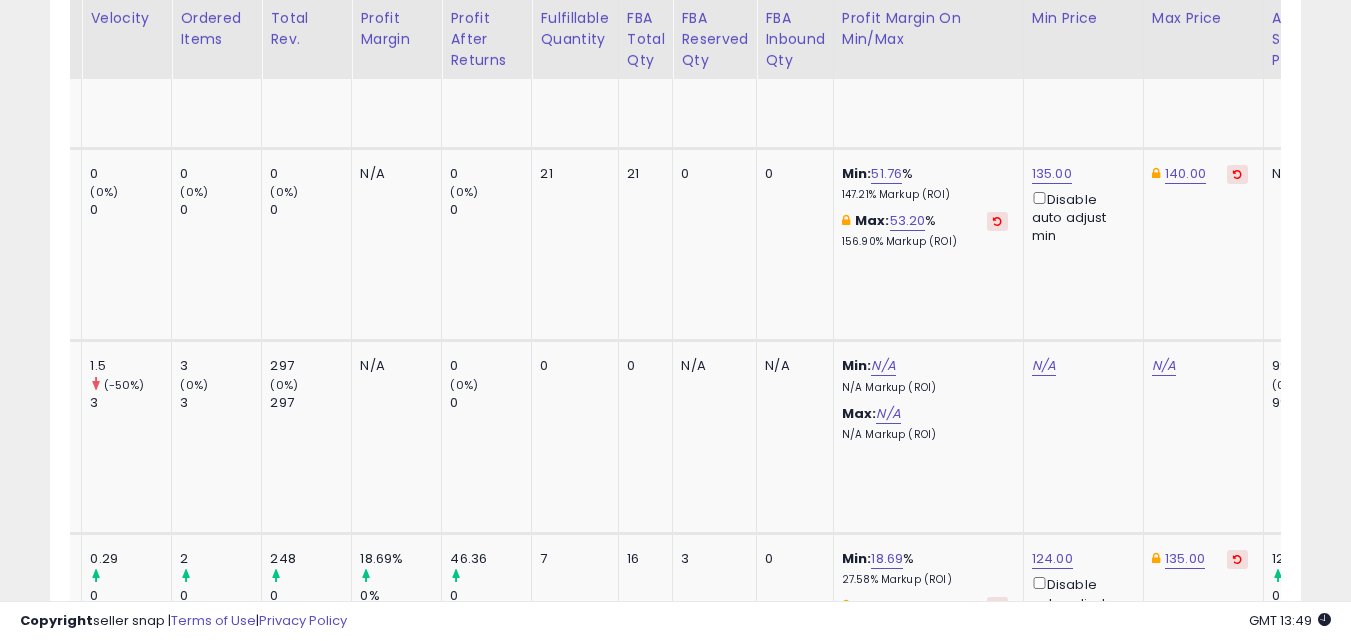 click at bounding box center (675, 591) 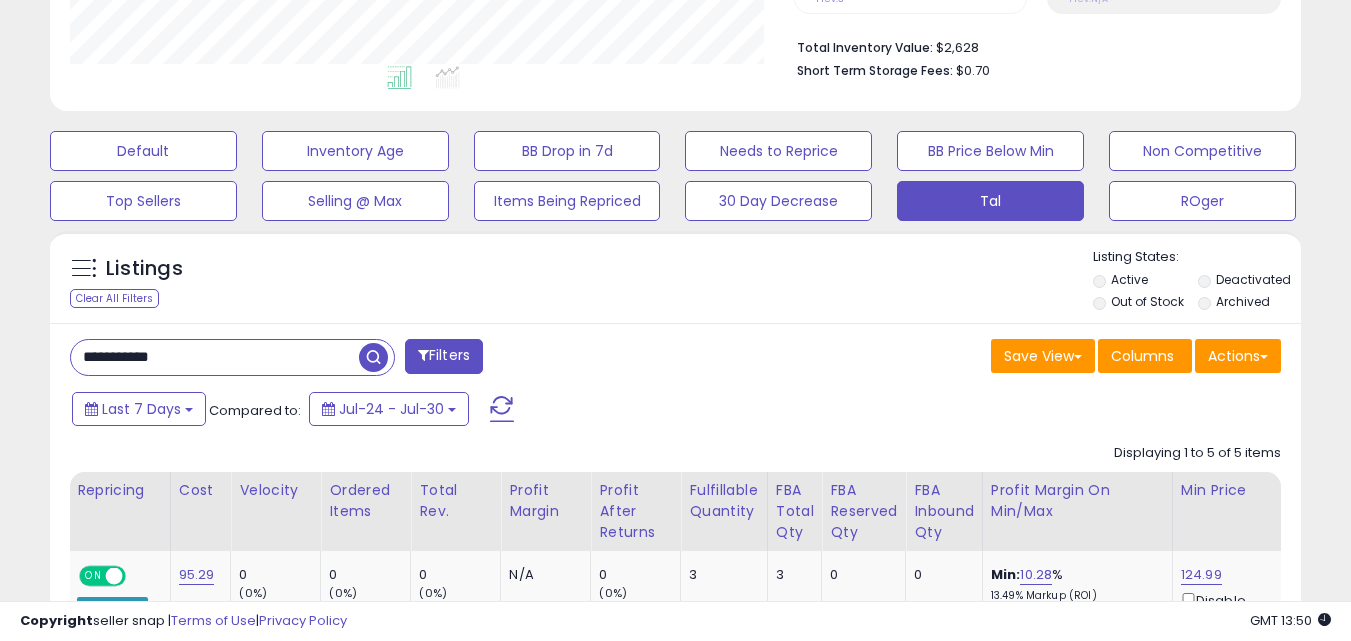 click on "**********" at bounding box center (215, 357) 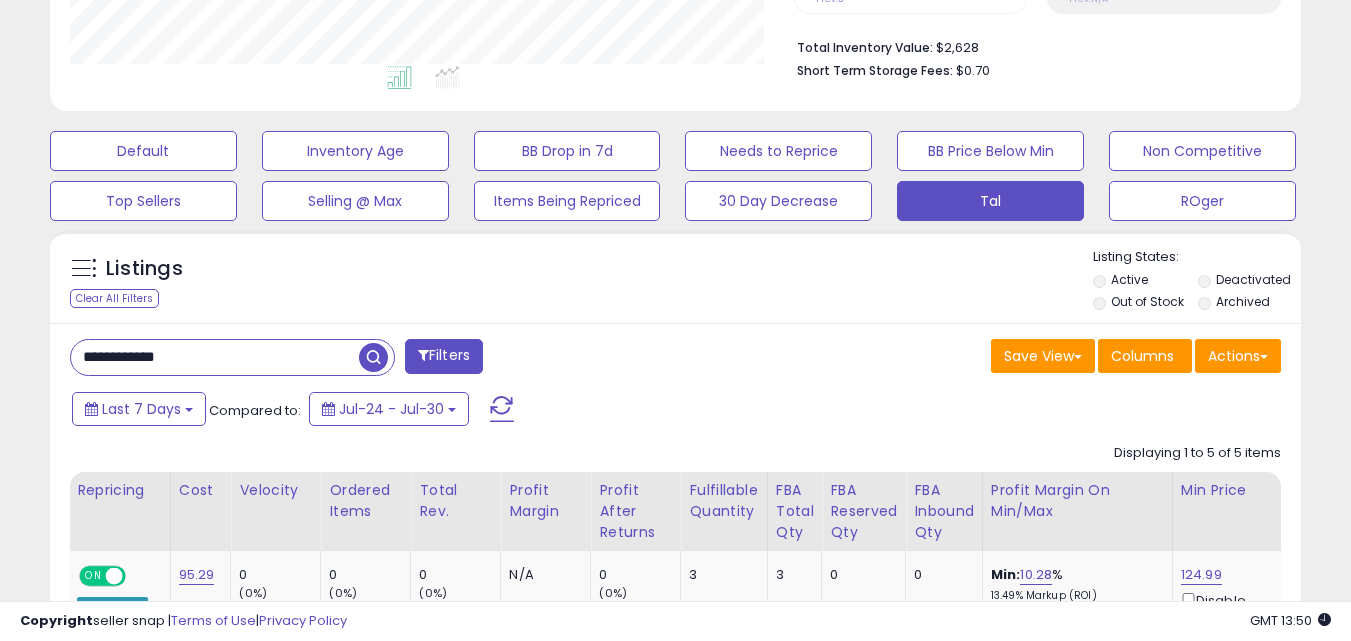type on "**********" 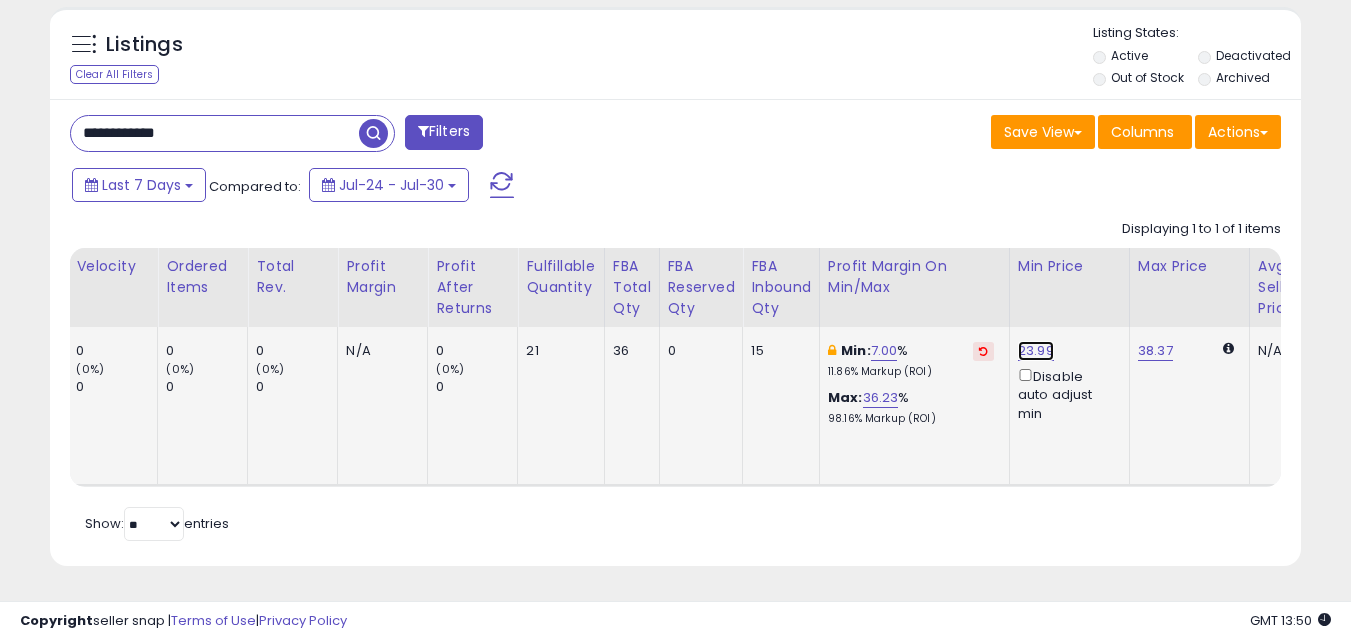 click on "23.99" at bounding box center (1036, 351) 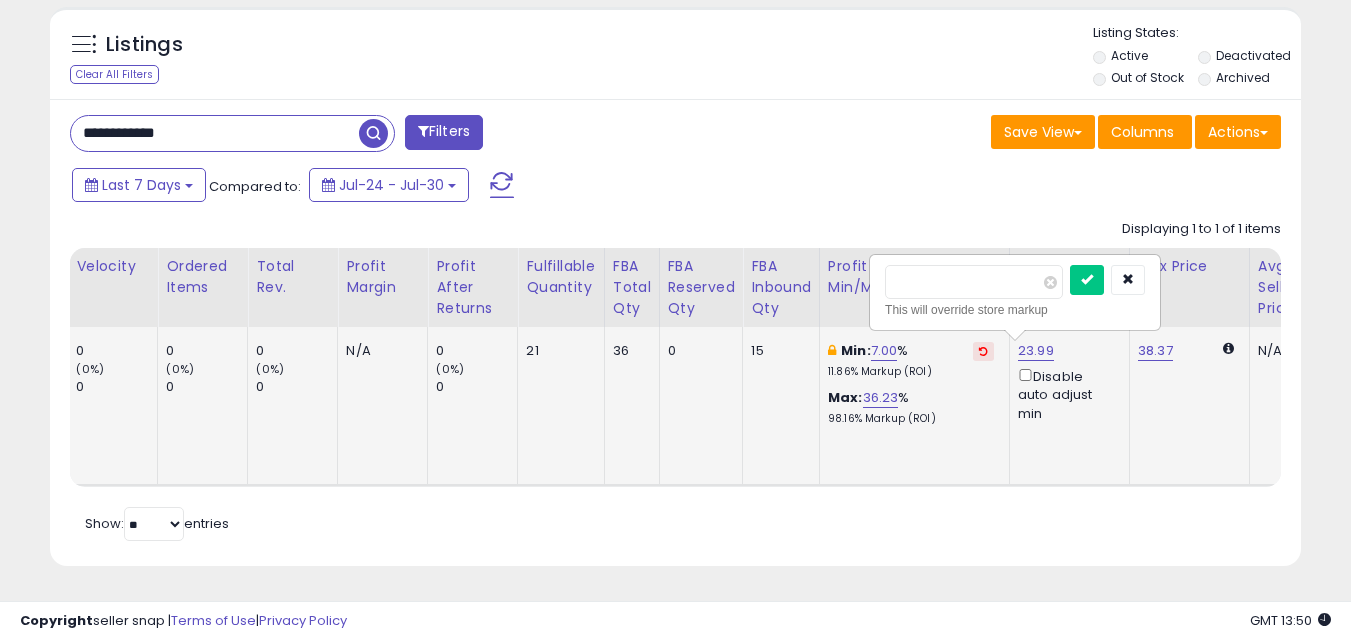 type on "*" 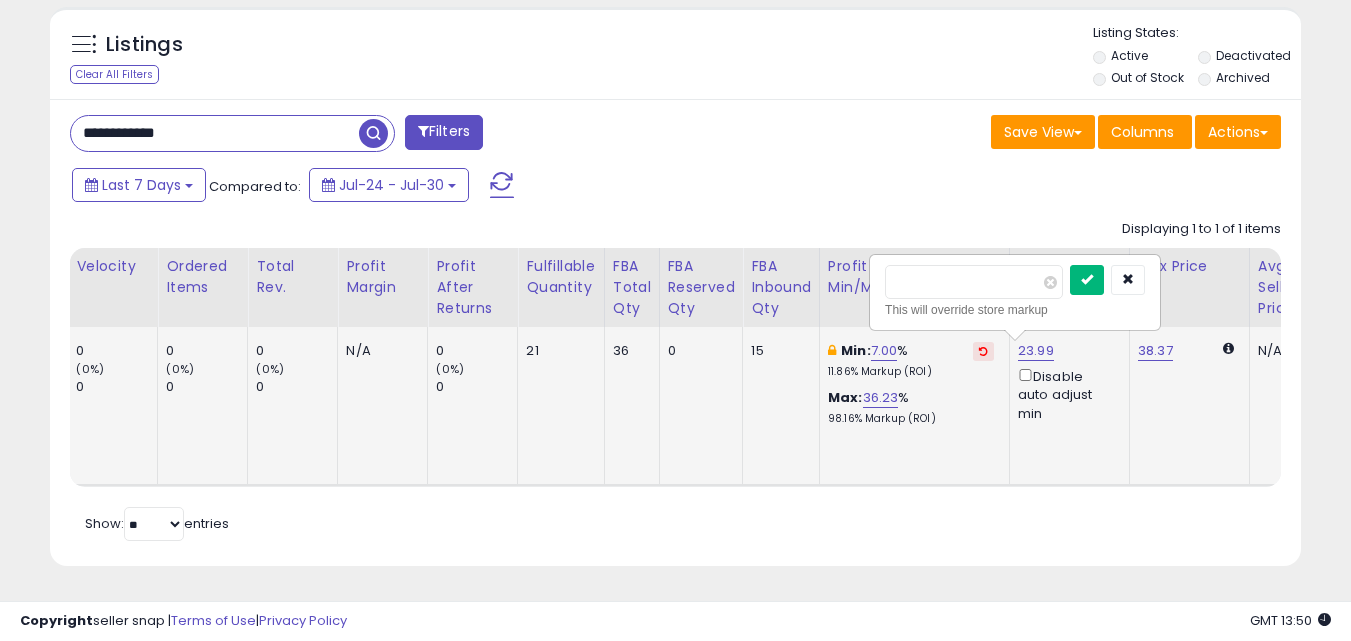 type on "*****" 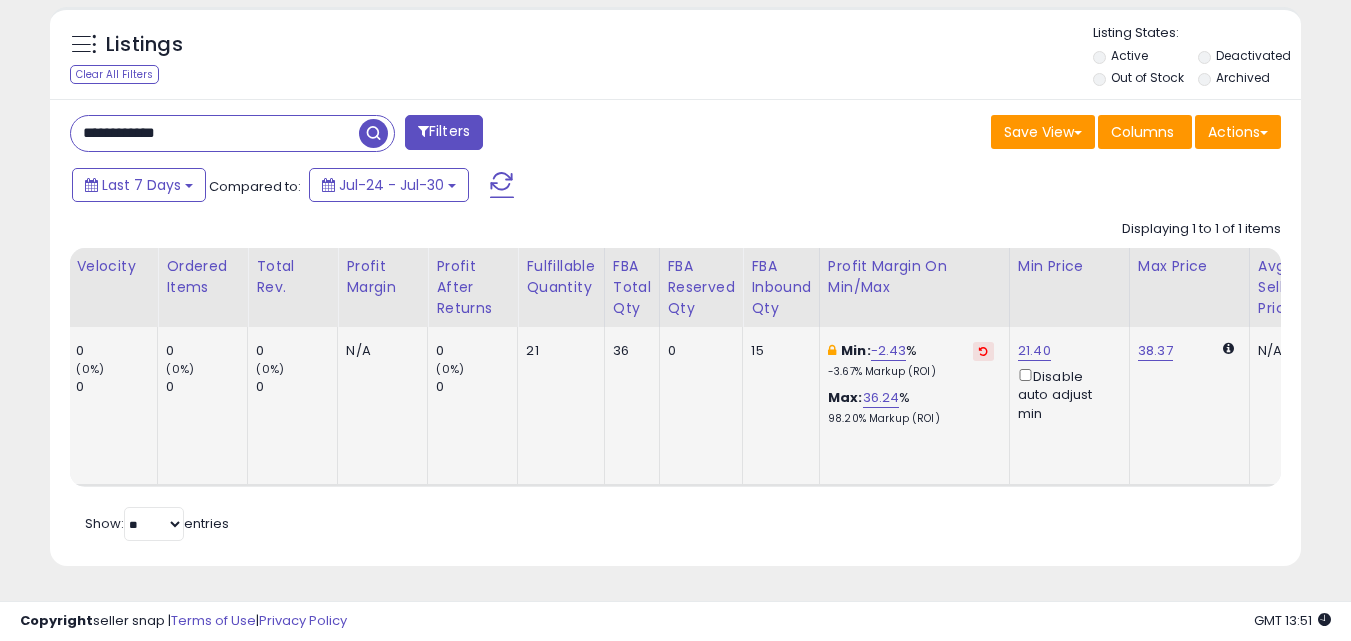 click on "**********" at bounding box center (215, 133) 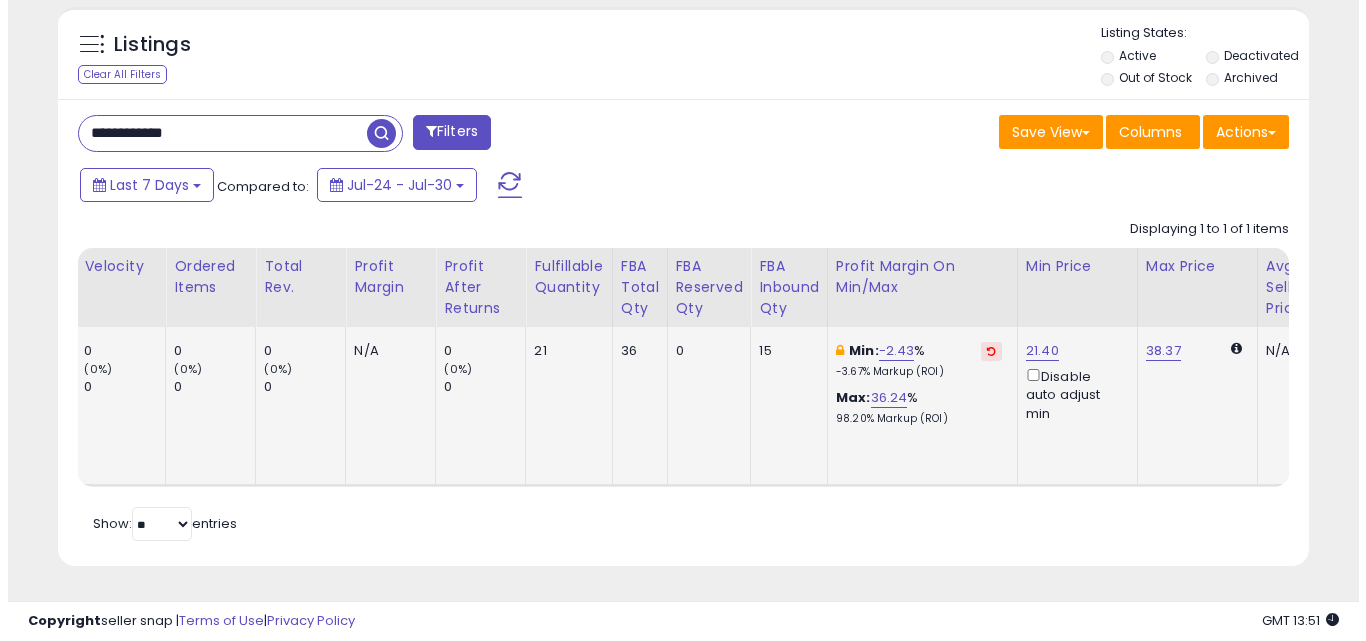 scroll, scrollTop: 579, scrollLeft: 0, axis: vertical 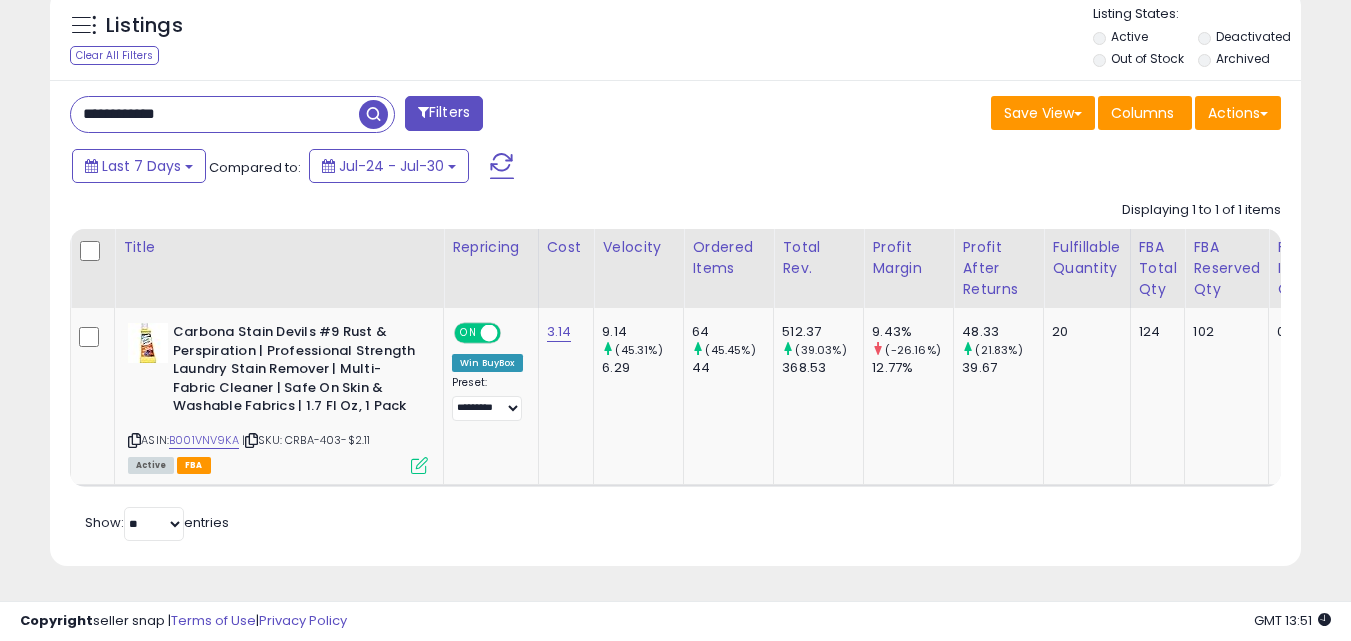 click on "**********" at bounding box center [215, 114] 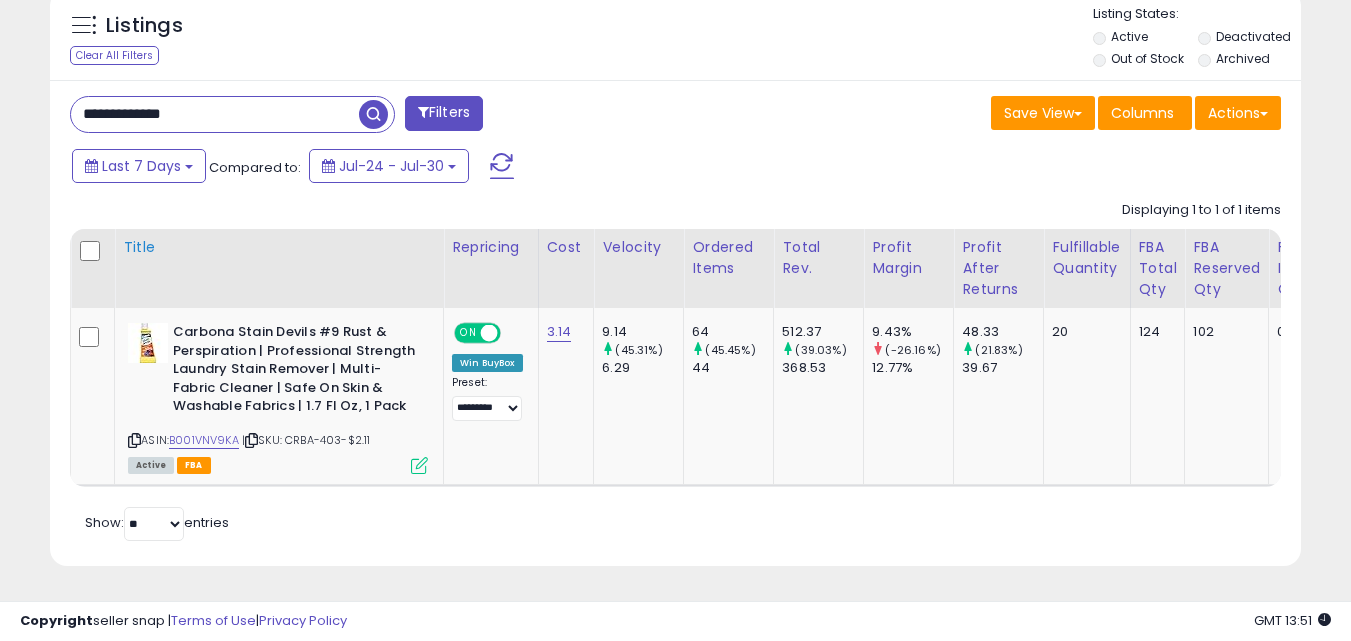 type on "**********" 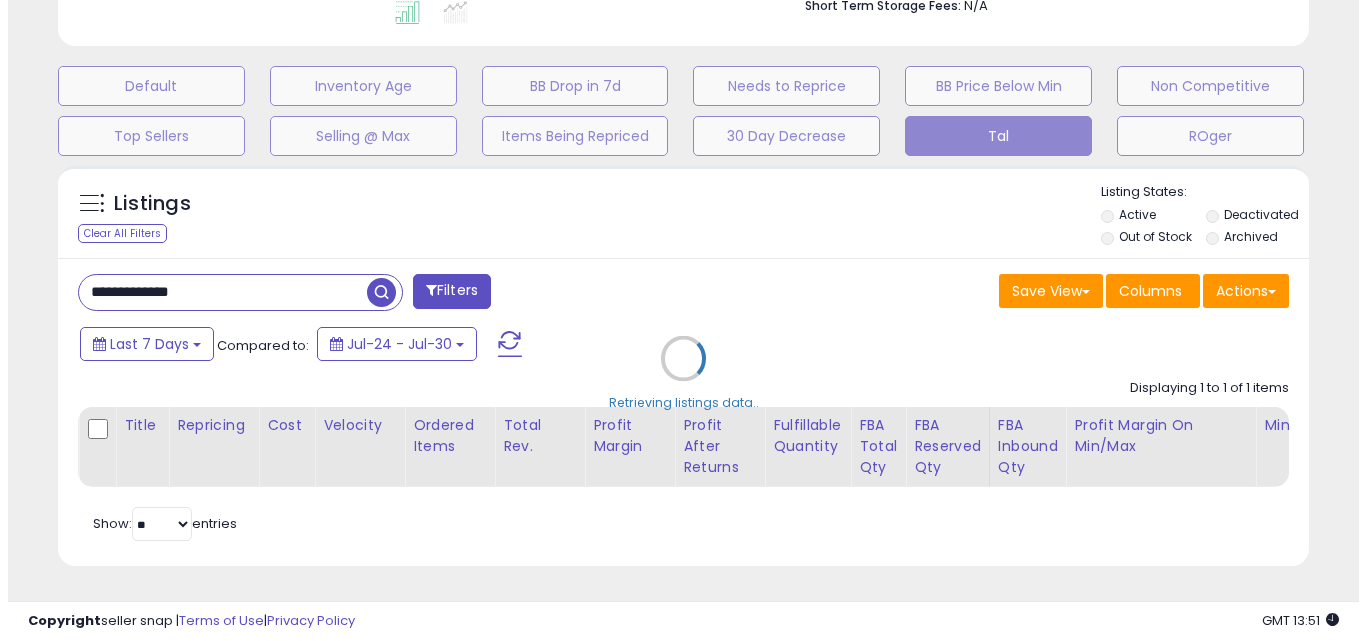 scroll, scrollTop: 579, scrollLeft: 0, axis: vertical 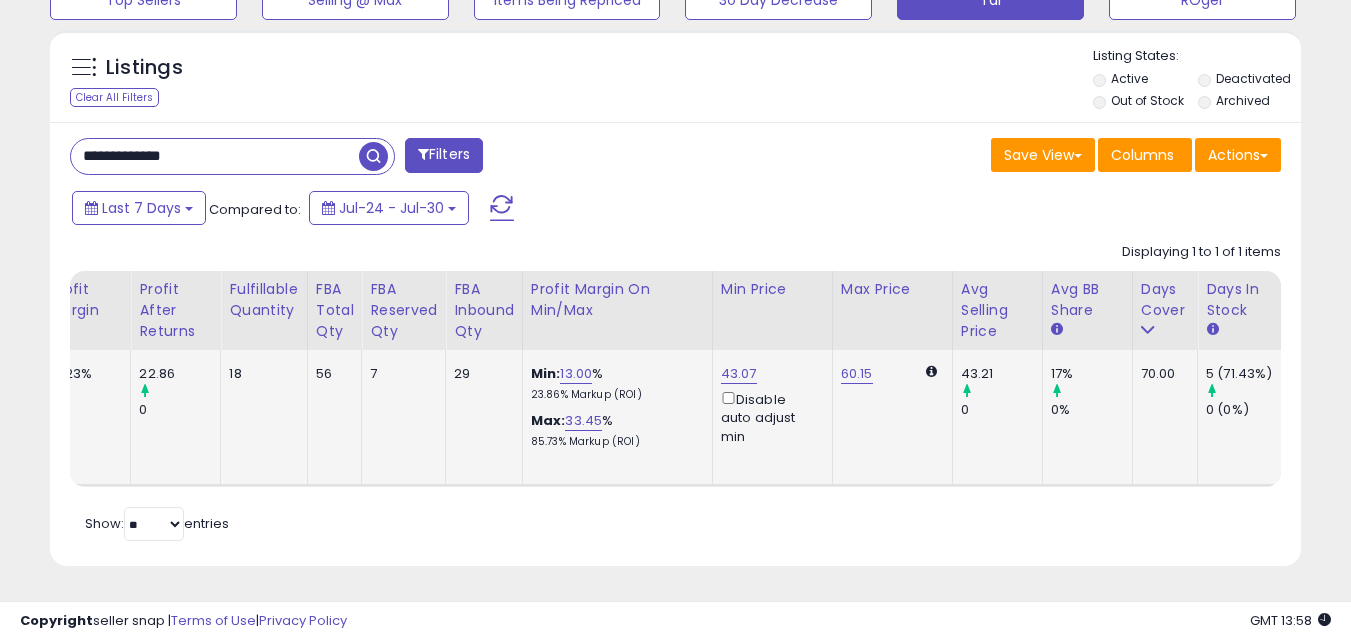 click on "43.07  Disable auto adjust min" 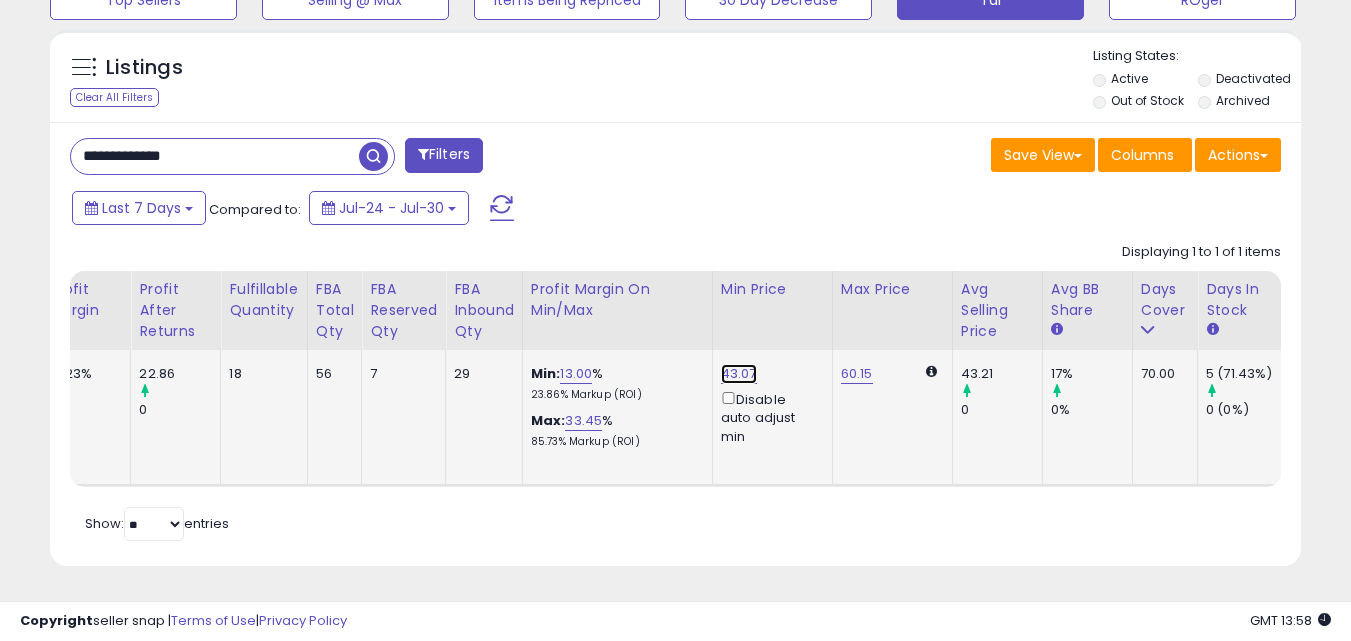 click on "43.07" at bounding box center [739, 374] 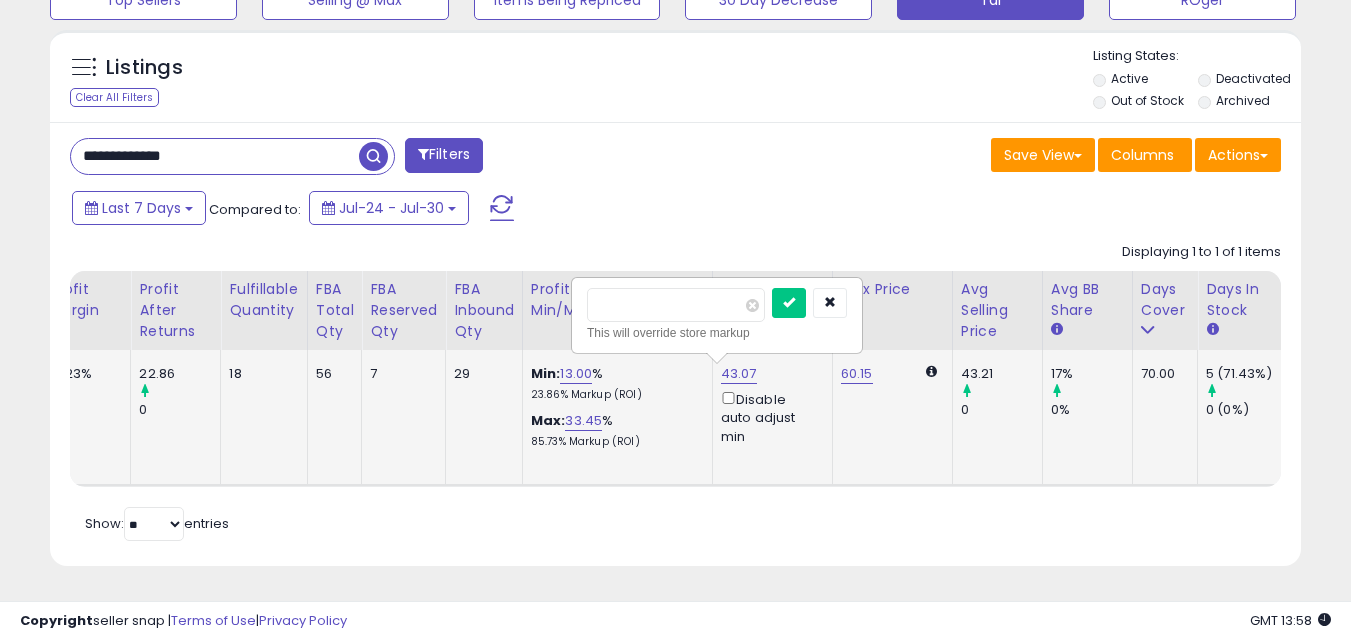 type on "*" 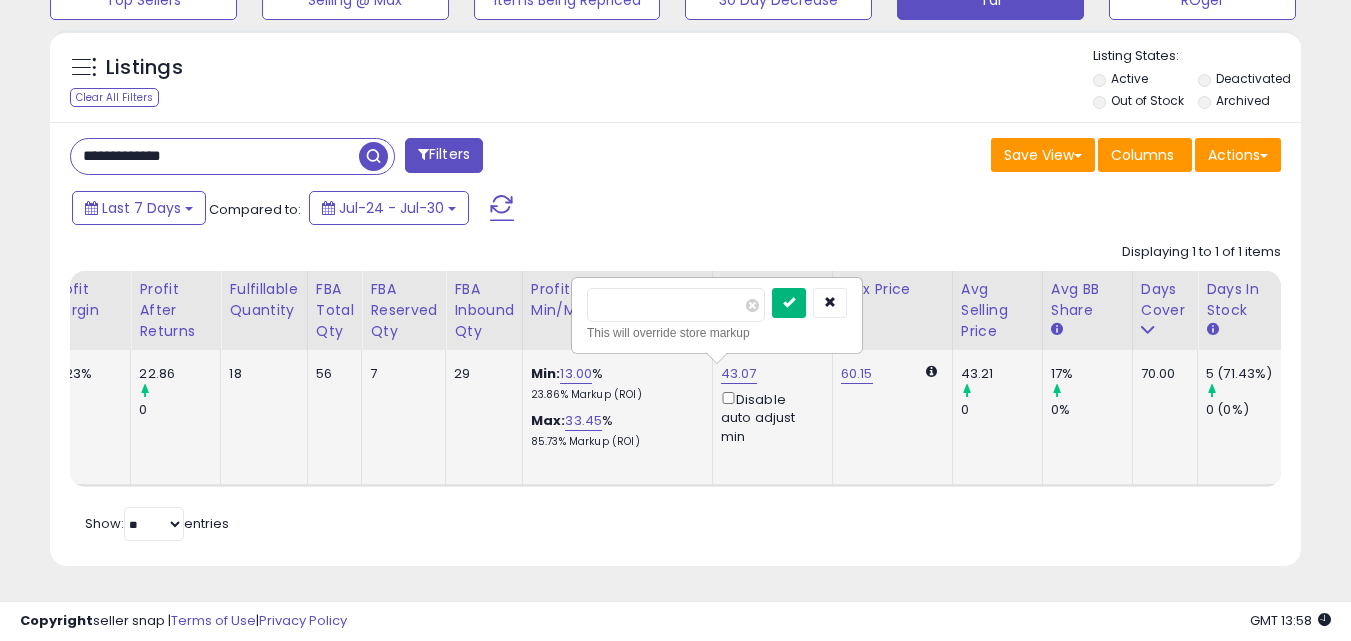 type on "*****" 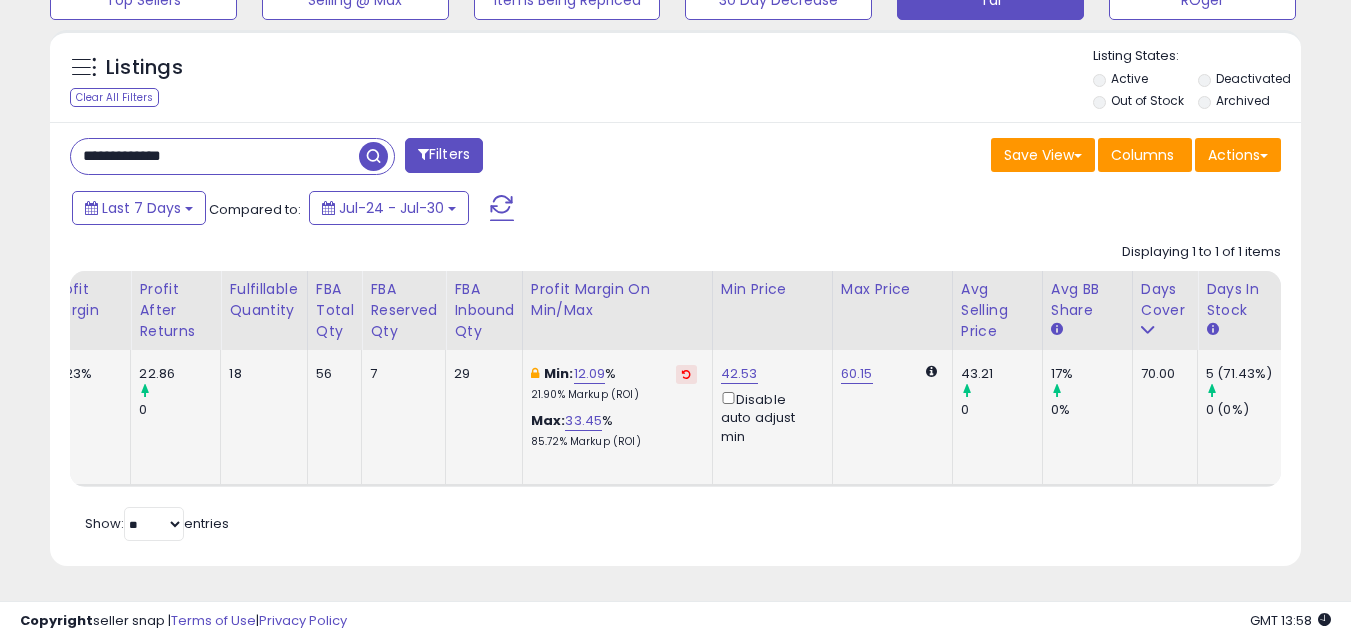 click on "Retrieving listings data..
Displaying 1 to 1 of 1 items
Title
Repricing" at bounding box center (675, 390) 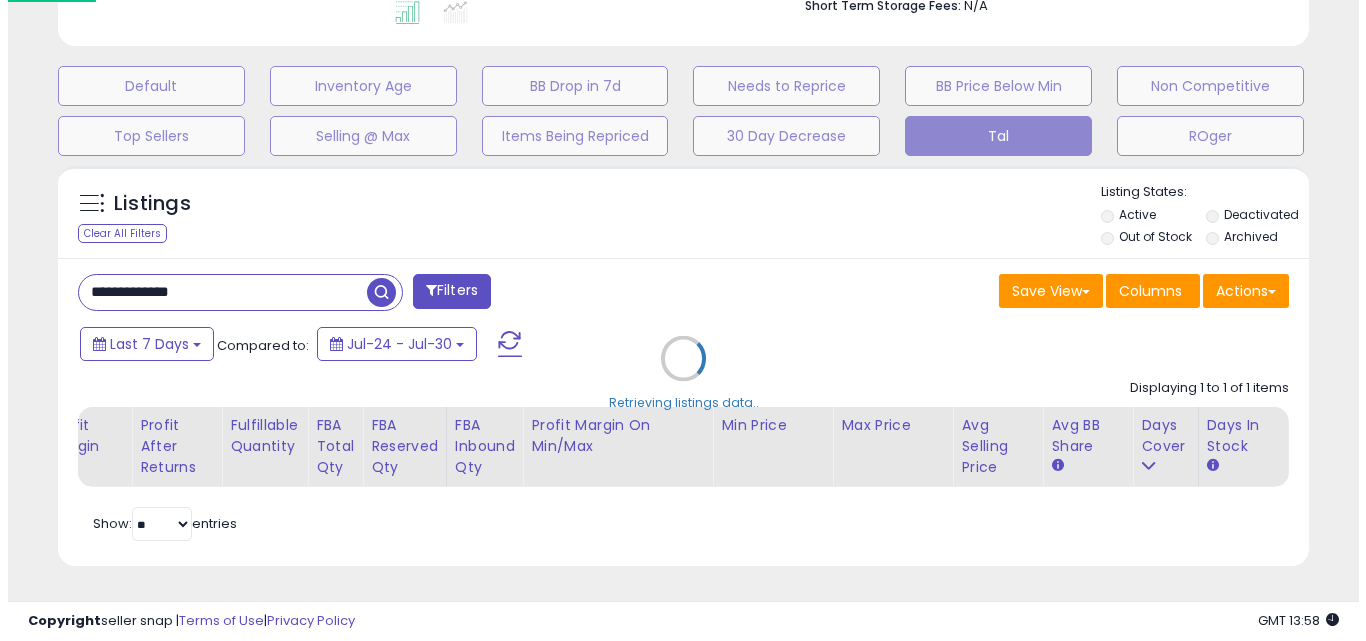 scroll, scrollTop: 579, scrollLeft: 0, axis: vertical 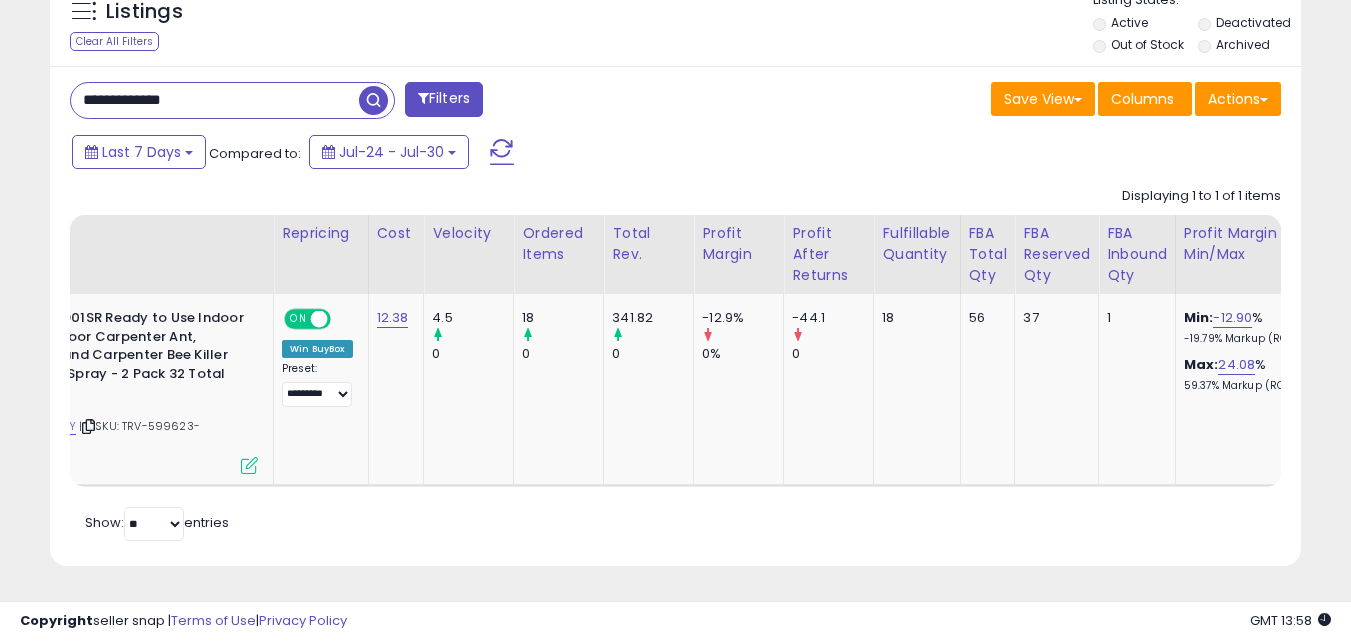 click on "**********" at bounding box center [215, 100] 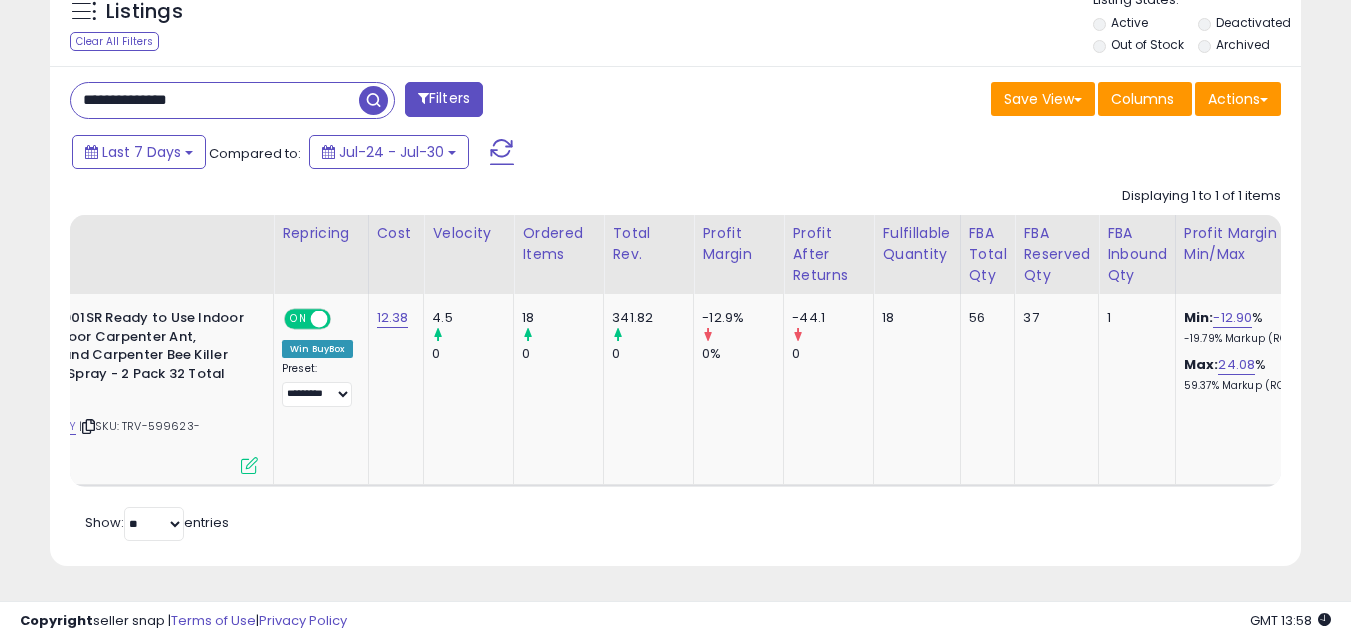 scroll, scrollTop: 999590, scrollLeft: 999267, axis: both 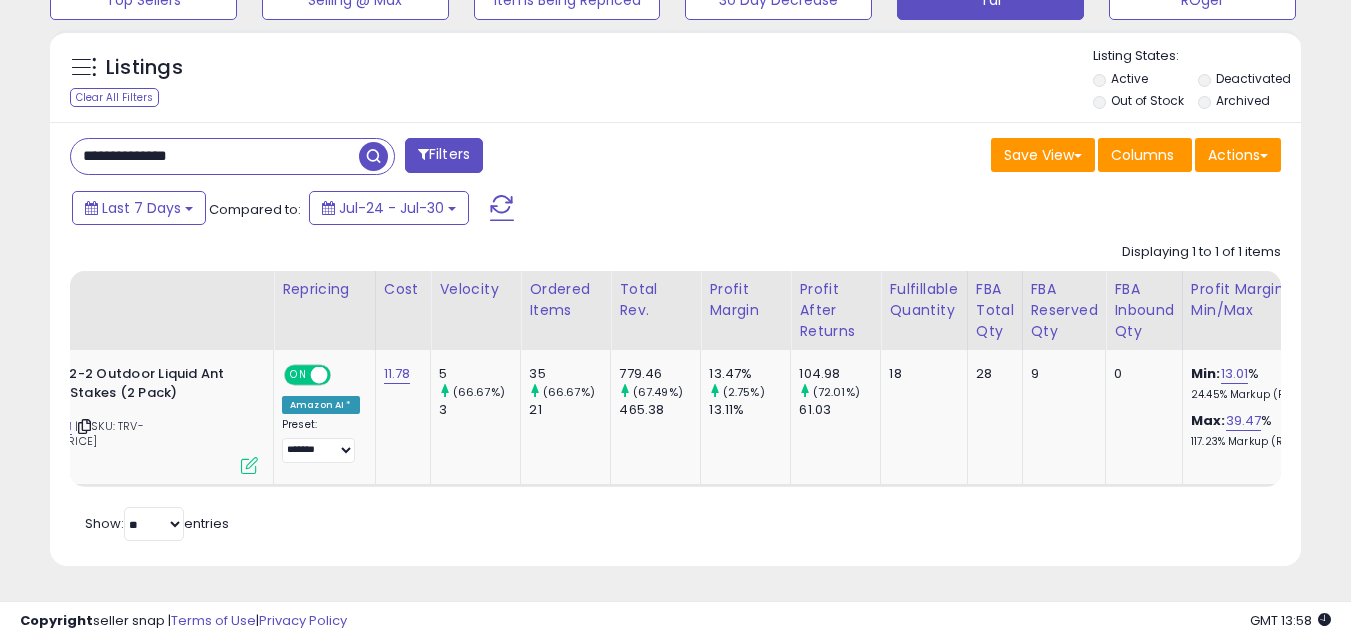 click on "**********" at bounding box center (215, 156) 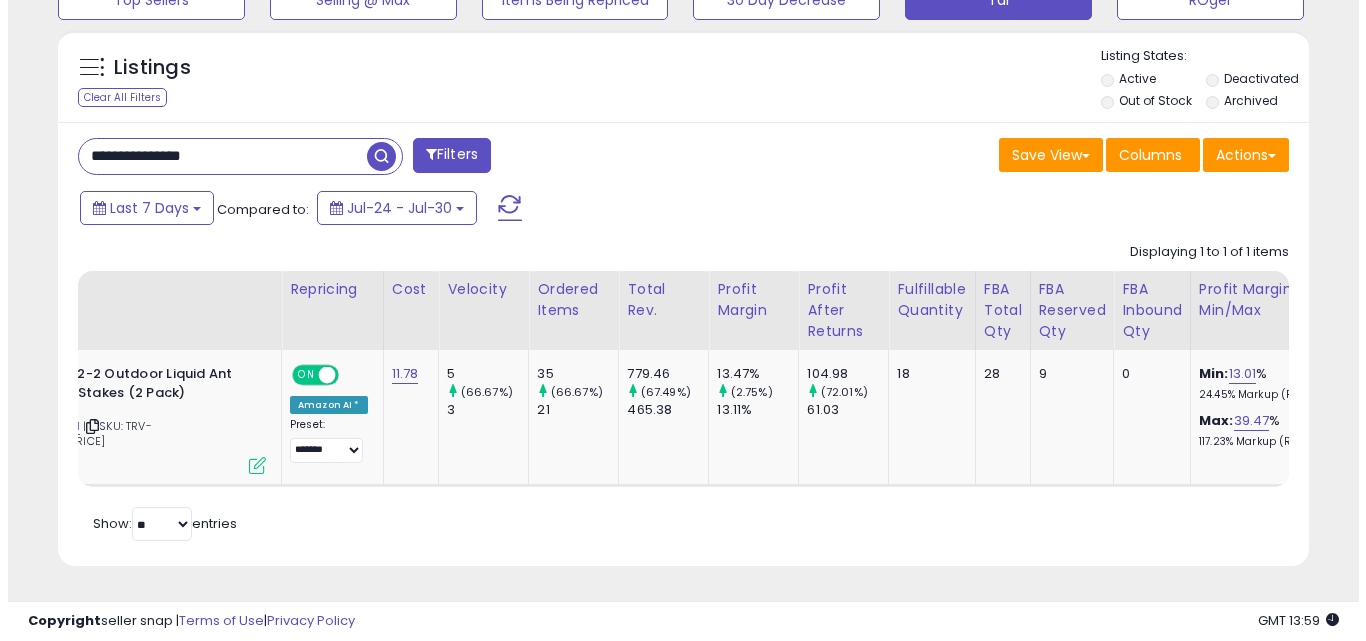 scroll, scrollTop: 579, scrollLeft: 0, axis: vertical 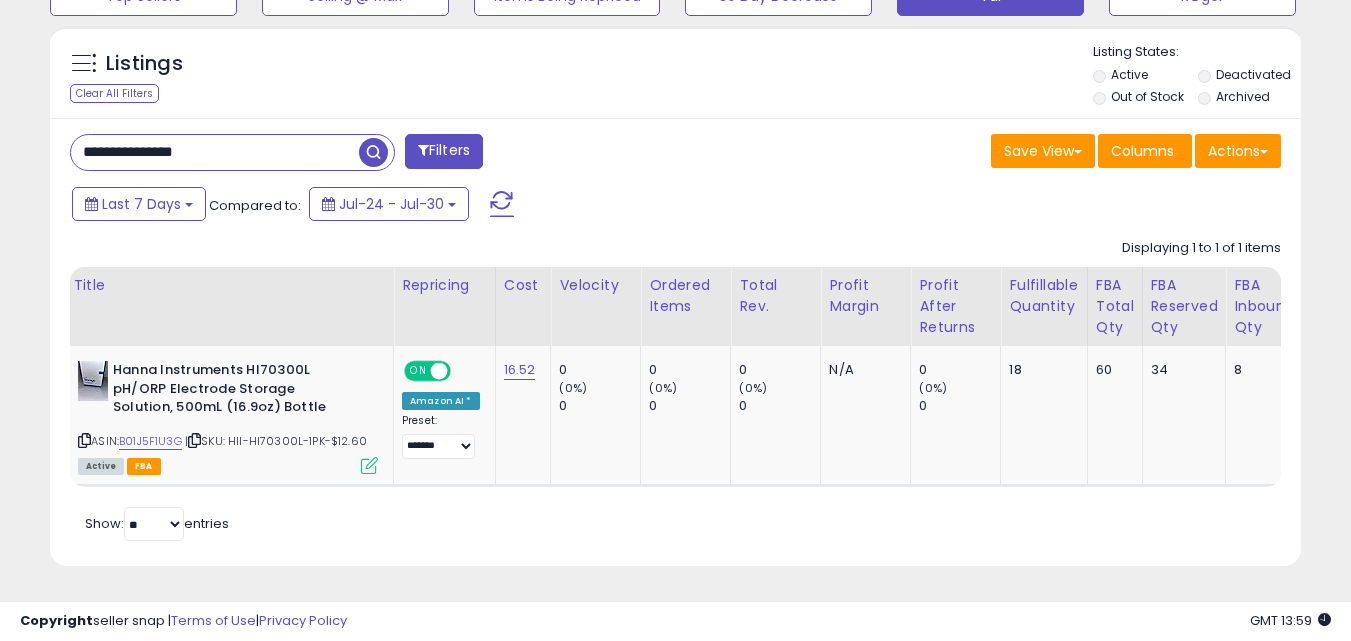 drag, startPoint x: 594, startPoint y: 491, endPoint x: 382, endPoint y: 494, distance: 212.02122 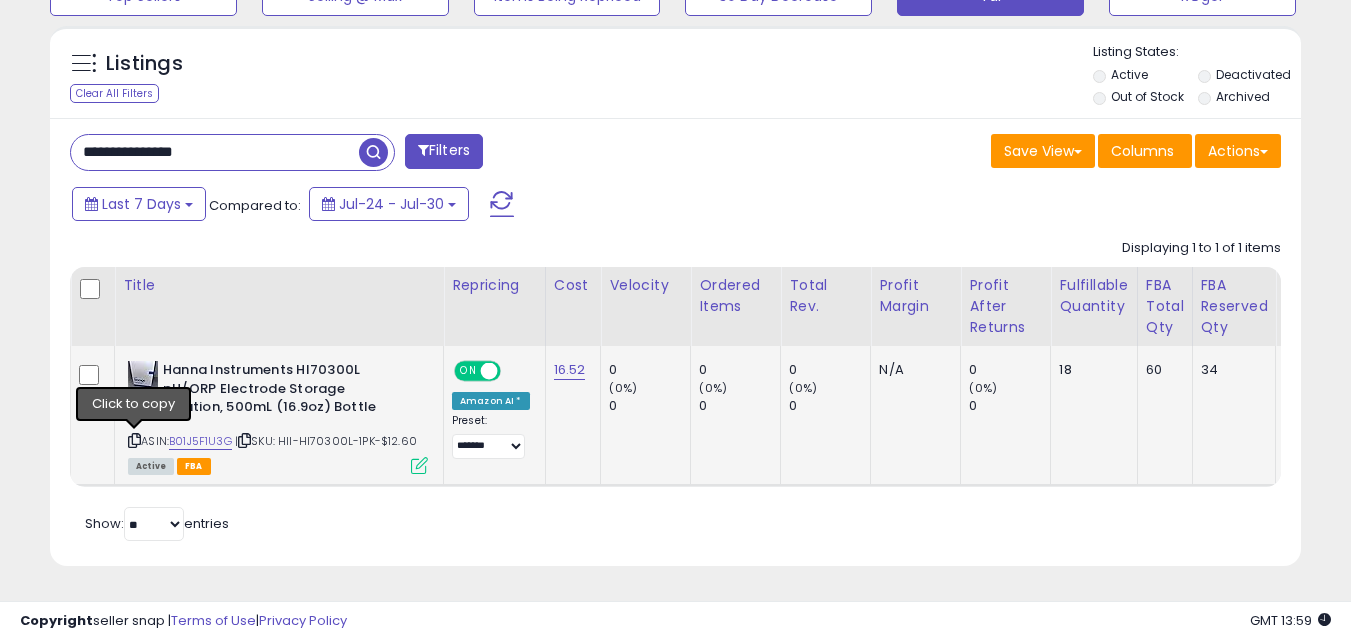 click at bounding box center [134, 440] 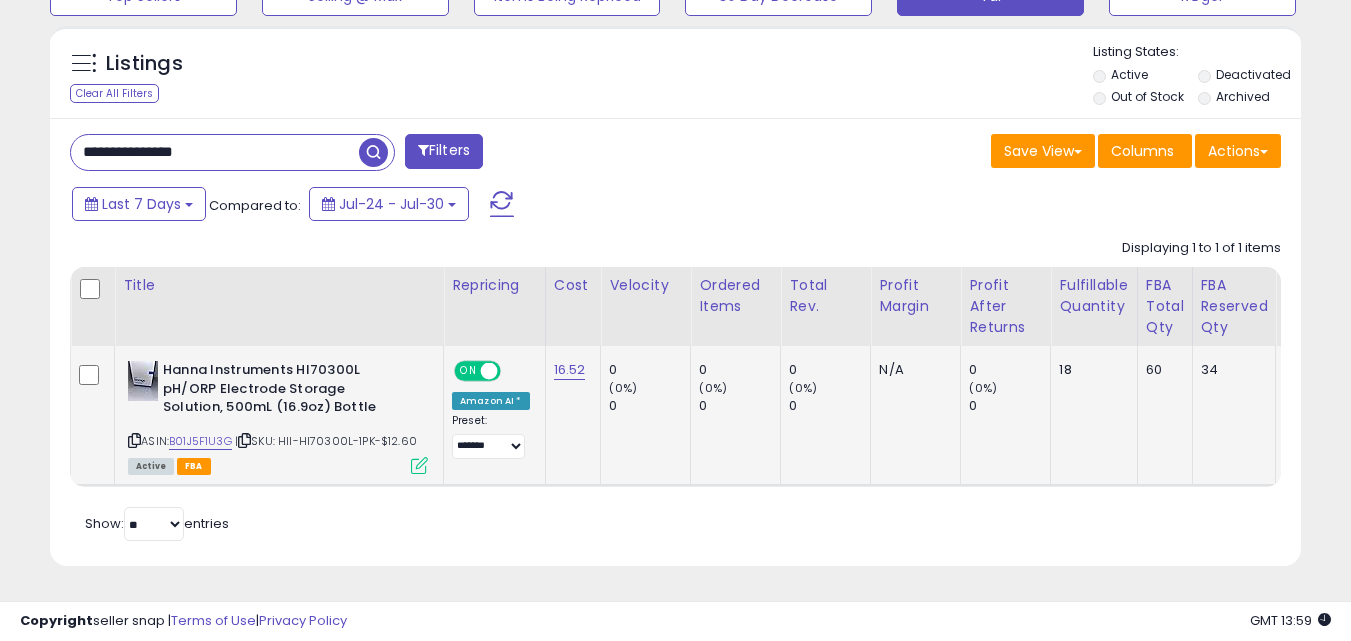 click at bounding box center (134, 440) 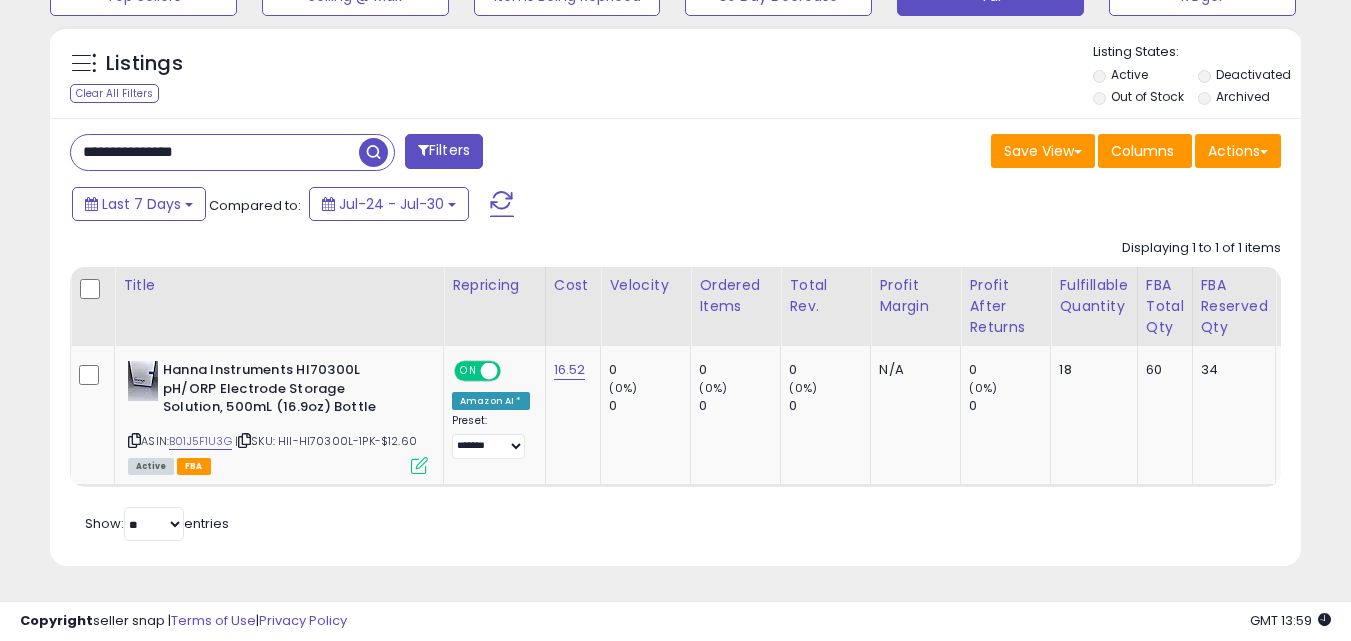 click on "**********" at bounding box center (675, 342) 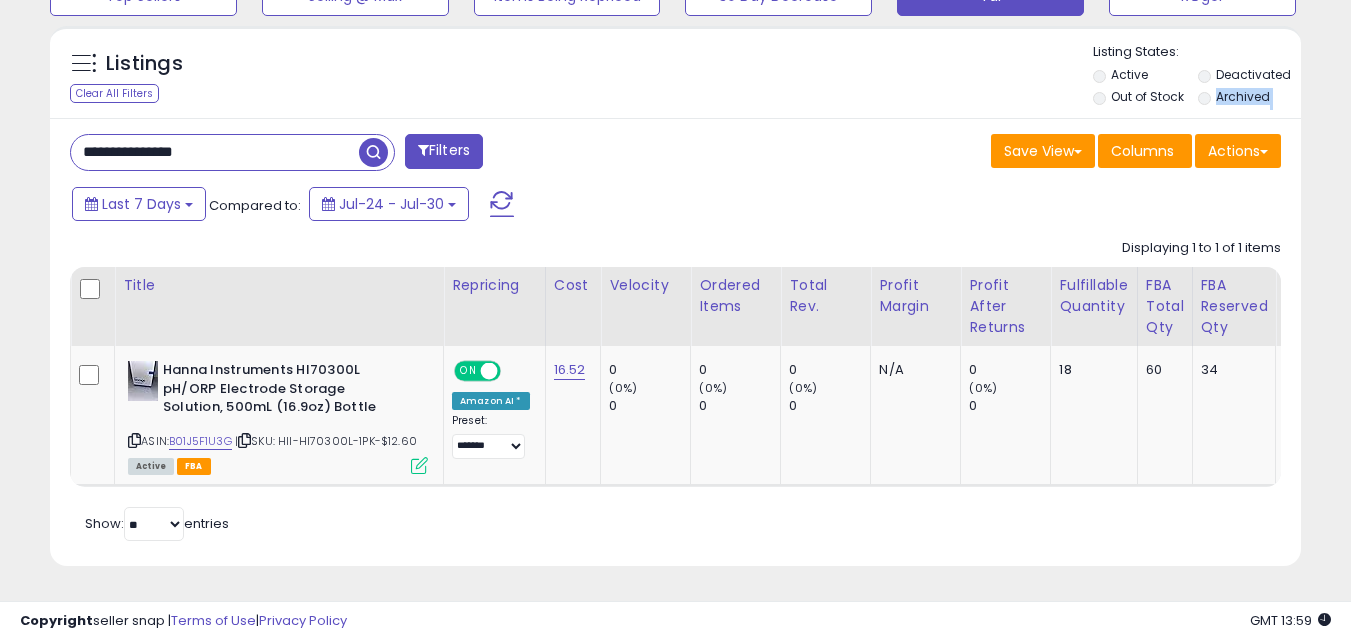 drag, startPoint x: 173, startPoint y: 109, endPoint x: 210, endPoint y: 126, distance: 40.718548 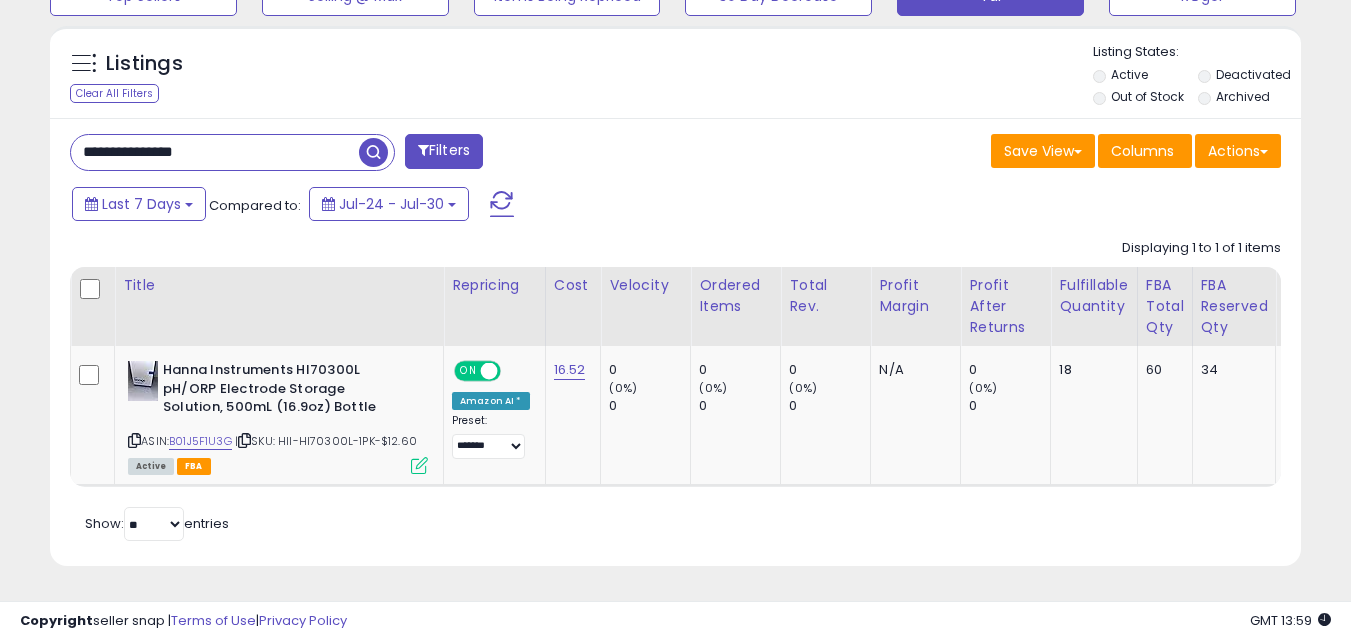 click on "**********" at bounding box center [215, 152] 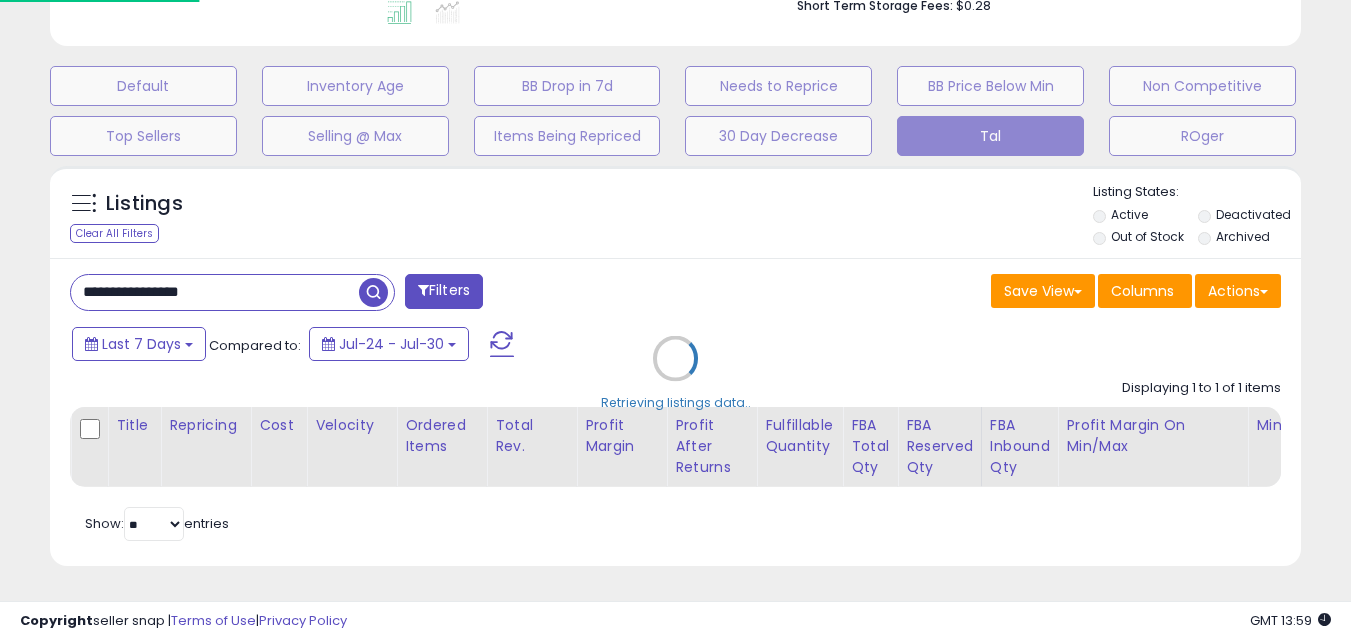 scroll, scrollTop: 999590, scrollLeft: 999267, axis: both 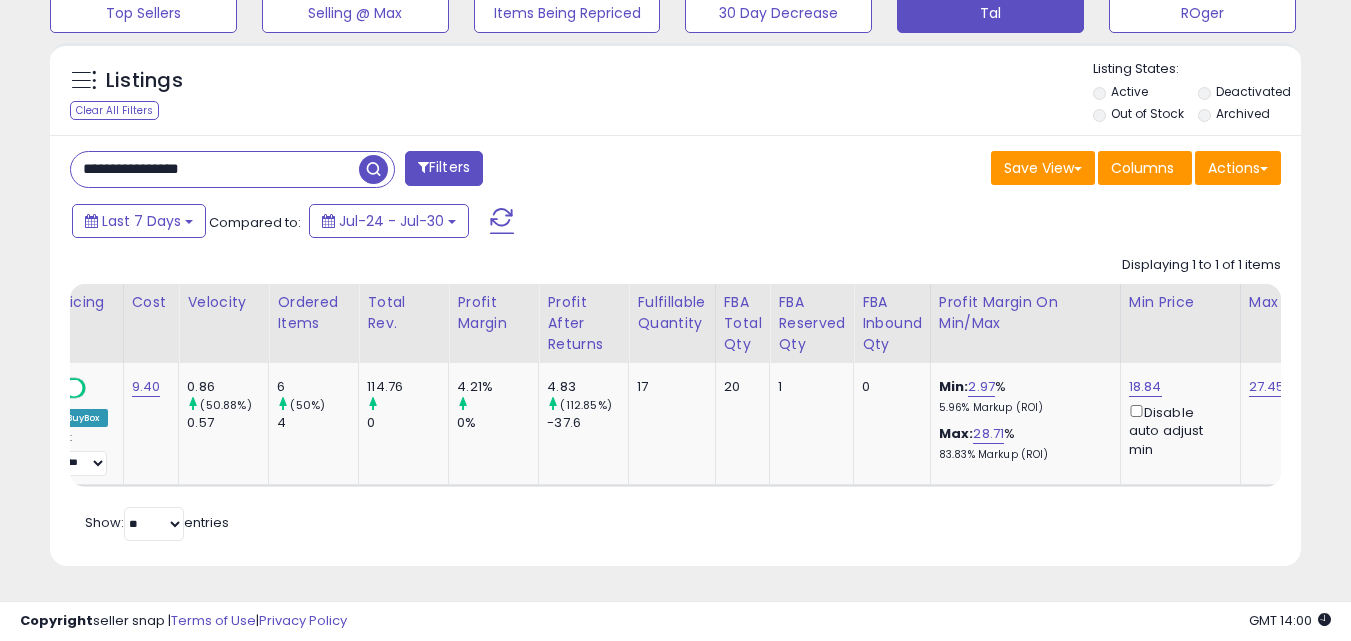 click on "**********" at bounding box center [215, 169] 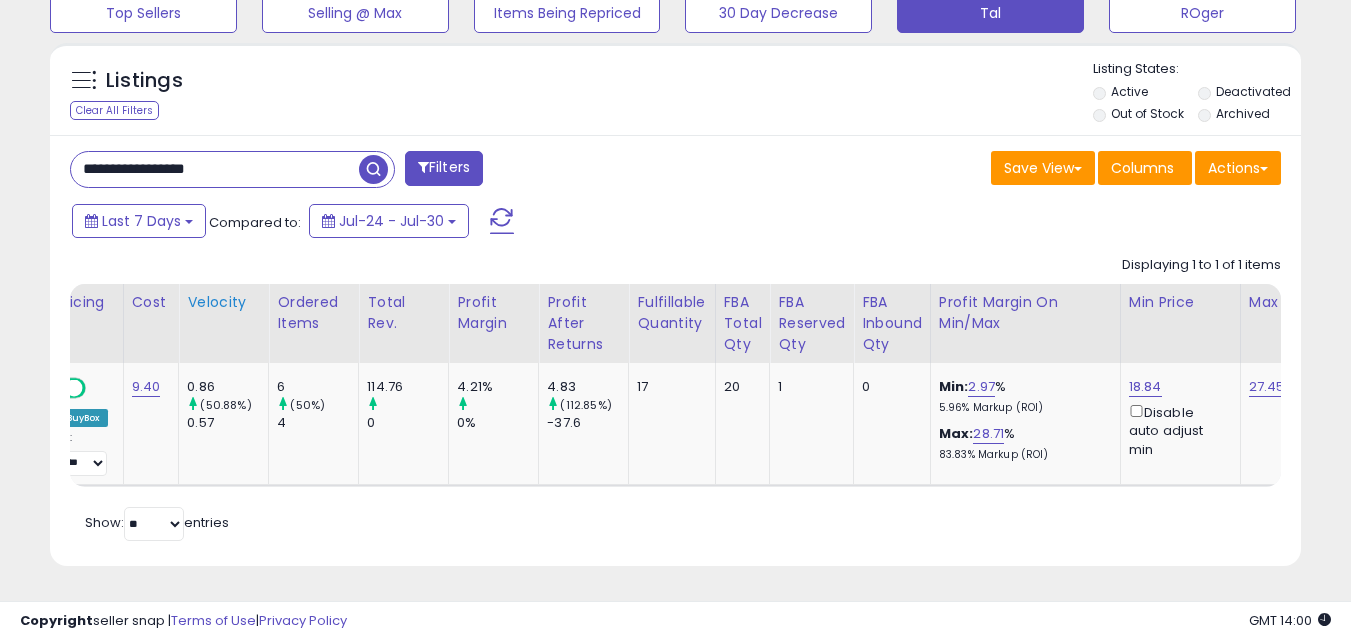 type on "**********" 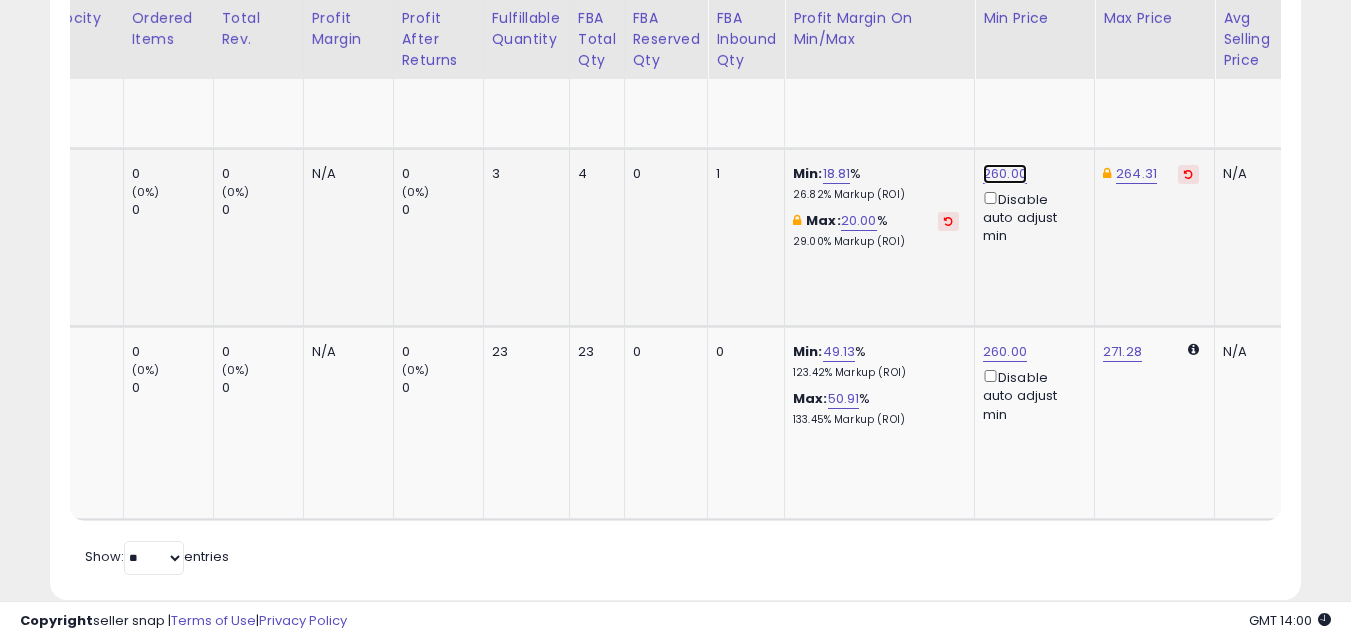 click on "260.00" at bounding box center [1005, -5] 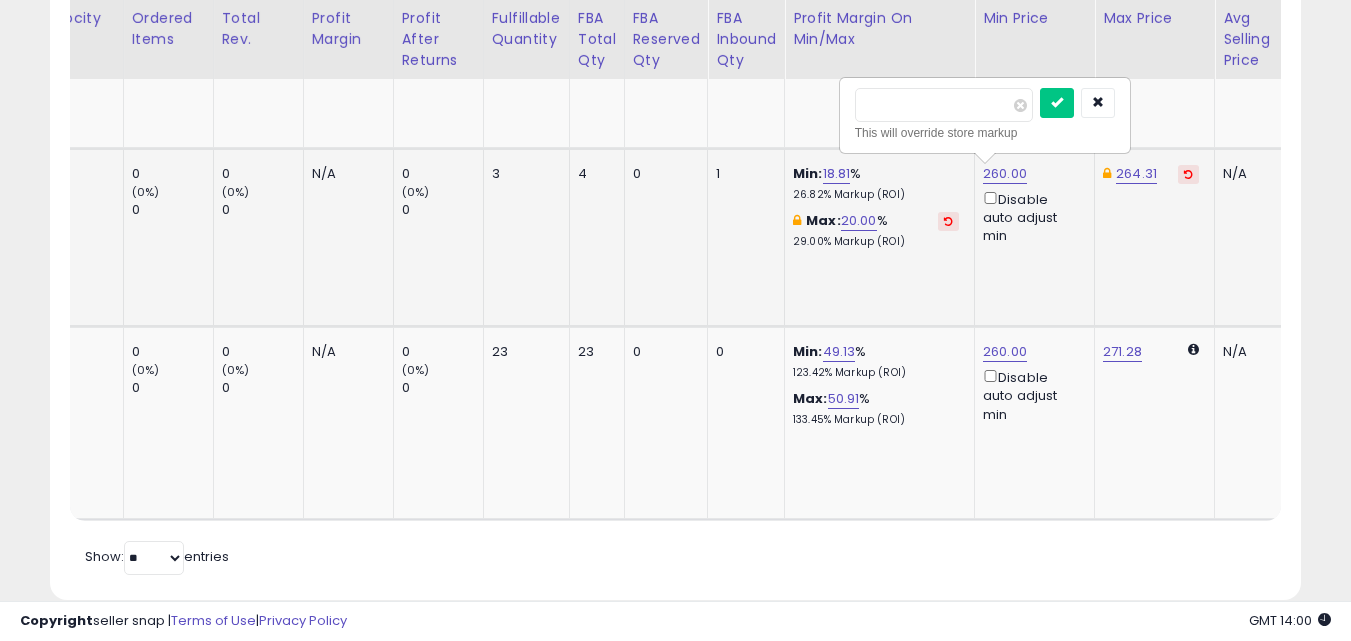 type on "*" 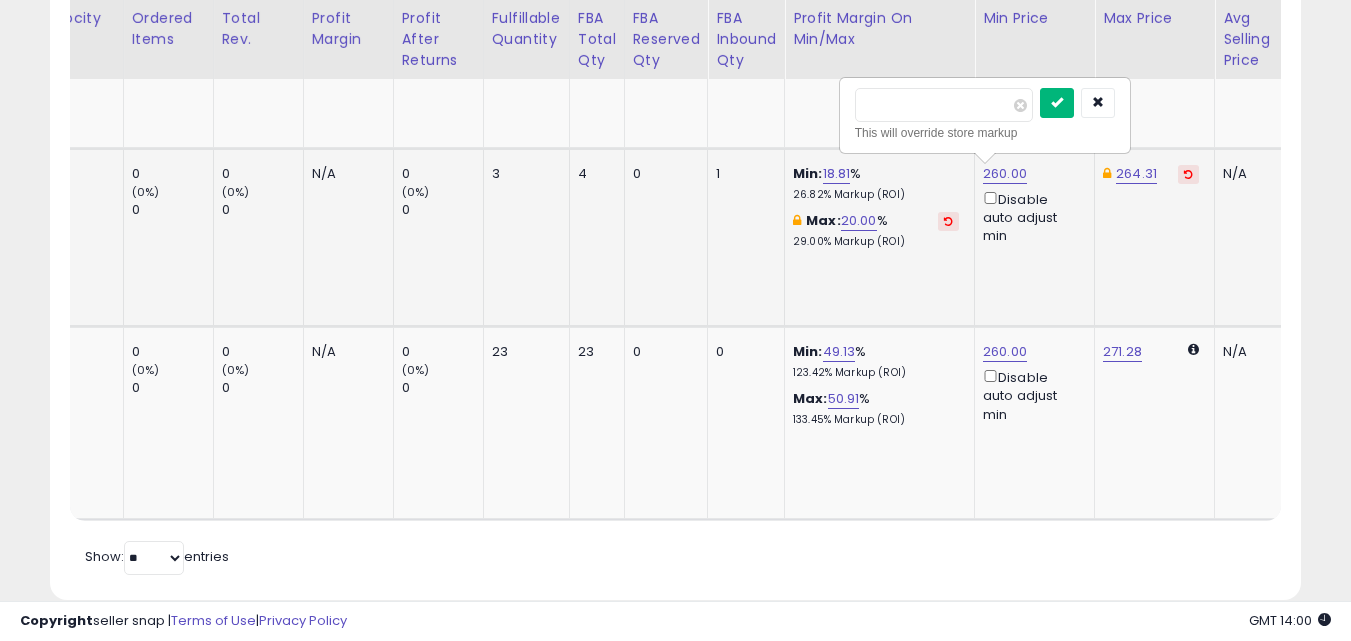 type on "******" 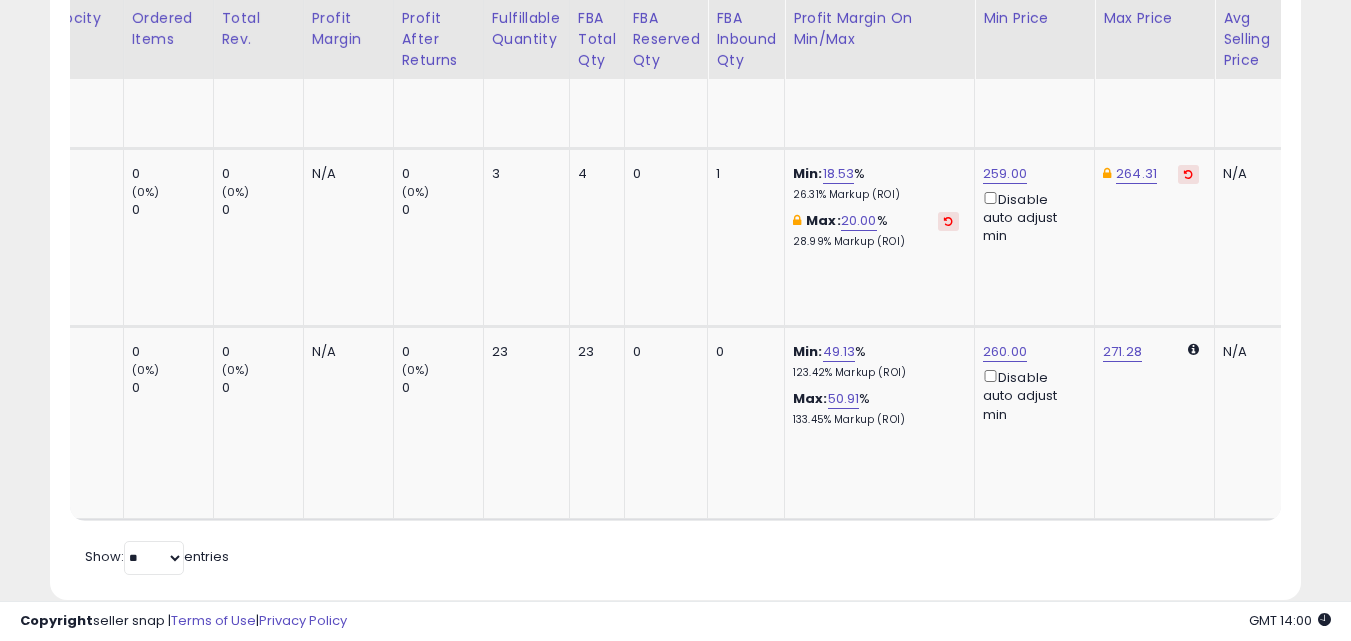 click on "Retrieving listings data..
Displaying 1 to 3 of 3 items
Title
Repricing" at bounding box center (675, 217) 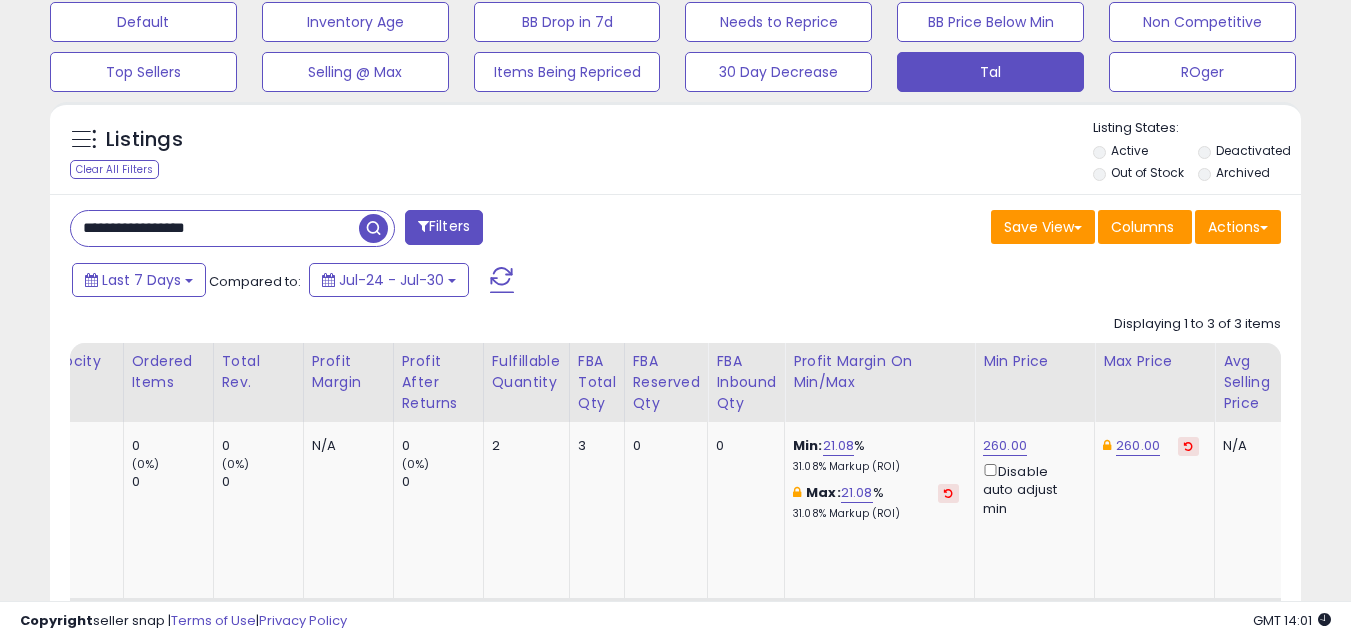 click on "**********" at bounding box center [215, 228] 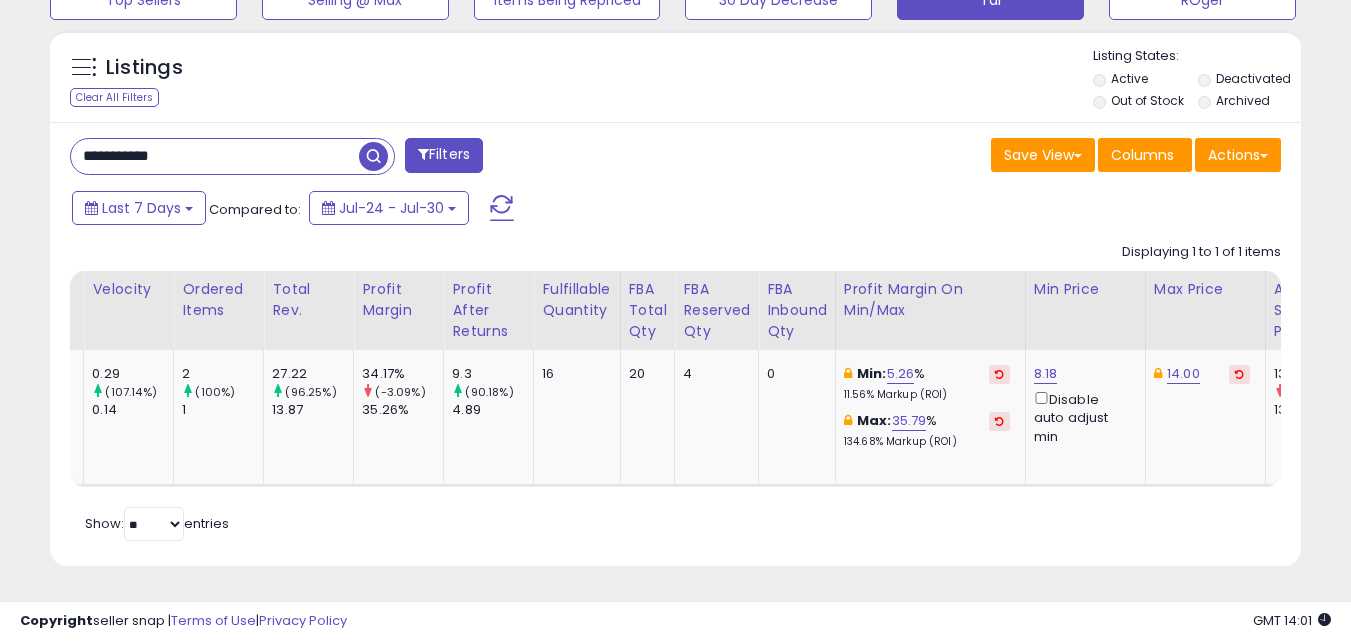 click on "**********" at bounding box center (675, 344) 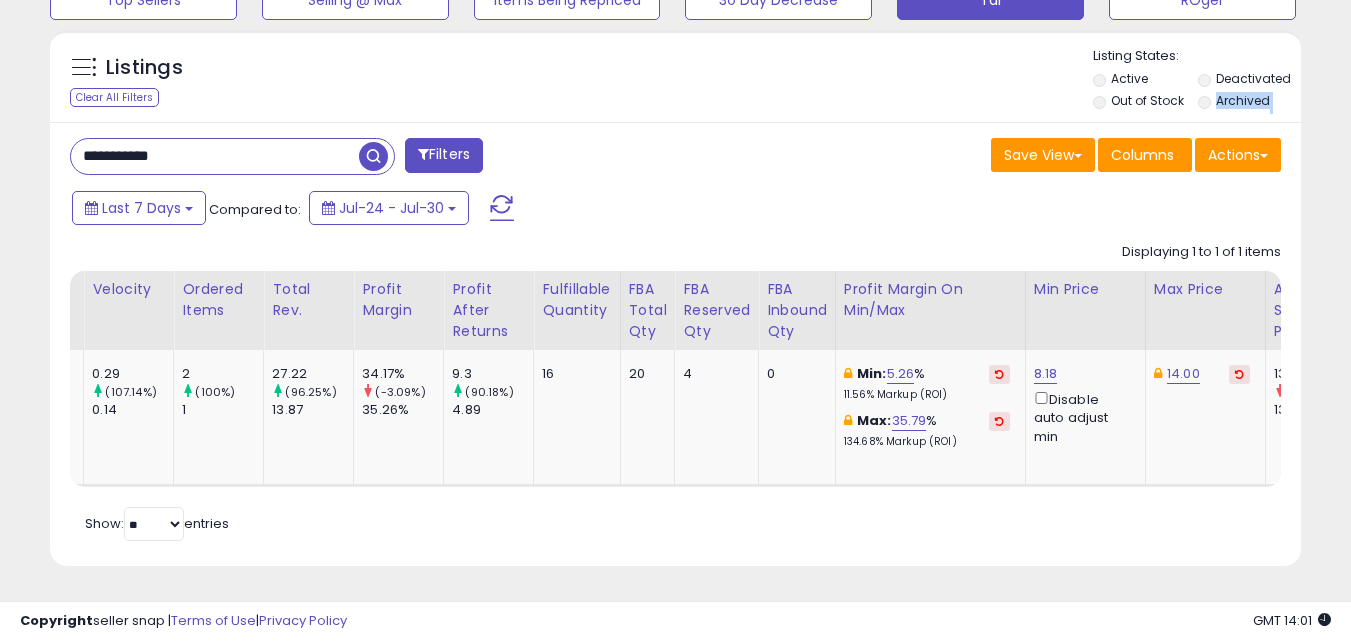 click on "**********" at bounding box center (675, 344) 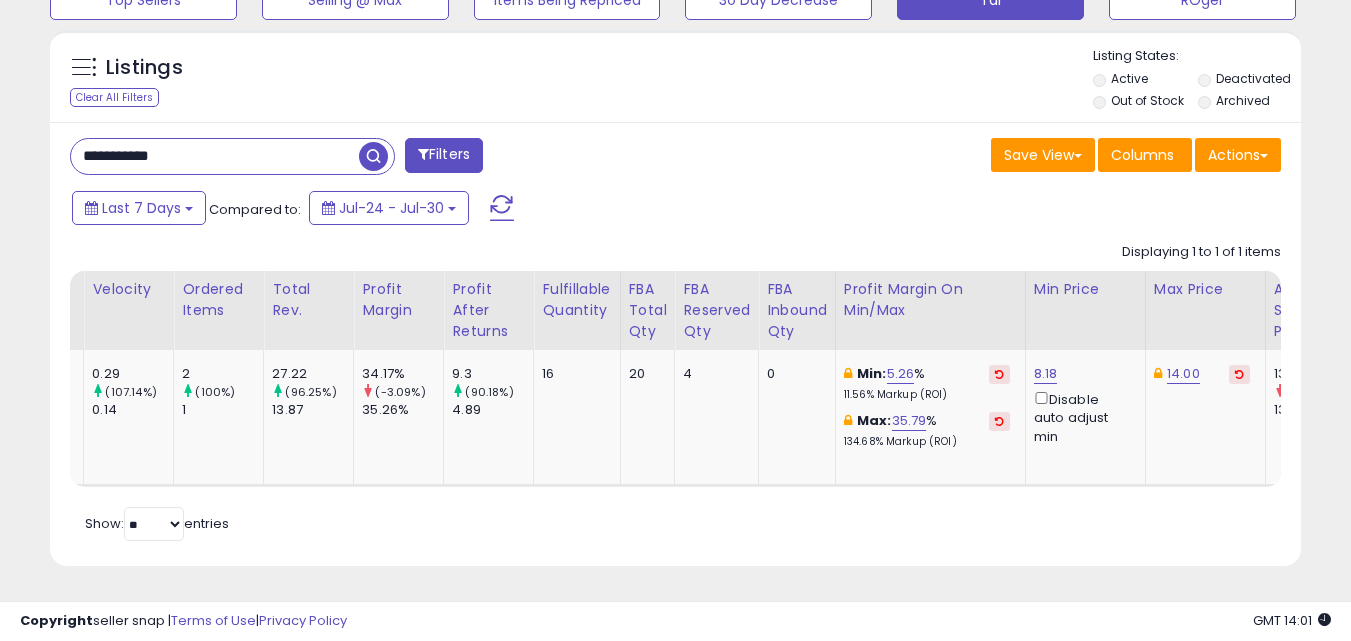 click on "**********" at bounding box center [215, 156] 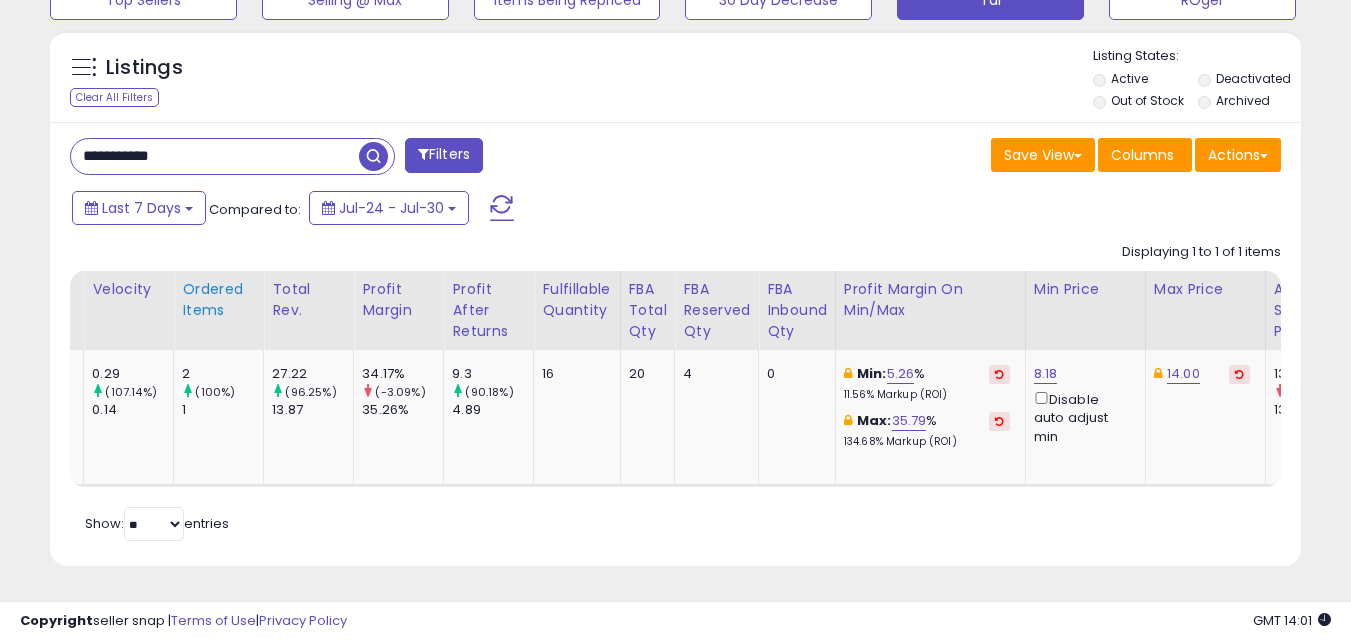 click on "Ordered Items" at bounding box center [218, 300] 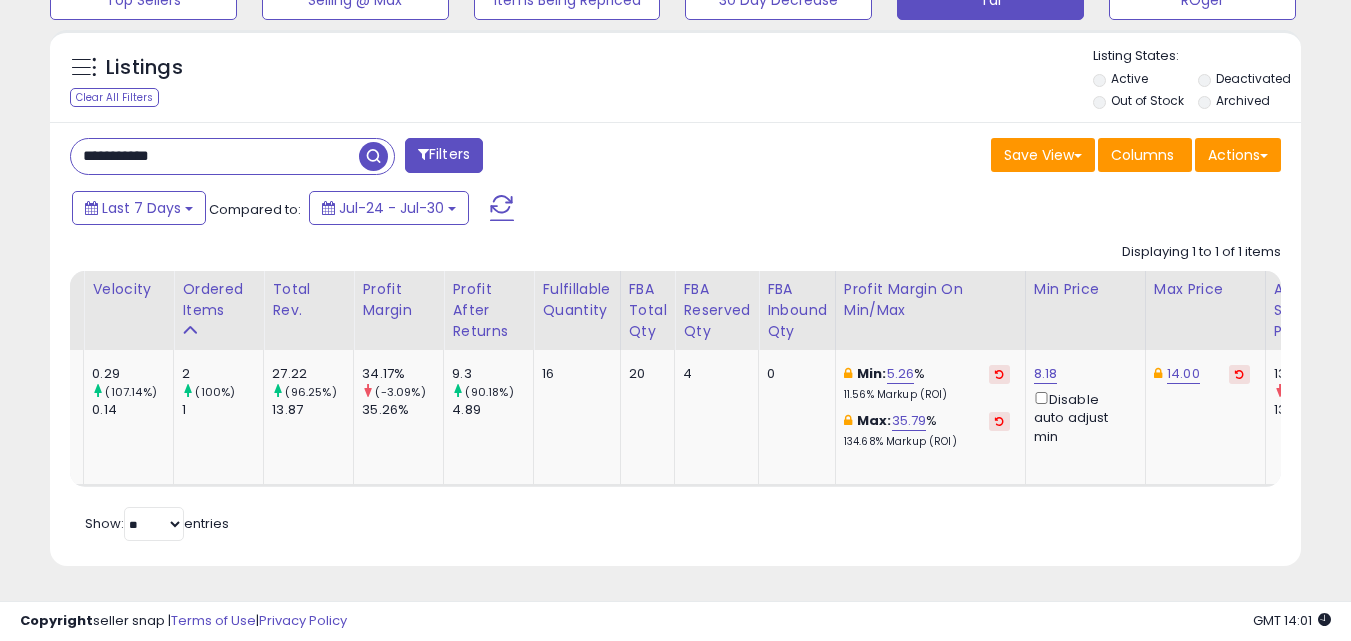 click on "**********" at bounding box center (215, 156) 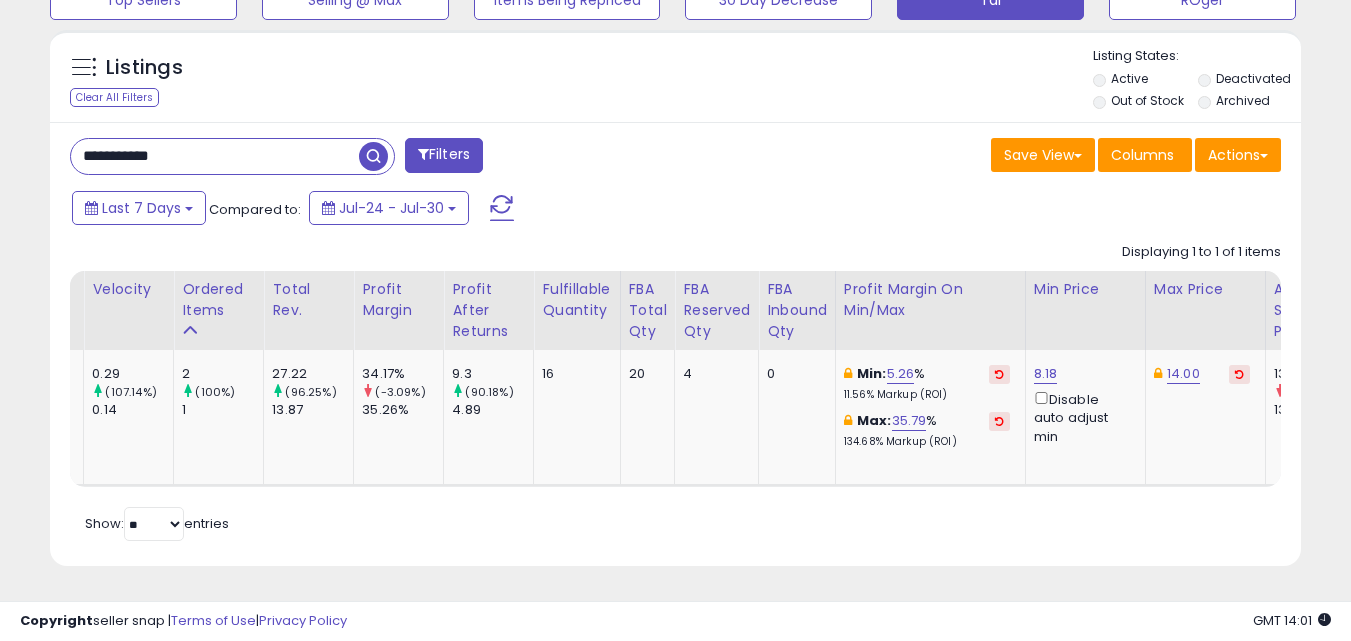 paste 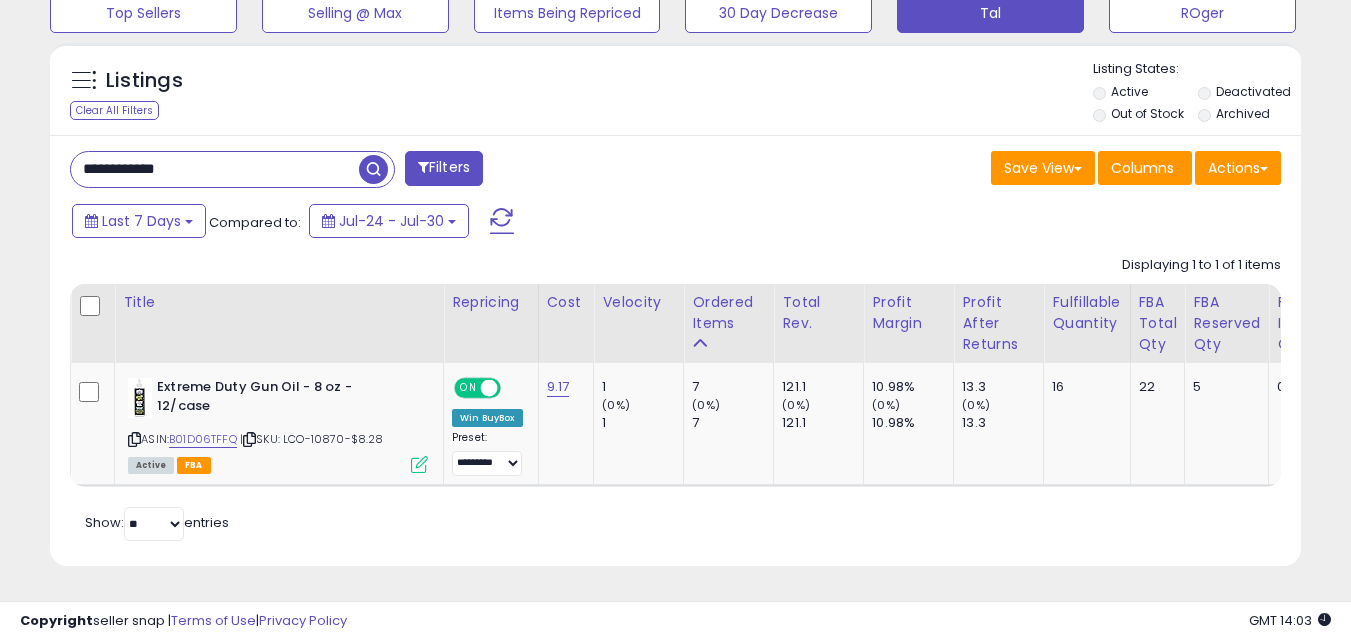 scroll, scrollTop: 0, scrollLeft: 137, axis: horizontal 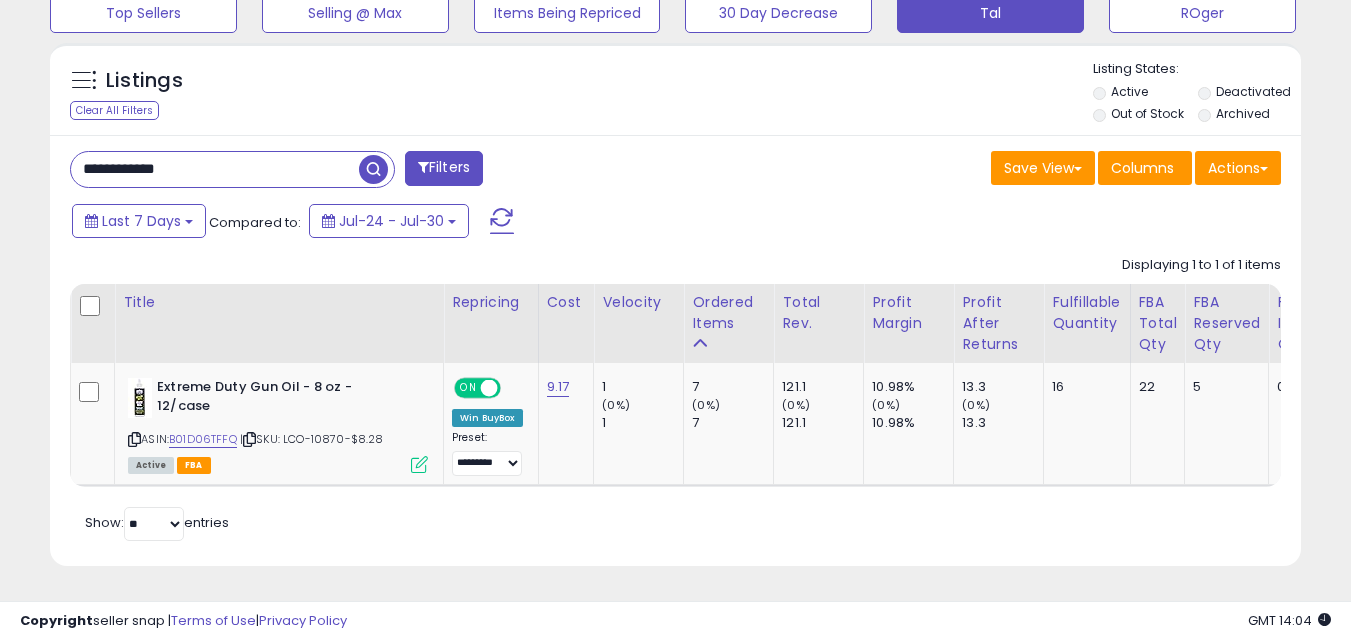 click on "**********" at bounding box center (215, 169) 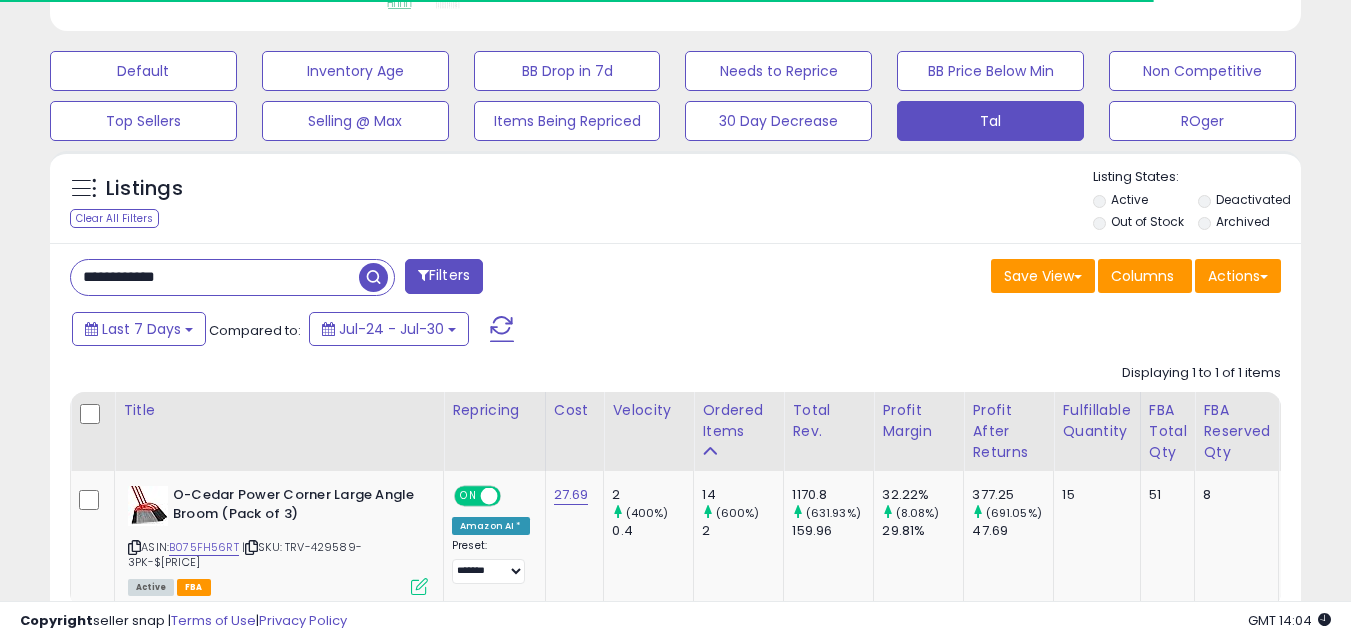 scroll, scrollTop: 999590, scrollLeft: 999276, axis: both 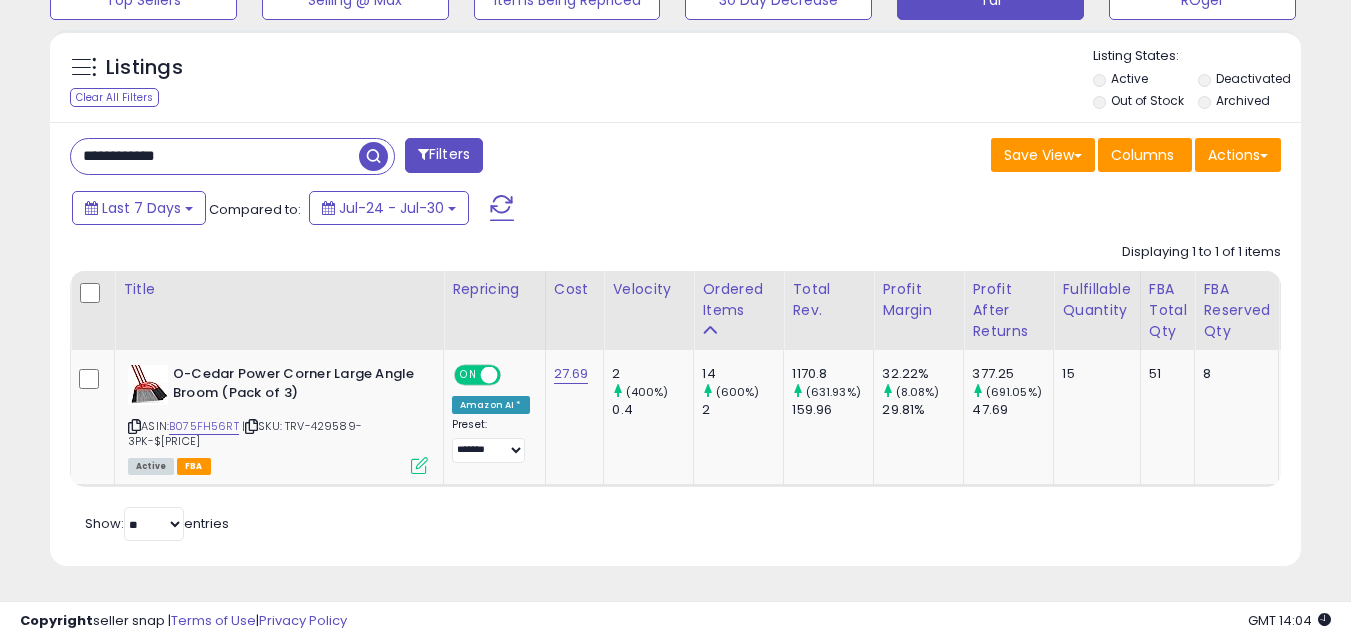 click on "**********" at bounding box center (215, 156) 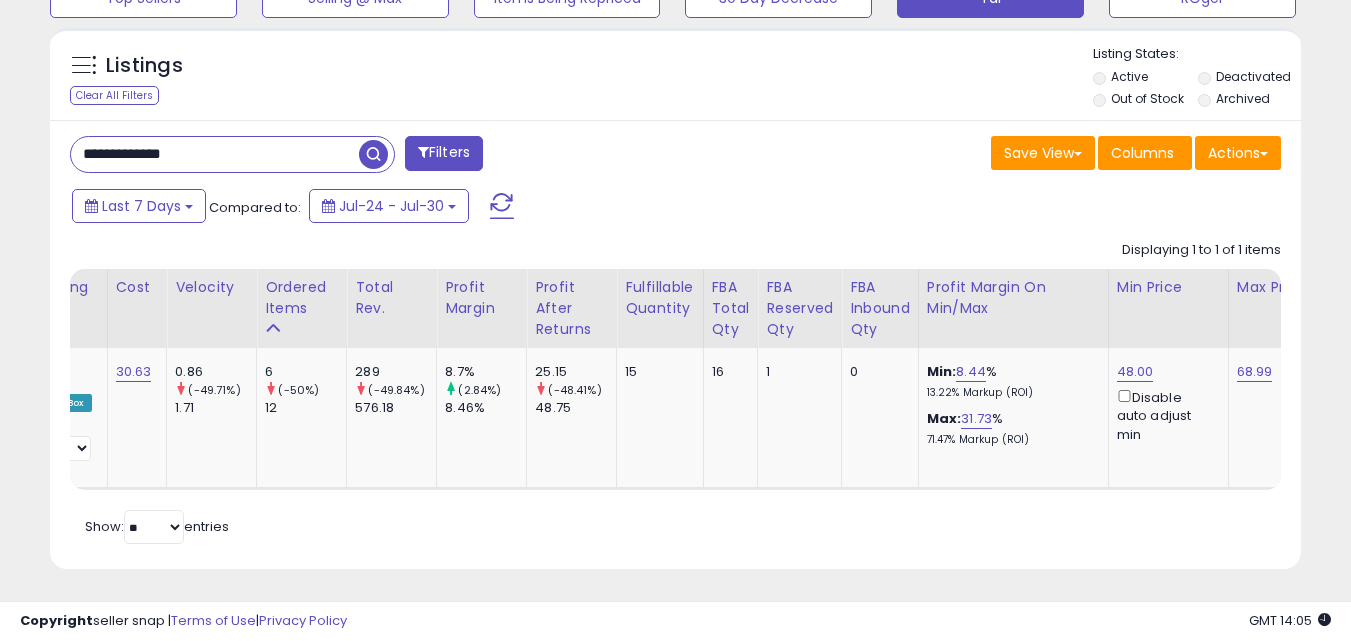 click on "**********" at bounding box center [215, 154] 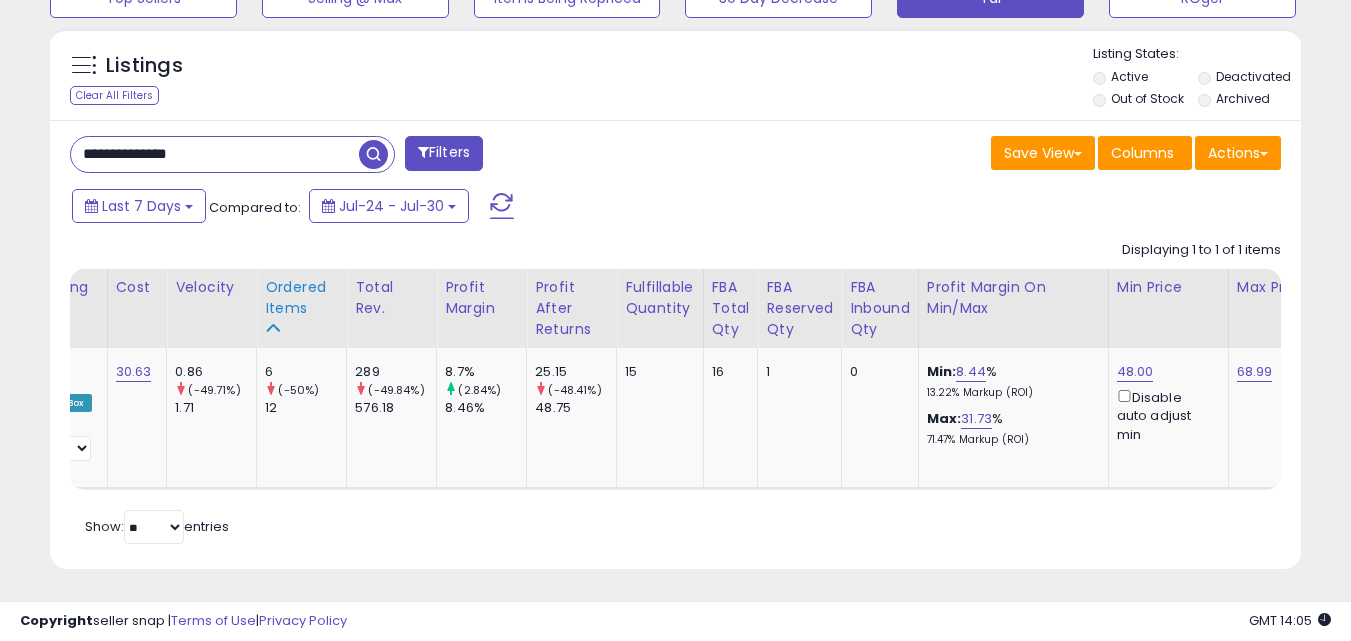 type on "**********" 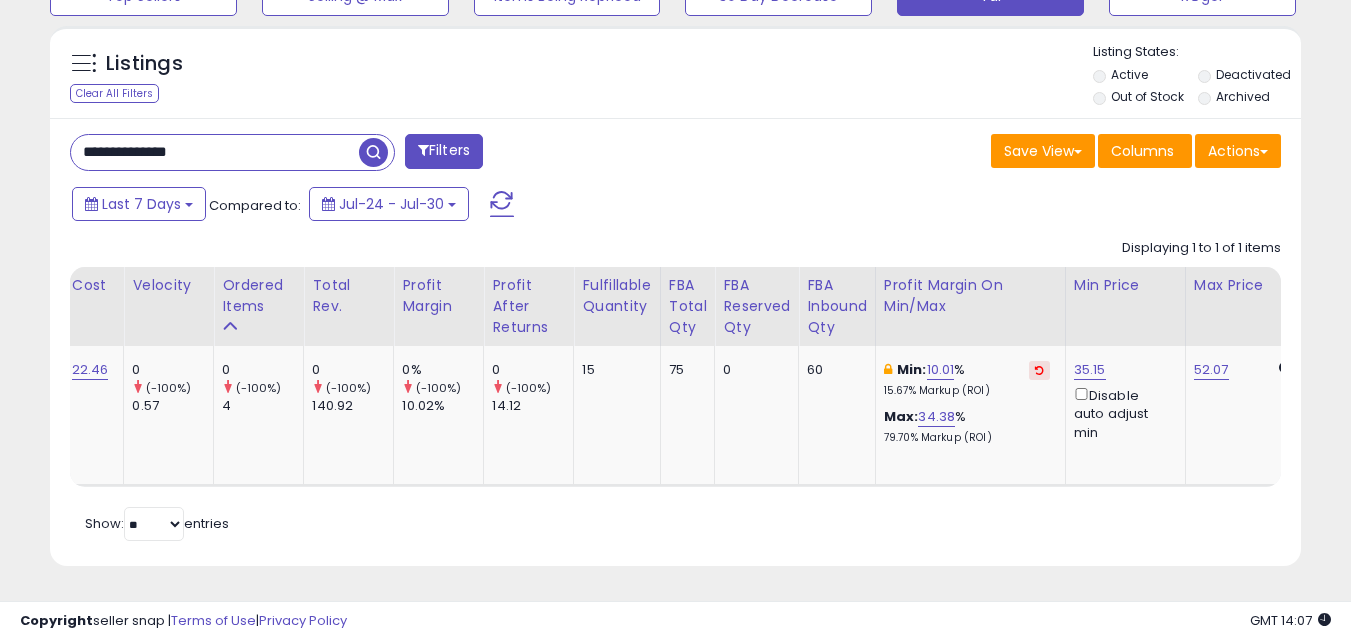 scroll, scrollTop: 0, scrollLeft: 254, axis: horizontal 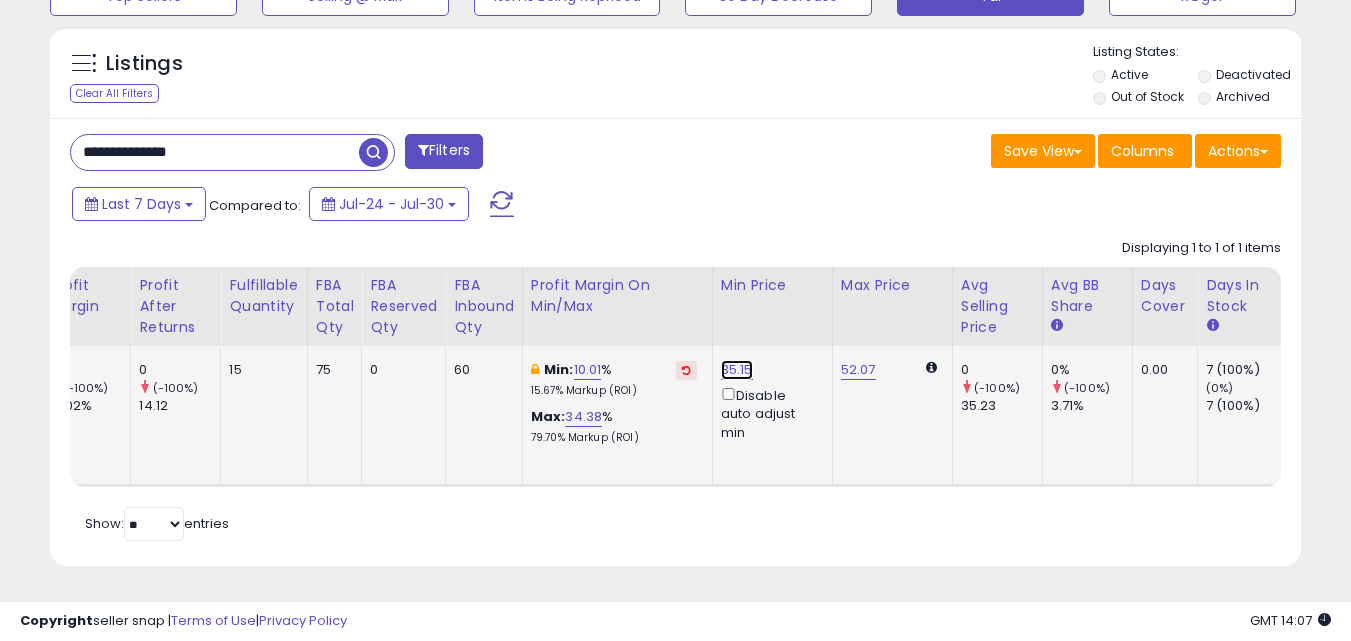 click on "35.15" at bounding box center (737, 370) 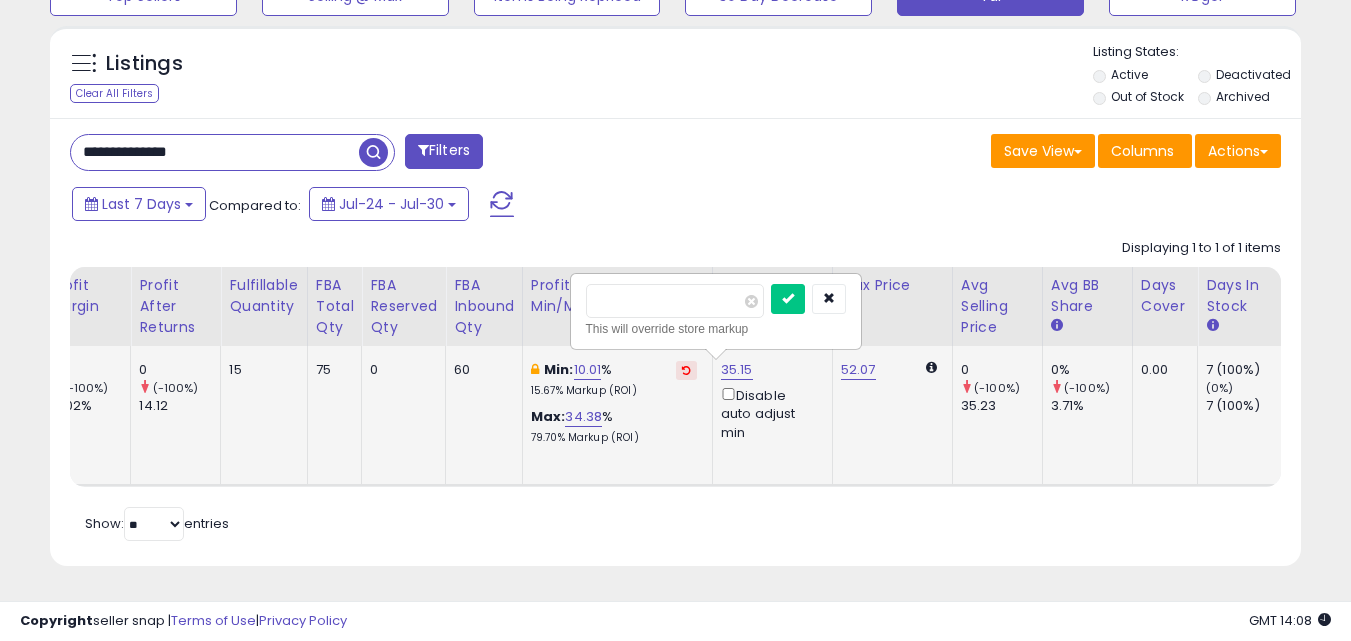 type on "*" 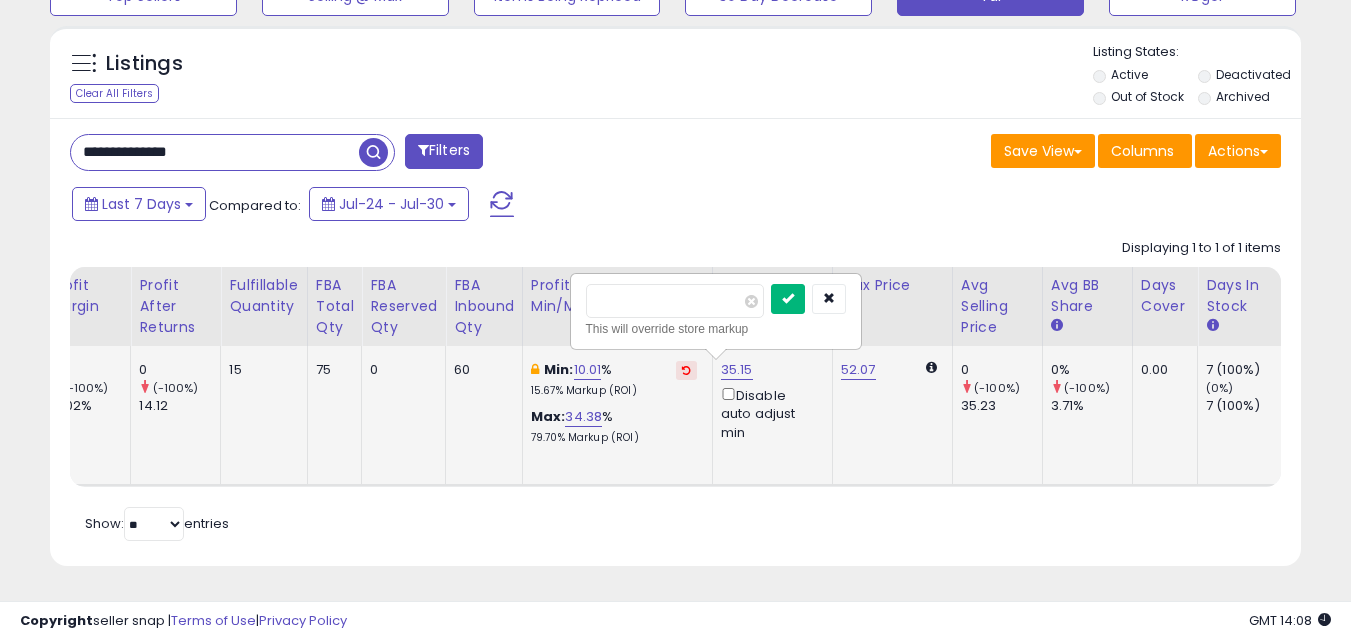 click at bounding box center [788, 298] 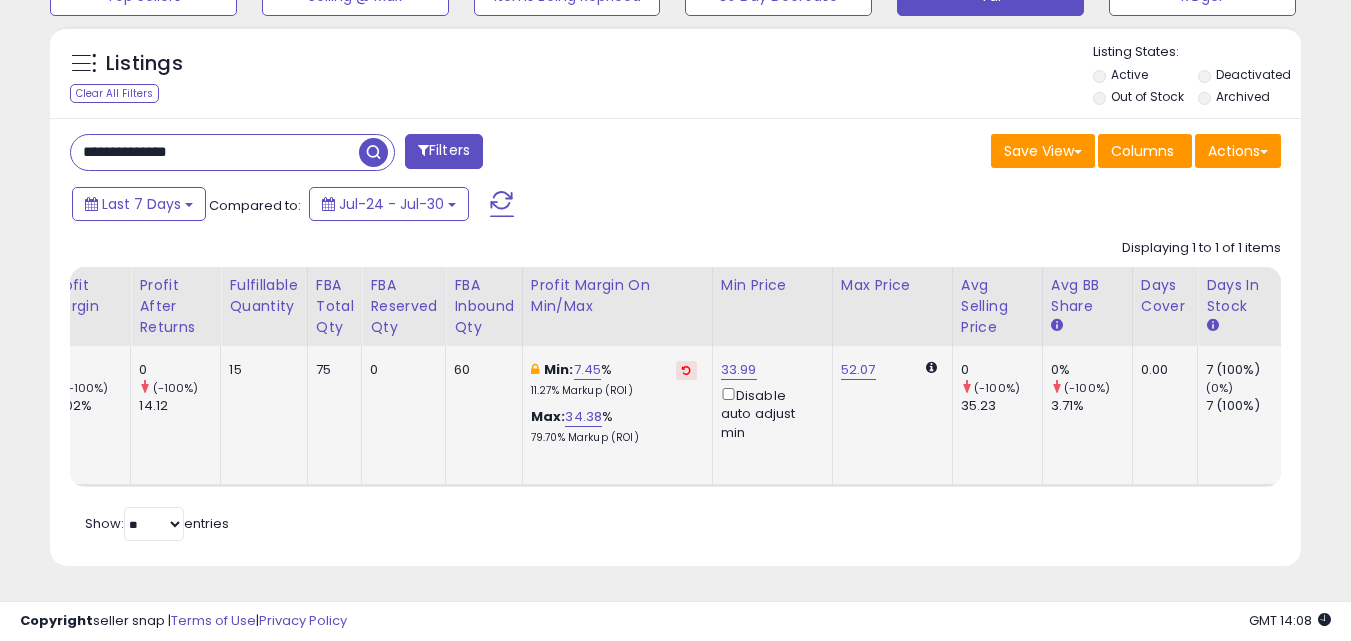 click on "**********" at bounding box center (675, 342) 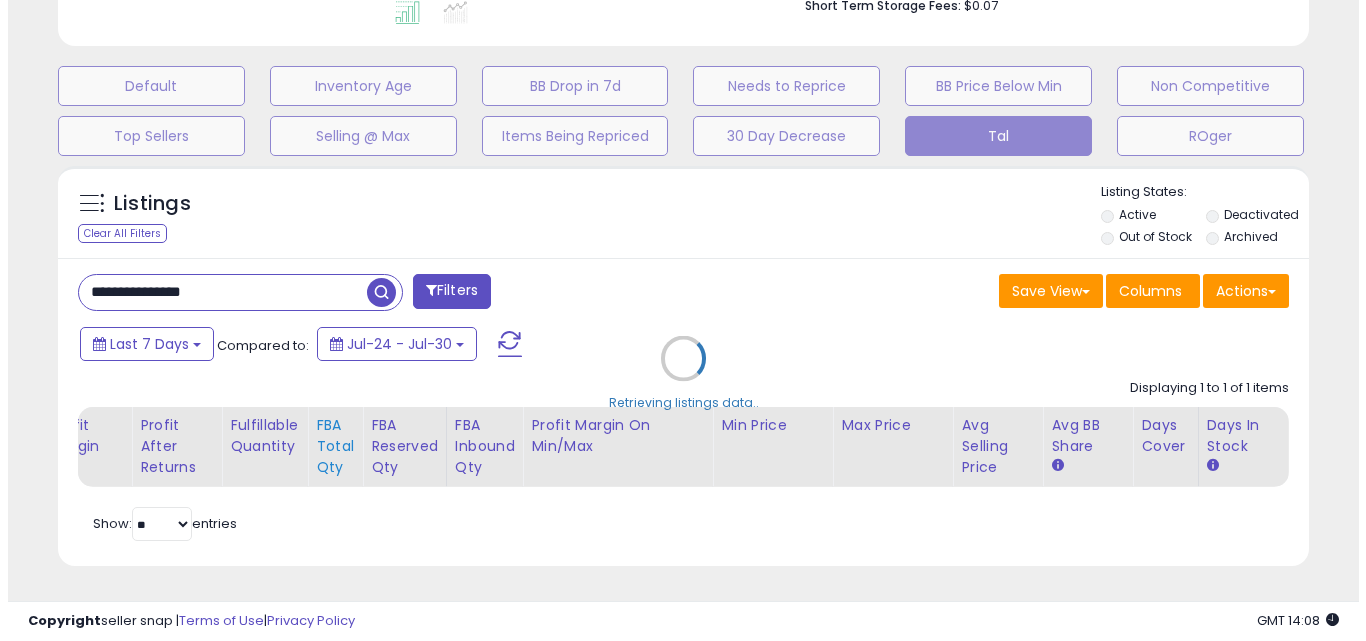 scroll, scrollTop: 579, scrollLeft: 0, axis: vertical 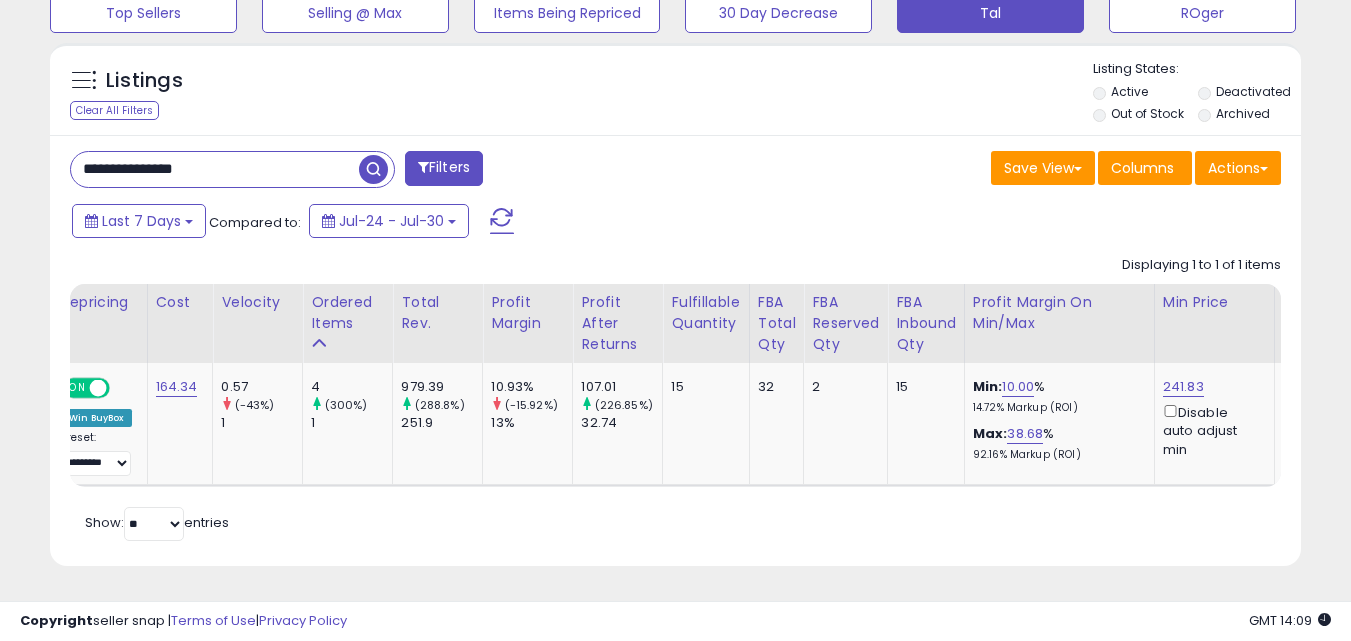 click on "**********" at bounding box center (215, 169) 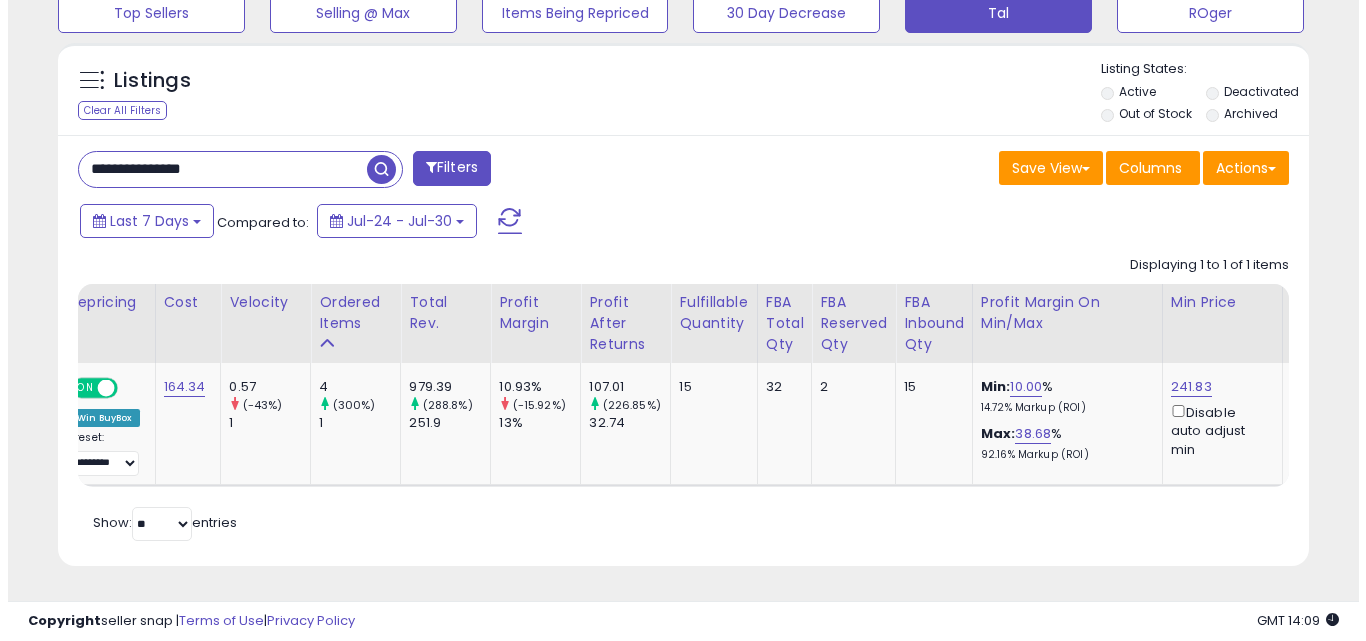 scroll, scrollTop: 579, scrollLeft: 0, axis: vertical 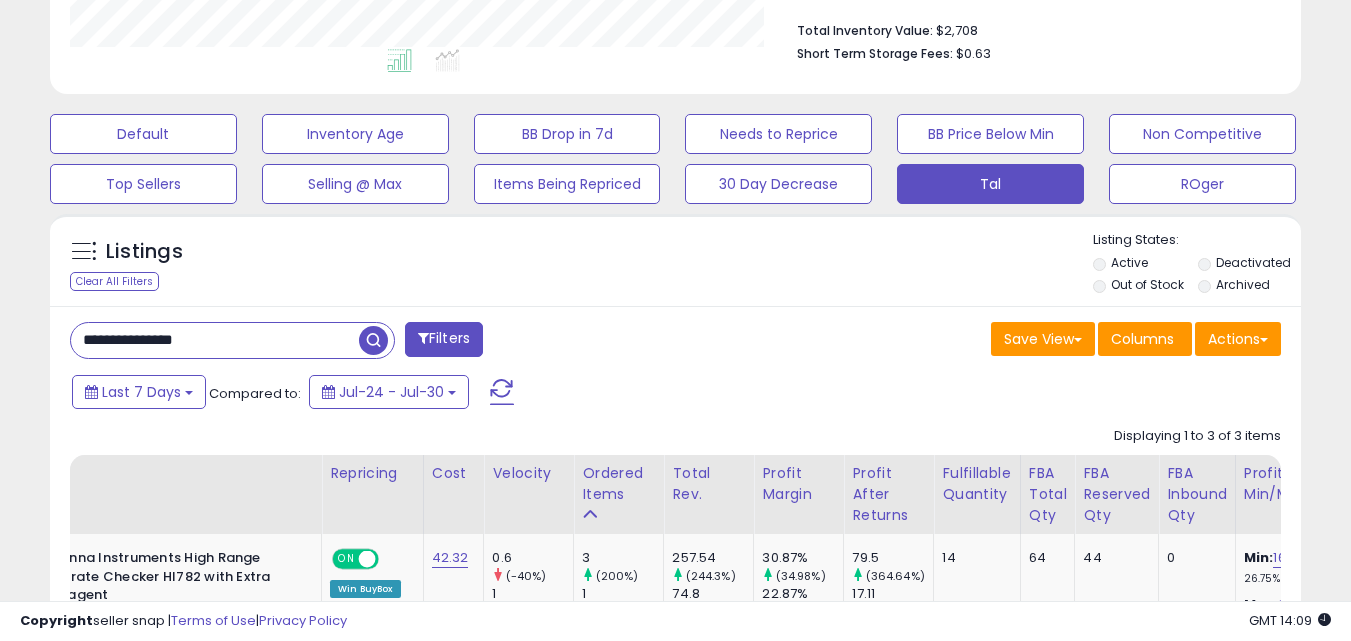 click on "**********" at bounding box center (215, 340) 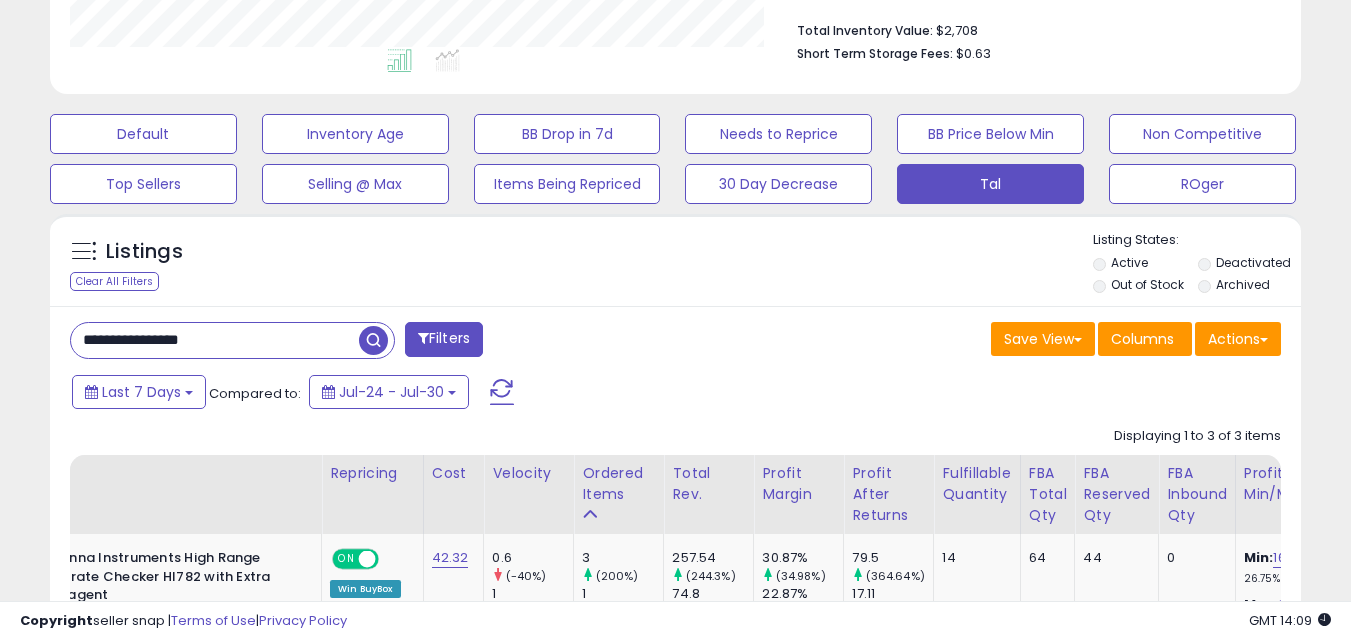 click at bounding box center (373, 340) 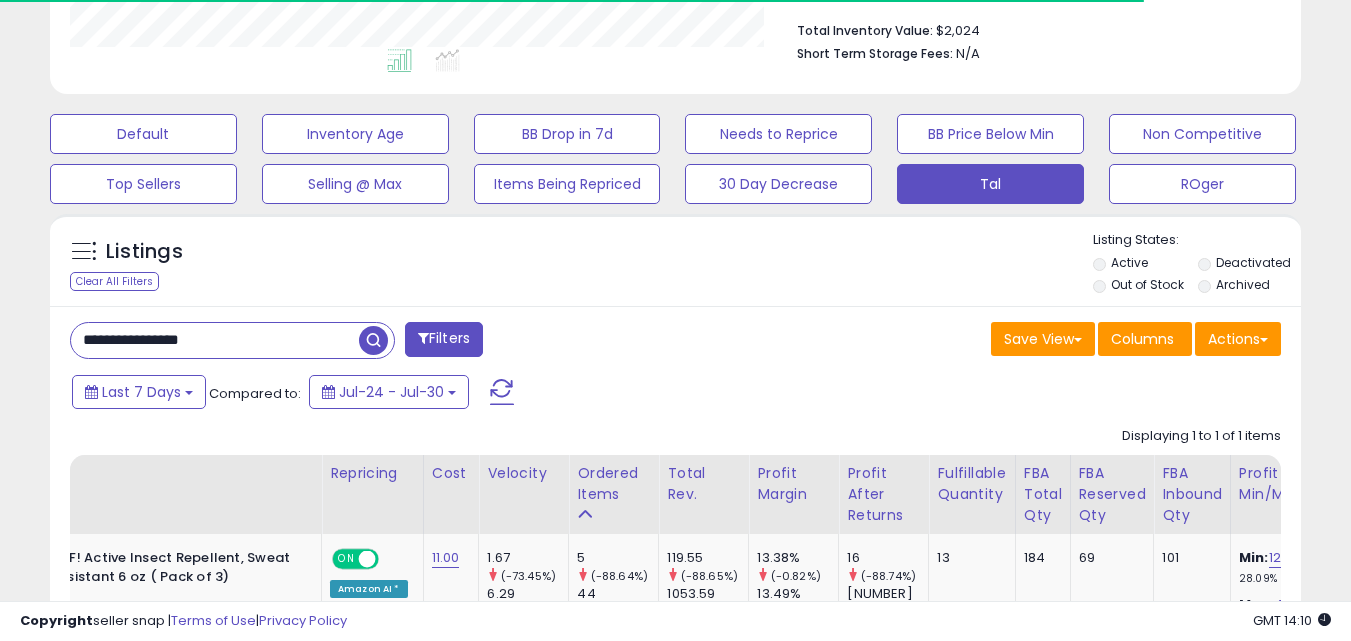 scroll, scrollTop: 999590, scrollLeft: 999276, axis: both 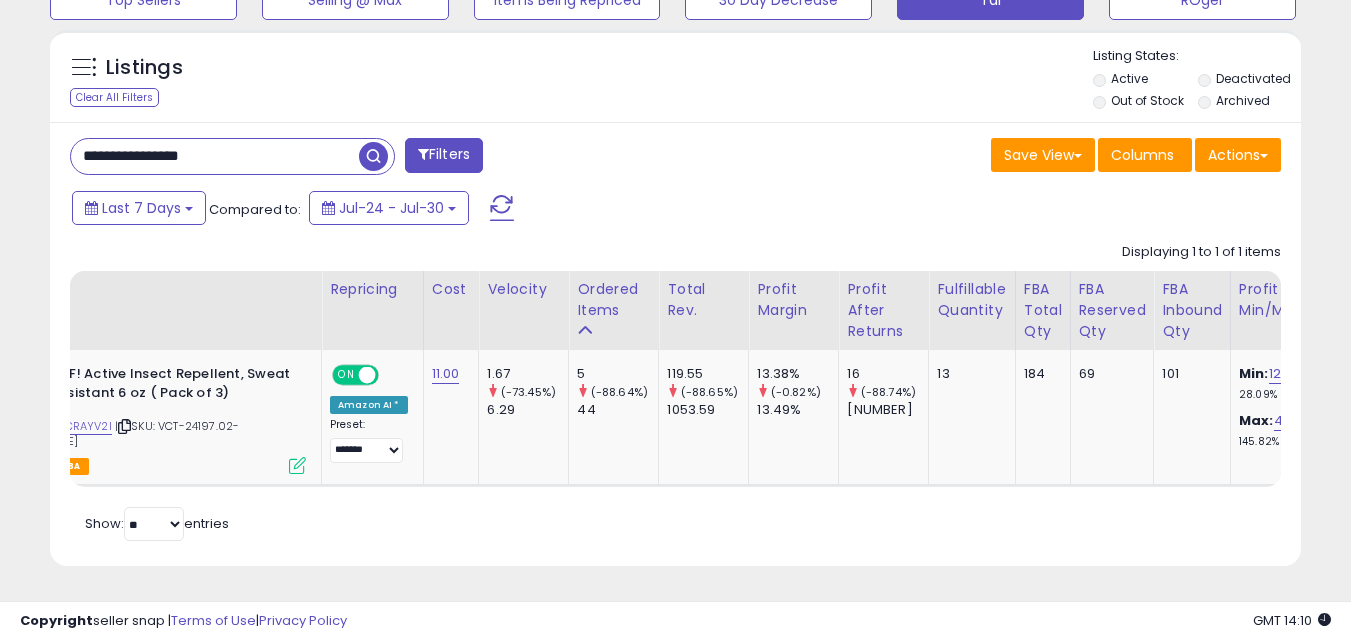 click on "**********" at bounding box center (215, 156) 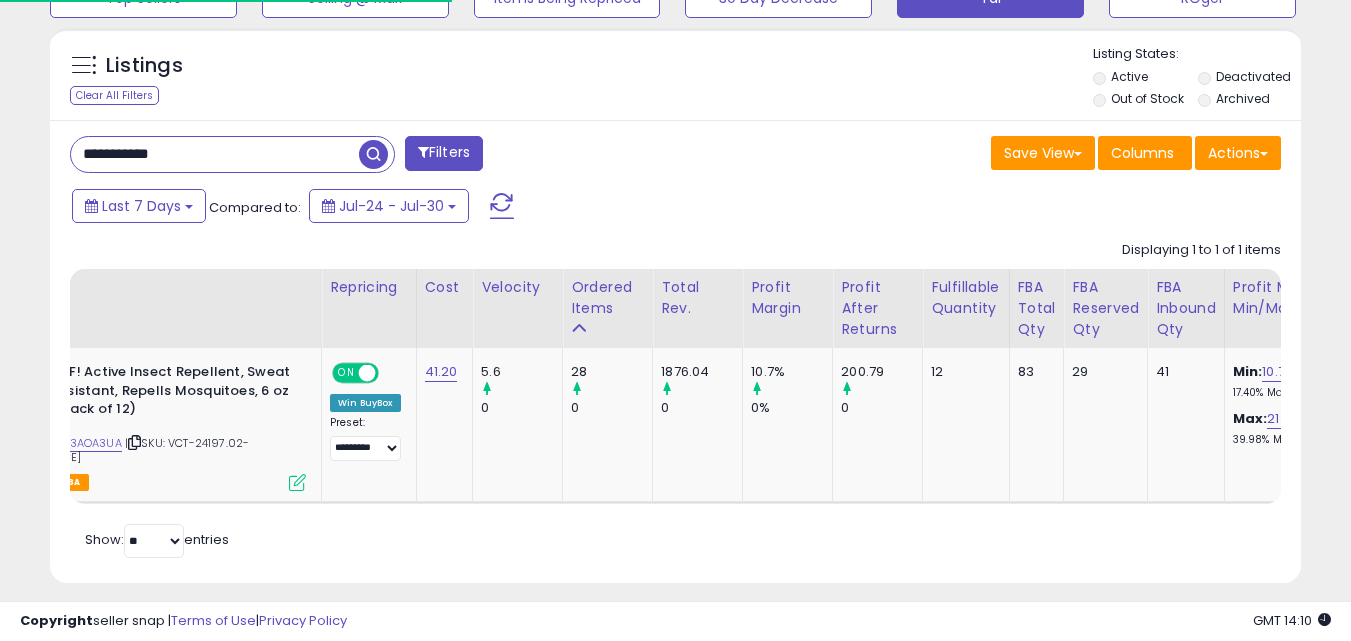 scroll, scrollTop: 579, scrollLeft: 0, axis: vertical 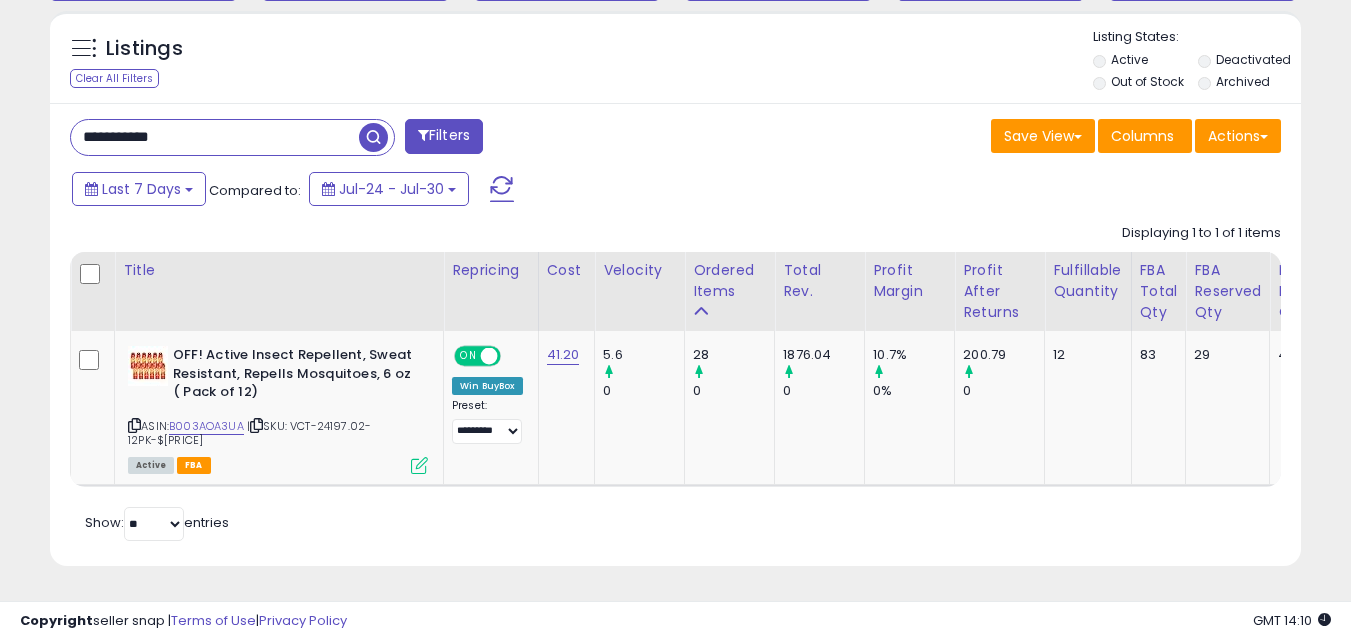 click on "**********" at bounding box center (215, 137) 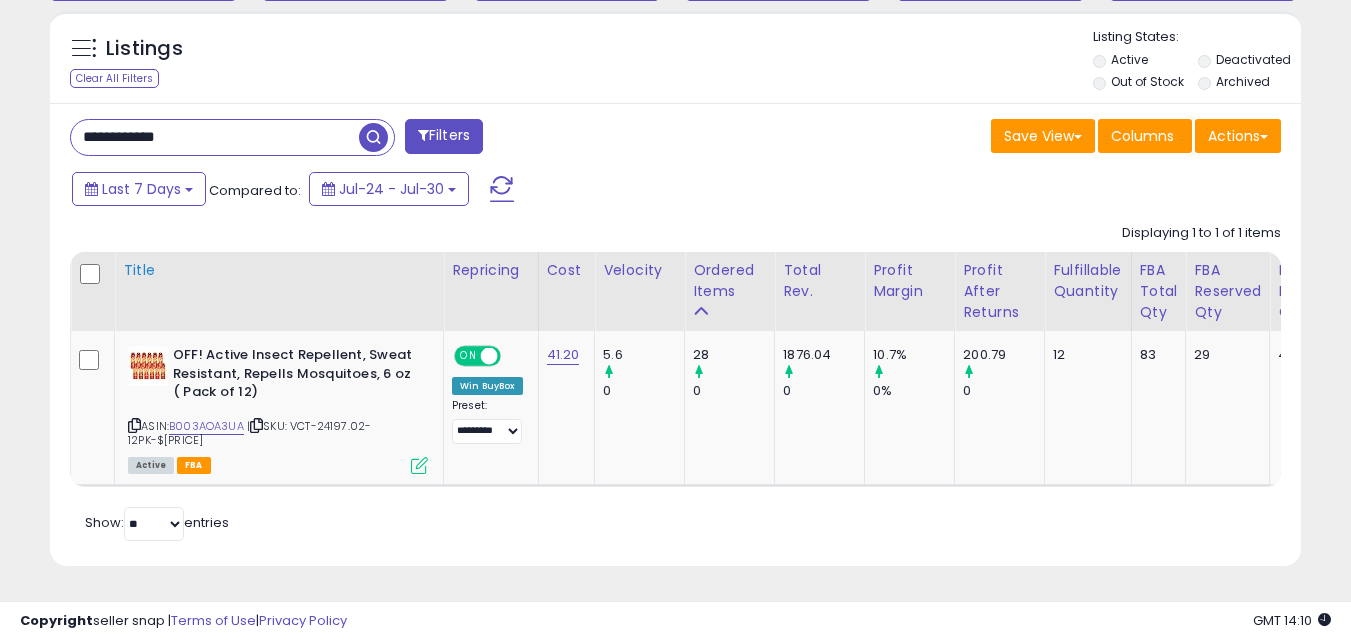 type on "**********" 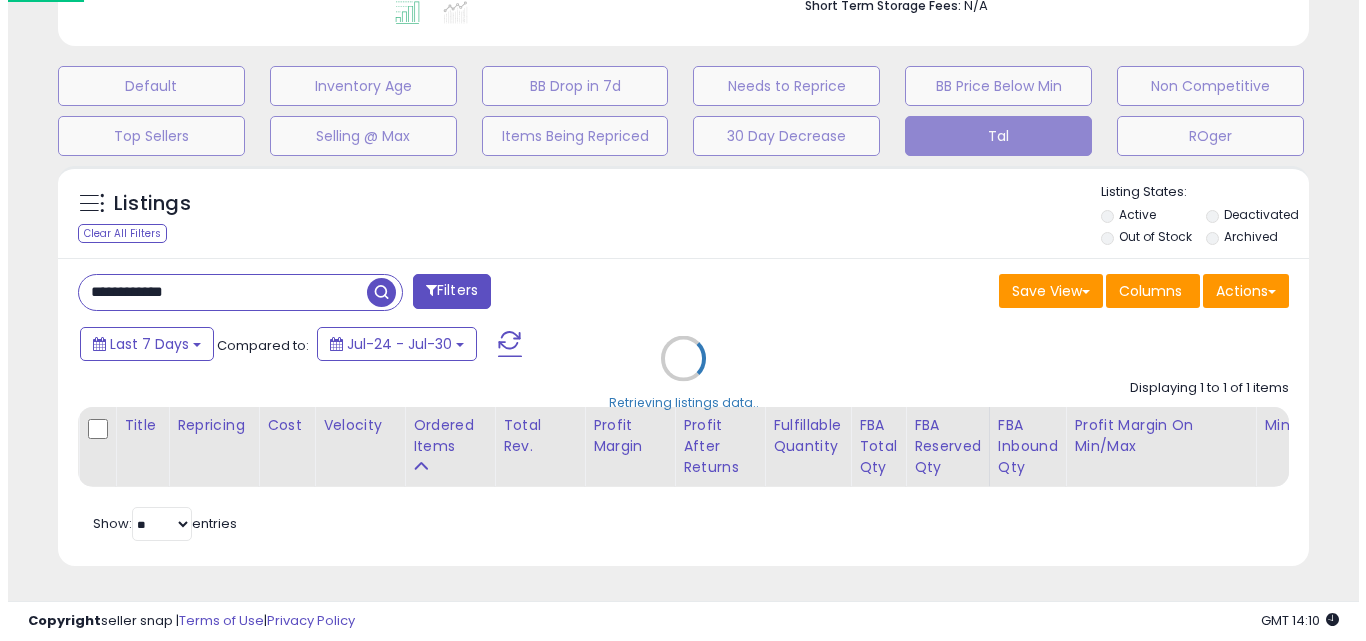 scroll, scrollTop: 579, scrollLeft: 0, axis: vertical 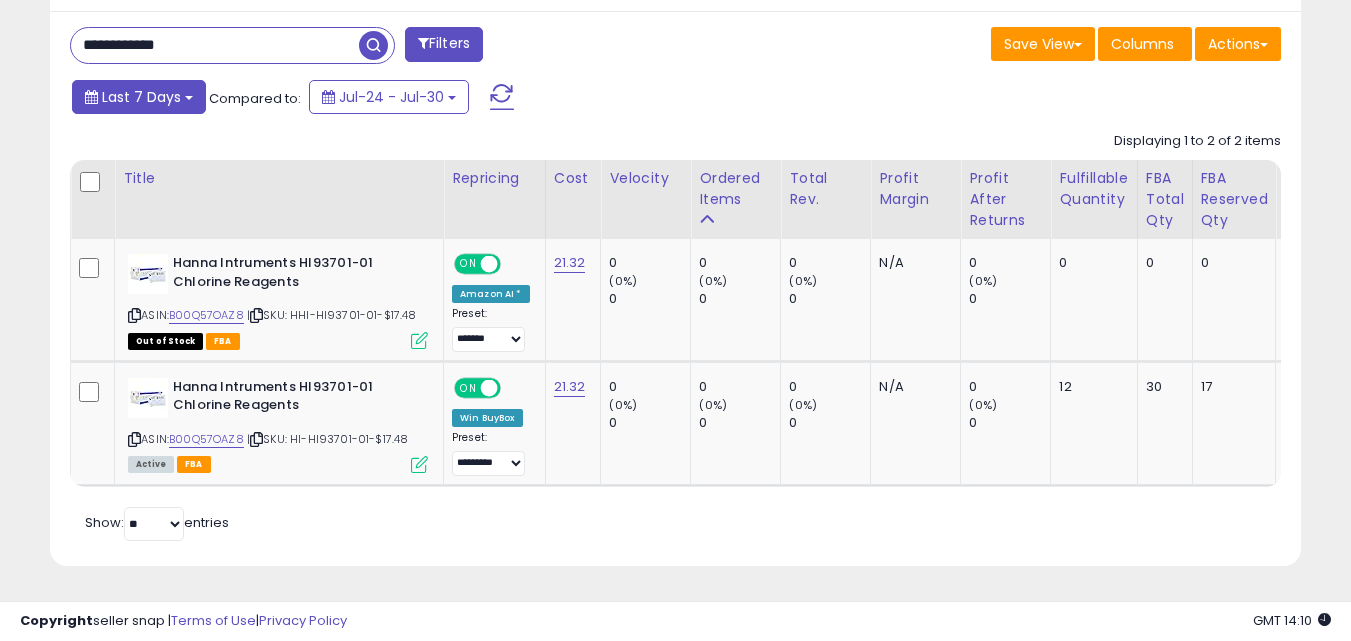 click on "Last 7 Days" at bounding box center (139, 97) 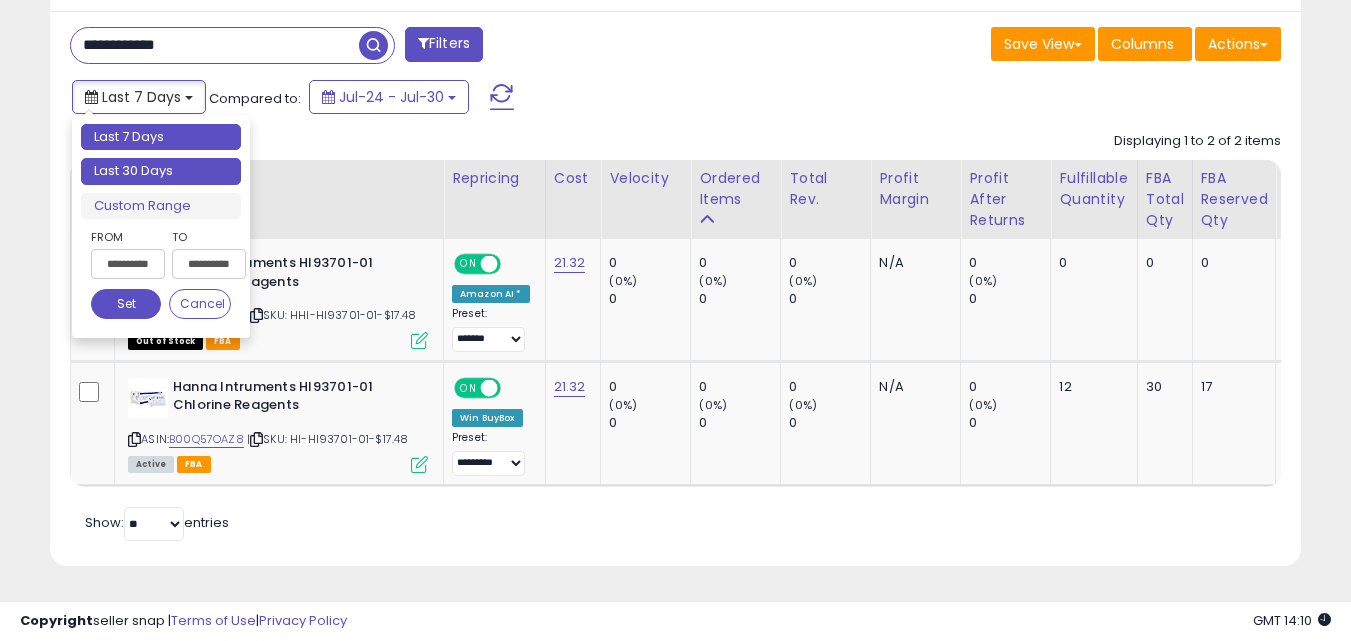 type on "**********" 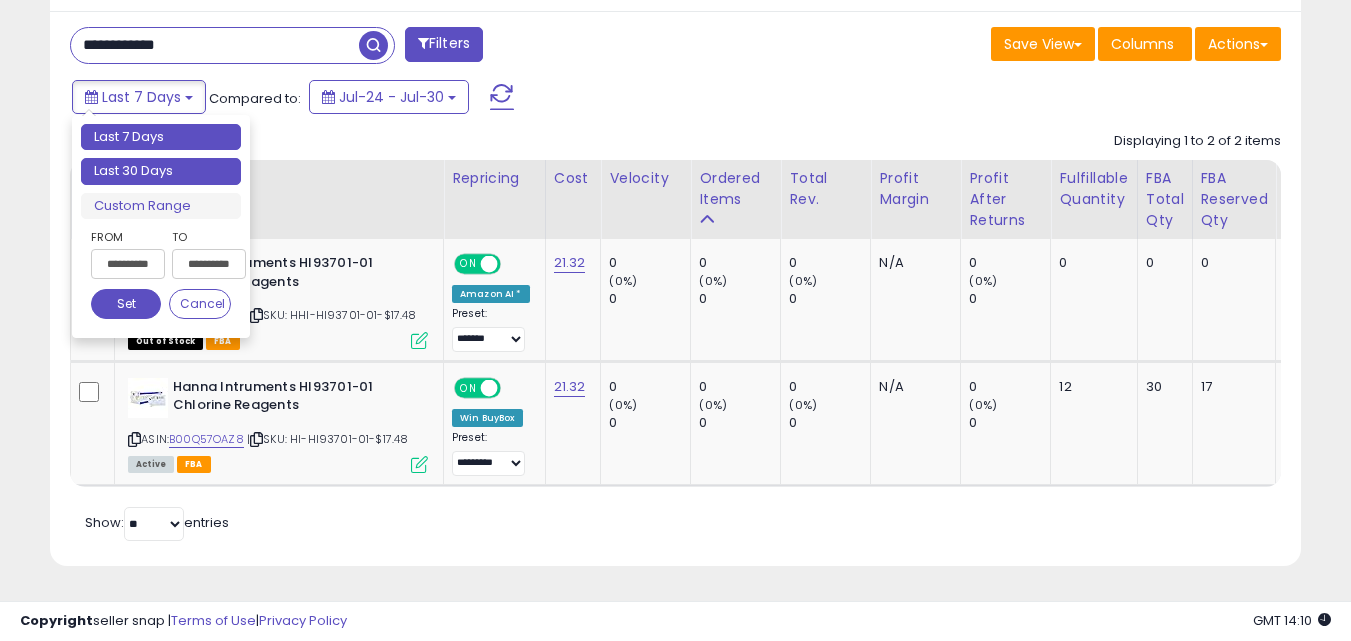 click on "Last 30 Days" at bounding box center (161, 171) 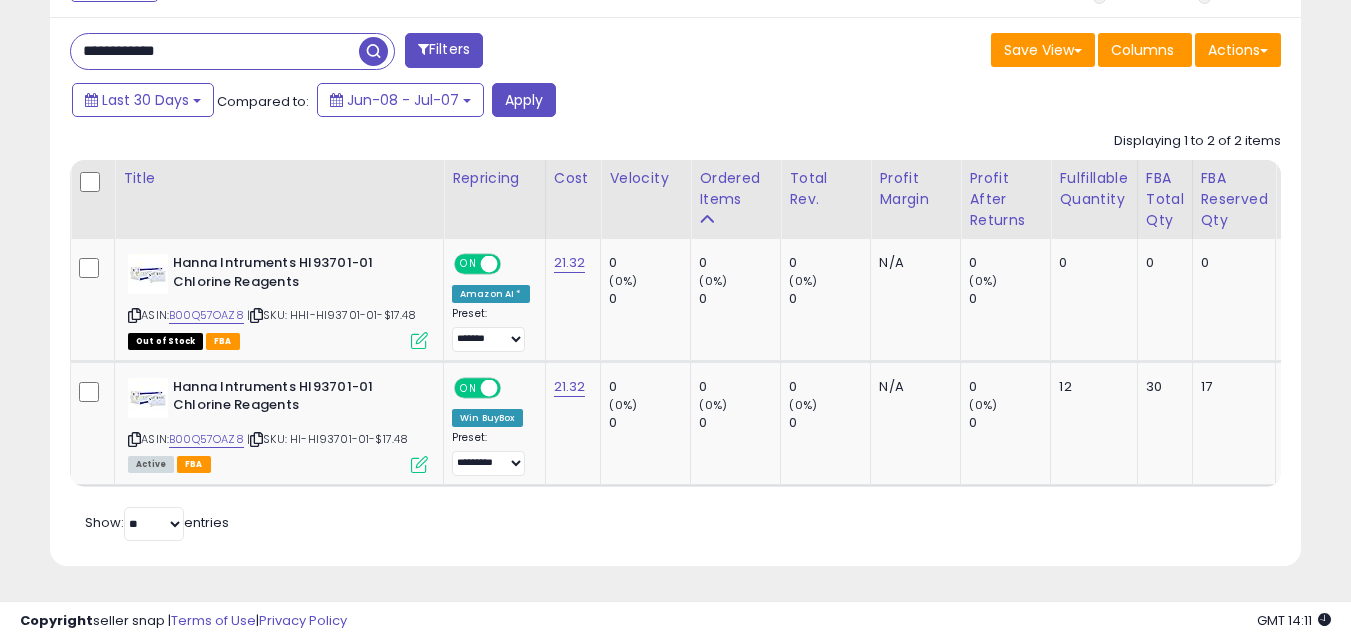 click on "**********" at bounding box center (215, 51) 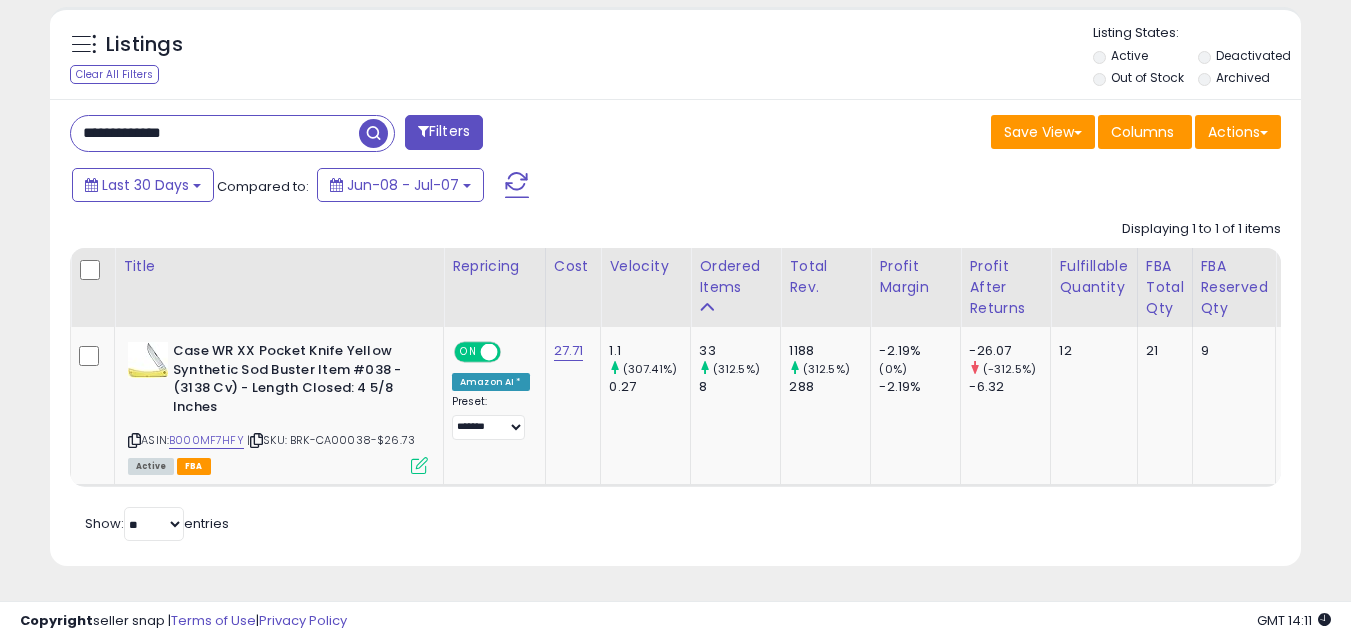 click on "**********" at bounding box center (215, 133) 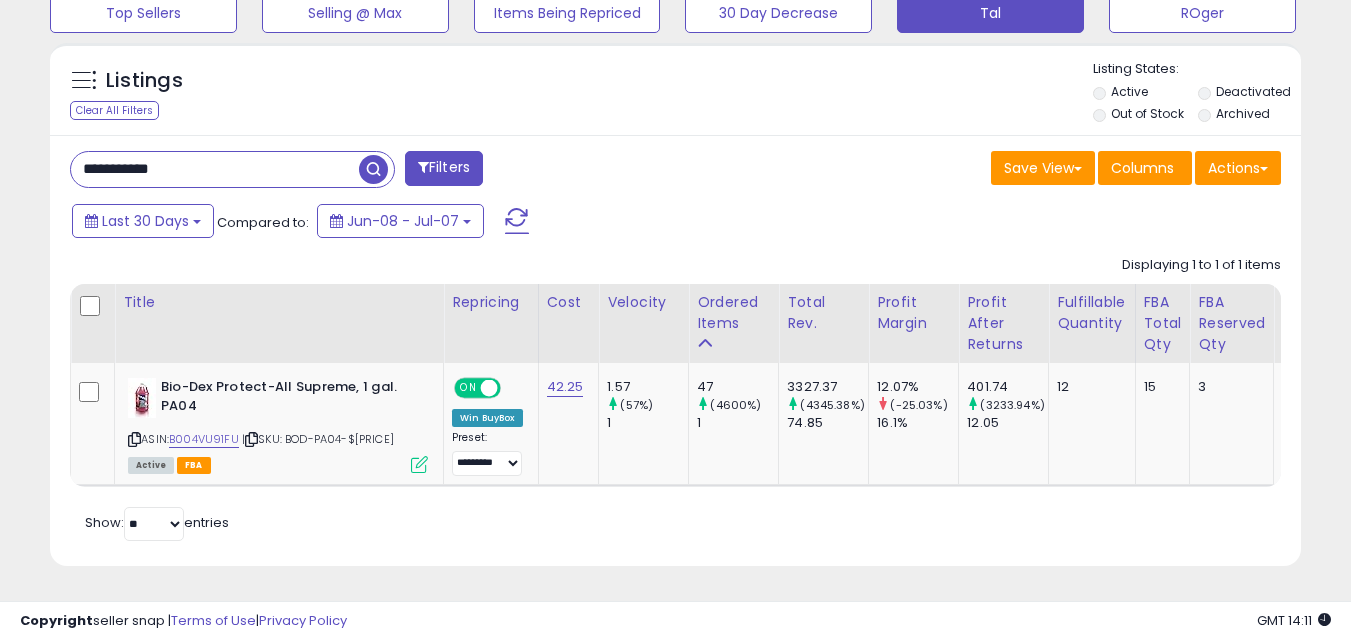 click on "**********" at bounding box center [215, 169] 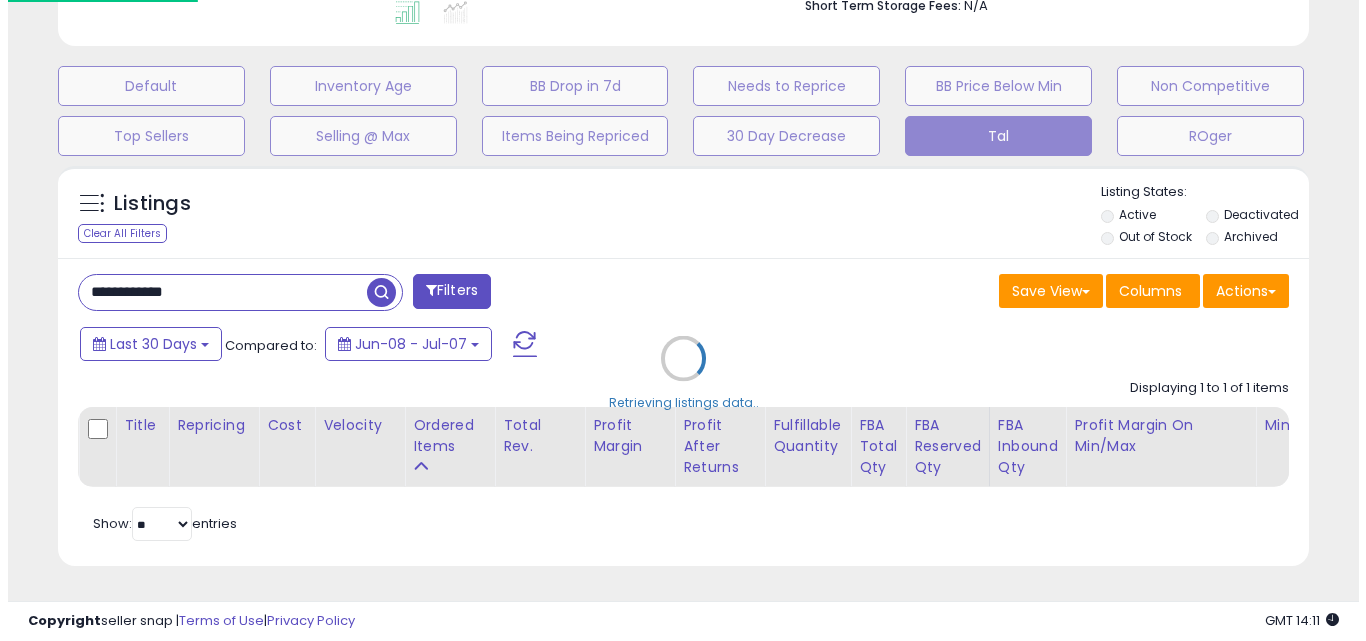 scroll, scrollTop: 579, scrollLeft: 0, axis: vertical 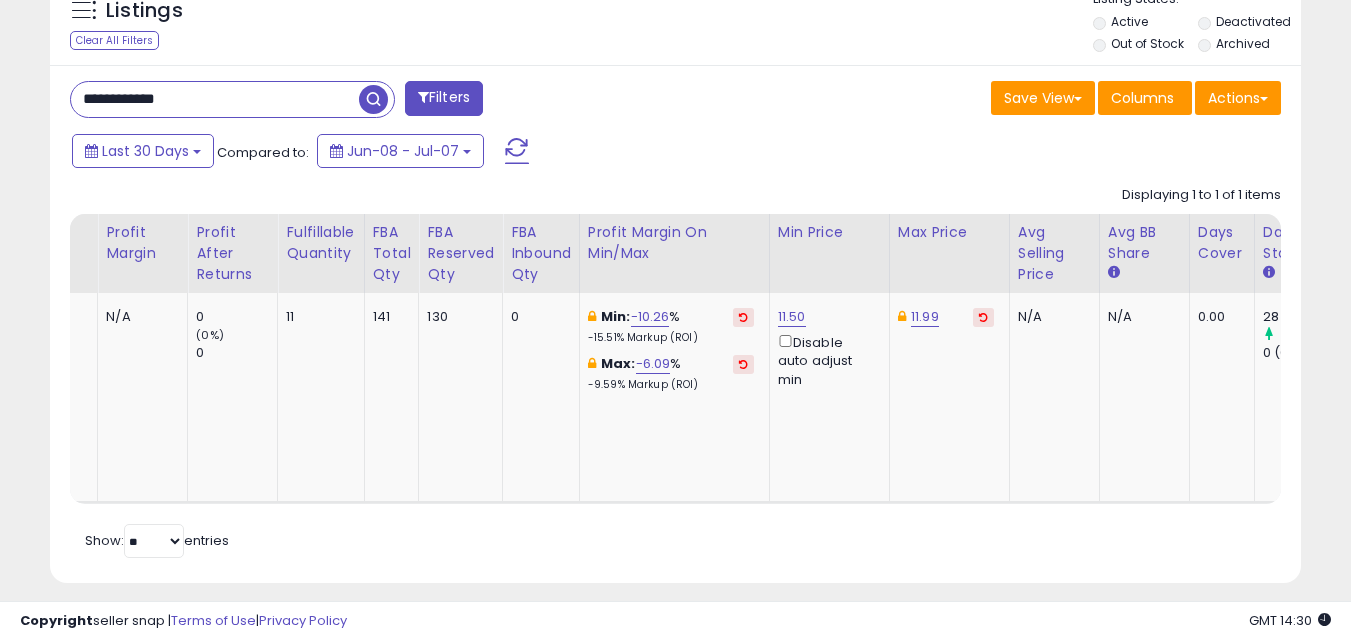 click on "**********" at bounding box center (215, 99) 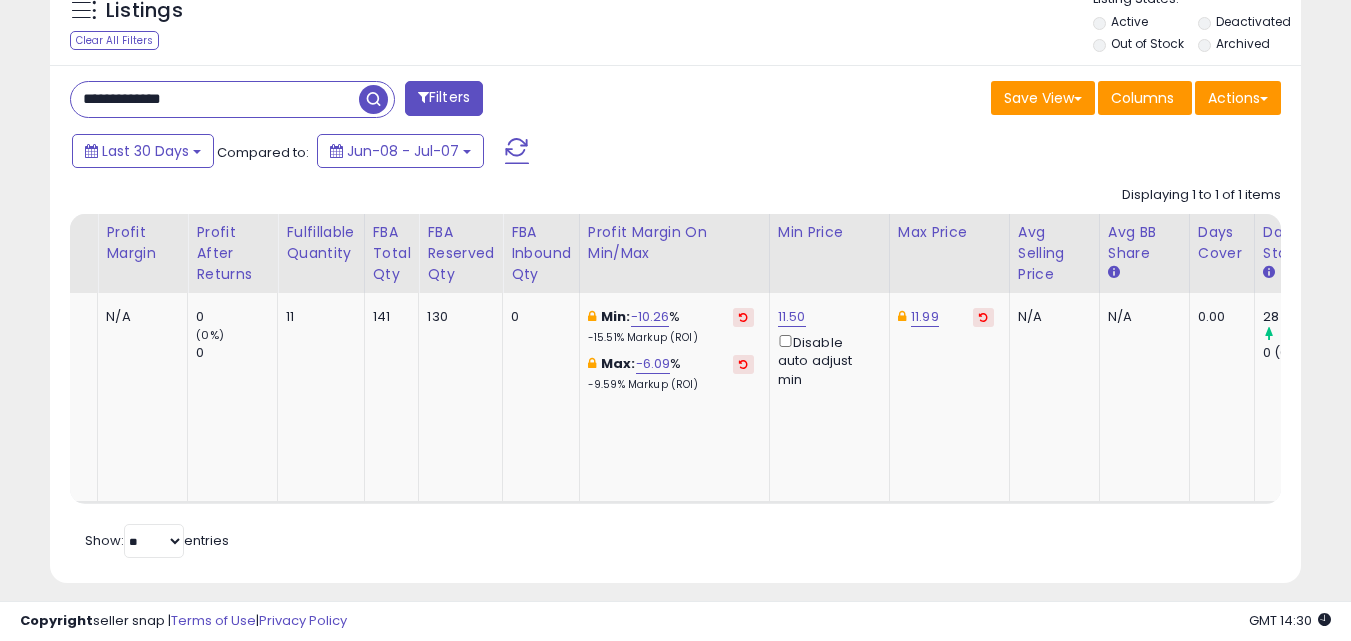 click at bounding box center [373, 99] 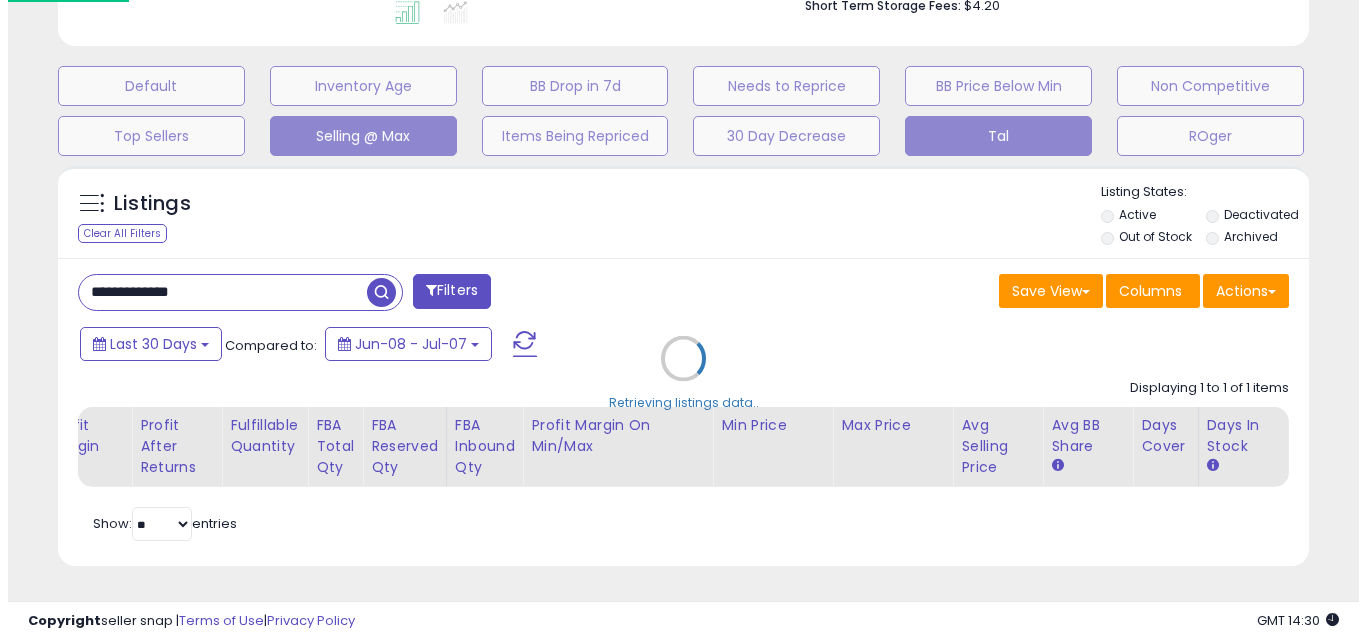 scroll, scrollTop: 579, scrollLeft: 0, axis: vertical 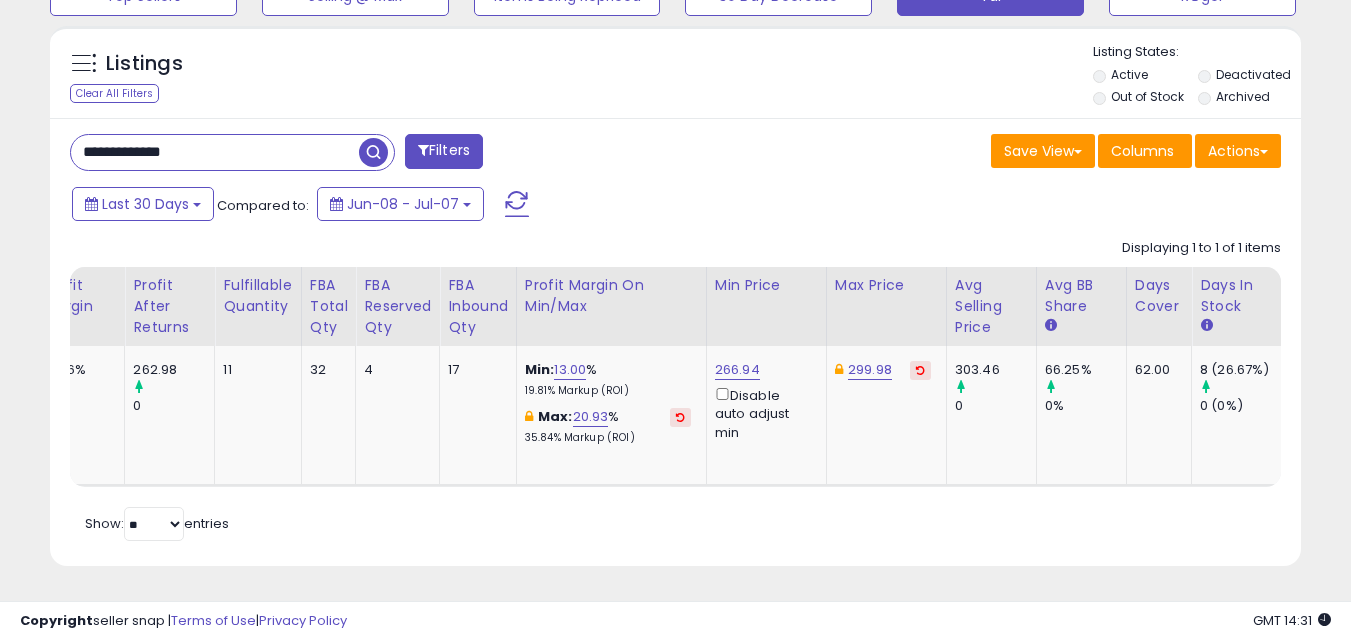 click on "**********" at bounding box center [215, 152] 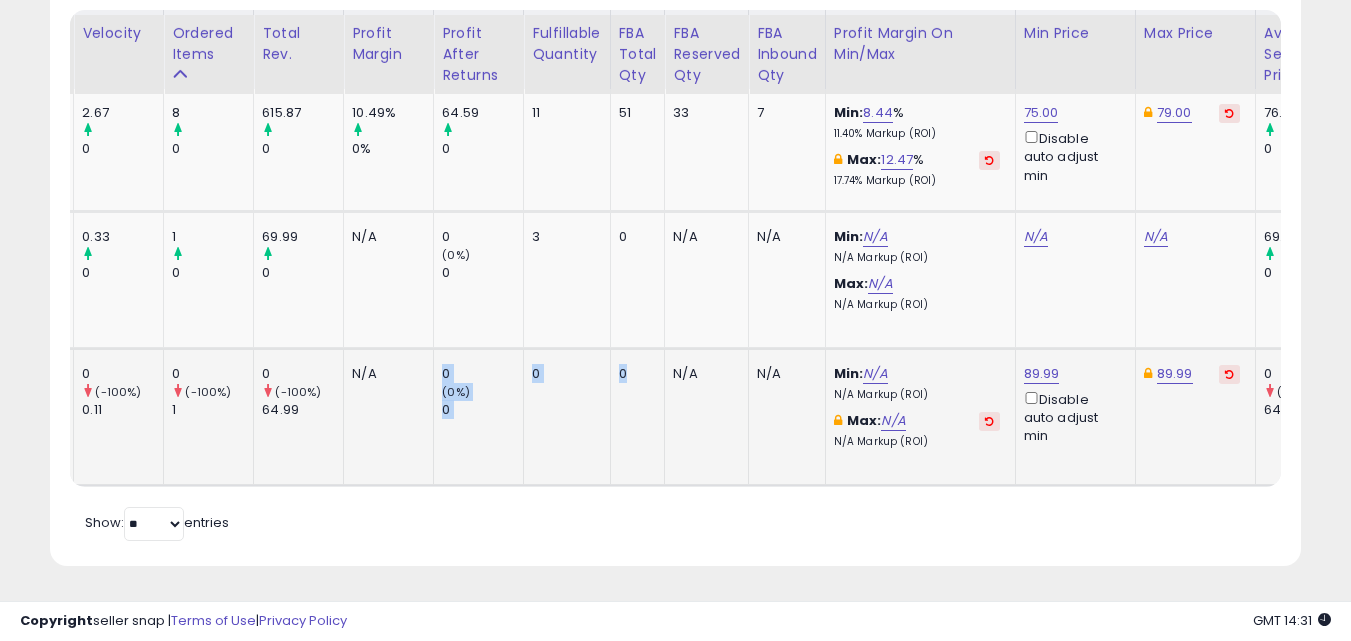 drag, startPoint x: 593, startPoint y: 471, endPoint x: 407, endPoint y: 470, distance: 186.00269 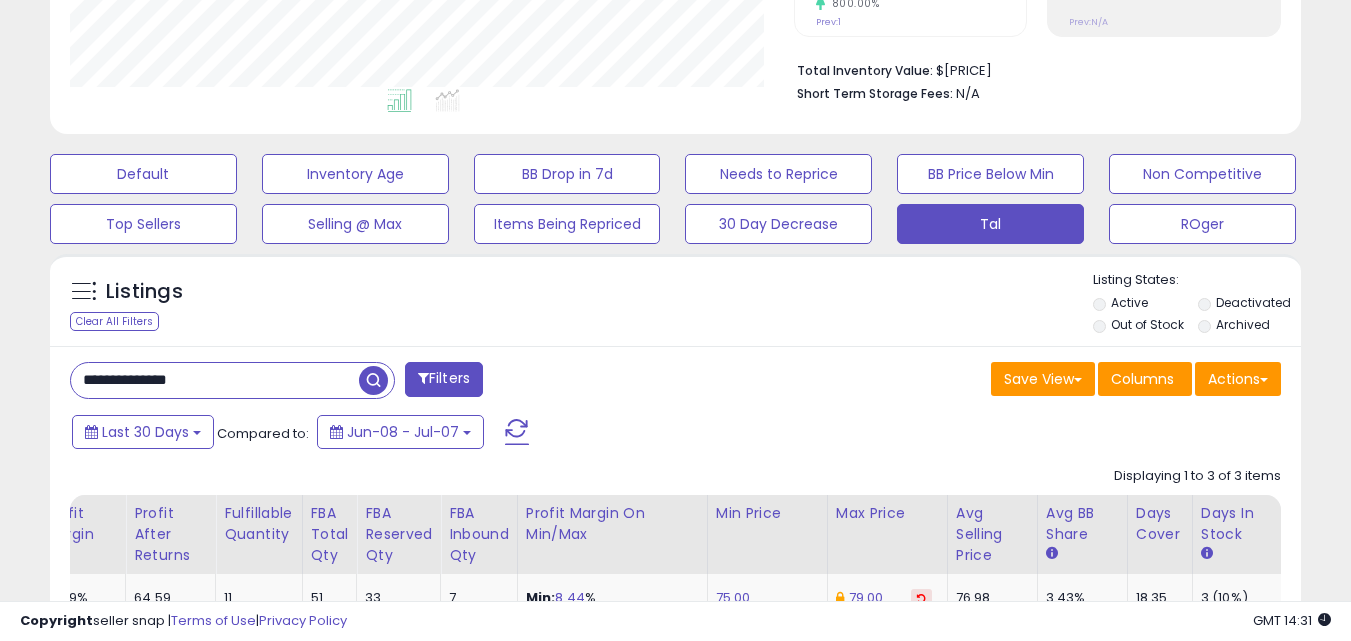 click on "**********" at bounding box center [215, 380] 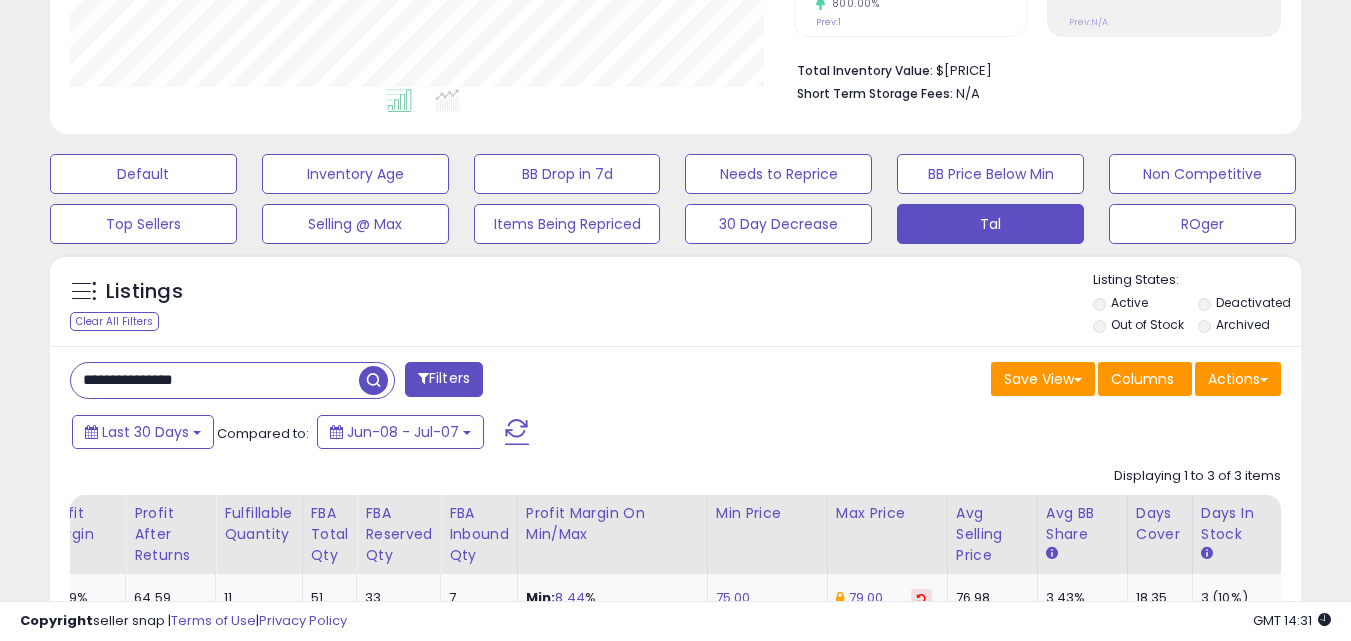 click at bounding box center [373, 380] 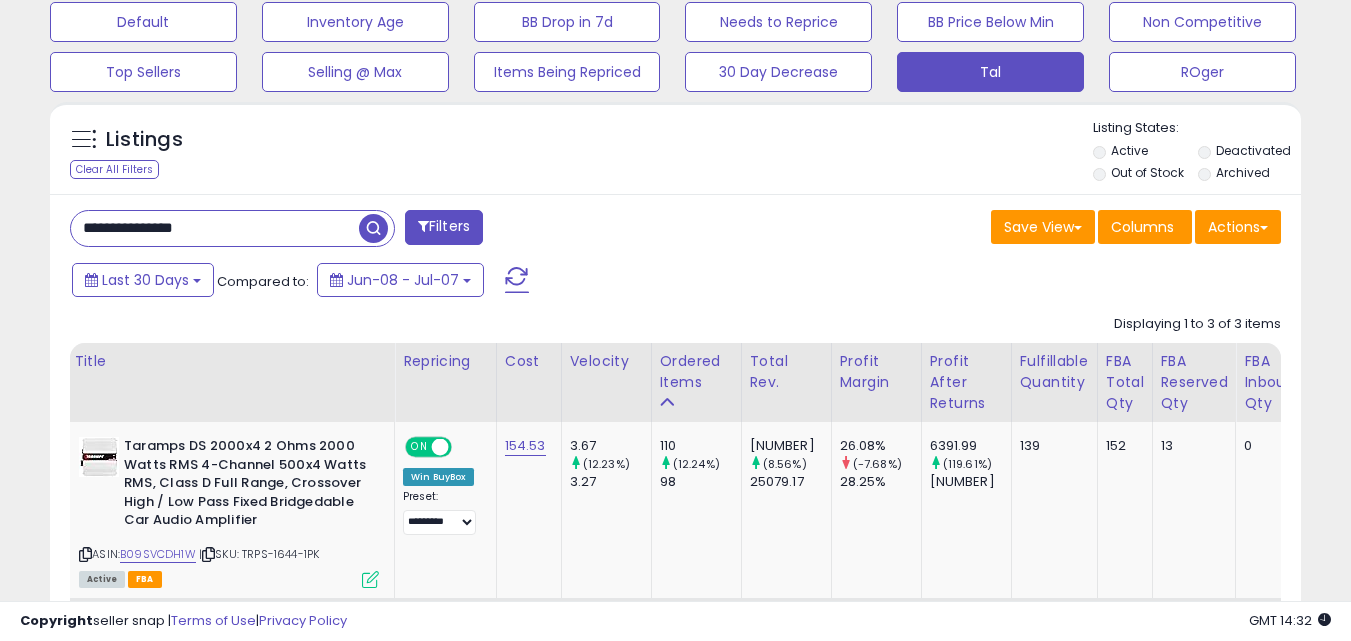 click on "**********" at bounding box center [215, 228] 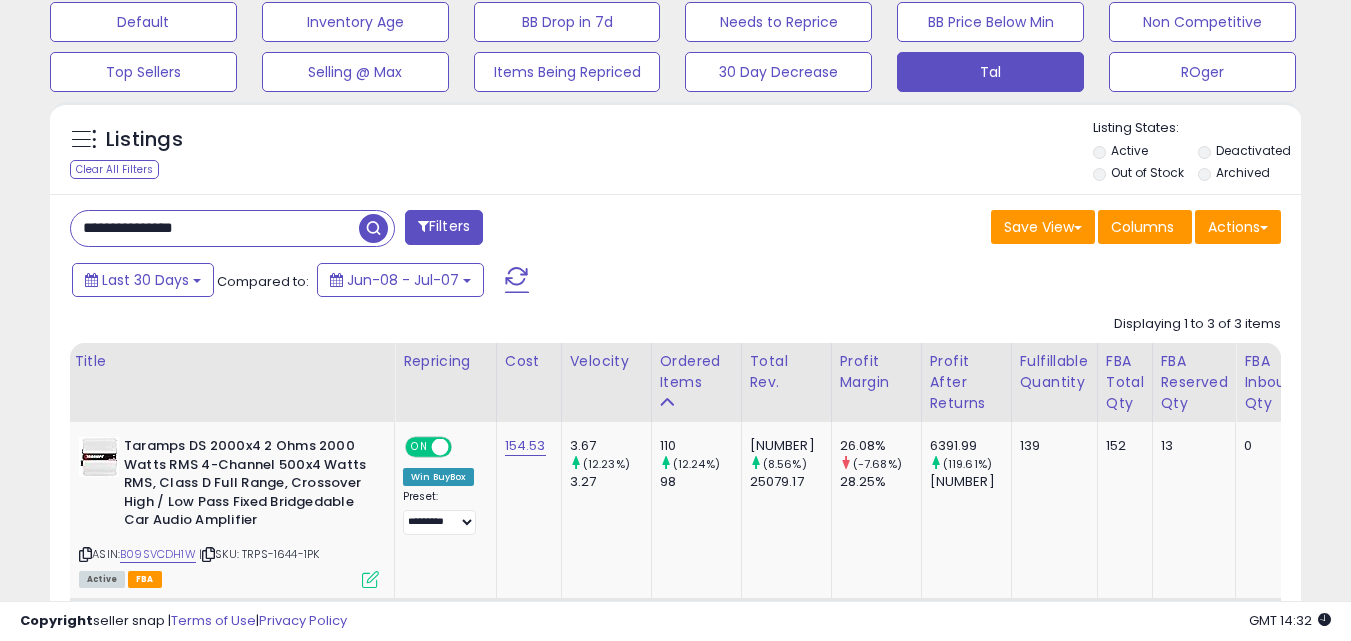 click on "**********" at bounding box center (215, 228) 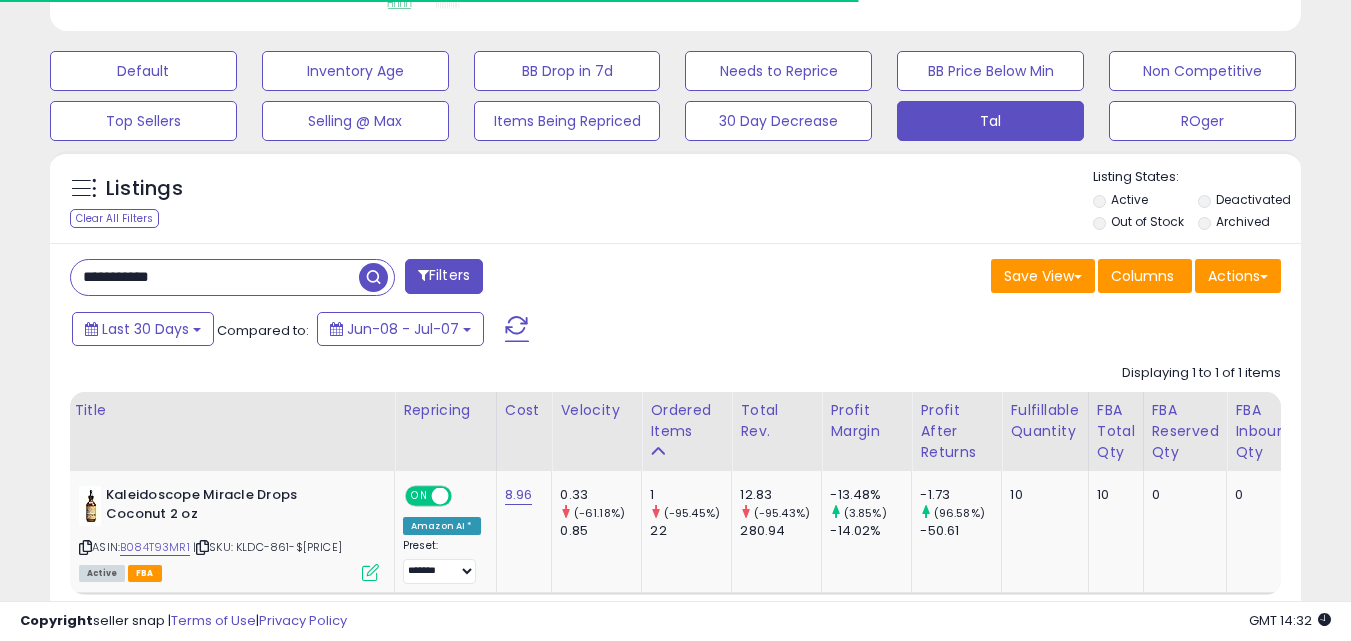 scroll, scrollTop: 999590, scrollLeft: 999276, axis: both 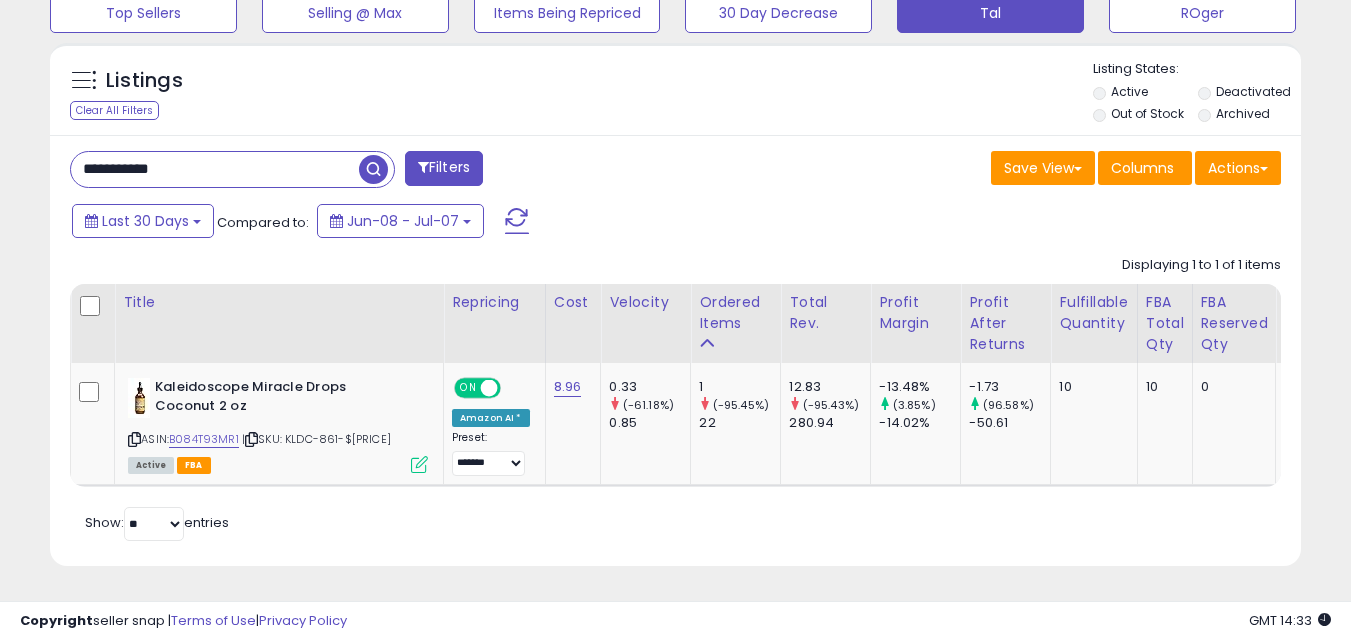 click on "Retrieving listings data..
Displaying 1 to 1 of 1 items
Title
Repricing" at bounding box center (675, 396) 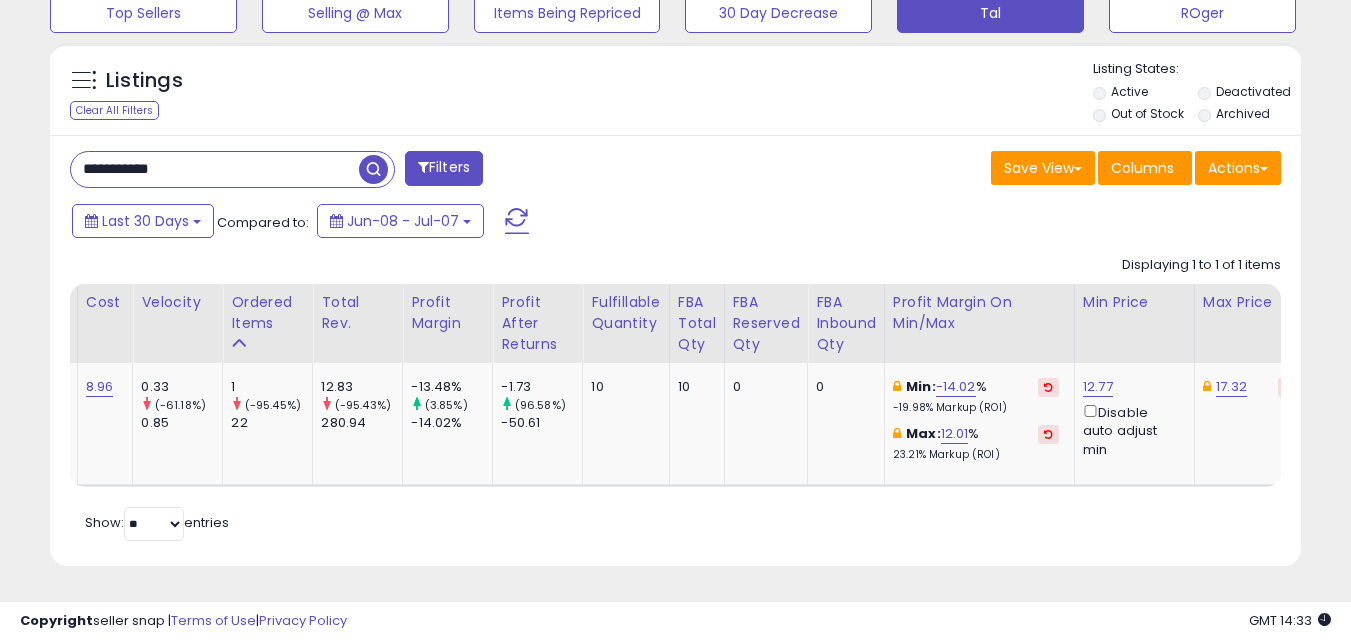 click on "**********" at bounding box center (215, 169) 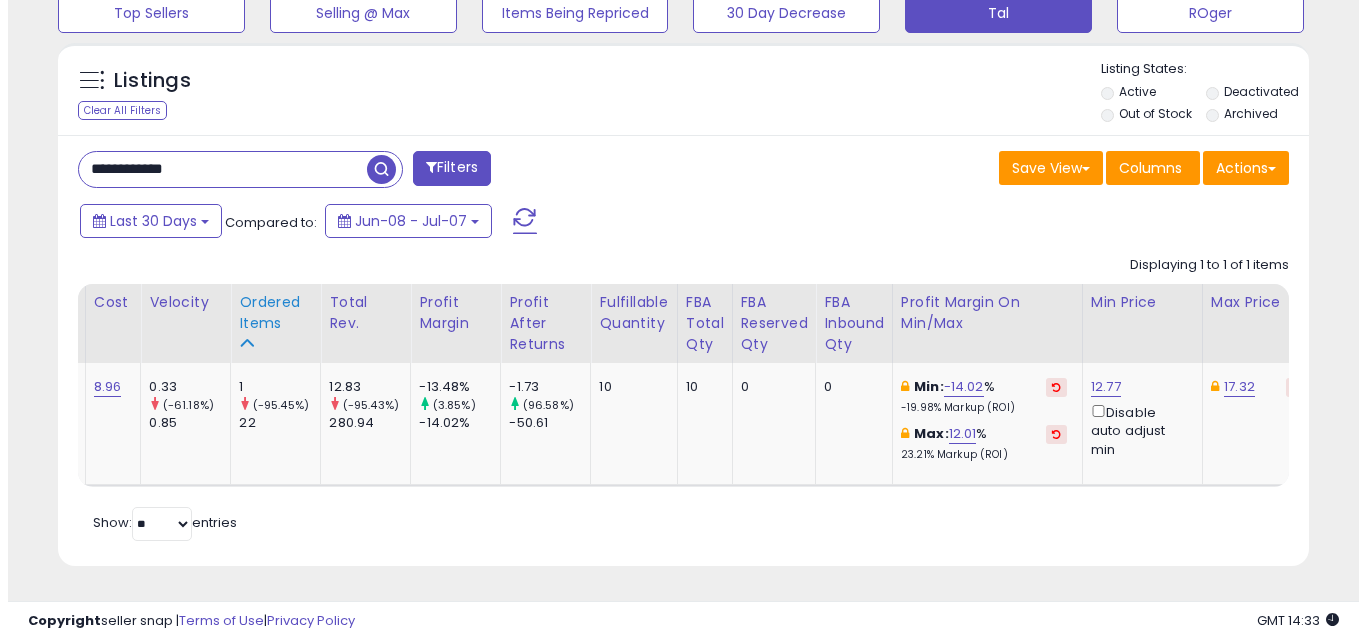 scroll, scrollTop: 579, scrollLeft: 0, axis: vertical 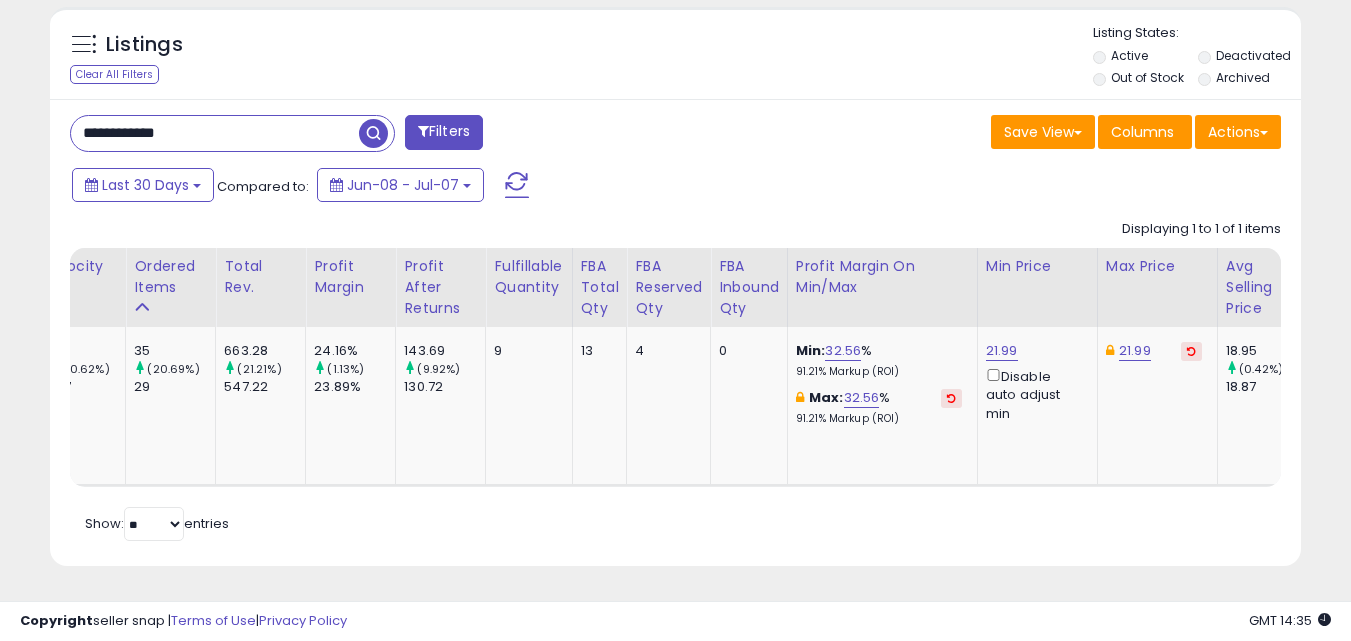 click on "**********" at bounding box center (215, 133) 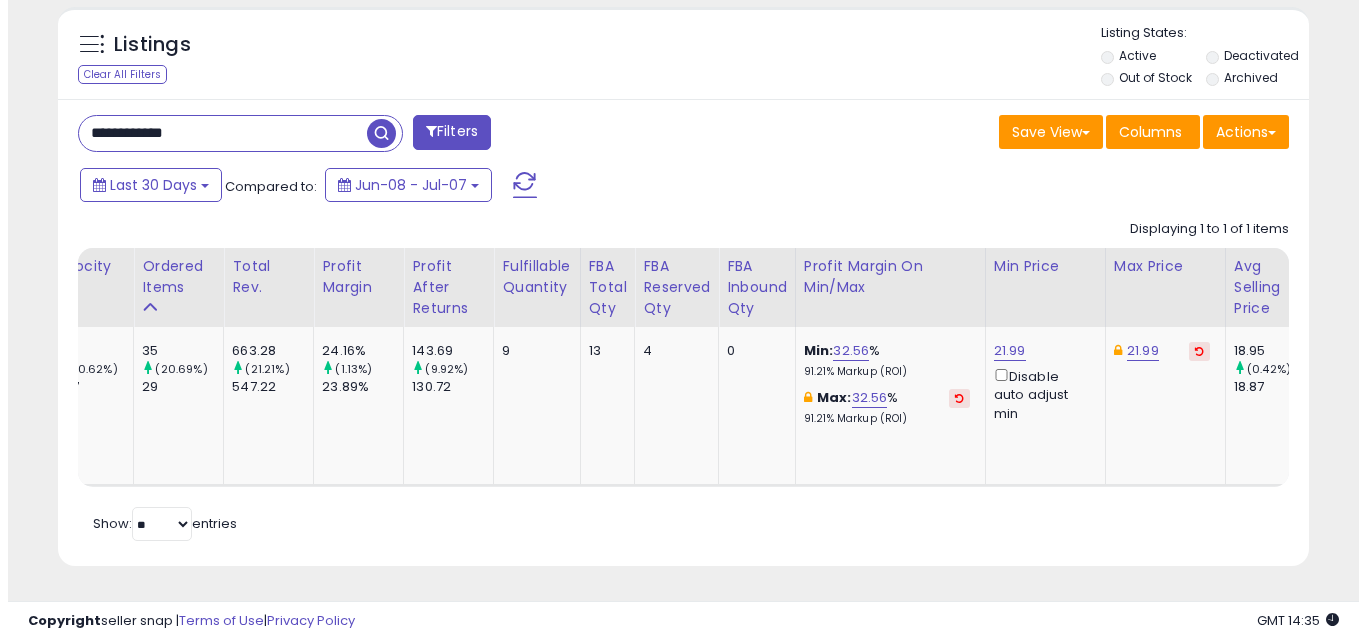 scroll, scrollTop: 579, scrollLeft: 0, axis: vertical 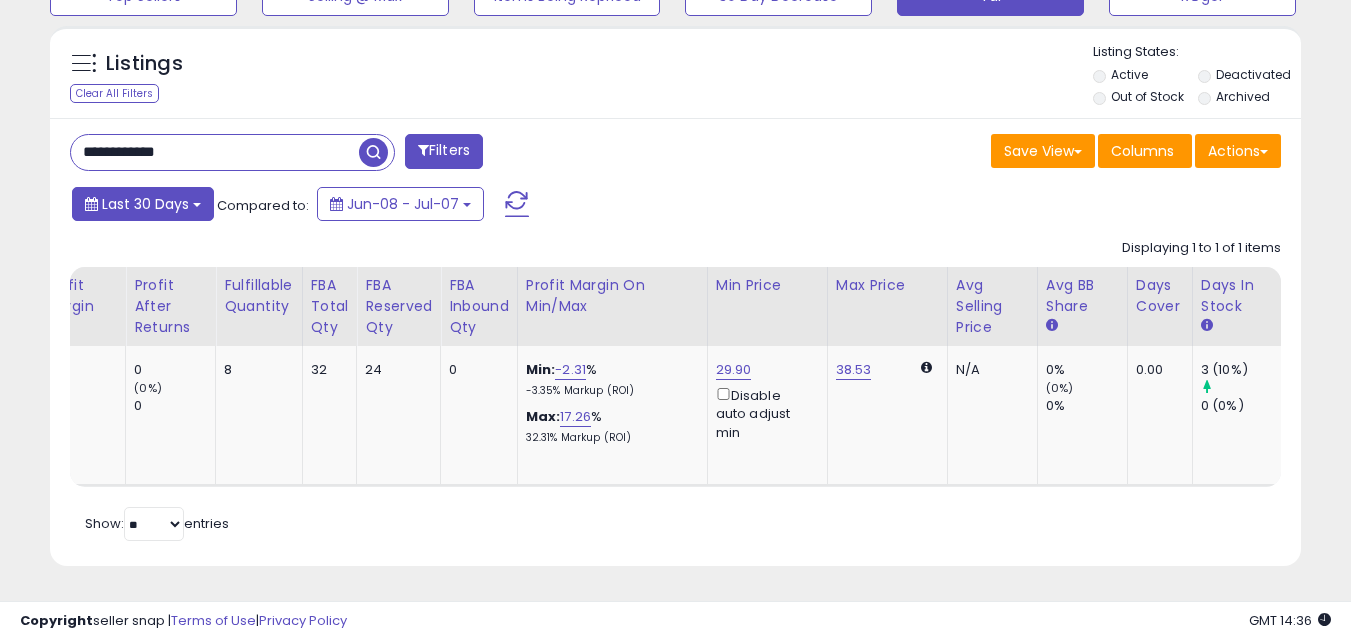 click on "Last 30 Days" at bounding box center [143, 204] 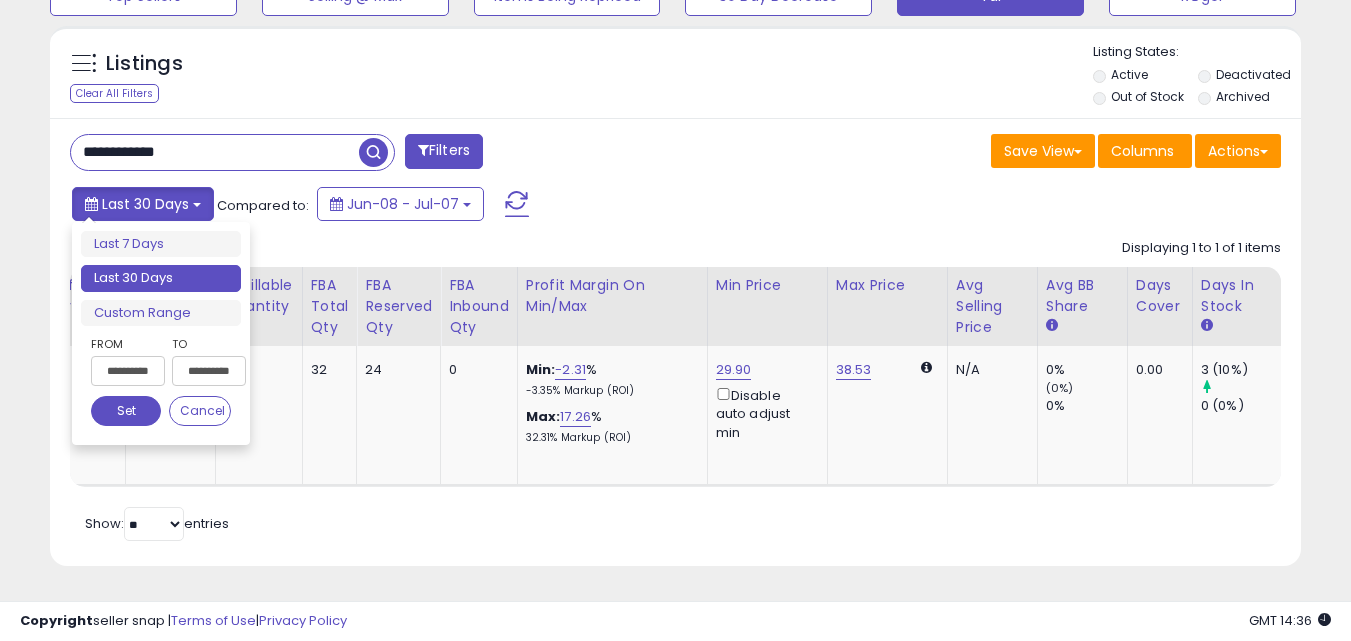 click on "Last 30 Days" at bounding box center (143, 204) 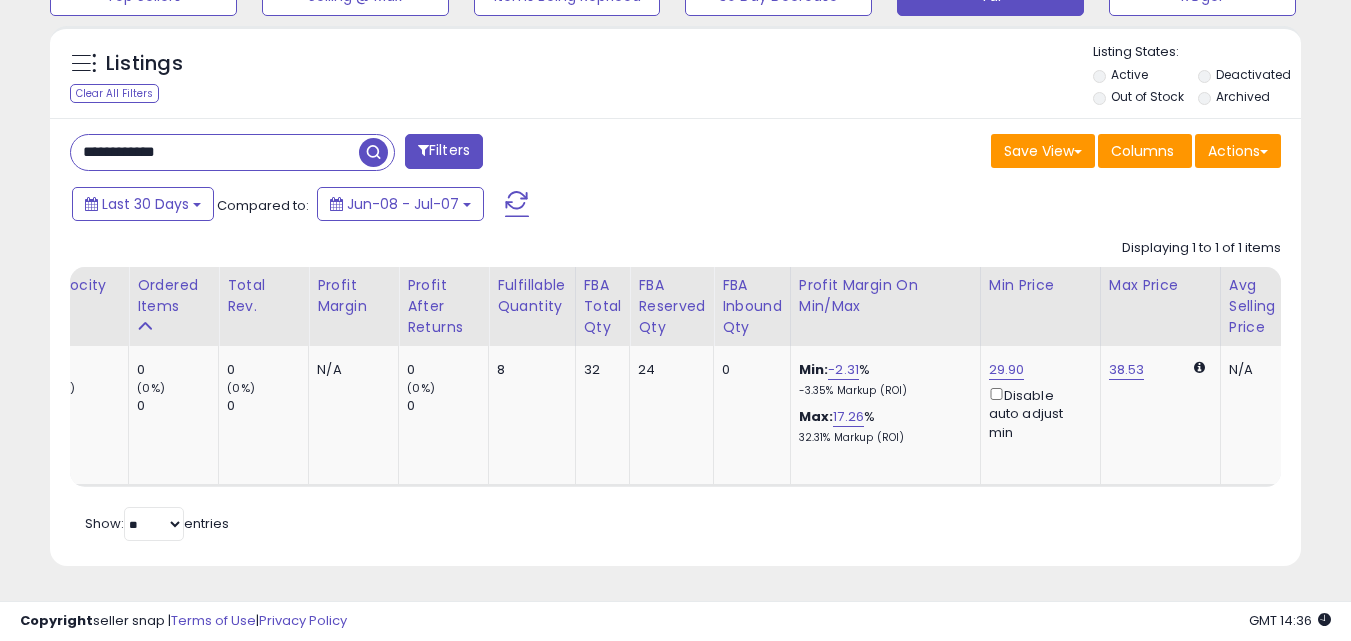 click on "**********" at bounding box center [215, 152] 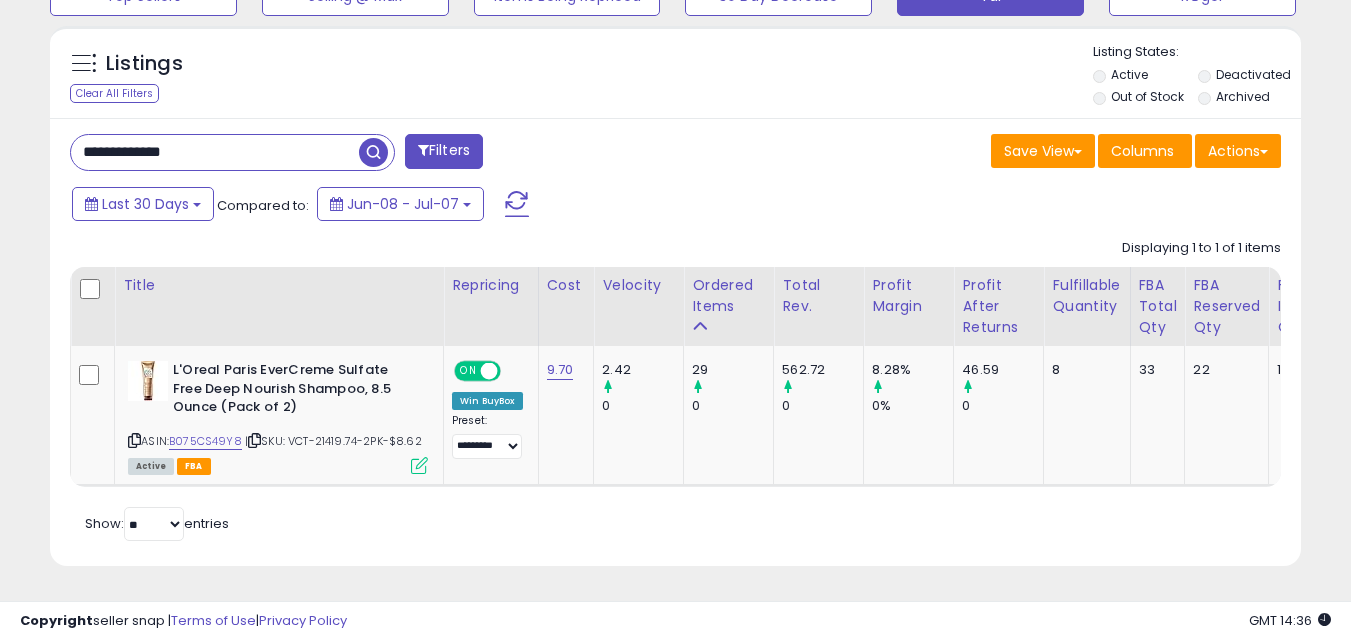 click on "**********" at bounding box center [215, 152] 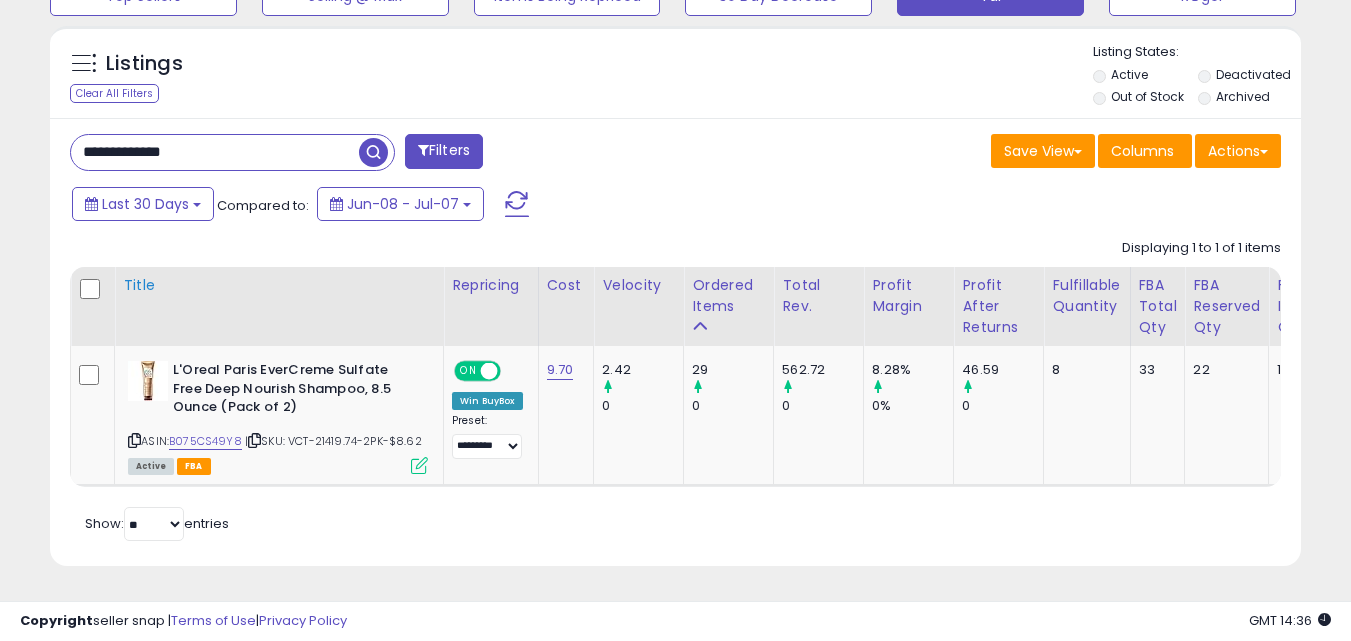 type on "**********" 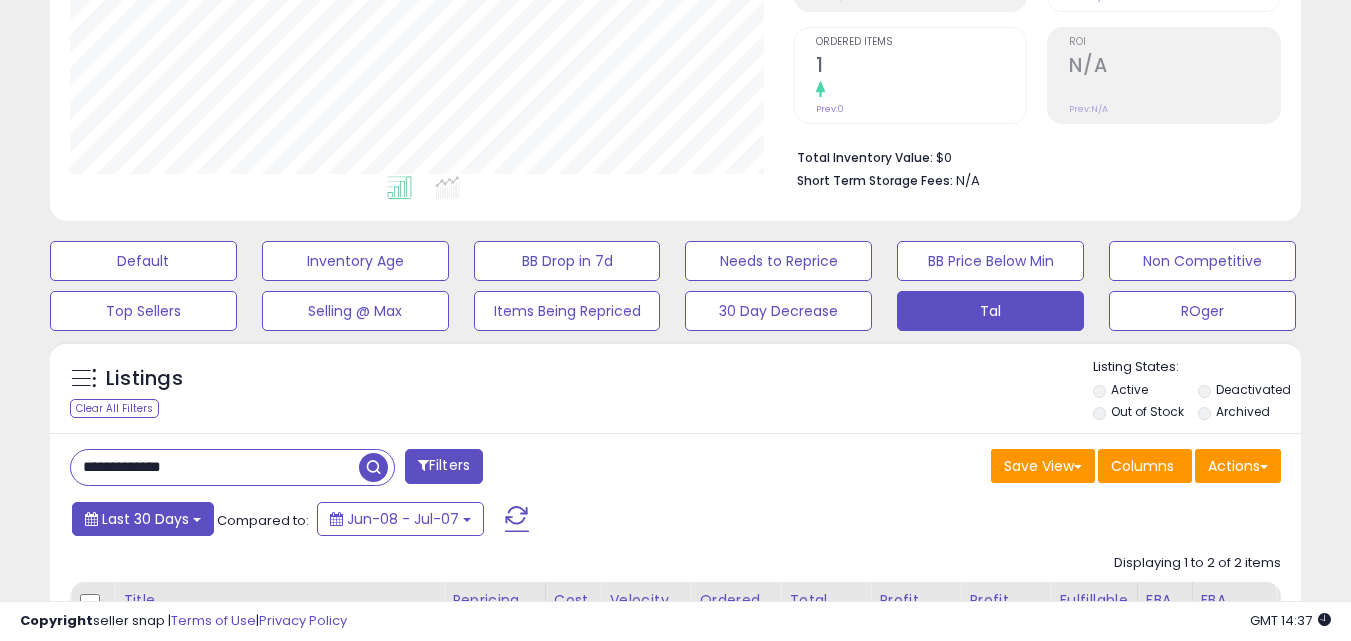 click on "Last 30 Days" at bounding box center [143, 519] 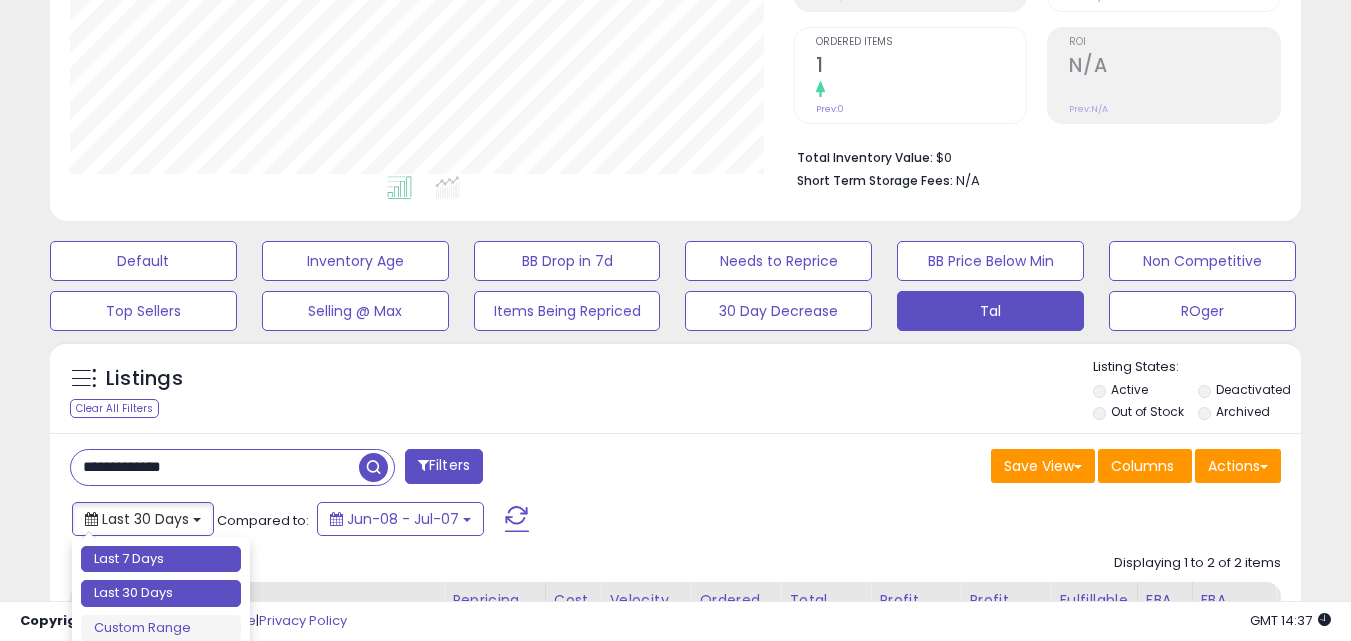 type on "**********" 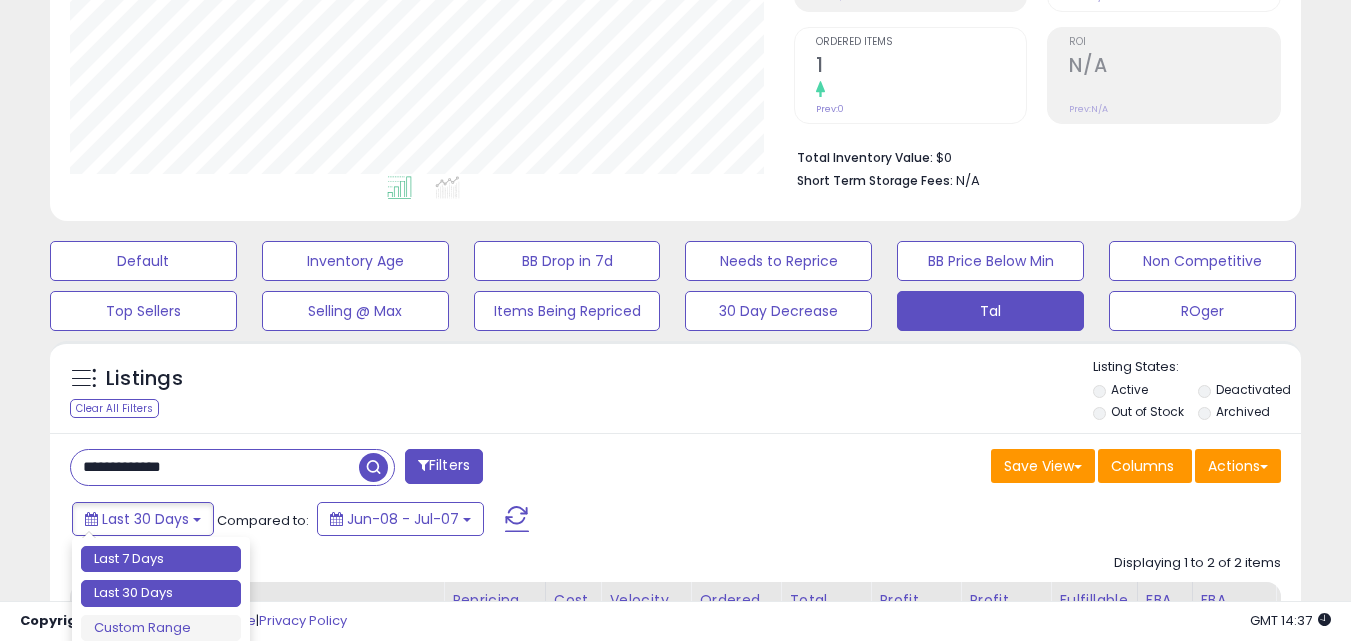 click on "Last 7 Days" at bounding box center (161, 559) 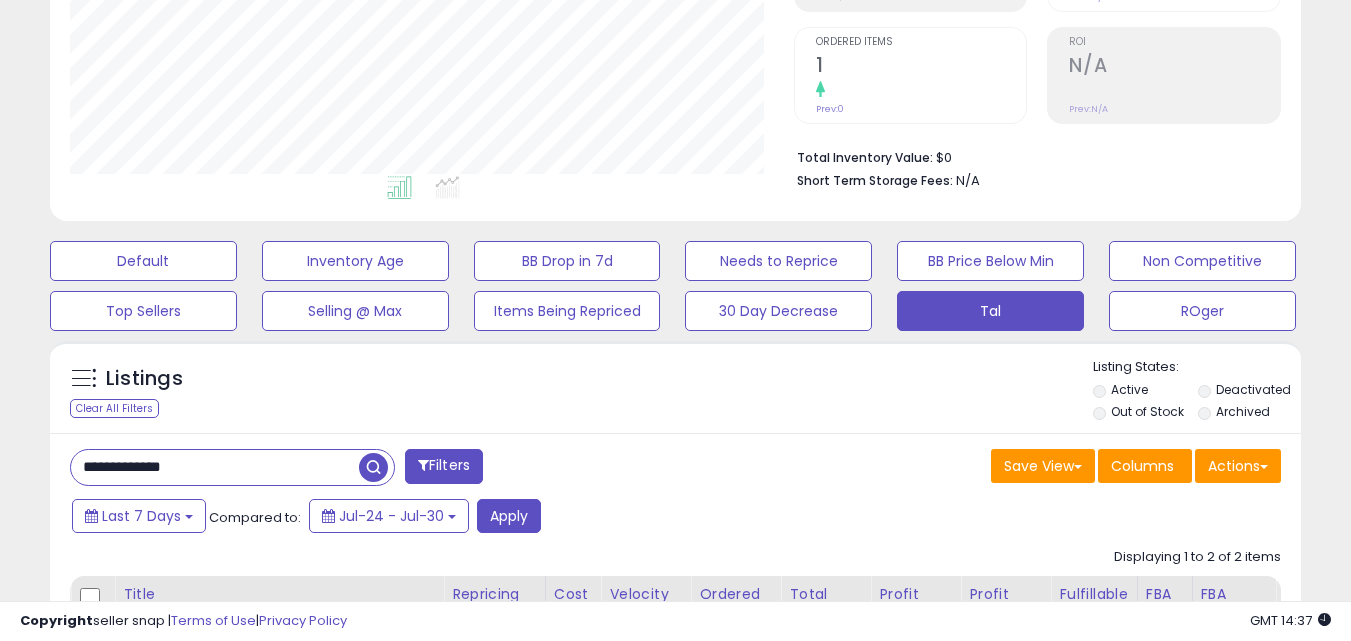click at bounding box center (373, 467) 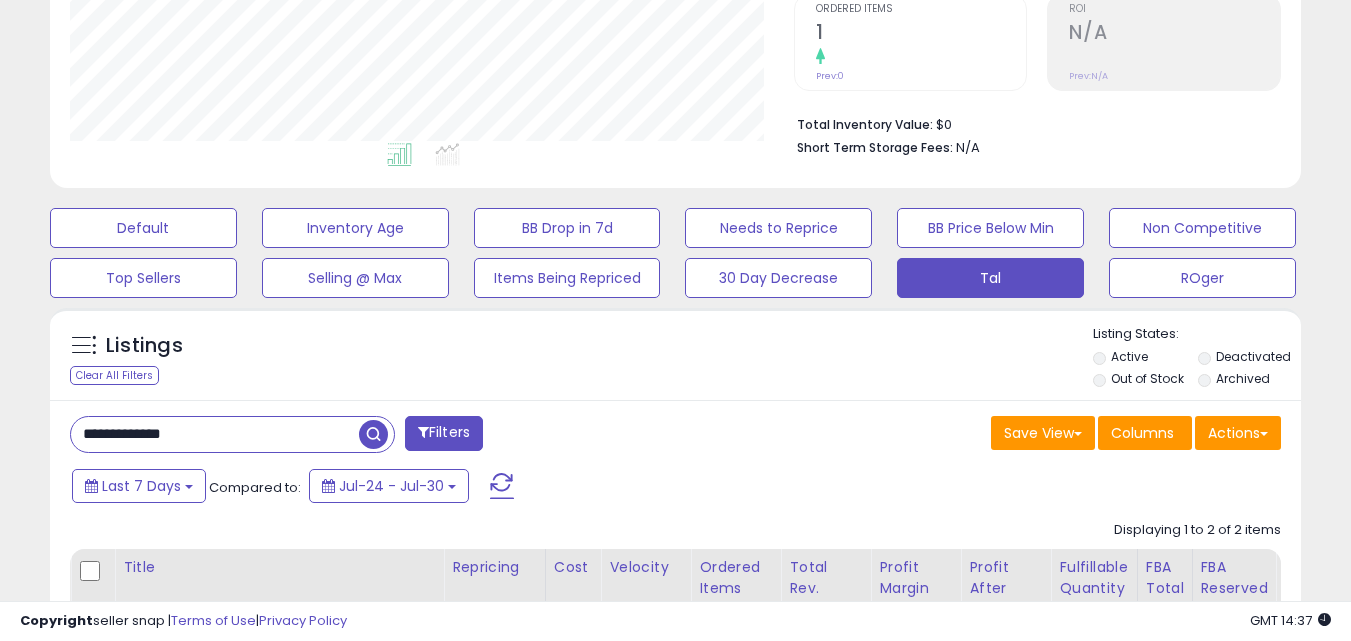 scroll, scrollTop: 889, scrollLeft: 0, axis: vertical 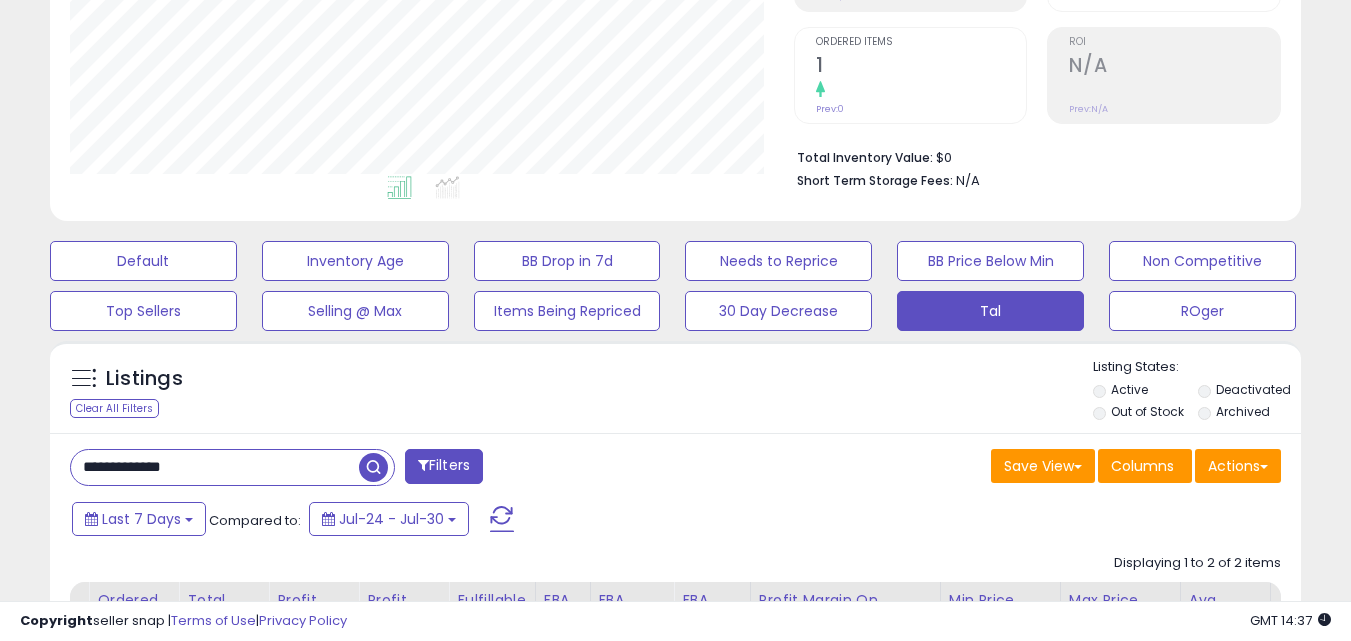 click on "**********" at bounding box center (215, 467) 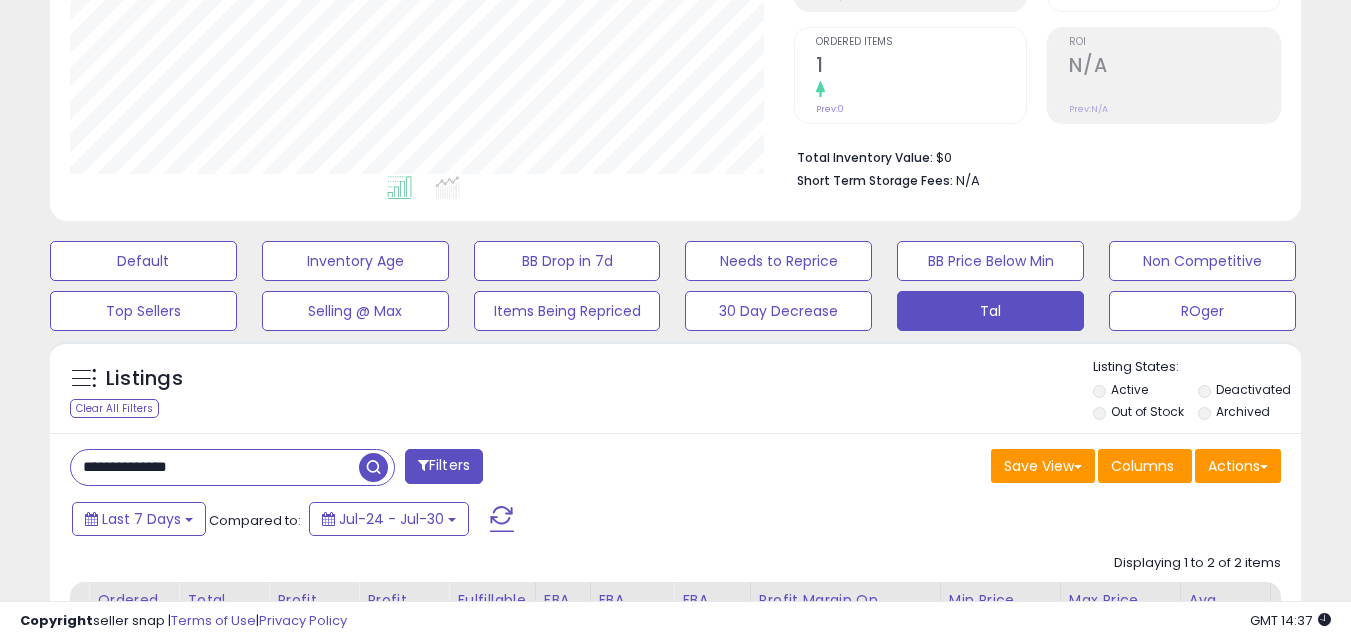 type on "**********" 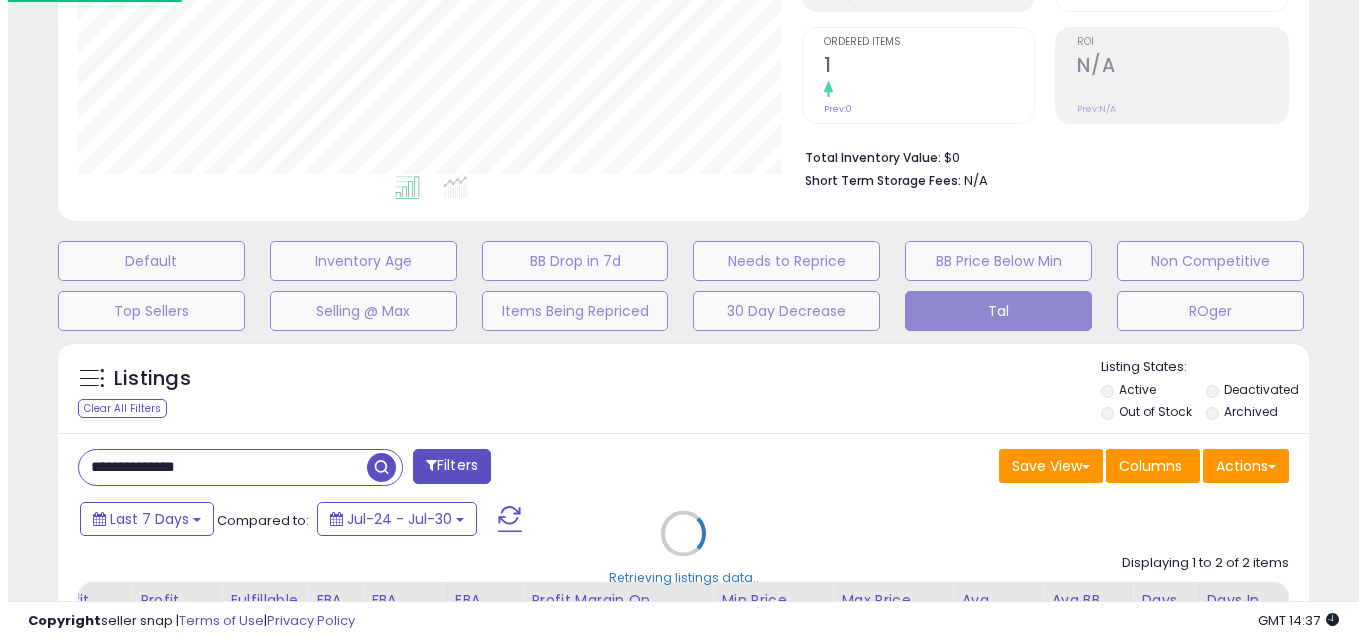 scroll, scrollTop: 999590, scrollLeft: 999267, axis: both 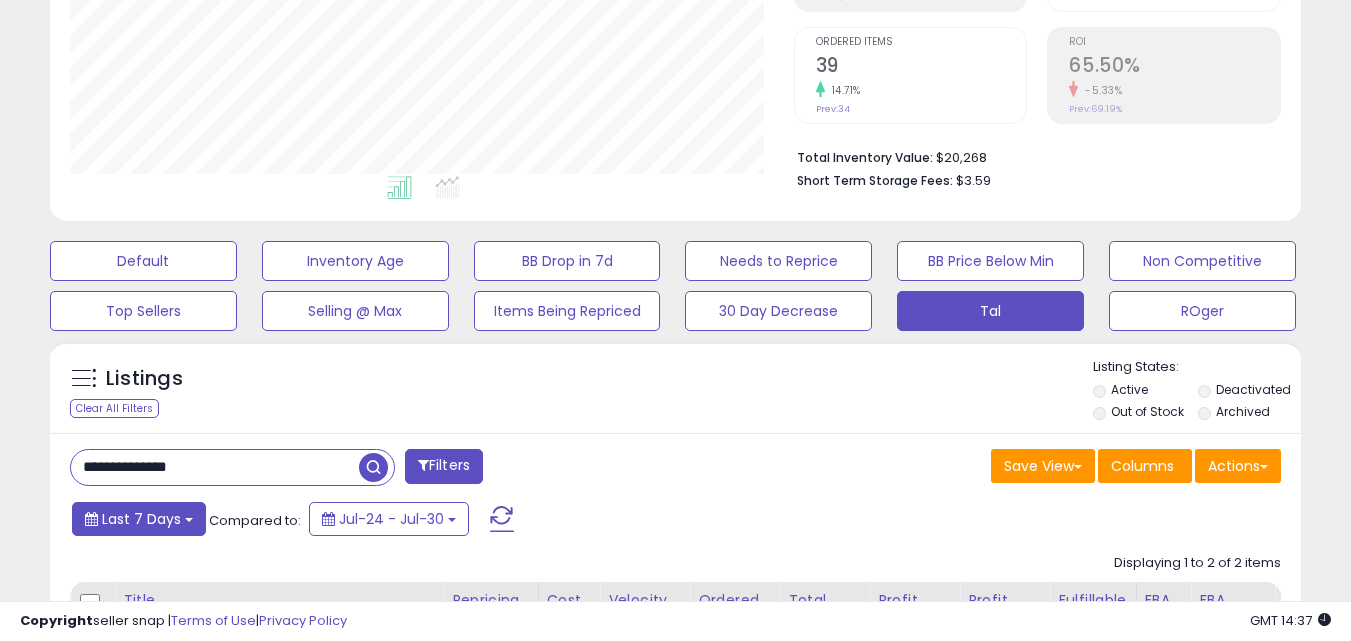 click on "Last 7 Days" at bounding box center (141, 519) 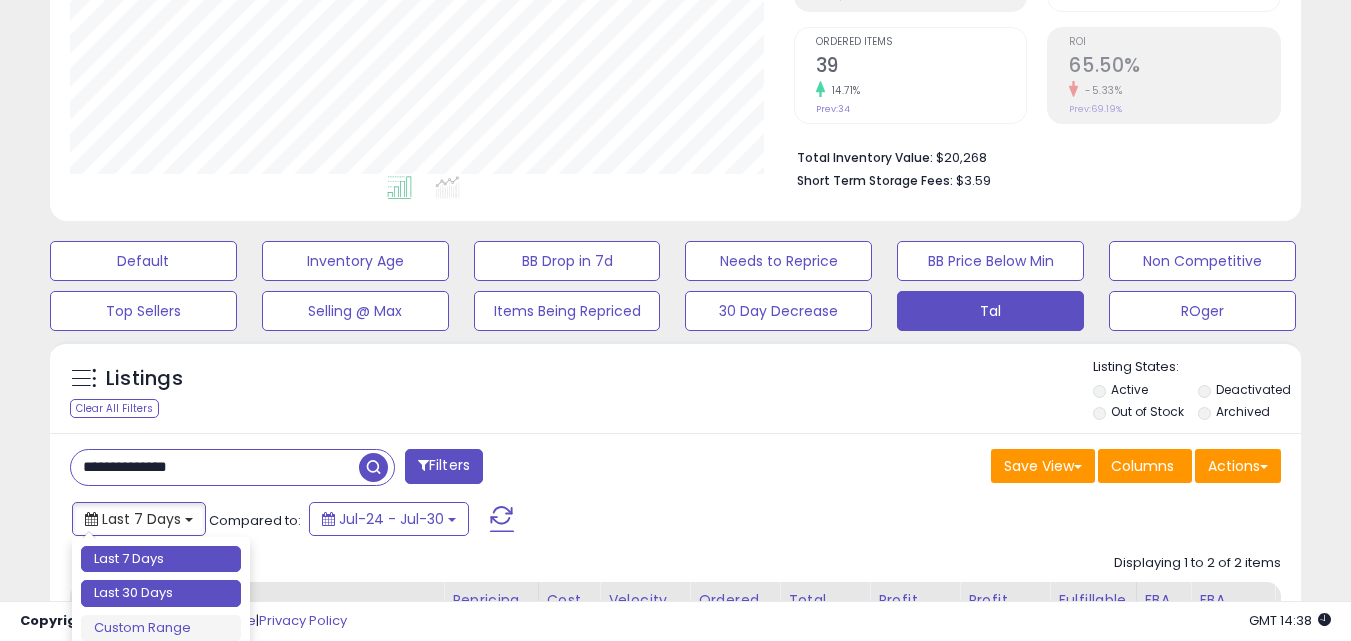 type on "**********" 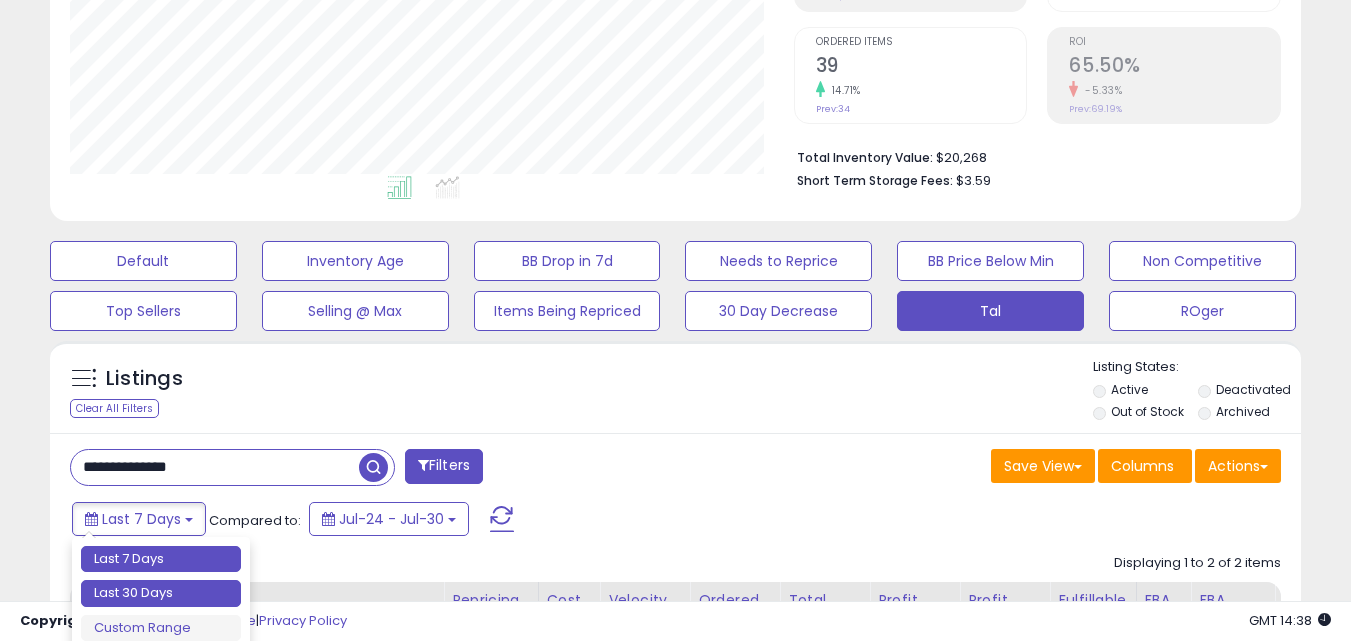 click on "Last 30 Days" at bounding box center [161, 593] 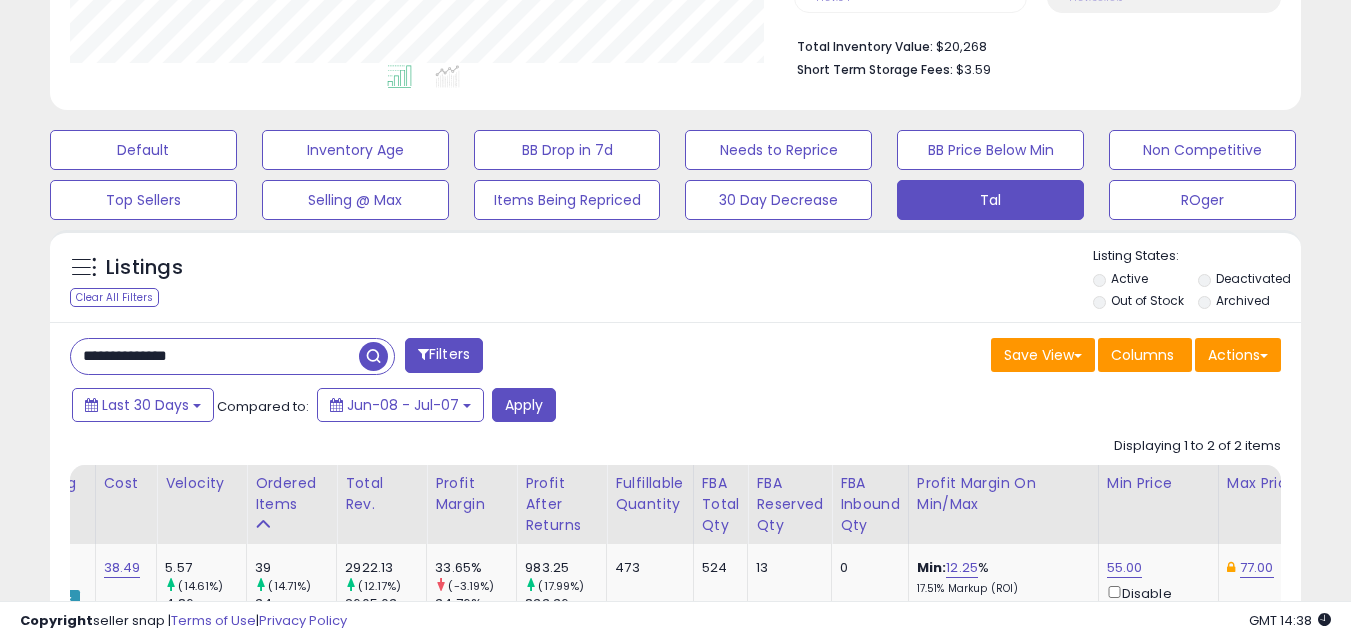 click on "**********" at bounding box center (215, 356) 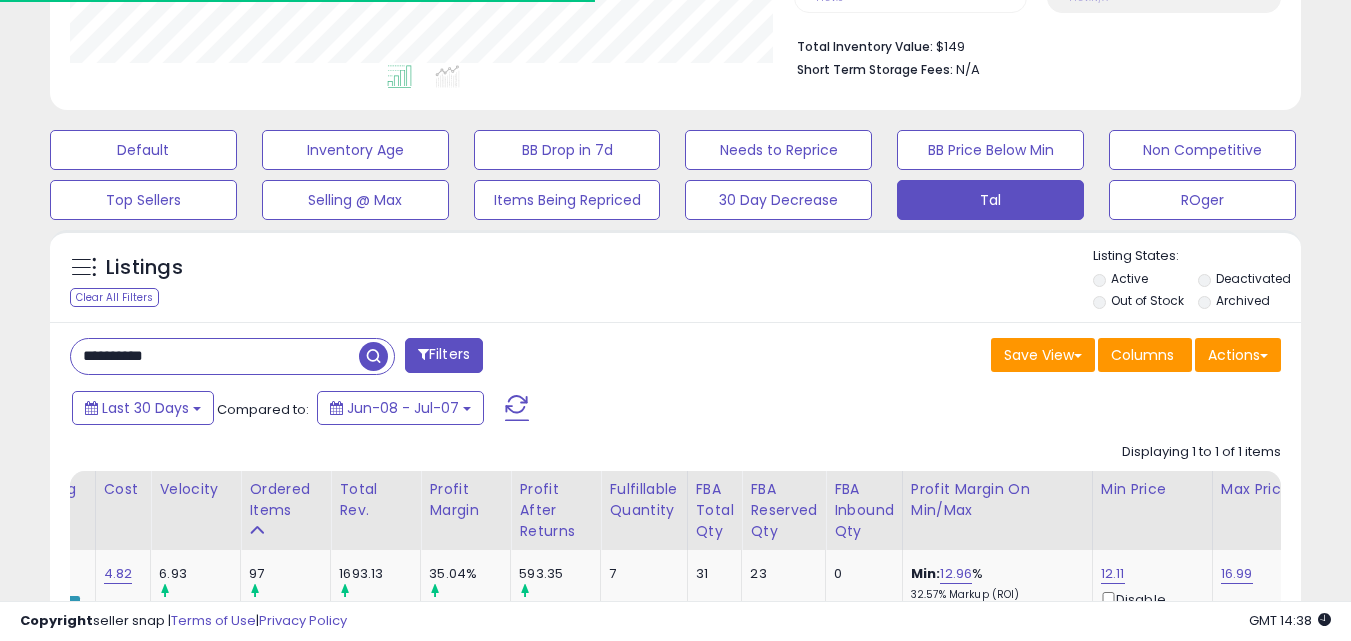scroll, scrollTop: 999590, scrollLeft: 999276, axis: both 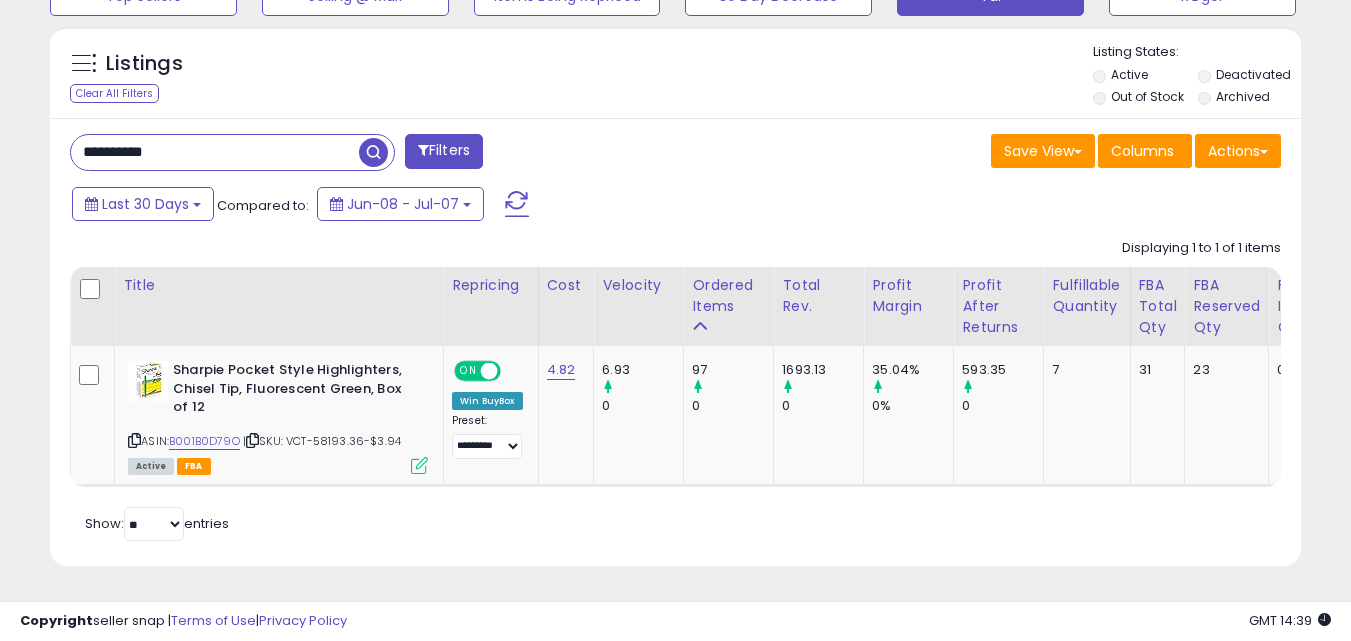 click on "**********" at bounding box center (215, 152) 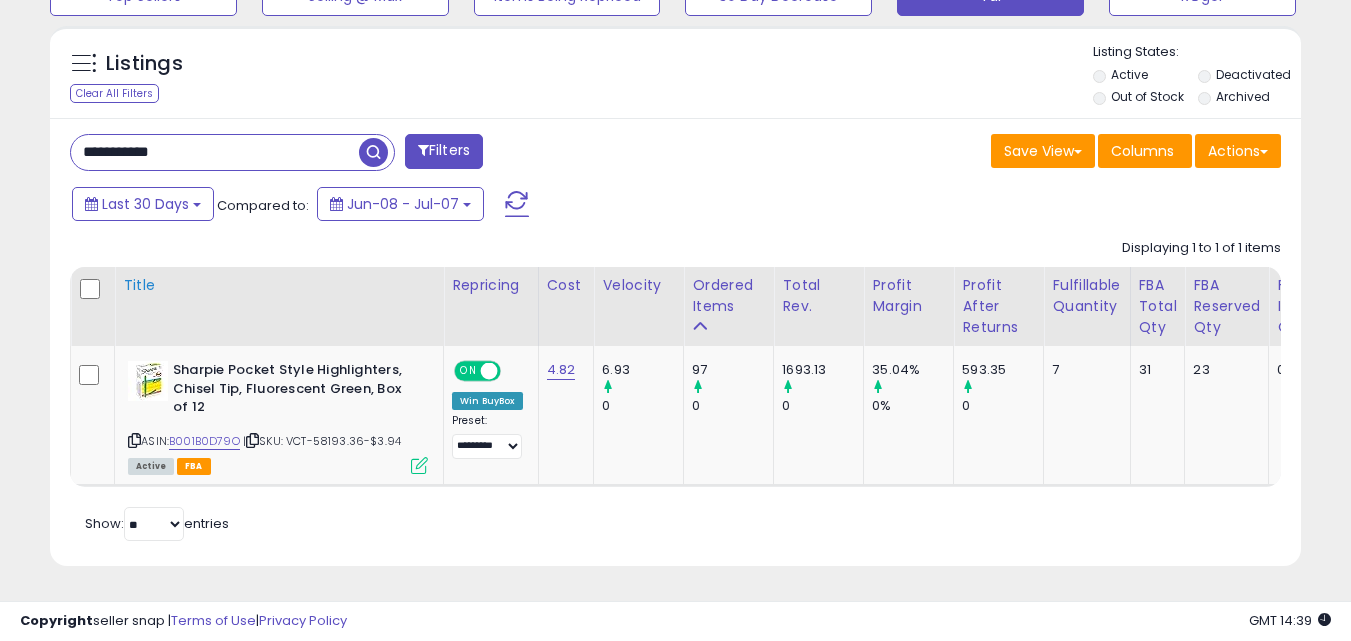 type on "**********" 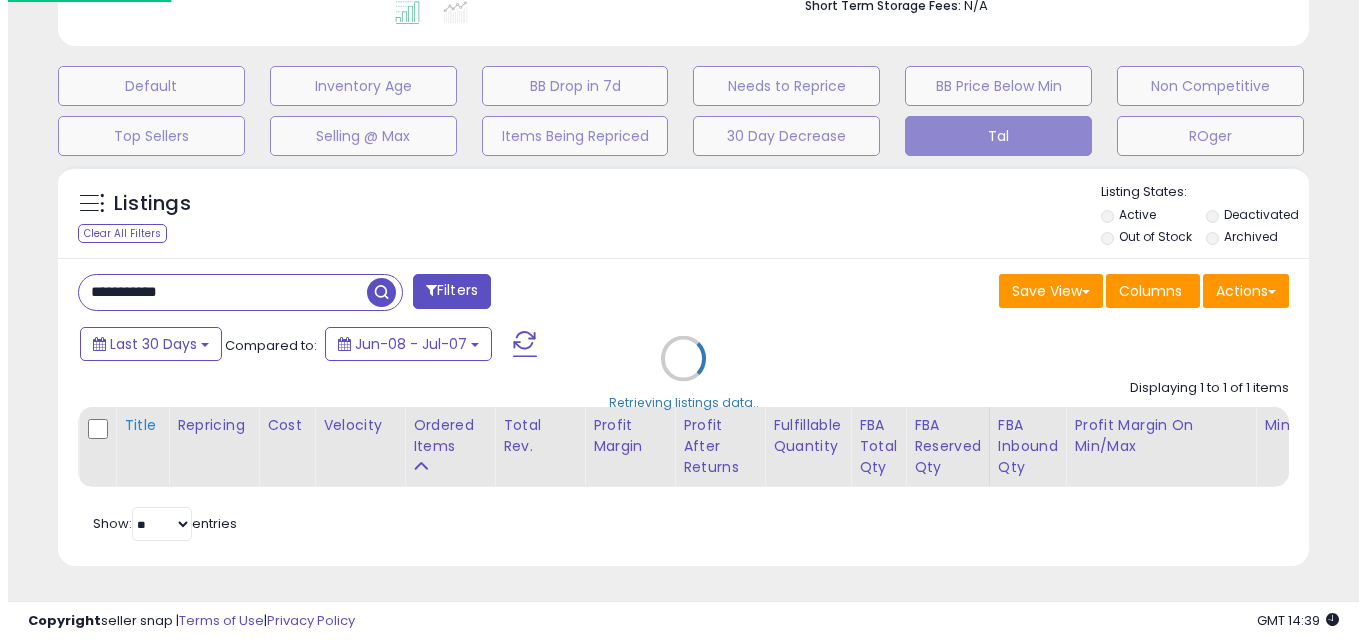 scroll, scrollTop: 579, scrollLeft: 0, axis: vertical 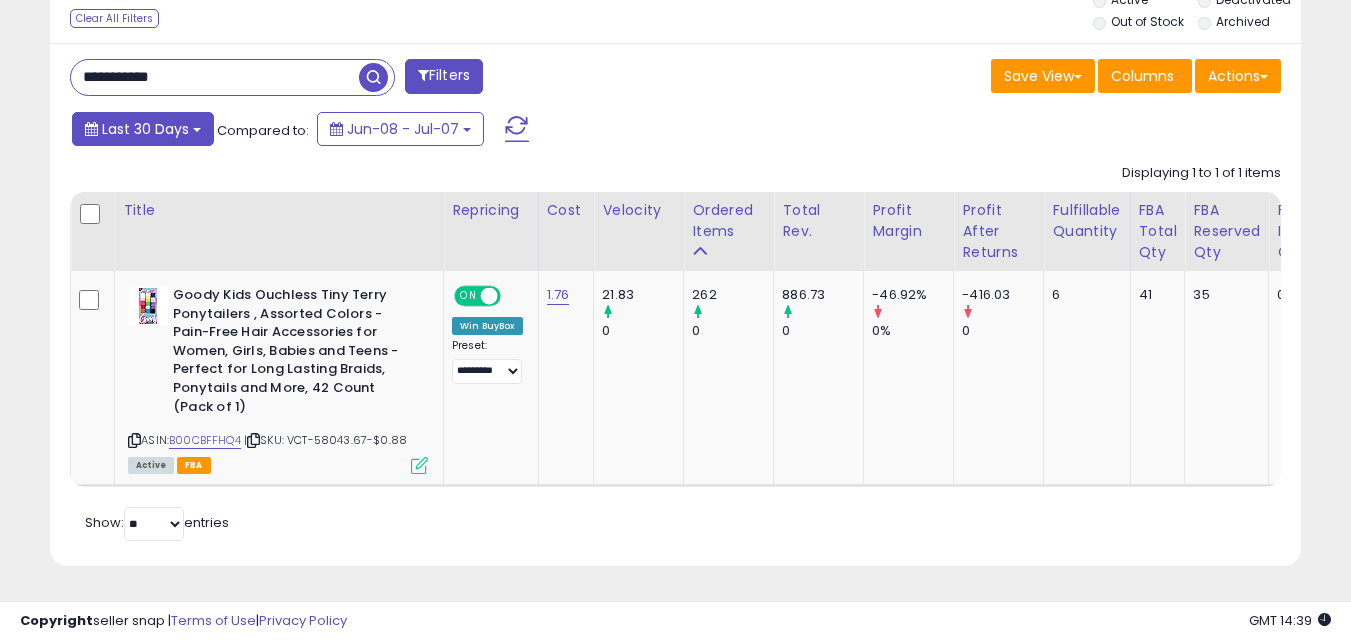 click on "Last 30 Days" at bounding box center (143, 129) 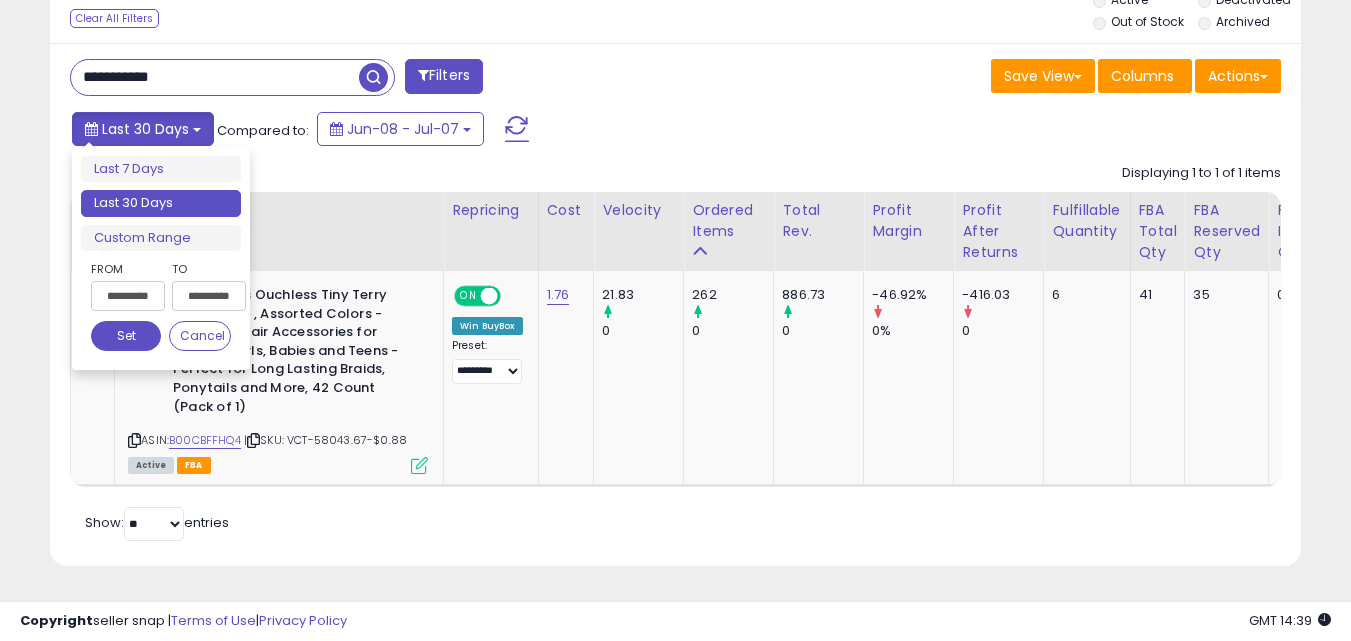 type on "**********" 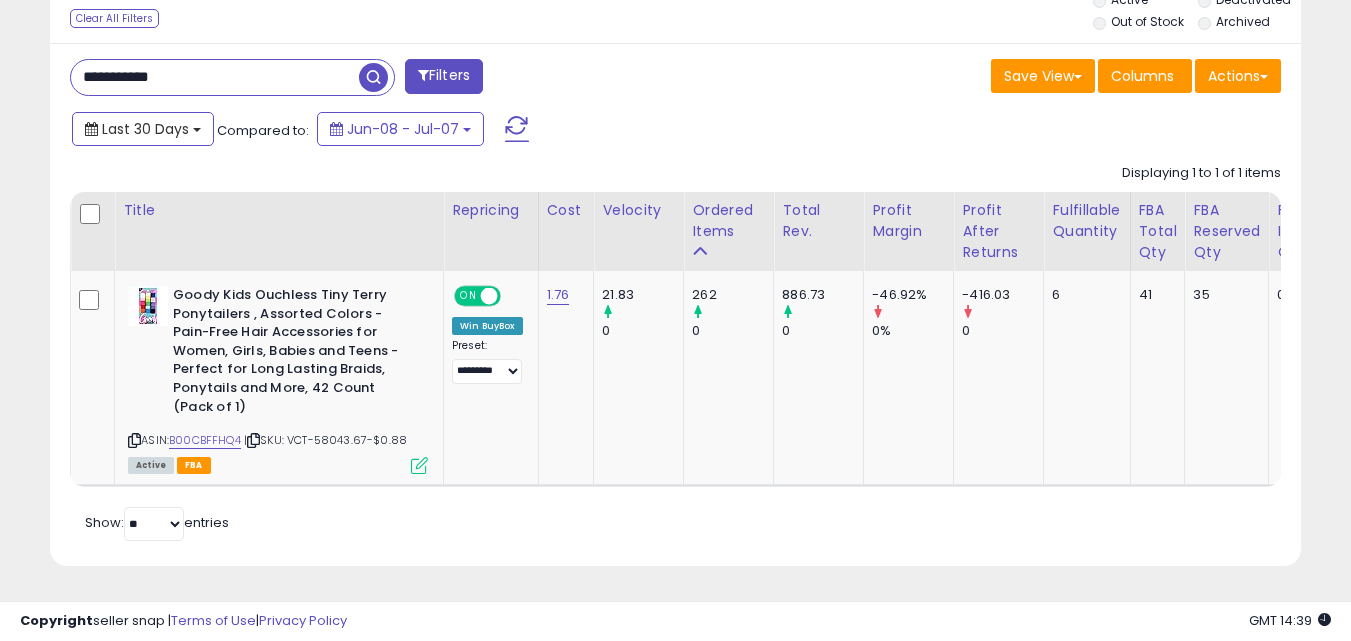 scroll, scrollTop: 0, scrollLeft: 502, axis: horizontal 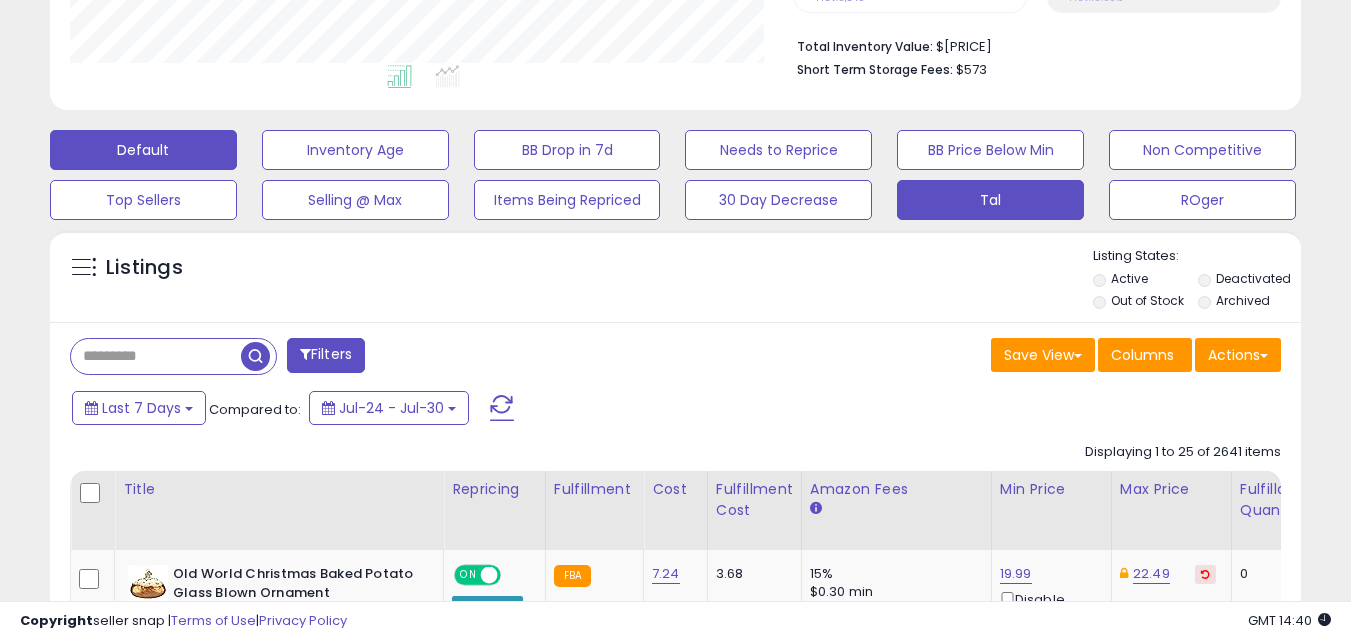 click on "Tal" at bounding box center (355, 150) 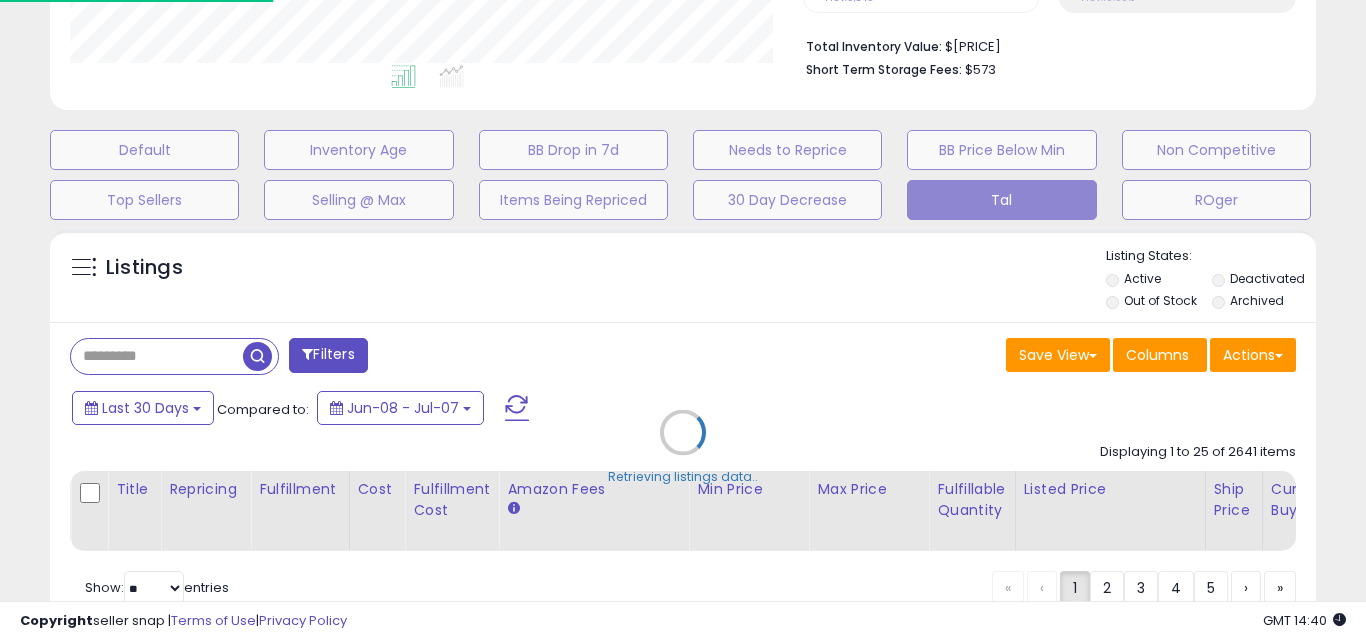 scroll, scrollTop: 999590, scrollLeft: 999267, axis: both 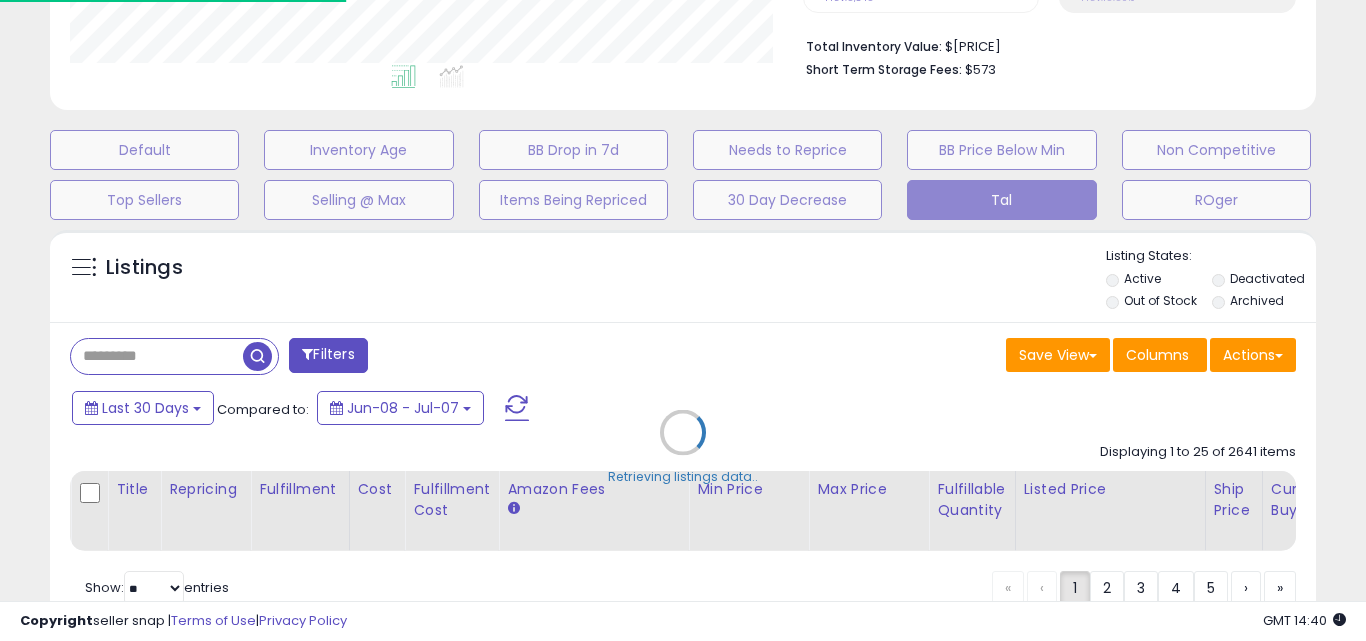 click on "Retrieving listings data.." at bounding box center (683, 447) 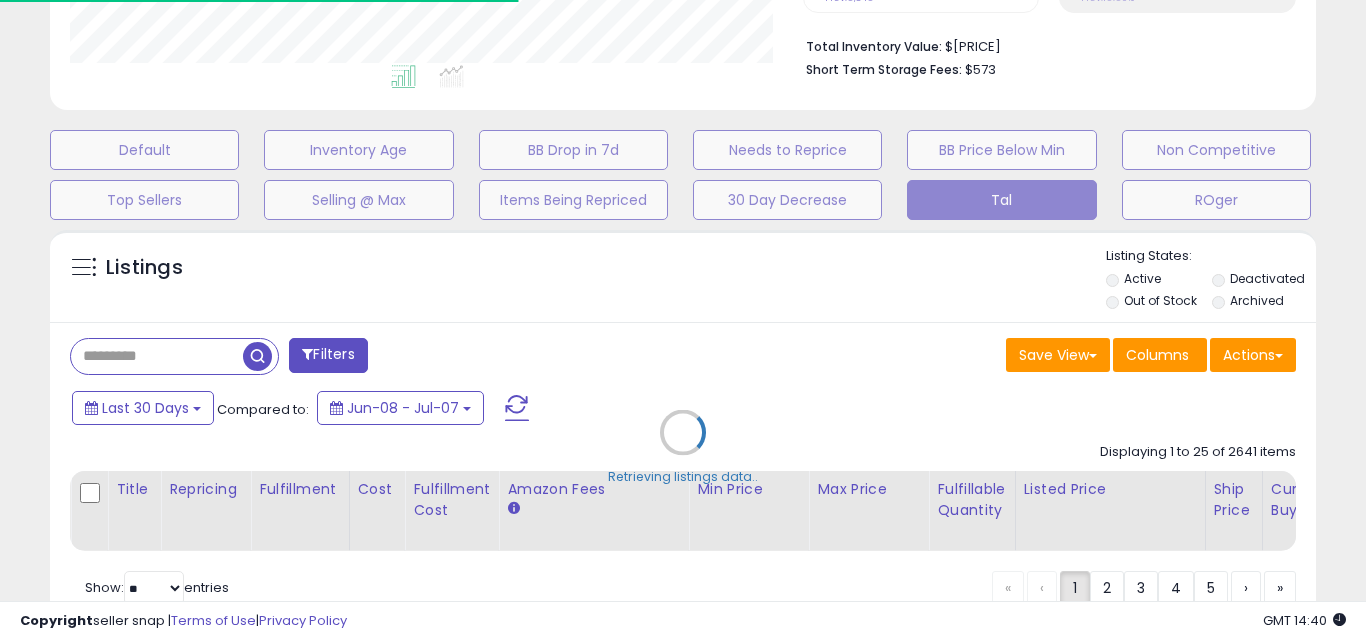click on "Retrieving listings data.." at bounding box center [683, 447] 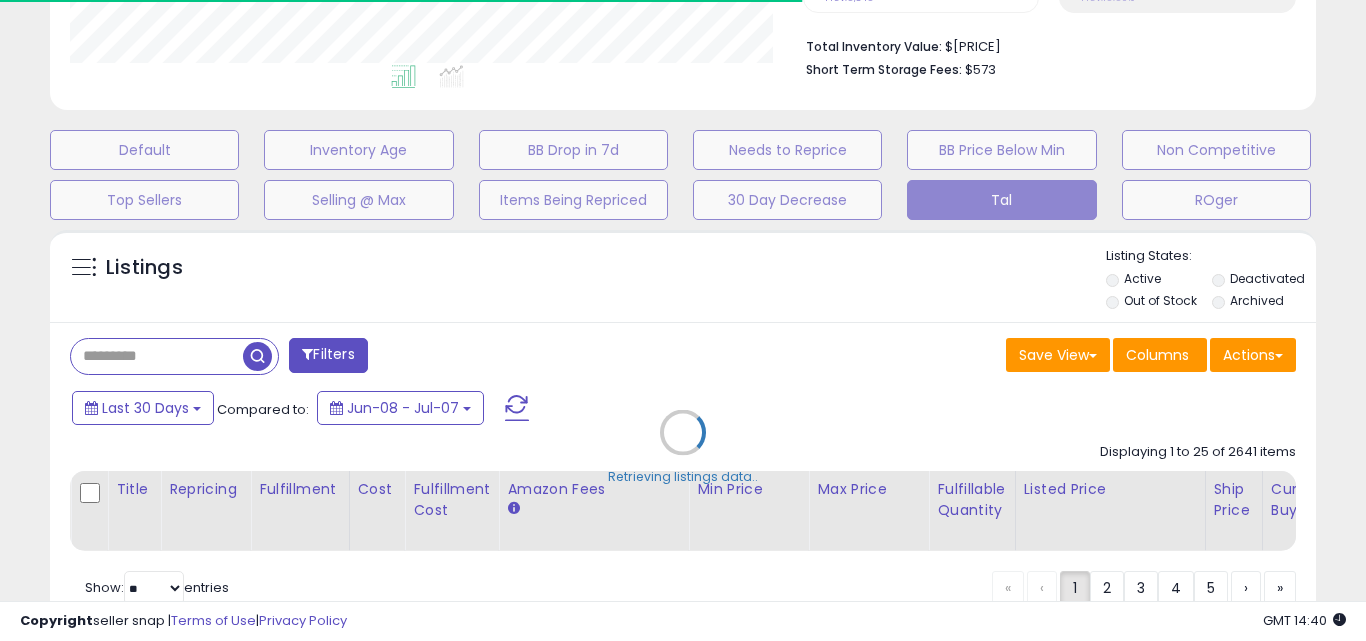 drag, startPoint x: 176, startPoint y: 362, endPoint x: 148, endPoint y: 362, distance: 28 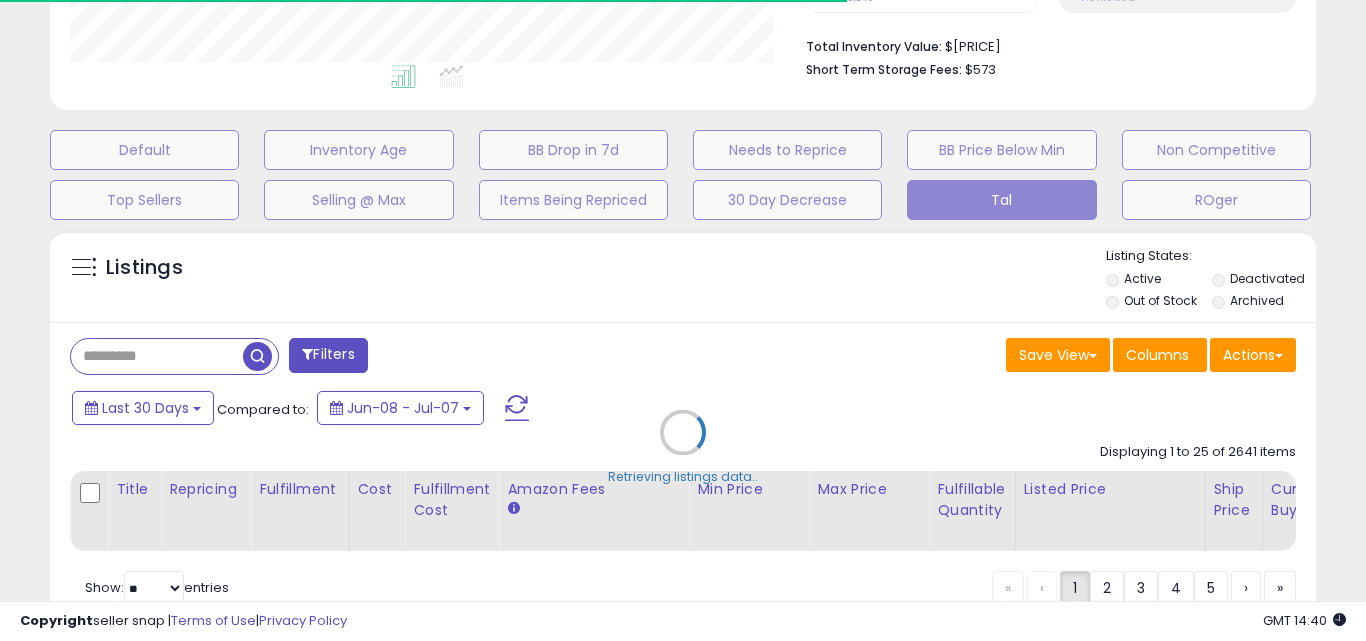click on "Retrieving listings data.." at bounding box center (683, 447) 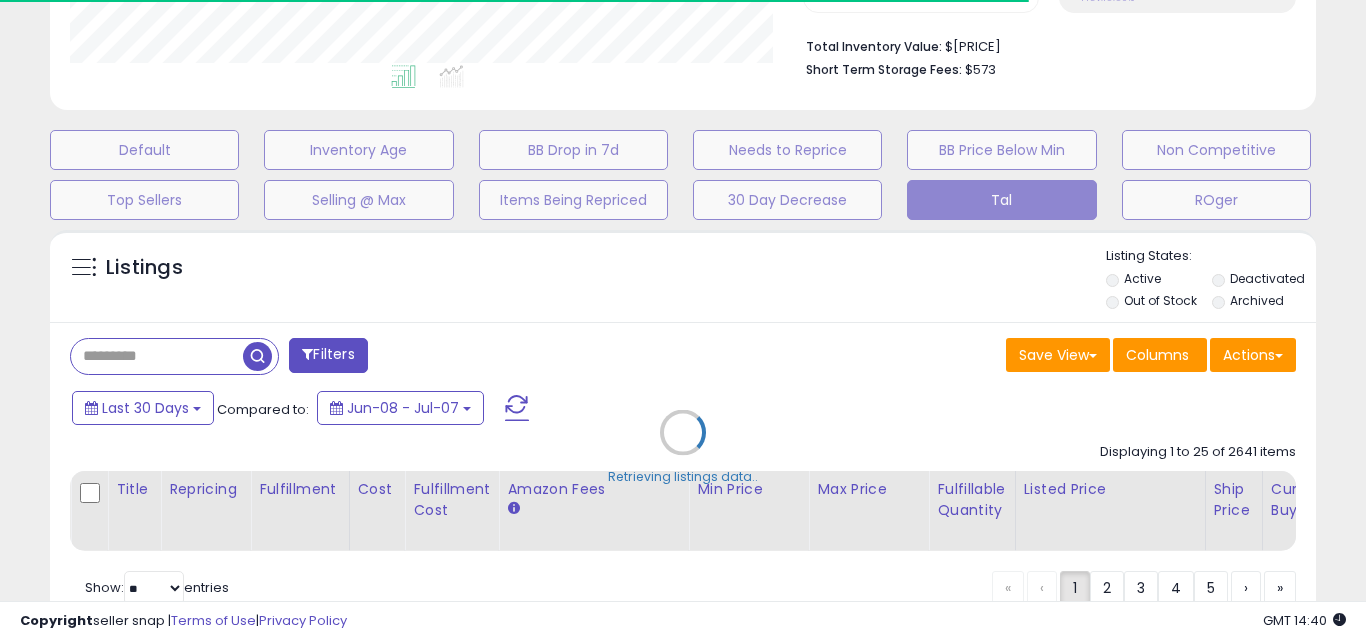 drag, startPoint x: 148, startPoint y: 362, endPoint x: 126, endPoint y: 359, distance: 22.203604 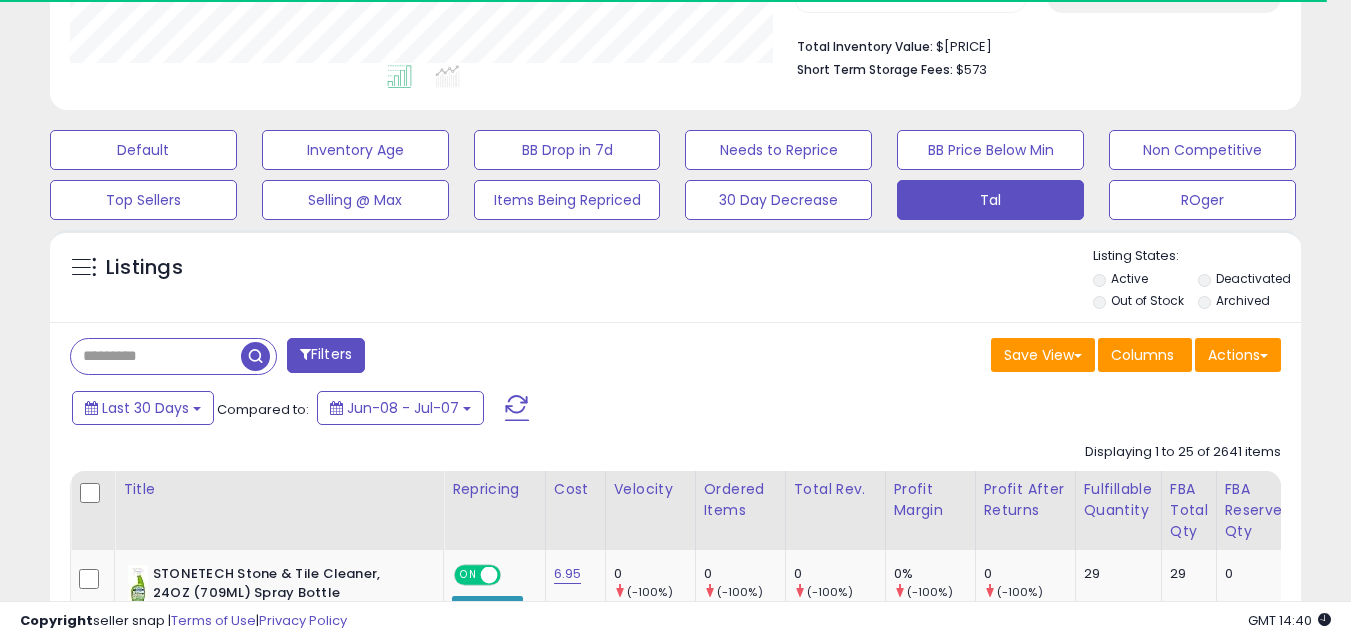 scroll, scrollTop: 410, scrollLeft: 724, axis: both 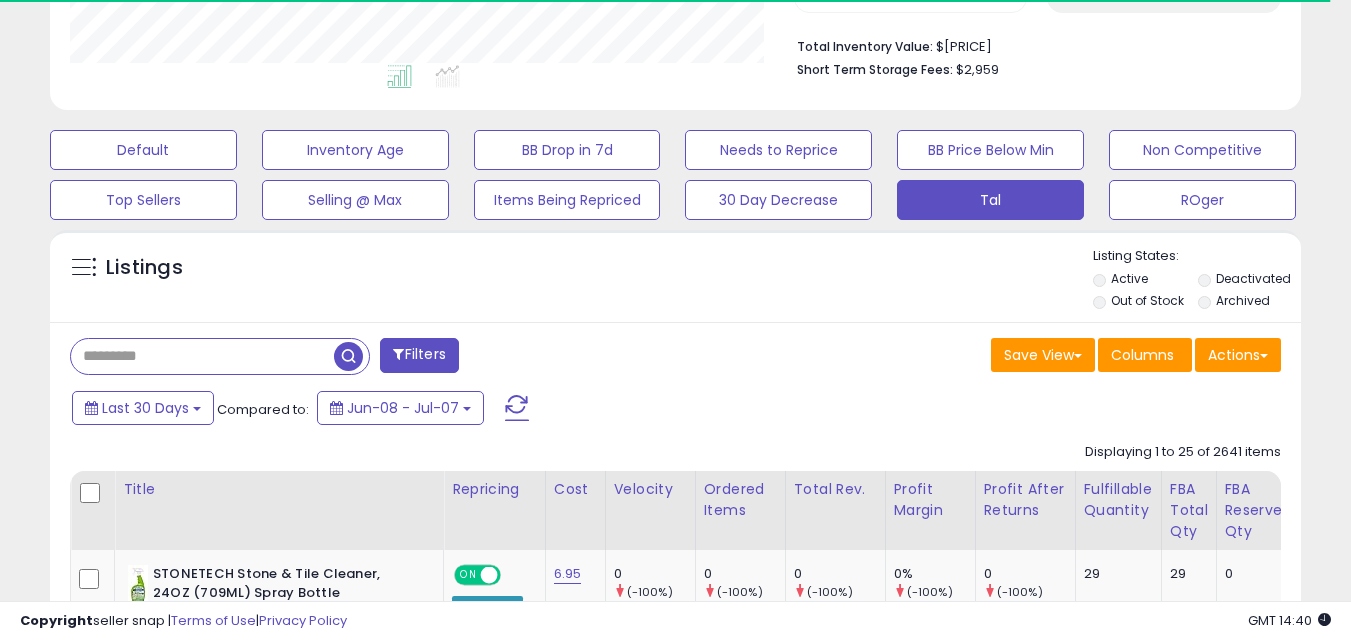 click at bounding box center [202, 356] 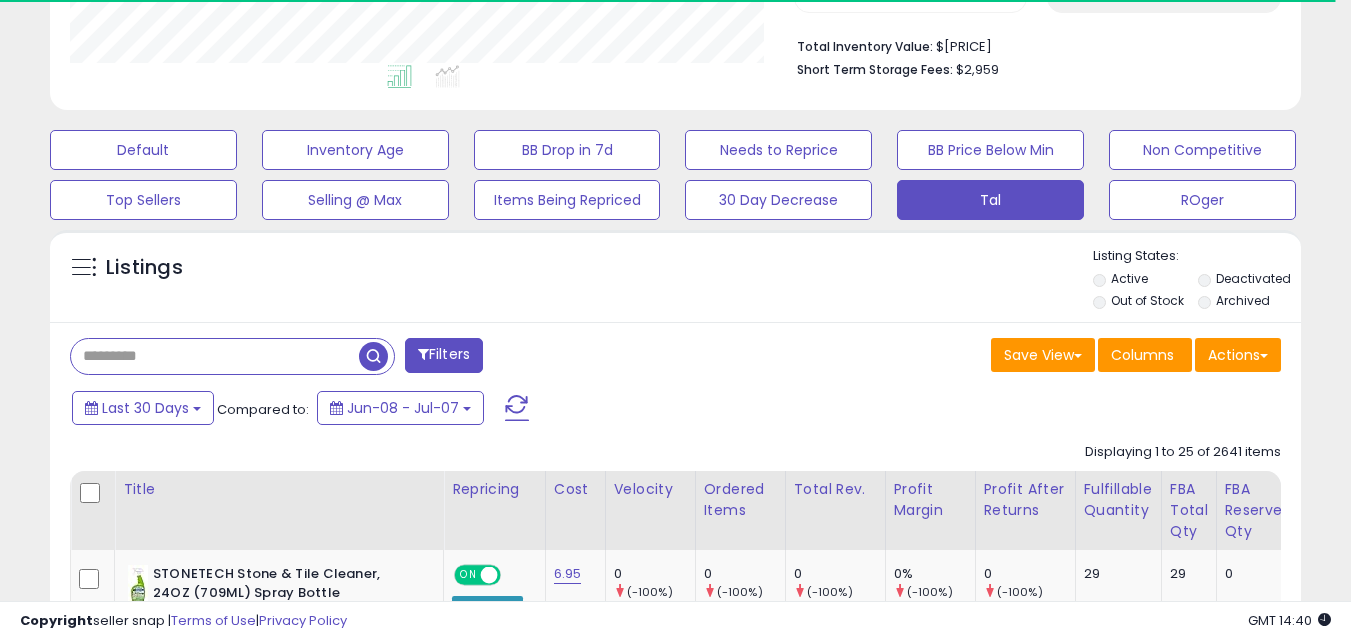 paste on "**********" 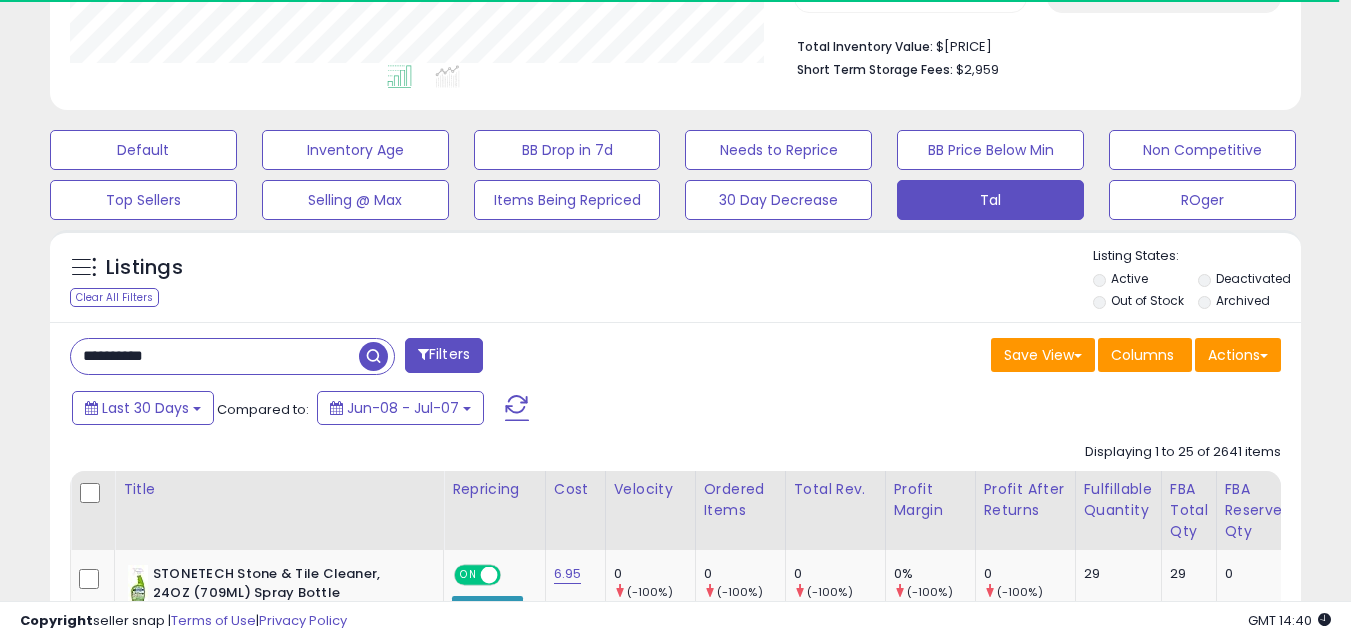 click at bounding box center [373, 356] 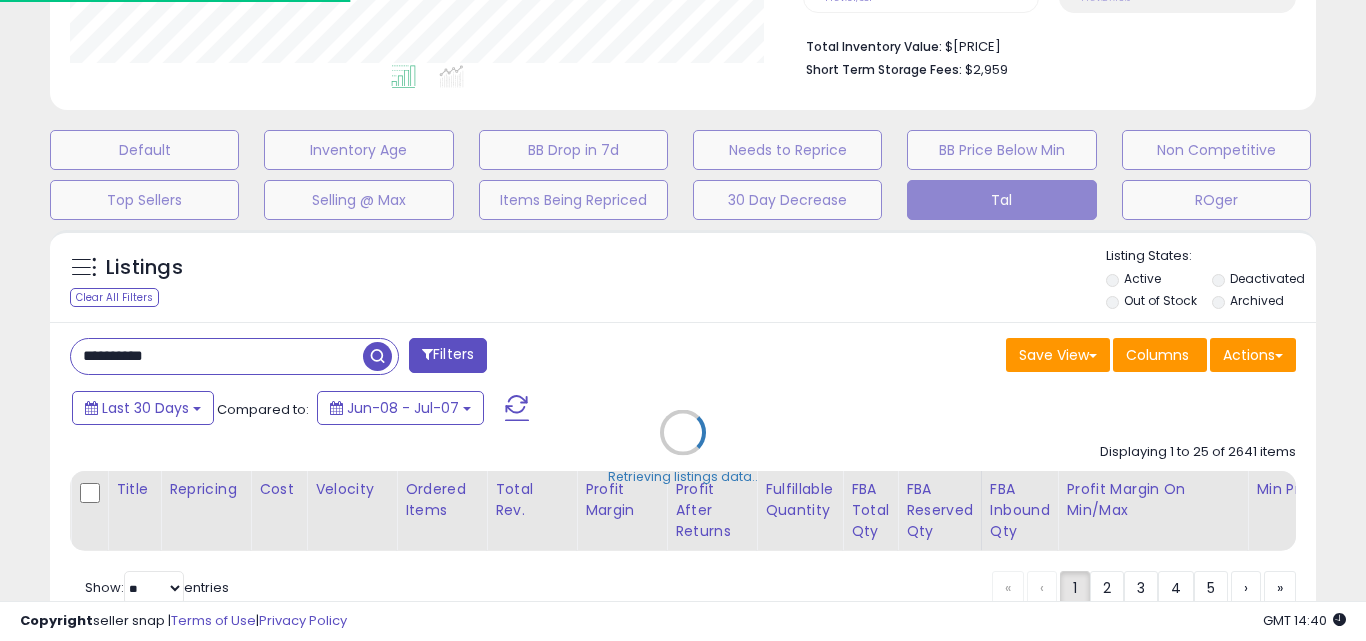 scroll, scrollTop: 999590, scrollLeft: 999267, axis: both 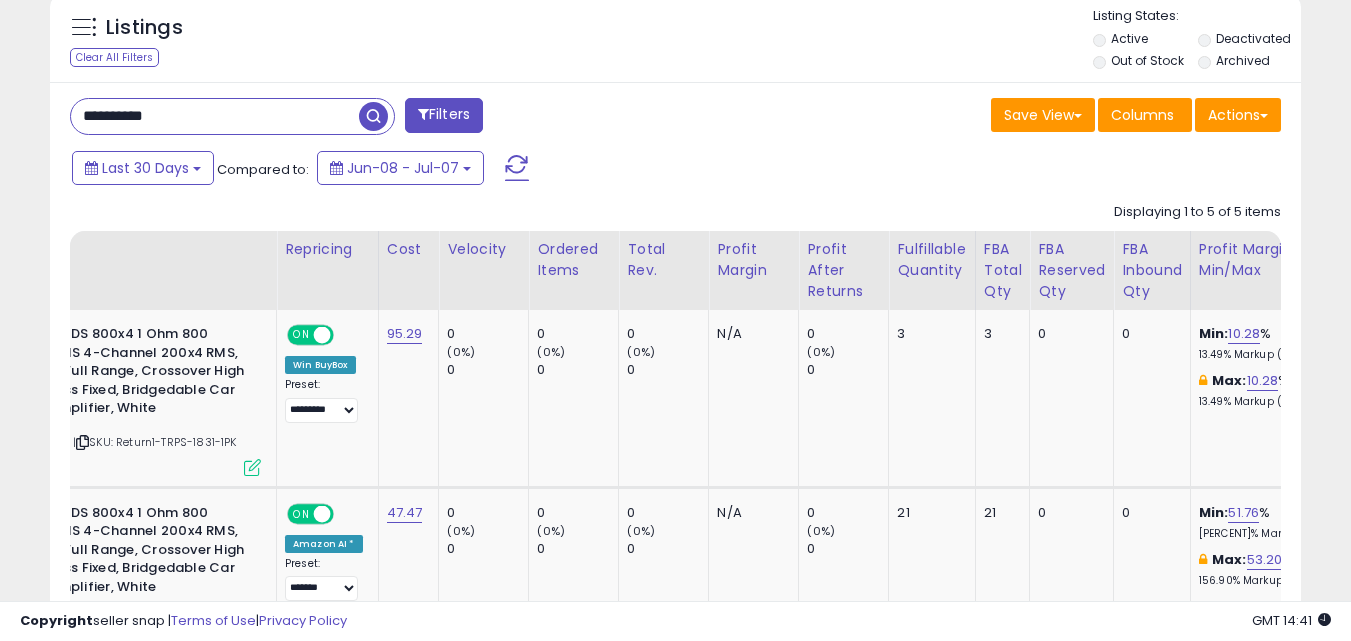 click on "**********" at bounding box center [215, 116] 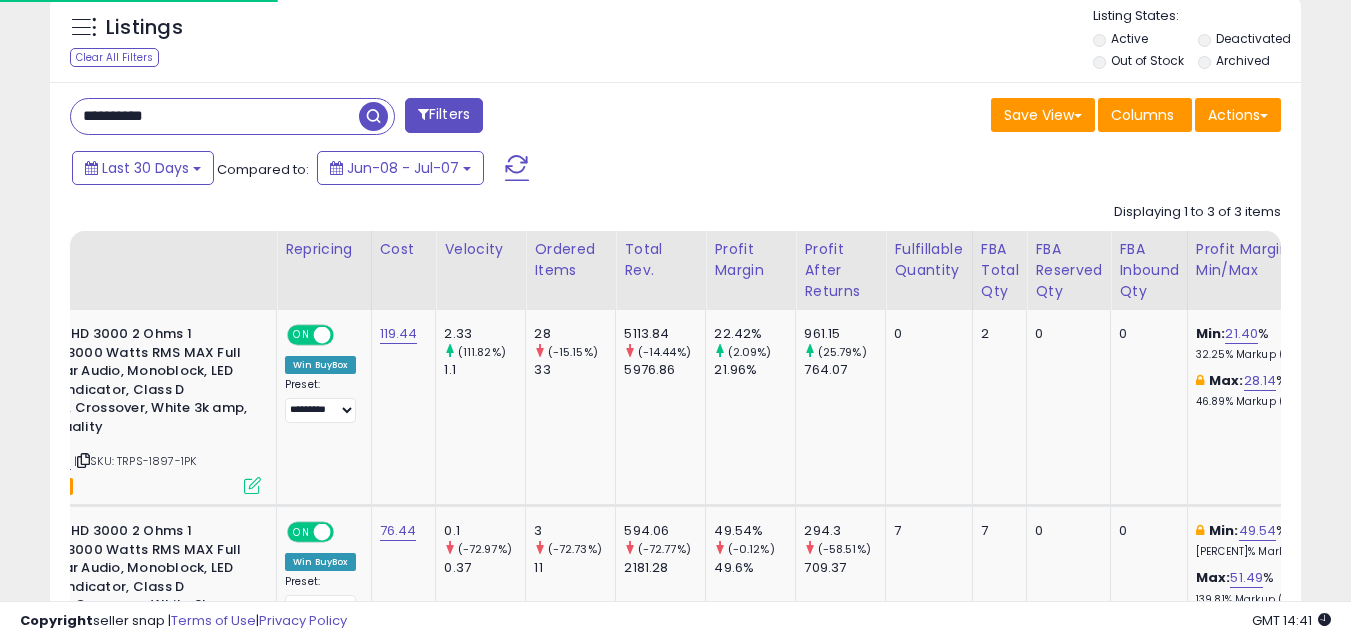 scroll, scrollTop: 999590, scrollLeft: 999267, axis: both 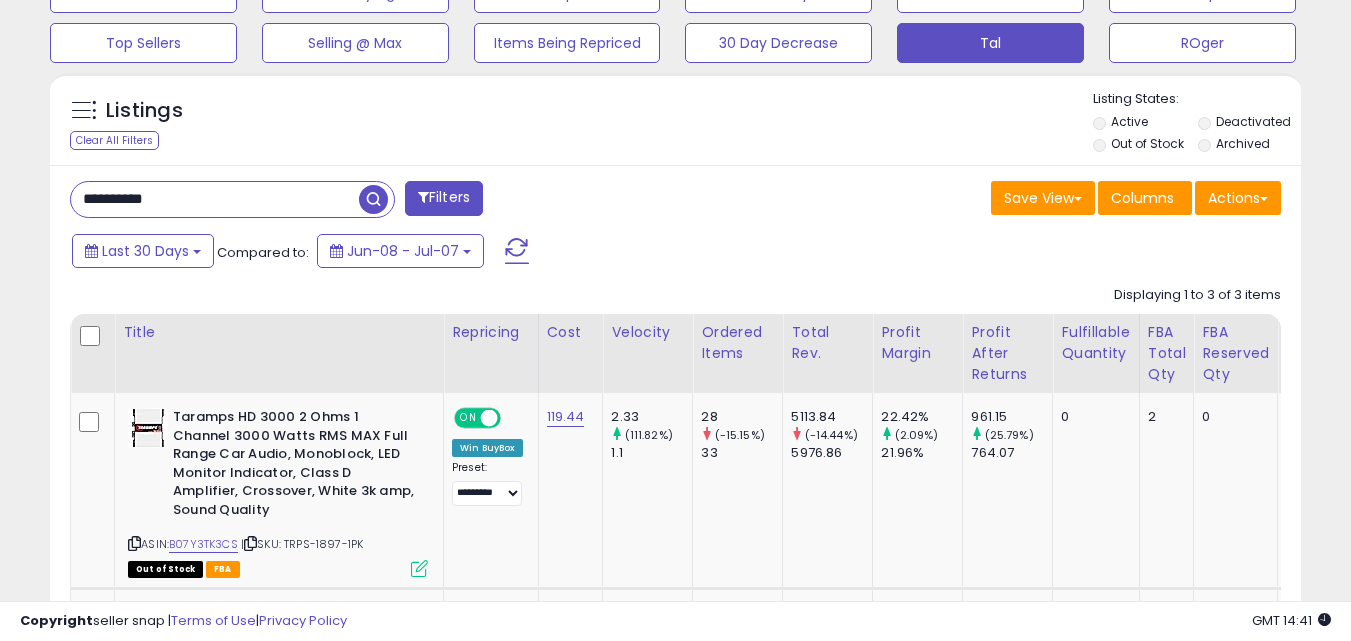 click on "**********" at bounding box center [215, 199] 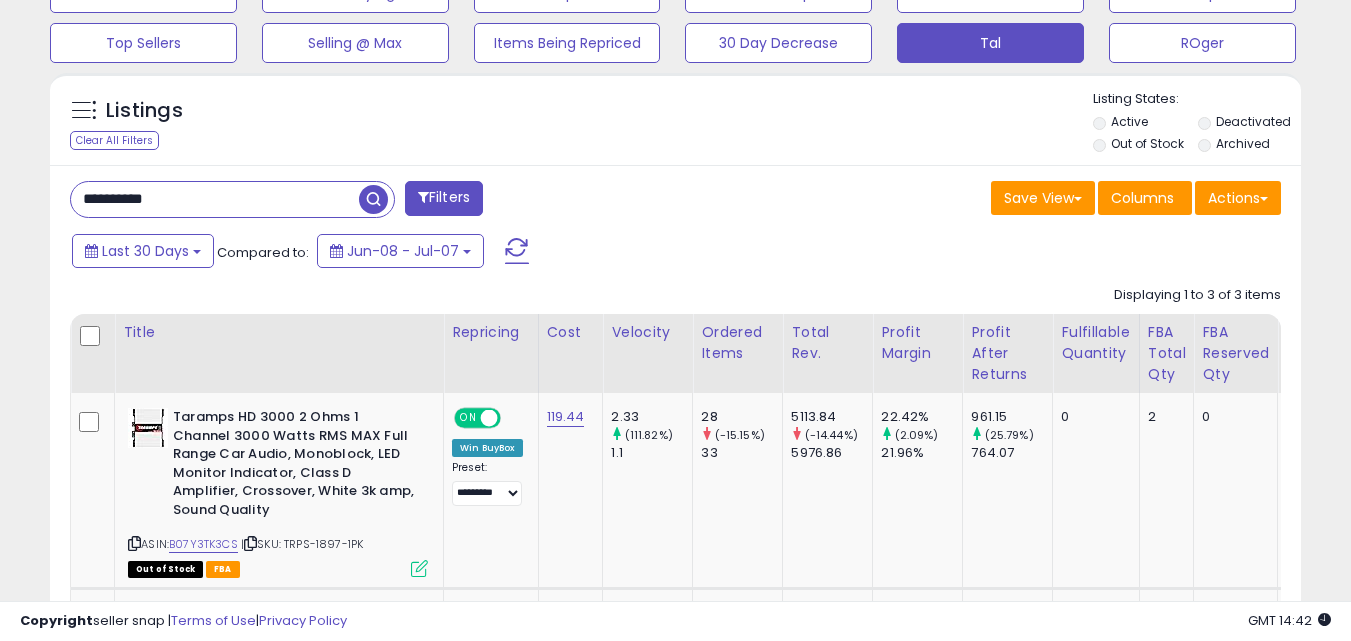 paste 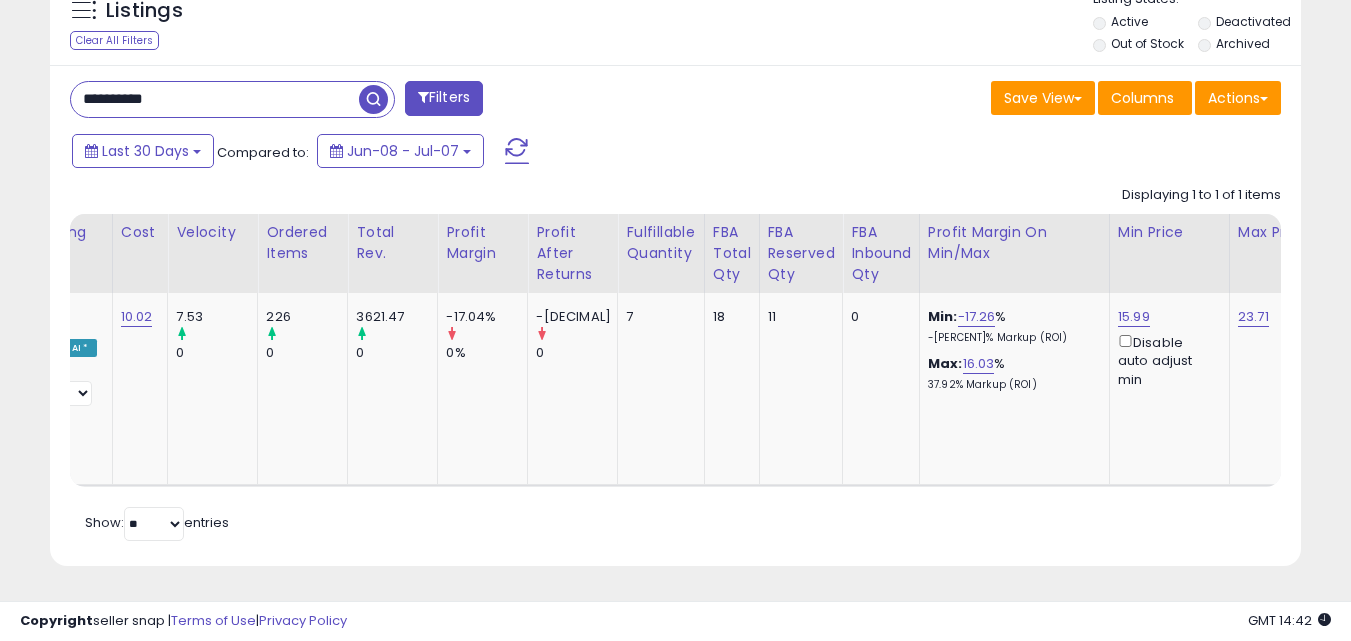 click on "**********" at bounding box center [215, 99] 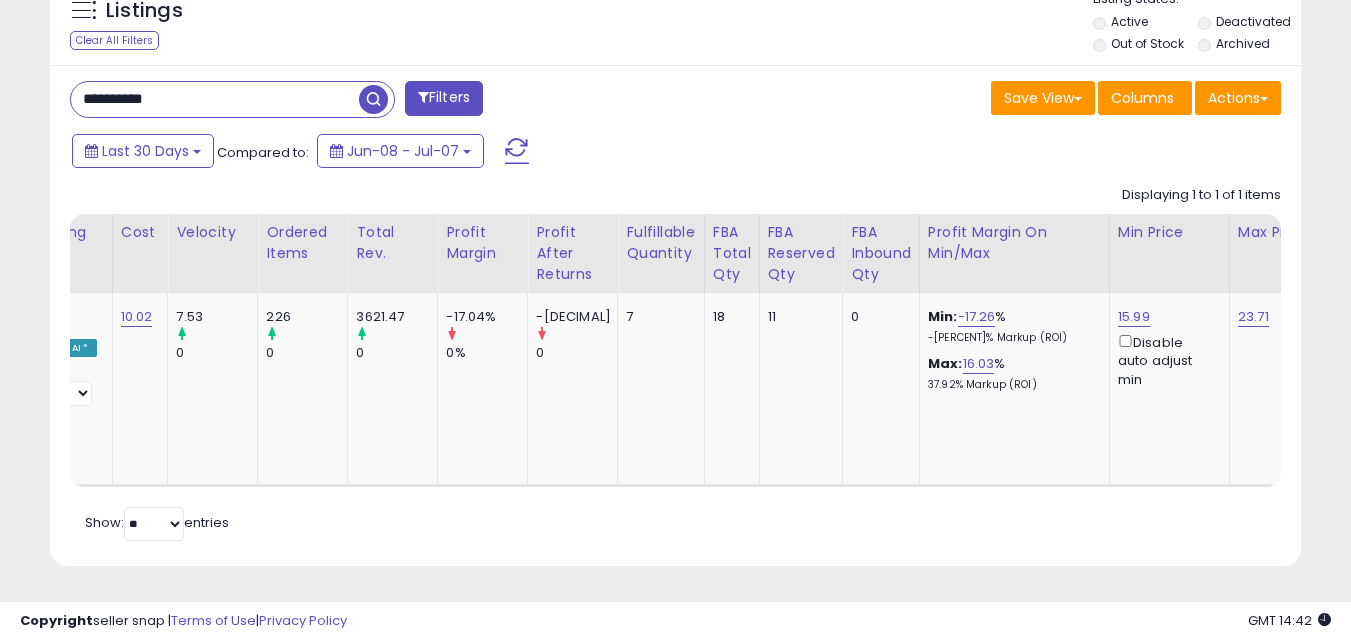 paste 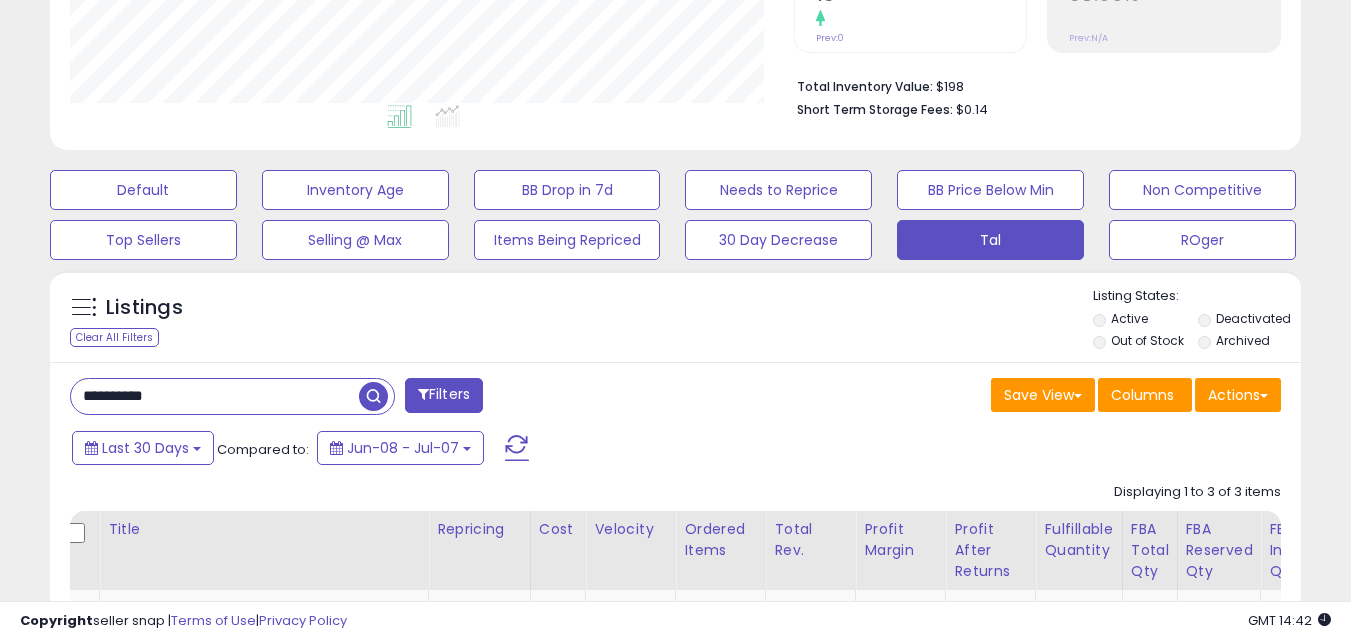 click on "**********" at bounding box center (215, 396) 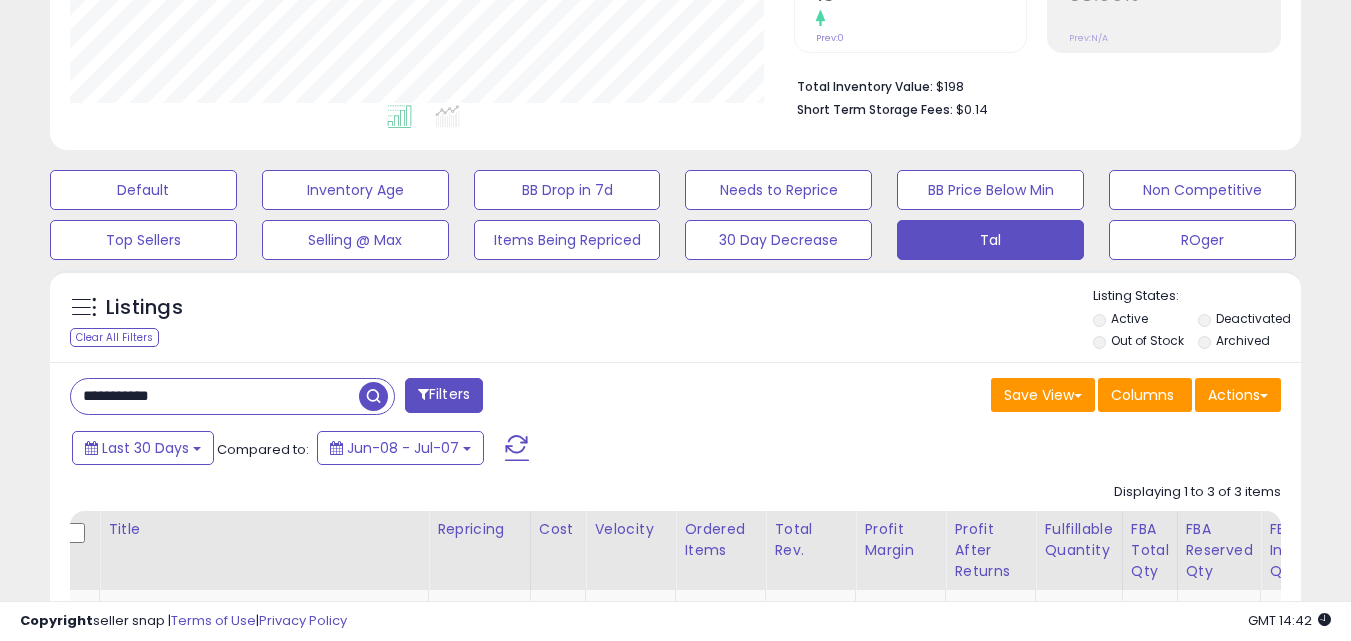 click on "**********" at bounding box center (215, 396) 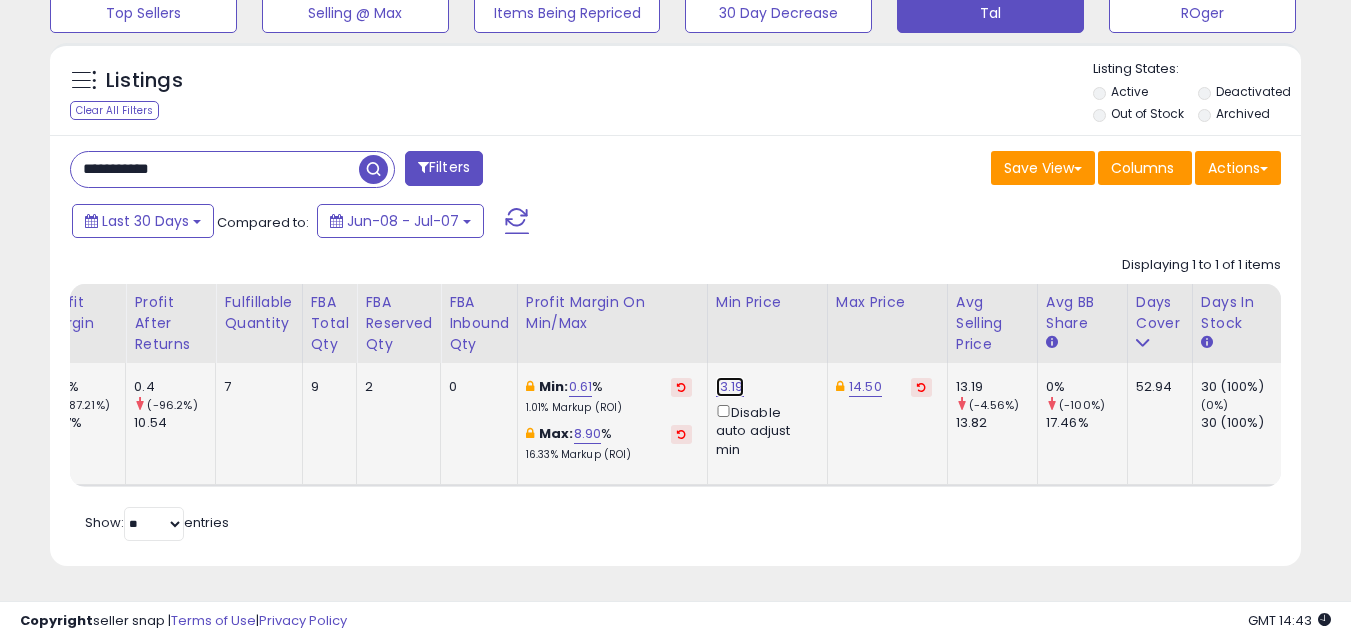 click on "13.19" at bounding box center (730, 387) 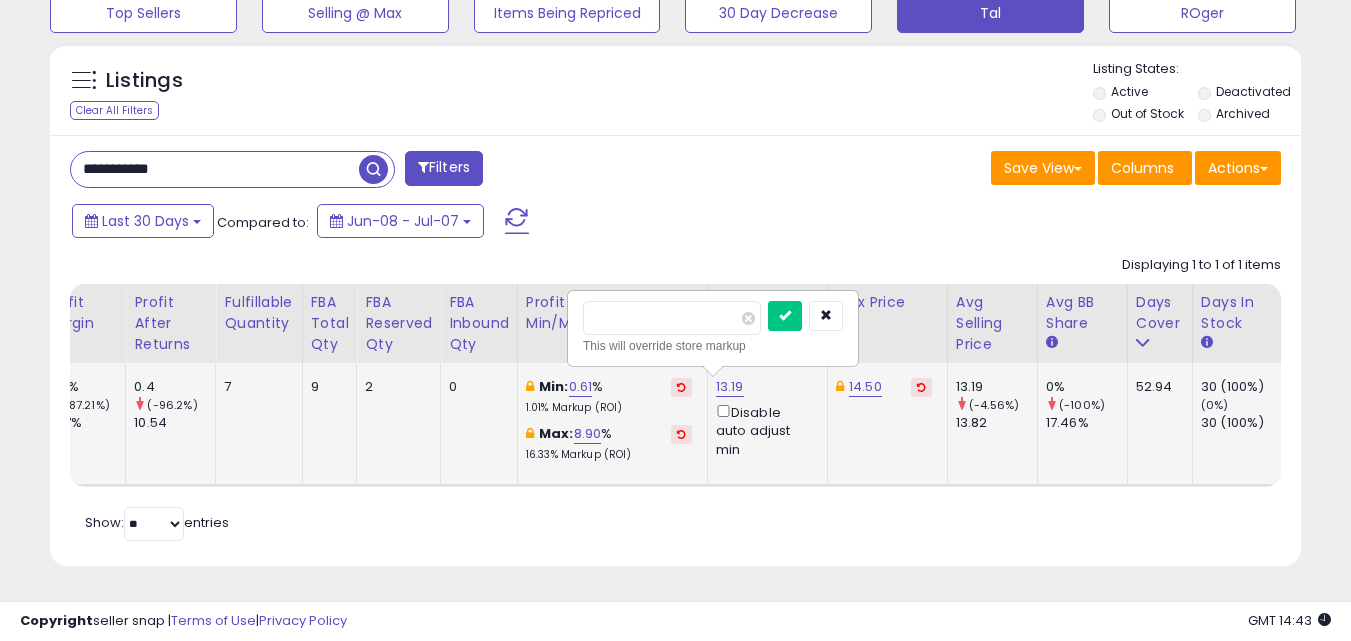 type on "*" 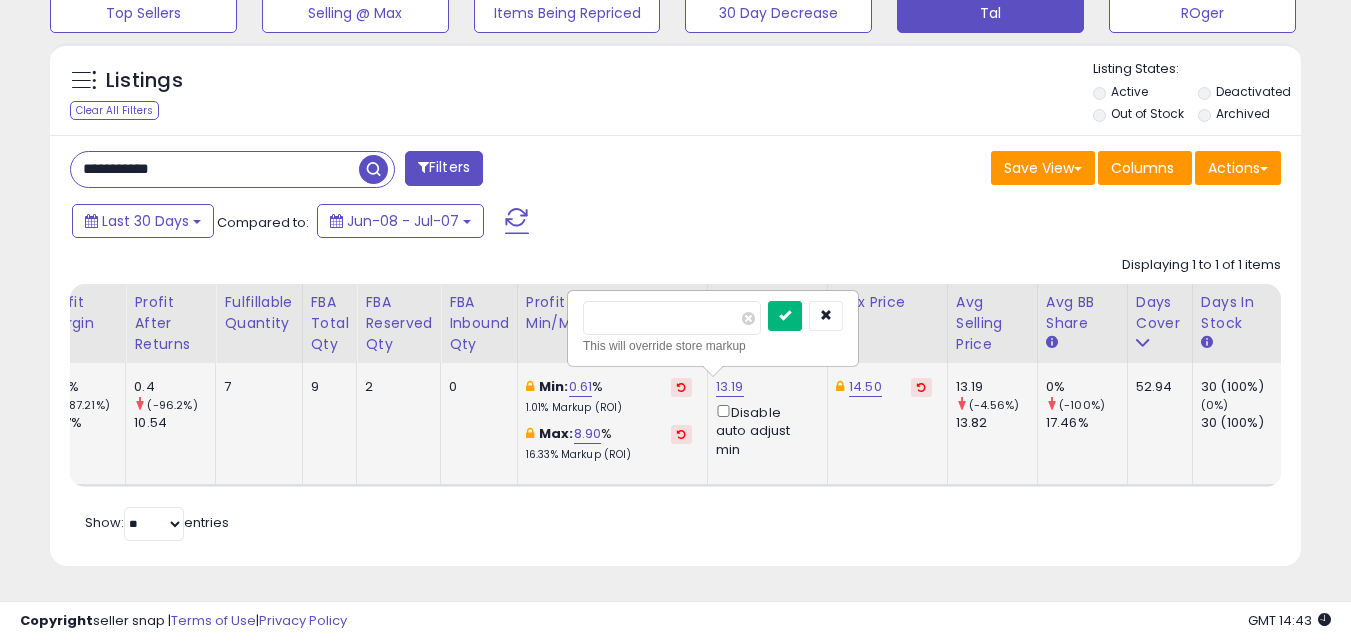 type on "*****" 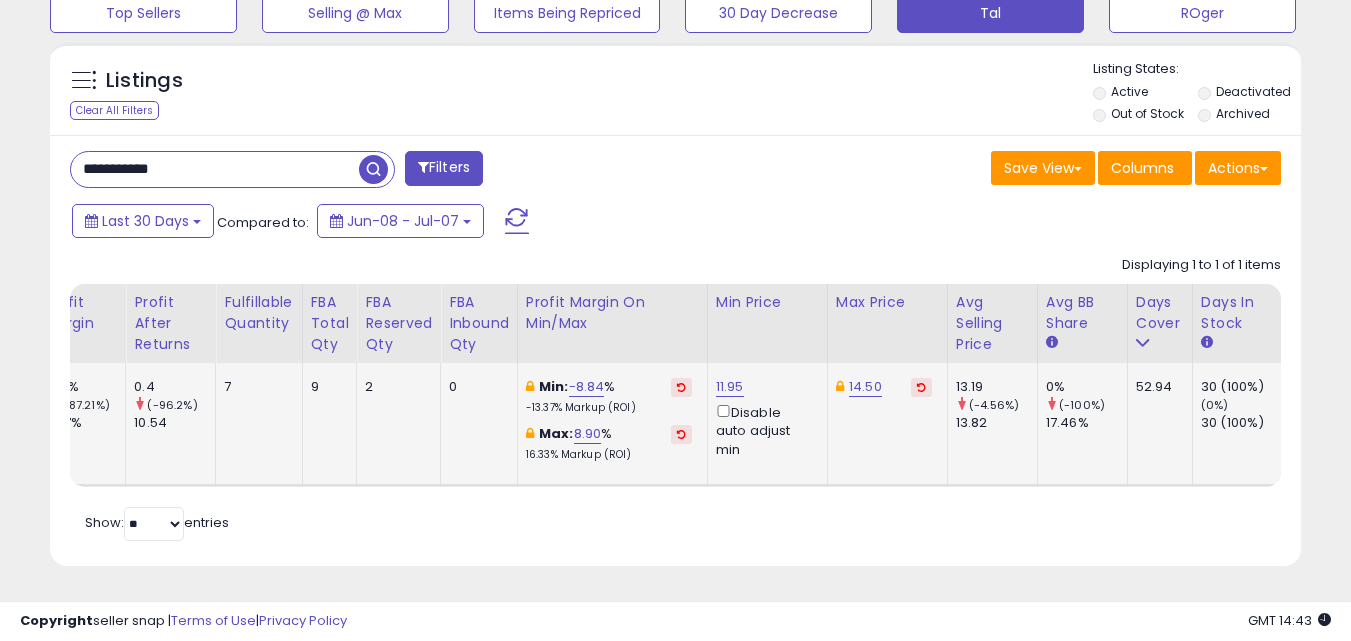 click on "Retrieving listings data..
Displaying 1 to 1 of 1 items
Title
Repricing" at bounding box center (675, 396) 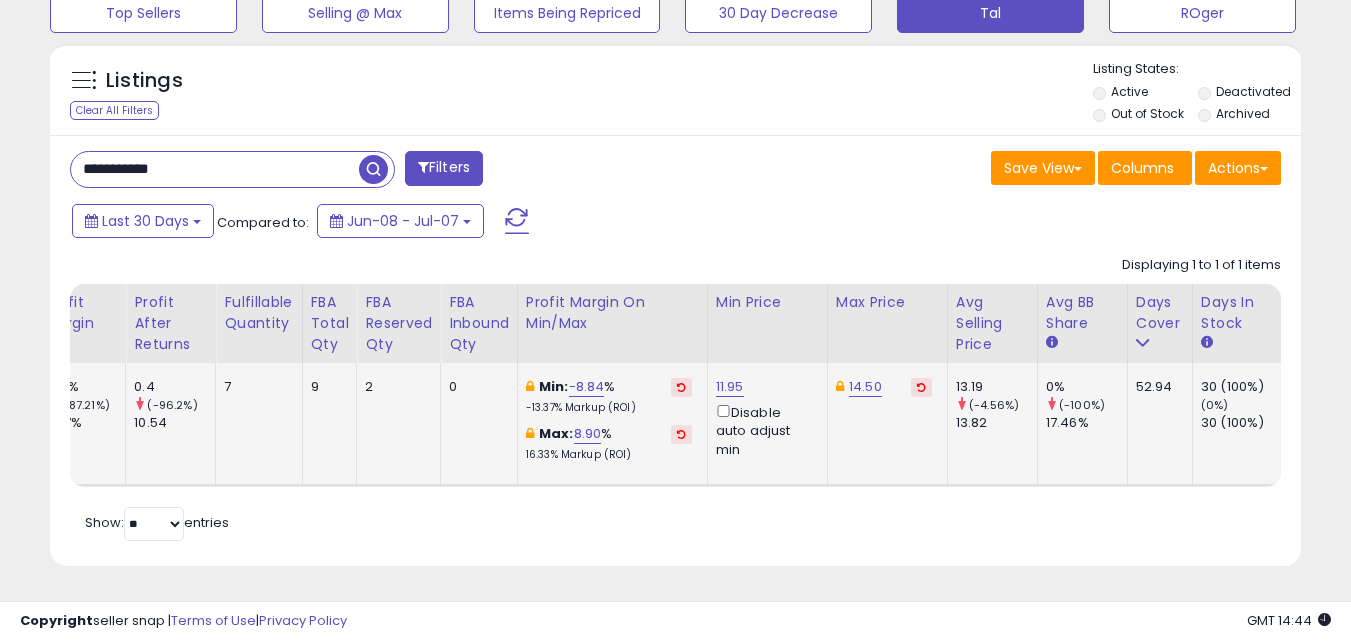 click on "**********" at bounding box center (215, 169) 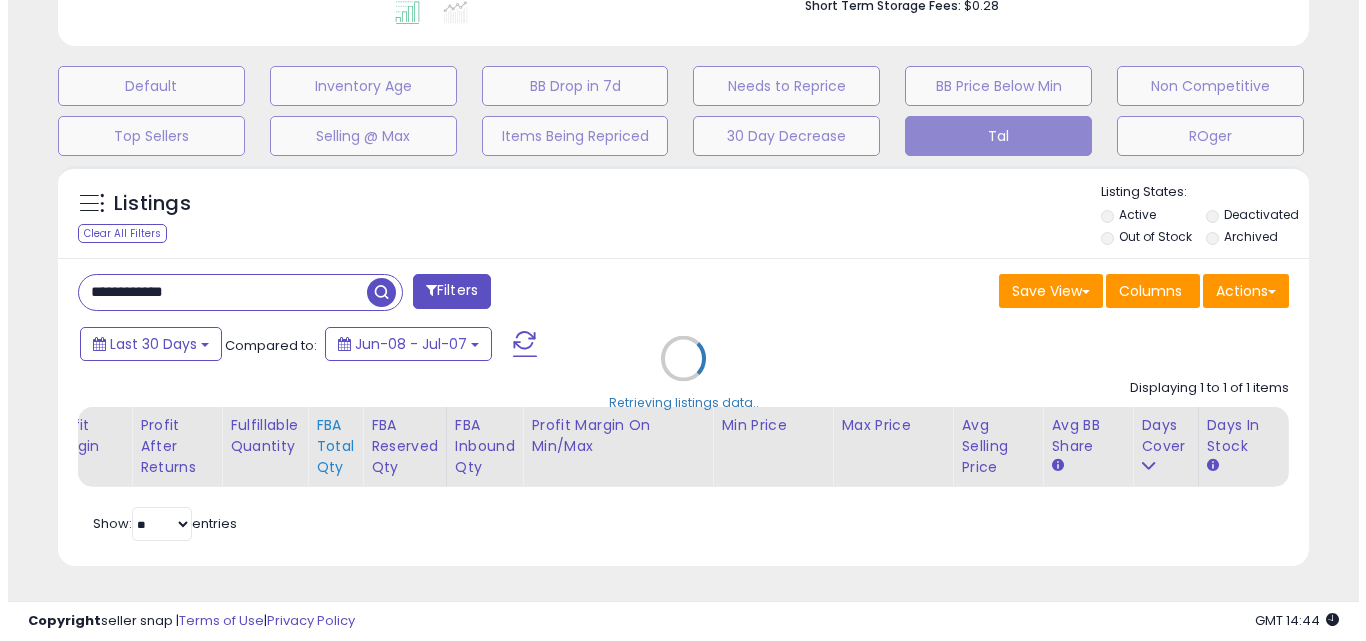 scroll, scrollTop: 579, scrollLeft: 0, axis: vertical 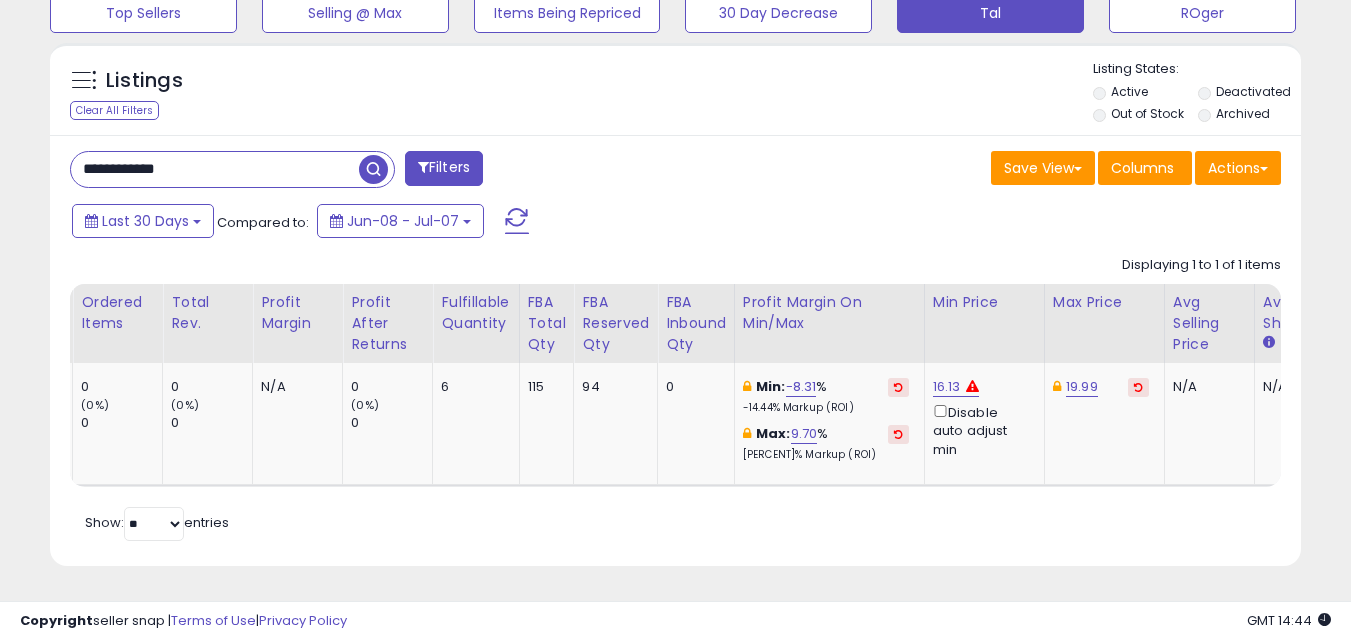 click on "**********" at bounding box center [675, 350] 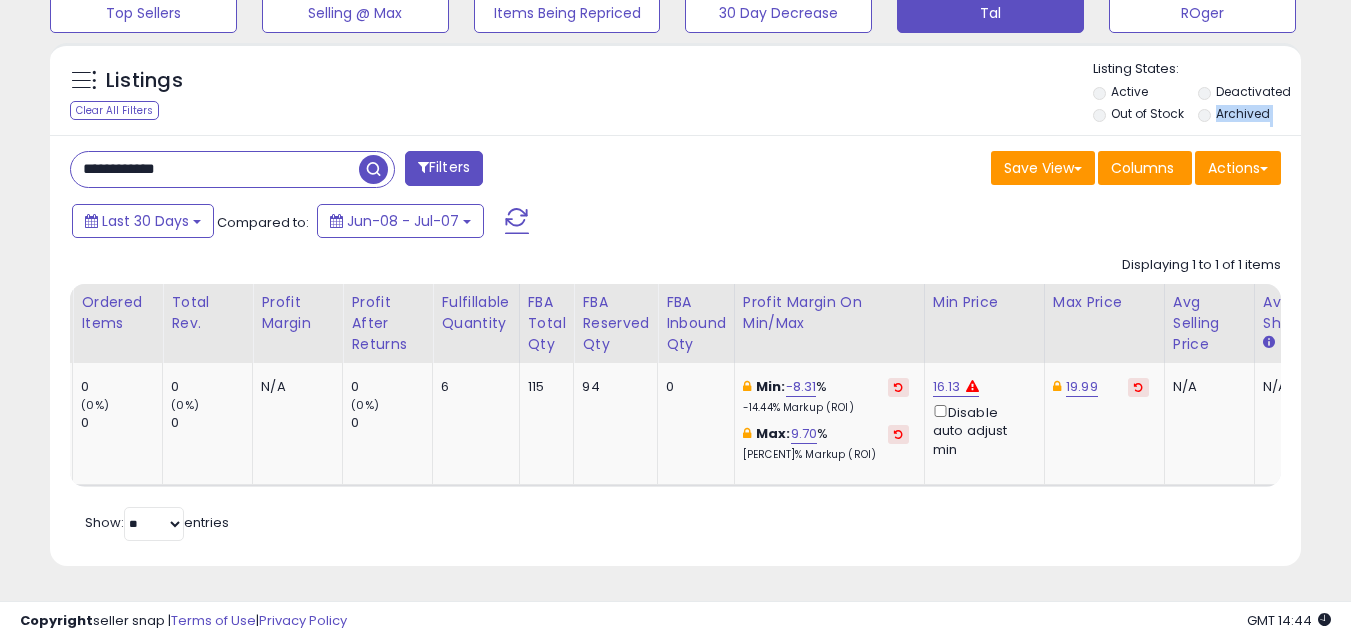 click on "**********" at bounding box center [675, 350] 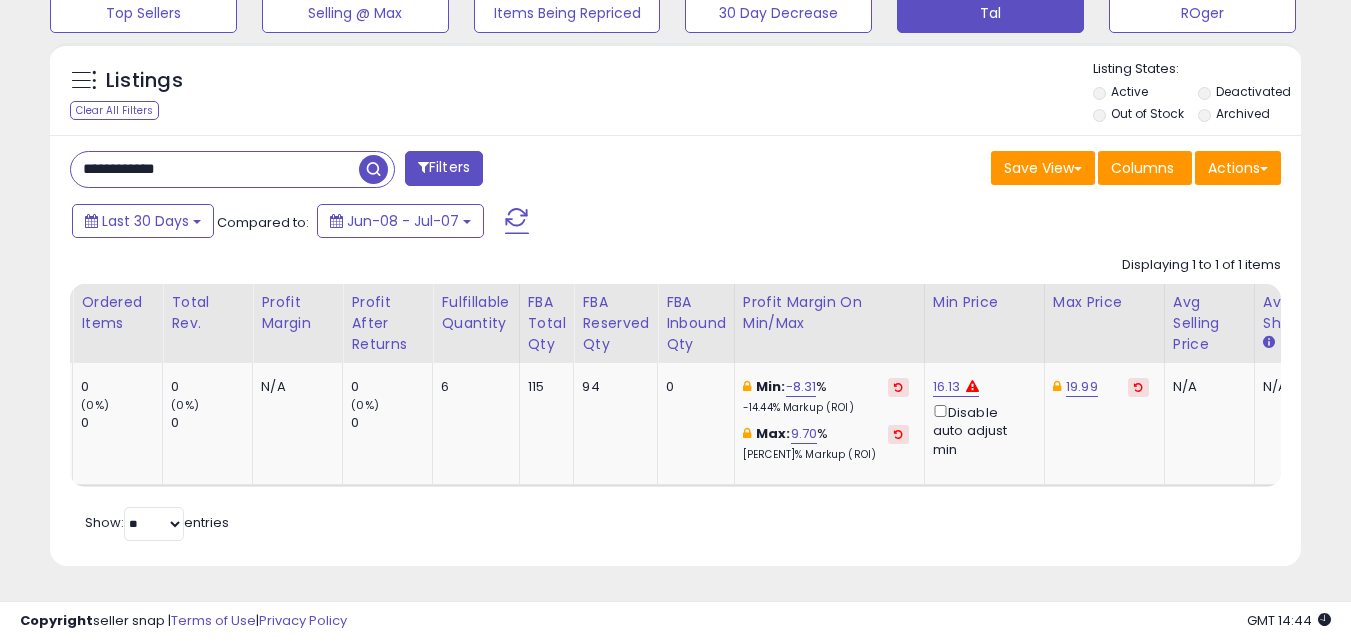 click on "**********" at bounding box center [215, 169] 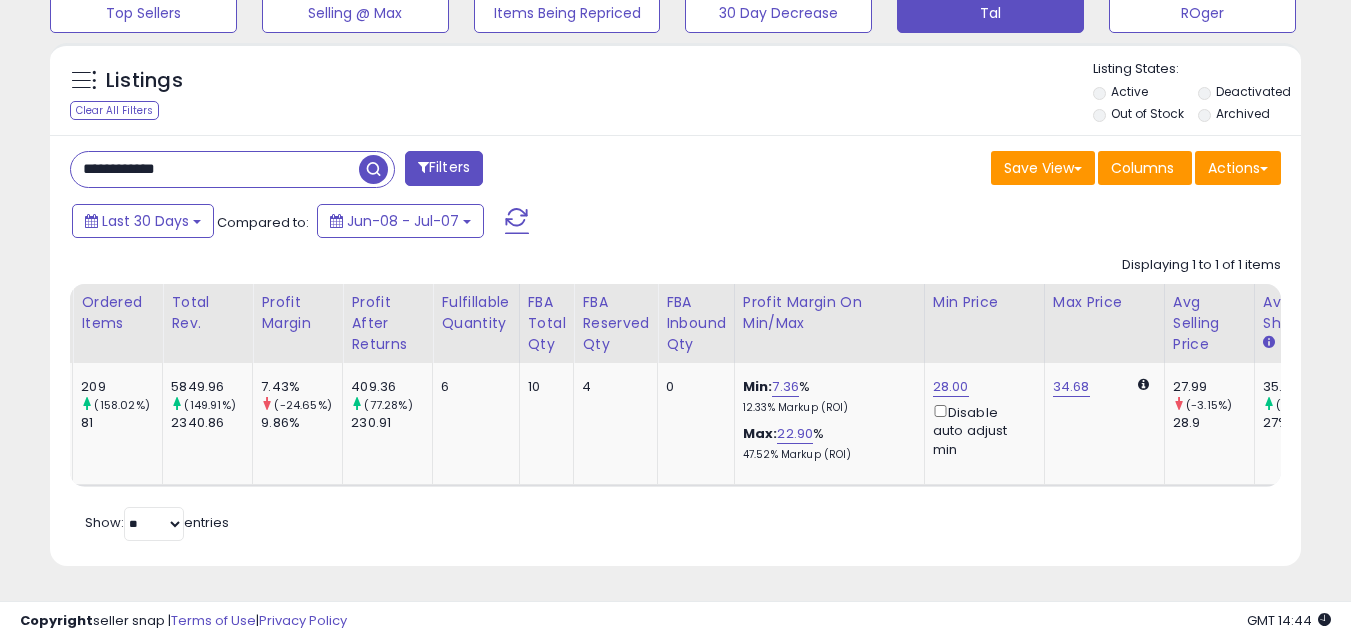 scroll, scrollTop: 999590, scrollLeft: 999267, axis: both 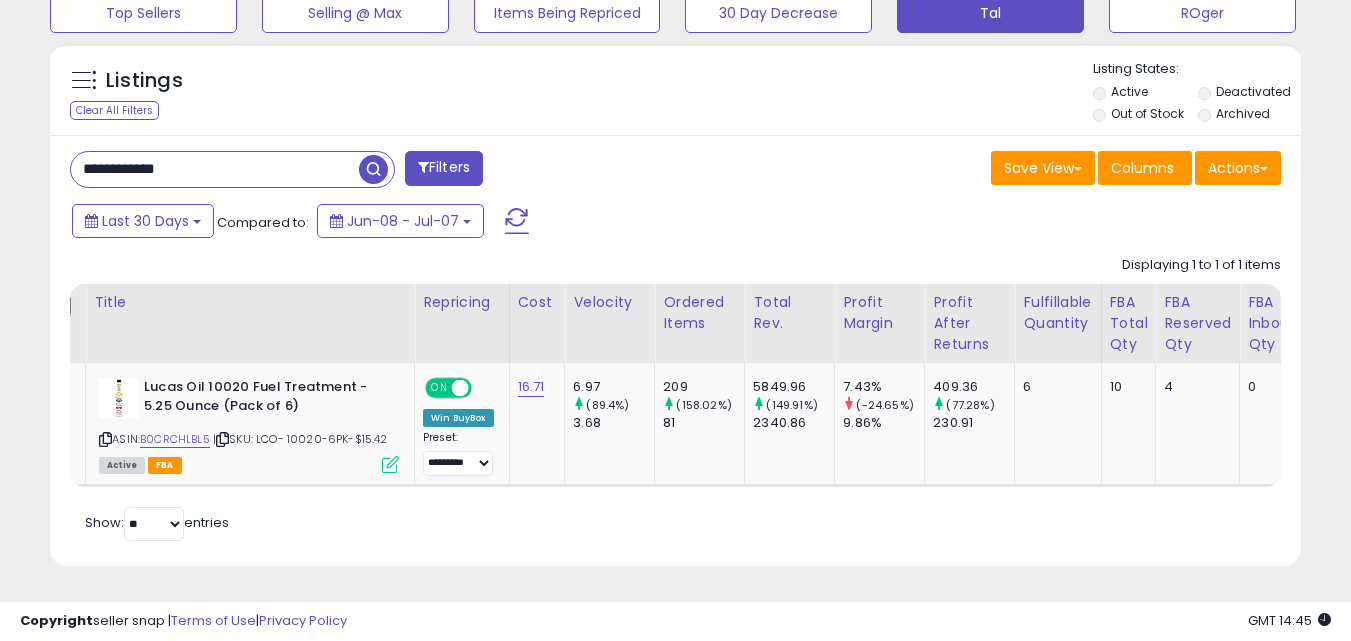 click on "**********" at bounding box center (215, 169) 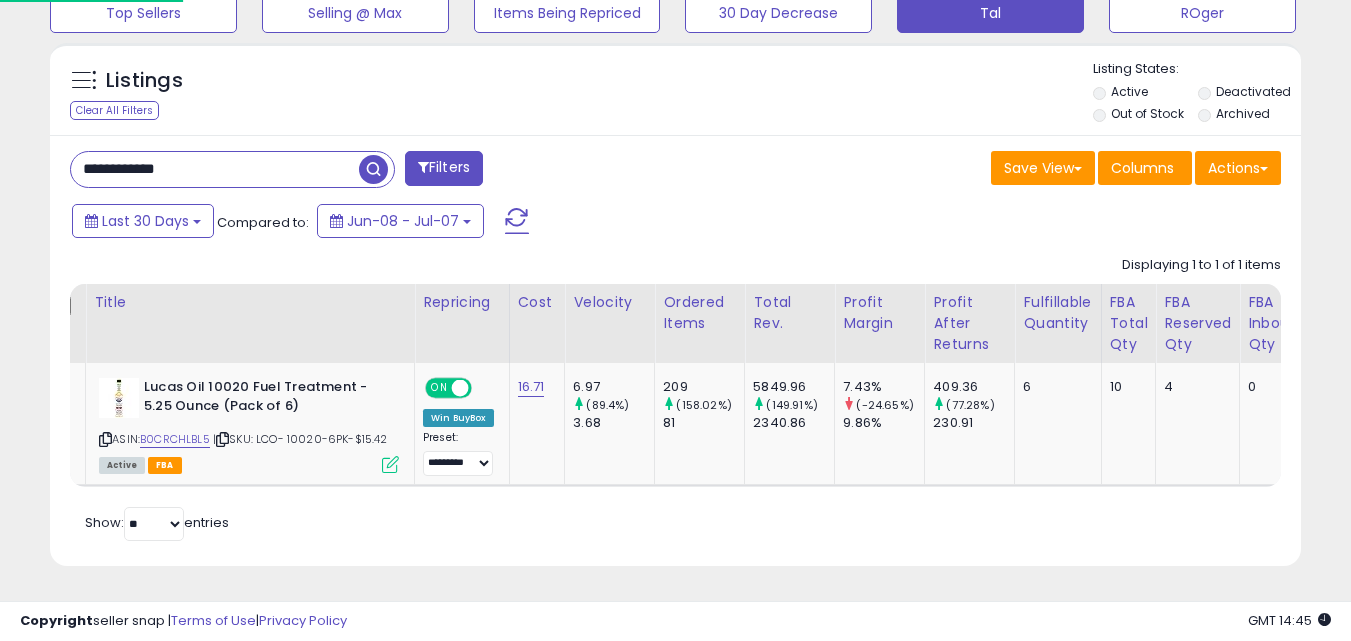 paste 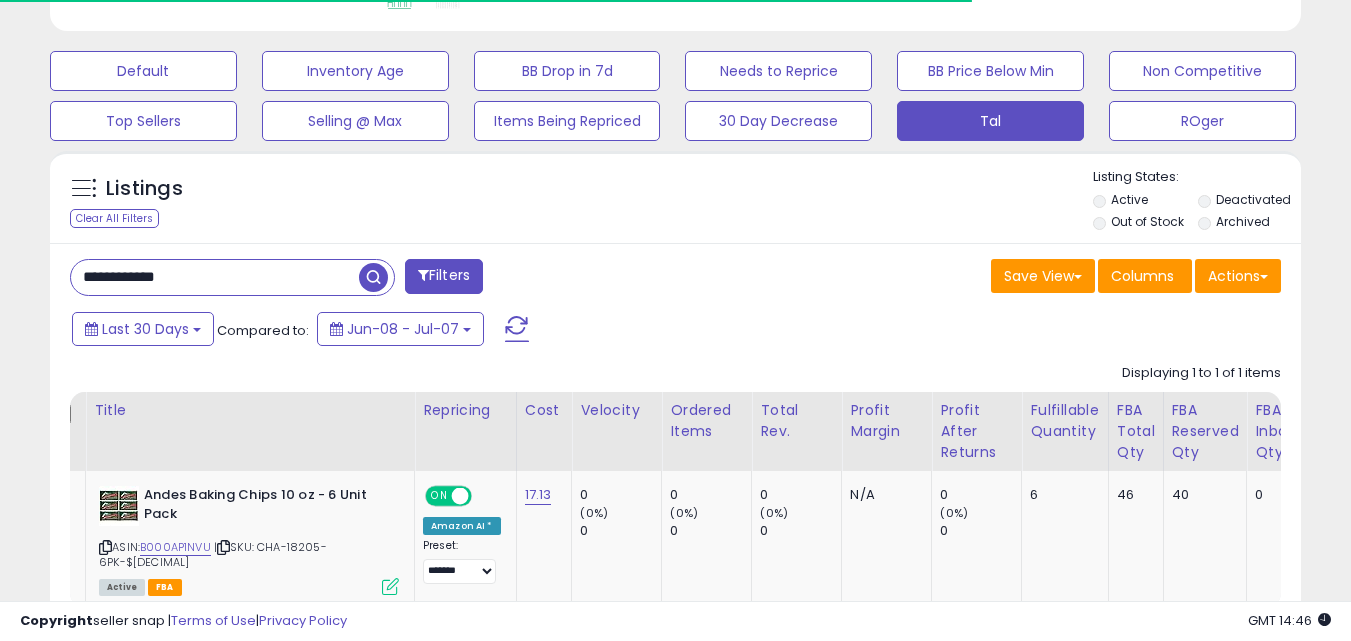 scroll, scrollTop: 999590, scrollLeft: 999276, axis: both 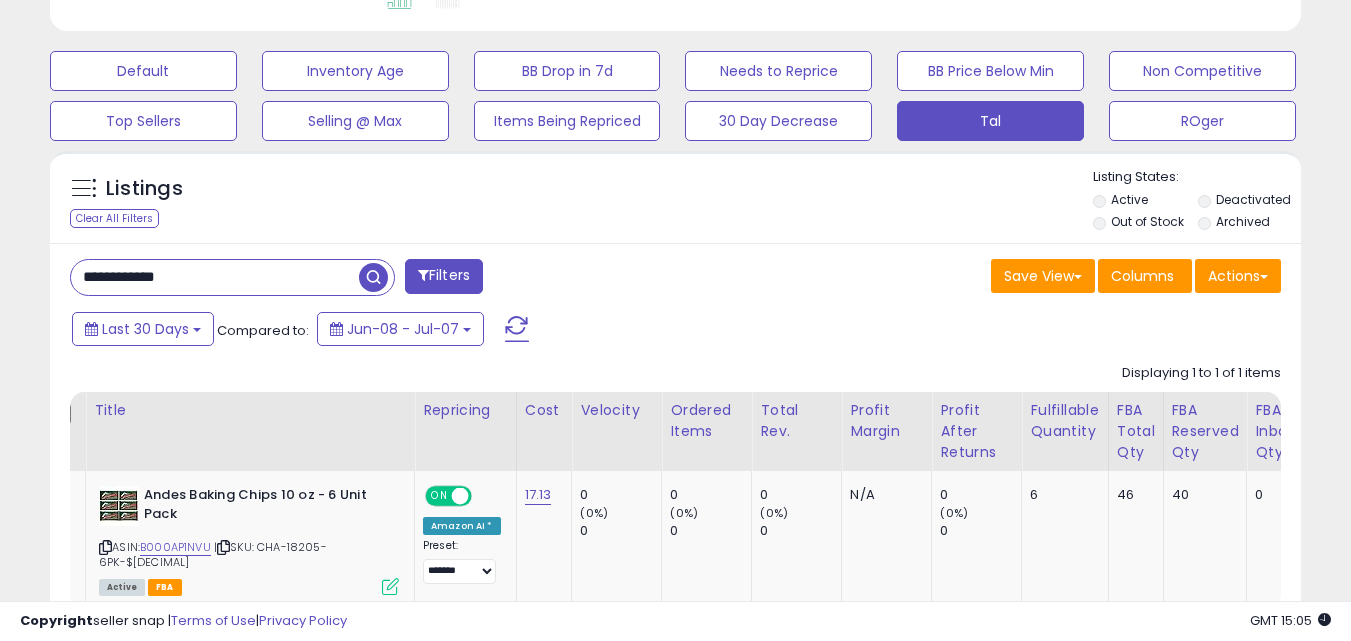 click on "**********" at bounding box center [215, 277] 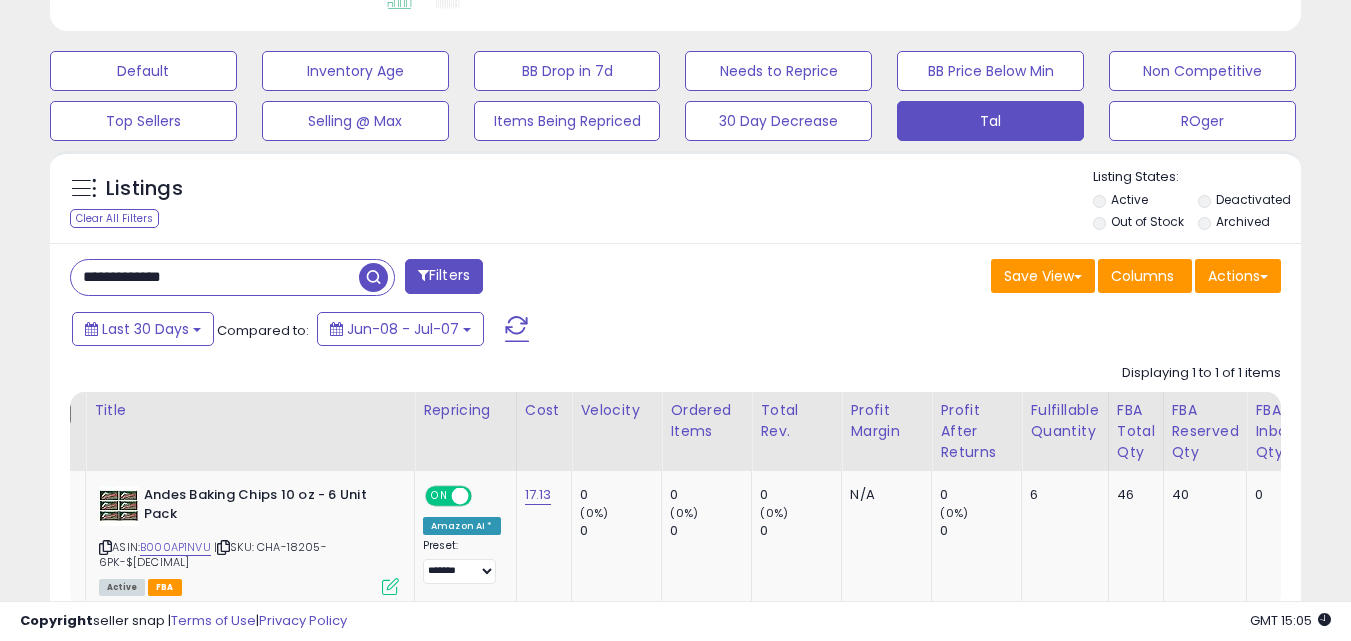 type on "**********" 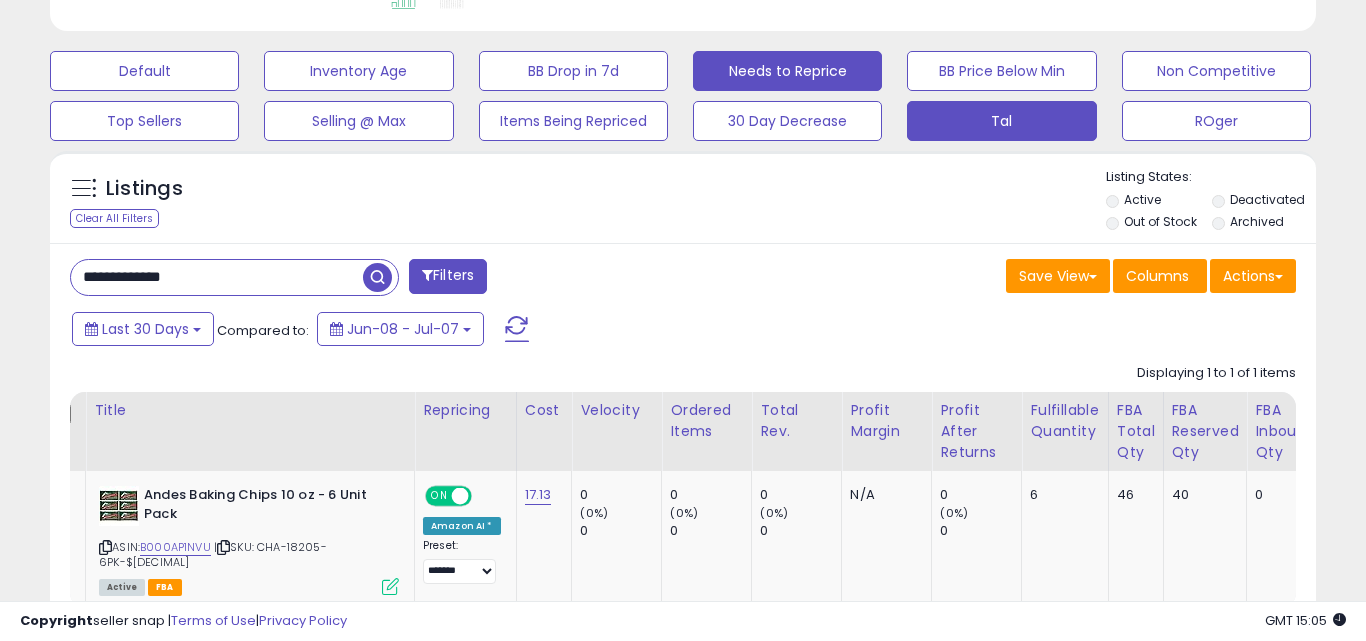 scroll, scrollTop: 999590, scrollLeft: 999267, axis: both 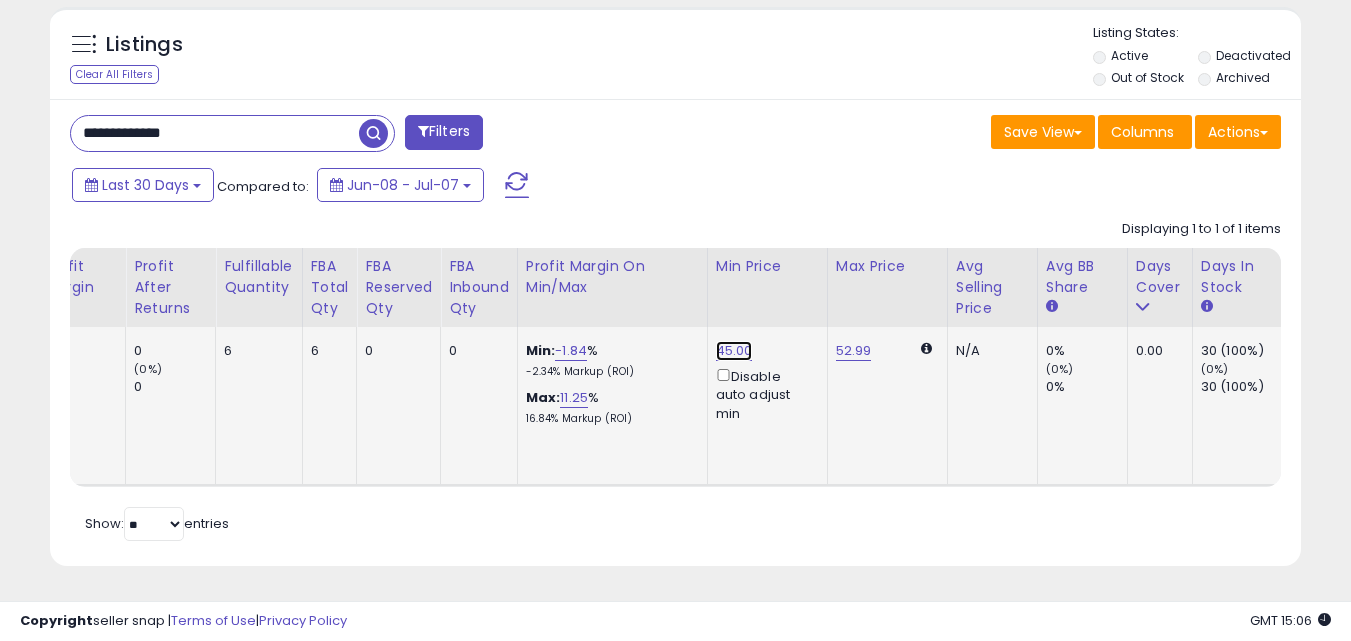 click on "45.00" at bounding box center (734, 351) 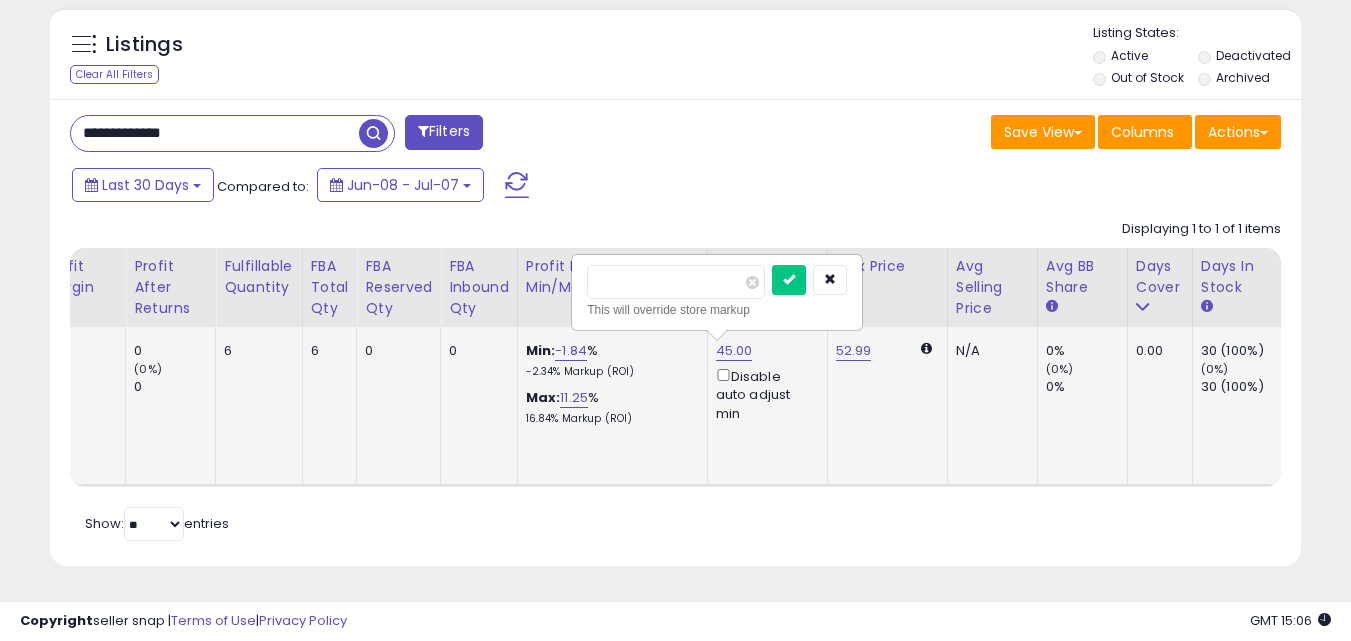 type on "*" 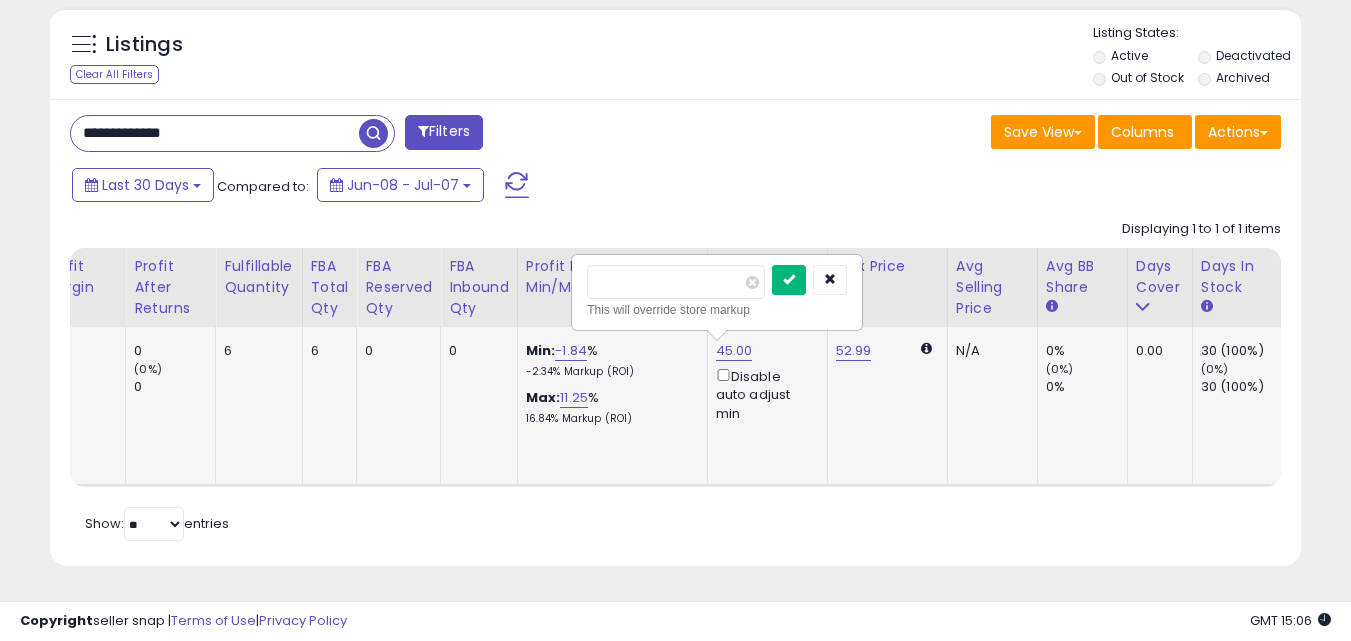 type on "*****" 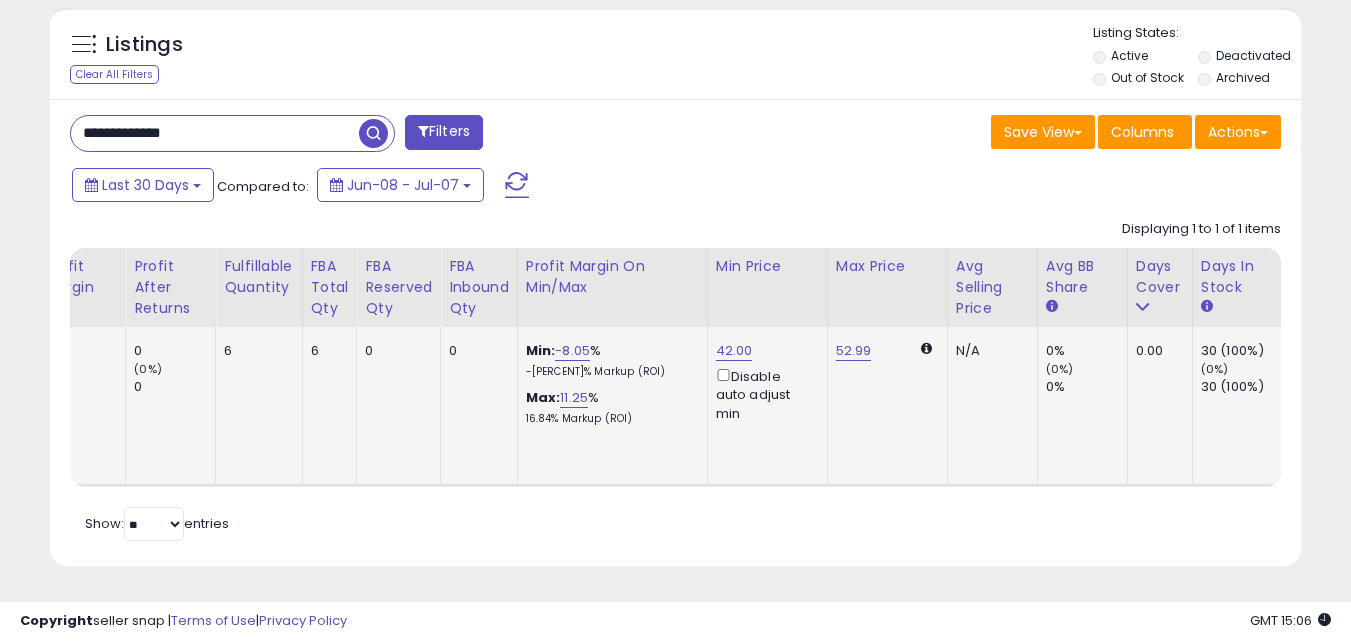 click on "**********" at bounding box center [675, 332] 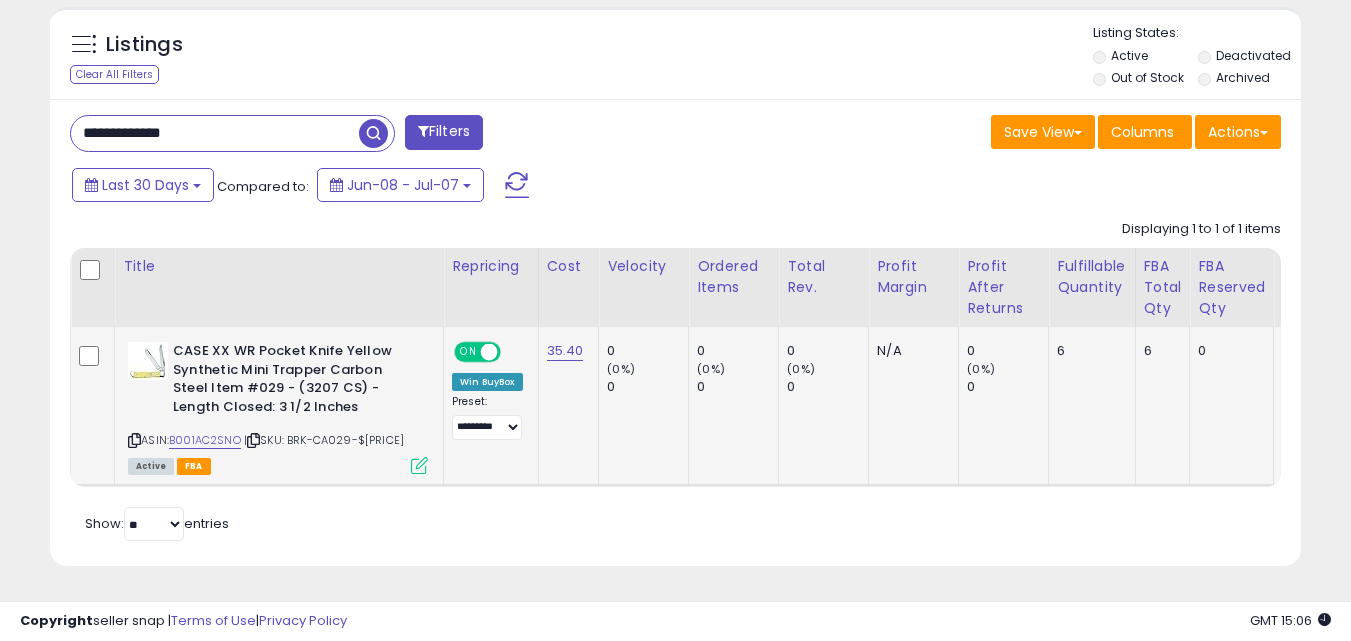 click on "**********" at bounding box center [215, 133] 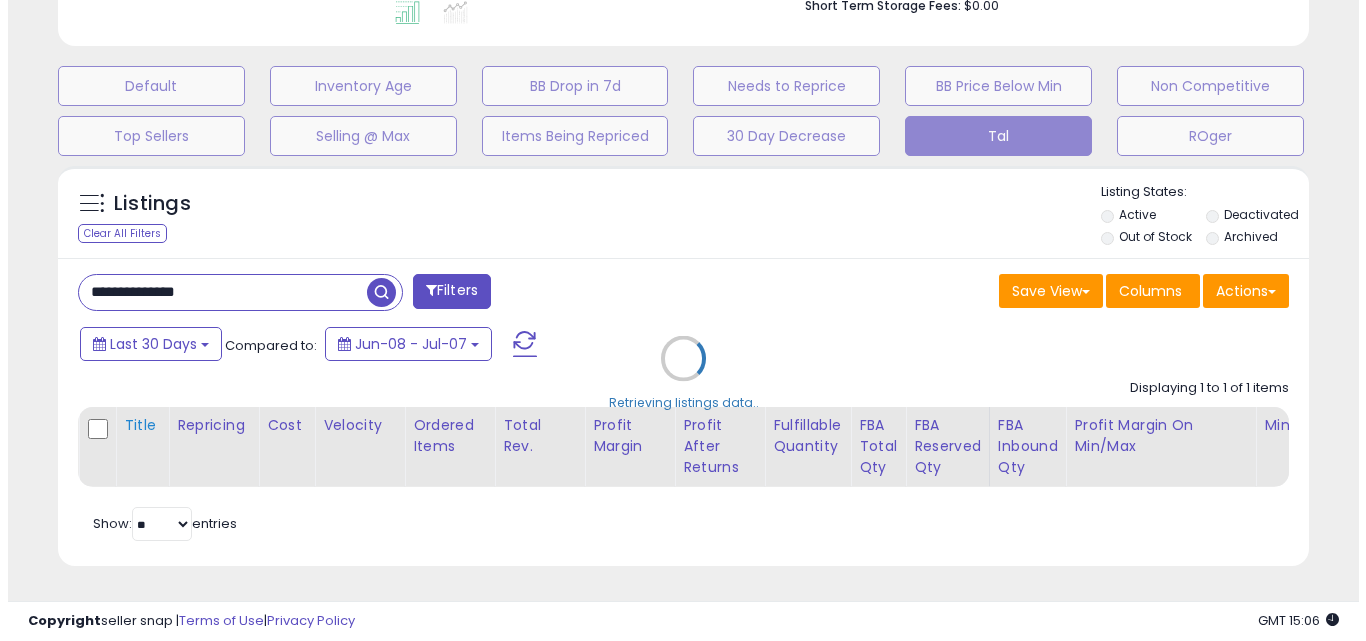 scroll, scrollTop: 579, scrollLeft: 0, axis: vertical 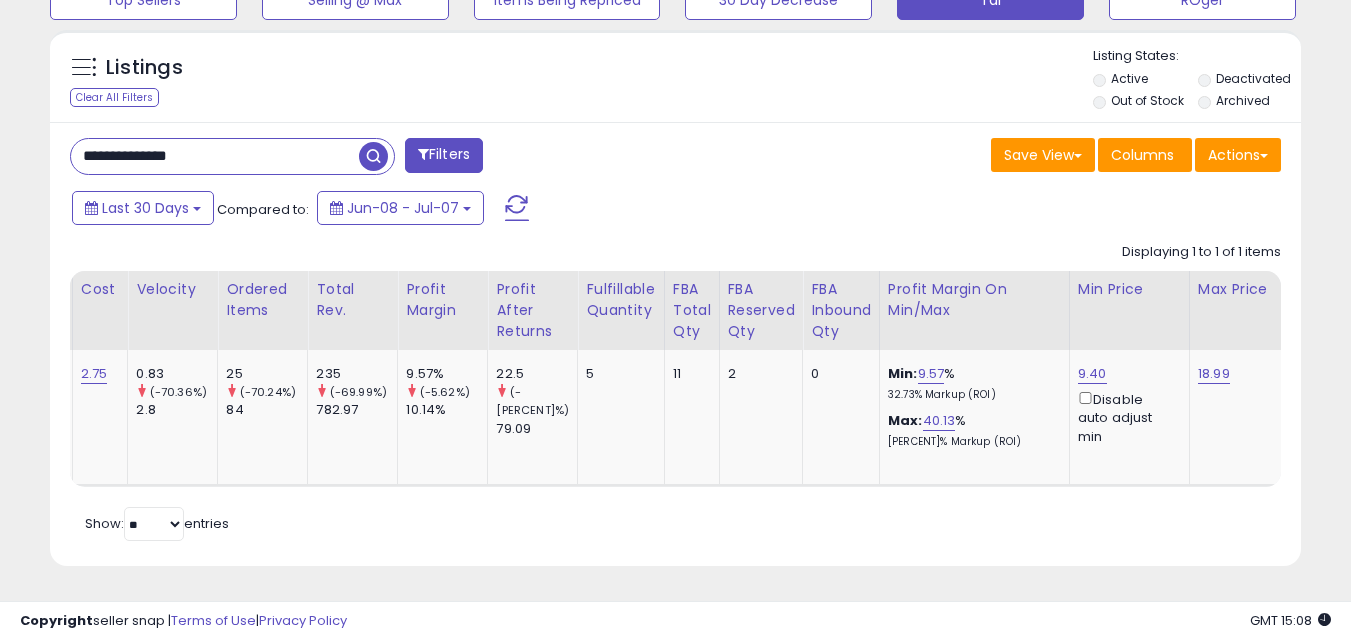 click on "**********" at bounding box center [232, 156] 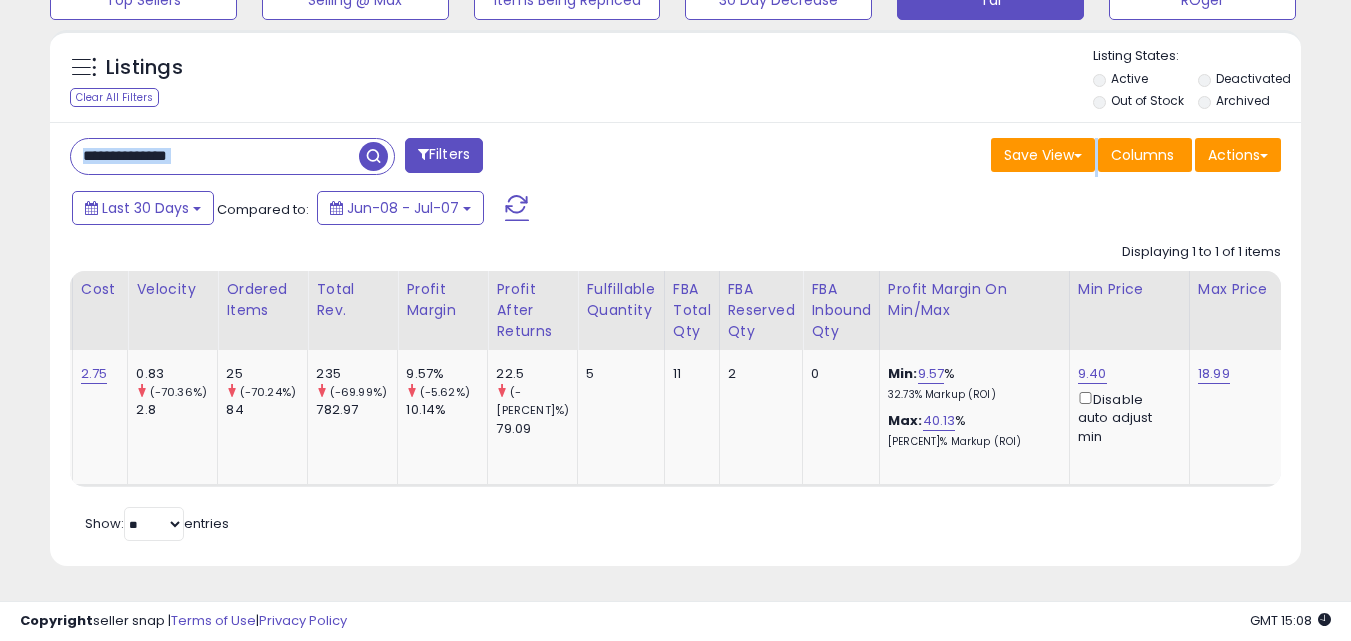 click on "**********" at bounding box center [232, 156] 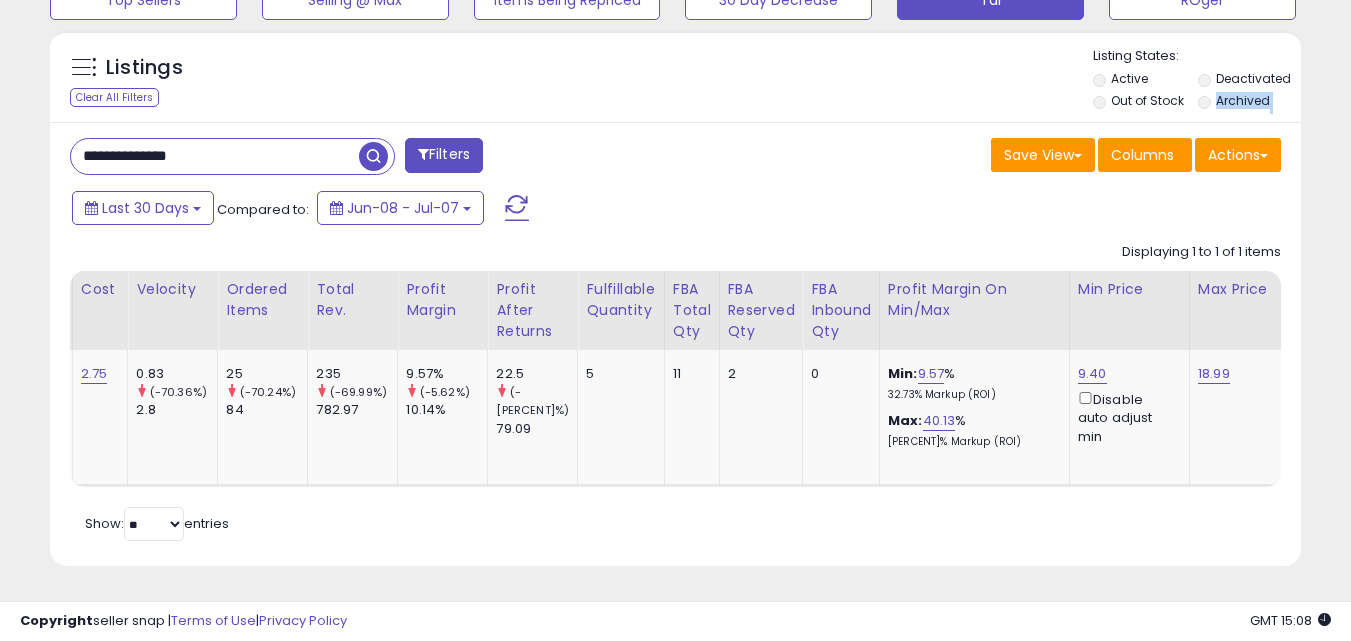 click on "**********" at bounding box center (232, 156) 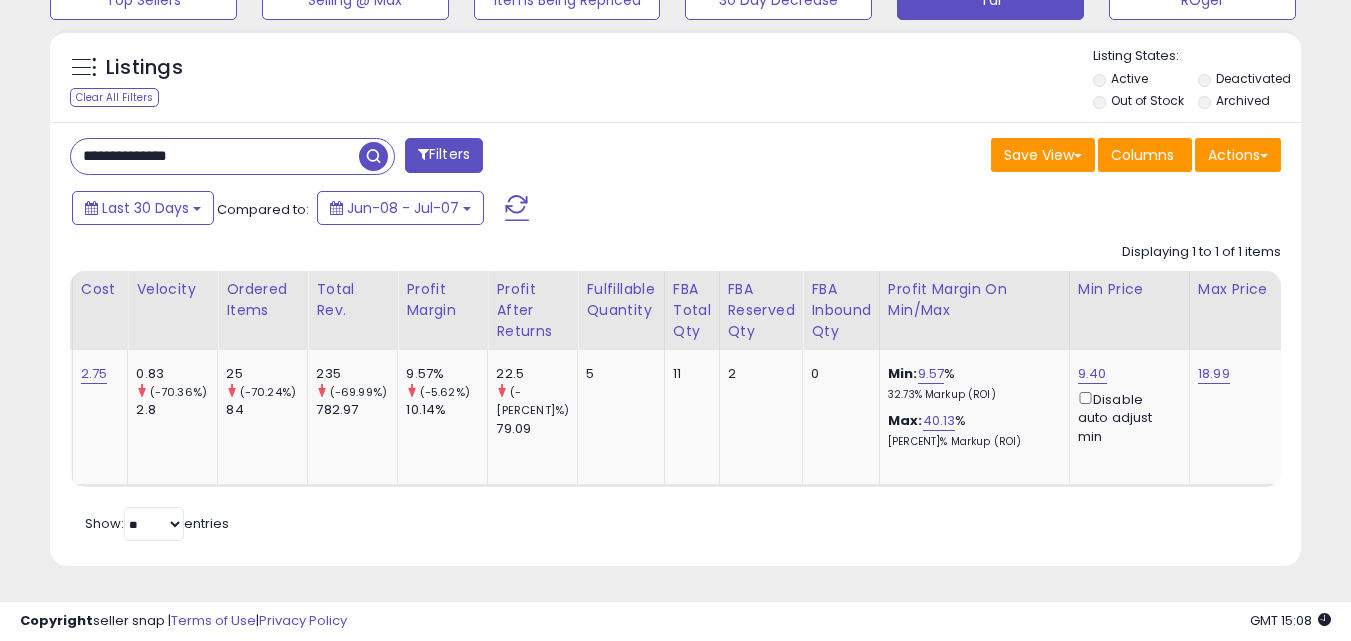 click on "**********" at bounding box center (215, 156) 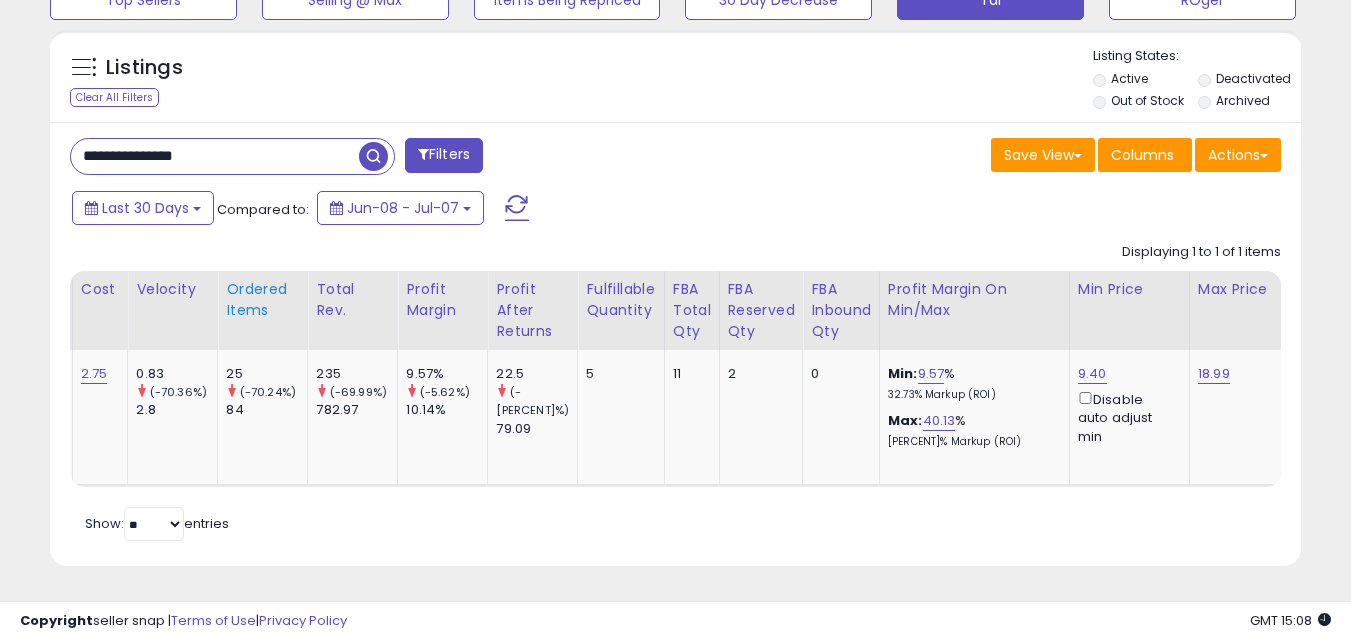 type on "**********" 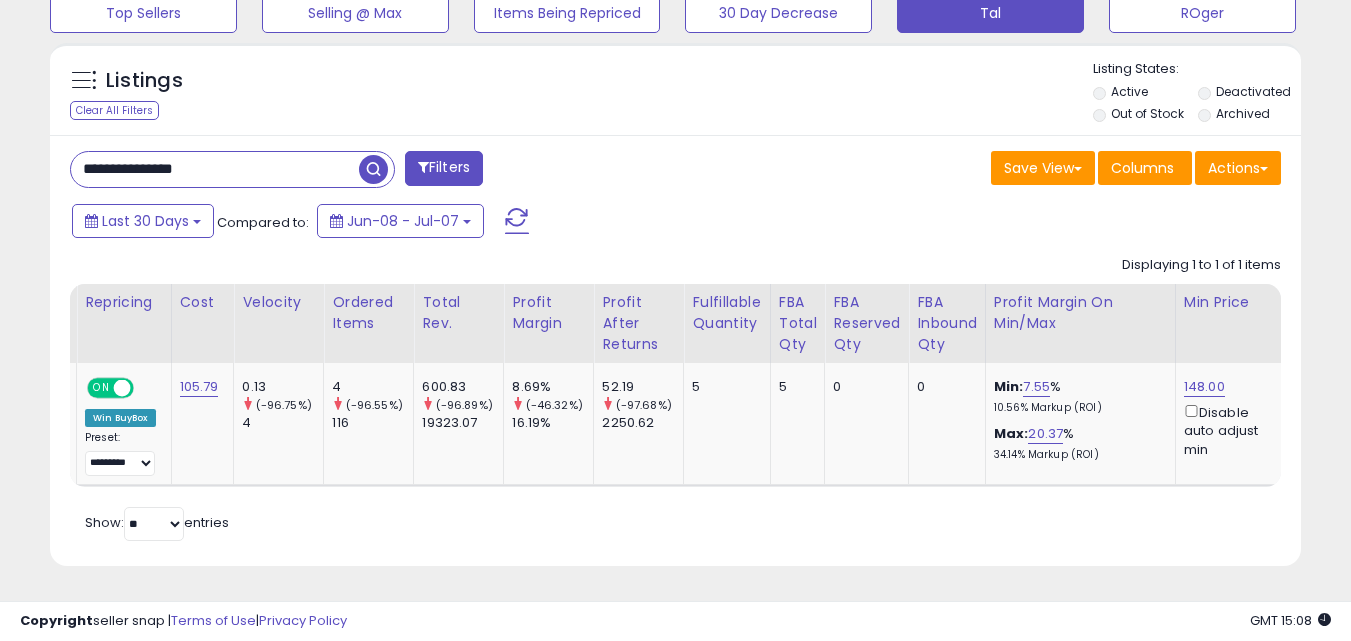 click on "**********" at bounding box center (365, 171) 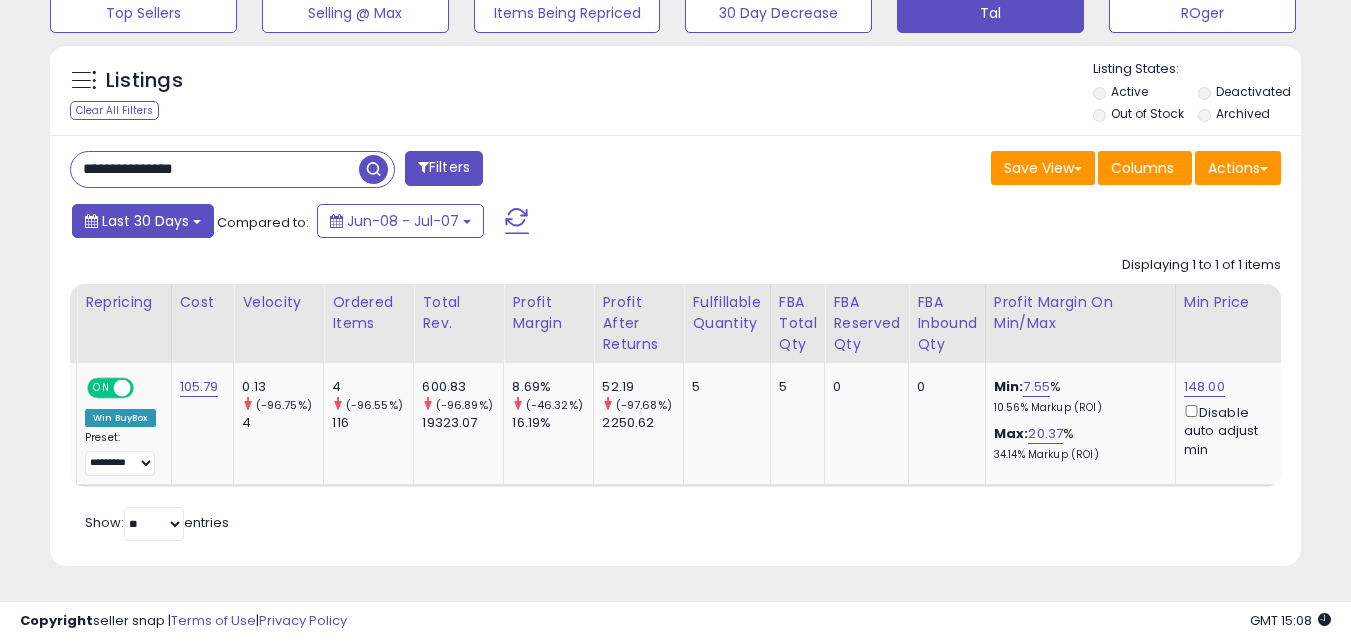 click on "Last 30 Days" at bounding box center [145, 221] 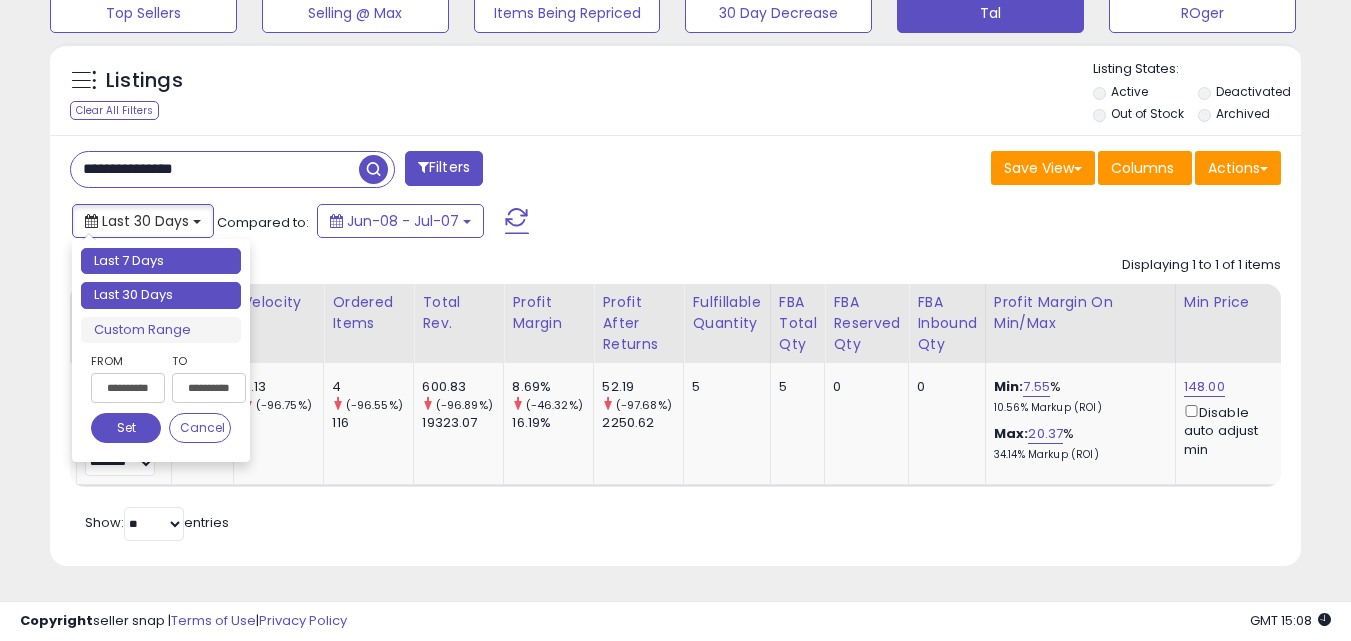 type on "**********" 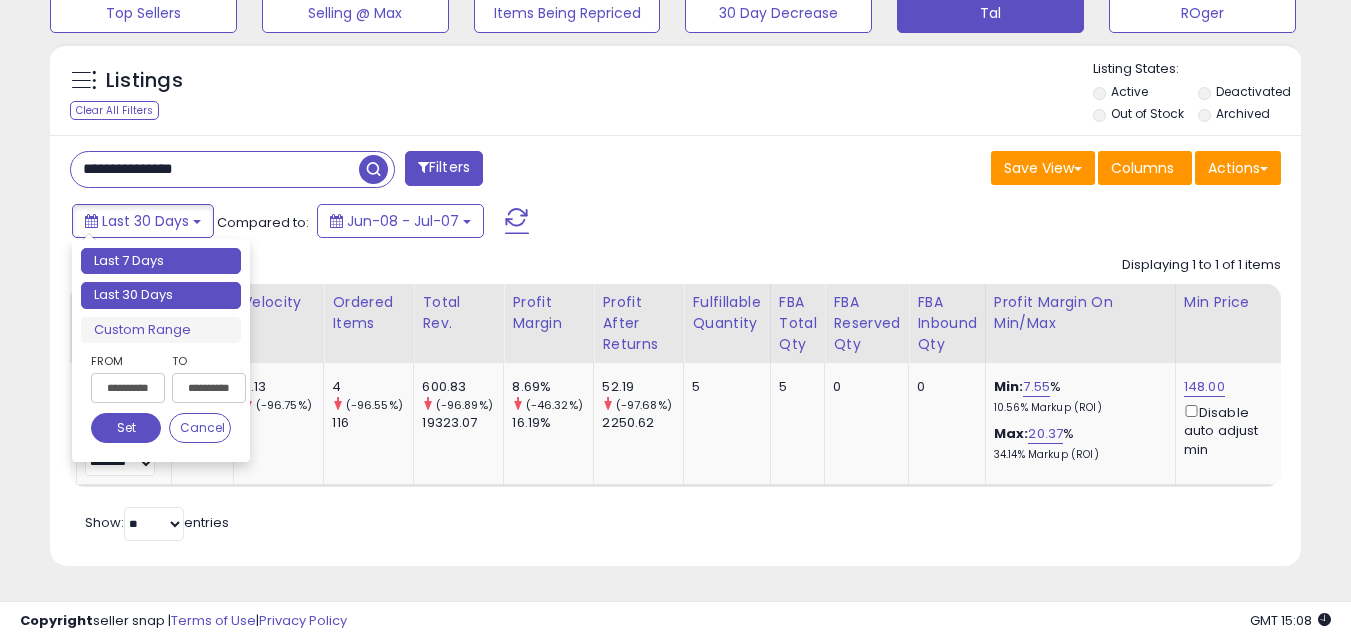 click on "Last 7 Days" at bounding box center [161, 261] 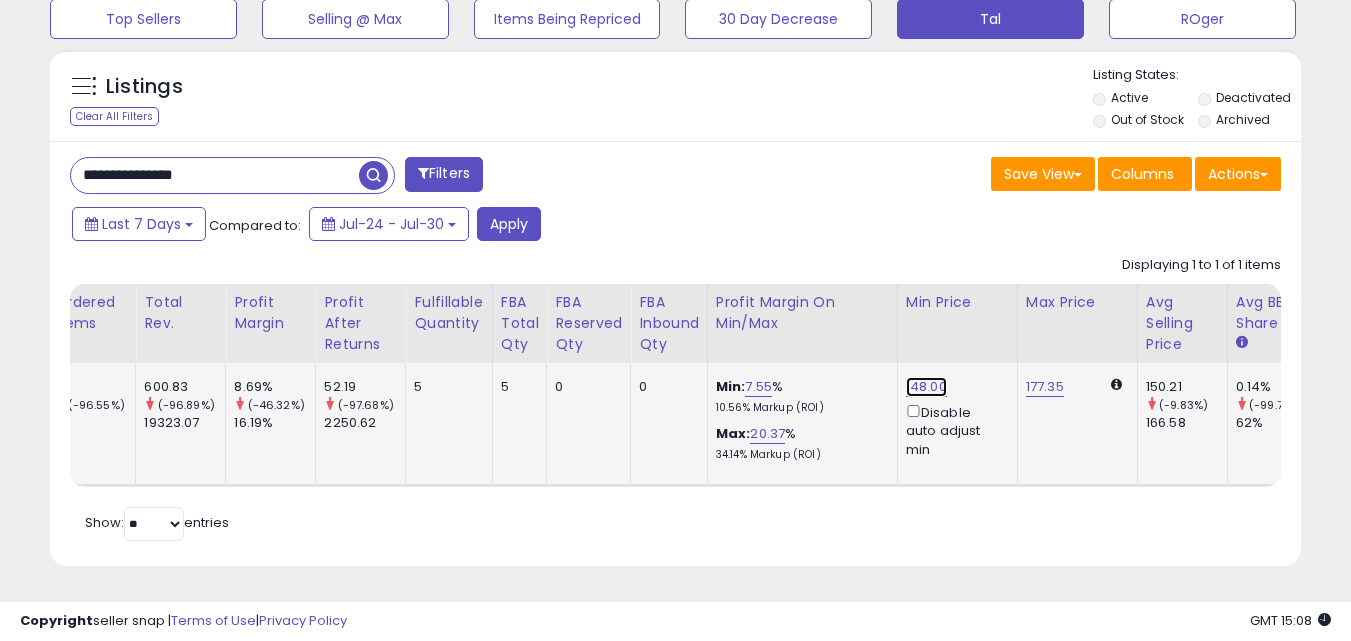 click on "148.00" at bounding box center (926, 387) 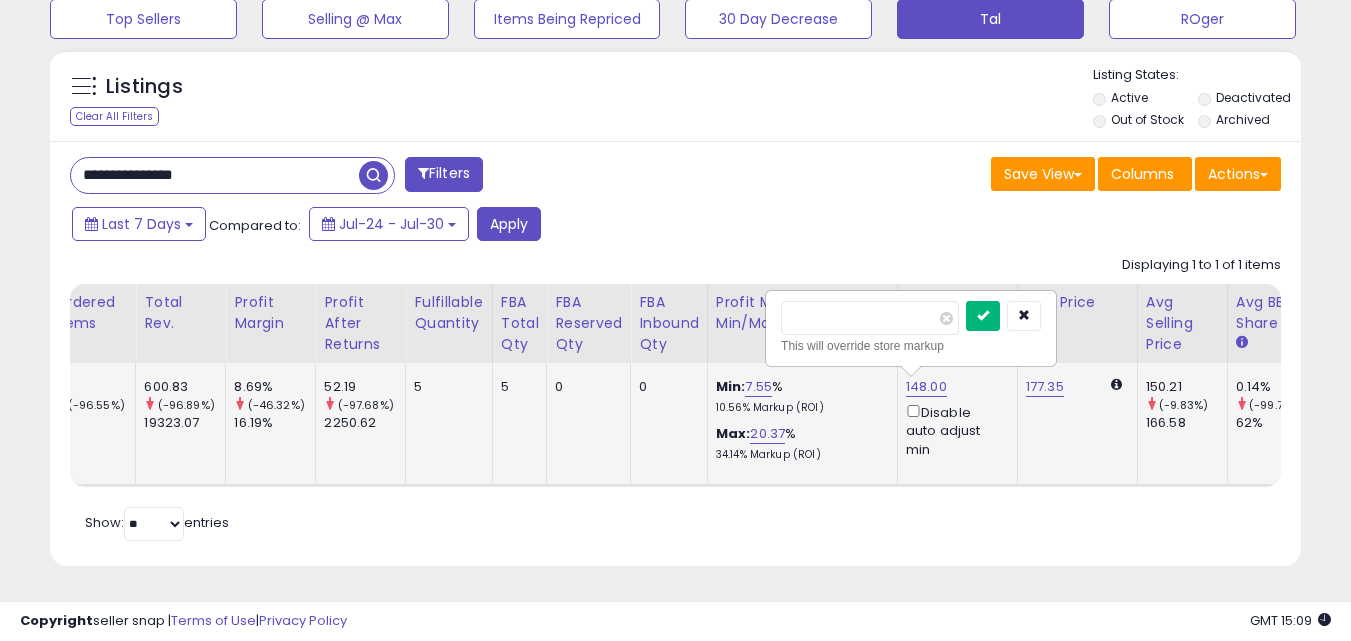 type on "******" 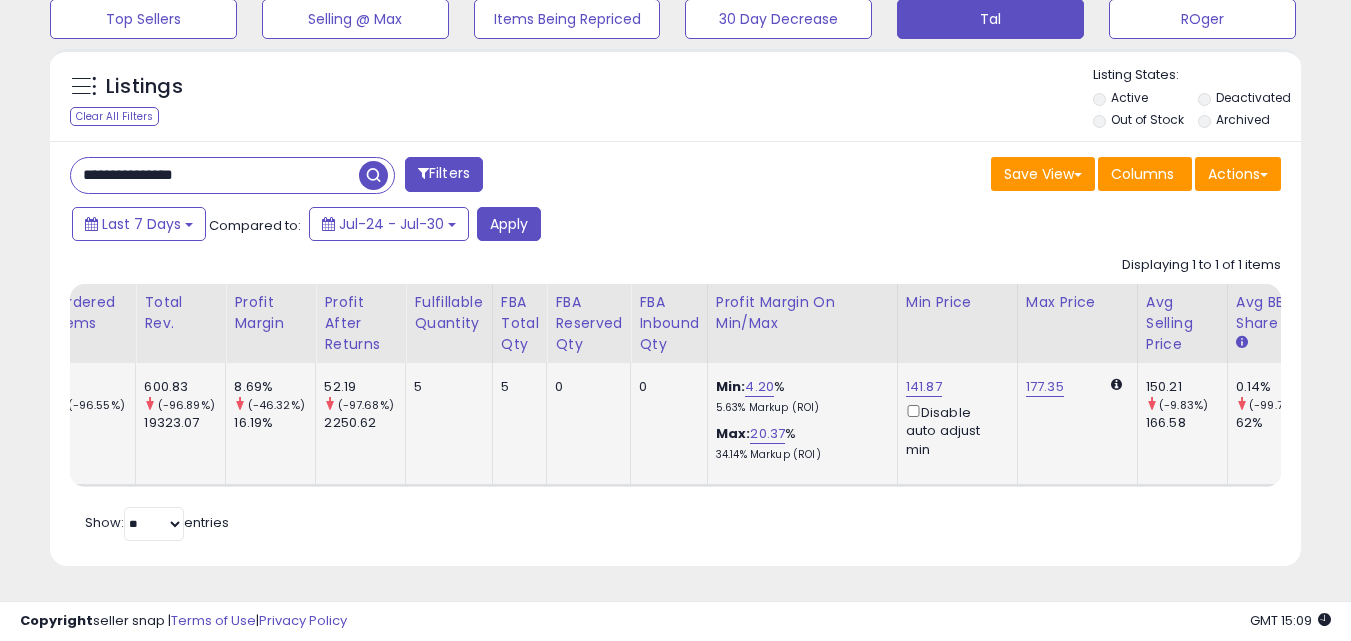click on "Retrieving listings data..
Displaying 1 to 1 of 1 items
Title
Repricing" at bounding box center [675, 396] 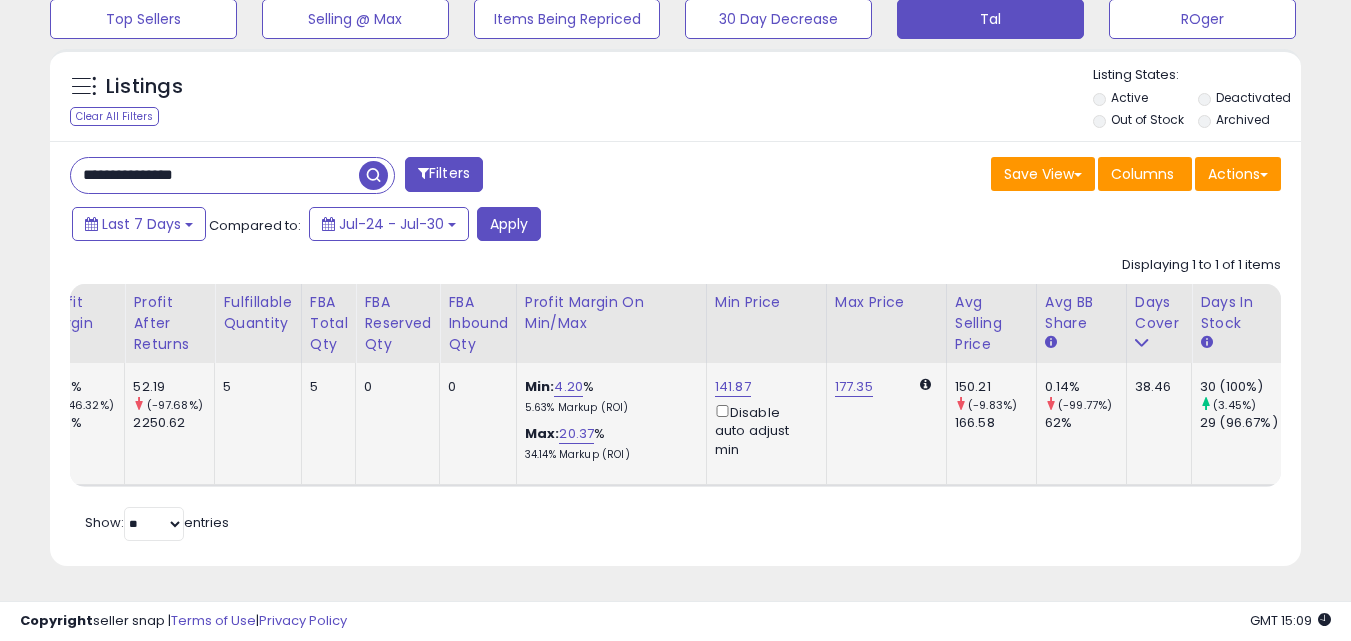 click on "**********" at bounding box center (215, 175) 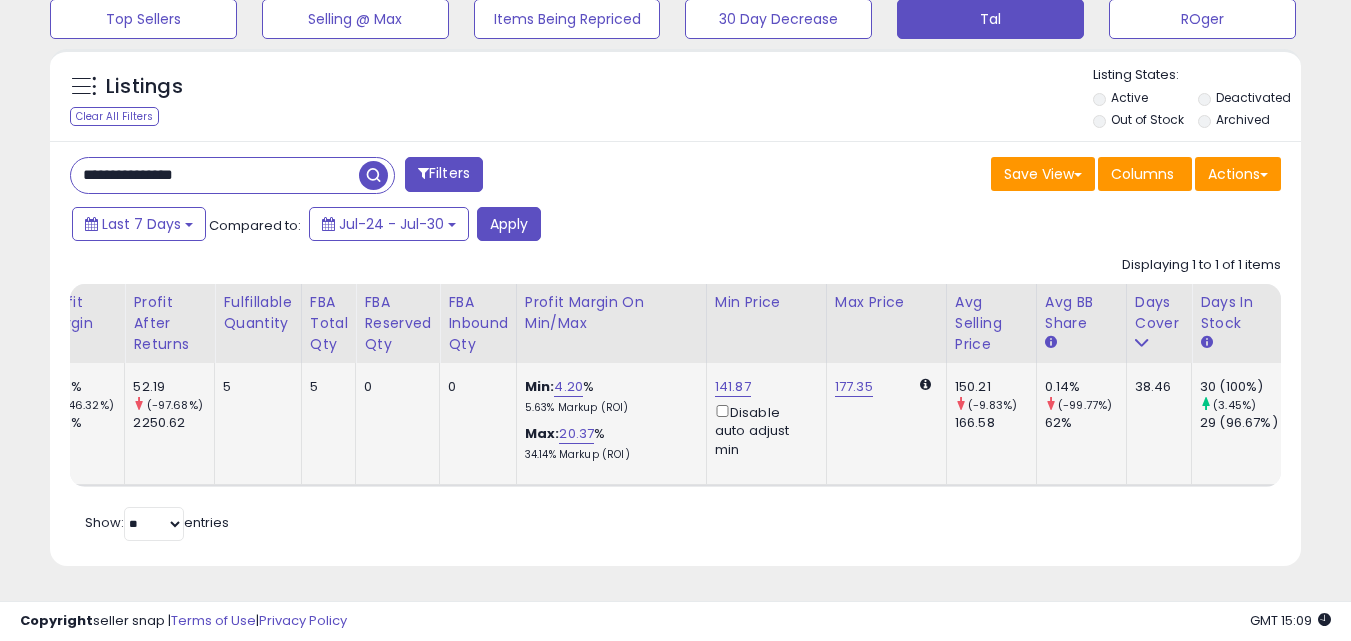 paste 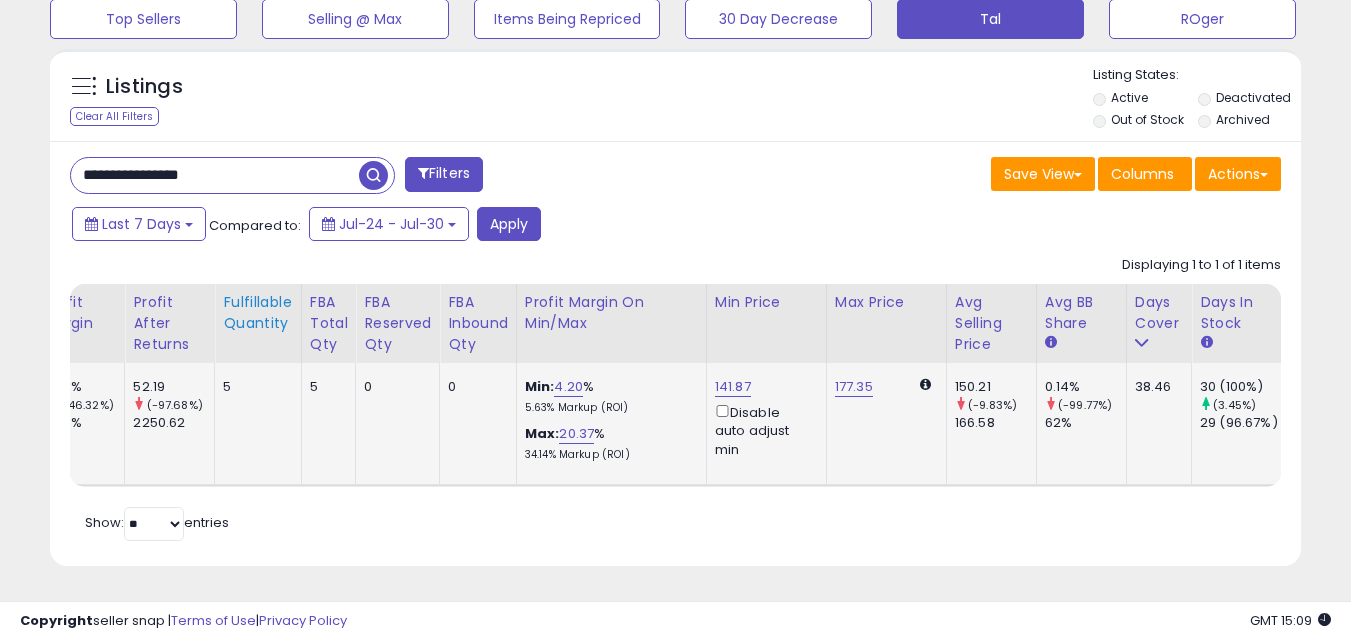 type on "**********" 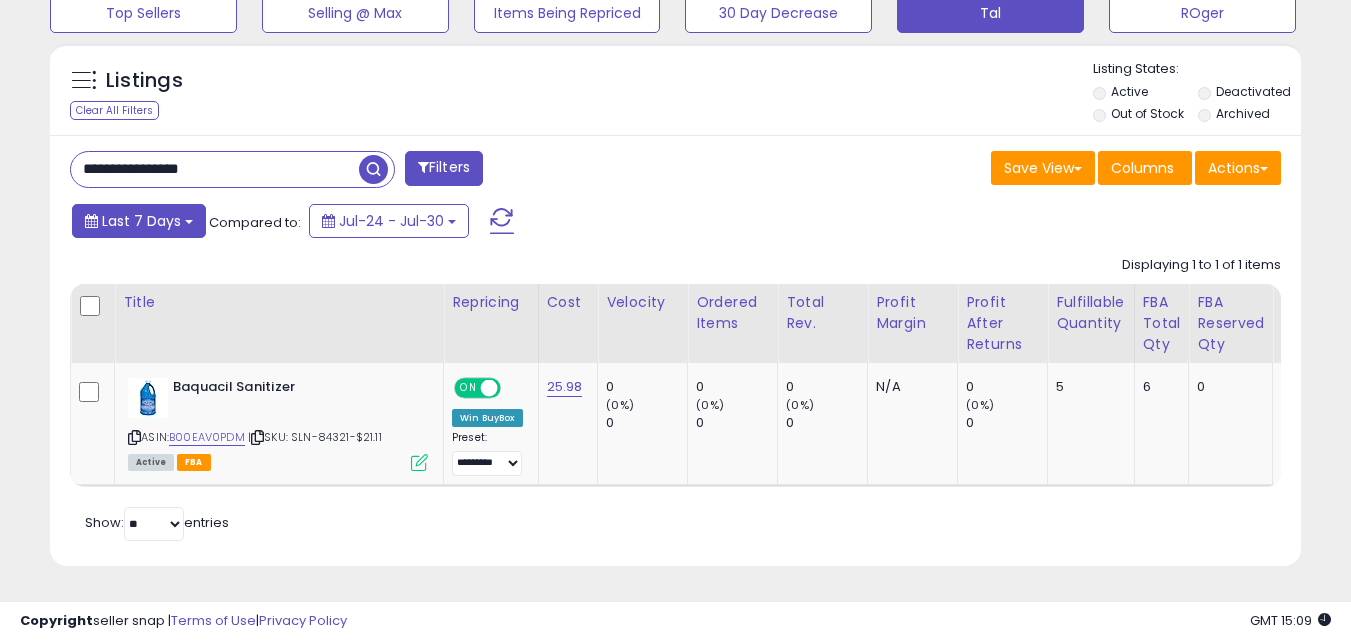 click on "Last 7 Days" at bounding box center (139, 221) 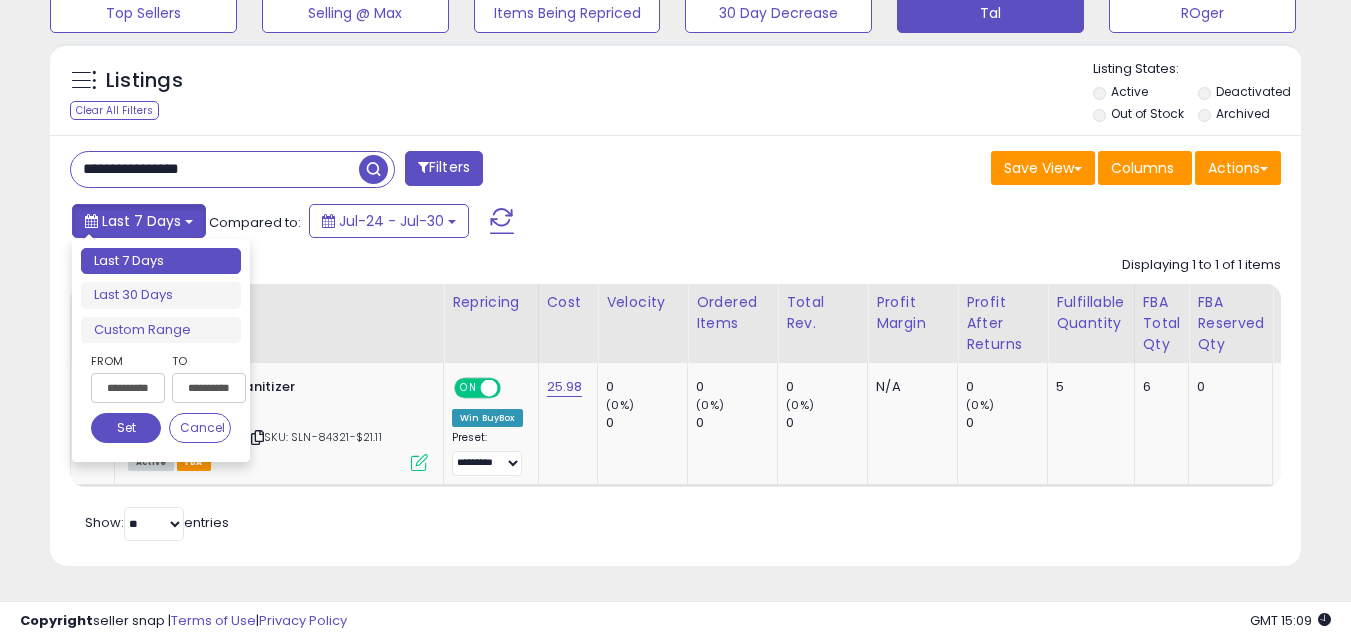 click on "Last 7 Days" at bounding box center [139, 221] 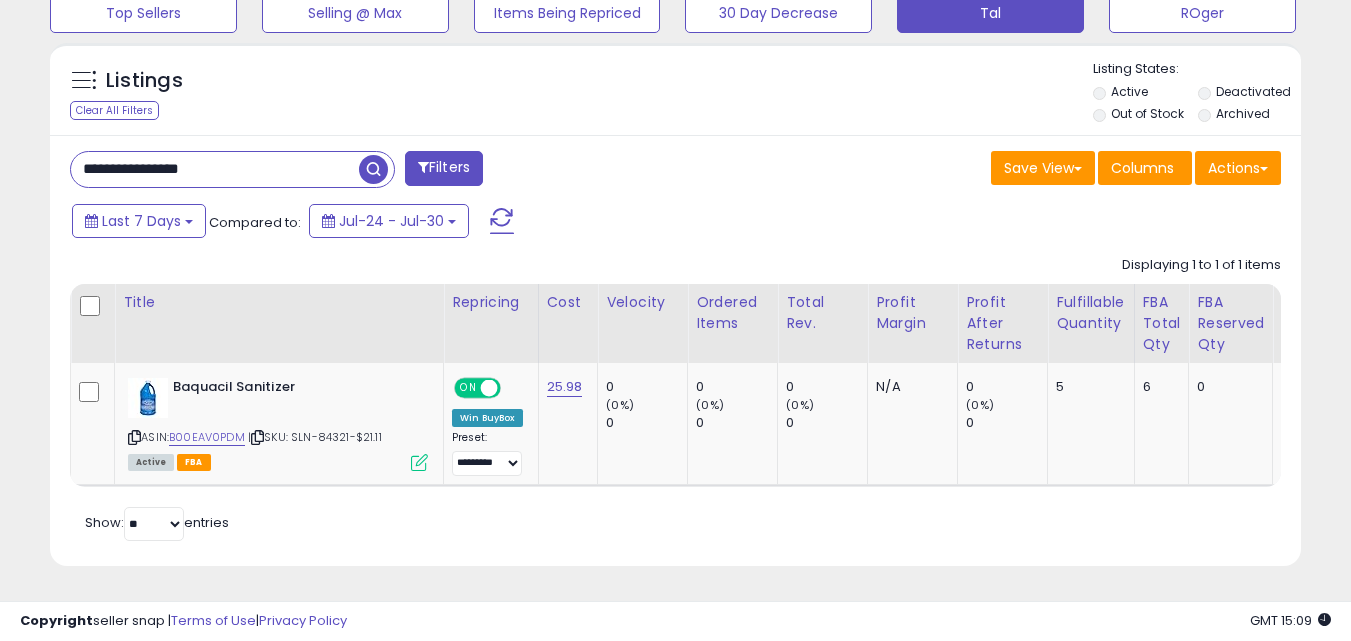 click on "Filters" at bounding box center (444, 168) 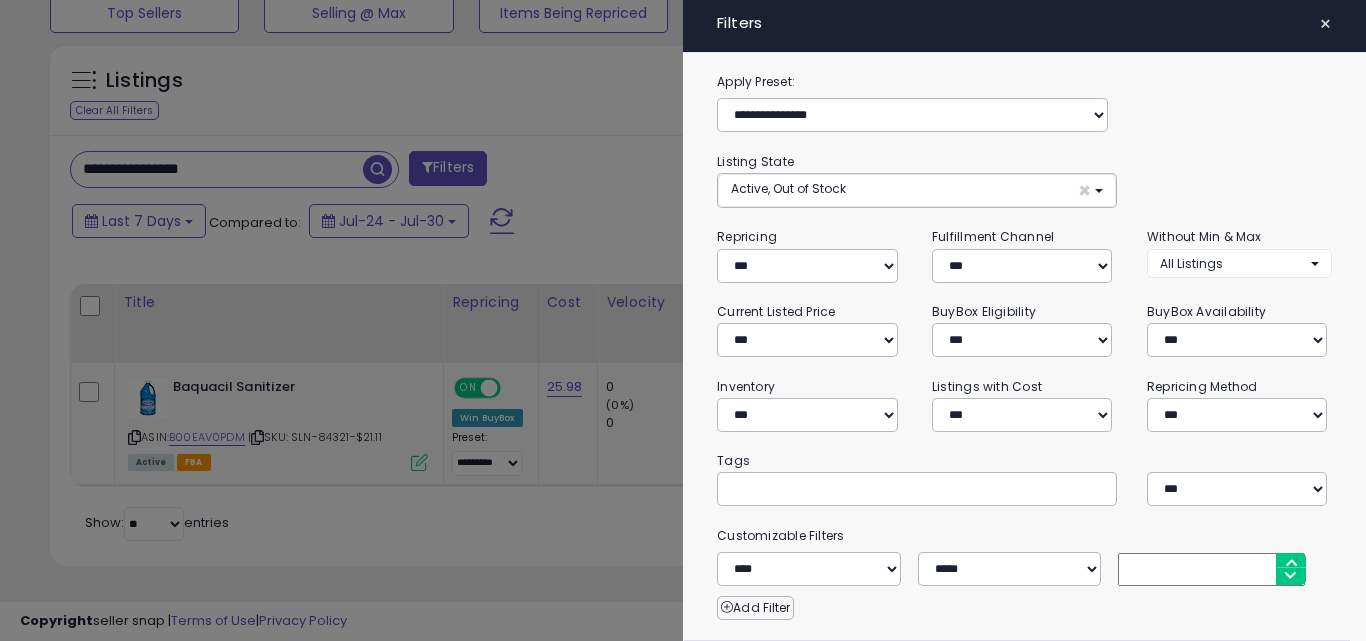 click at bounding box center [683, 320] 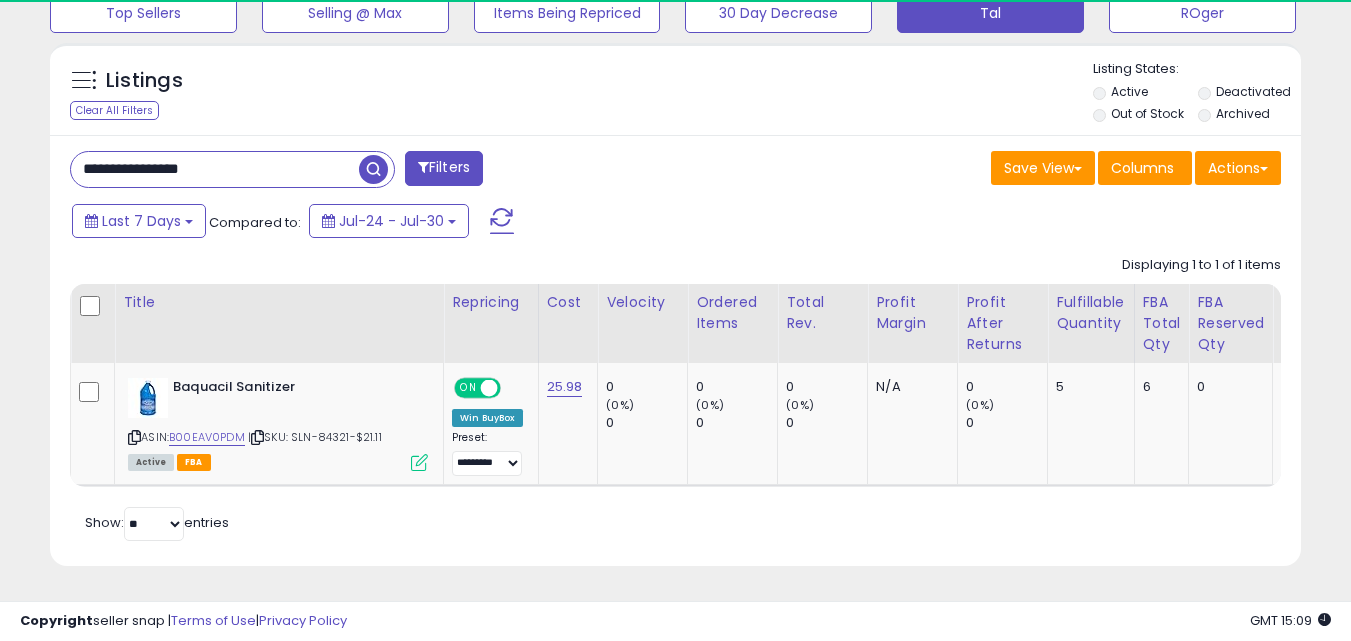 click at bounding box center [373, 169] 